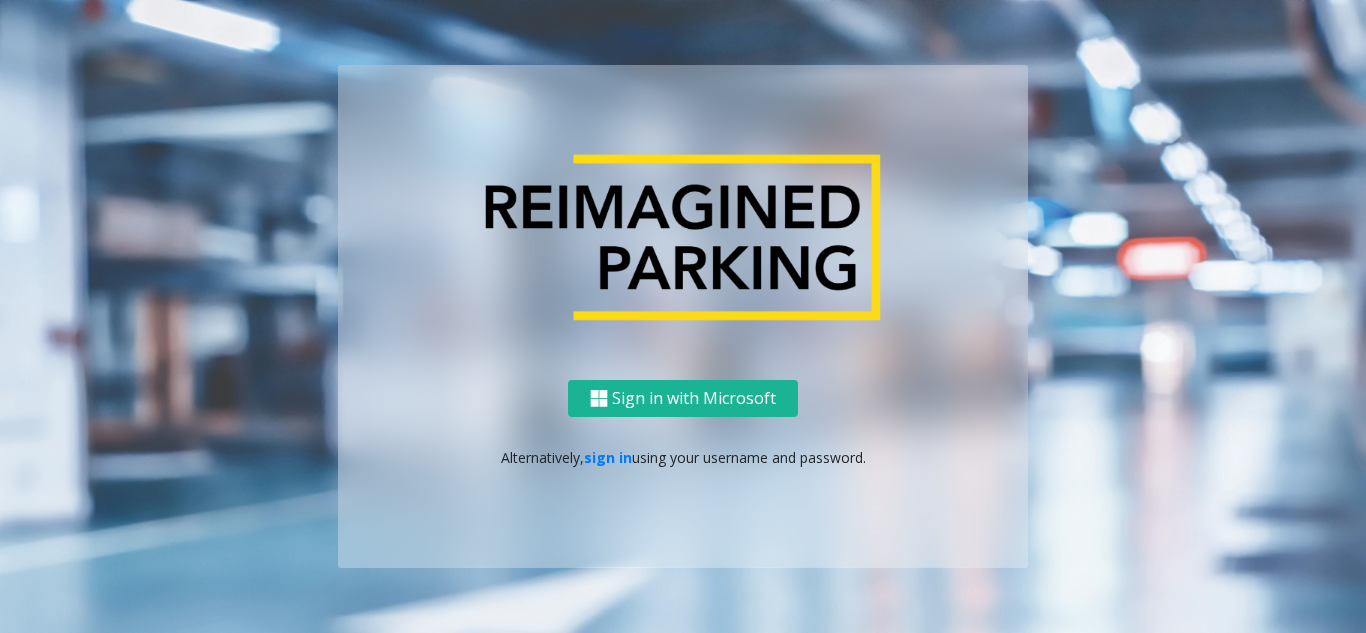 scroll, scrollTop: 0, scrollLeft: 0, axis: both 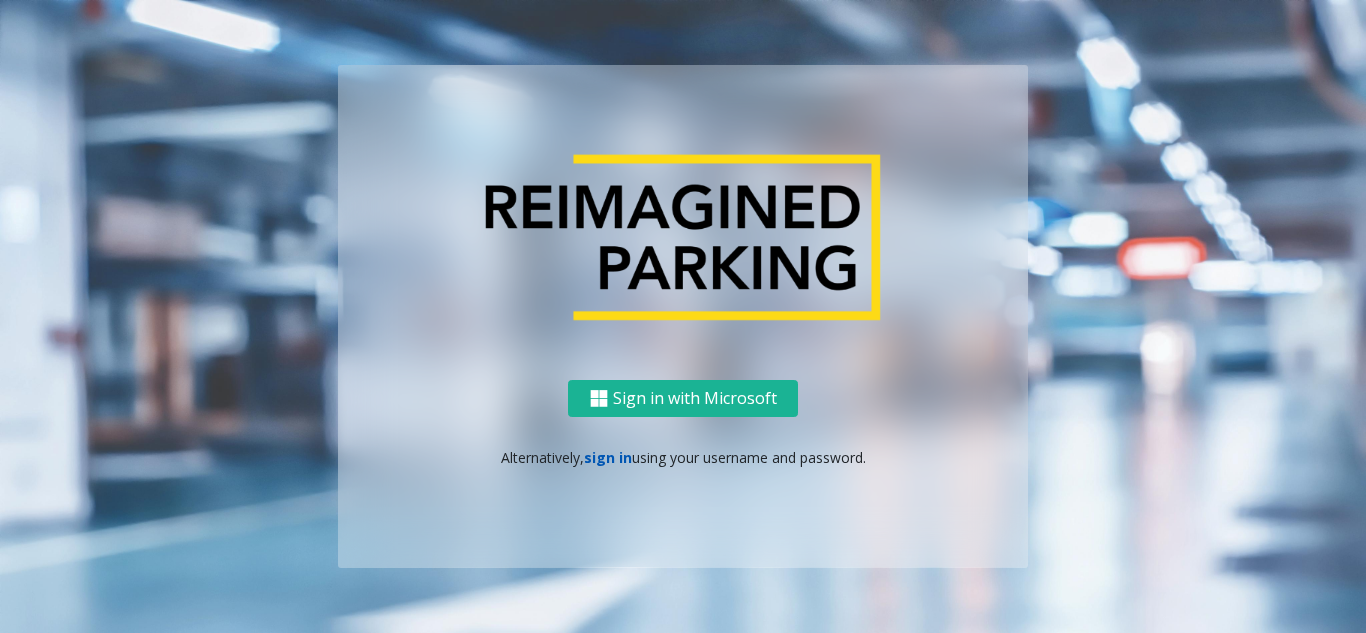 click on "sign in" 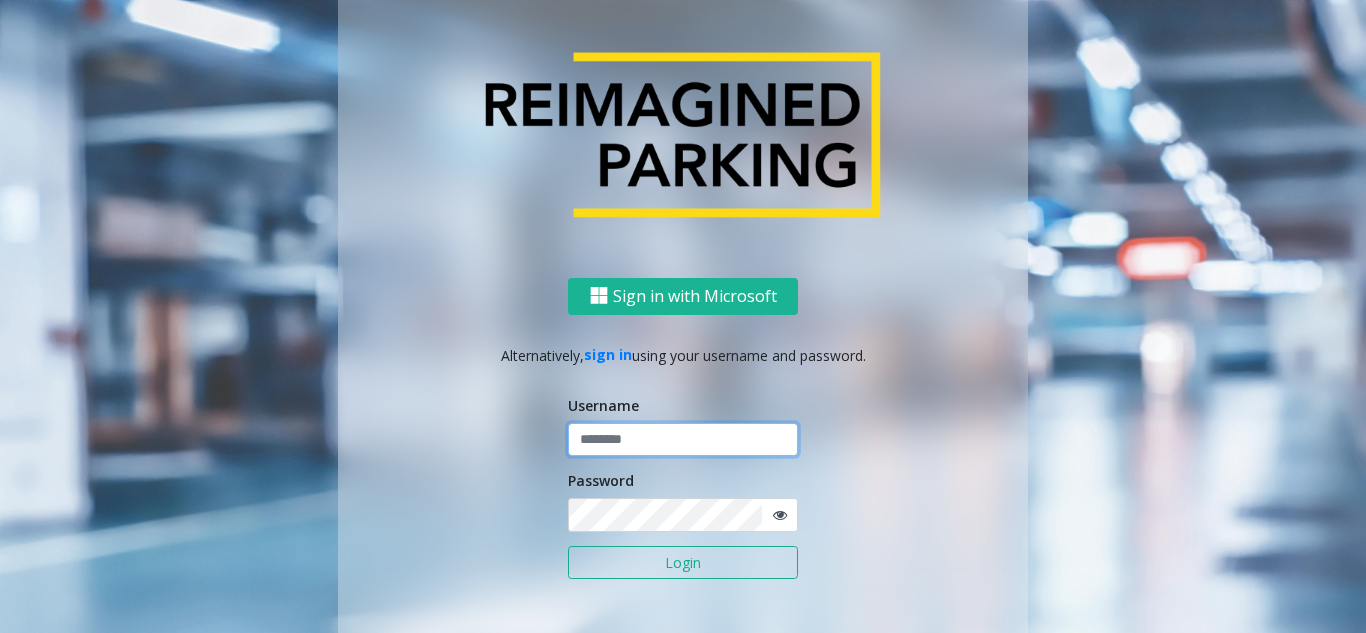 type on "**********" 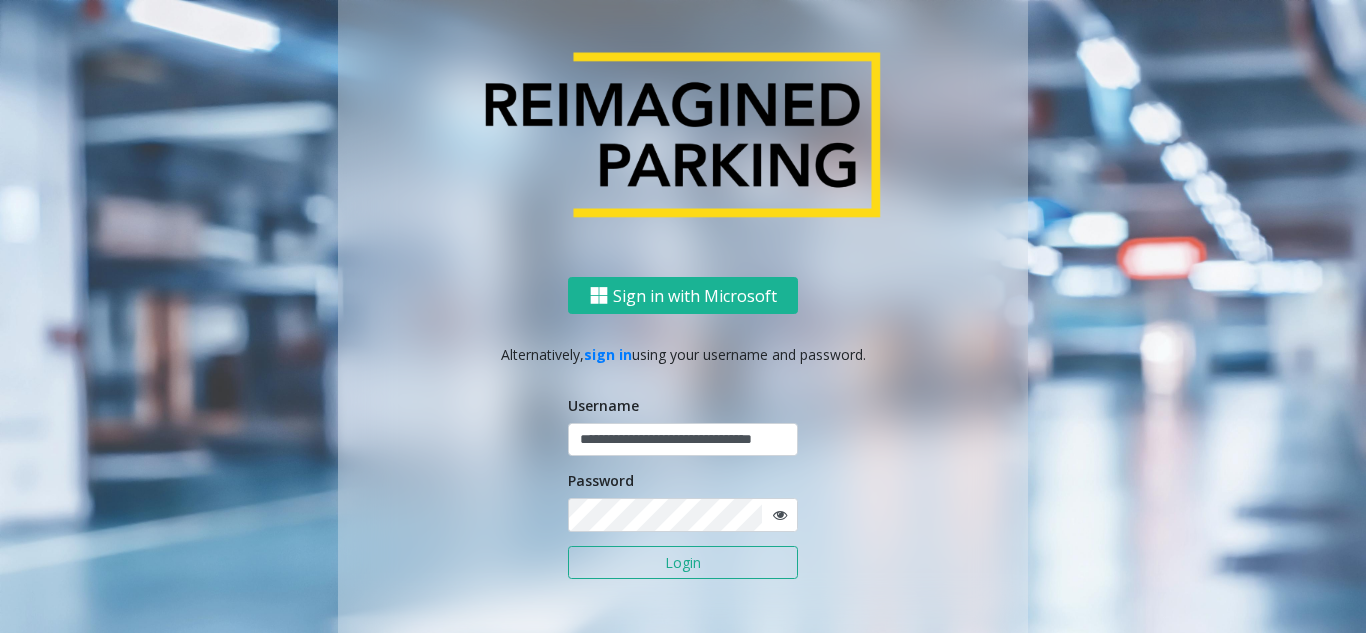 click on "Login" 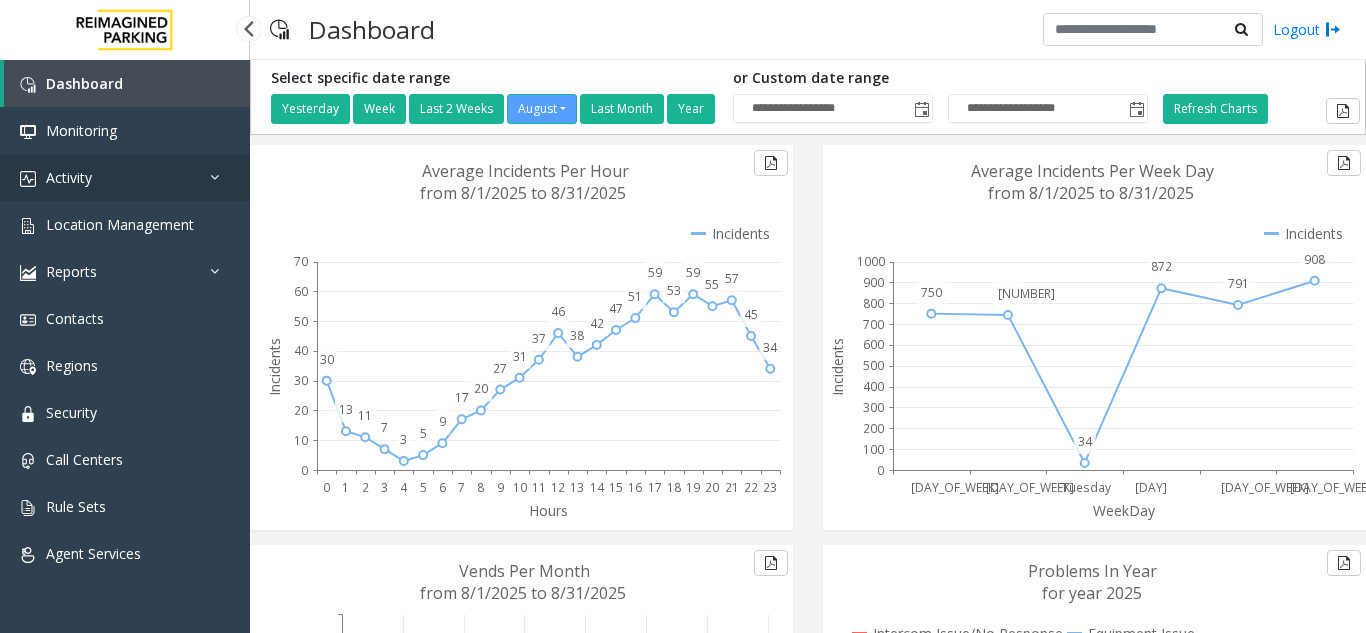 click on "Activity" at bounding box center (125, 177) 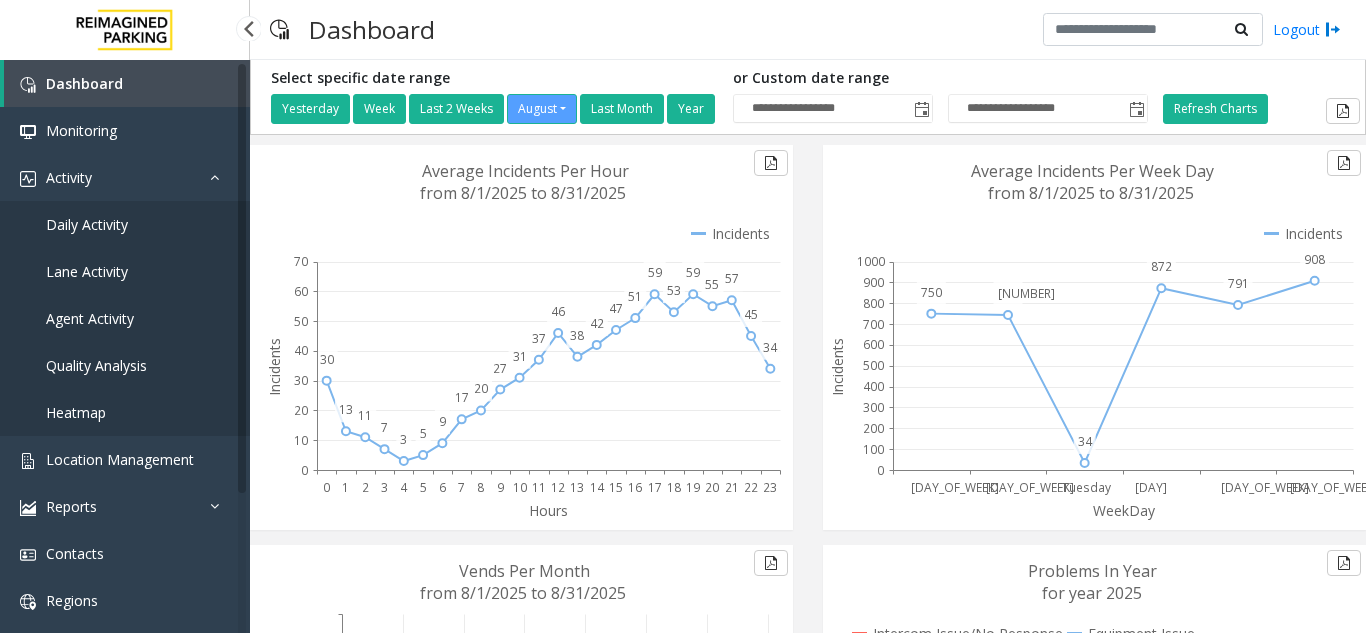 click on "Agent Activity" at bounding box center (90, 318) 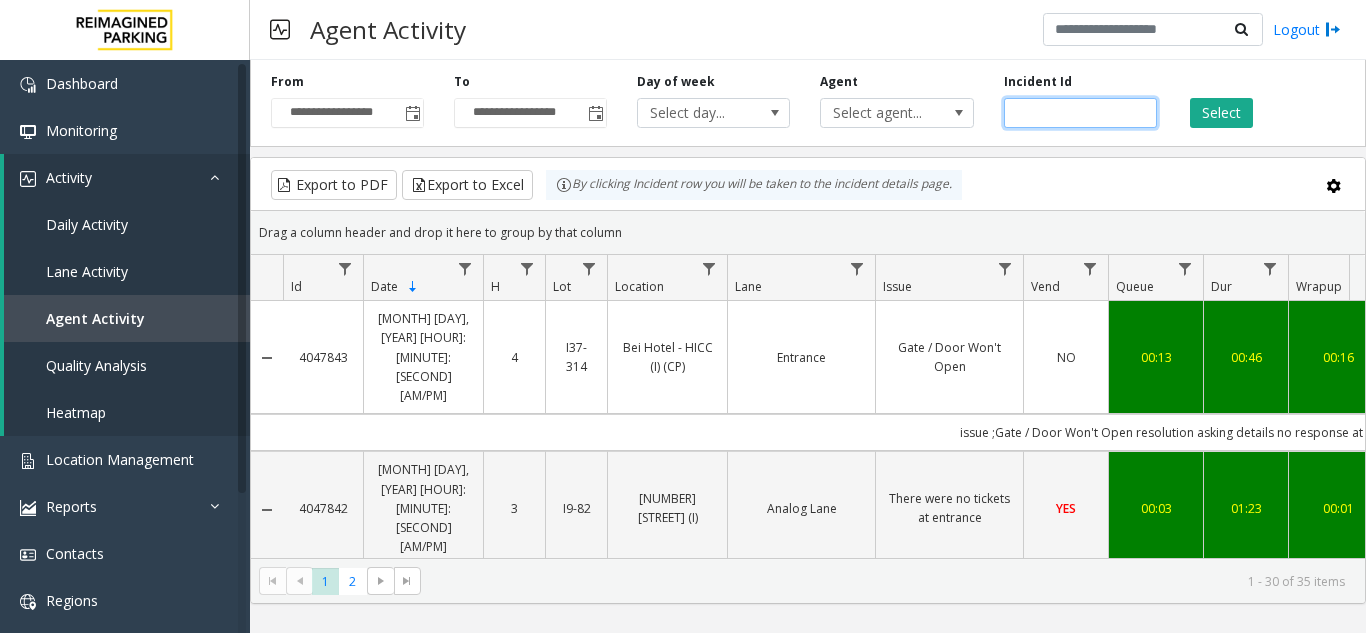 click 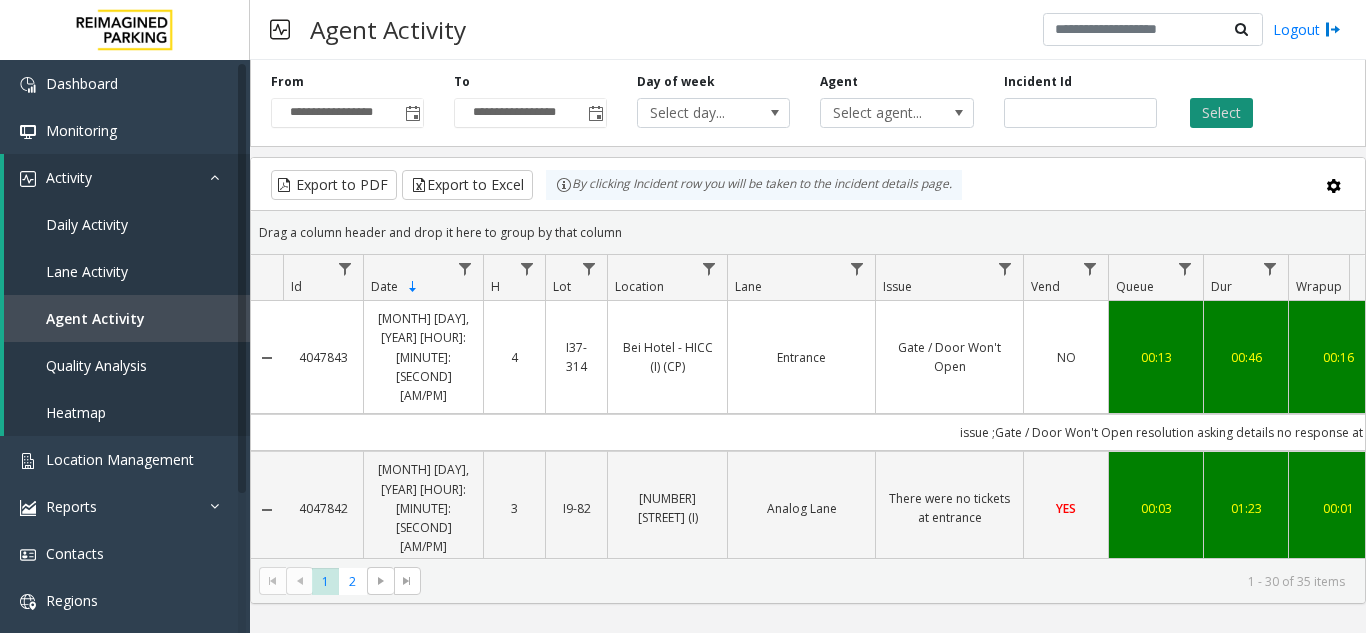 click on "Select" 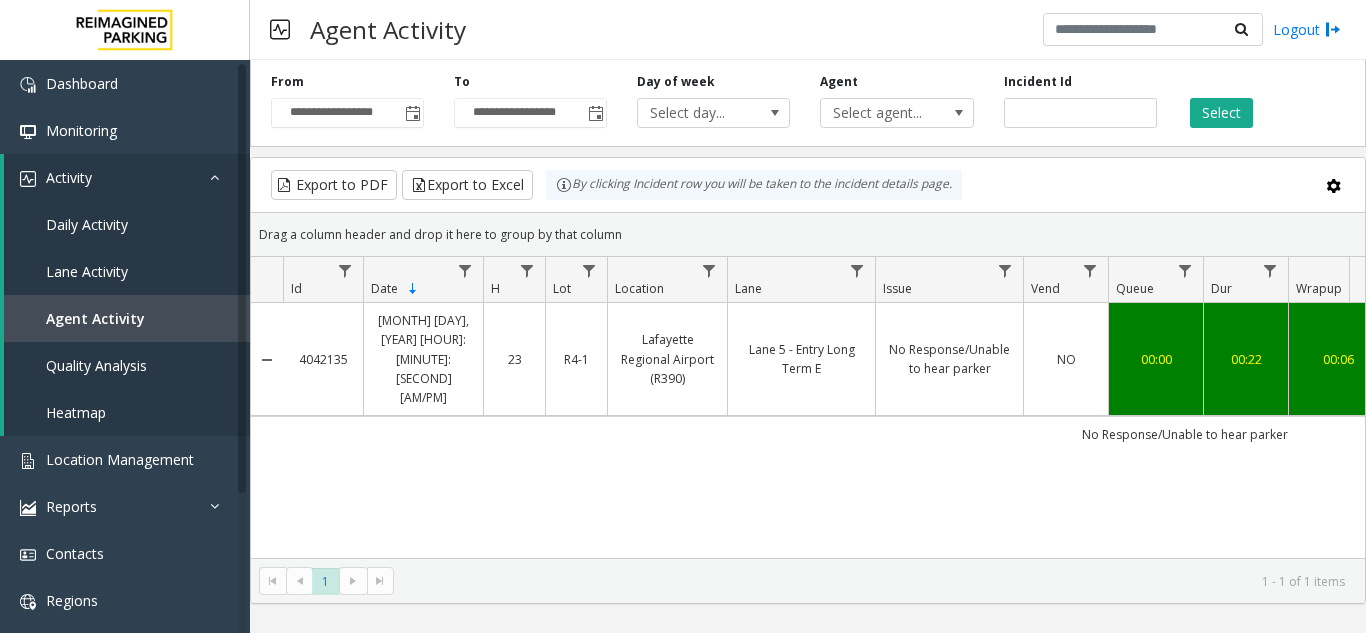 scroll, scrollTop: 0, scrollLeft: 358, axis: horizontal 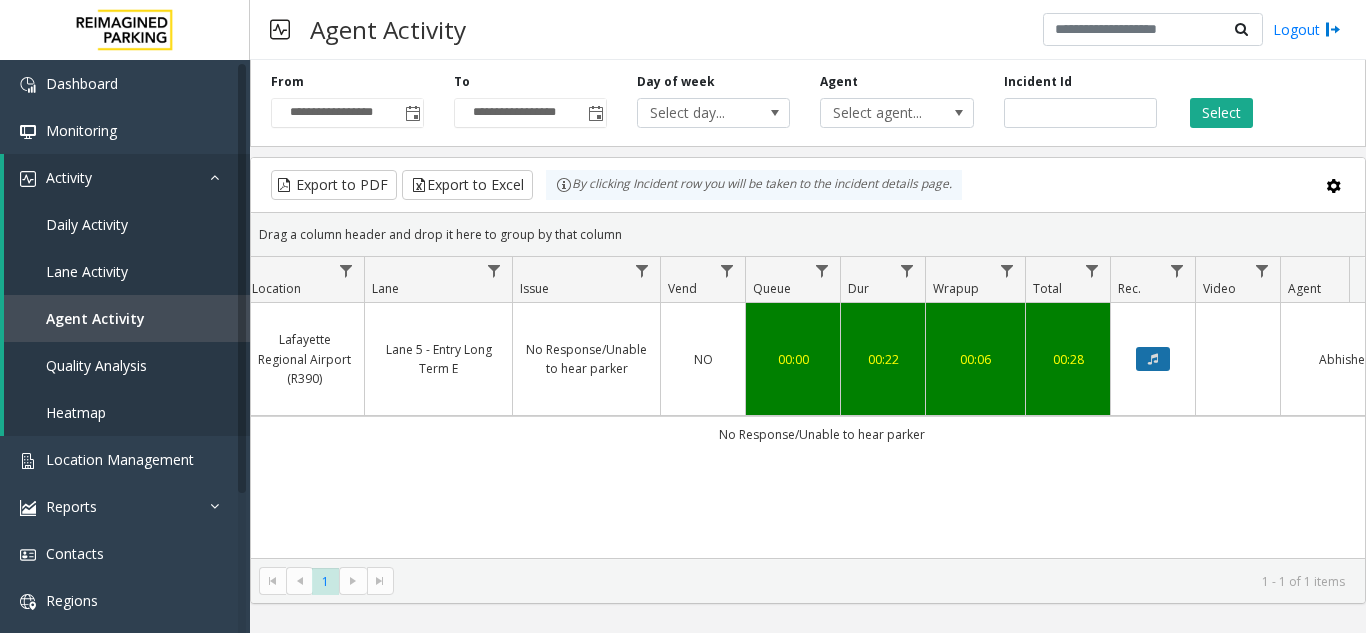 click 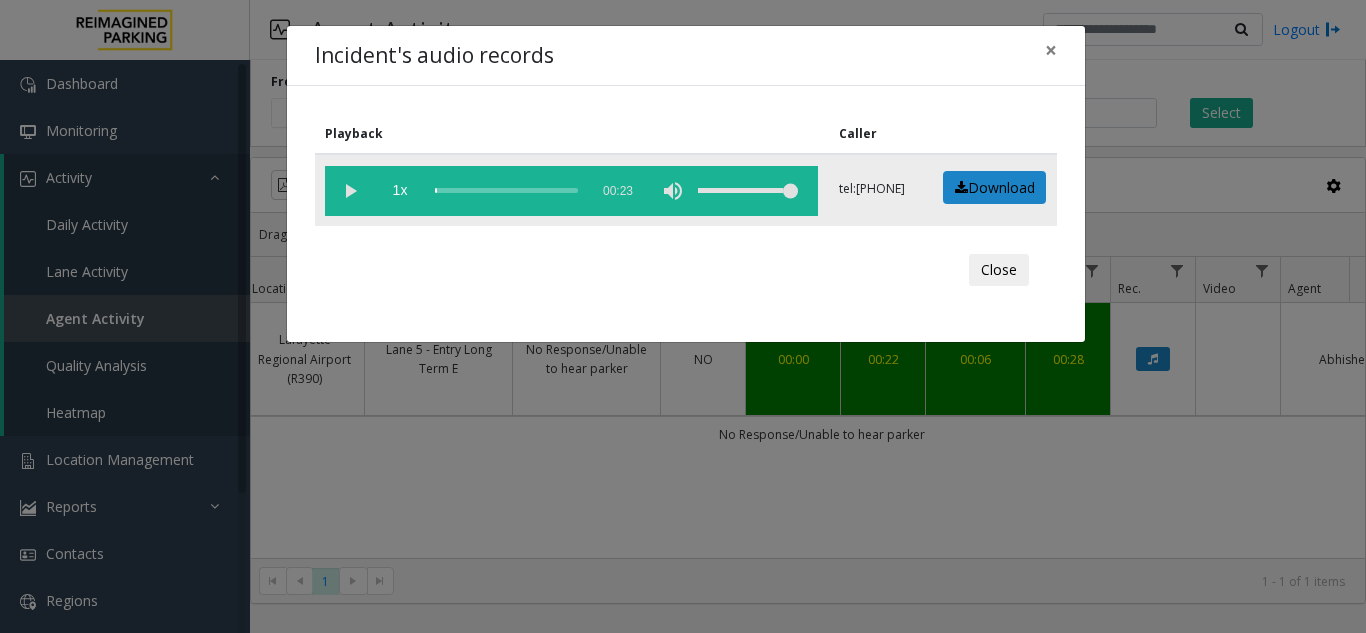 click 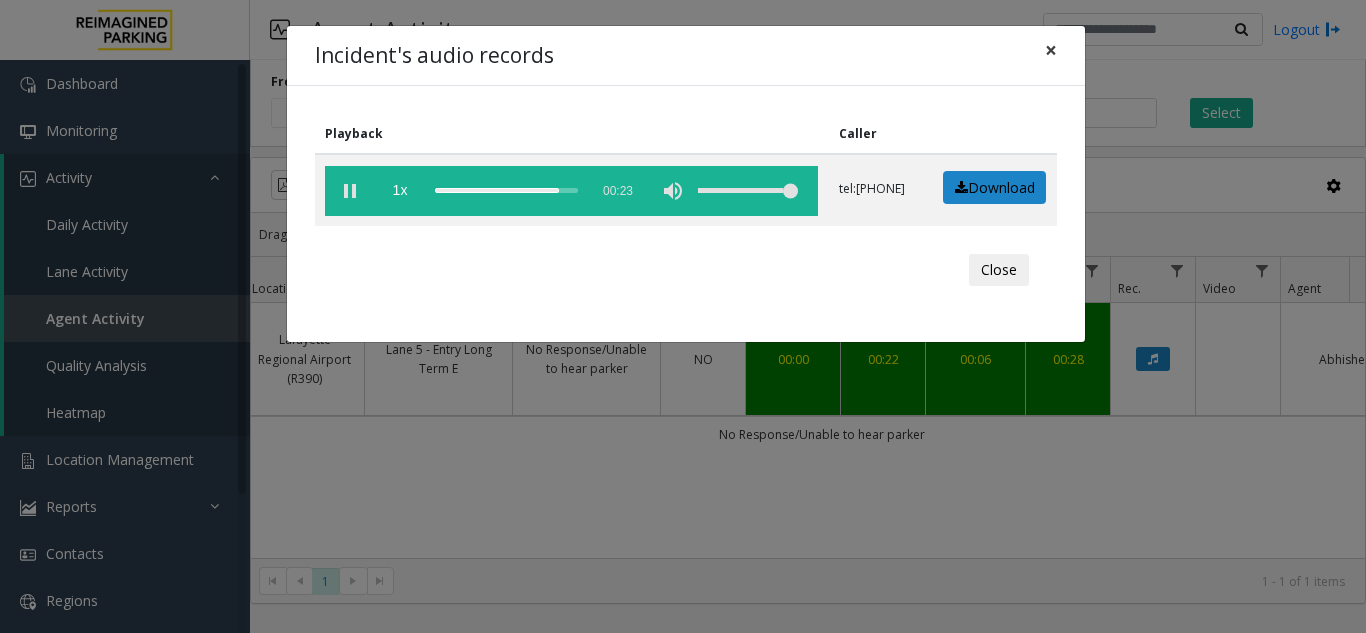 click on "×" 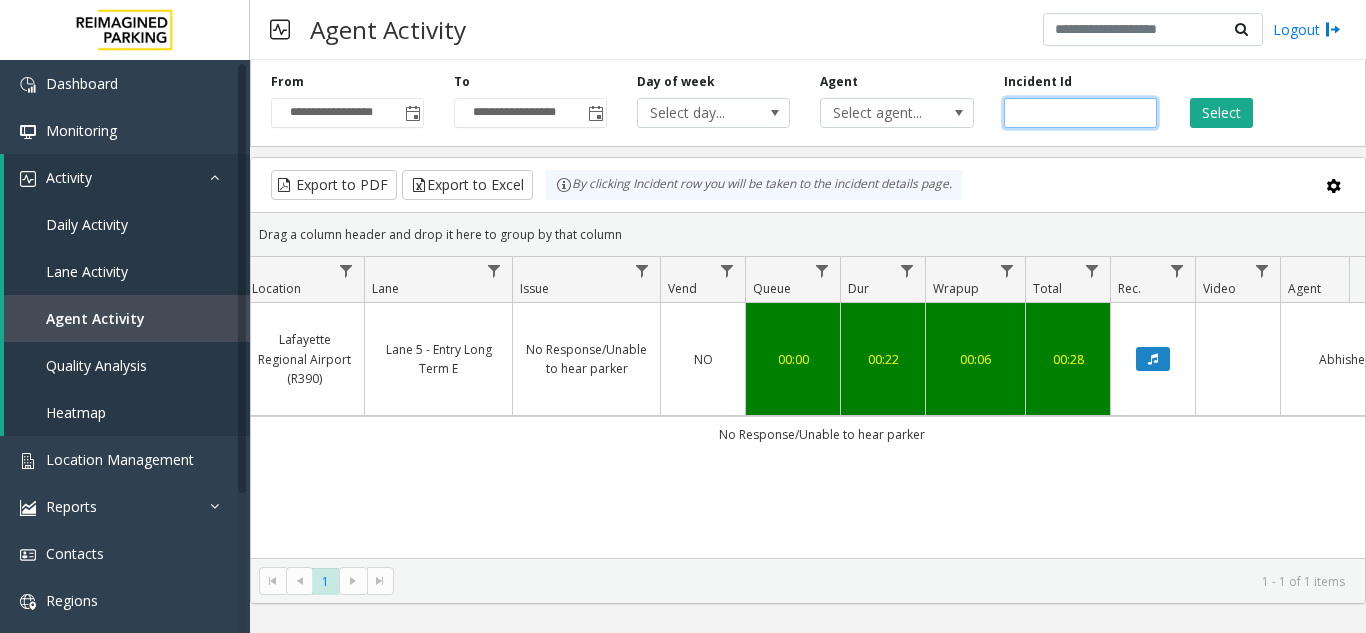 drag, startPoint x: 1090, startPoint y: 122, endPoint x: 839, endPoint y: 154, distance: 253.03162 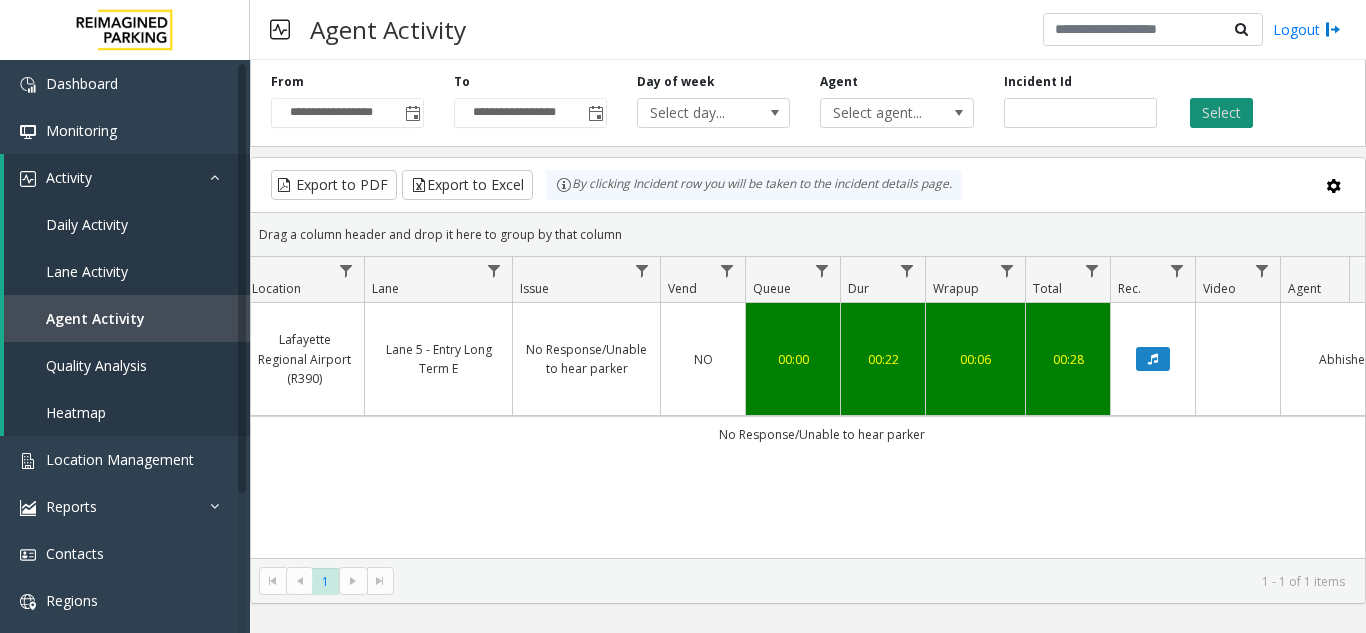 click on "Select" 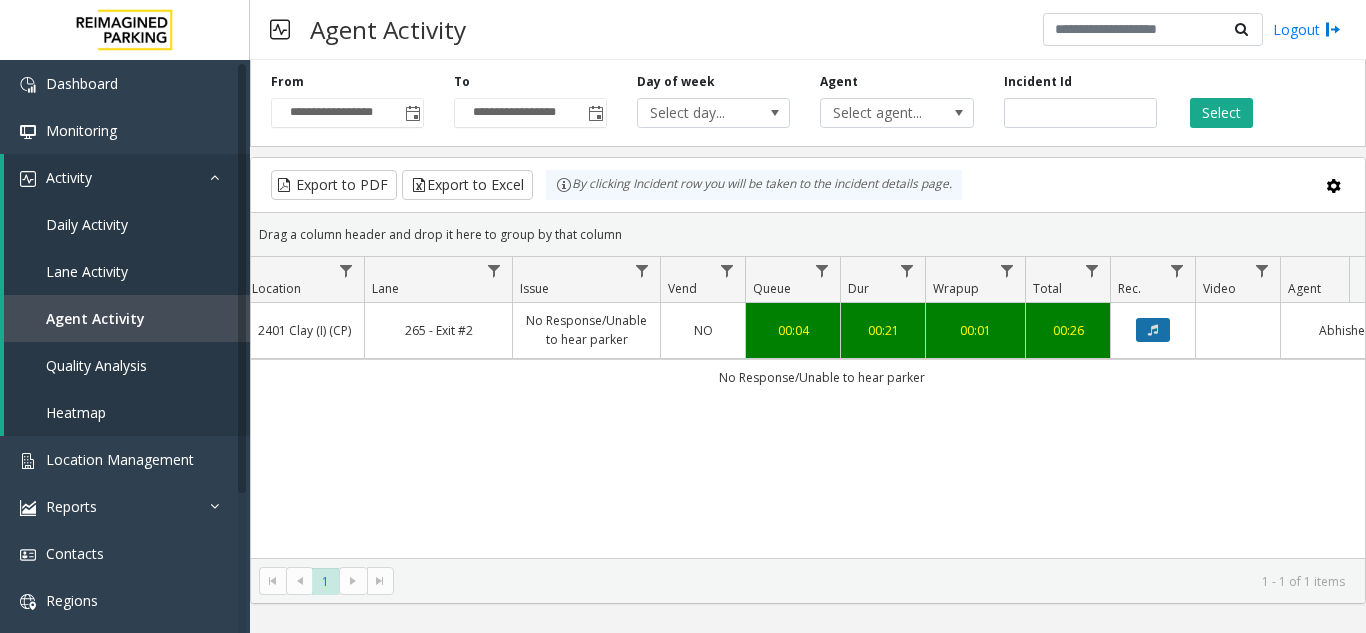 click 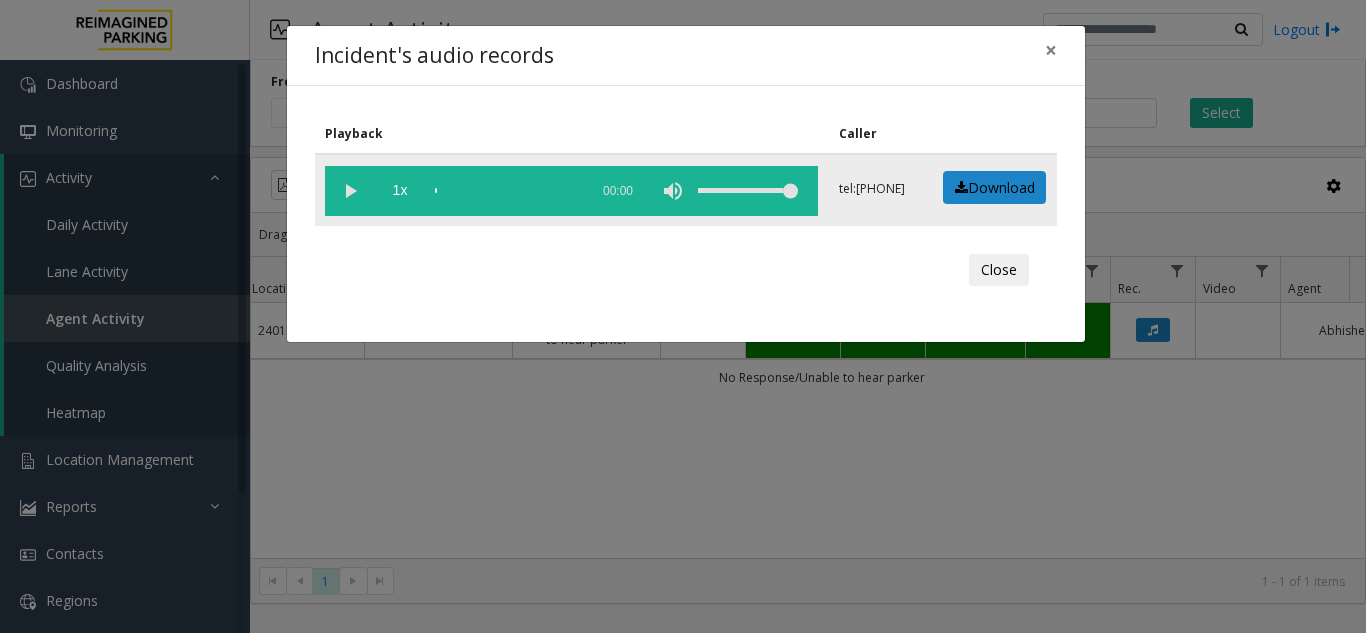 click 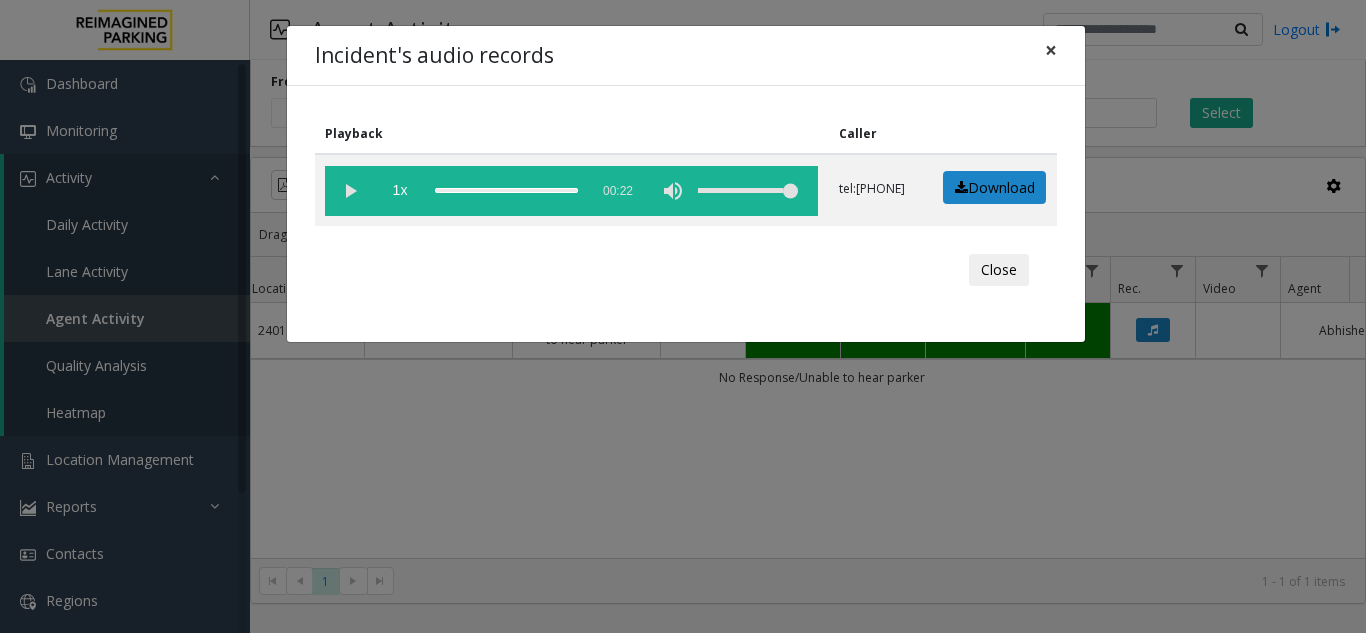 drag, startPoint x: 1050, startPoint y: 37, endPoint x: 1029, endPoint y: 37, distance: 21 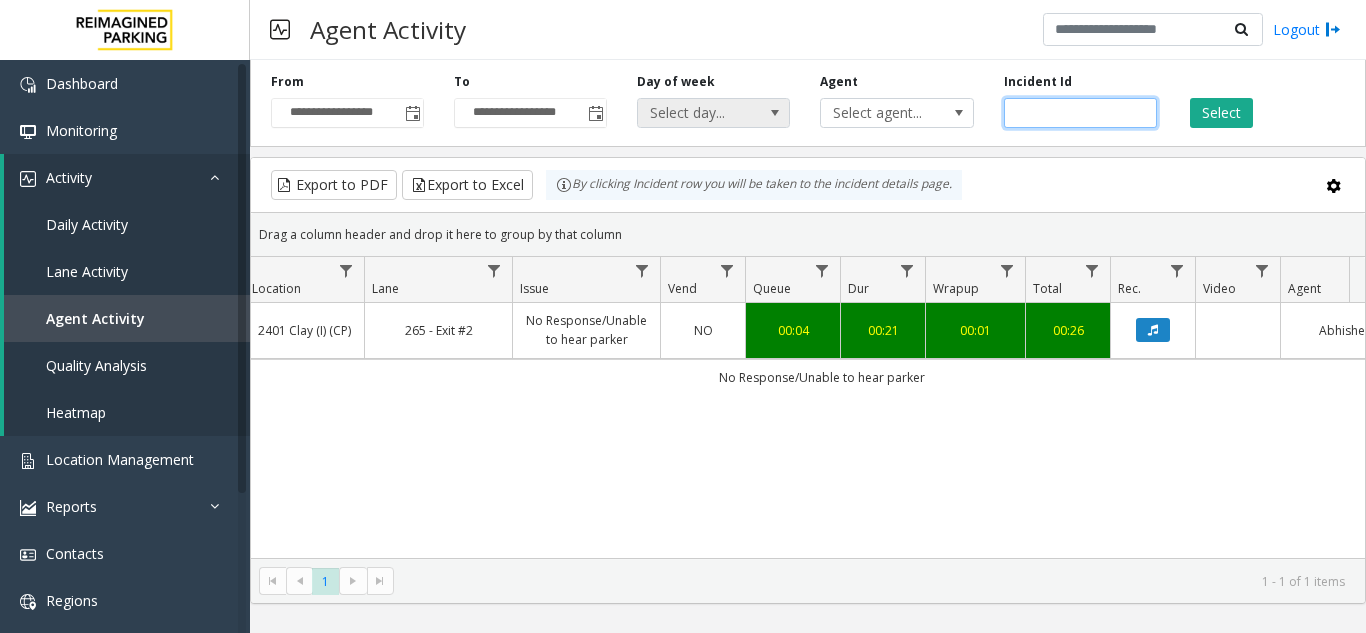 drag, startPoint x: 1088, startPoint y: 116, endPoint x: 729, endPoint y: 116, distance: 359 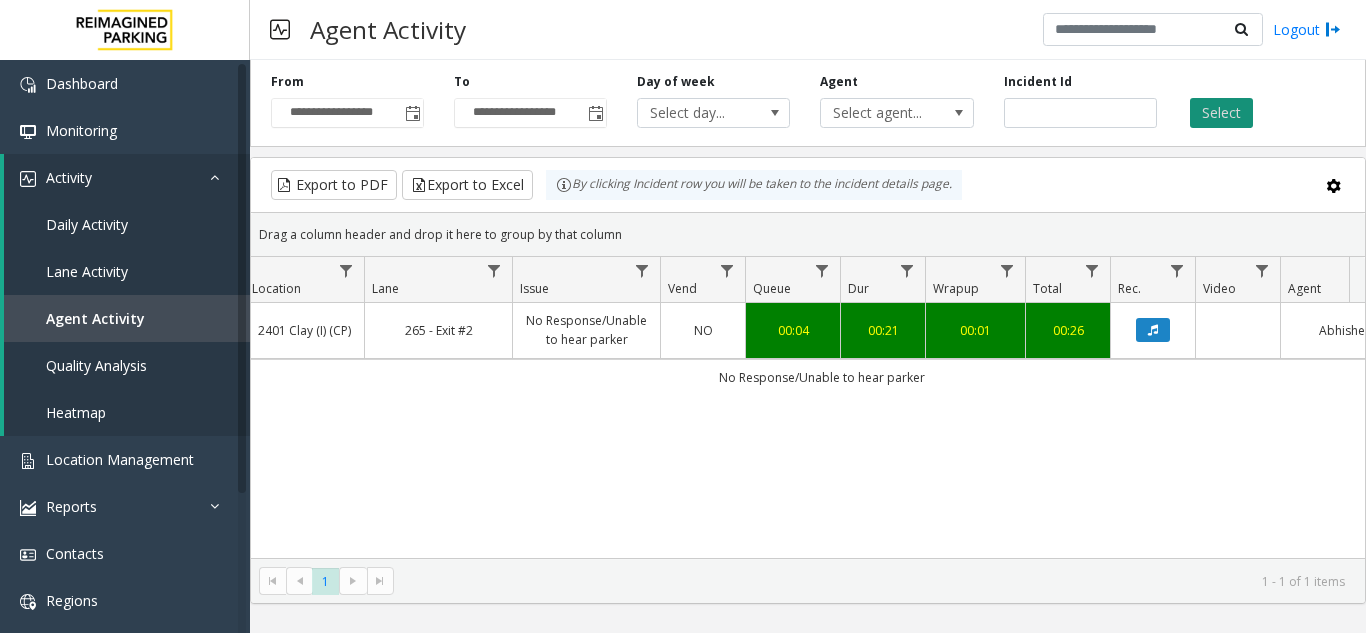 click on "Select" 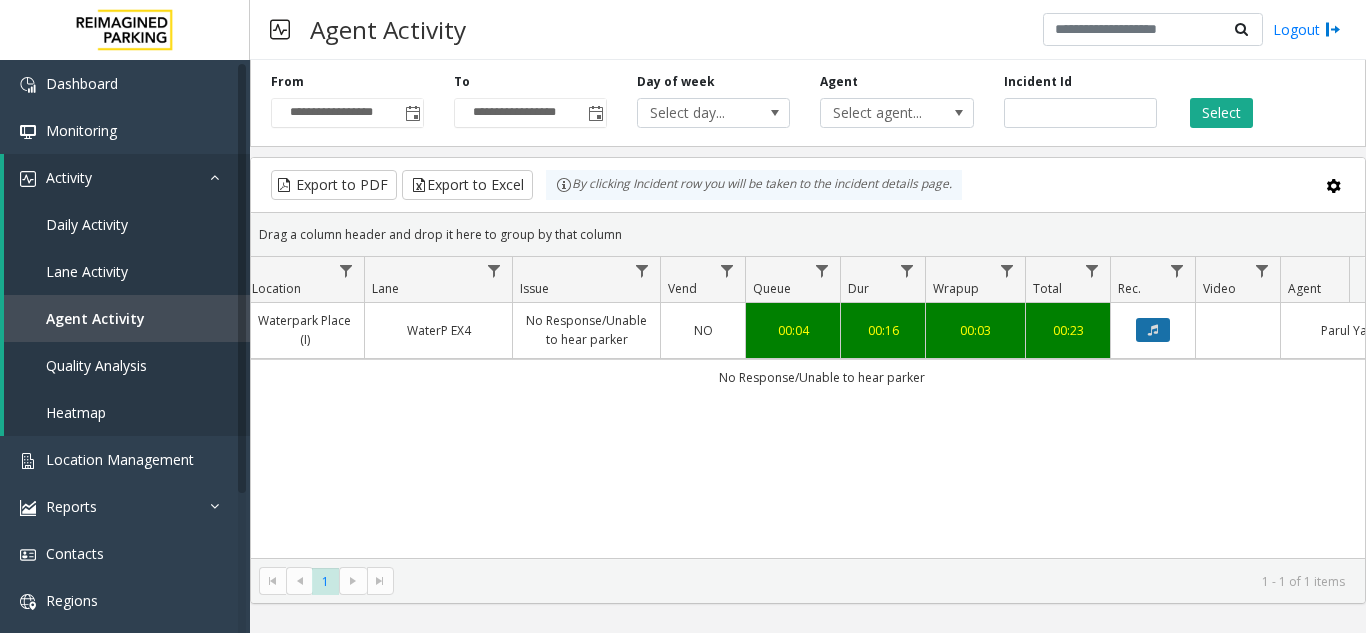 click 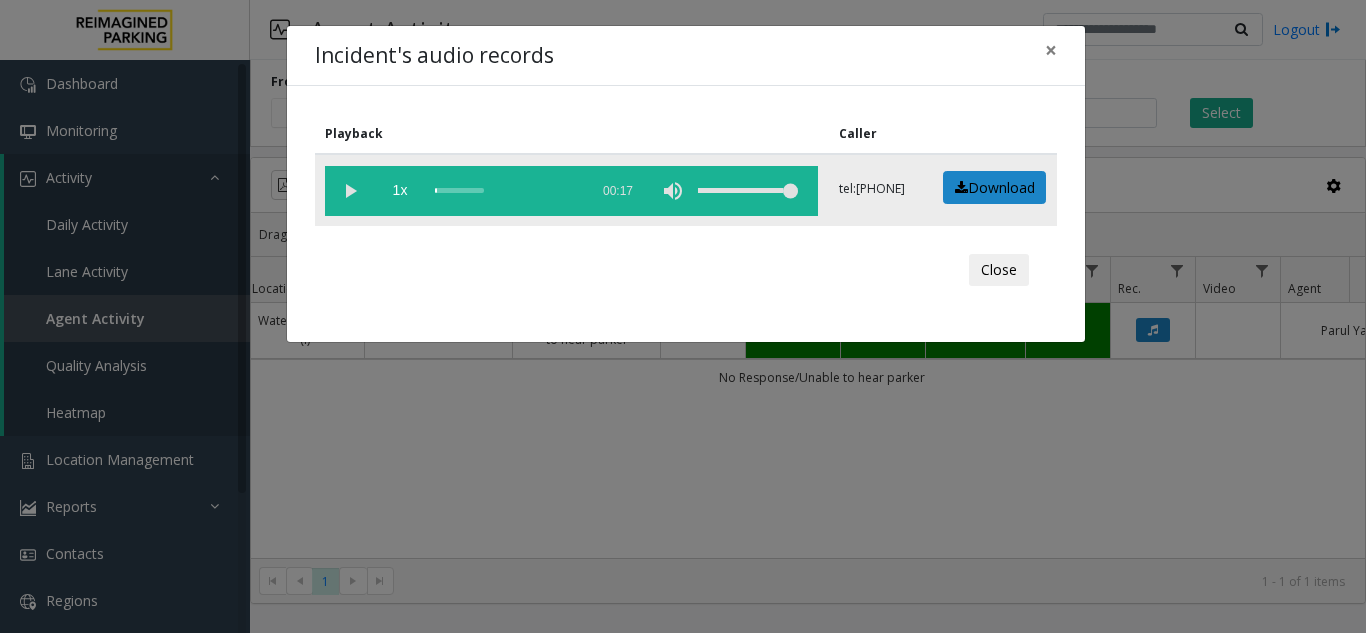 click 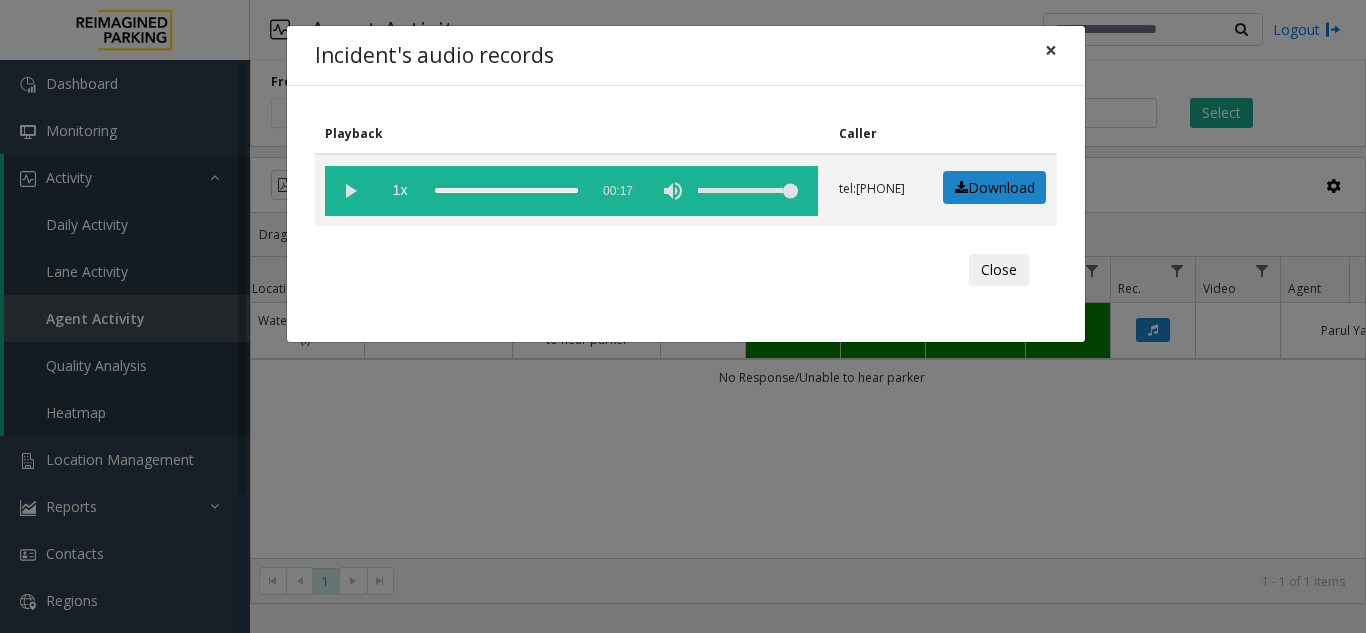 click on "×" 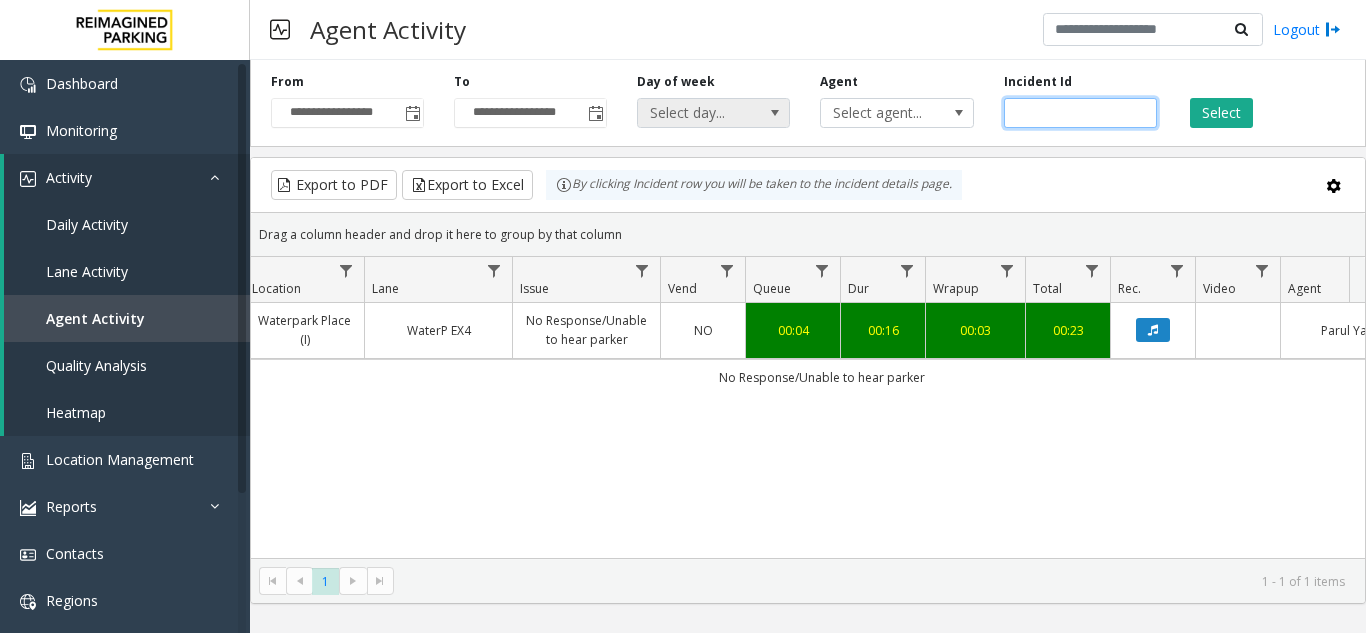 drag, startPoint x: 1078, startPoint y: 107, endPoint x: 701, endPoint y: 100, distance: 377.06497 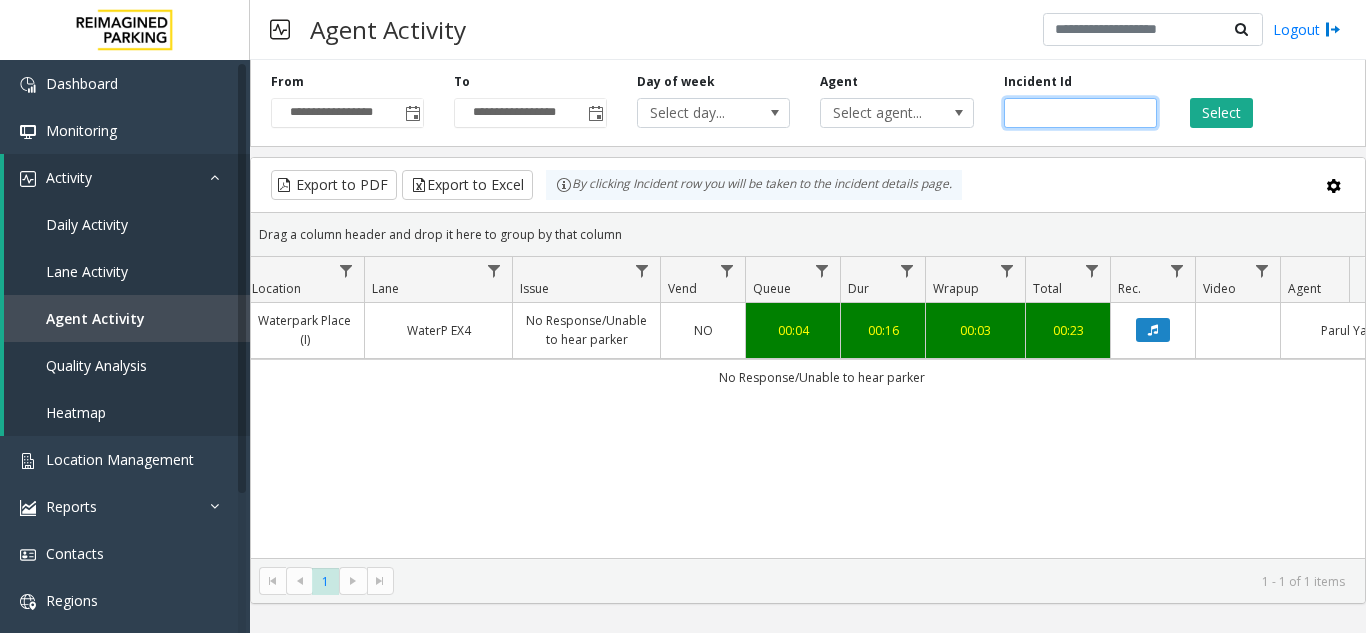paste 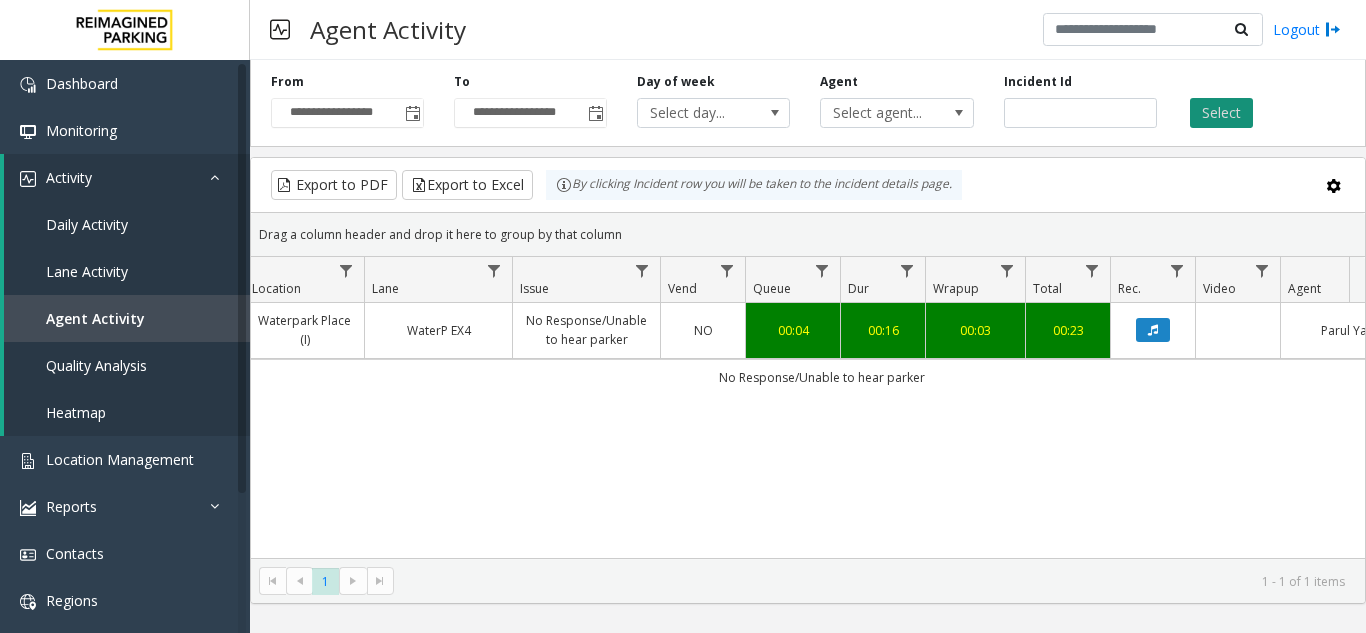 click on "Select" 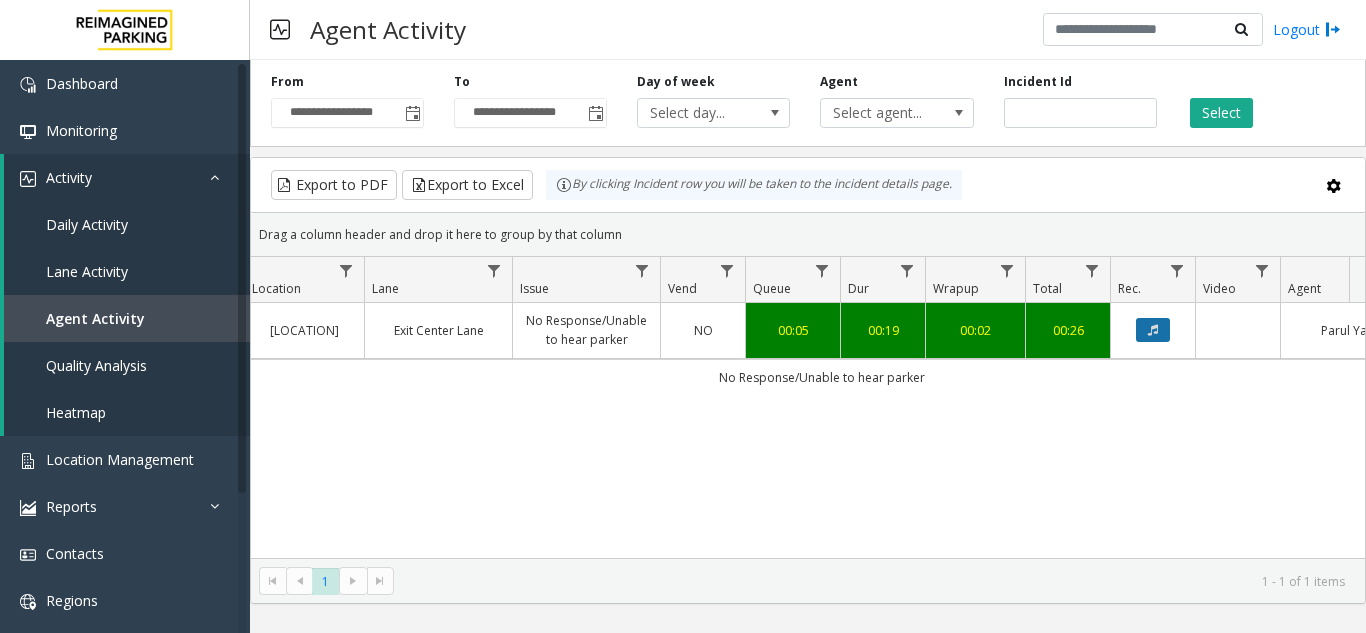 click 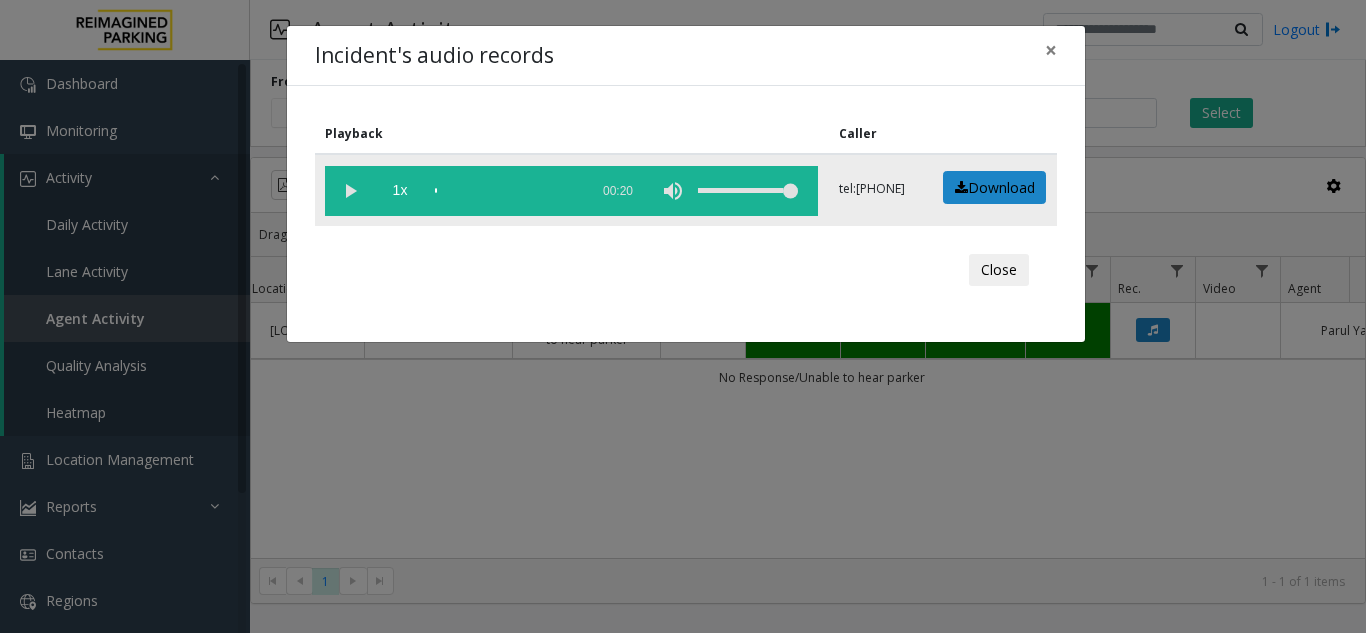 click 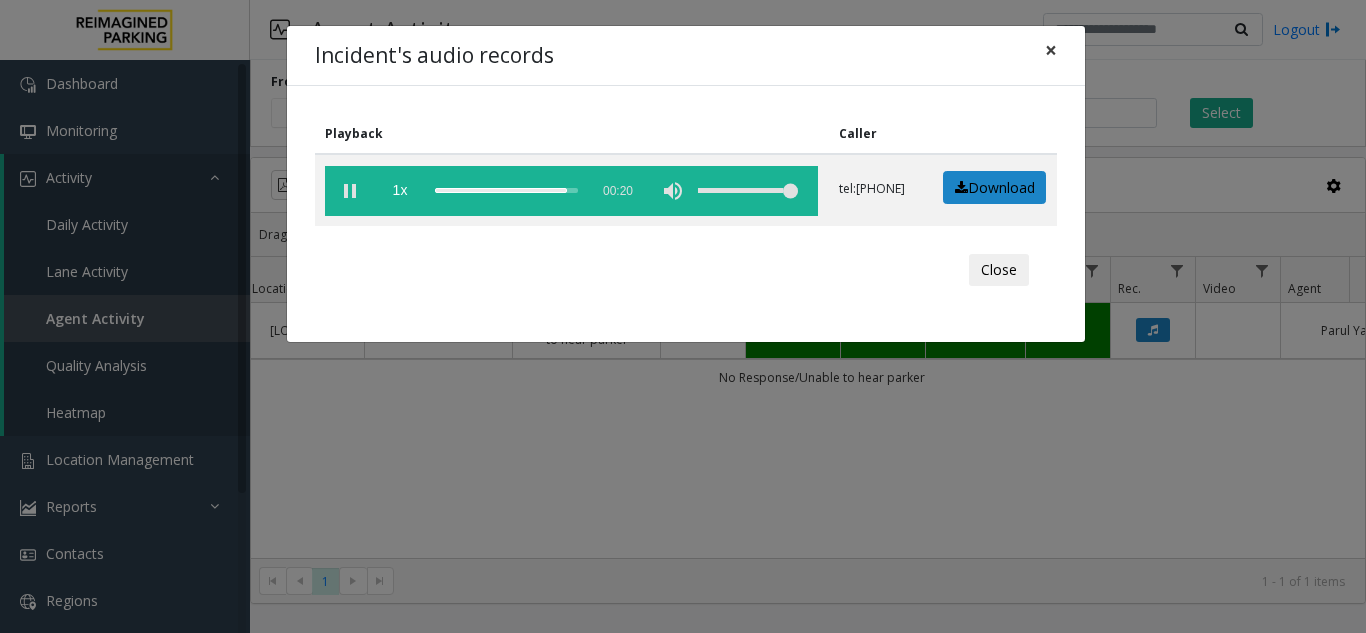 click on "×" 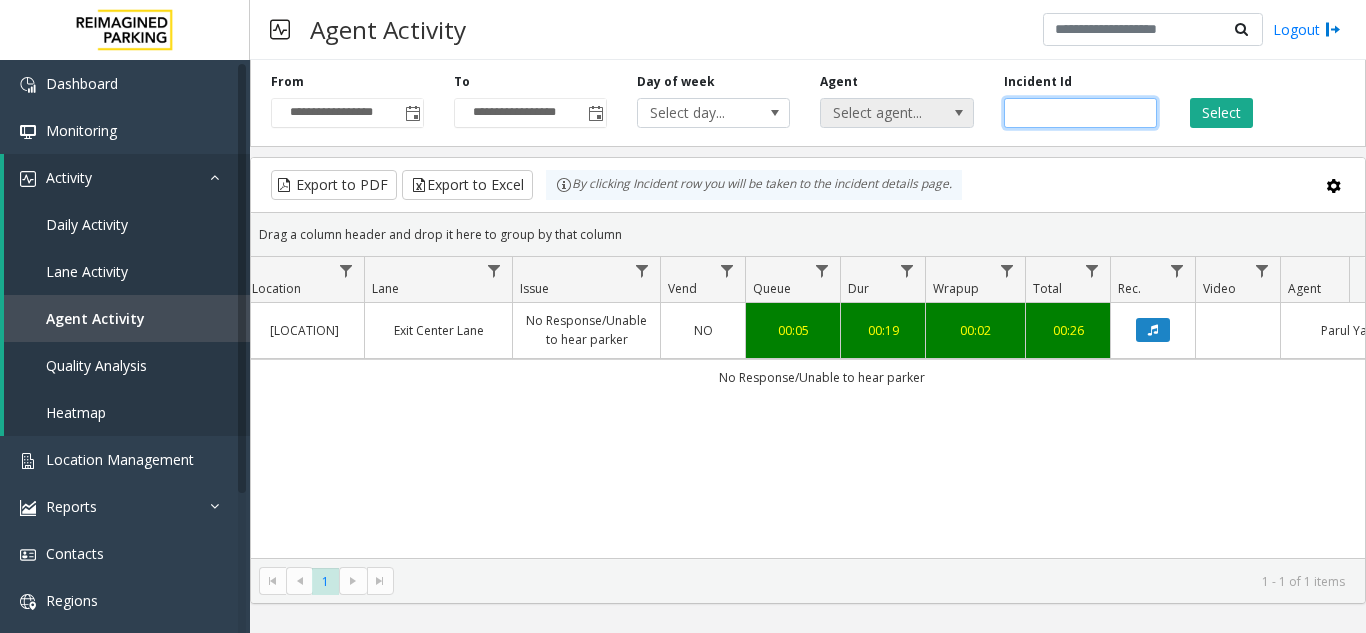 drag, startPoint x: 991, startPoint y: 119, endPoint x: 906, endPoint y: 122, distance: 85.052925 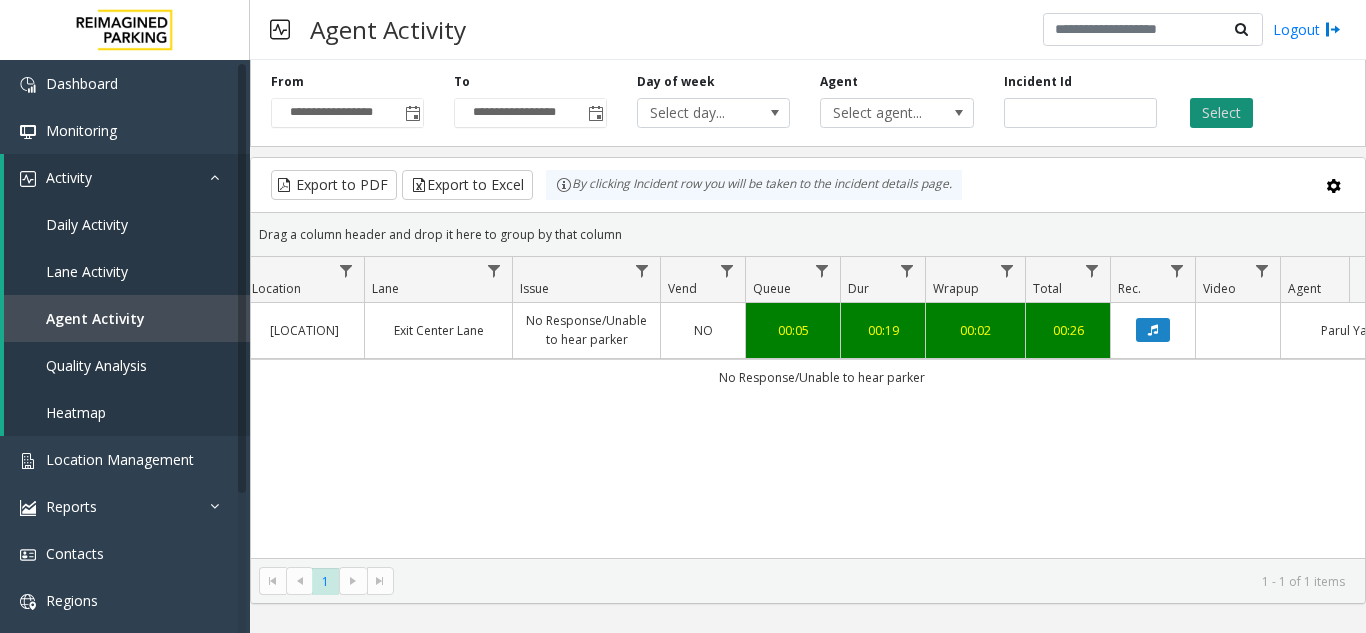 click on "Select" 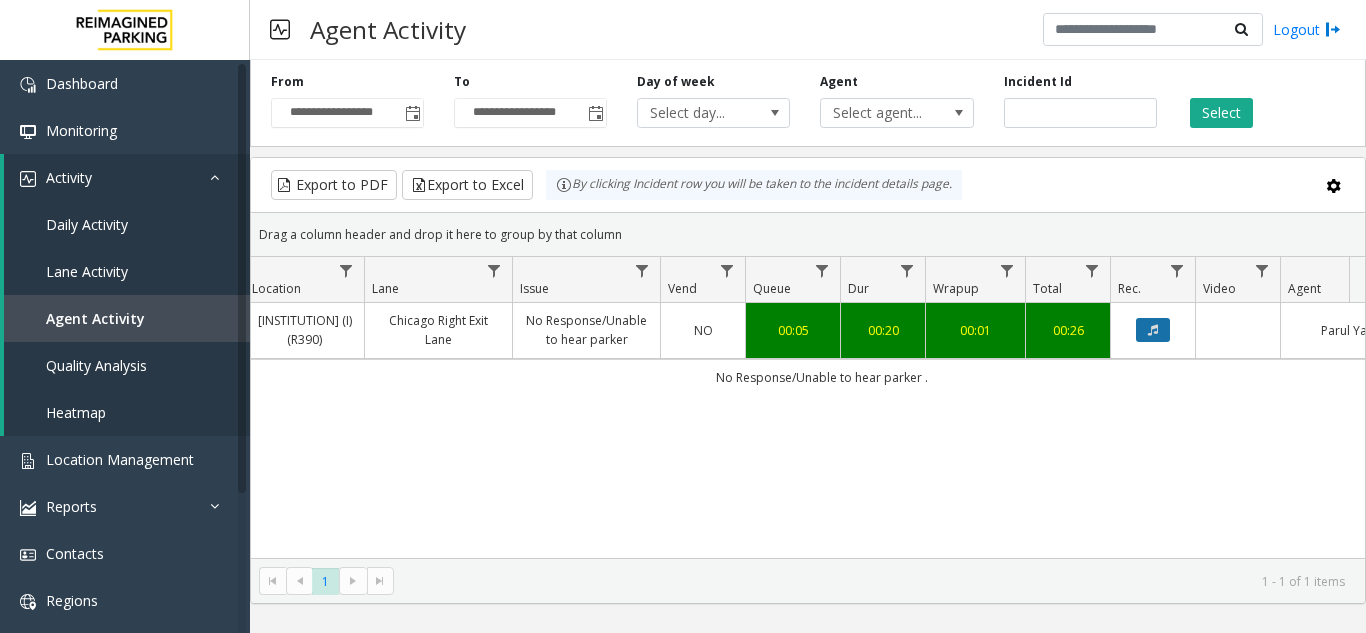 click 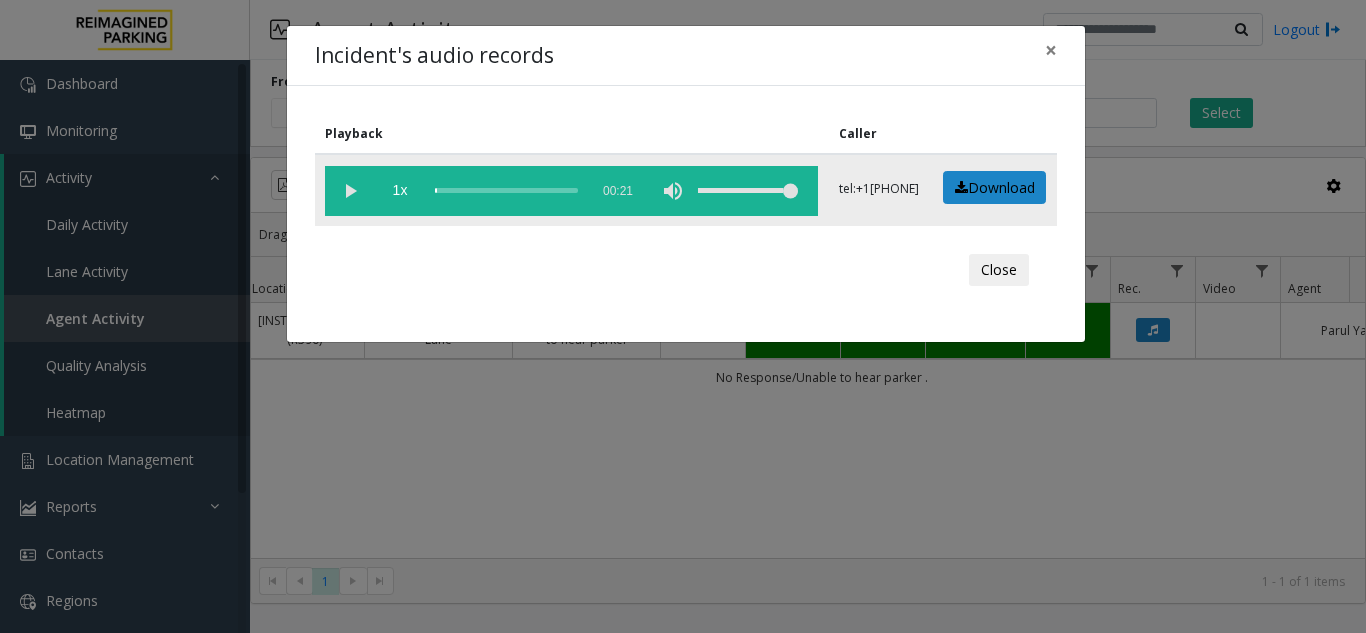 click 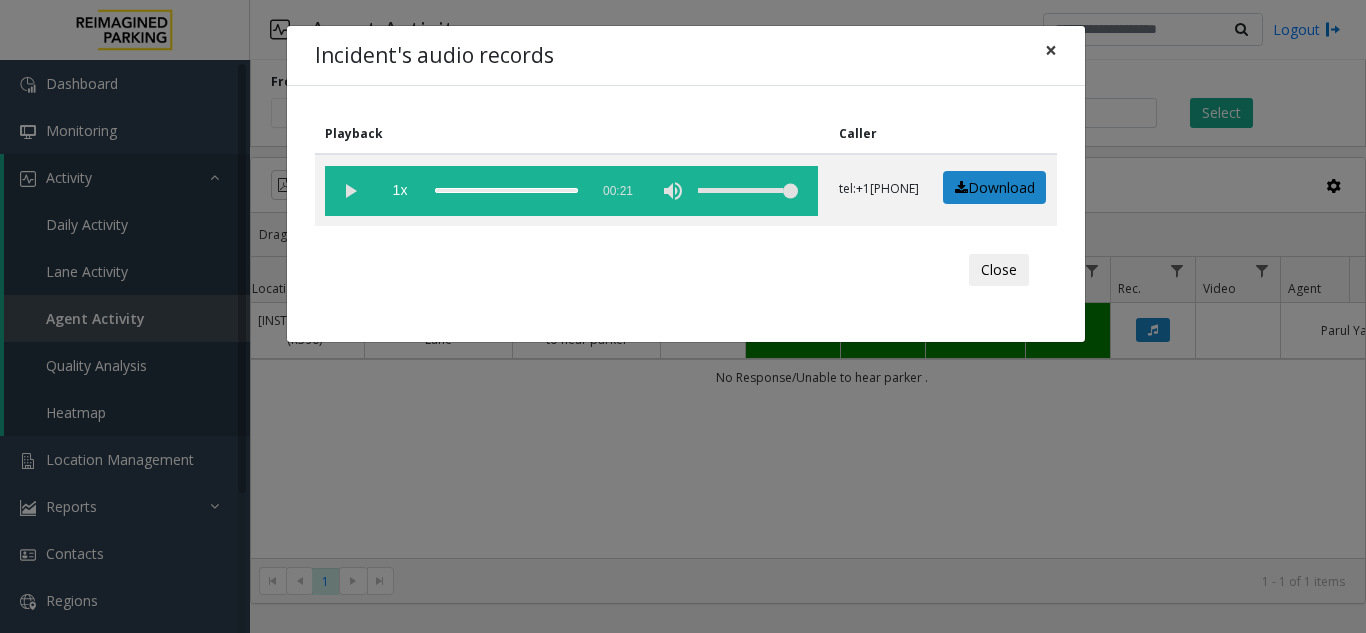 click on "×" 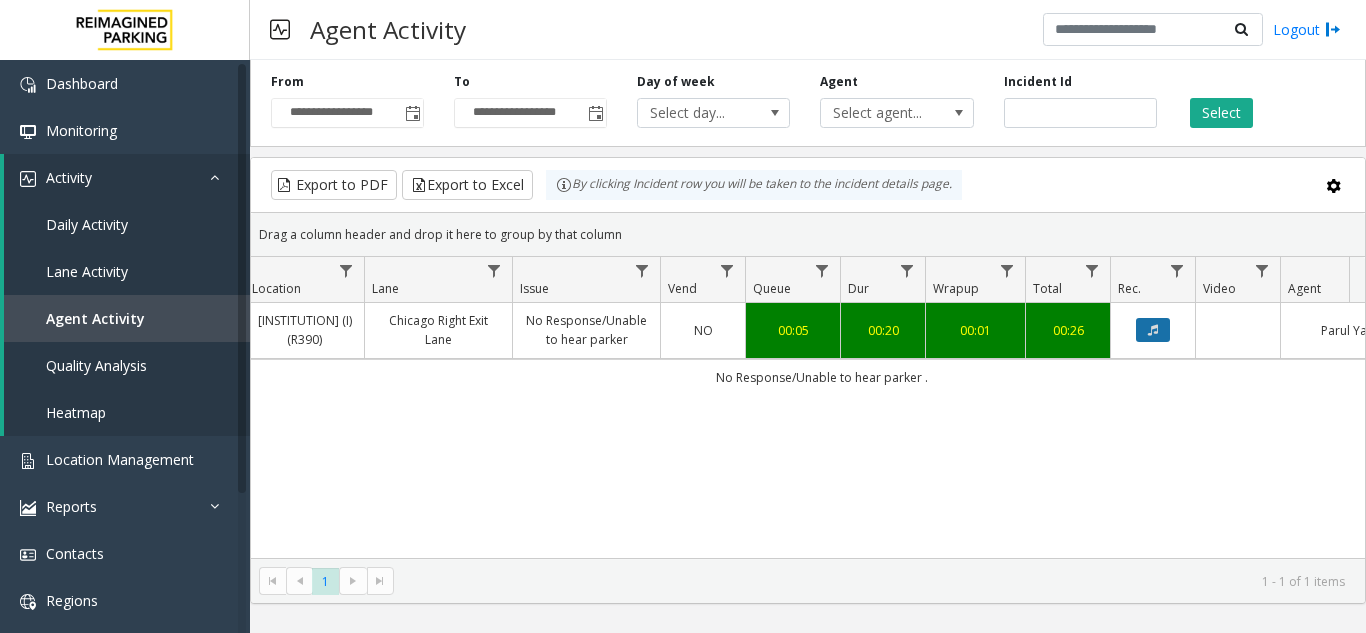 click 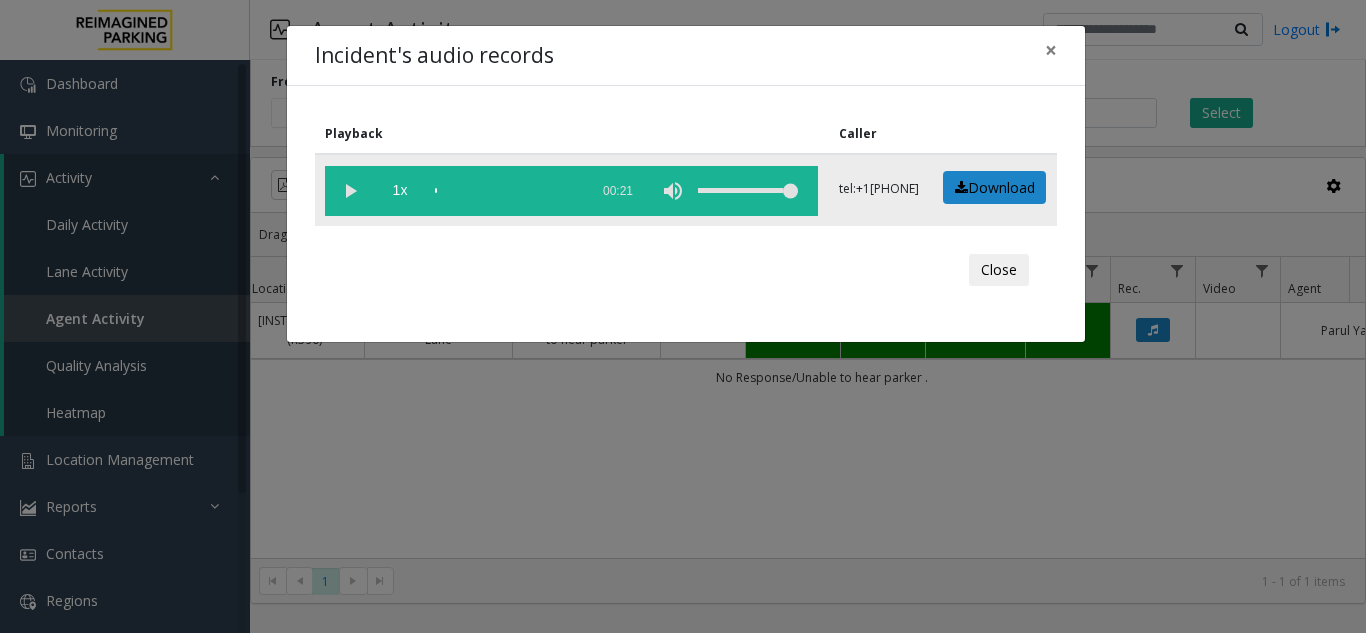 click 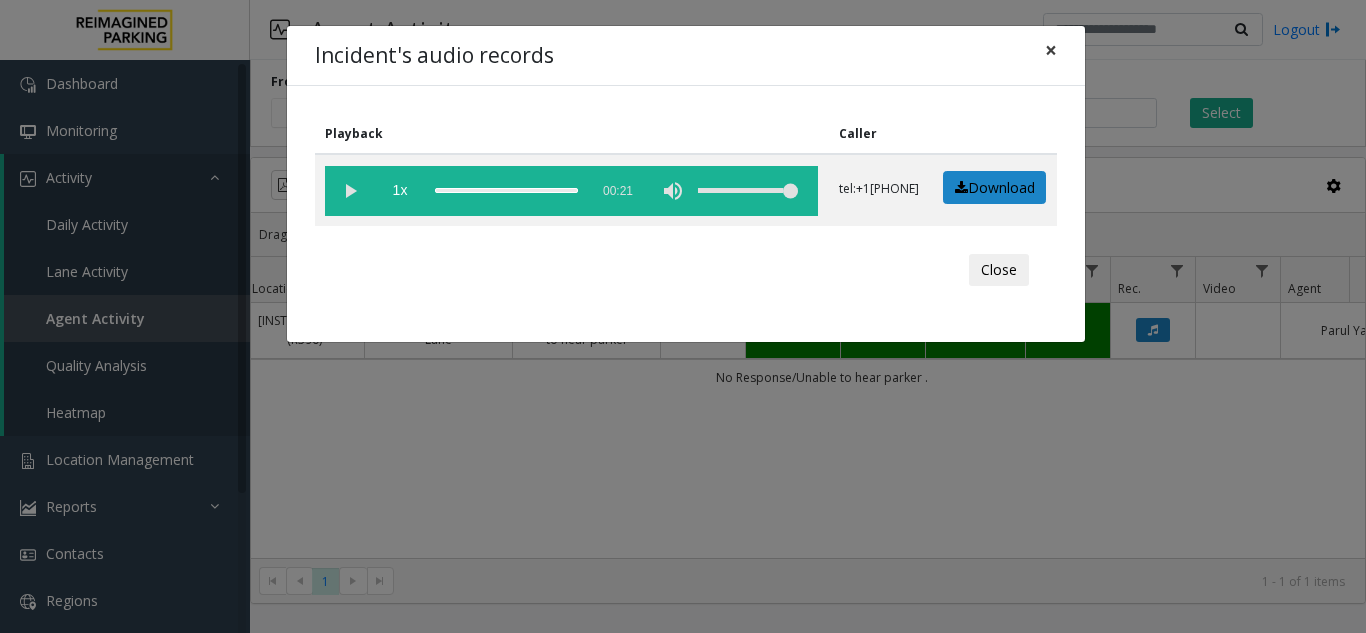 click on "×" 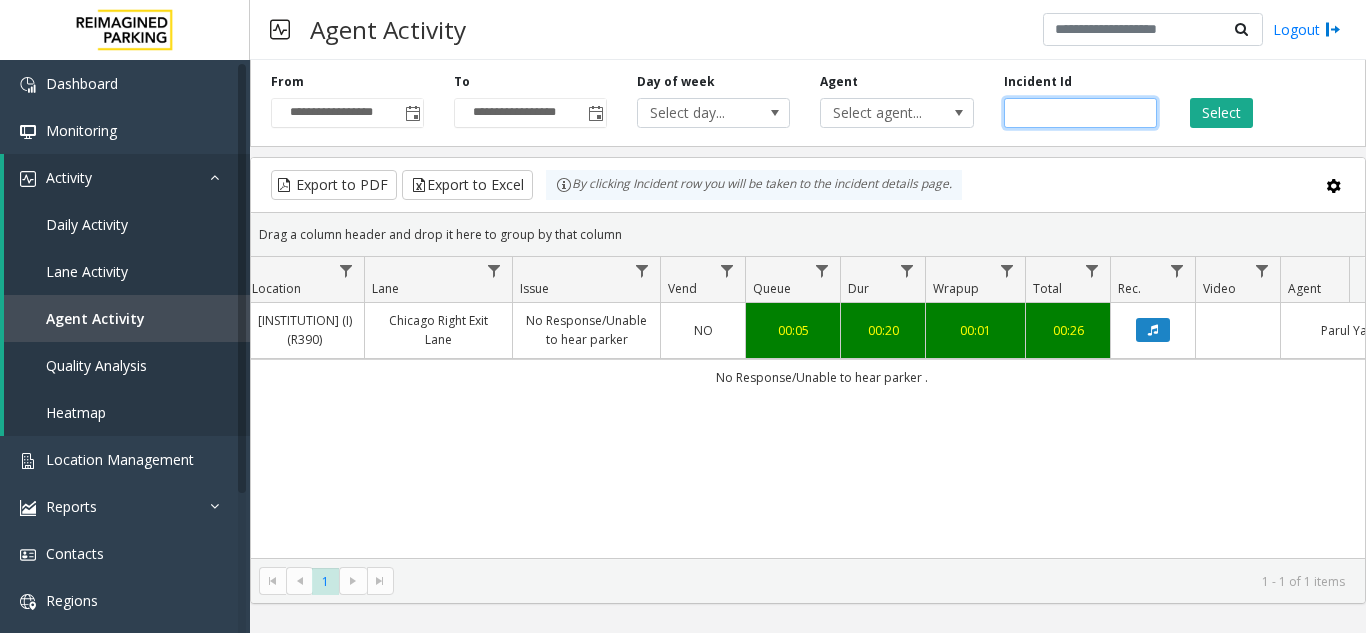 drag, startPoint x: 1069, startPoint y: 106, endPoint x: 939, endPoint y: 128, distance: 131.8484 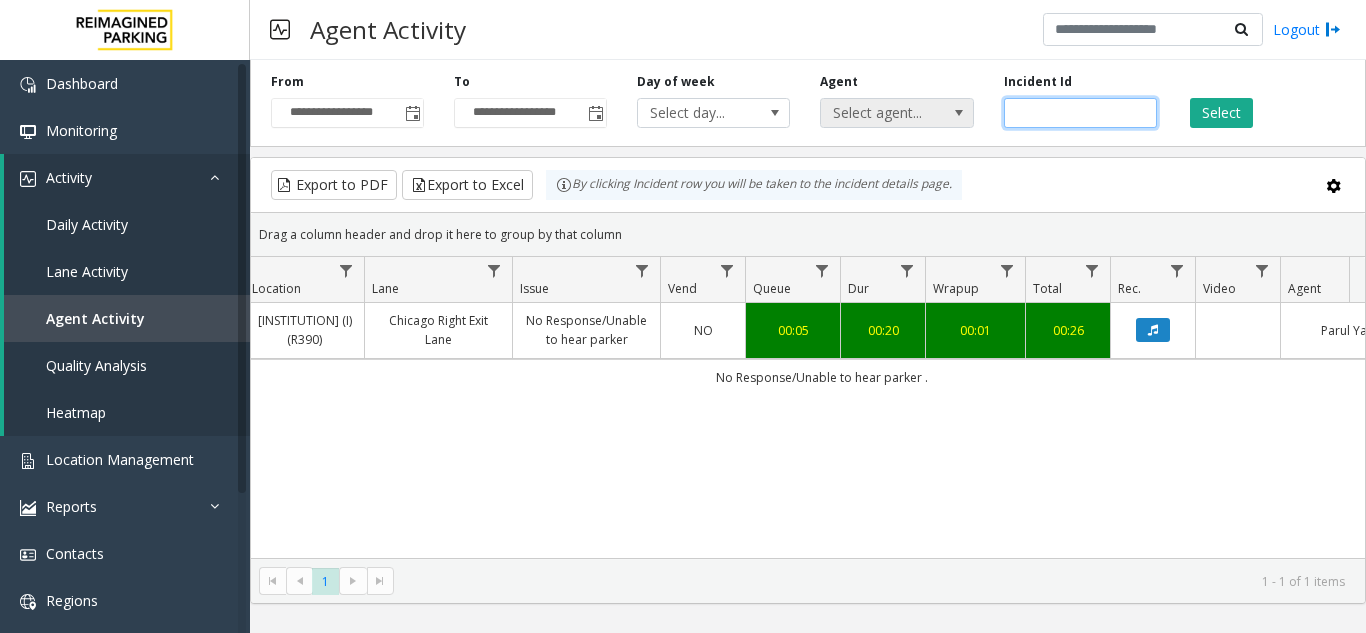 paste 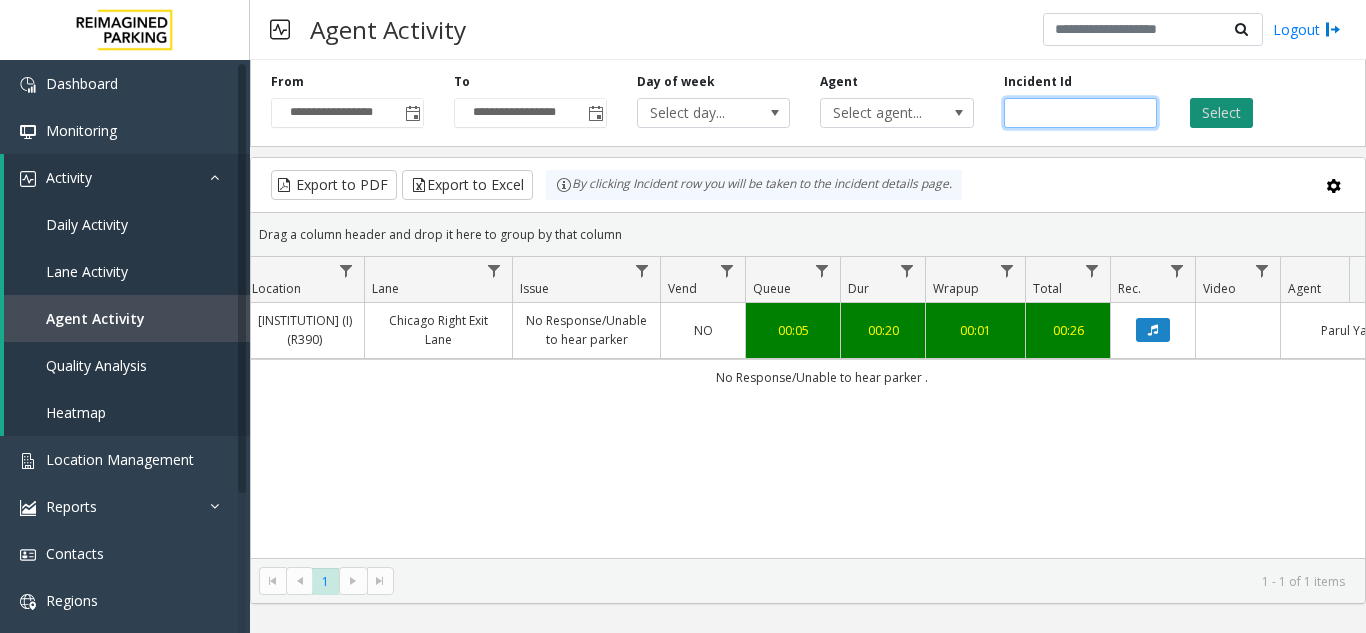 type on "*******" 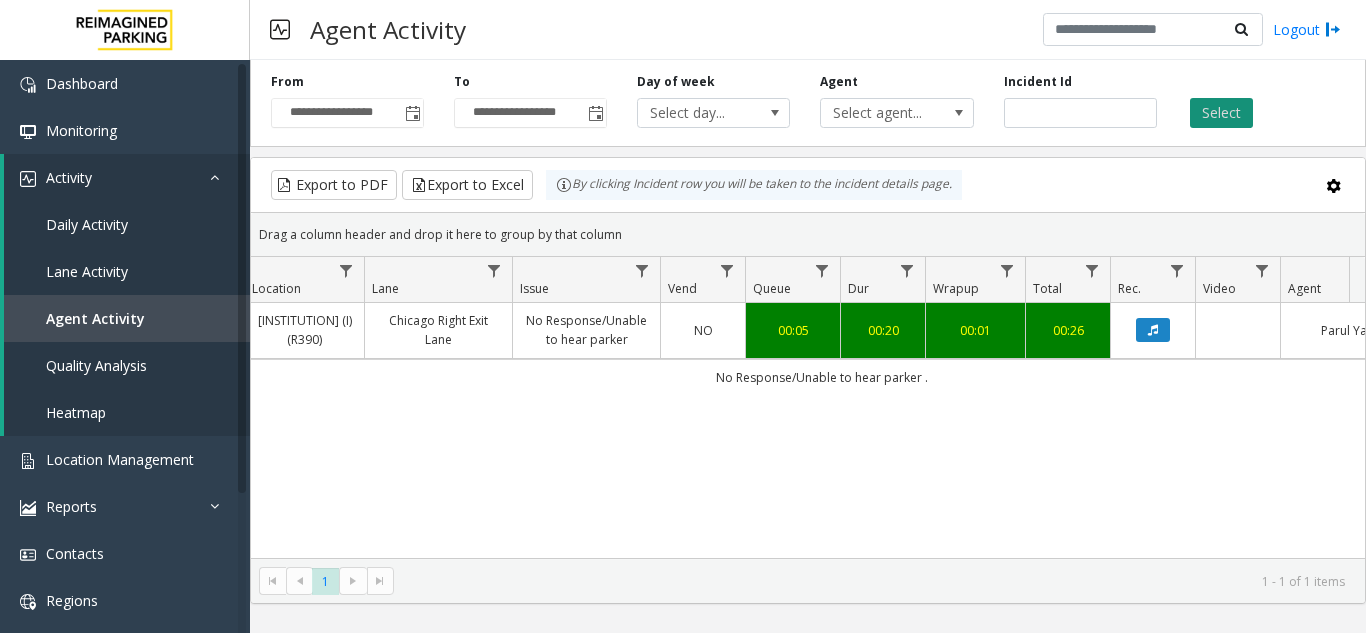 click on "Select" 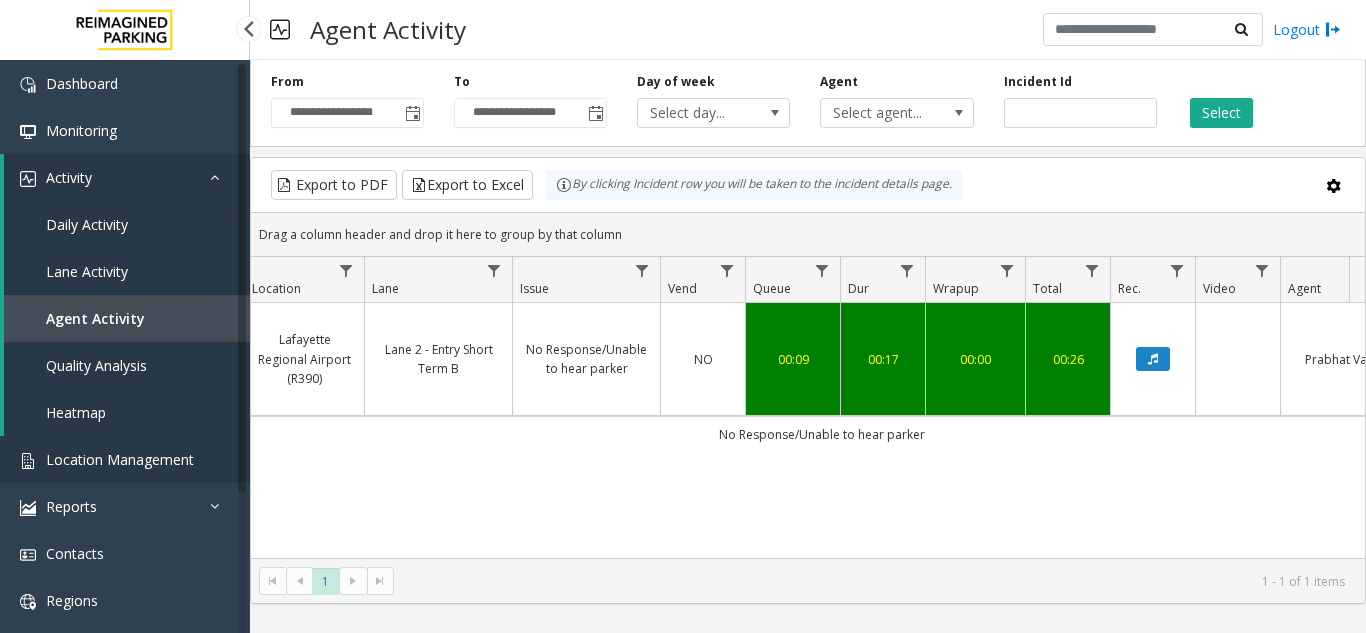 click on "Location Management" at bounding box center [120, 459] 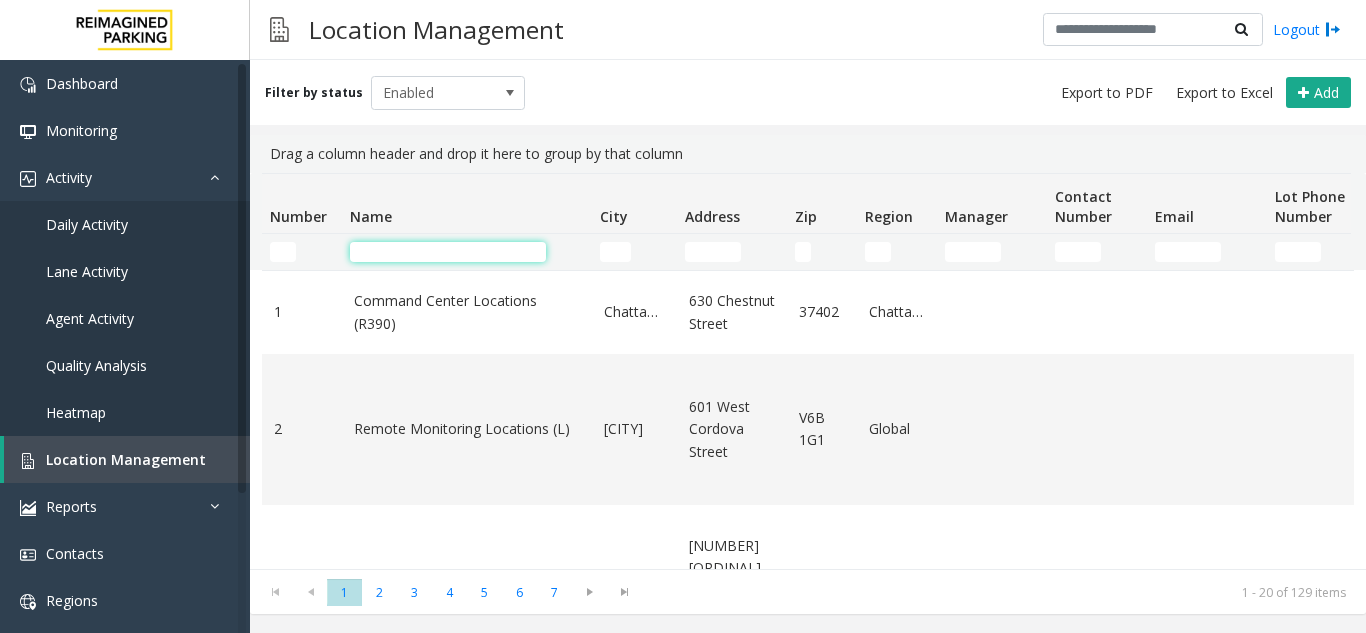 click 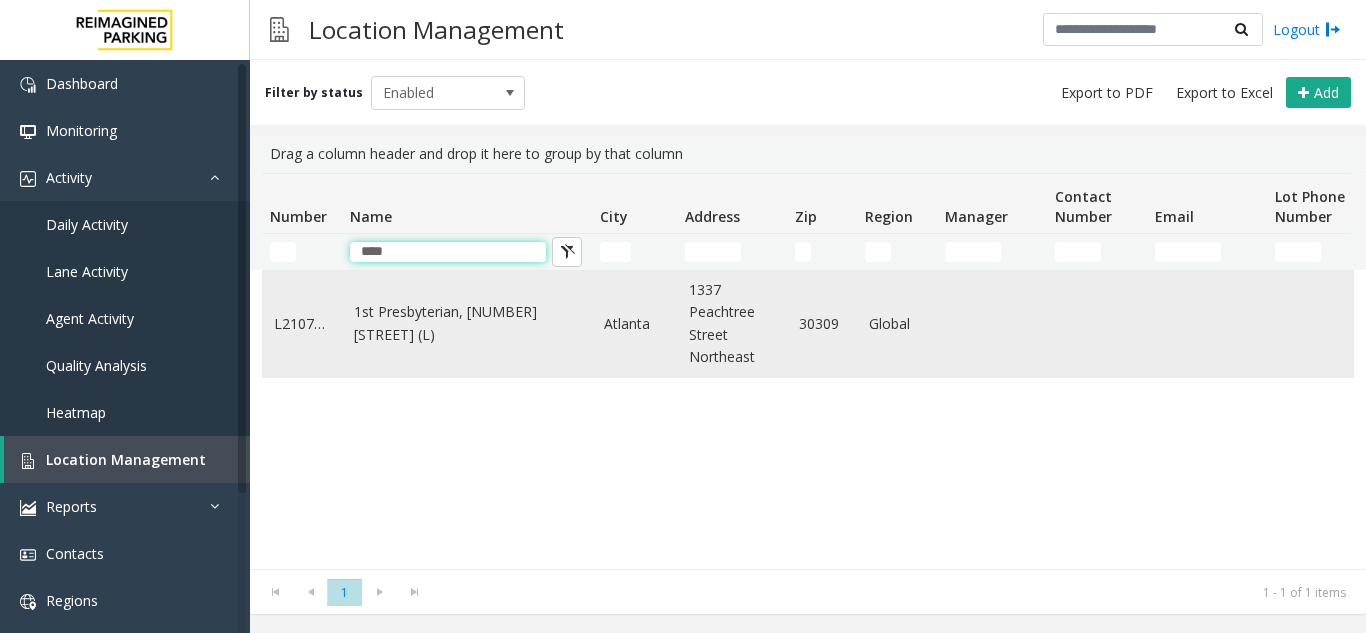 type on "****" 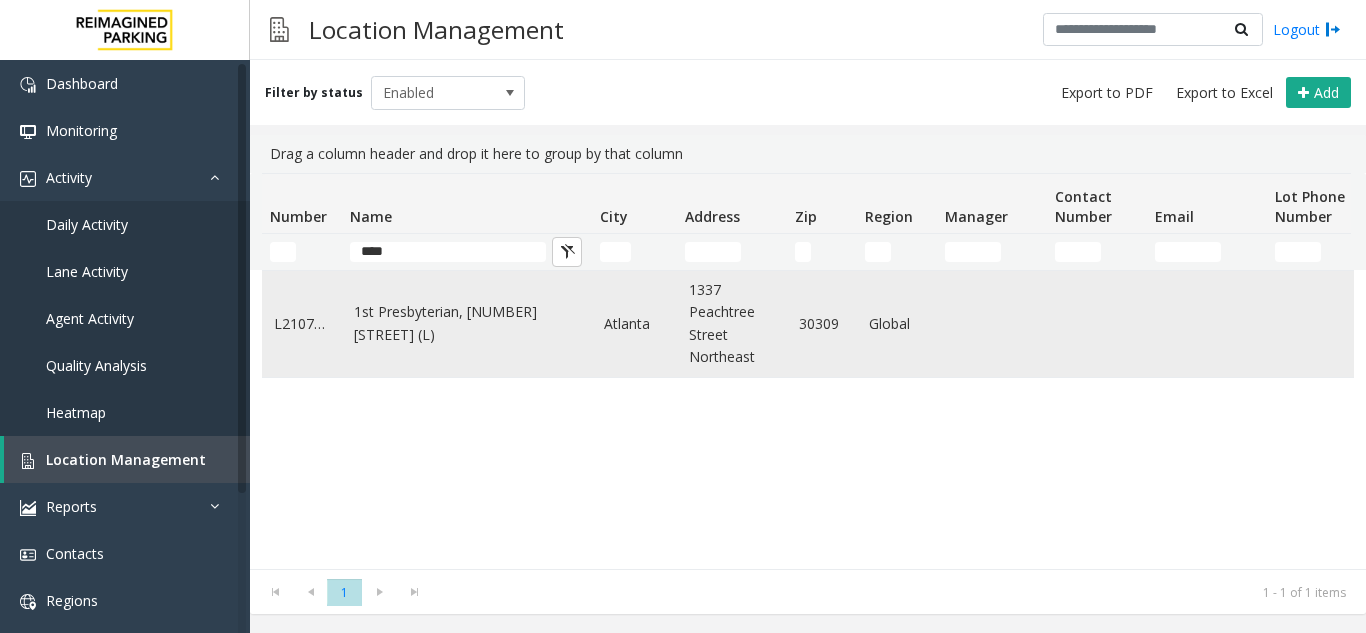 click on "1st Presbyterian, [NUMBER] [STREET] (L)" 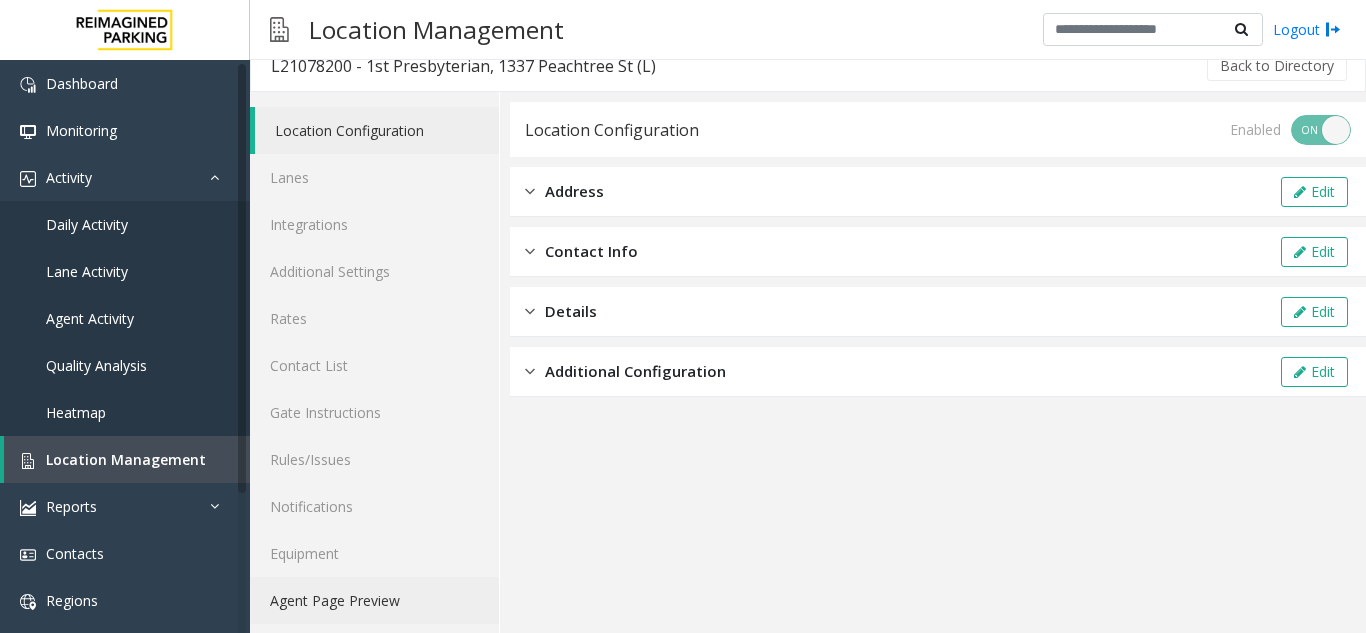 scroll, scrollTop: 26, scrollLeft: 0, axis: vertical 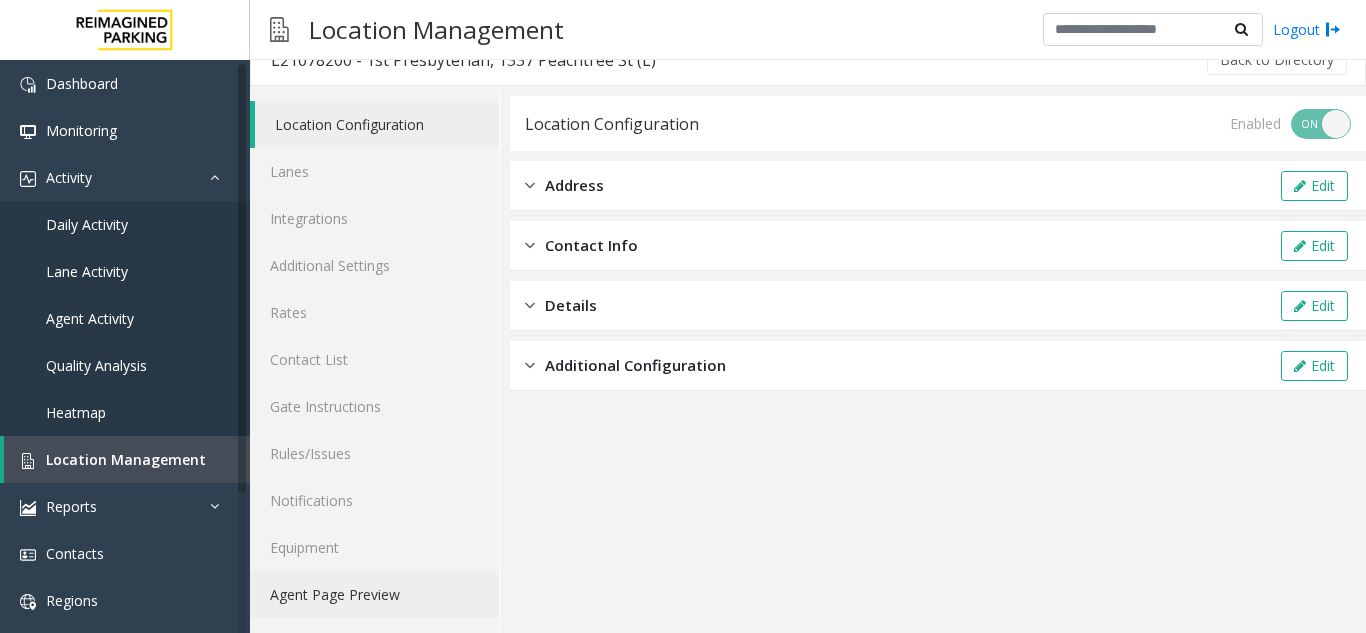click on "Agent Page Preview" 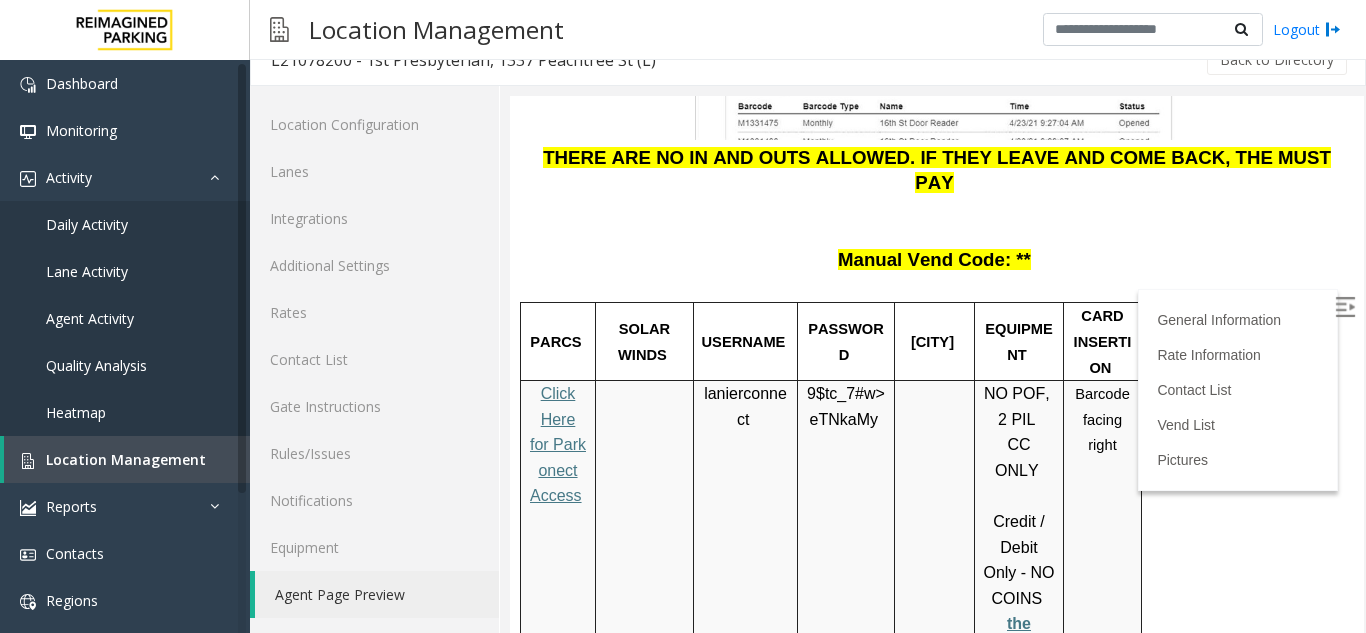scroll, scrollTop: 2600, scrollLeft: 0, axis: vertical 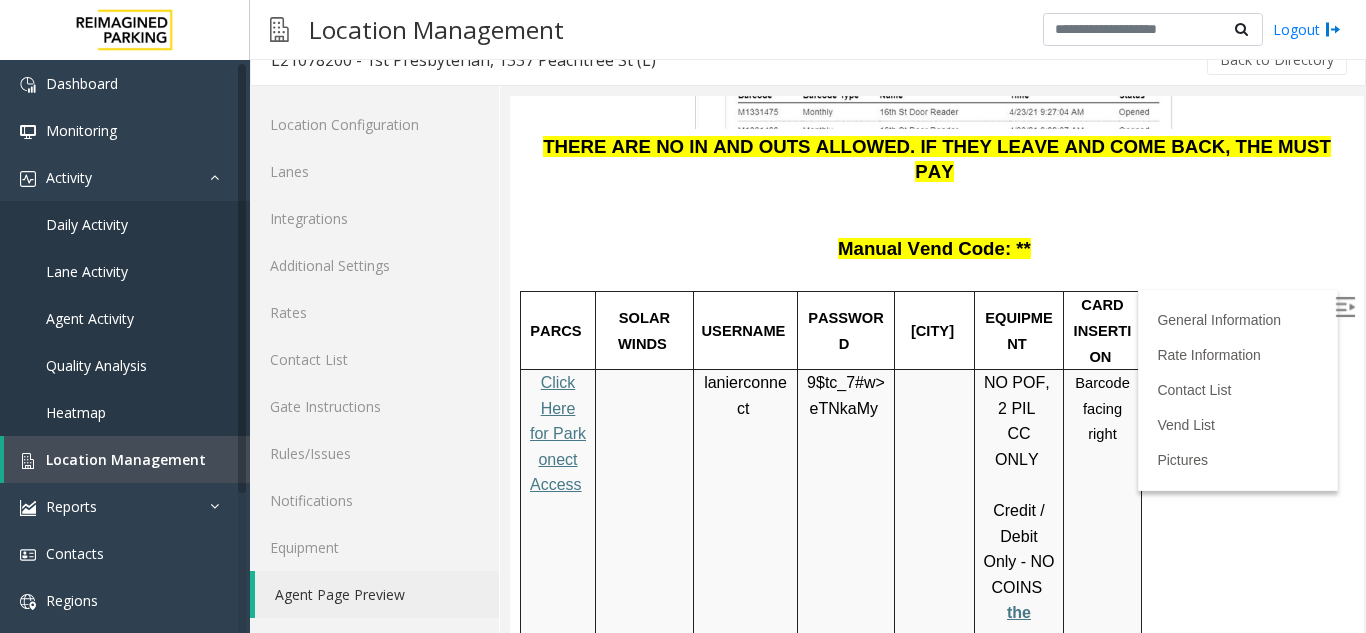 click on "Click Here for Parkonect Access" at bounding box center (558, 433) 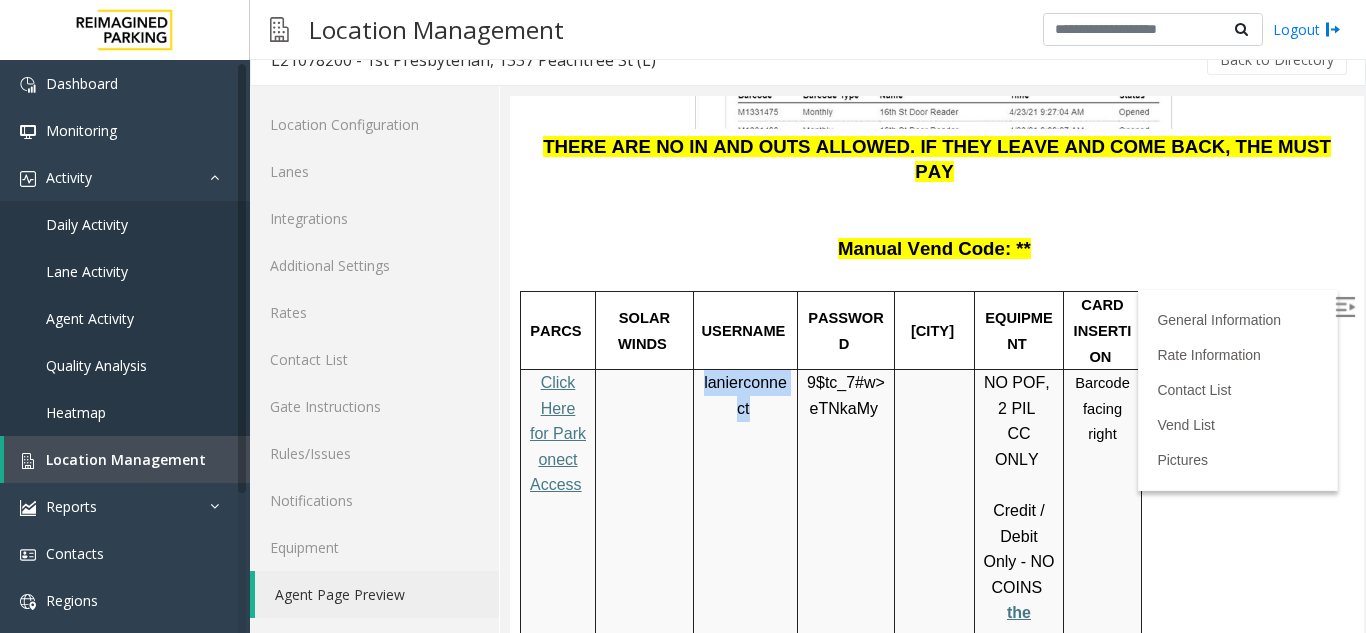 drag, startPoint x: 744, startPoint y: 229, endPoint x: 704, endPoint y: 203, distance: 47.707443 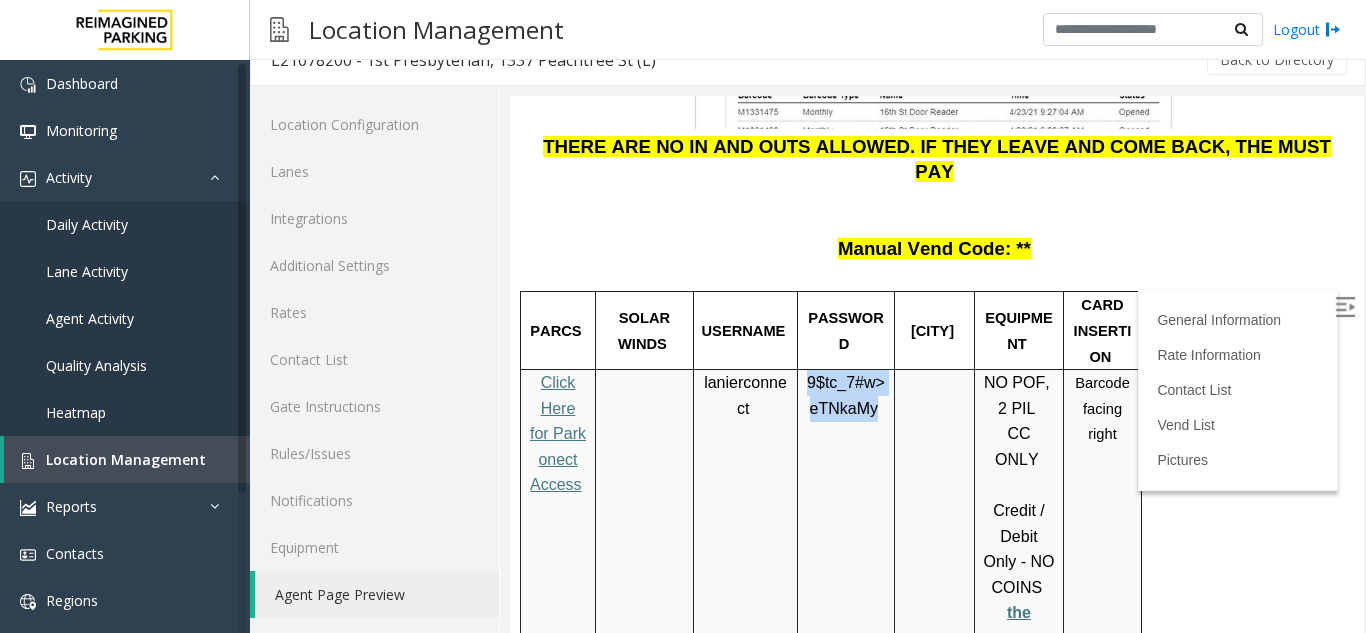 drag, startPoint x: 868, startPoint y: 224, endPoint x: 803, endPoint y: 189, distance: 73.82411 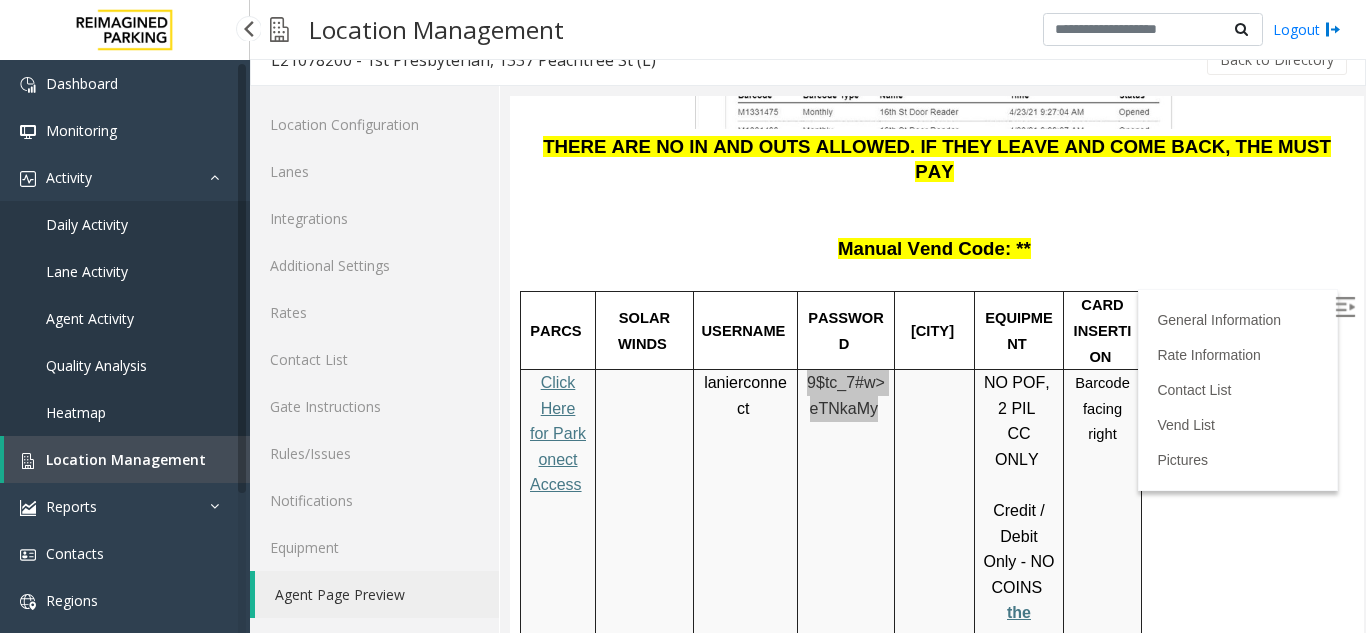 click on "Agent Activity" at bounding box center (125, 318) 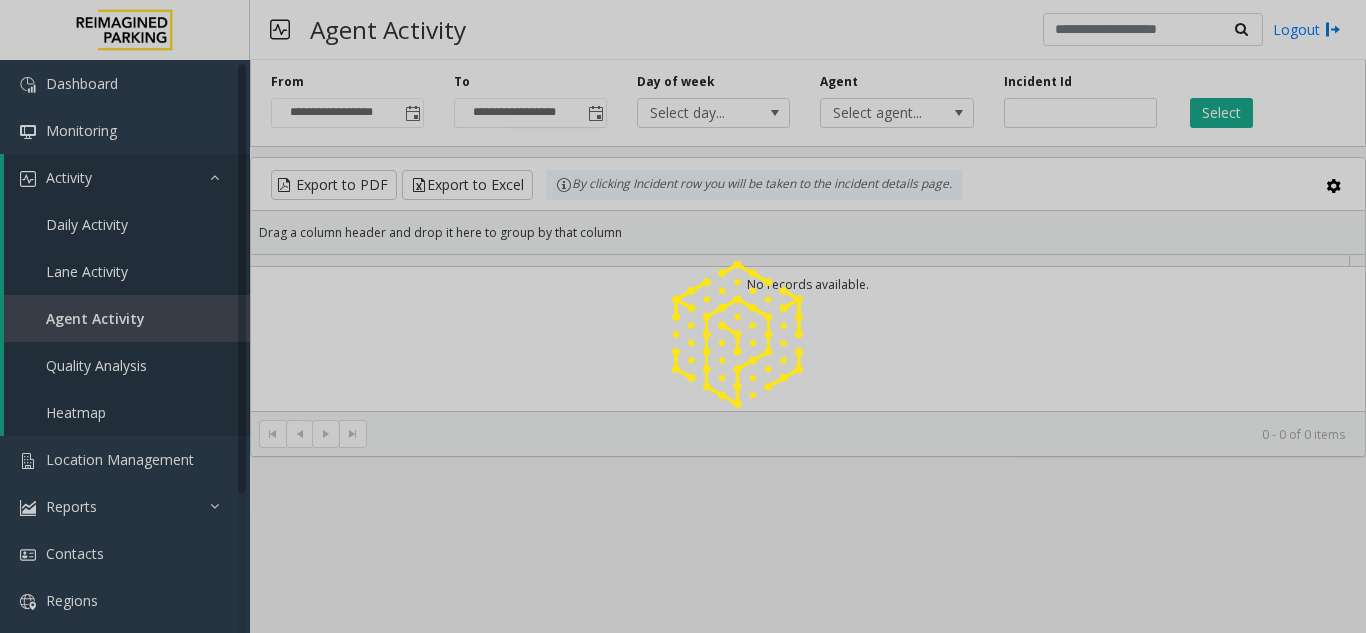 click 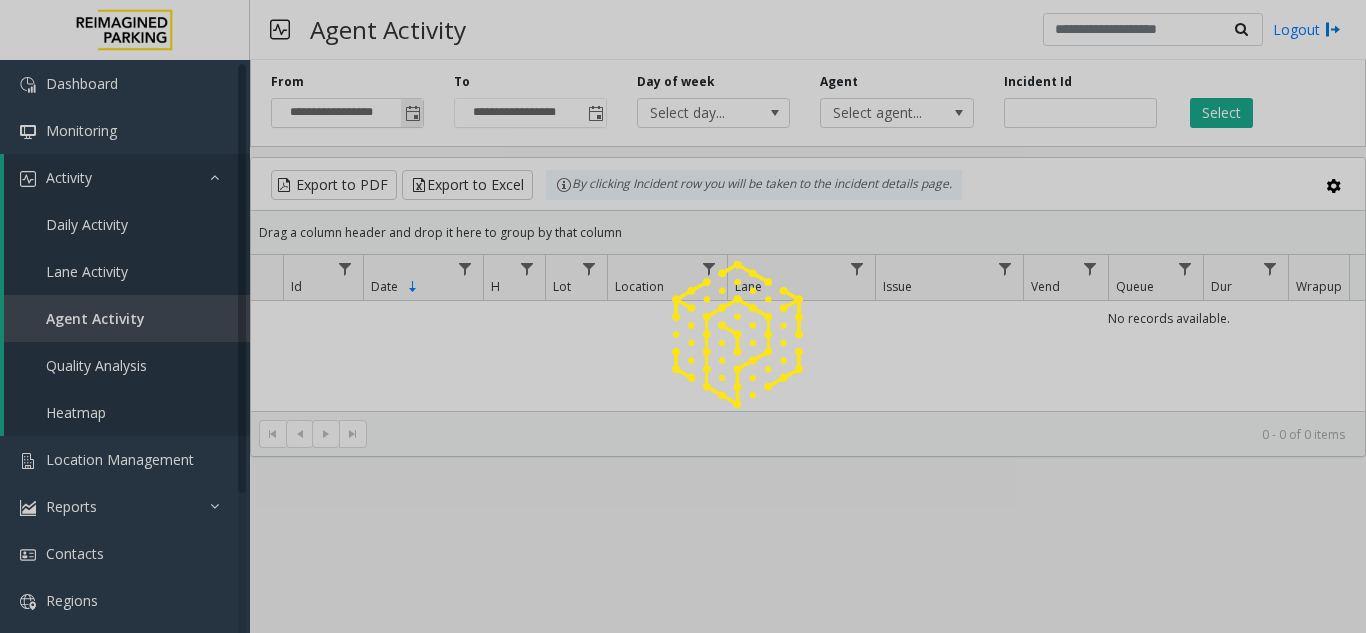 click 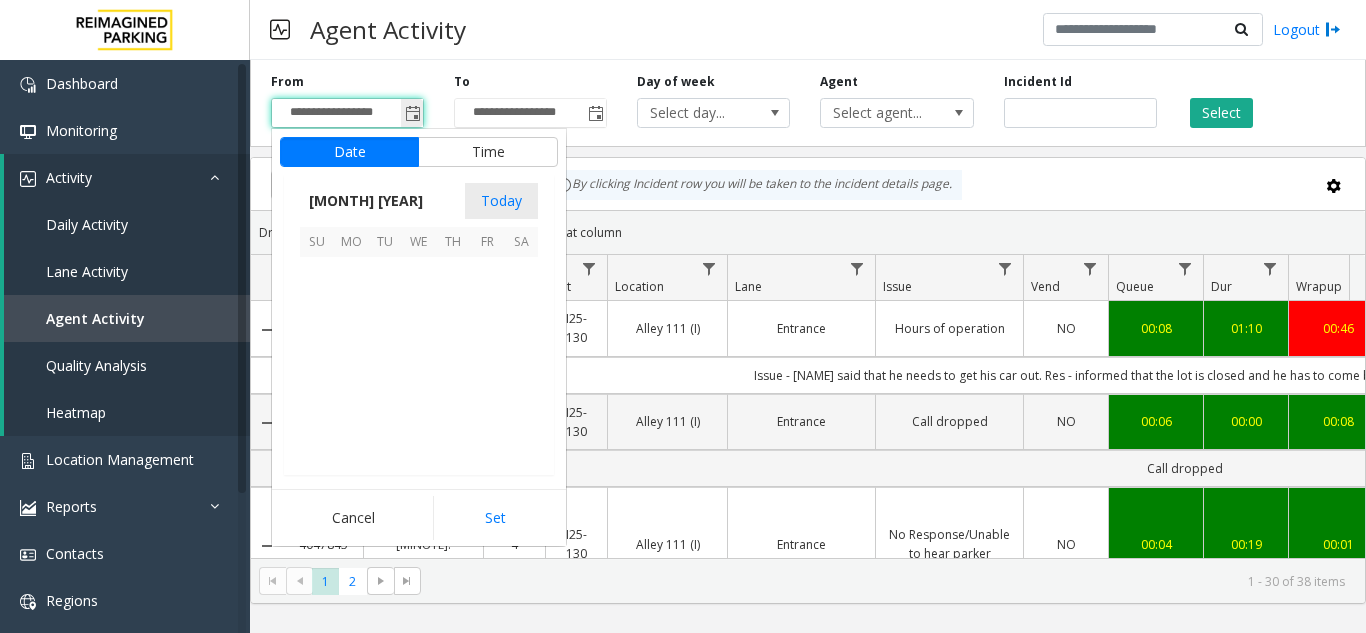 scroll, scrollTop: 358666, scrollLeft: 0, axis: vertical 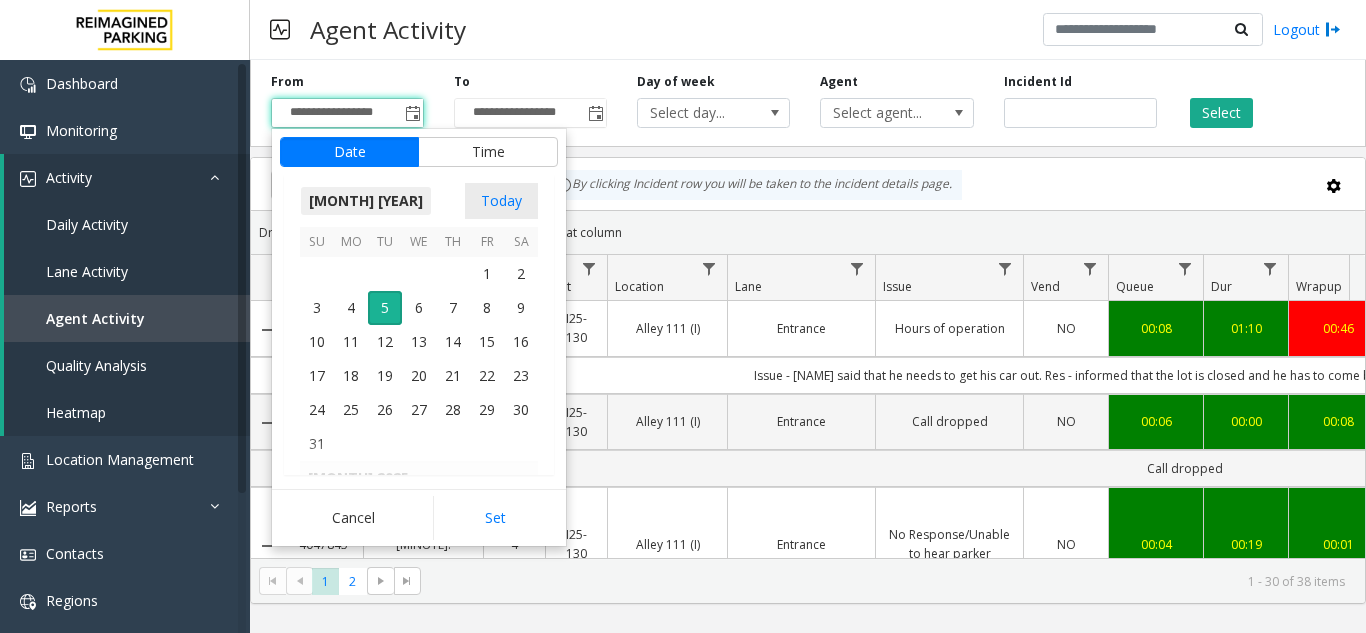 click on "[MONTH] [YEAR]" at bounding box center (366, 201) 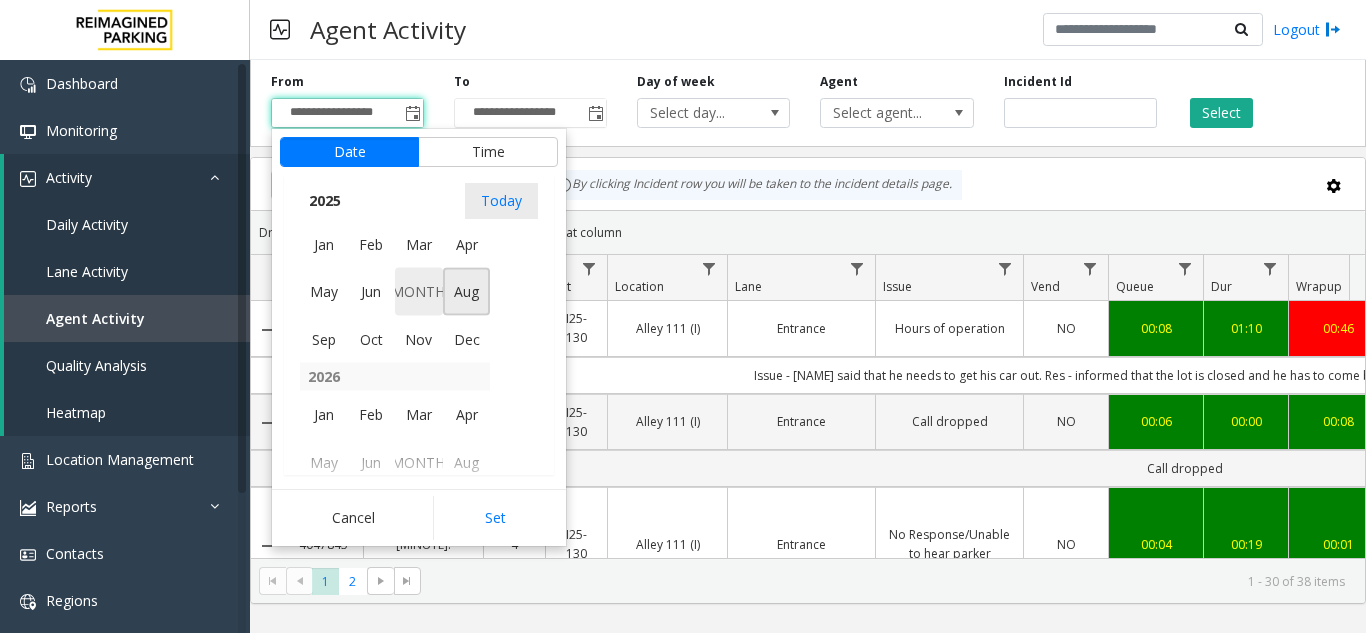 click on "[MONTH]" at bounding box center [419, 292] 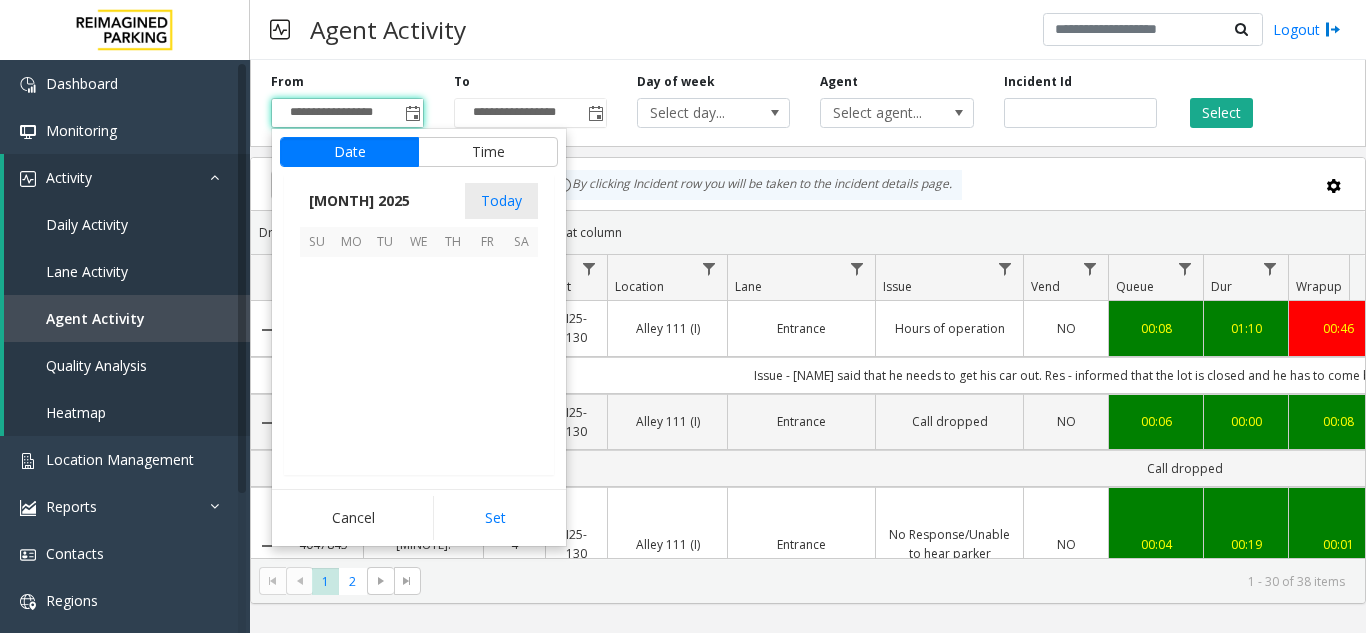 scroll, scrollTop: 358428, scrollLeft: 0, axis: vertical 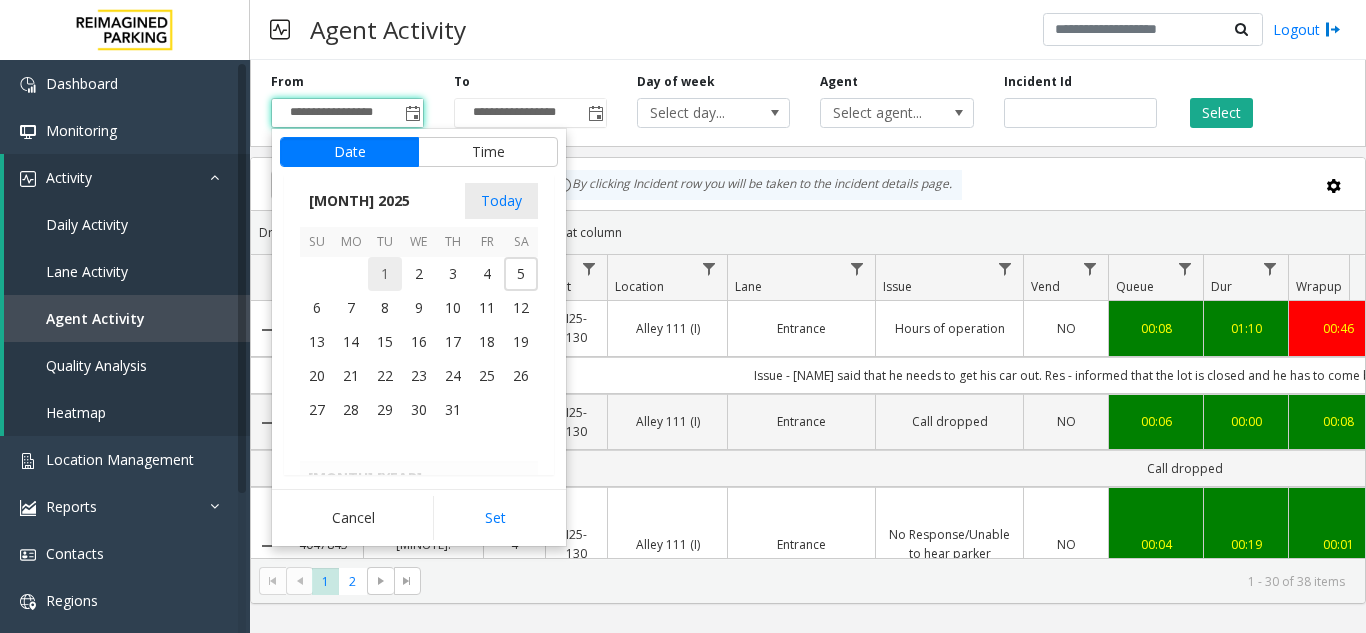 click on "1" at bounding box center (385, 274) 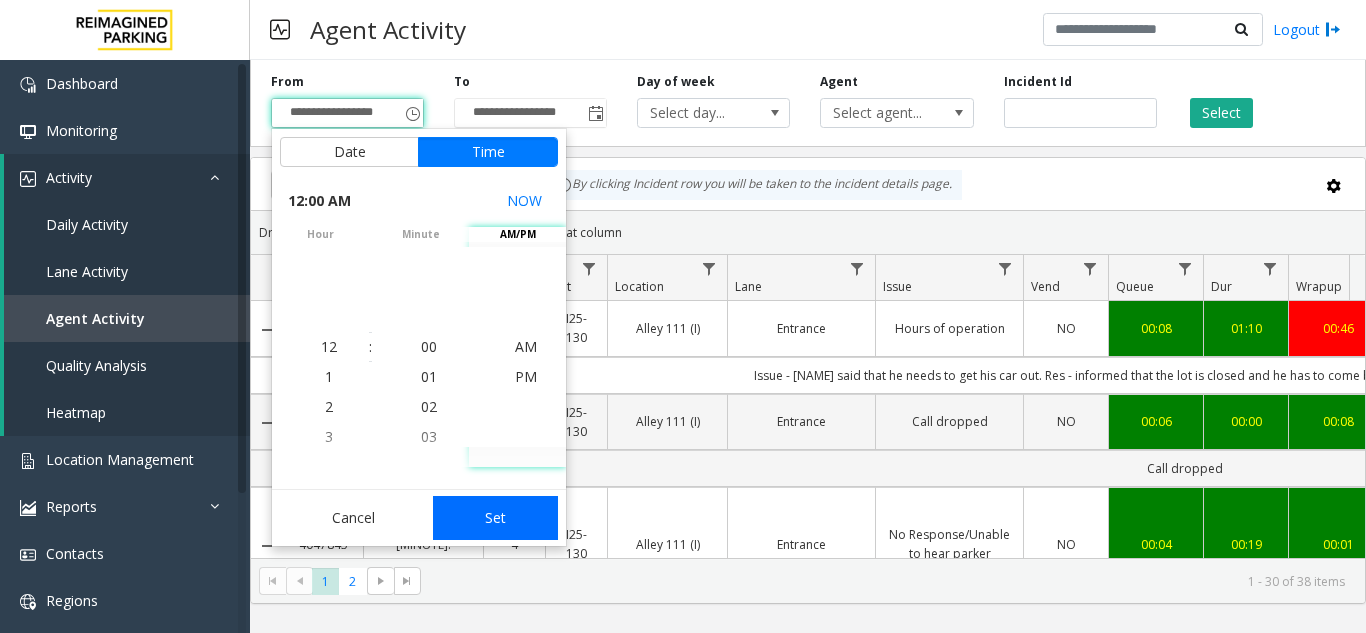 click on "Set" 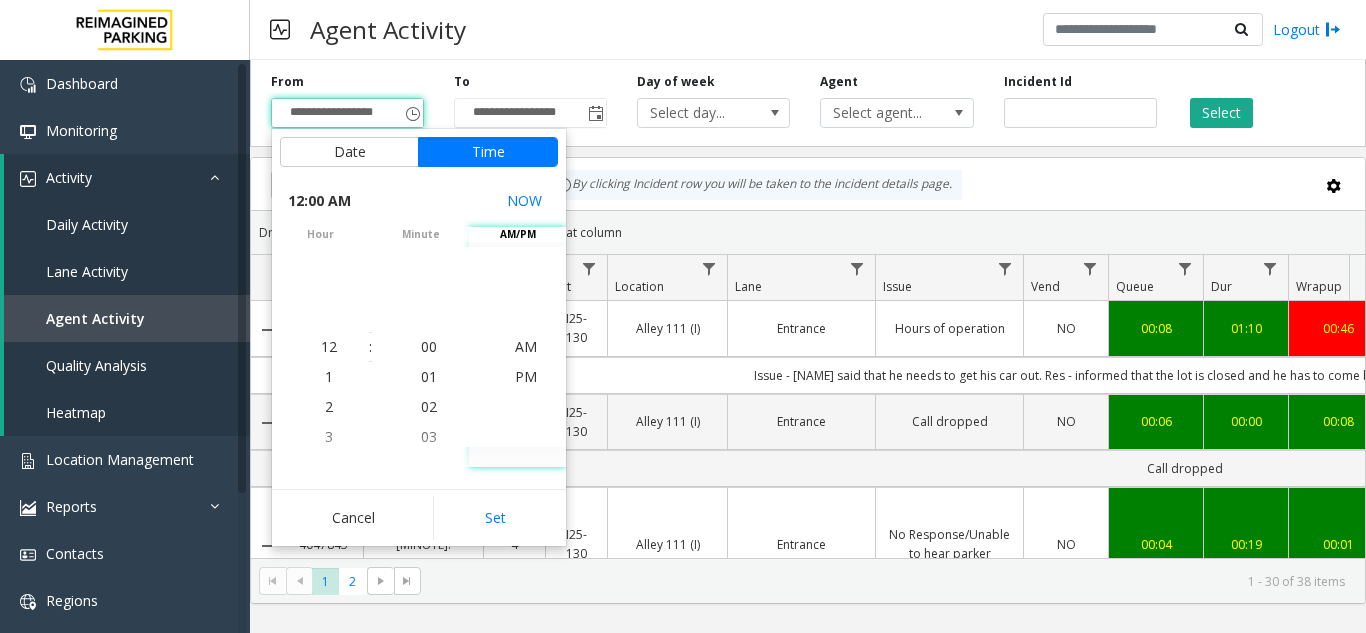 type on "**********" 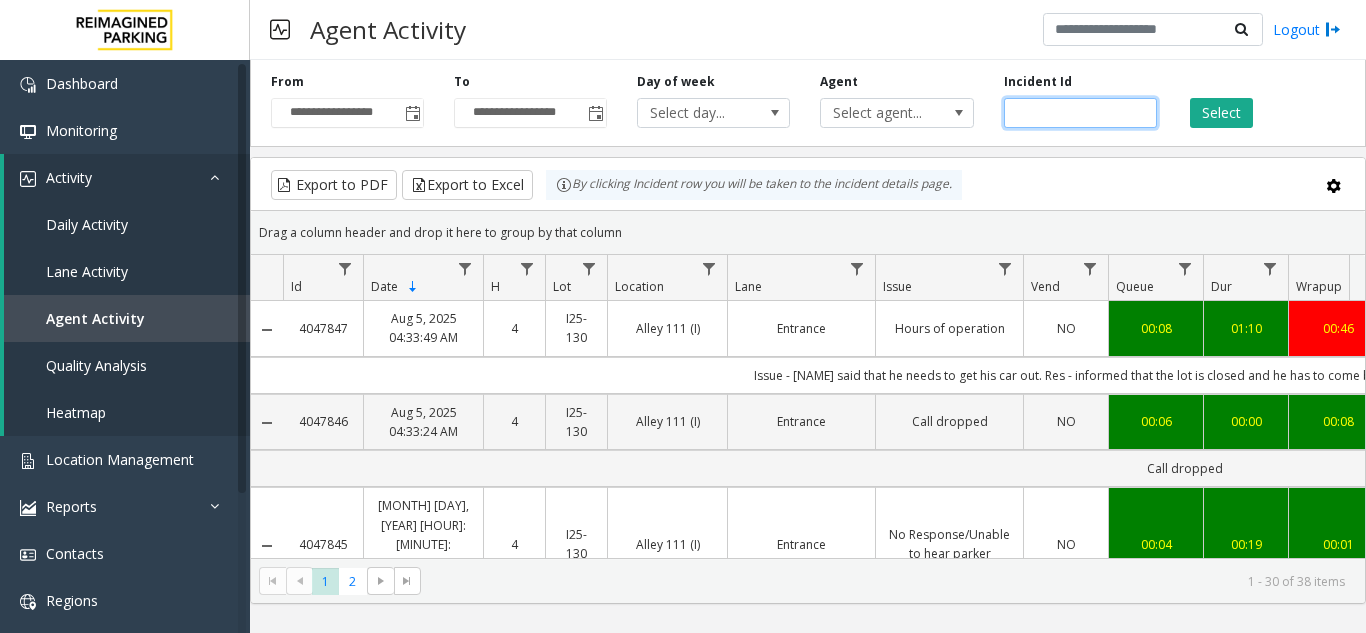 click 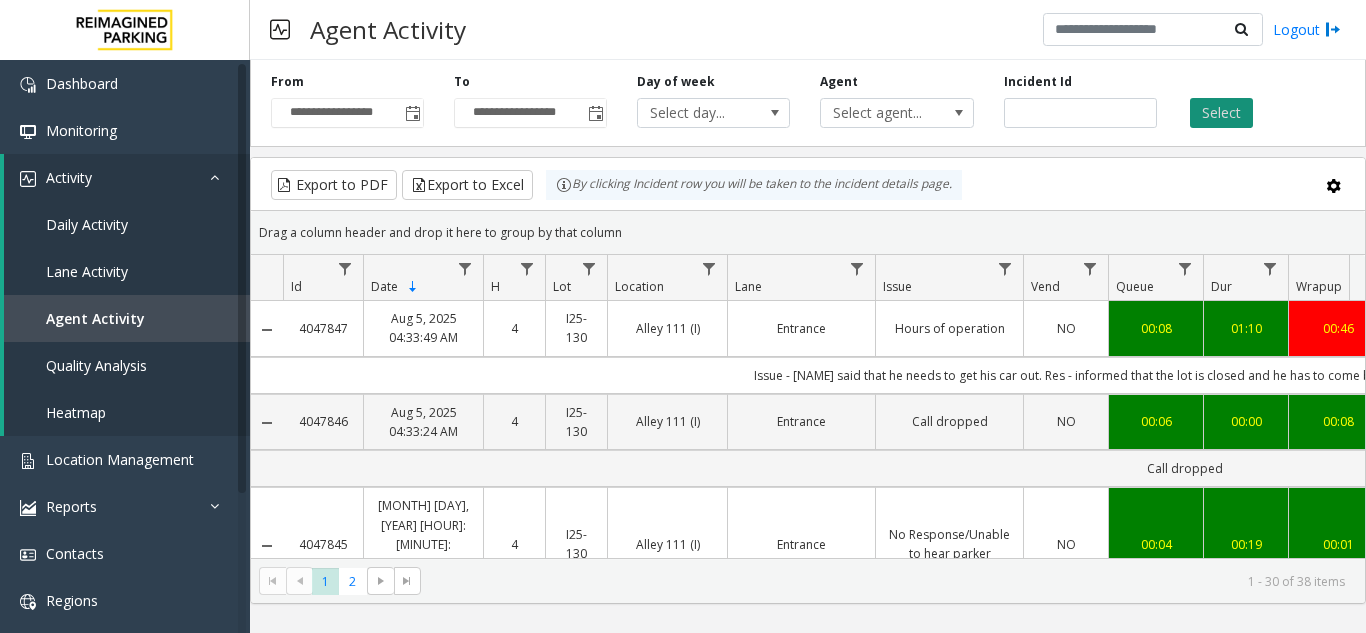 click on "Select" 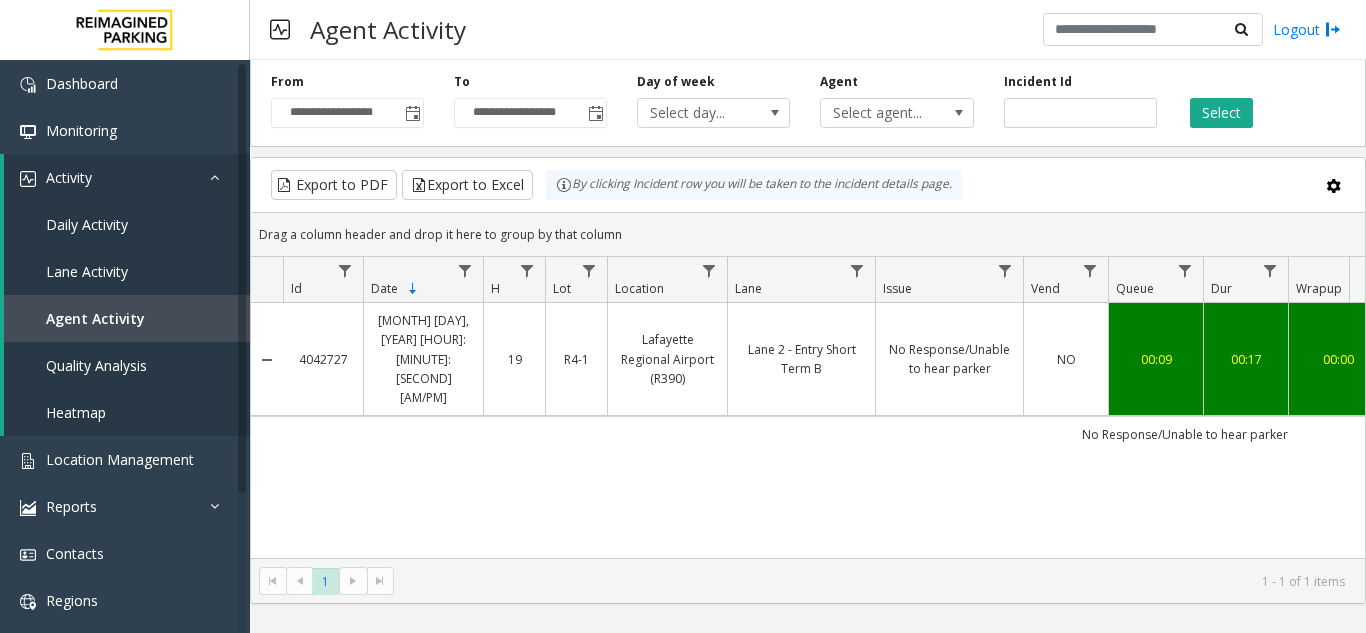 scroll, scrollTop: 0, scrollLeft: 282, axis: horizontal 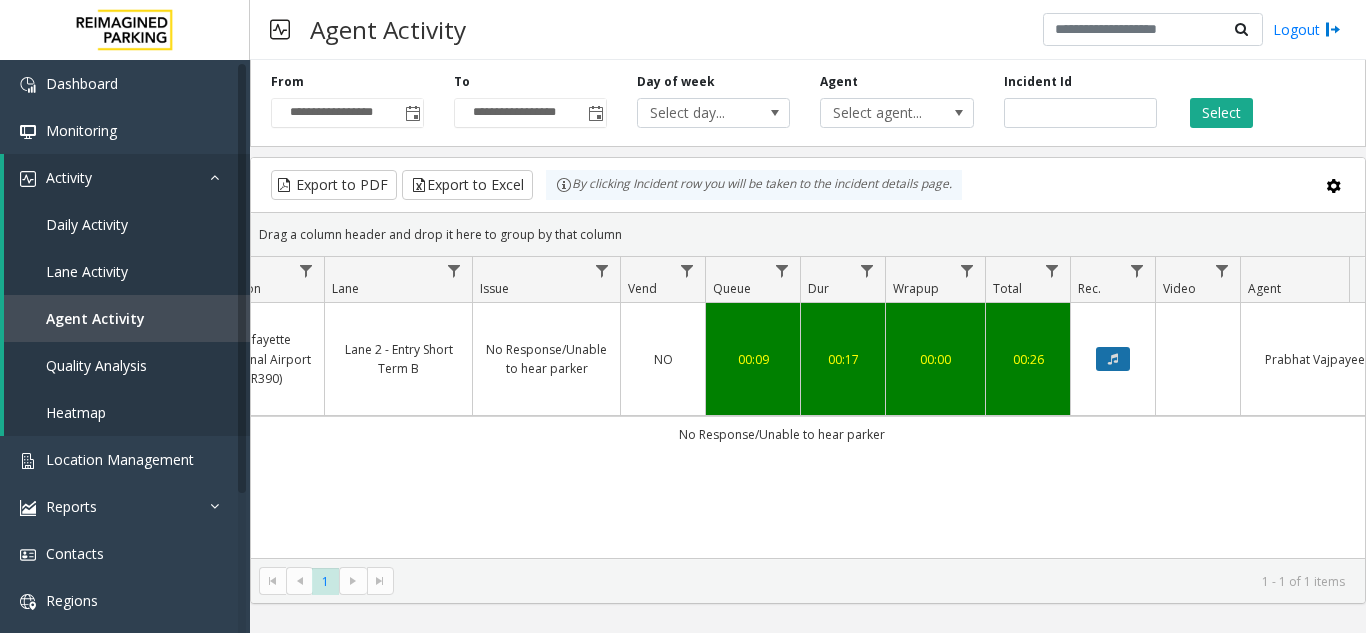 click 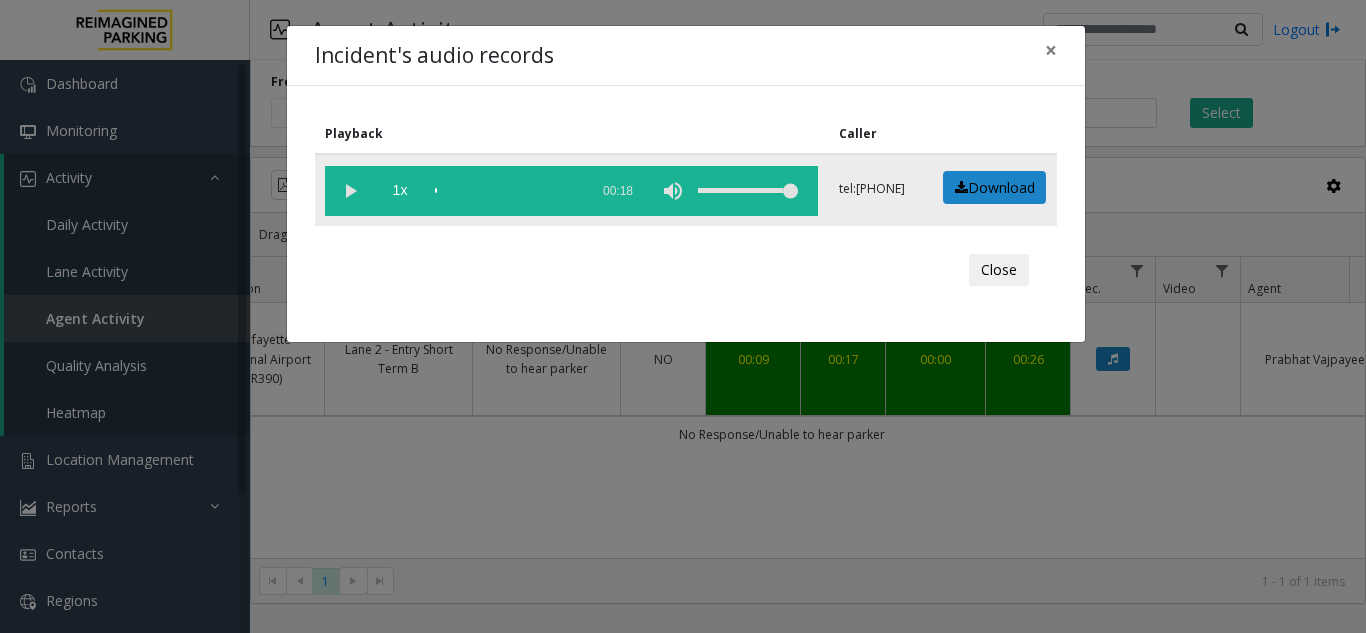 click 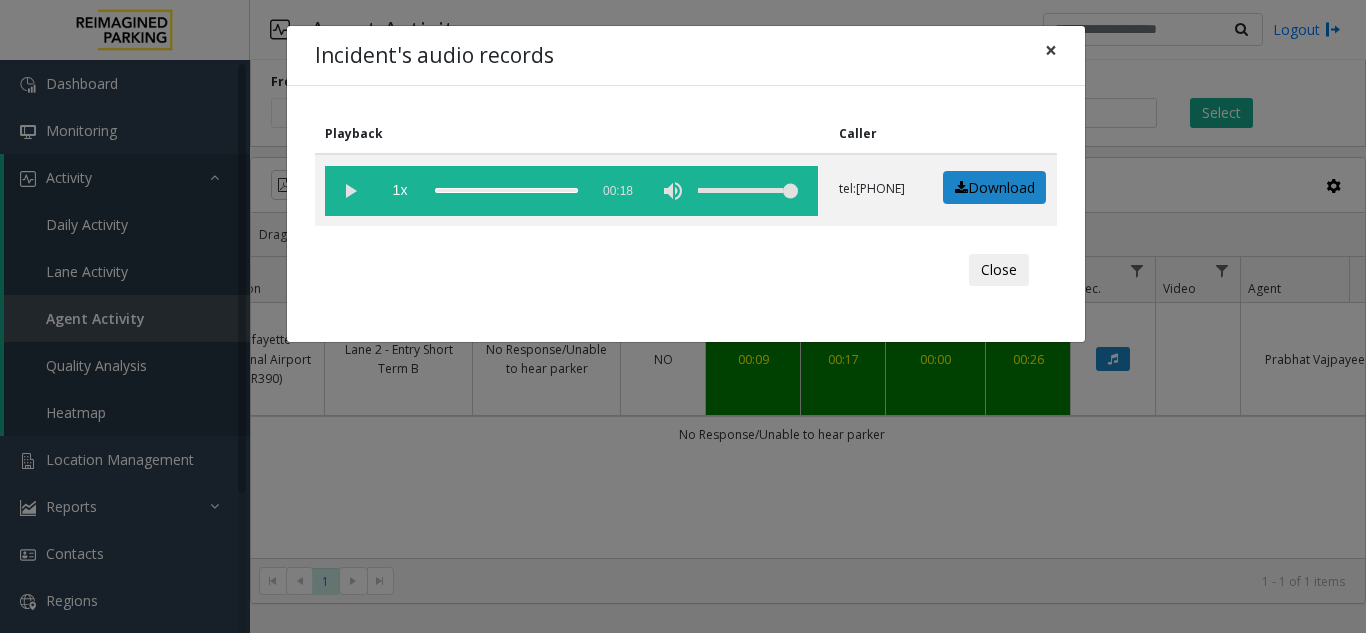 click on "×" 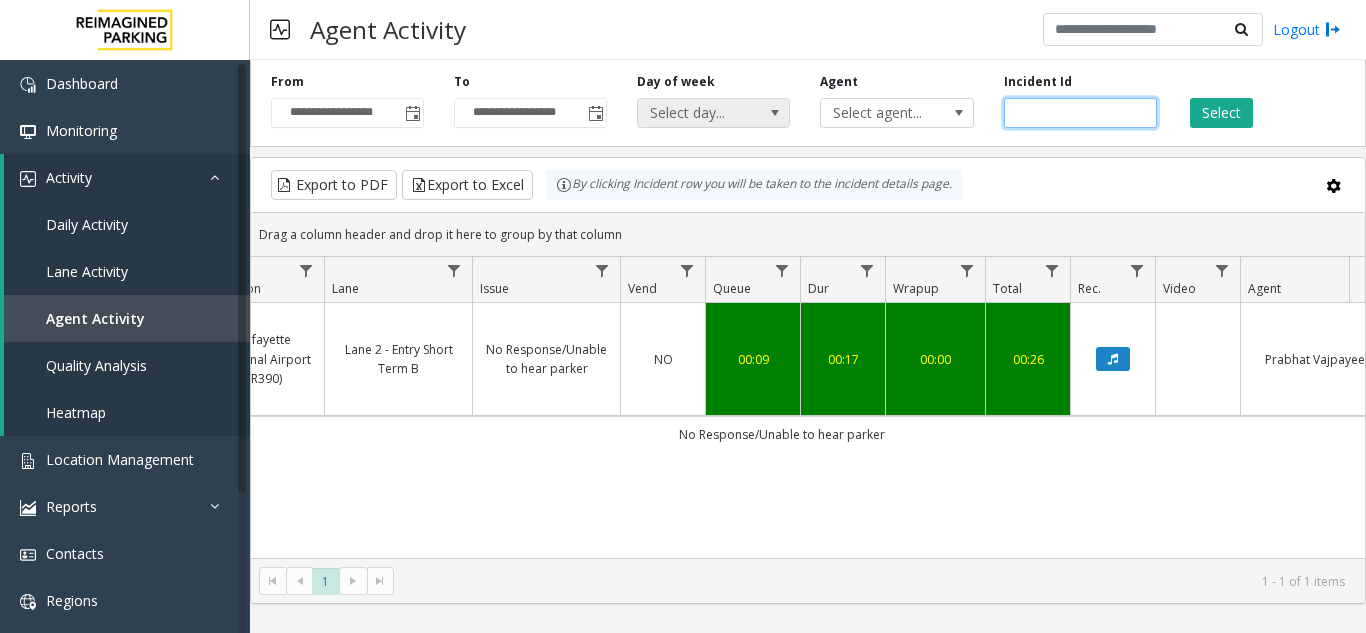 drag, startPoint x: 1072, startPoint y: 111, endPoint x: 769, endPoint y: 113, distance: 303.0066 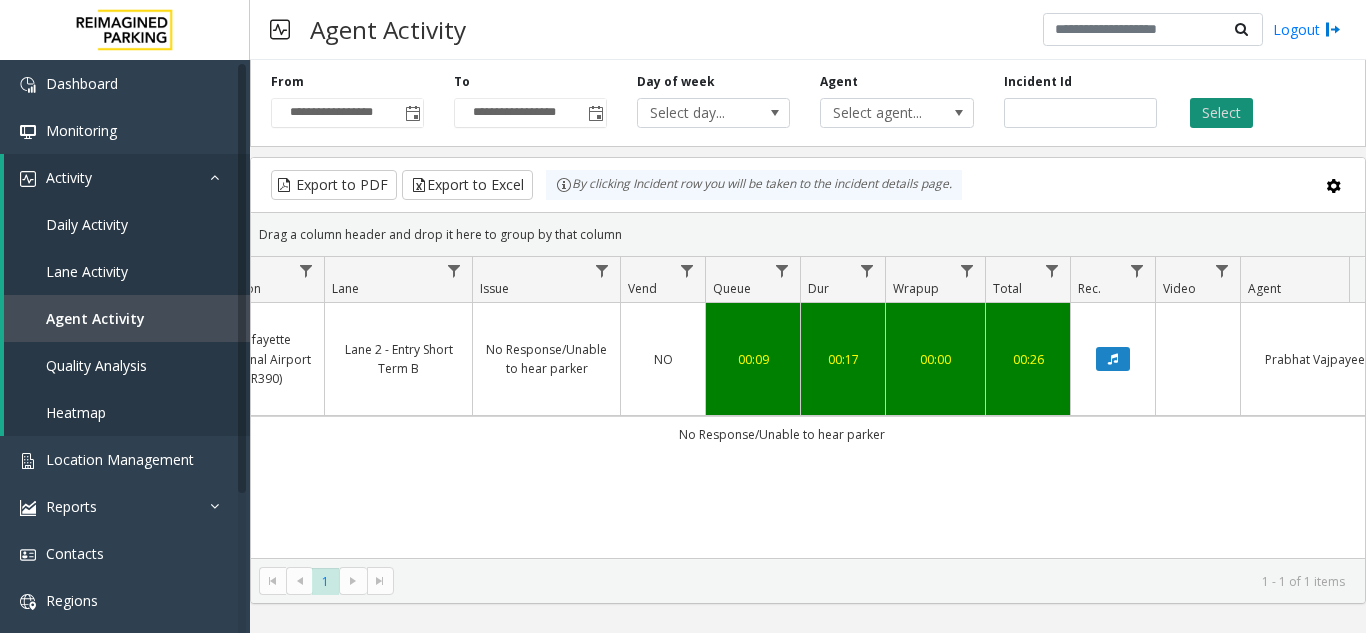 click on "Select" 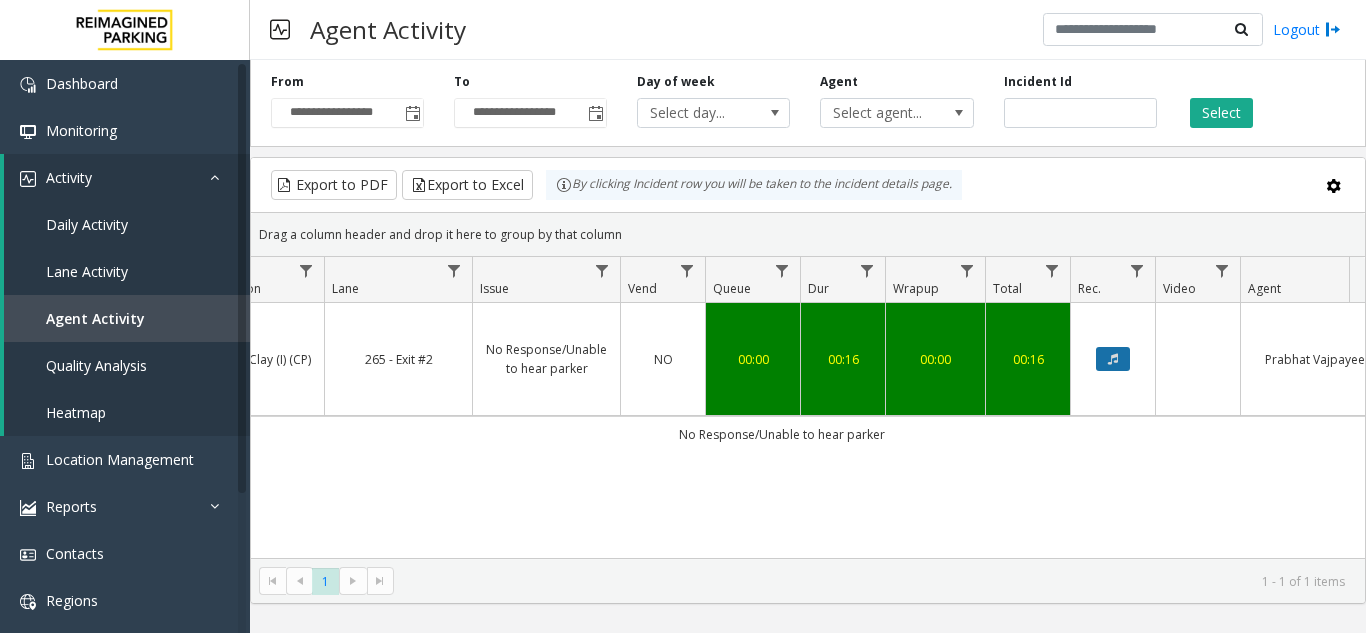 click 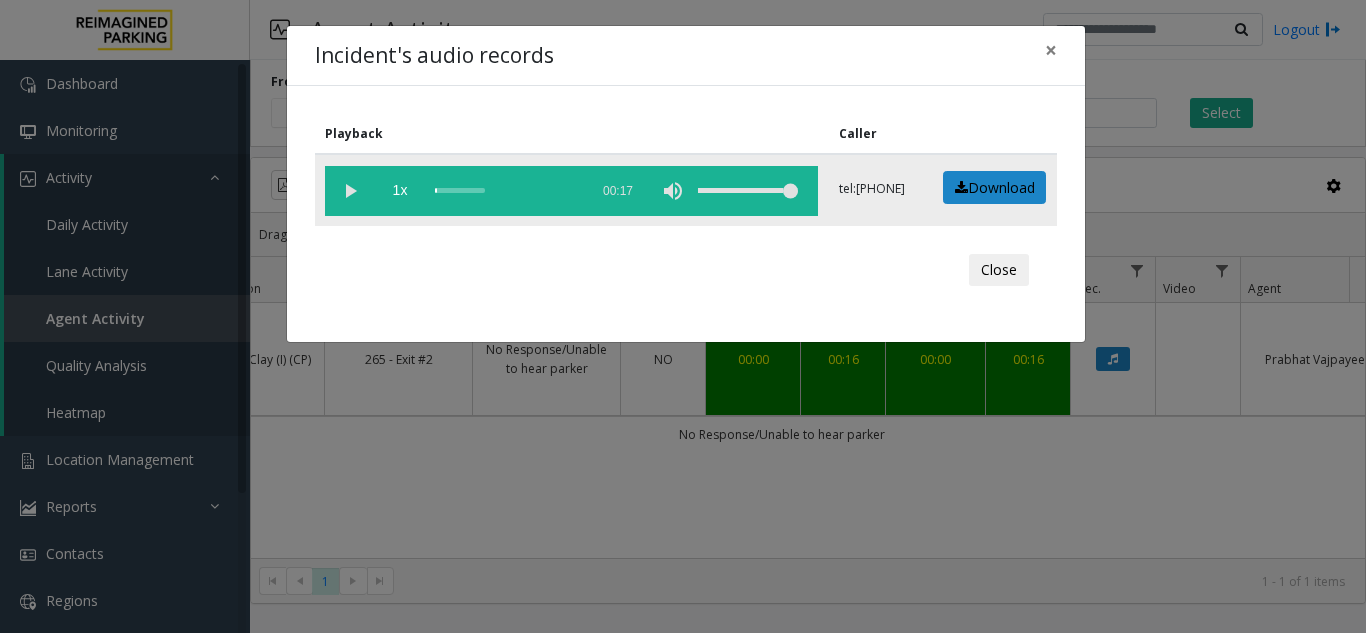 click 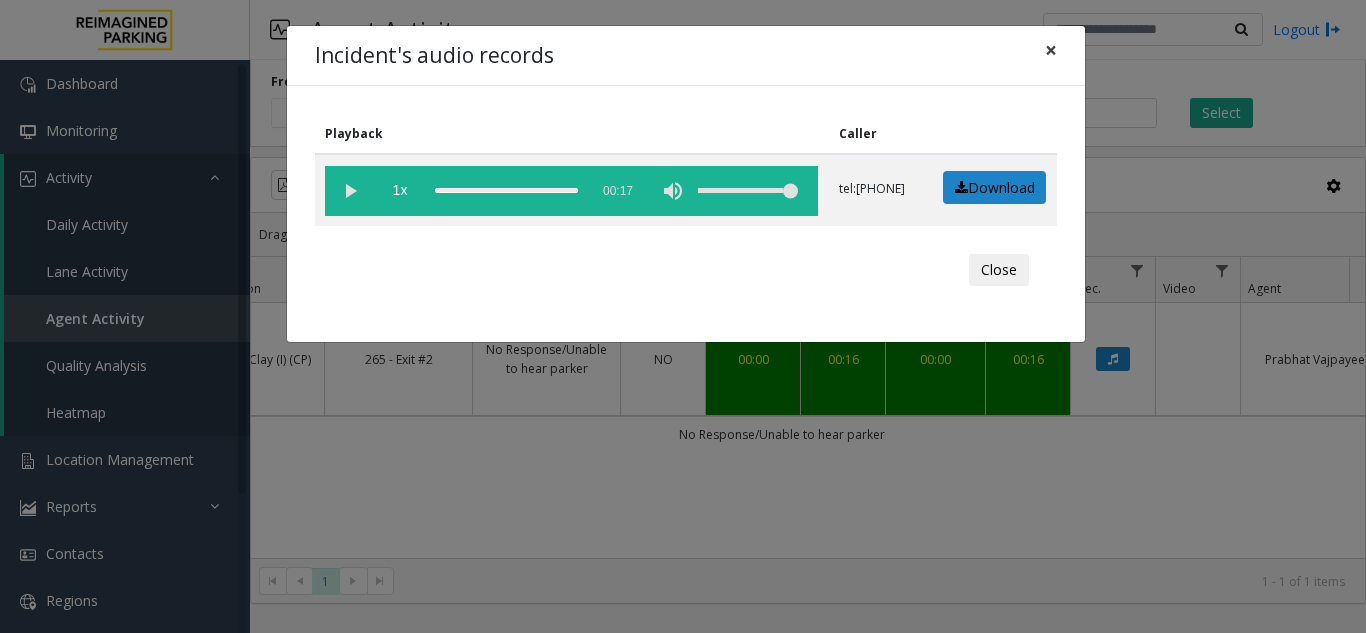click on "×" 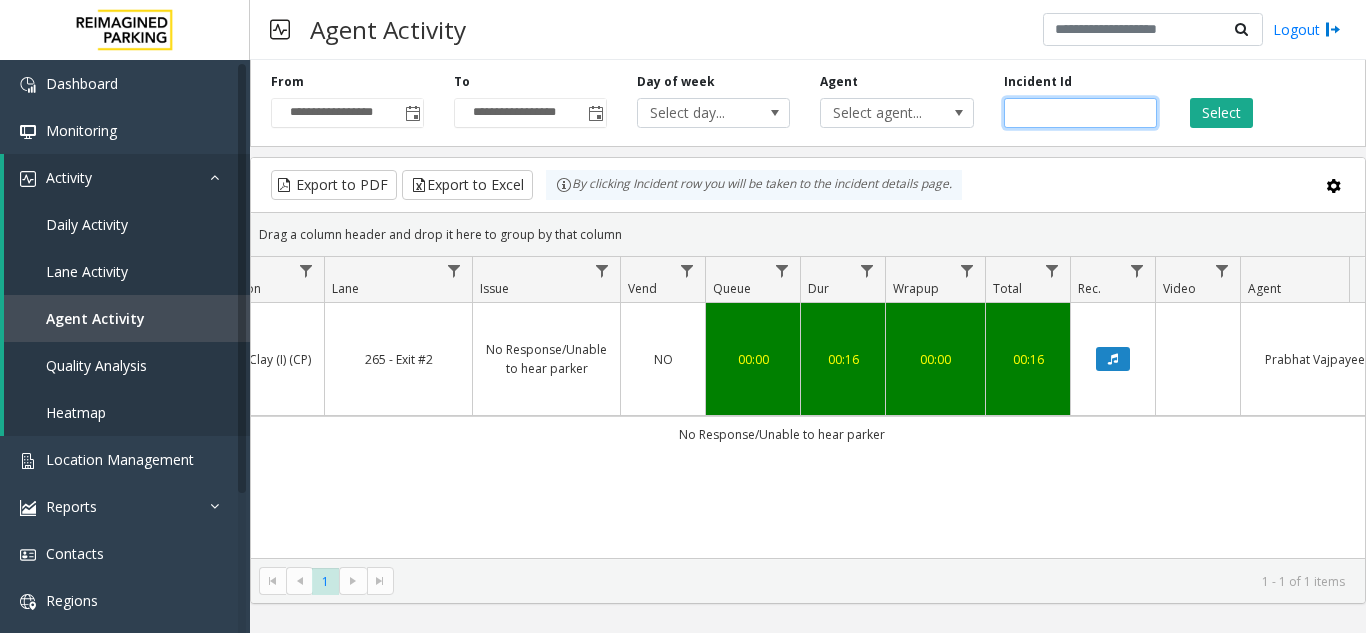 drag, startPoint x: 1062, startPoint y: 108, endPoint x: 814, endPoint y: 116, distance: 248.129 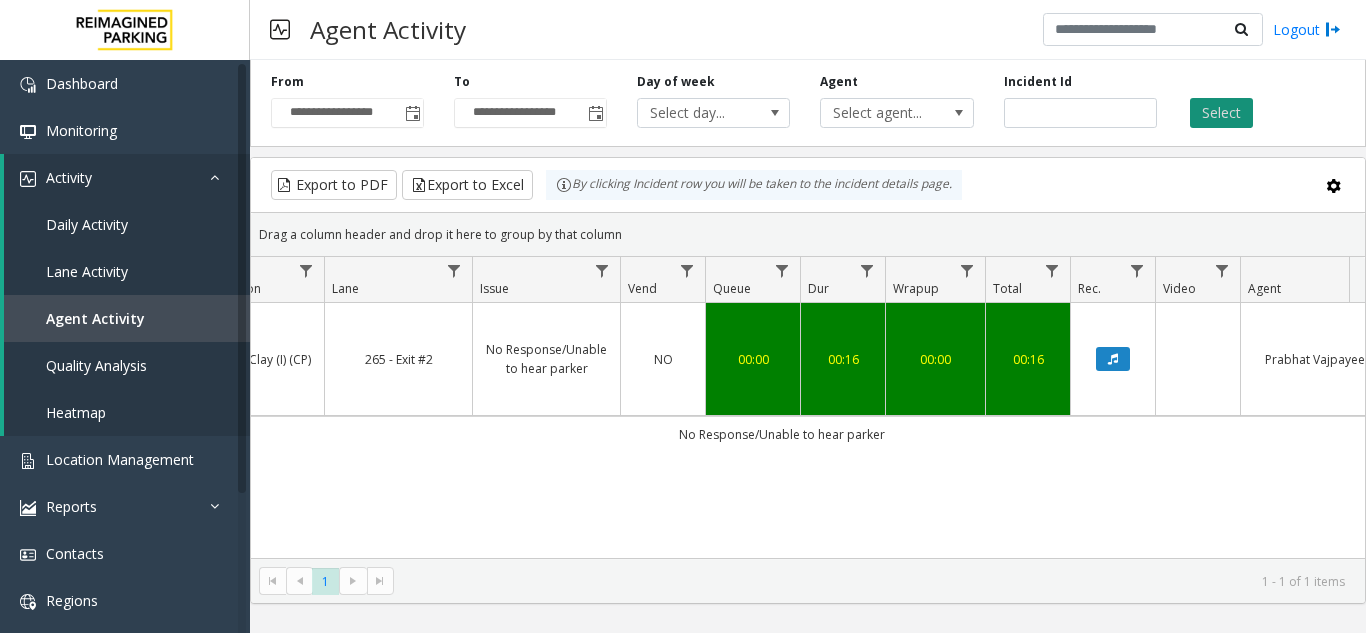 click on "Select" 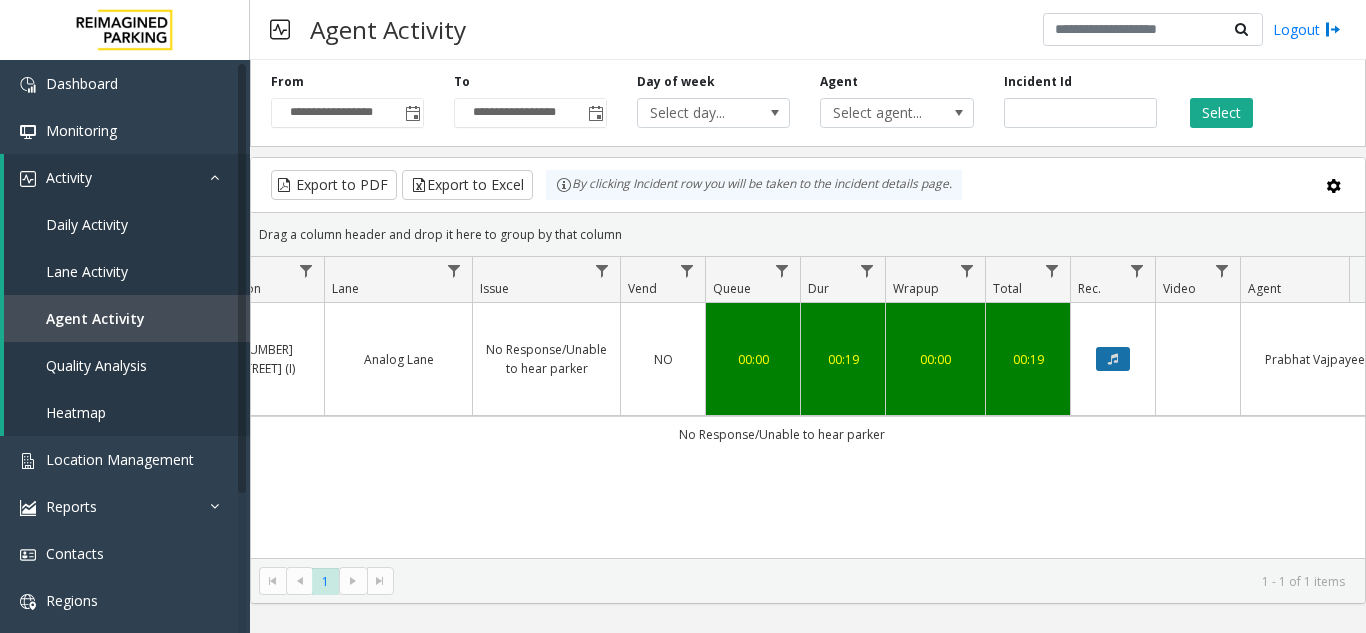 click 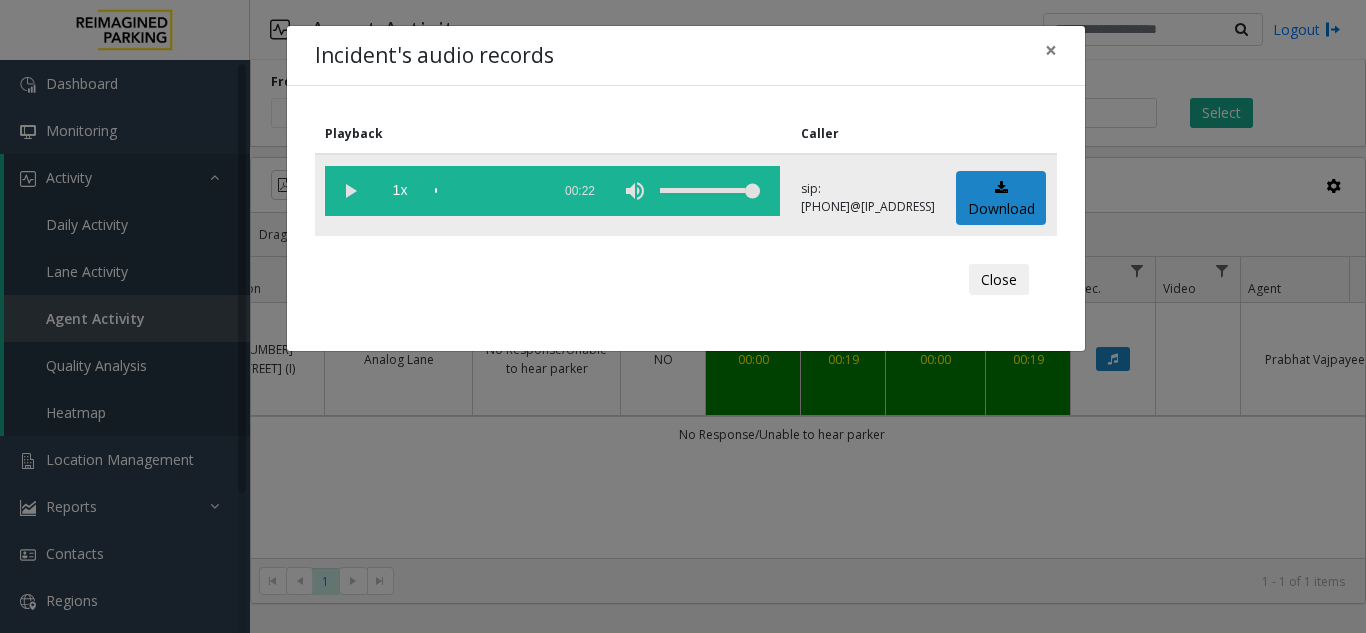 click 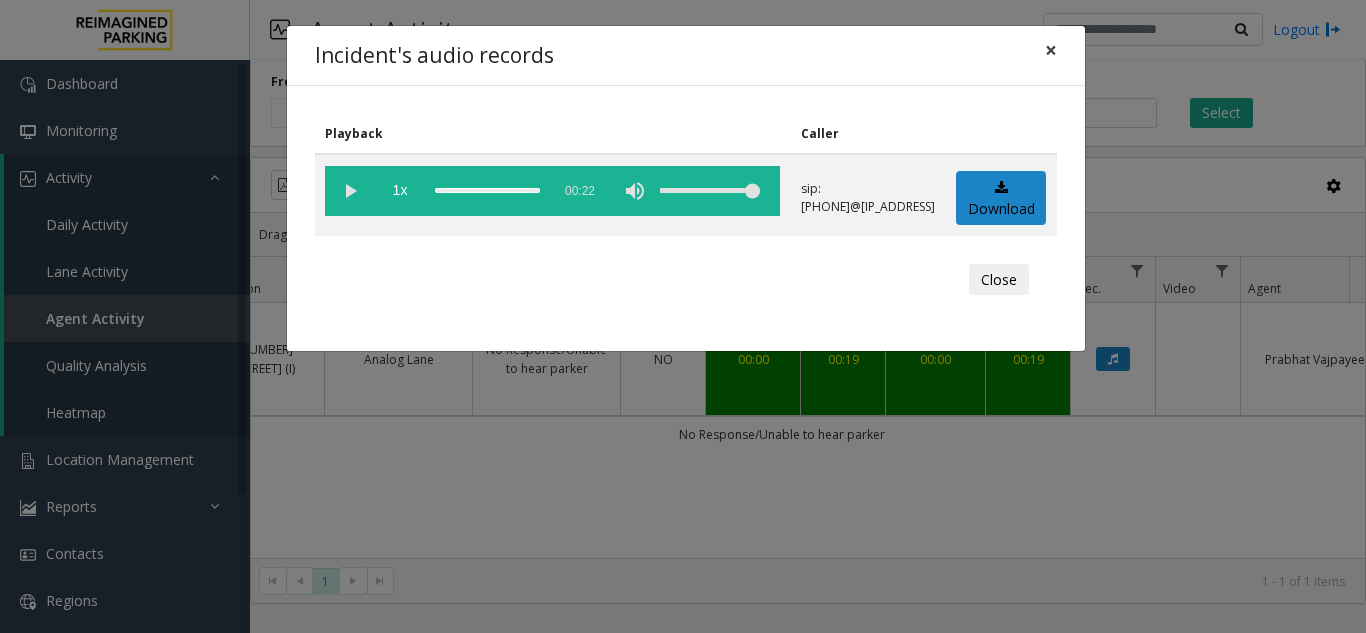 click on "×" 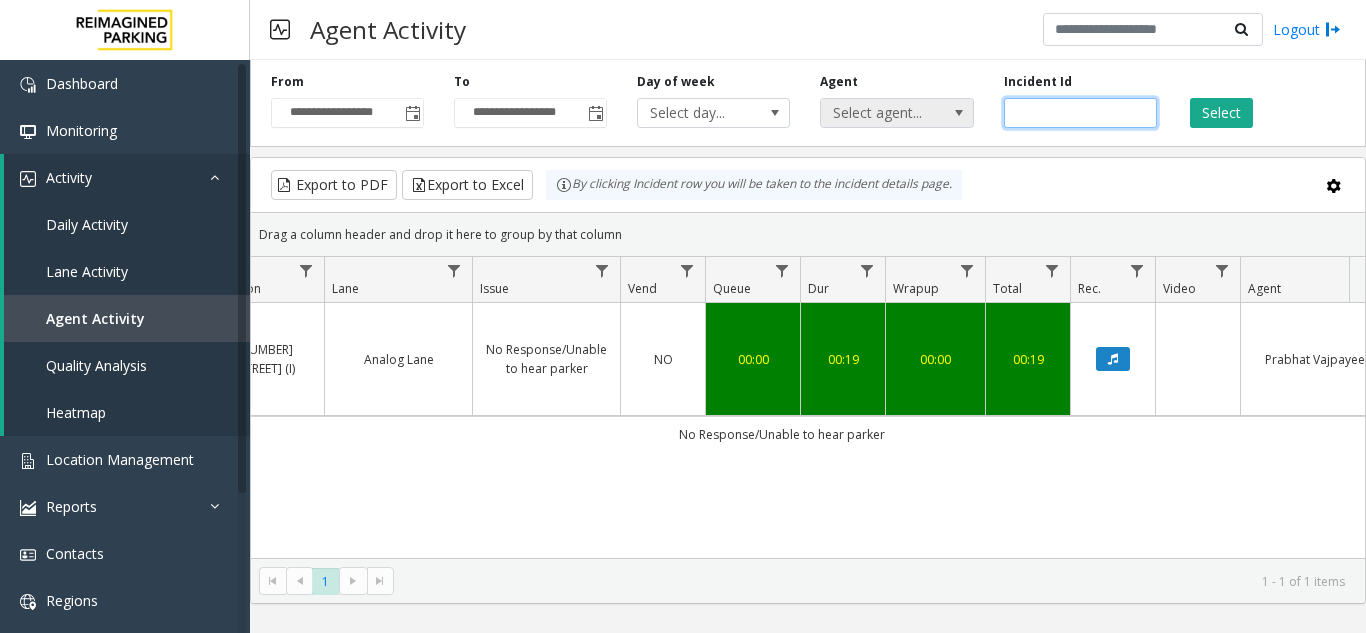 drag, startPoint x: 1047, startPoint y: 111, endPoint x: 910, endPoint y: 124, distance: 137.6154 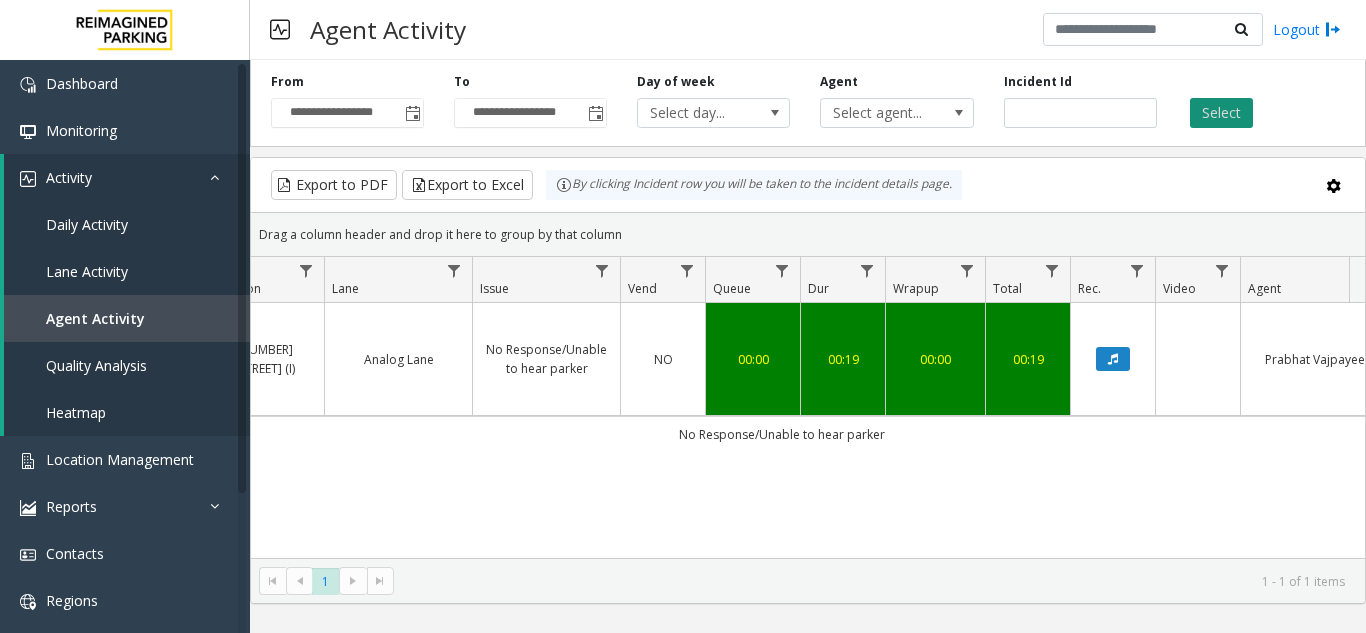 click on "Select" 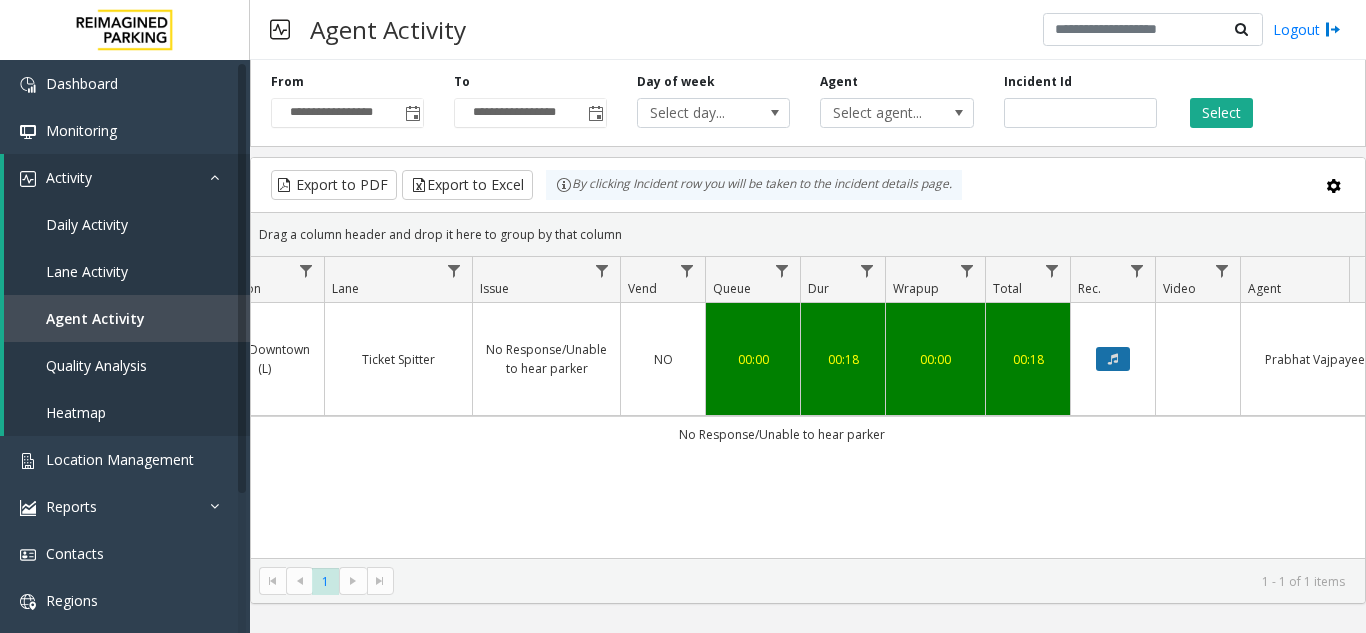 click 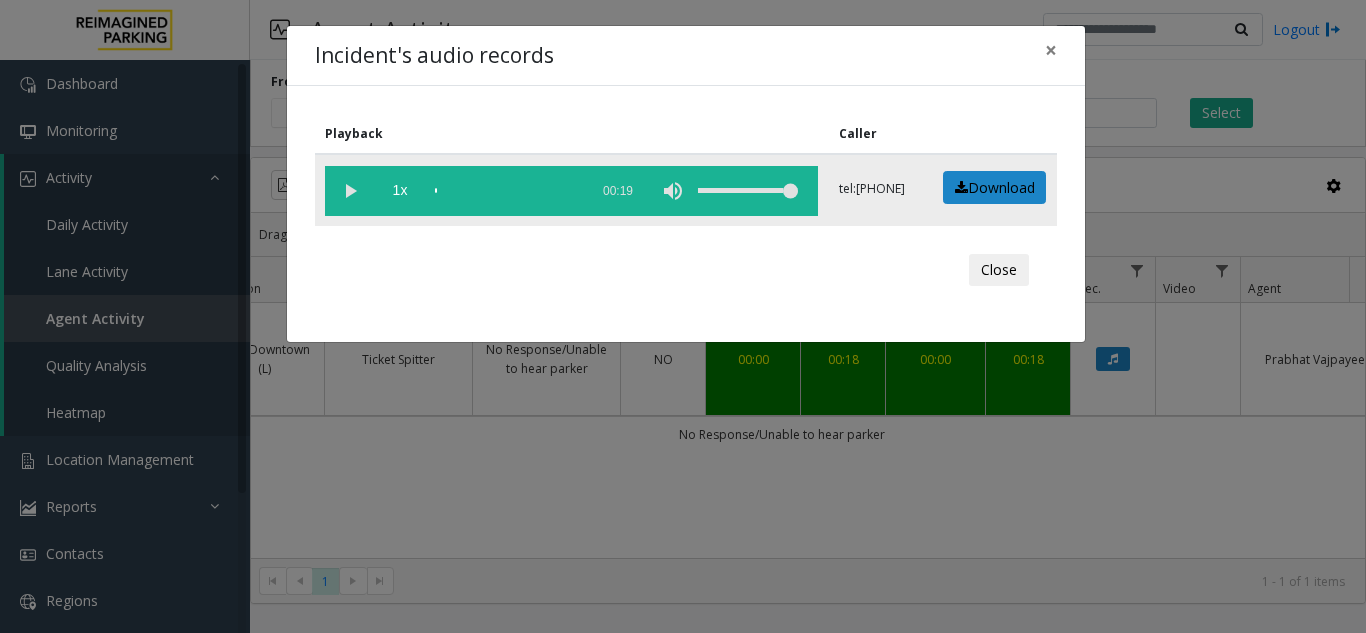 click 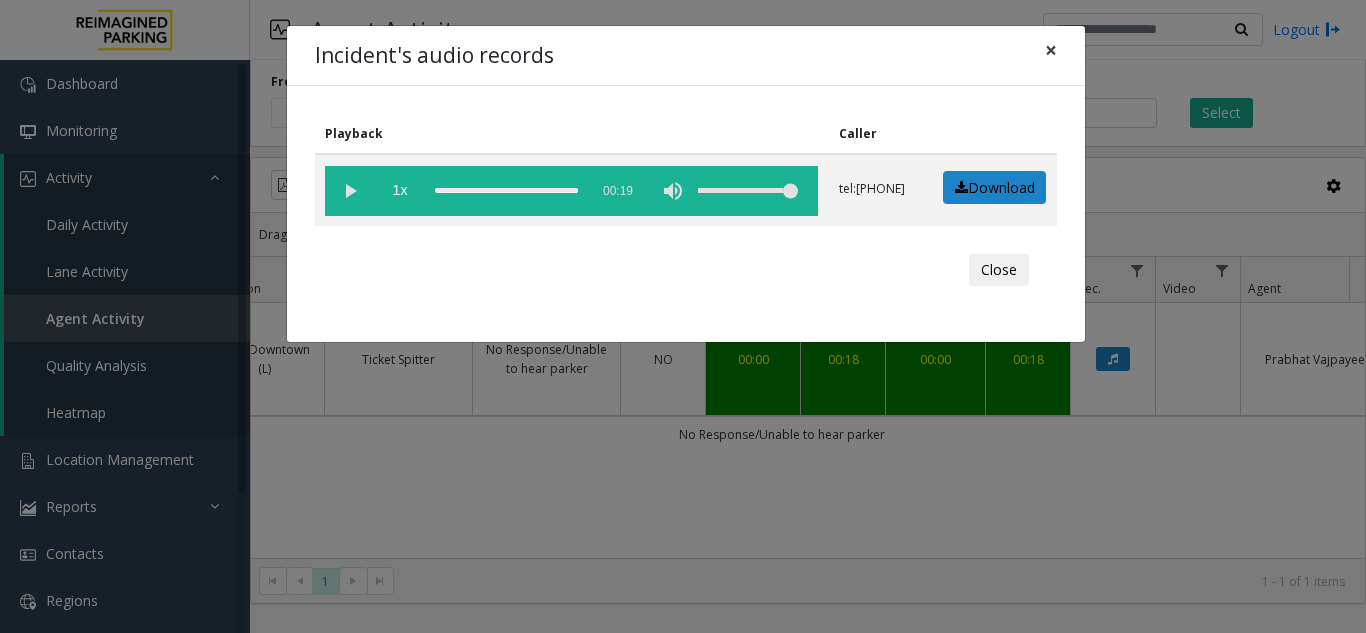 click on "×" 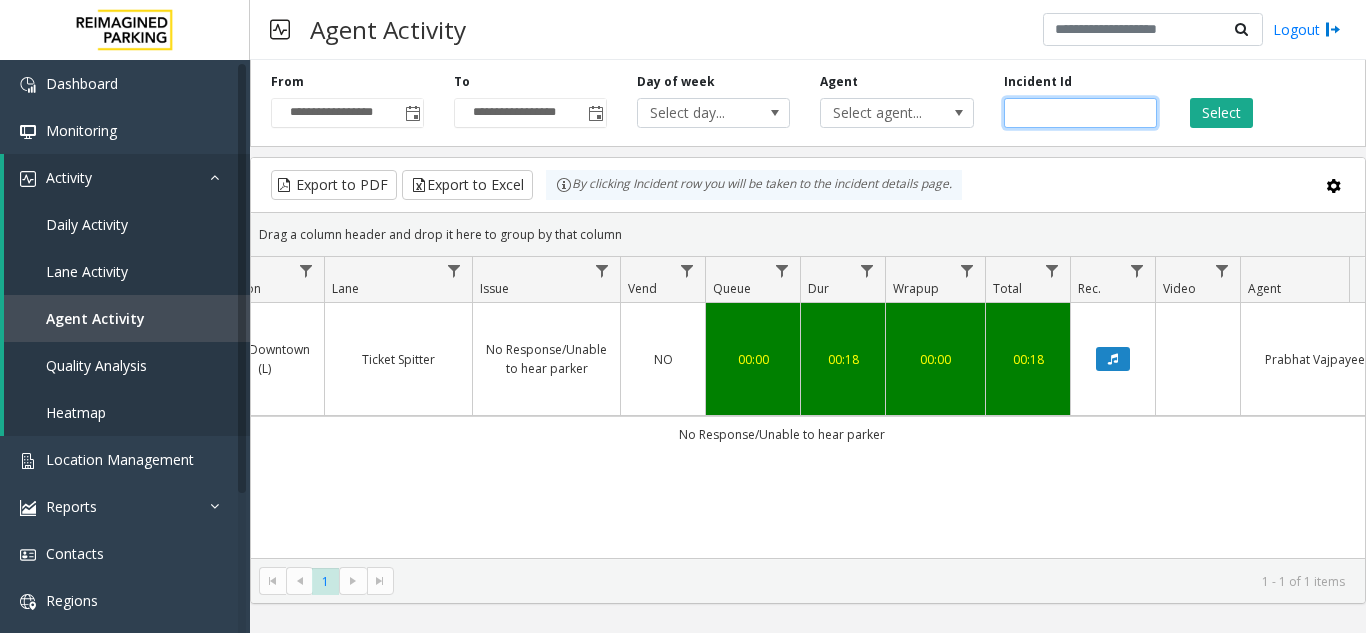drag, startPoint x: 1079, startPoint y: 115, endPoint x: 881, endPoint y: 133, distance: 198.8165 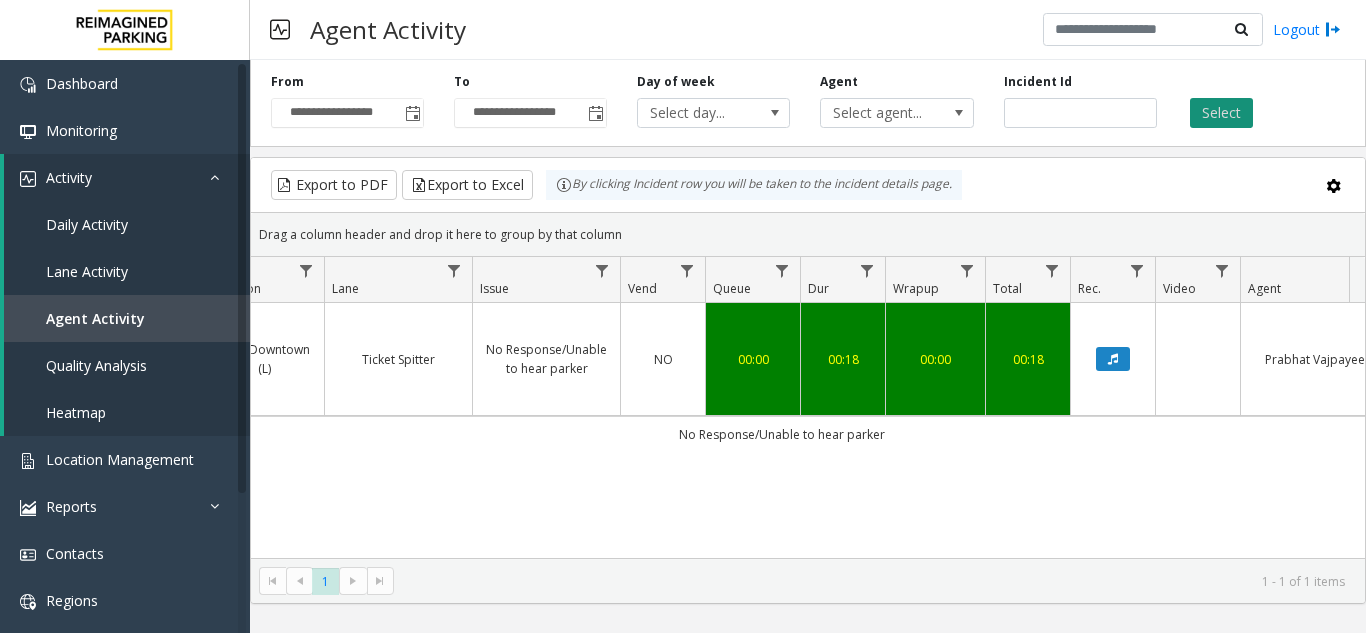click on "Select" 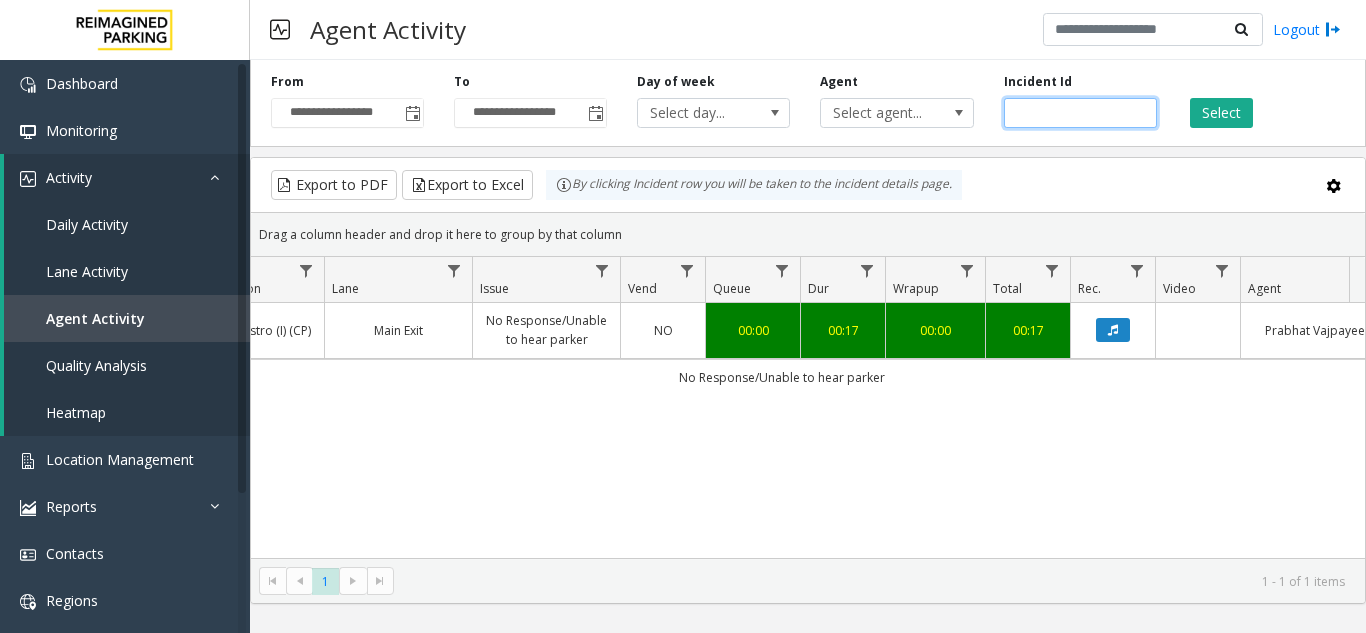 drag, startPoint x: 1077, startPoint y: 115, endPoint x: 439, endPoint y: 121, distance: 638.0282 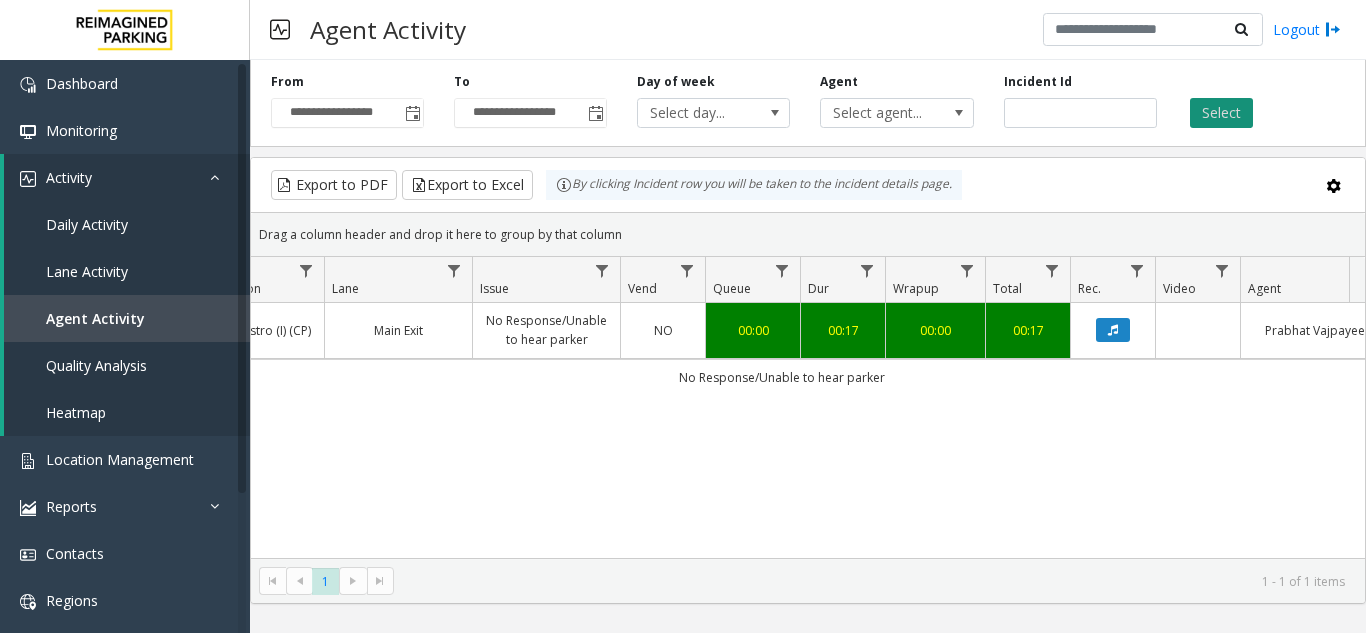 click on "Select" 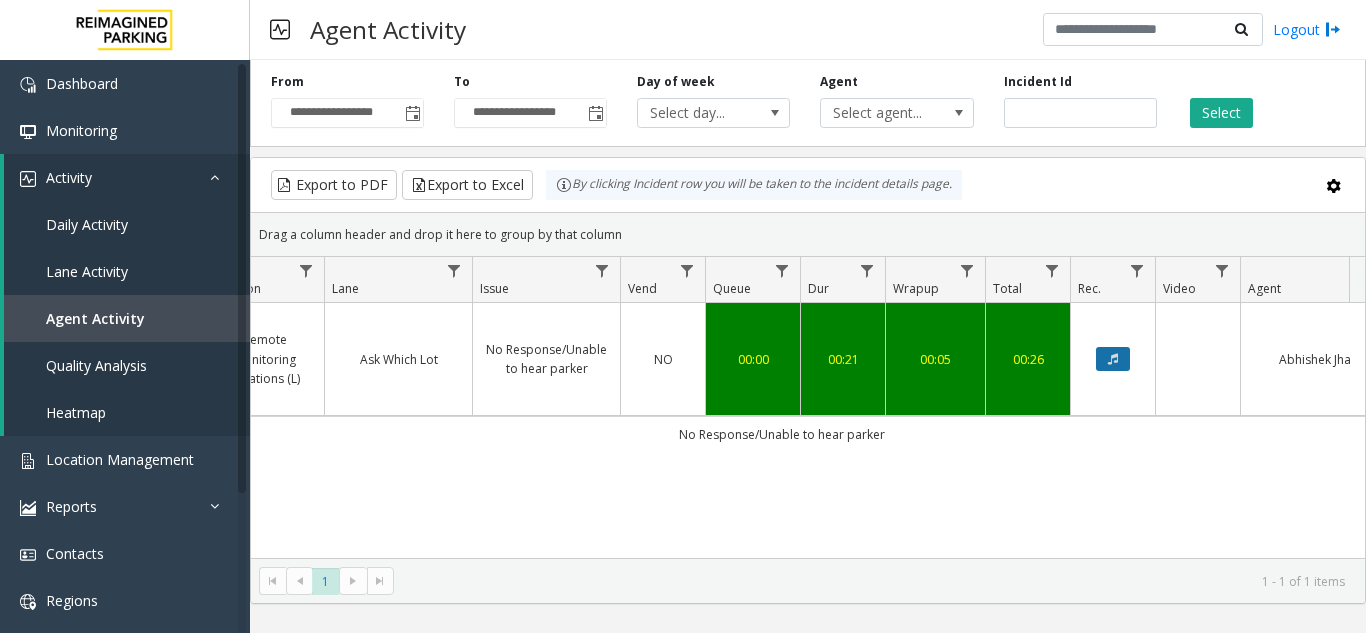 click 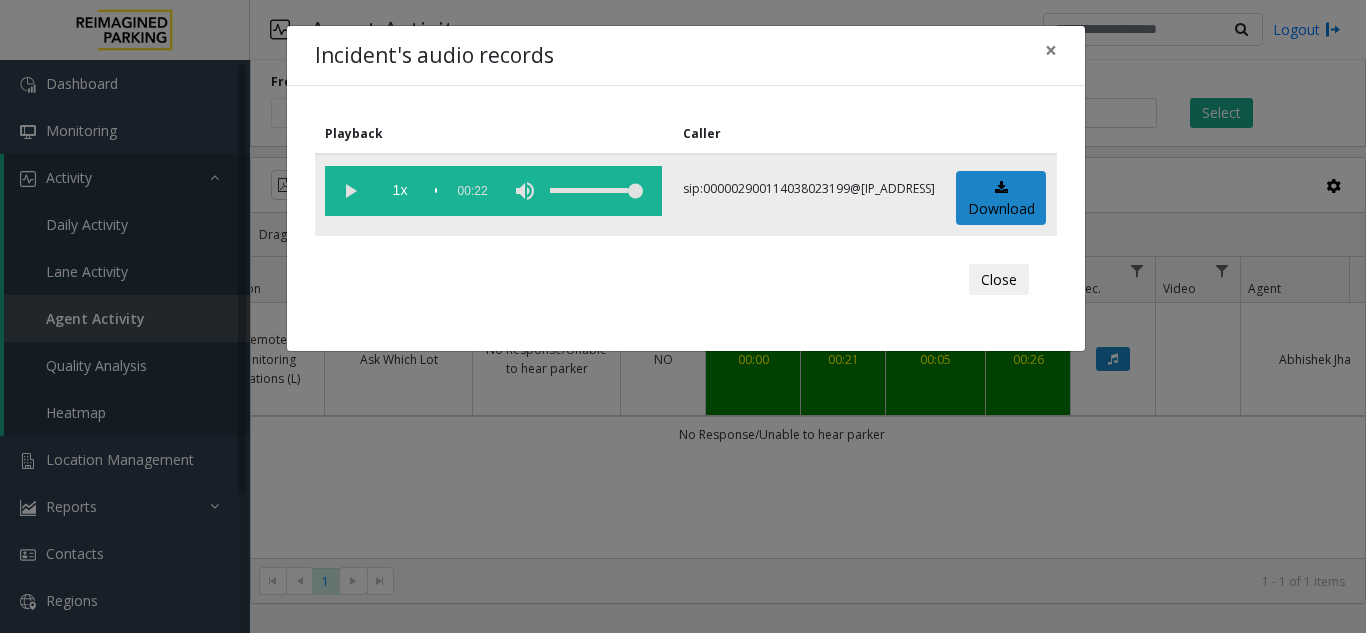 drag, startPoint x: 347, startPoint y: 201, endPoint x: 334, endPoint y: 196, distance: 13.928389 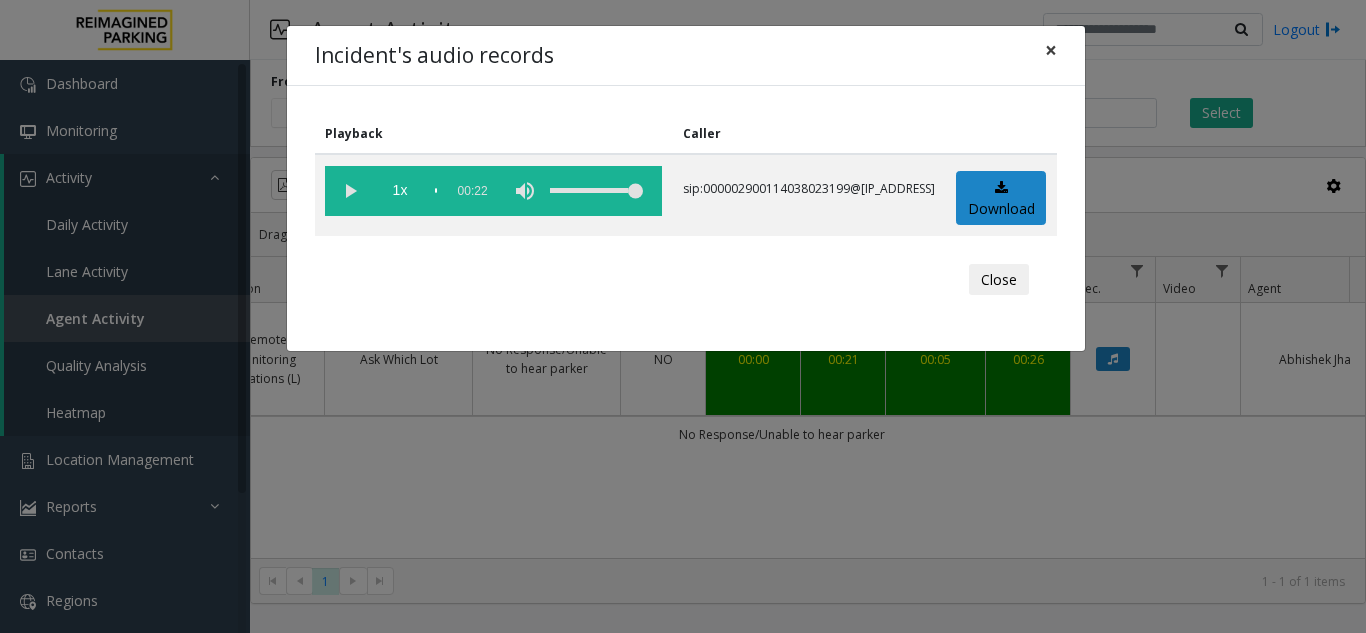 click on "×" 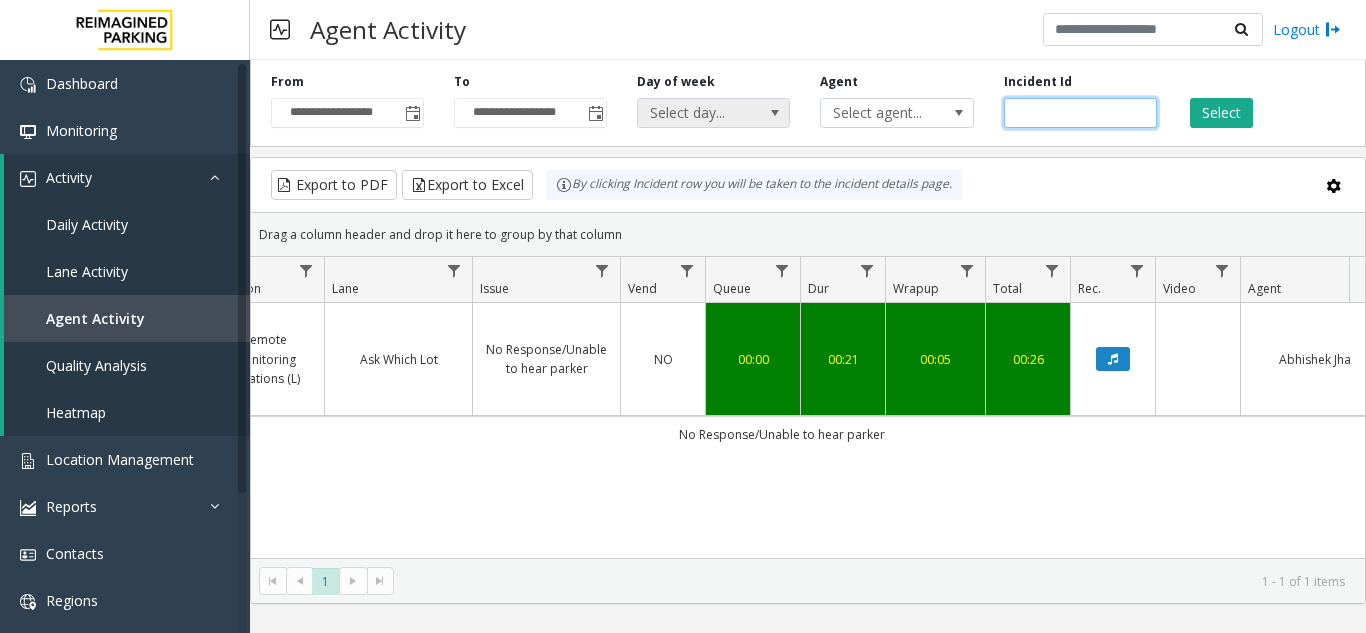drag, startPoint x: 1085, startPoint y: 122, endPoint x: 785, endPoint y: 124, distance: 300.00665 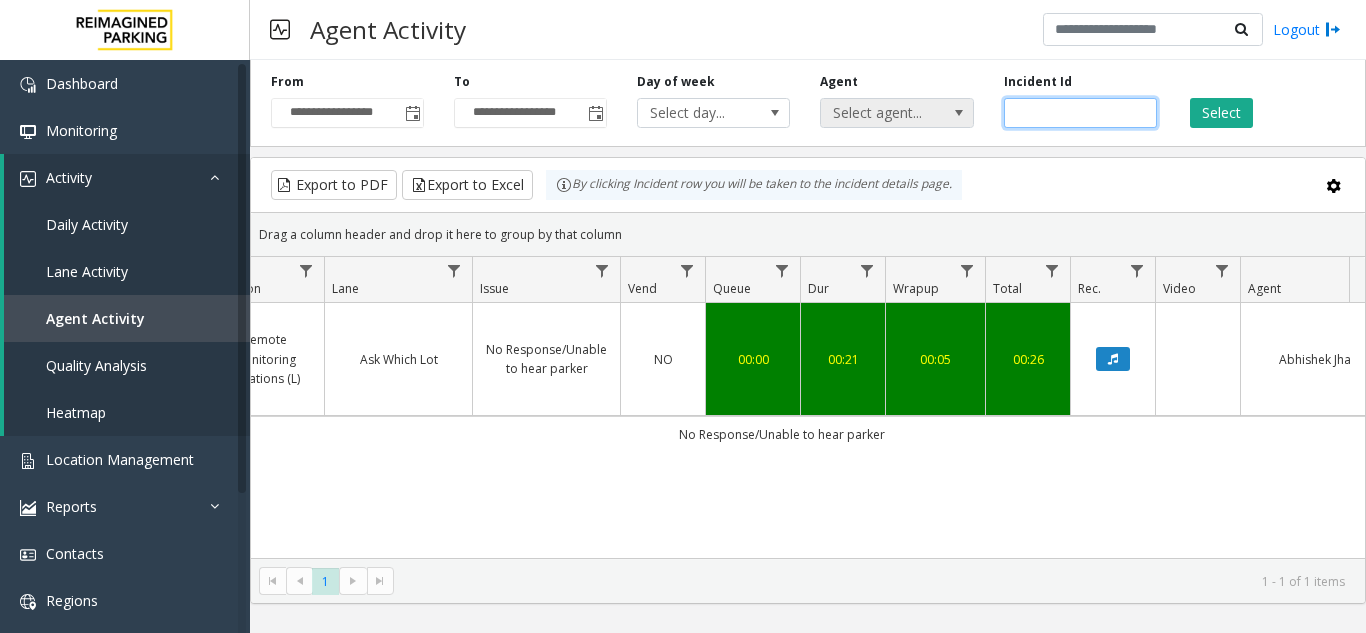 paste 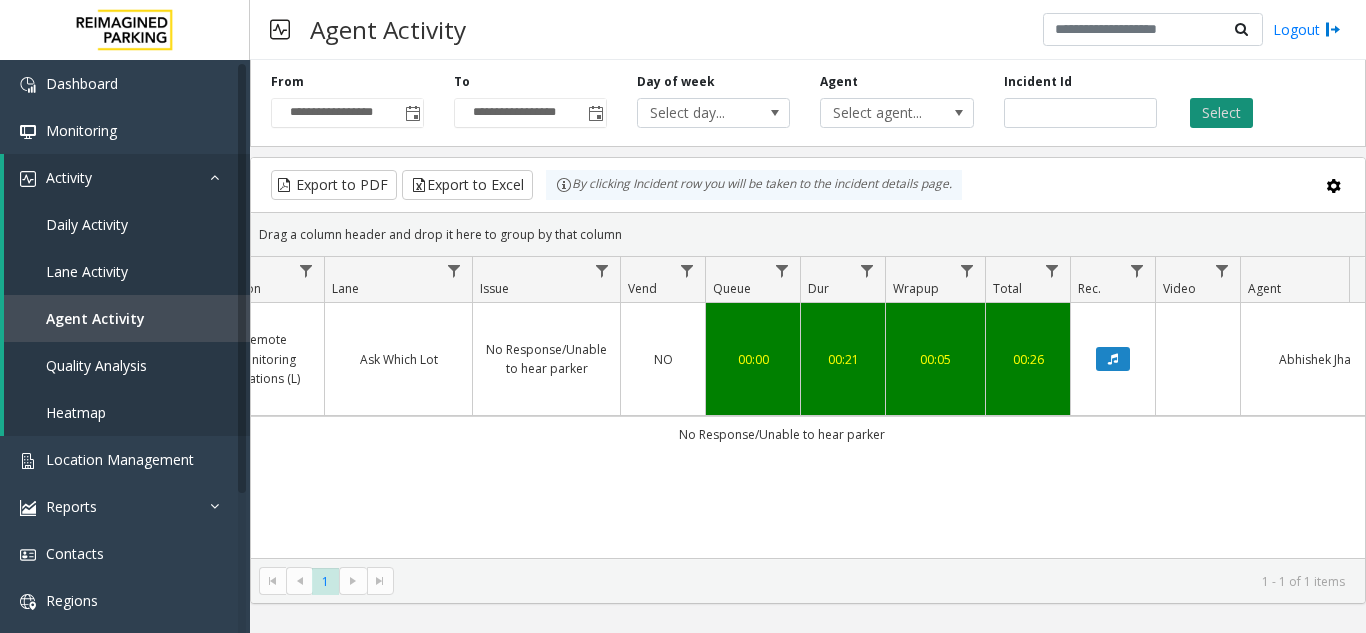 click on "Select" 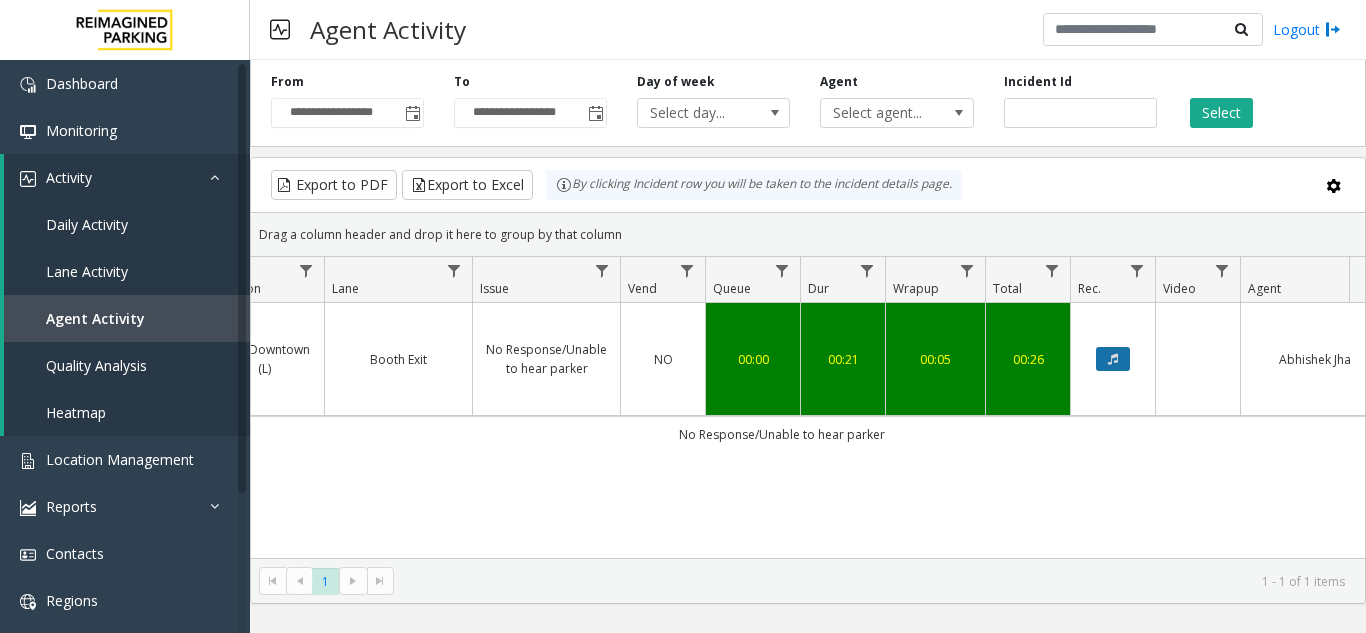 click 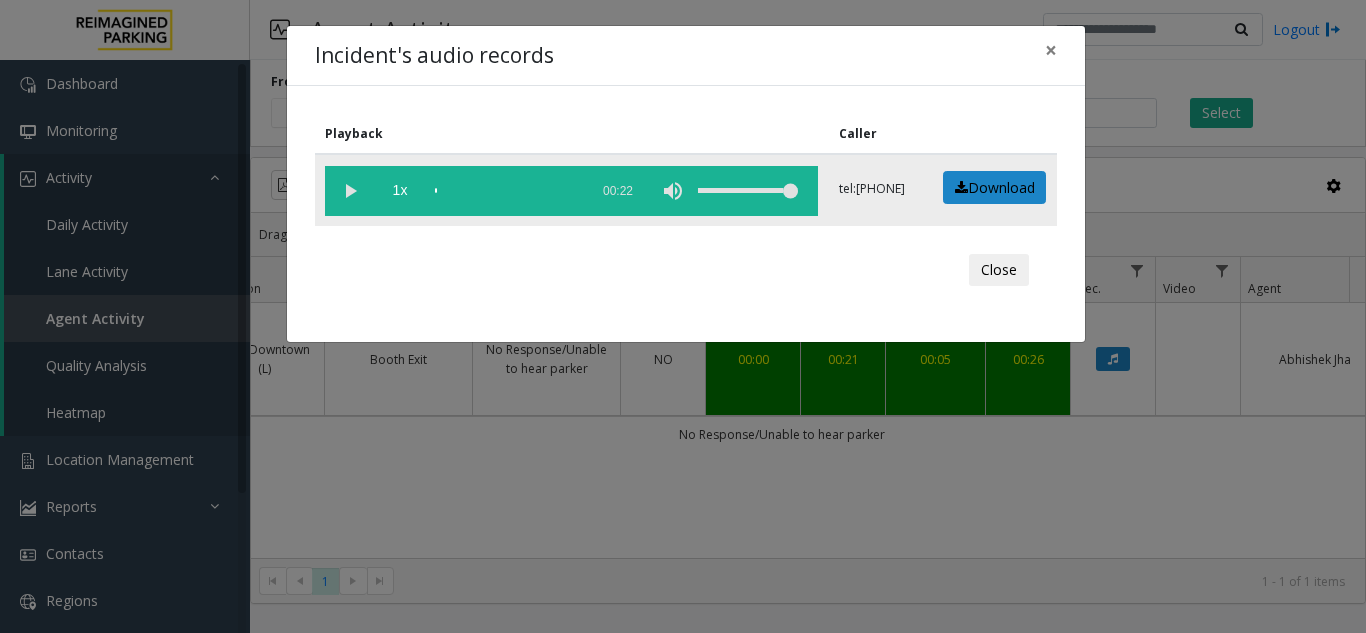 click 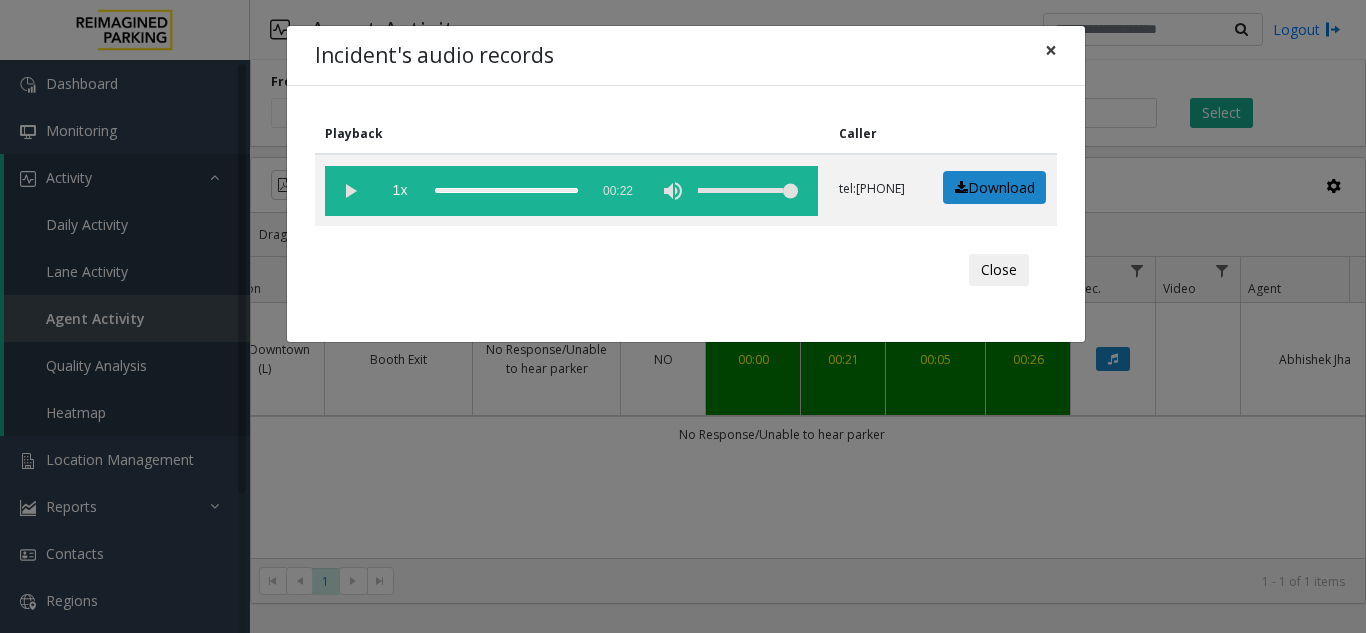 click on "×" 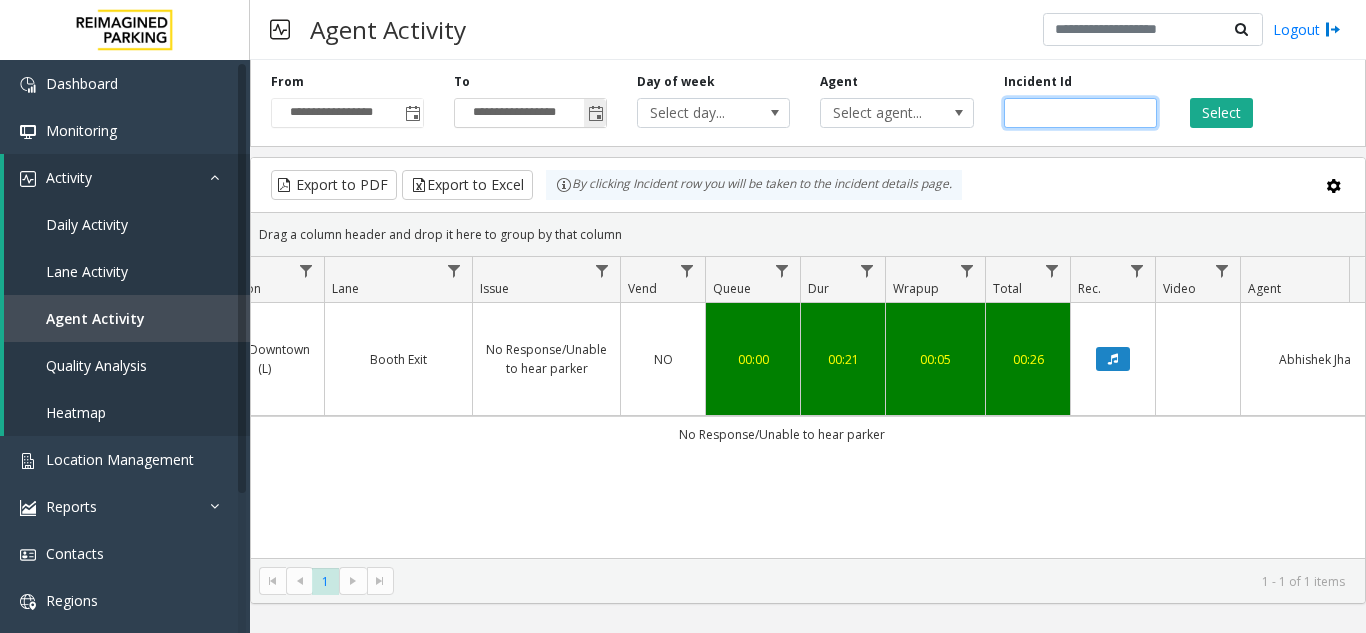 drag, startPoint x: 1084, startPoint y: 108, endPoint x: 569, endPoint y: 116, distance: 515.06213 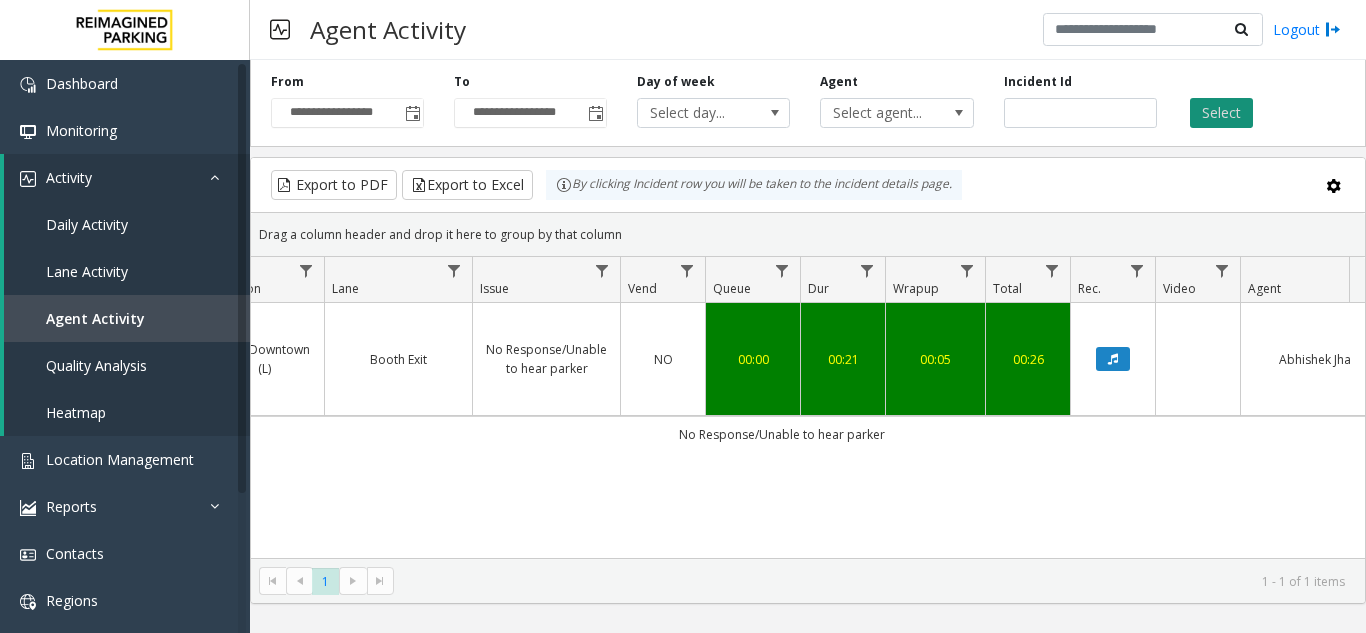 click on "Select" 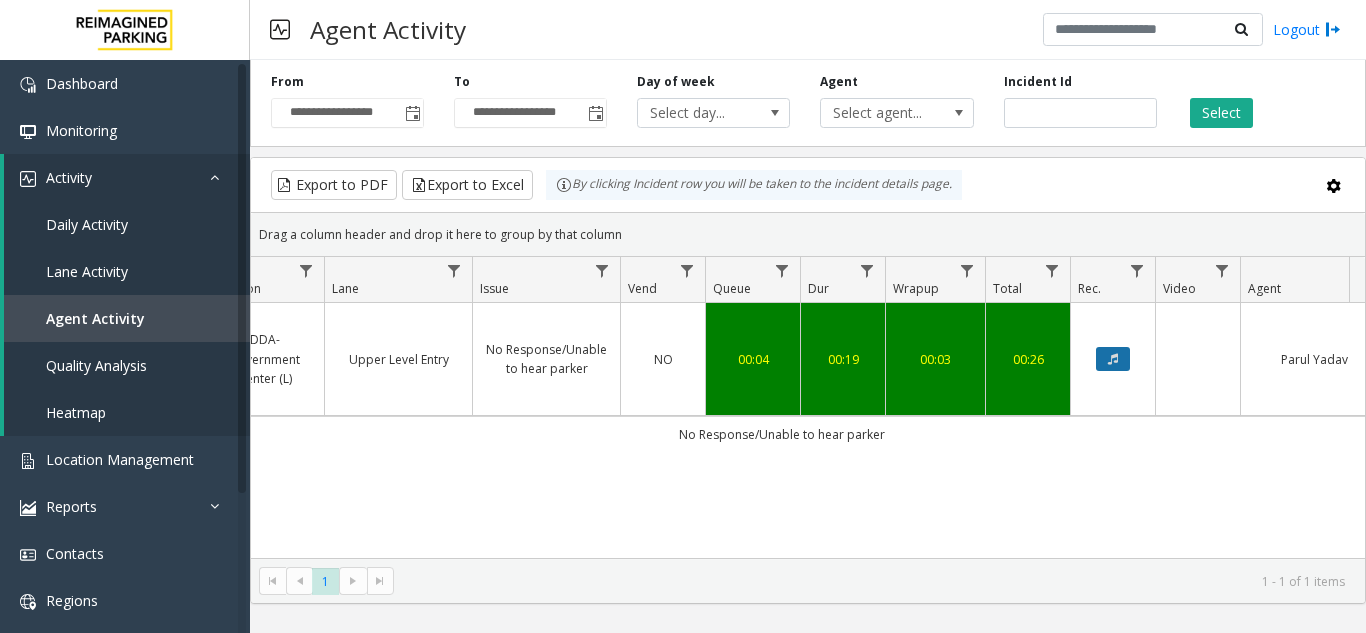 click 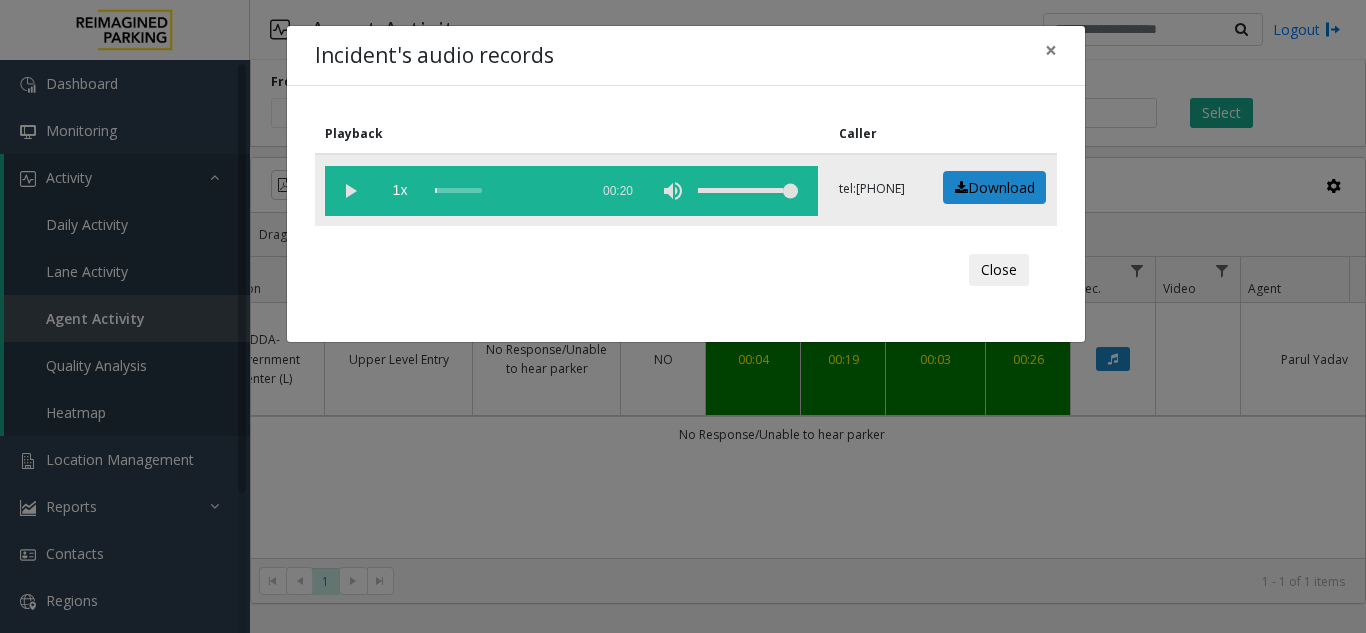 click 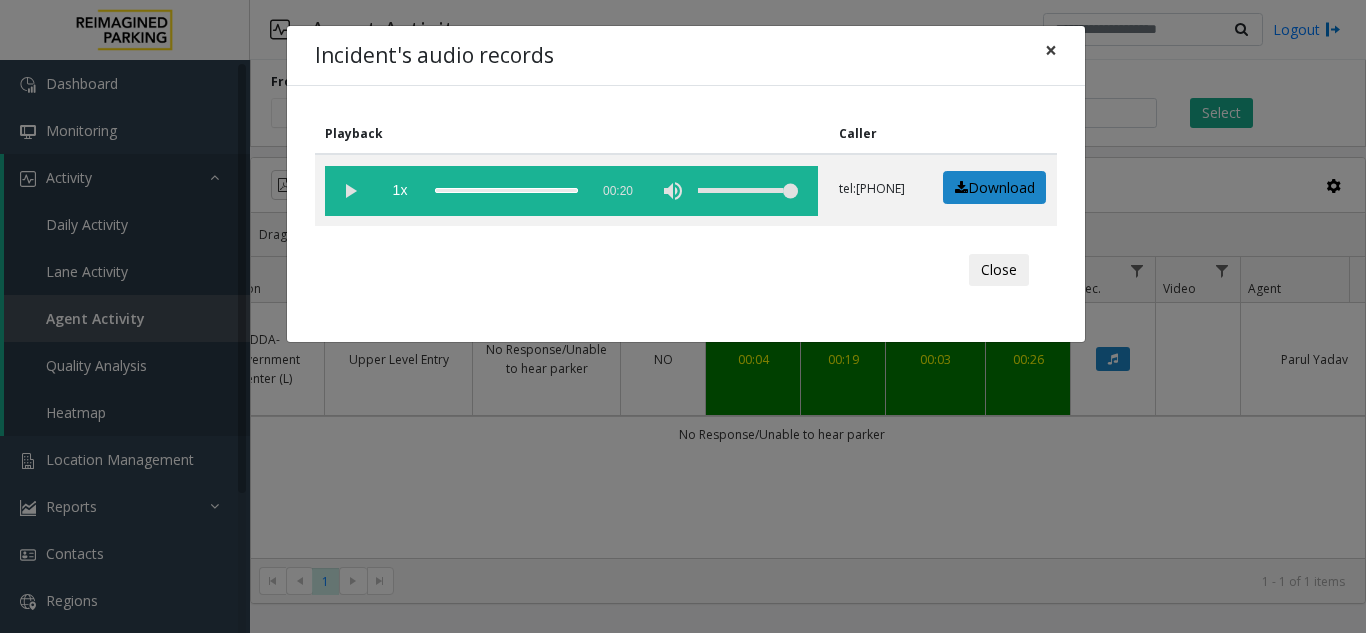click on "×" 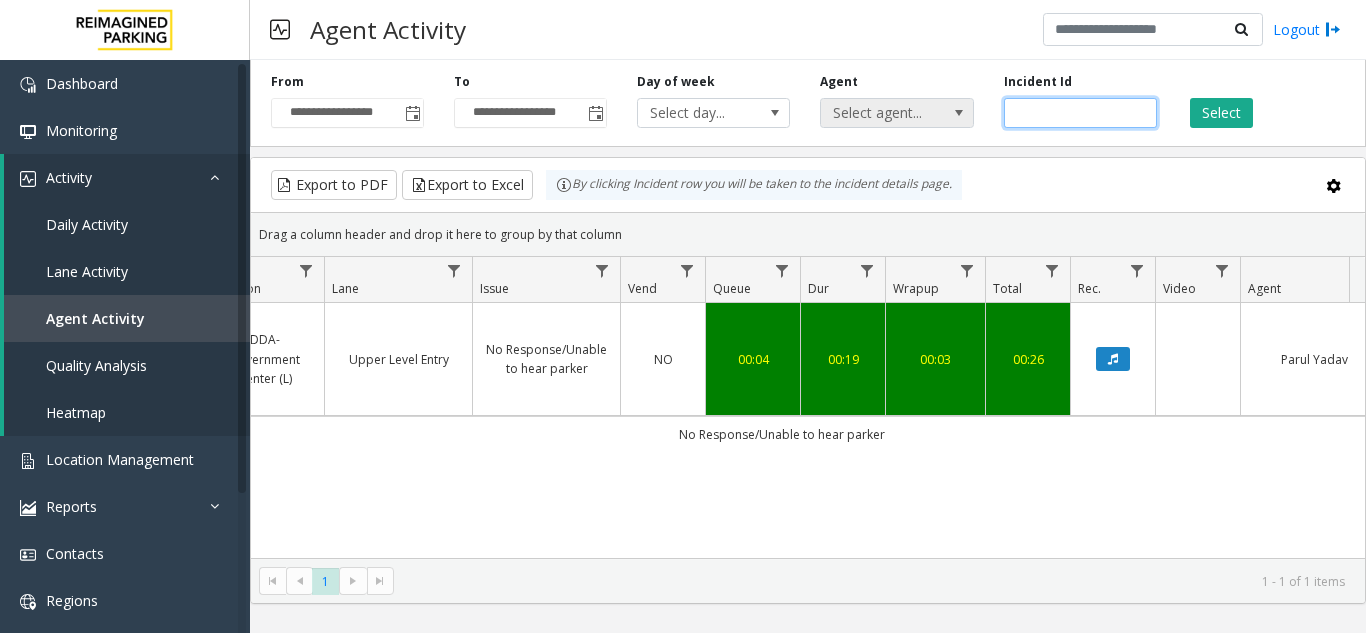 drag, startPoint x: 1070, startPoint y: 107, endPoint x: 858, endPoint y: 119, distance: 212.33936 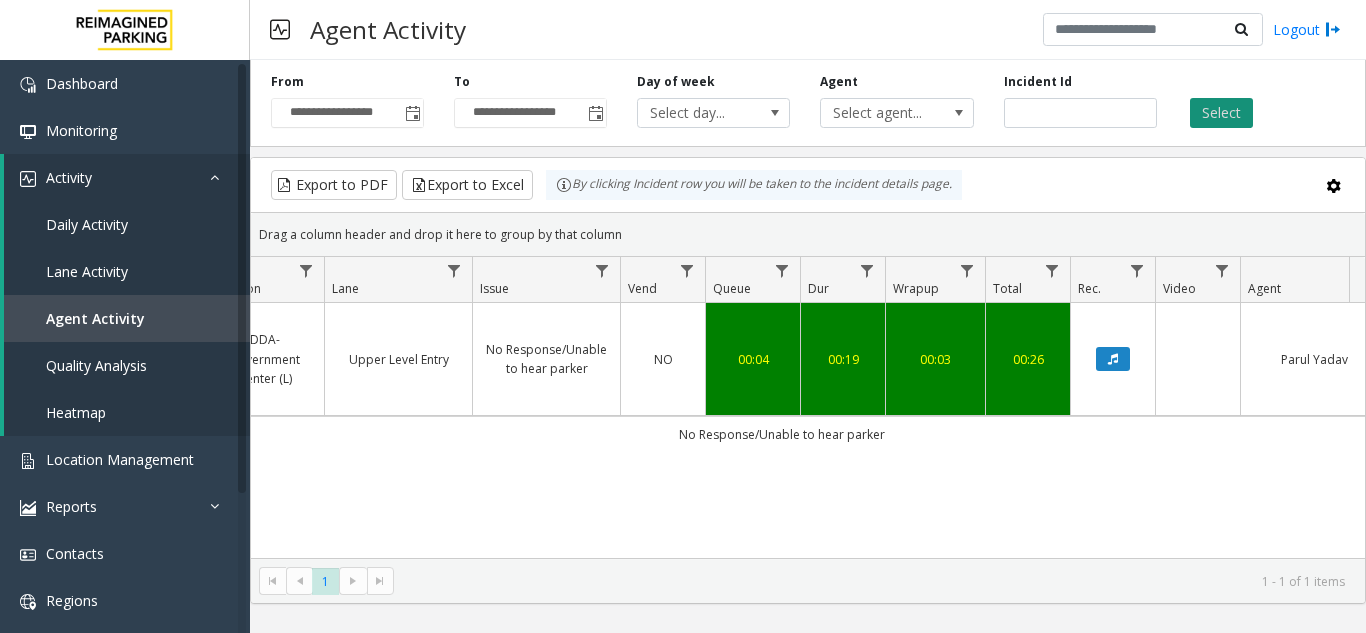 click on "Select" 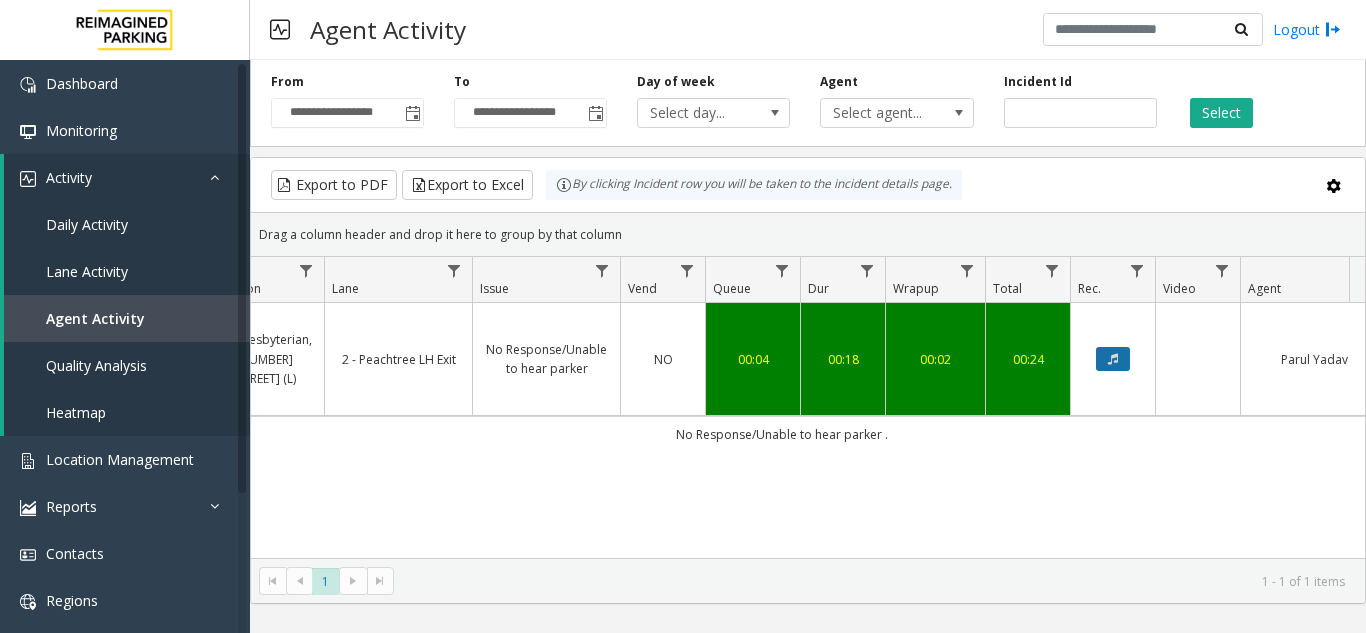 click 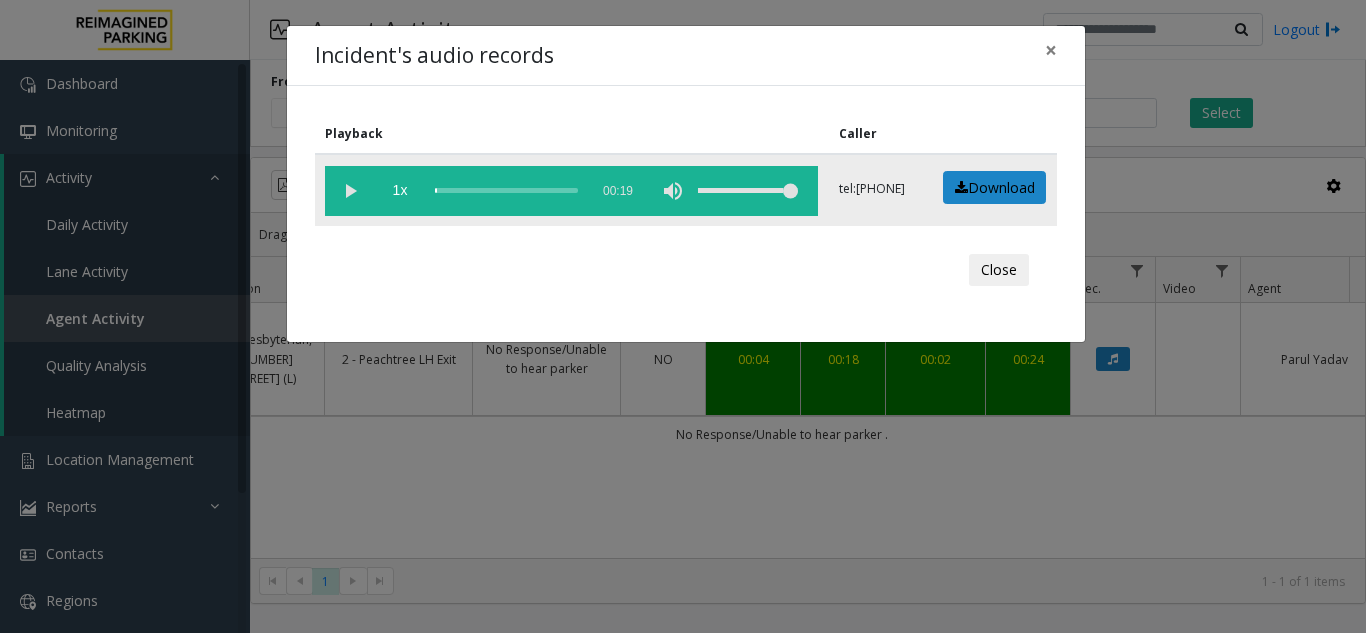 click 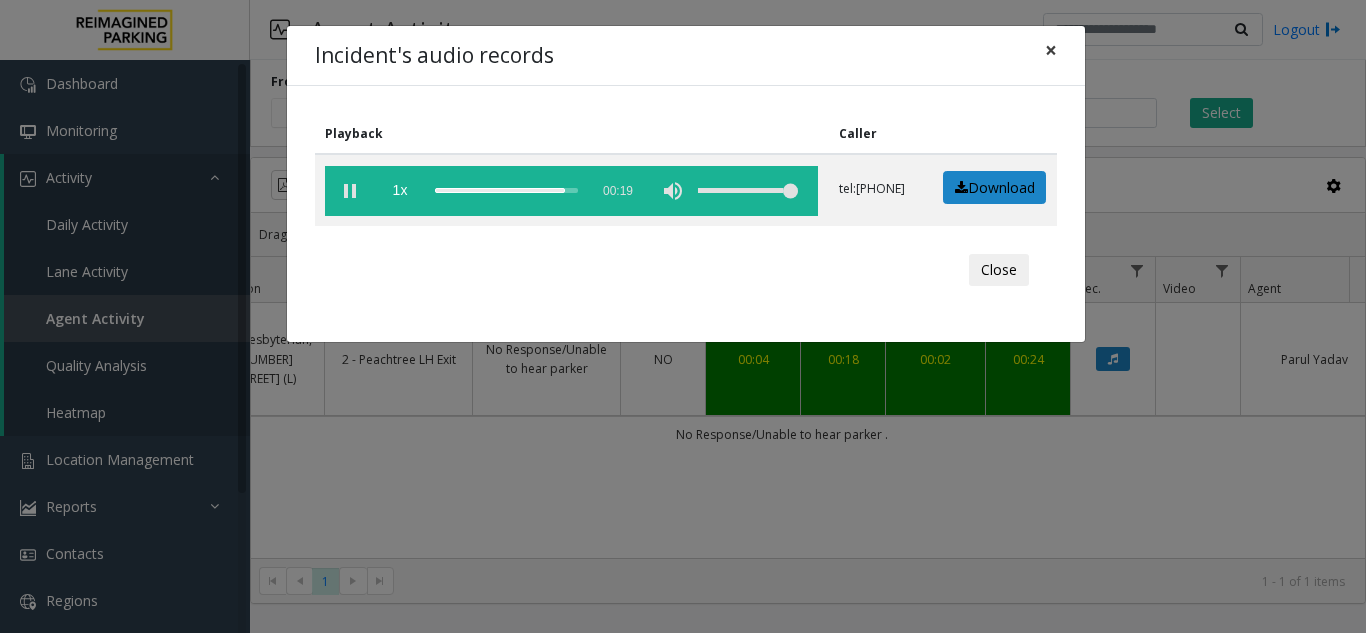 click on "×" 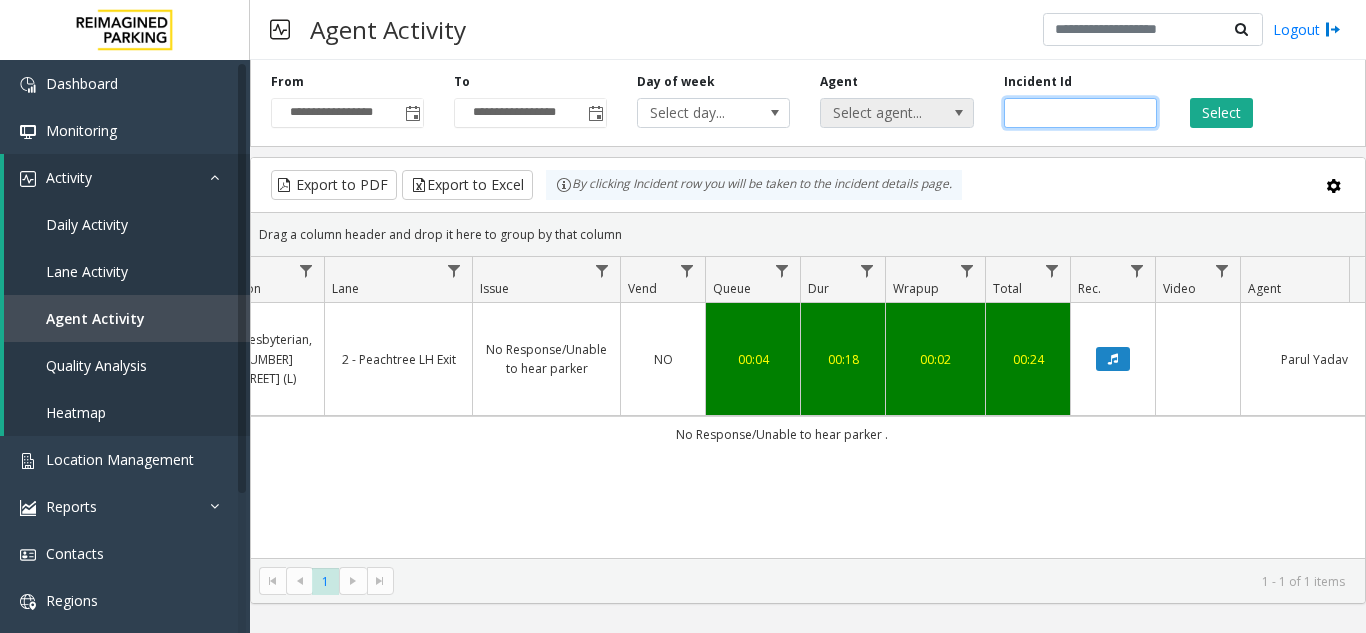 drag, startPoint x: 1083, startPoint y: 115, endPoint x: 860, endPoint y: 117, distance: 223.00897 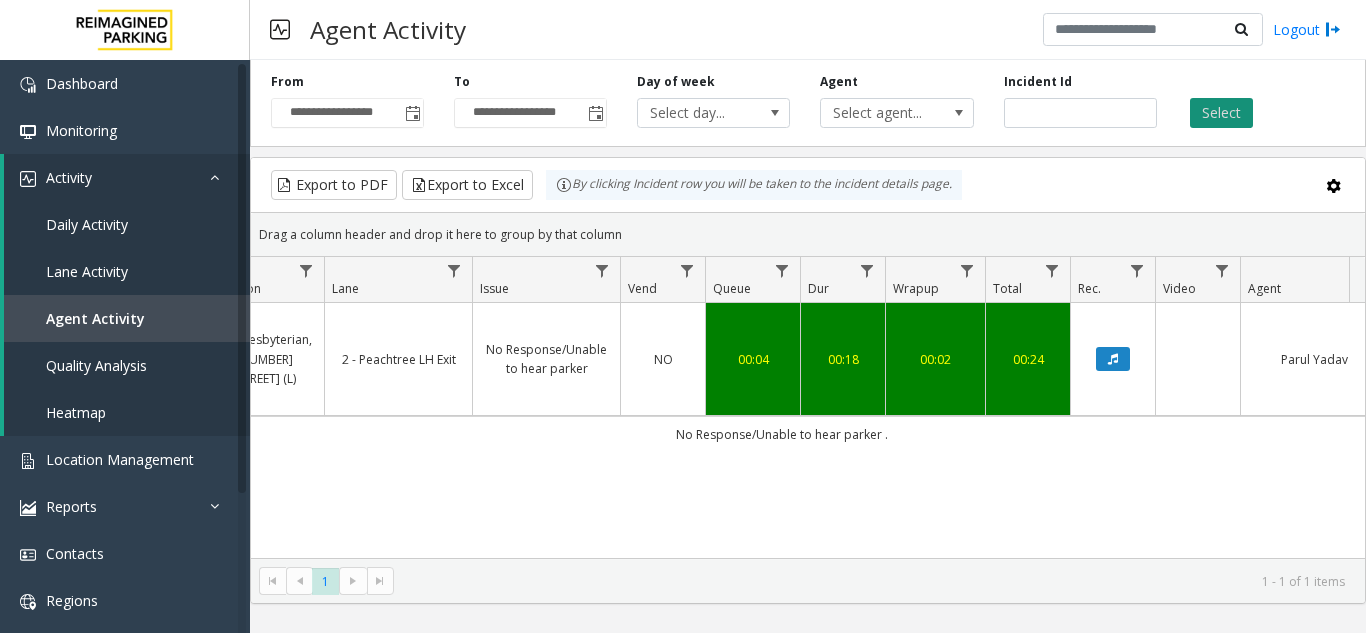 click on "Select" 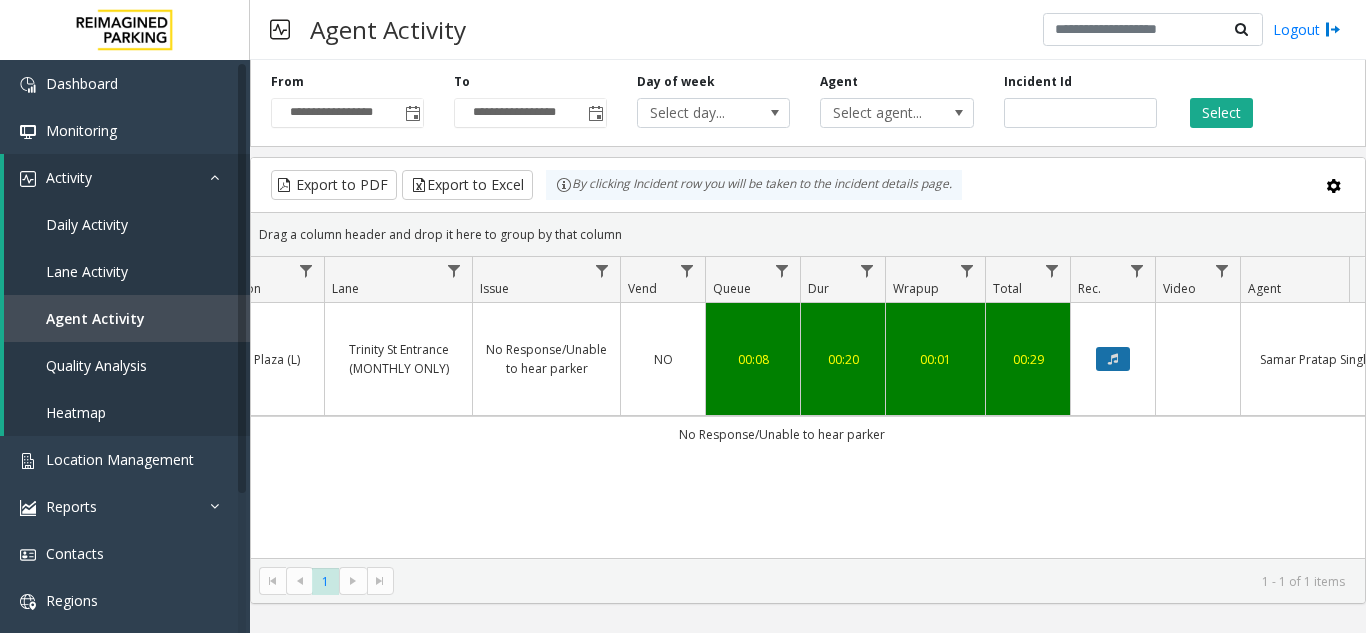 click 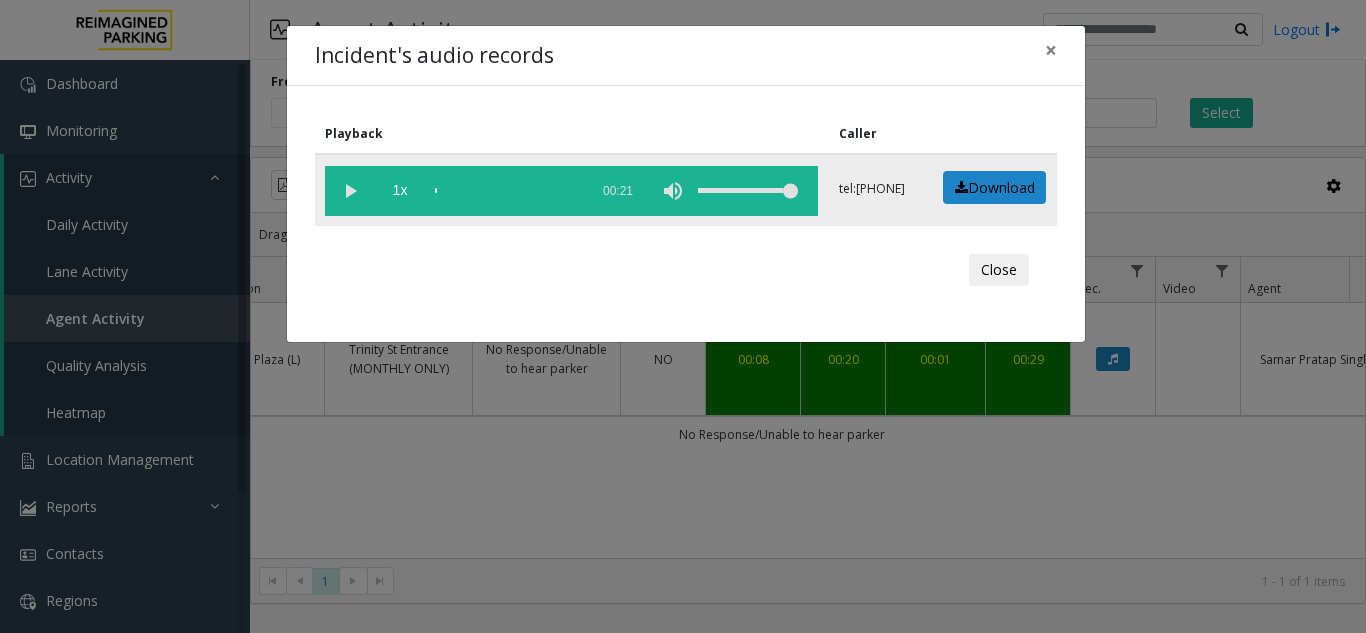 click 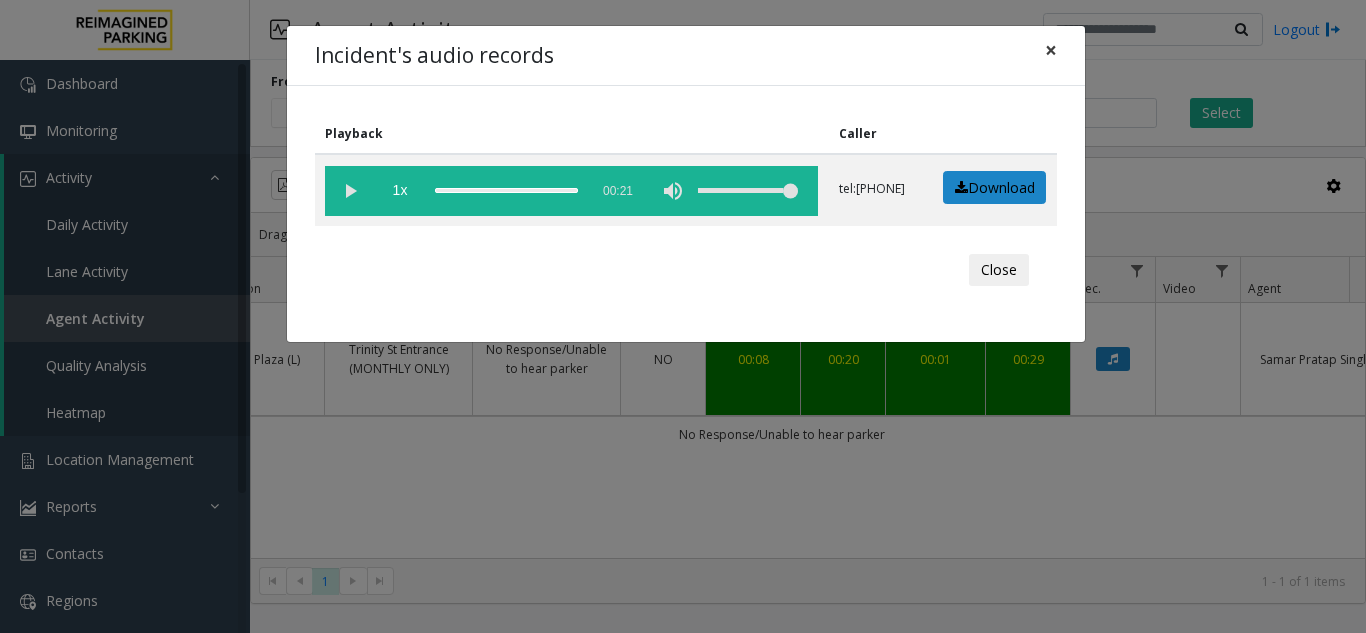 click on "×" 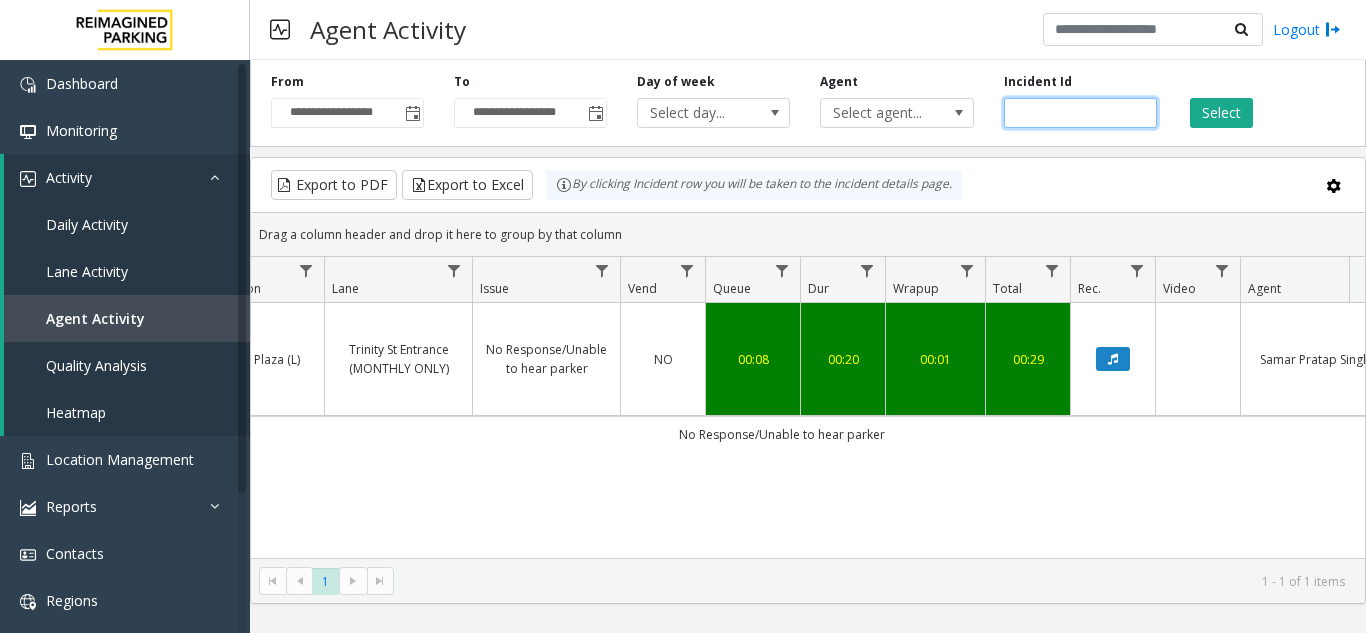 click on "*******" 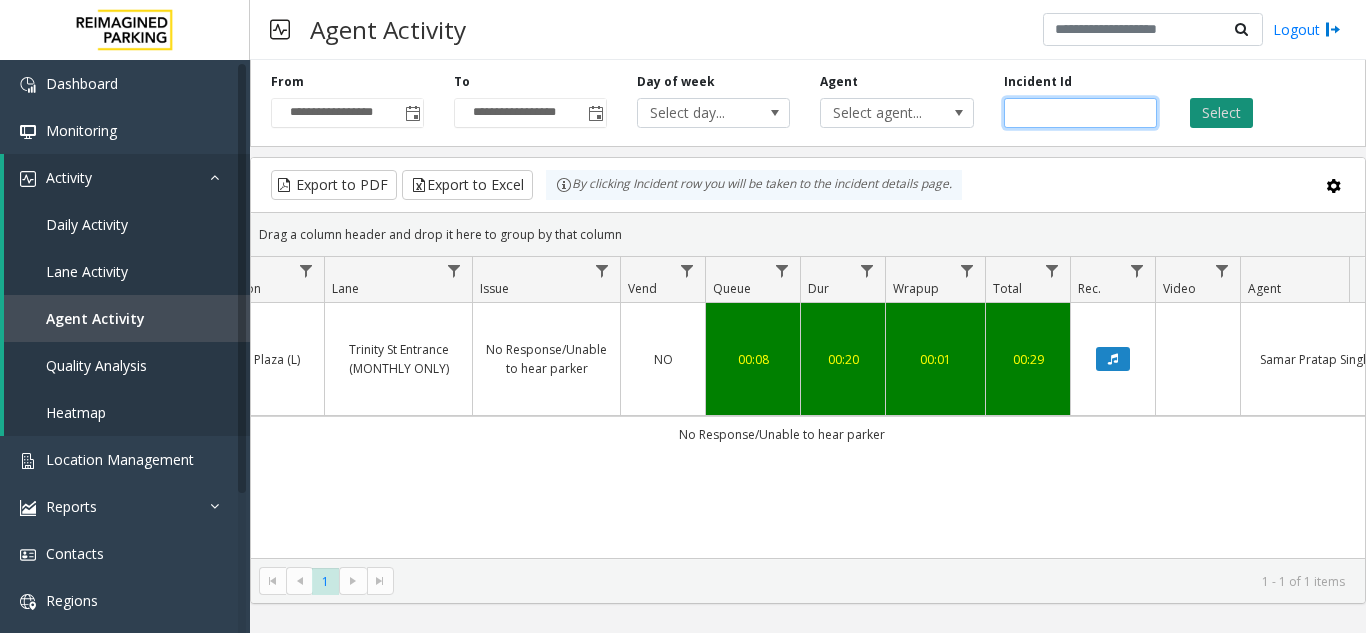 type on "*******" 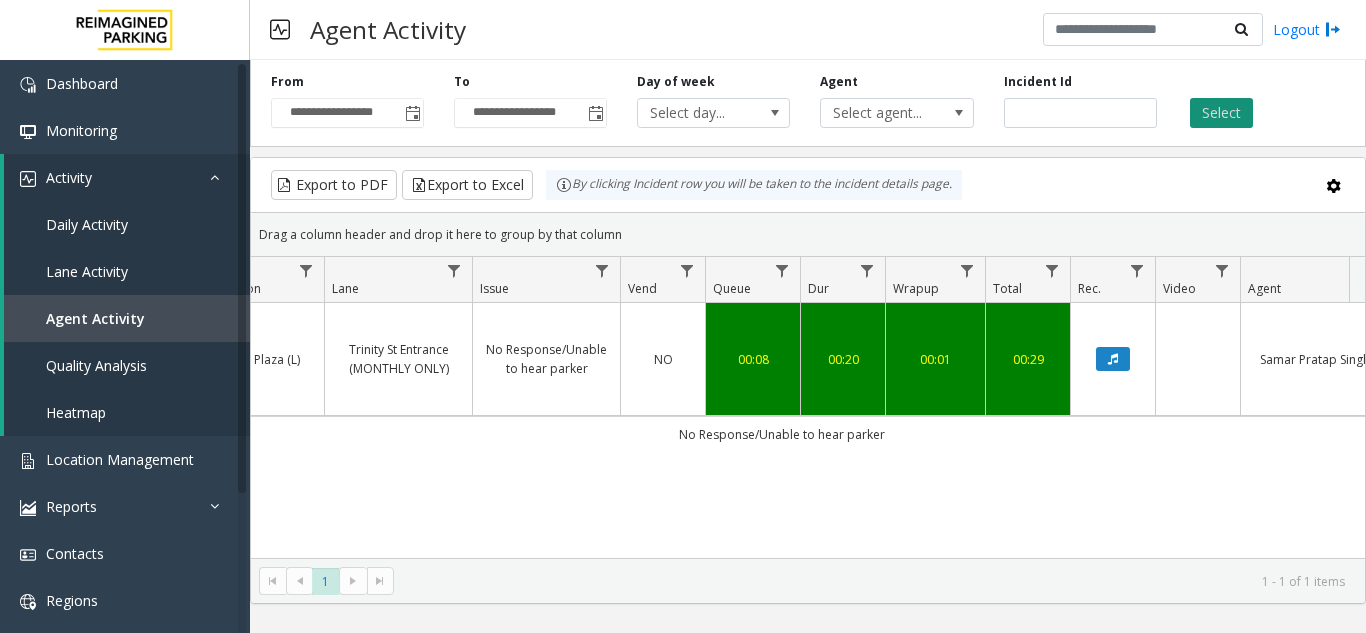 click on "Select" 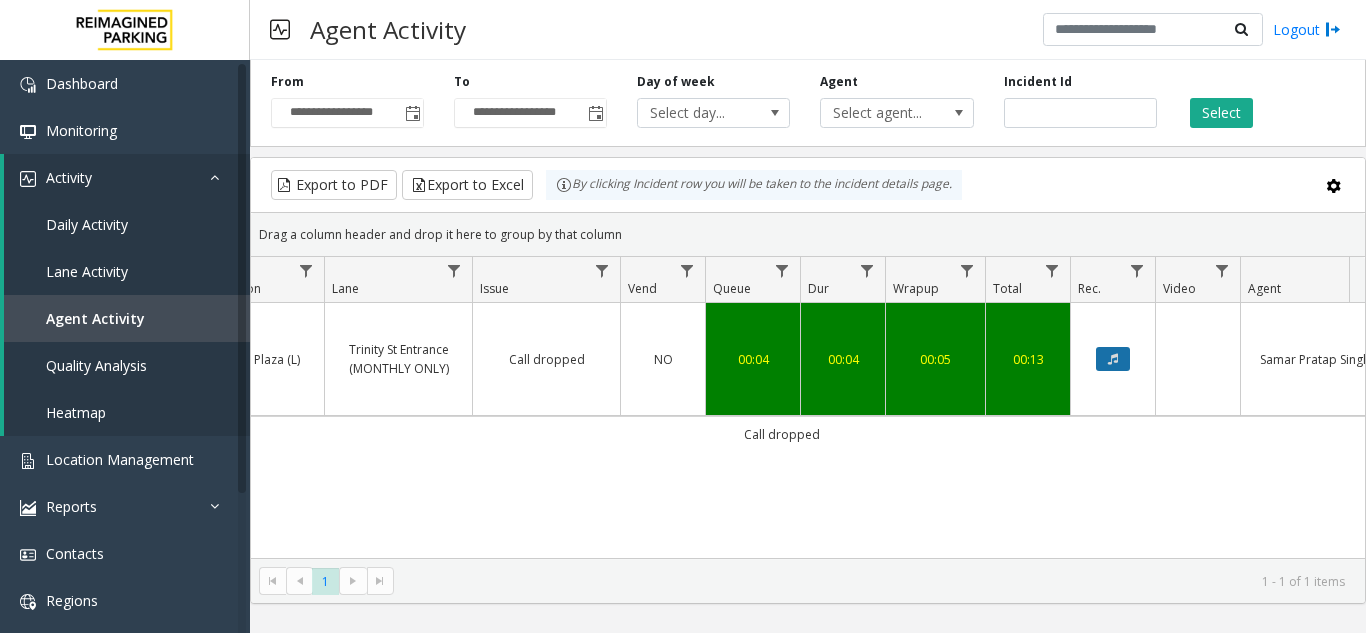 click 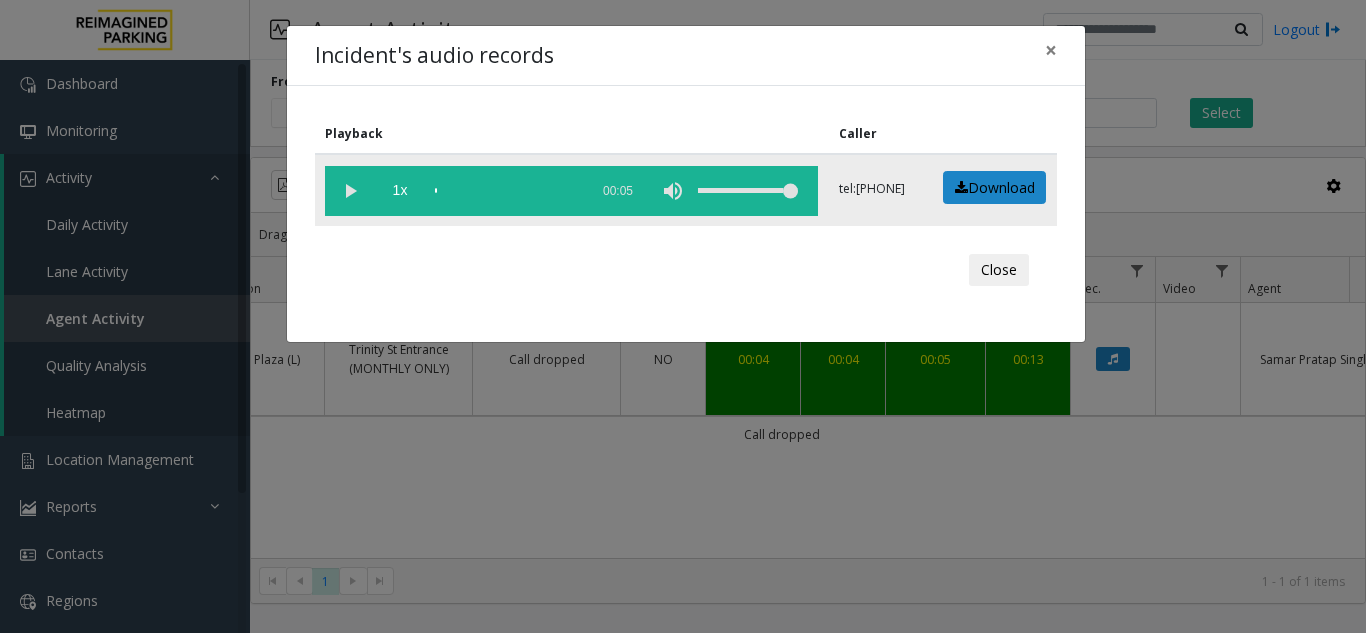 click 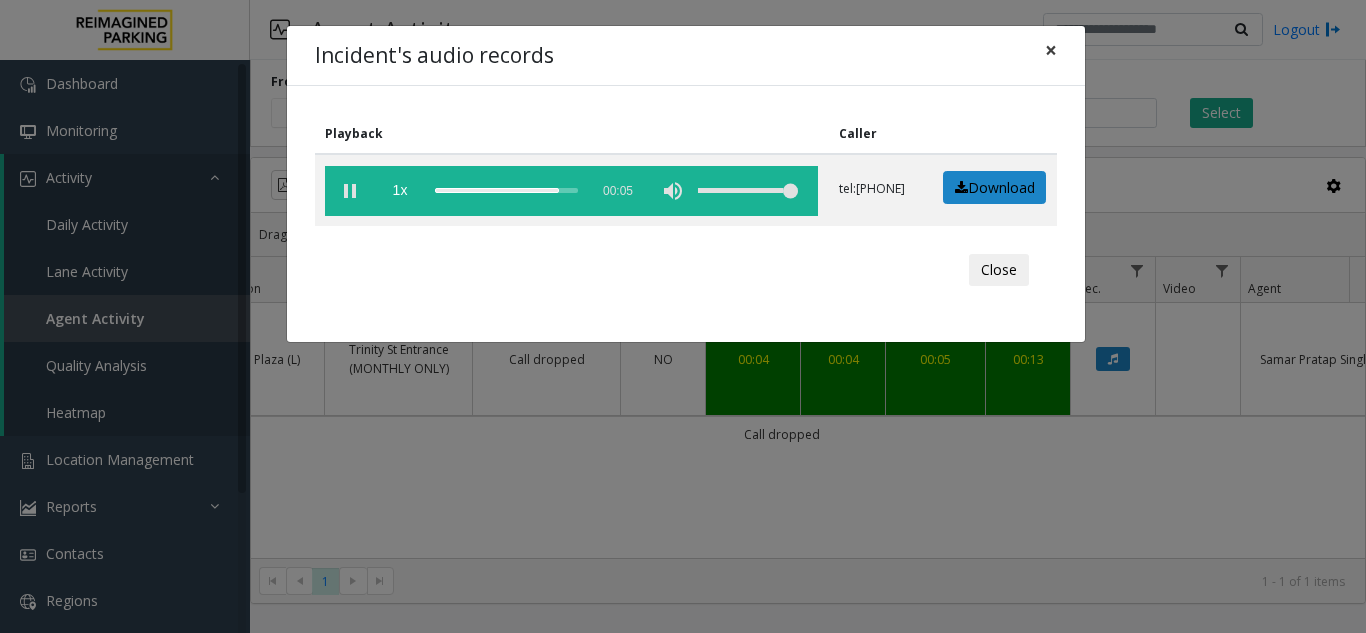 click on "×" 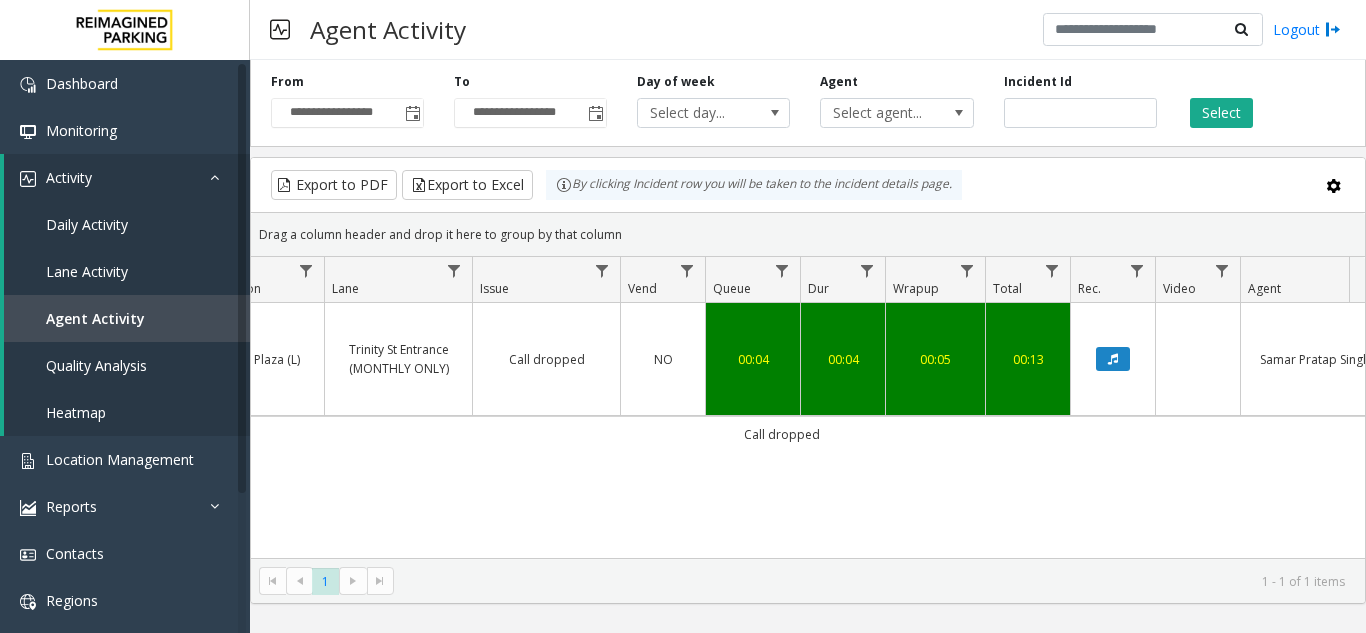 scroll, scrollTop: 0, scrollLeft: 0, axis: both 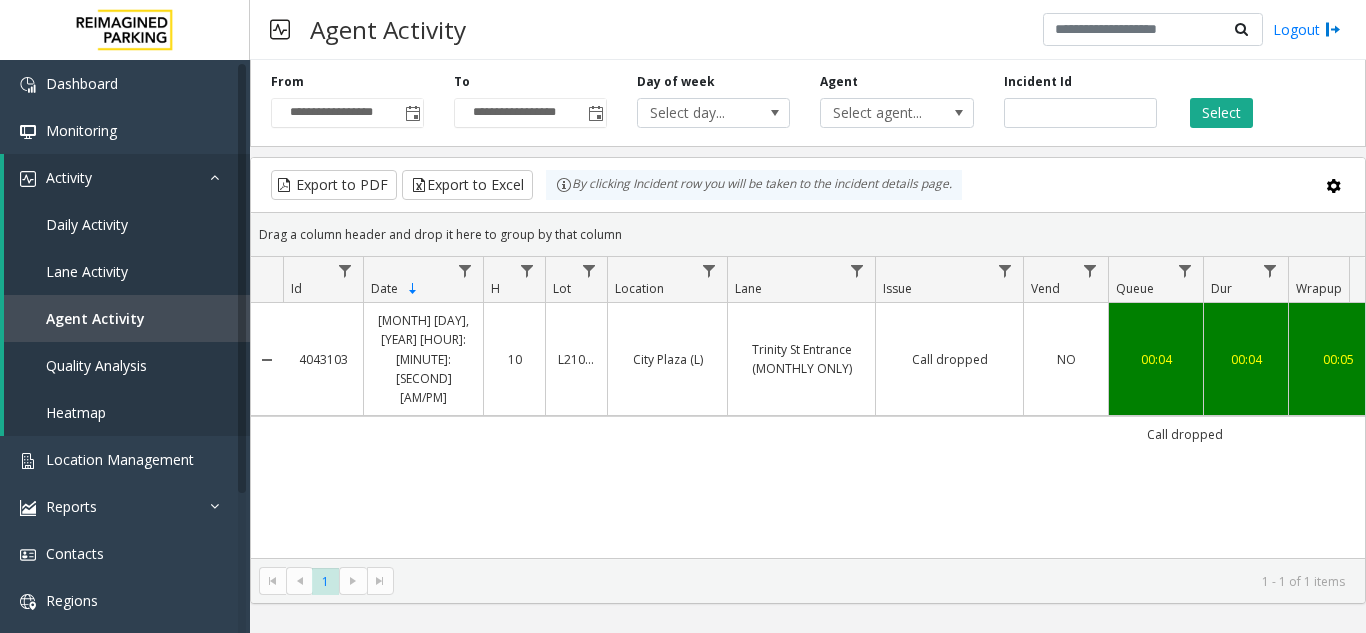 drag, startPoint x: 355, startPoint y: 332, endPoint x: 288, endPoint y: 336, distance: 67.11929 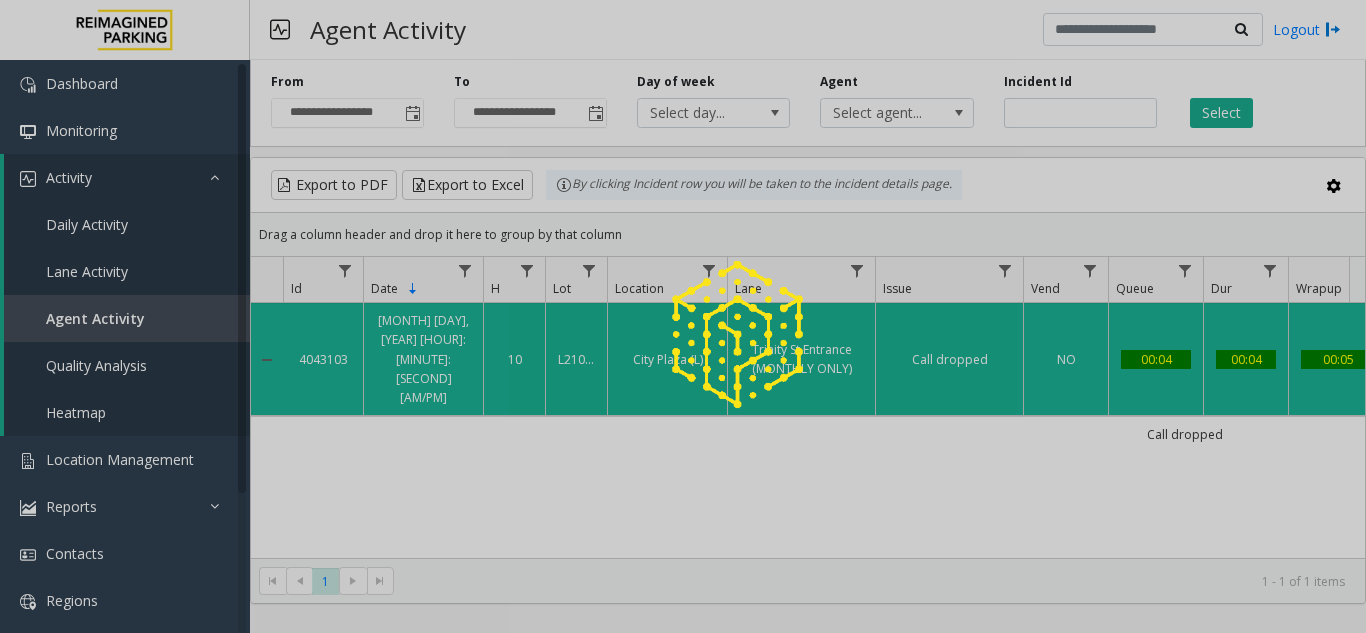 copy on "4043103" 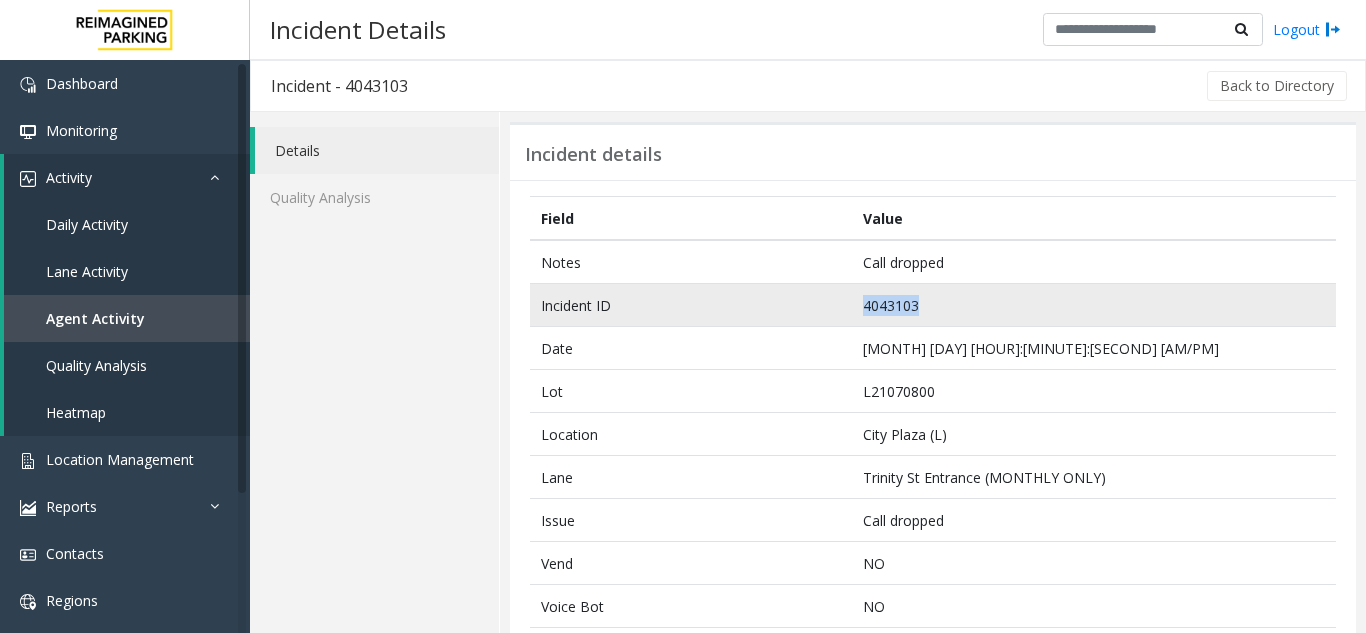 drag, startPoint x: 928, startPoint y: 309, endPoint x: 804, endPoint y: 309, distance: 124 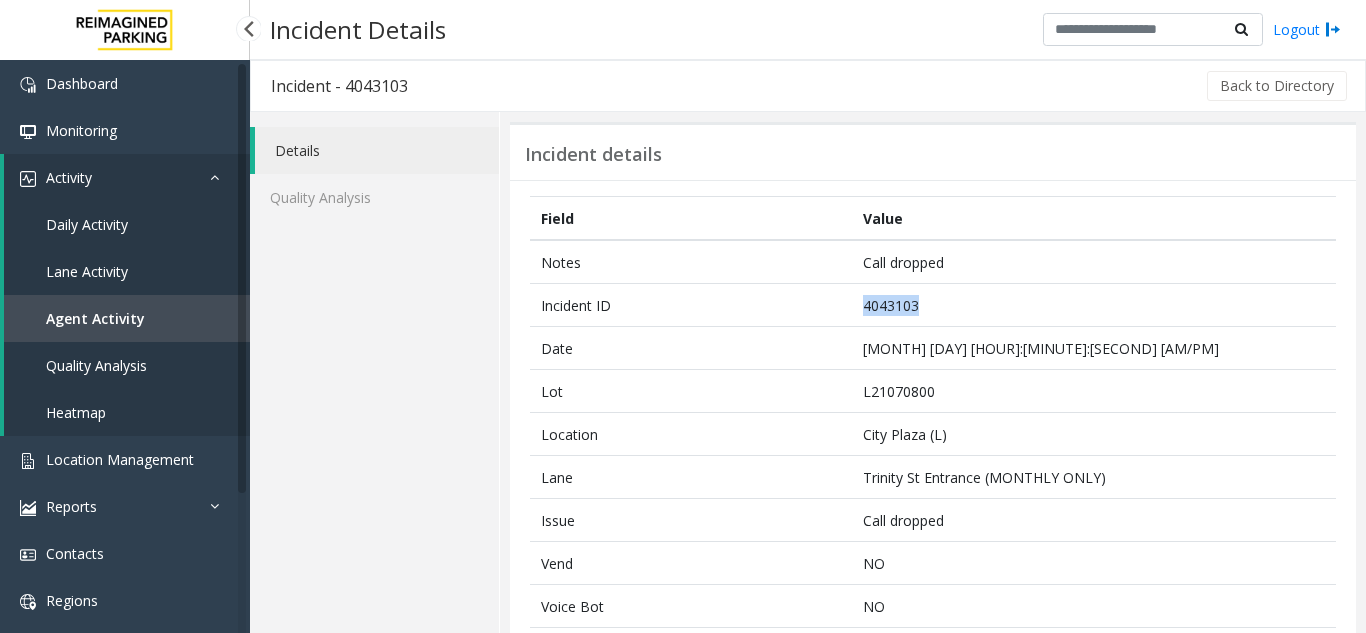 click on "Agent Activity" at bounding box center [127, 318] 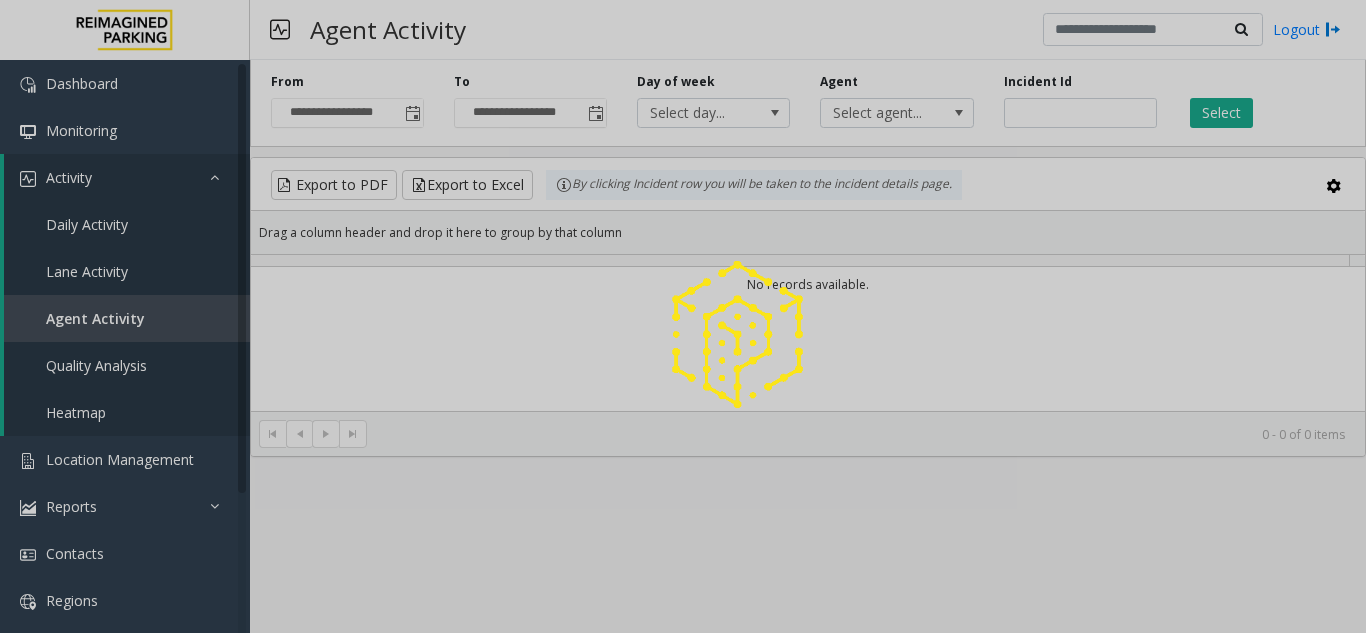 click 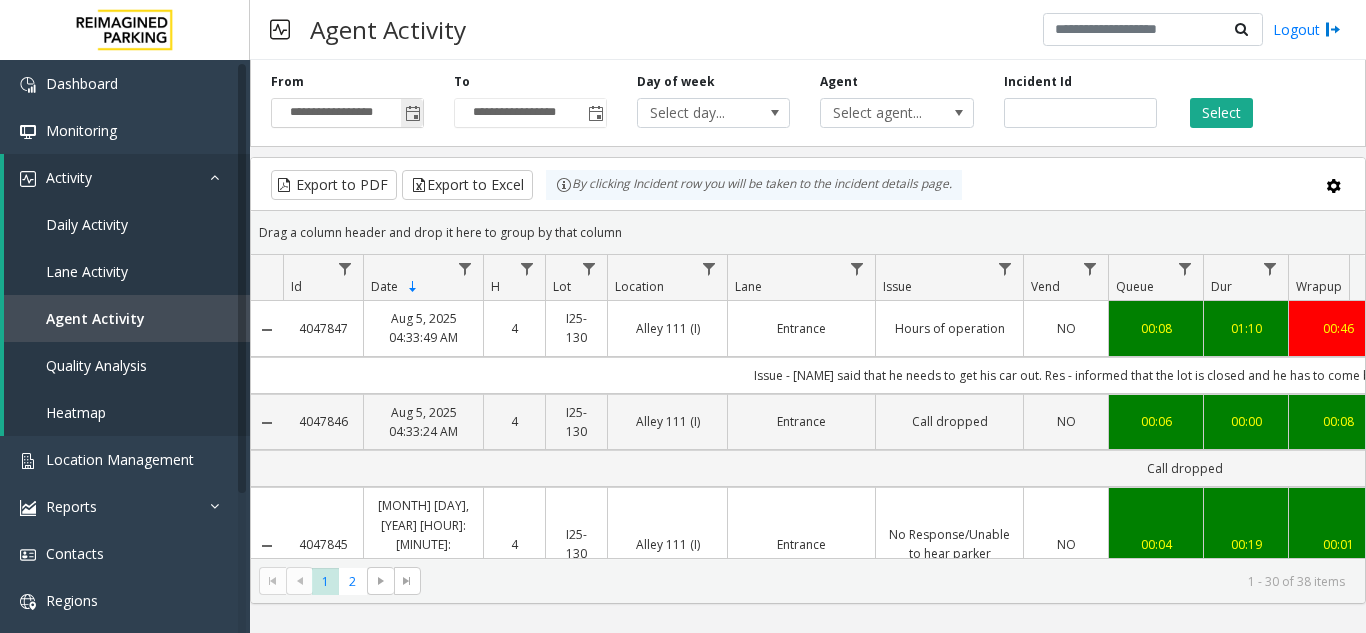 click 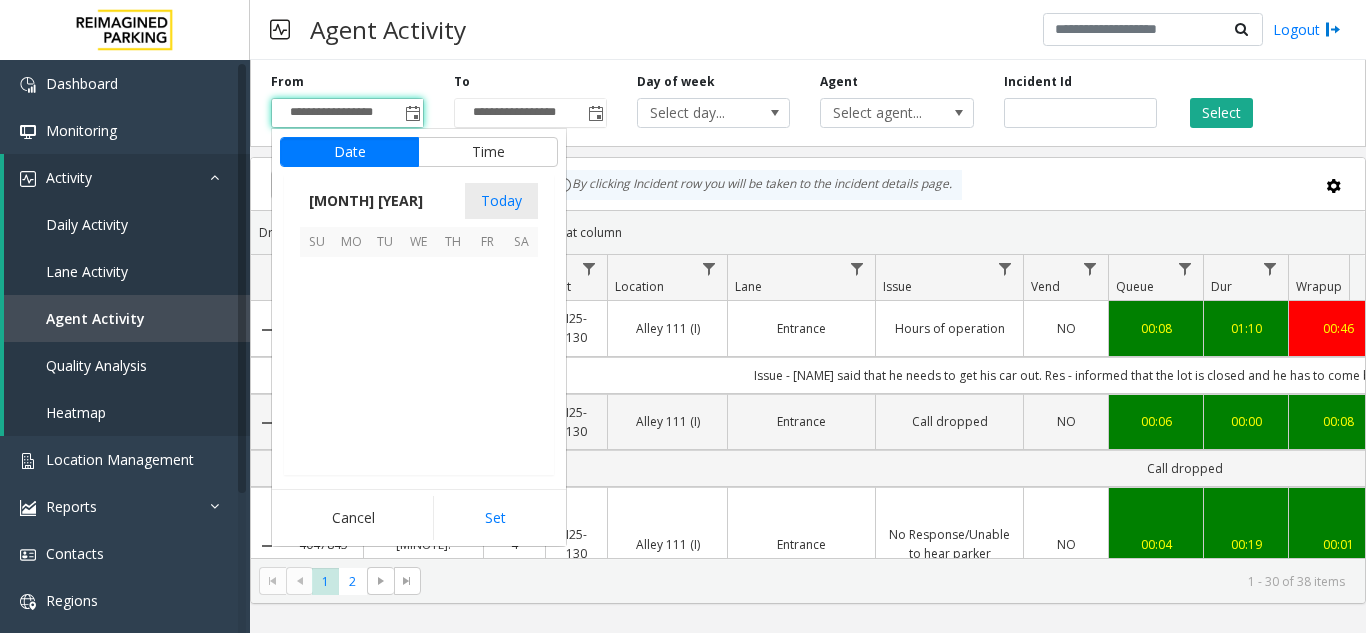 scroll, scrollTop: 358666, scrollLeft: 0, axis: vertical 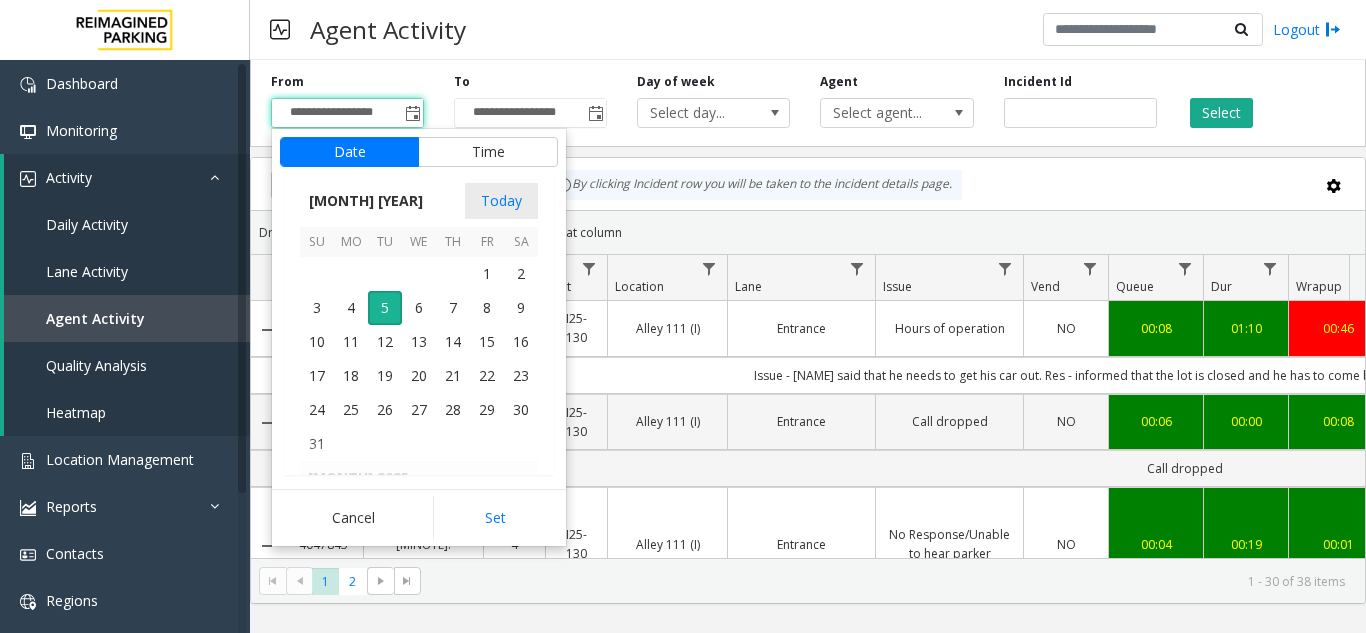 click on "[MONTH] [YEAR]" at bounding box center [366, 201] 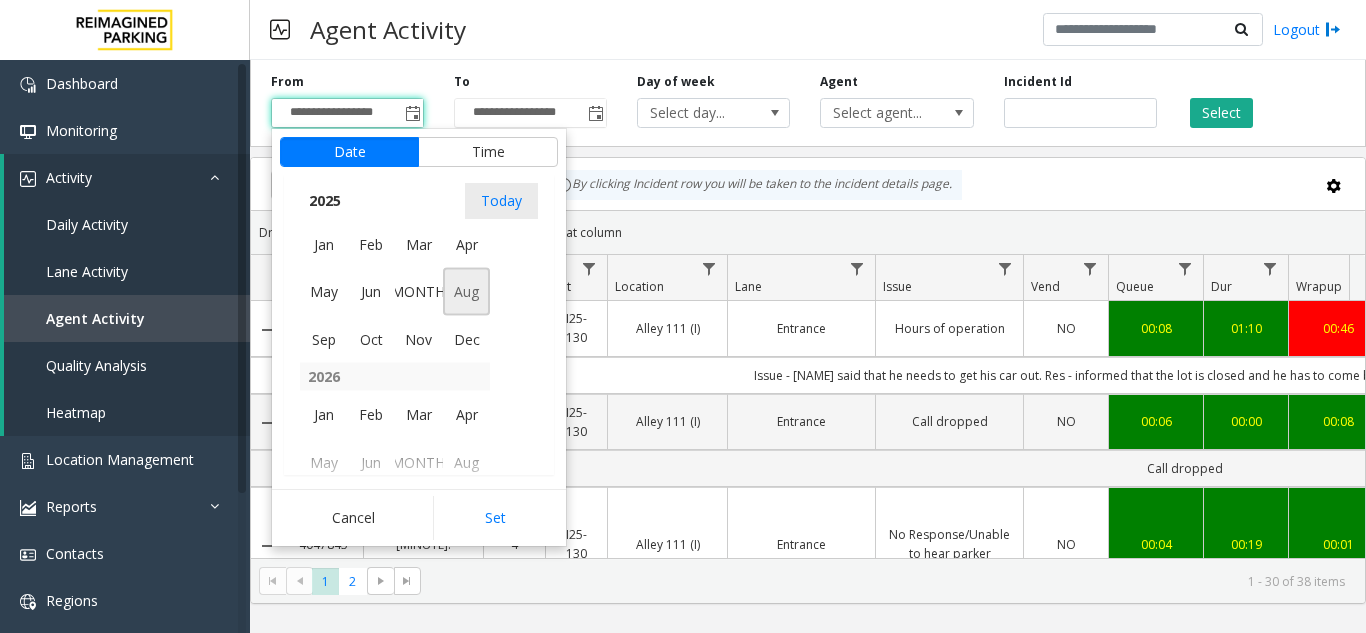click on "[MONTH]" at bounding box center (419, 292) 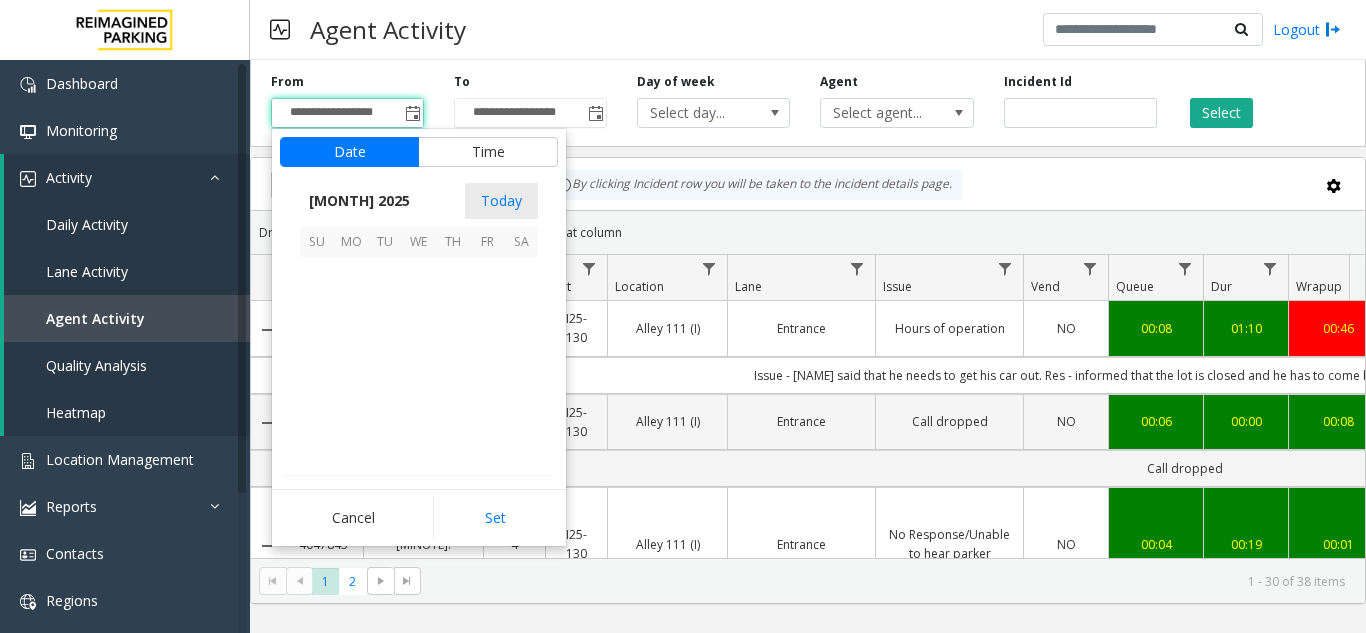 scroll, scrollTop: 358428, scrollLeft: 0, axis: vertical 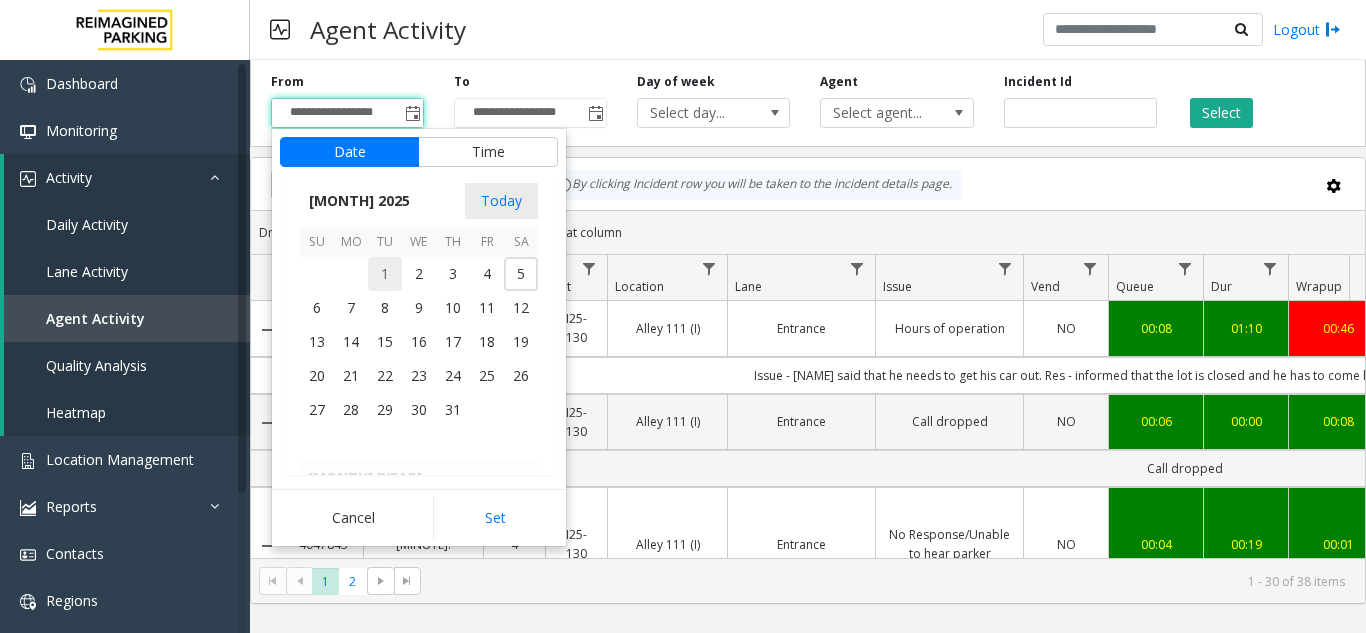 click on "1" at bounding box center (385, 274) 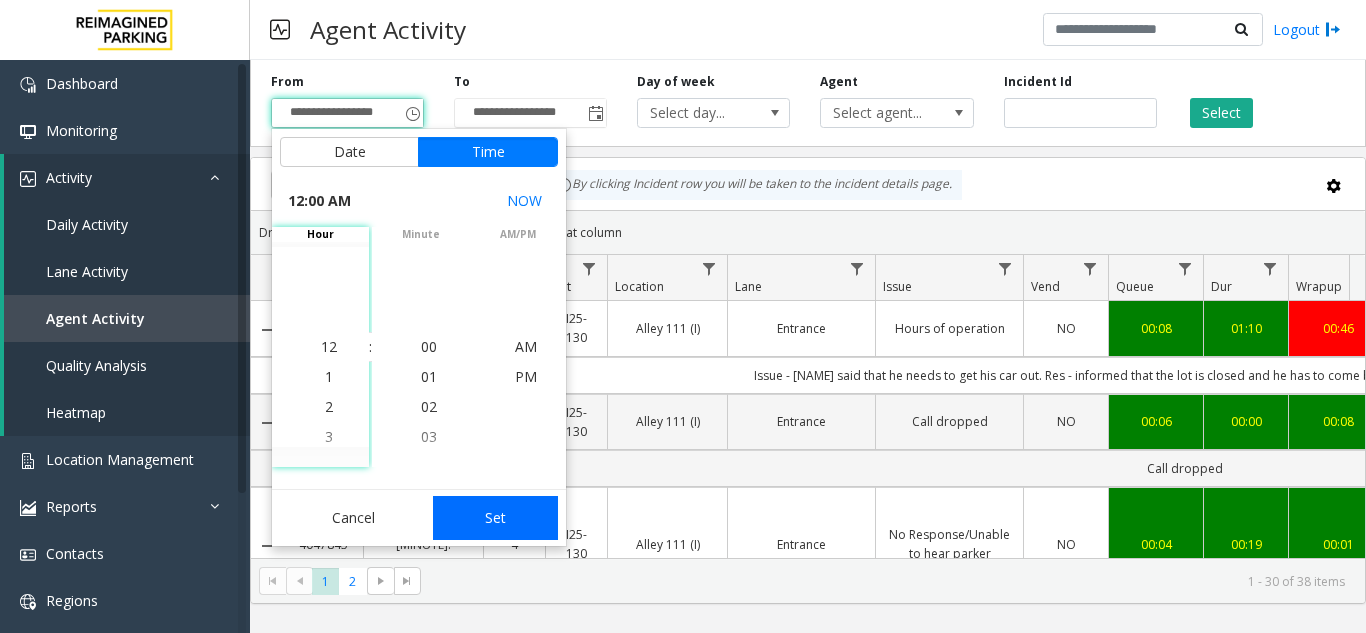 click on "Set" 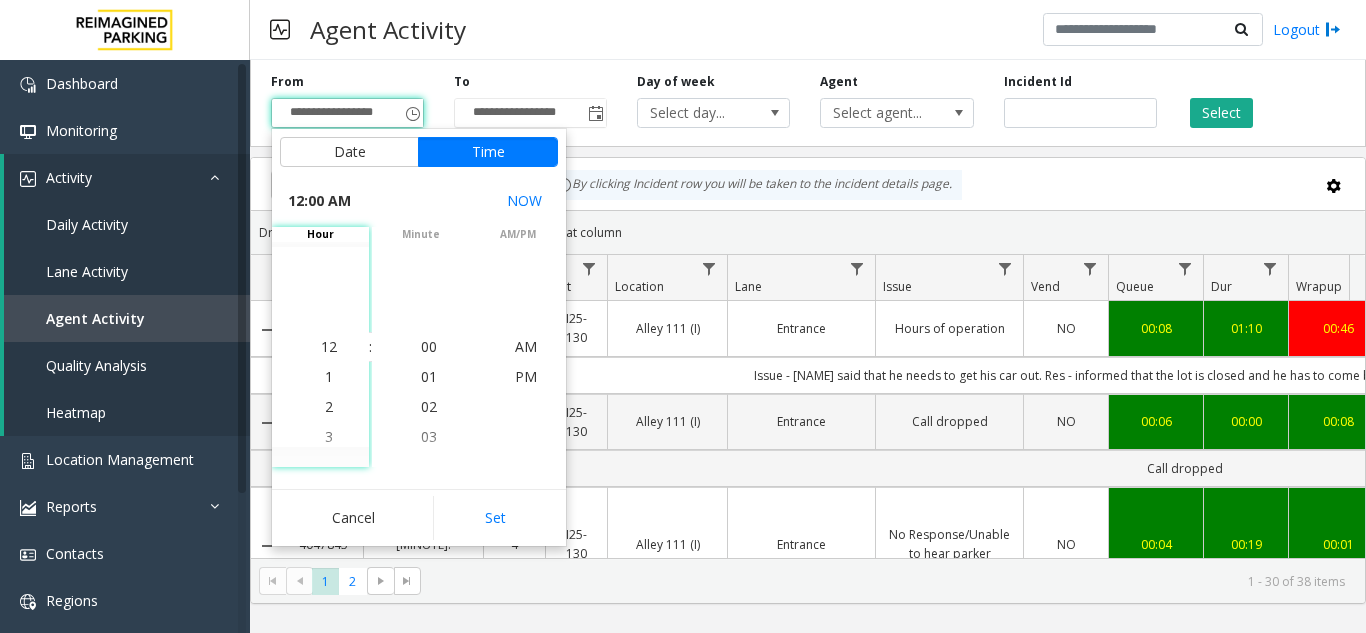 type on "**********" 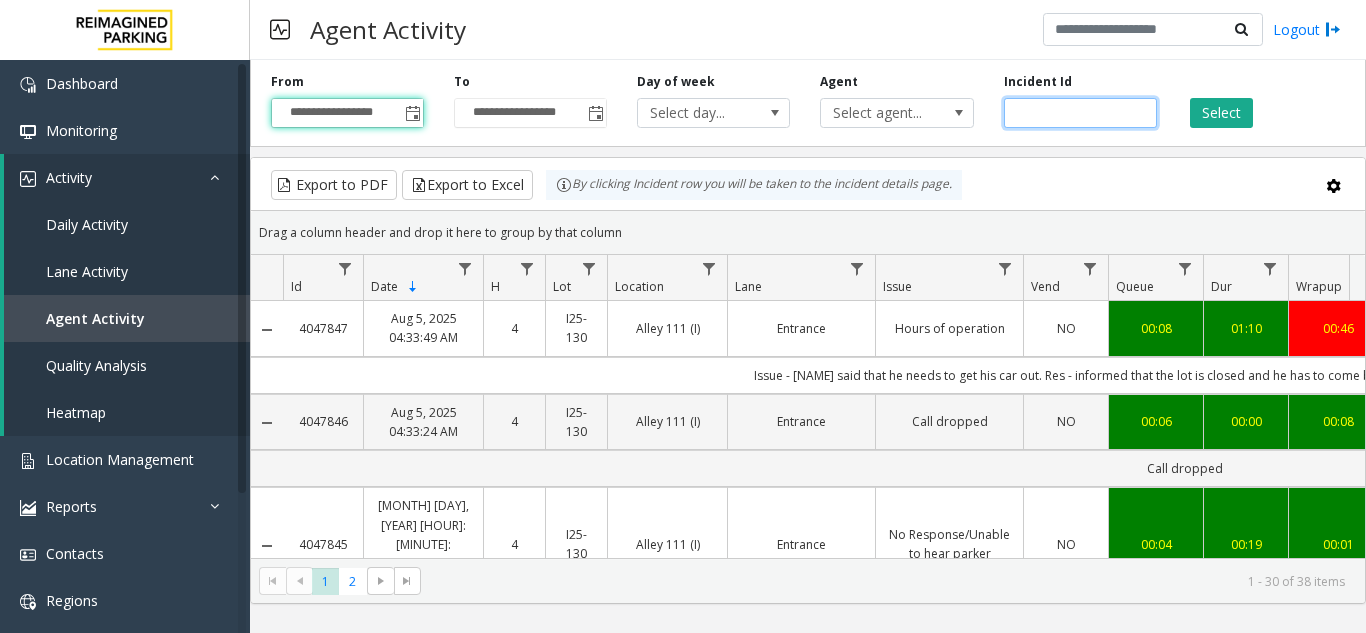 click 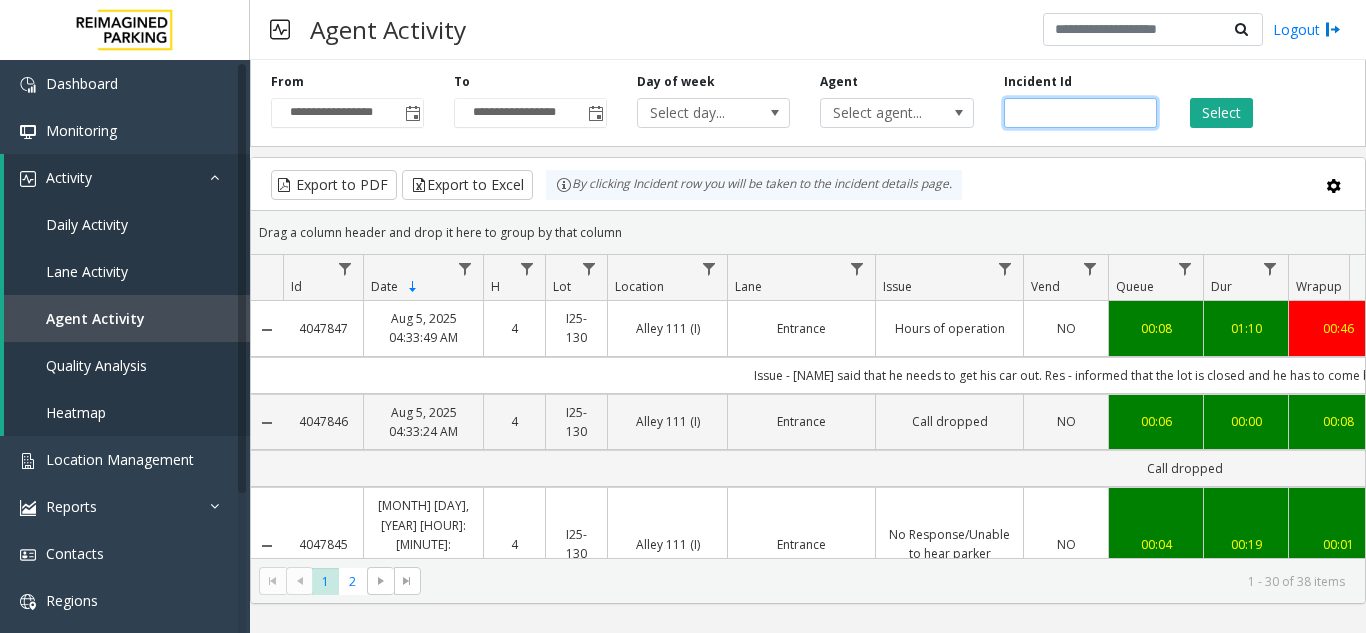 paste on "*******" 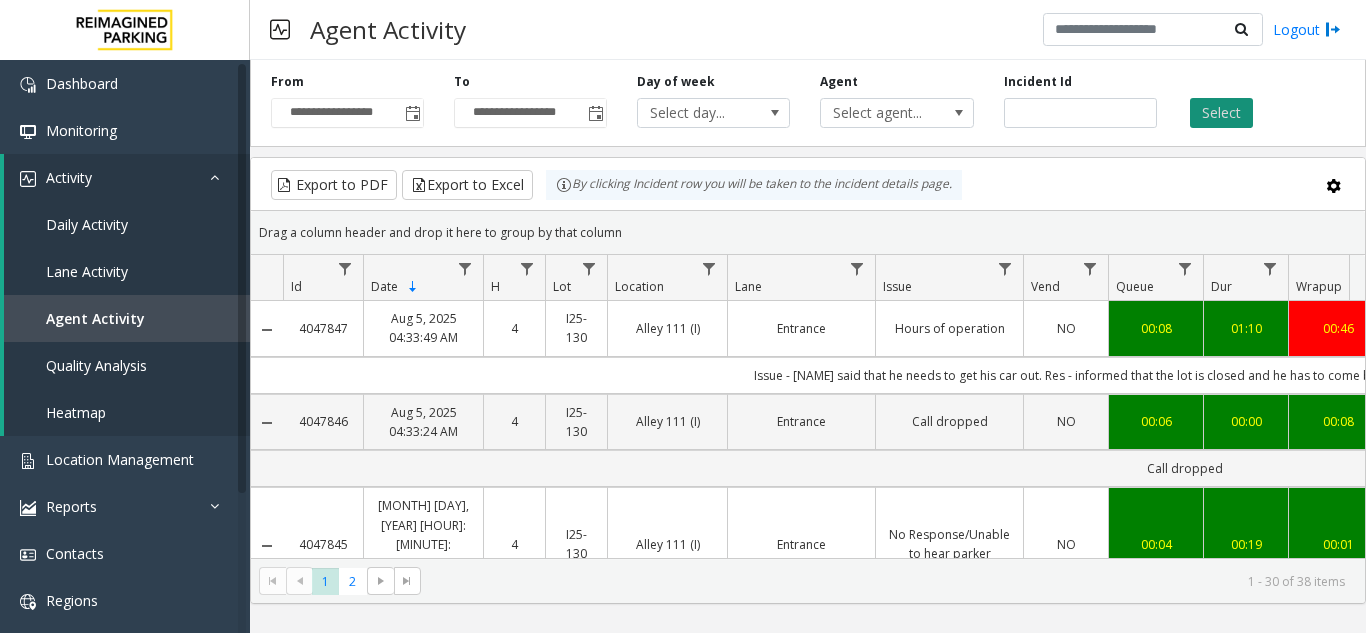 click on "Select" 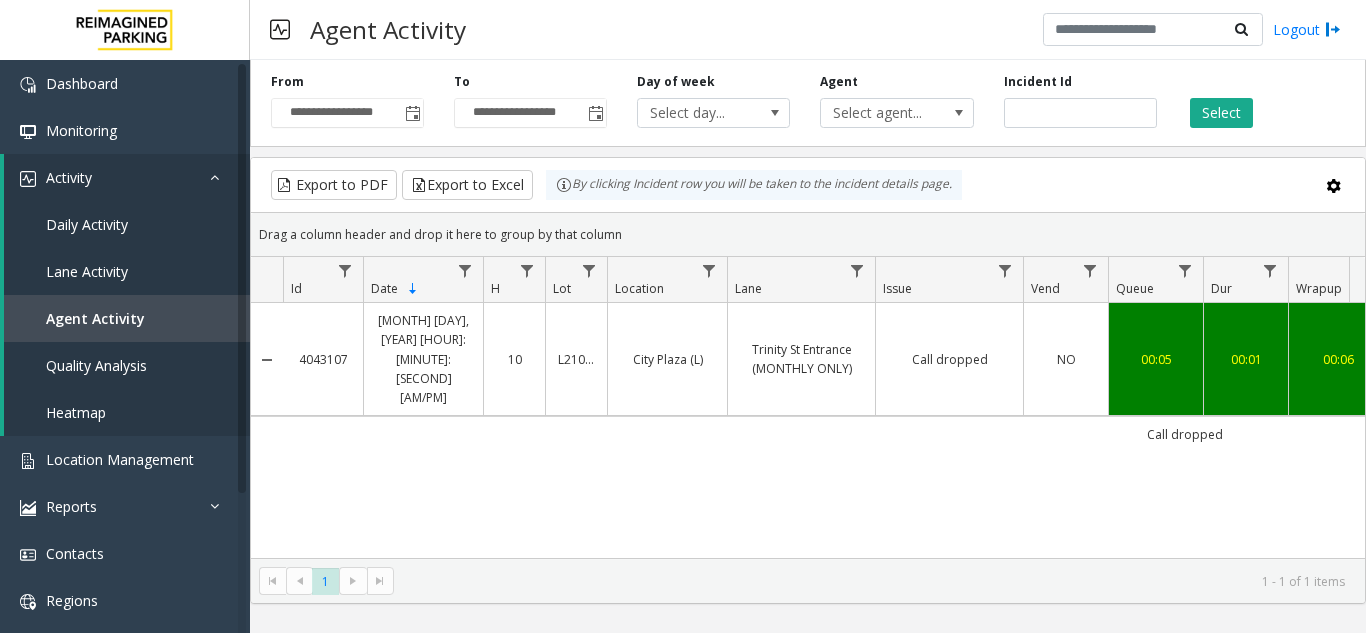 scroll, scrollTop: 0, scrollLeft: 278, axis: horizontal 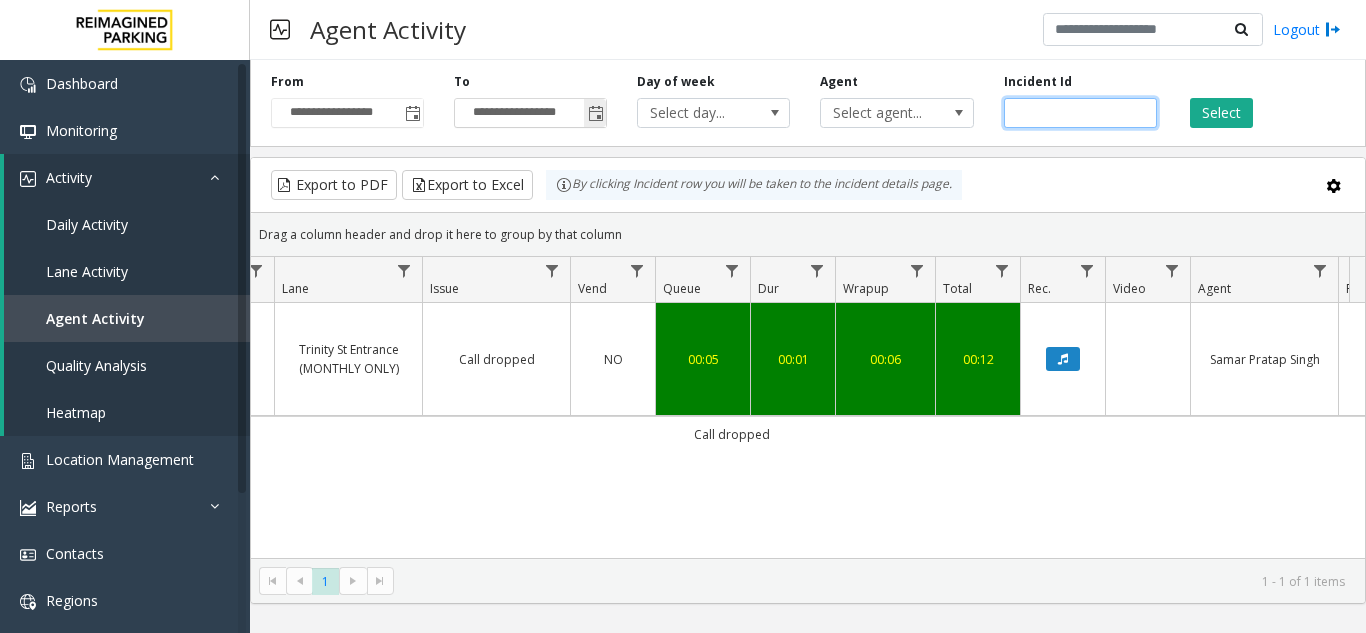 drag, startPoint x: 1091, startPoint y: 110, endPoint x: 509, endPoint y: 124, distance: 582.16833 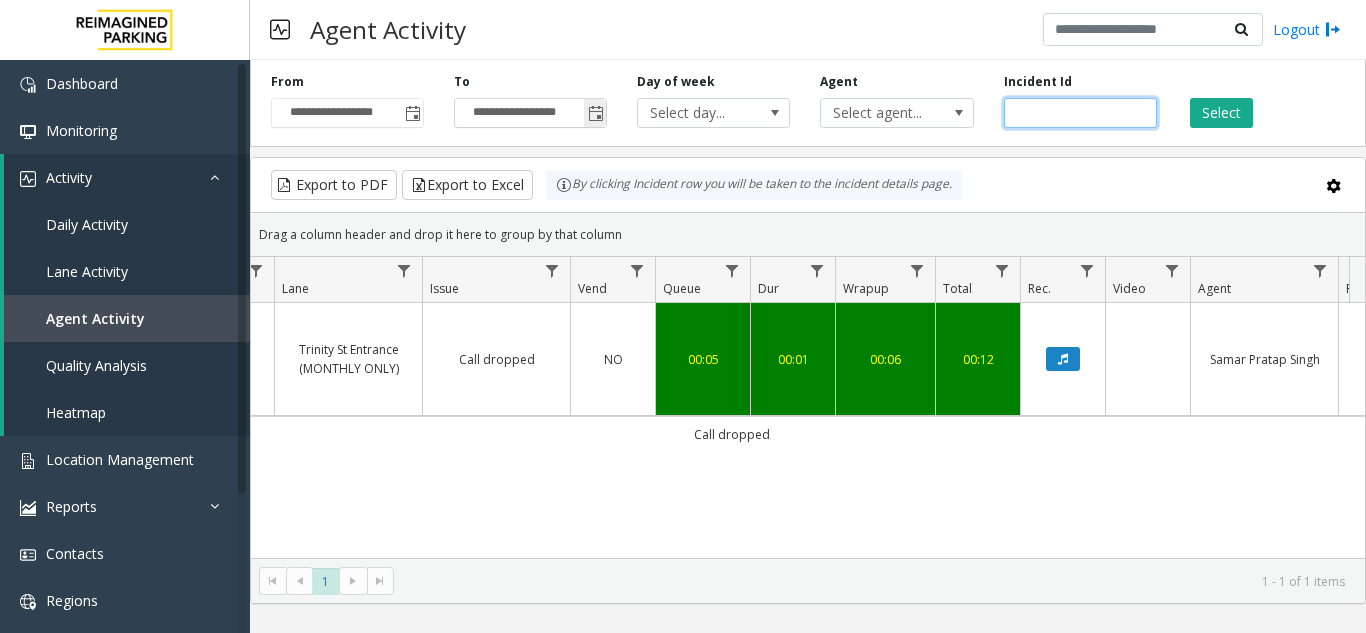 paste 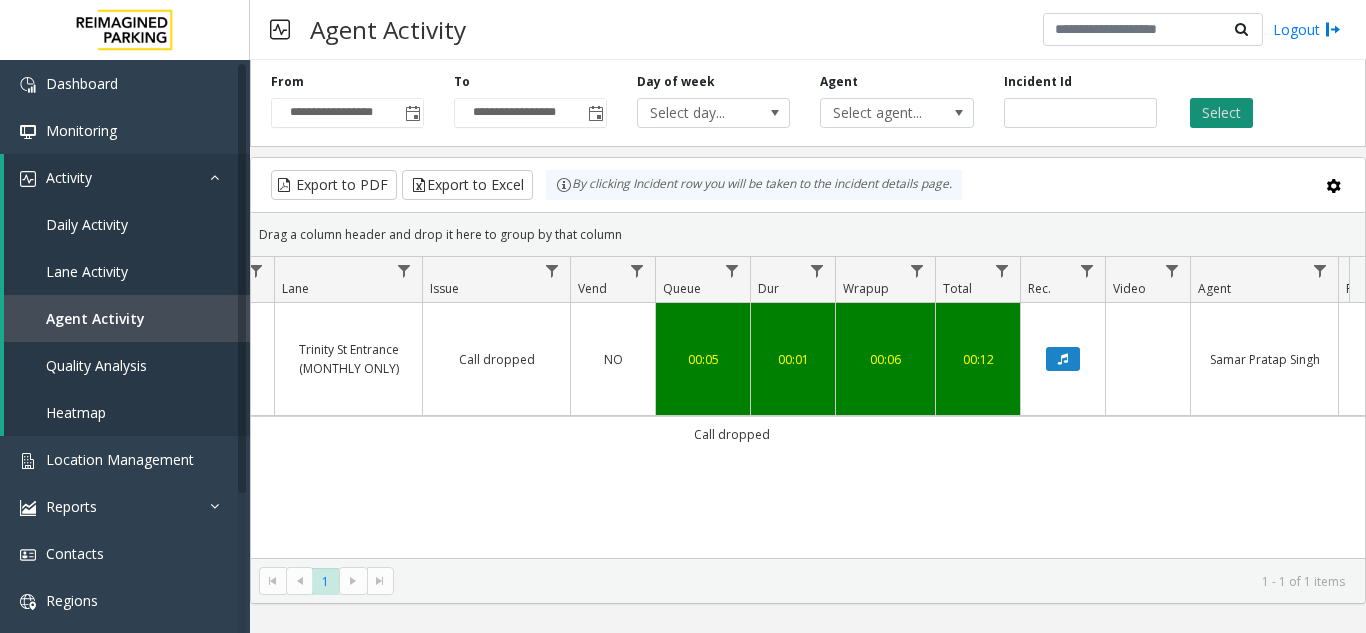 click on "Select" 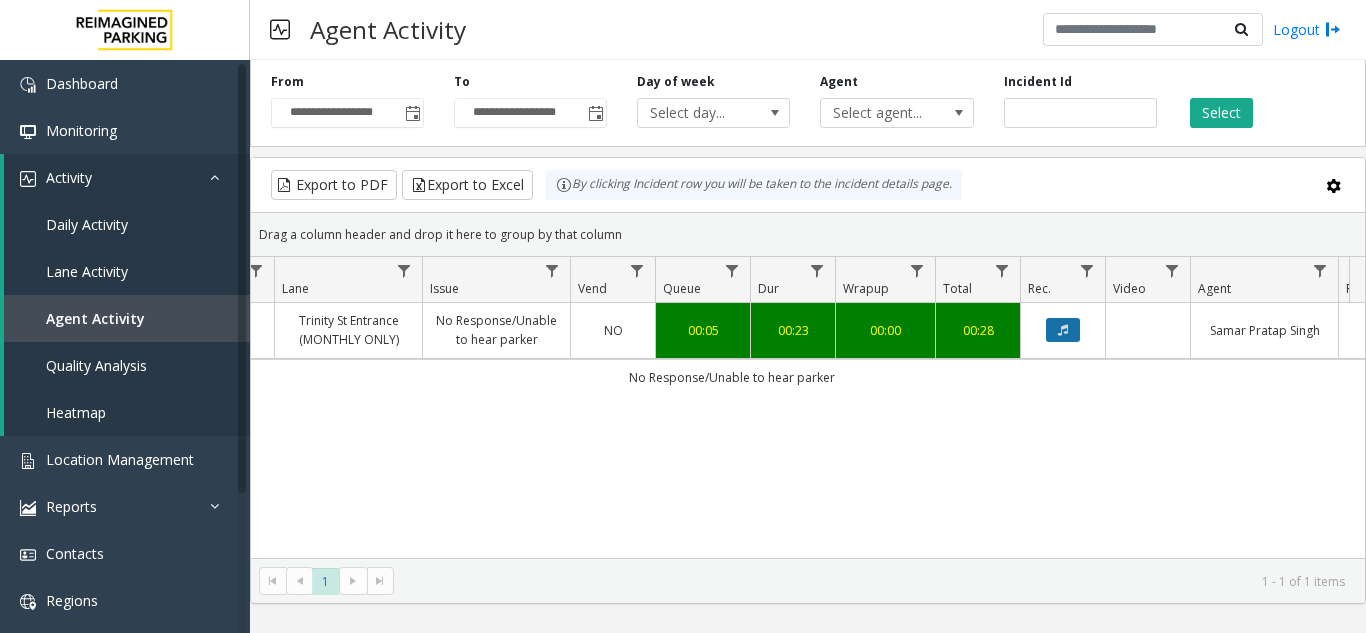 click 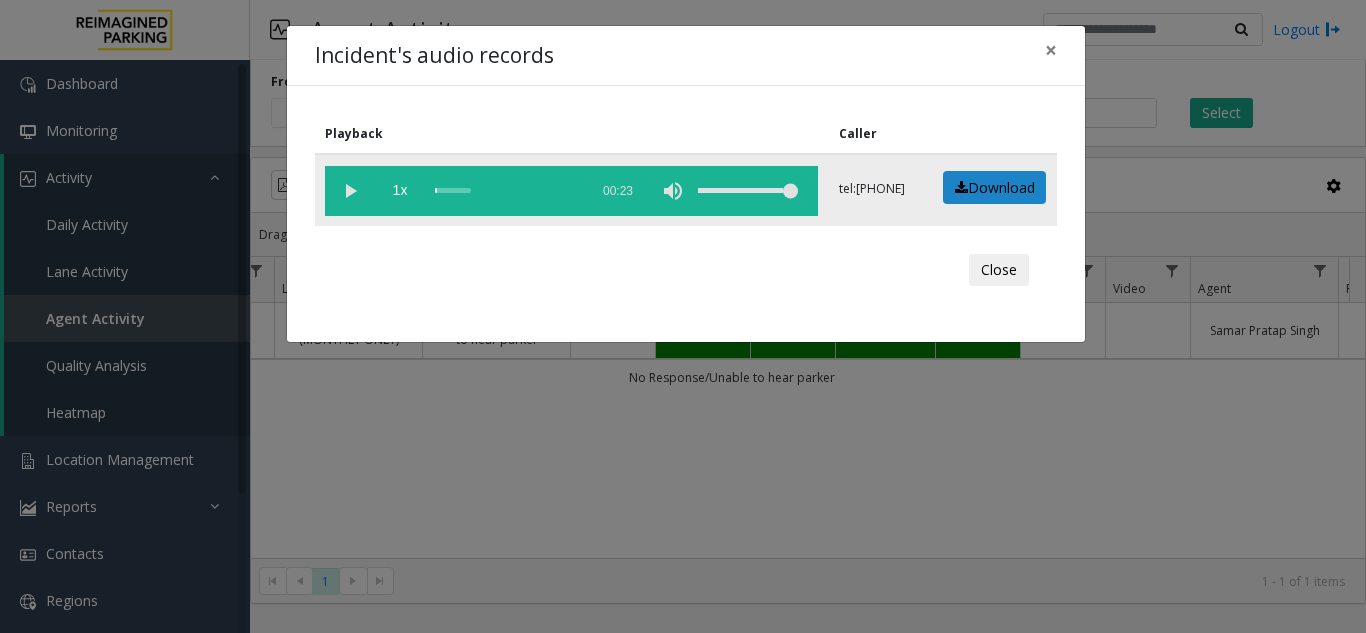 click 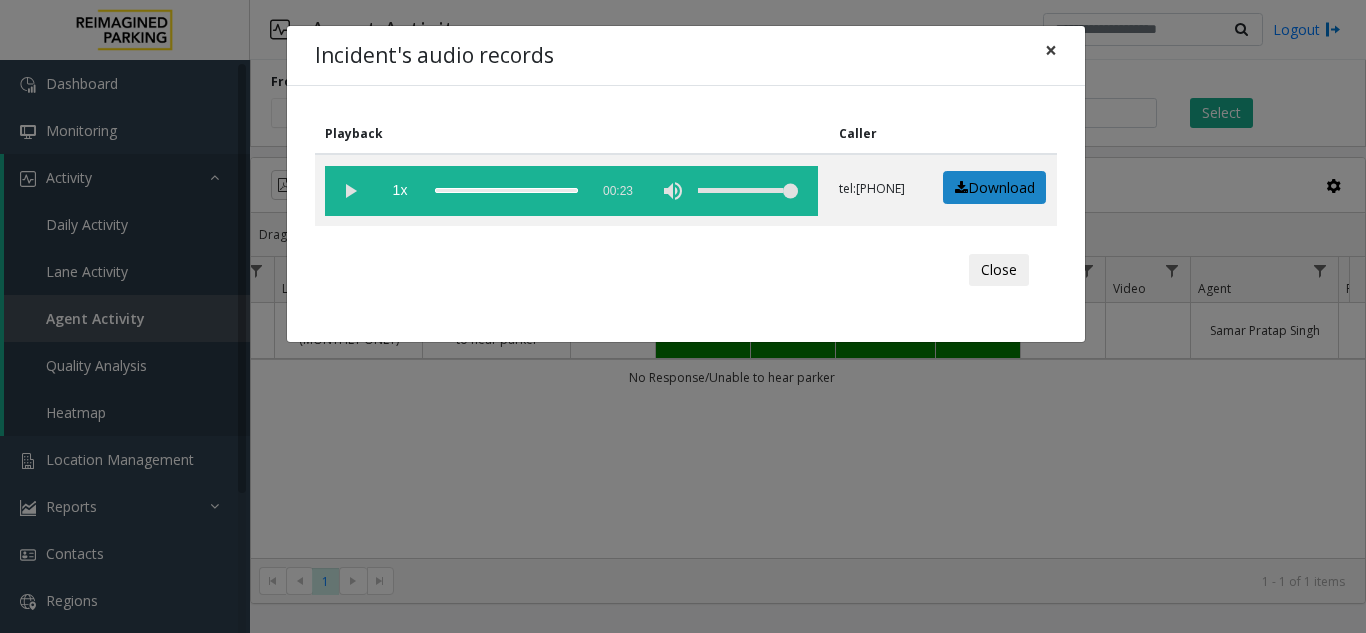 click on "×" 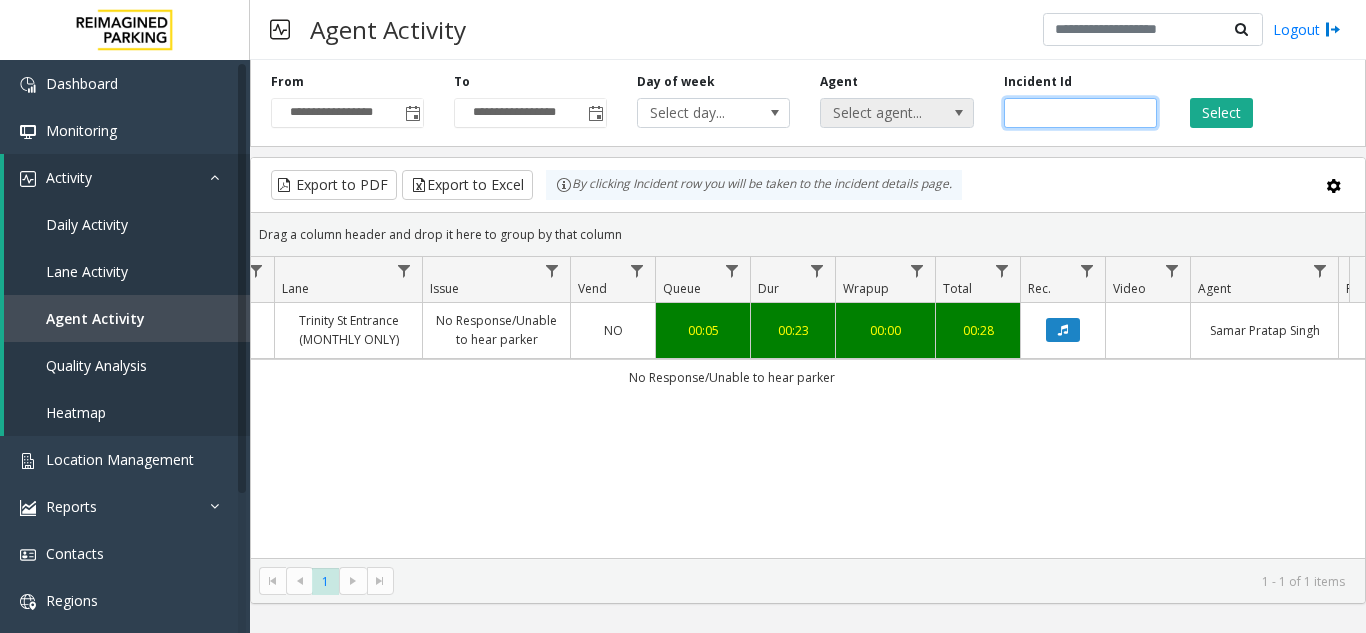 drag, startPoint x: 1105, startPoint y: 114, endPoint x: 830, endPoint y: 116, distance: 275.00726 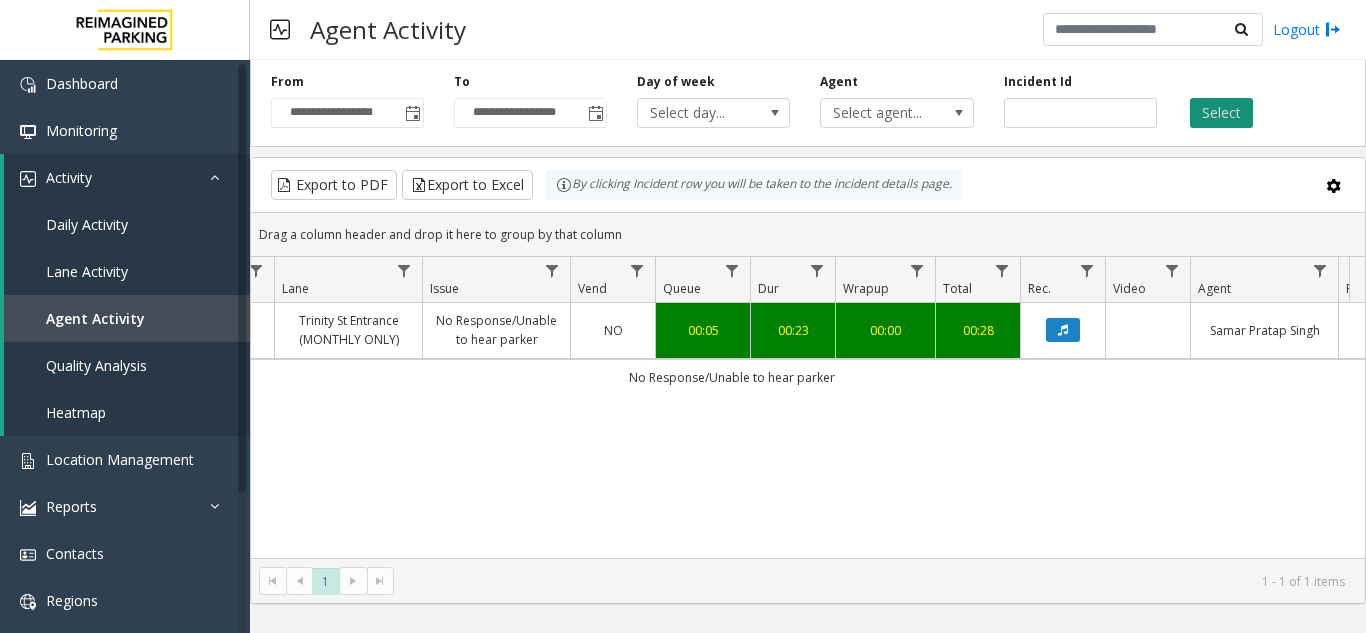 click on "Select" 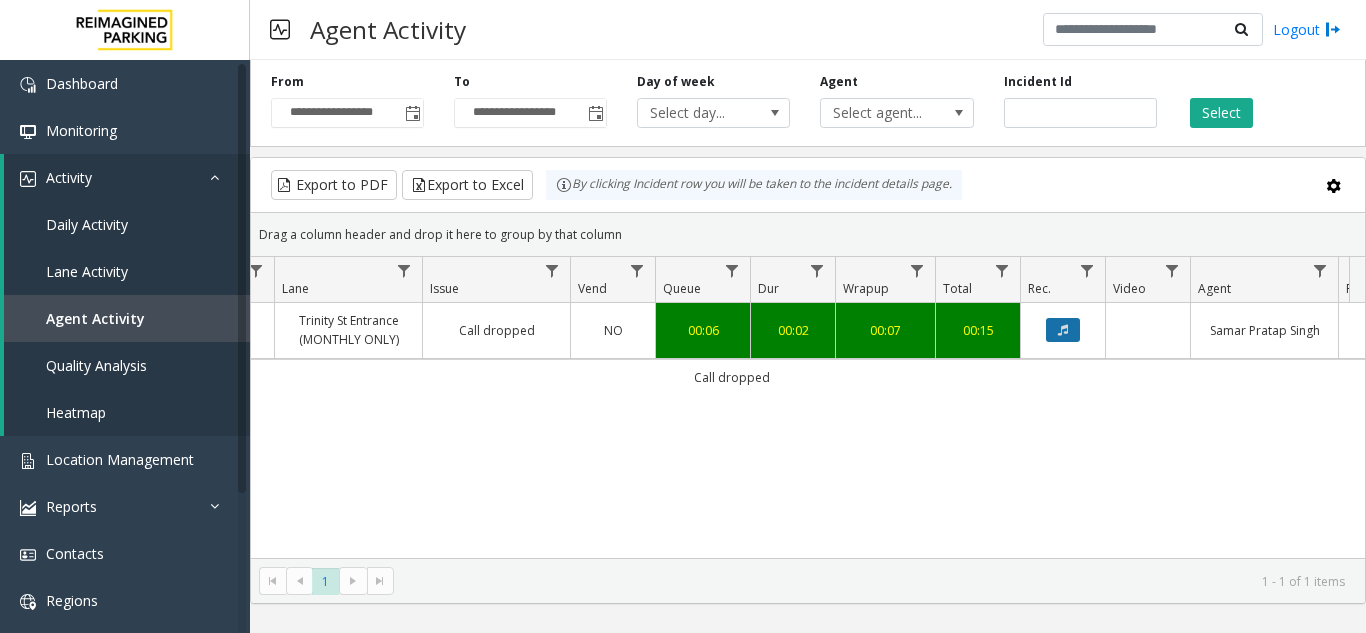click 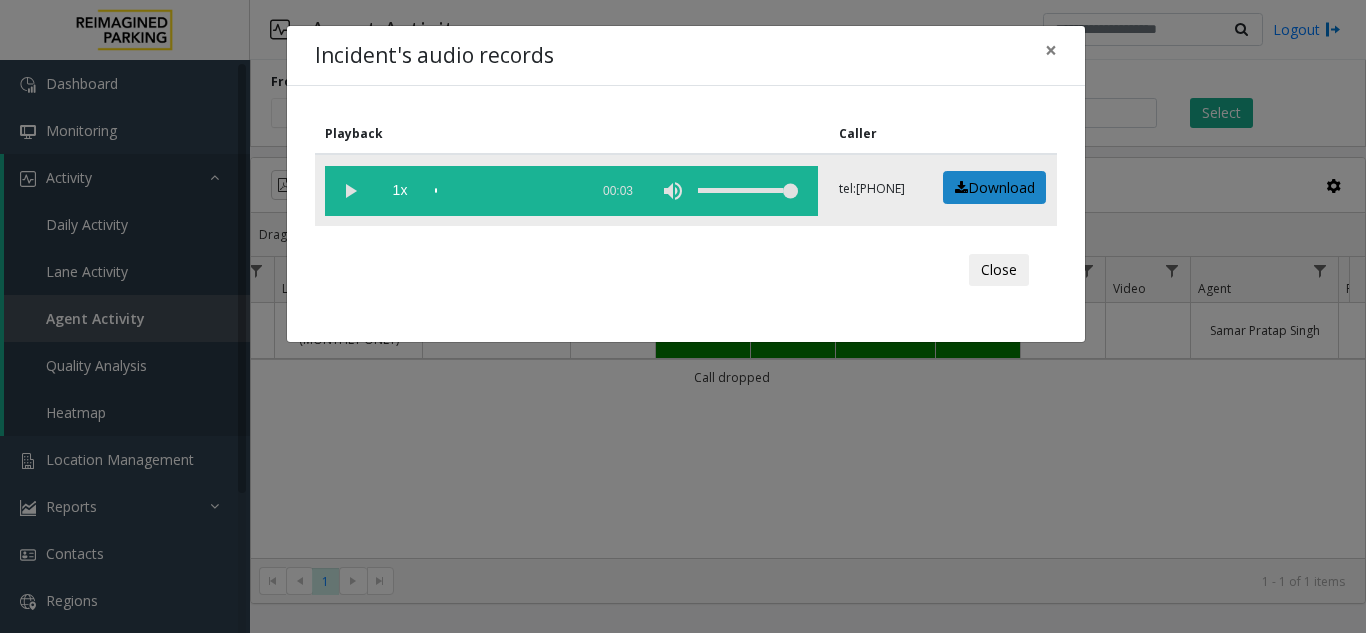 click 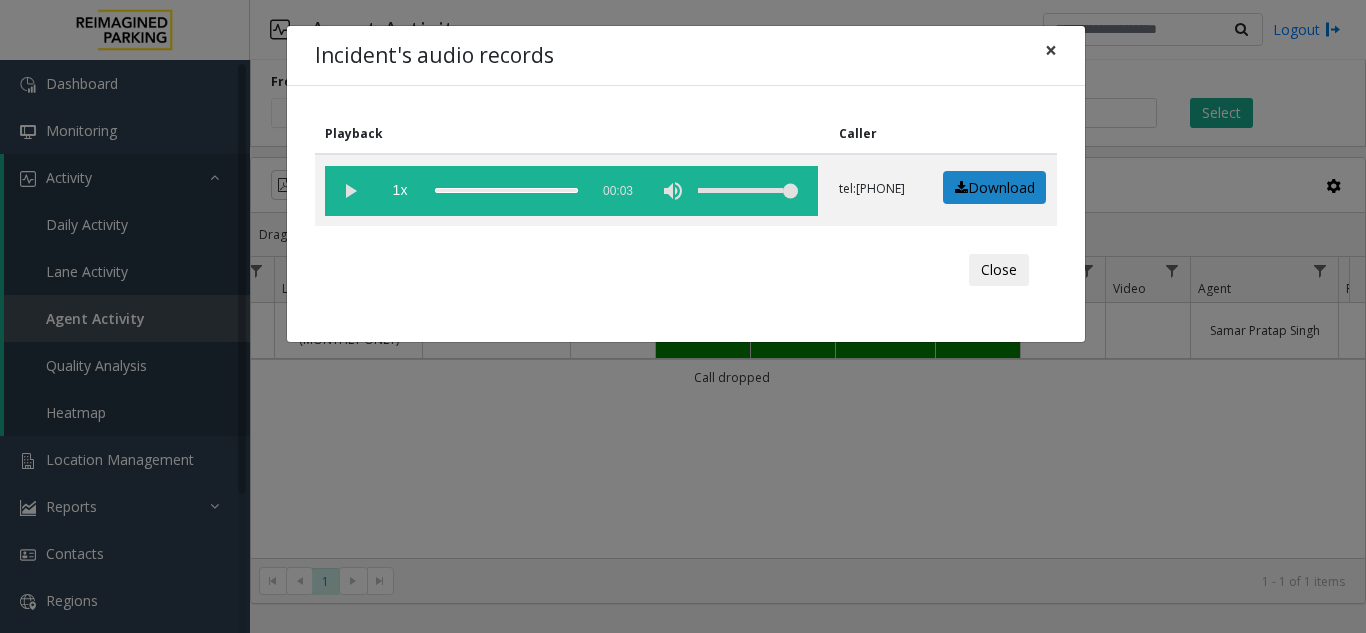 click on "×" 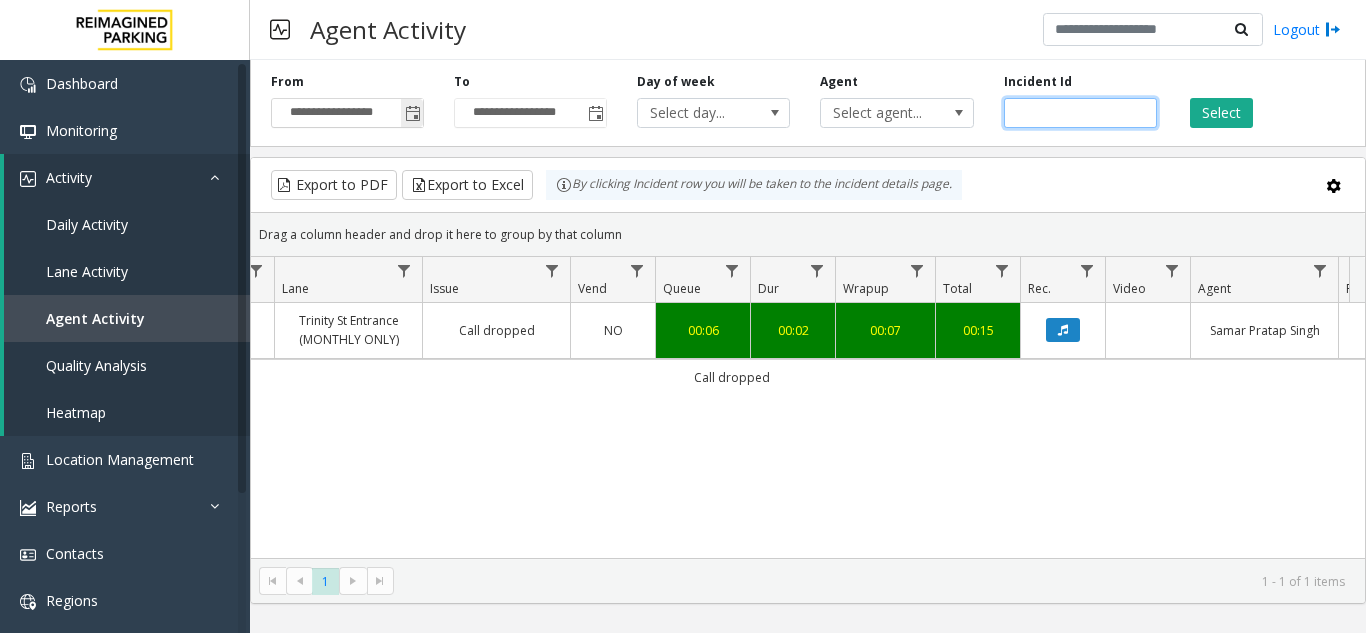 drag, startPoint x: 1076, startPoint y: 105, endPoint x: 291, endPoint y: 126, distance: 785.2808 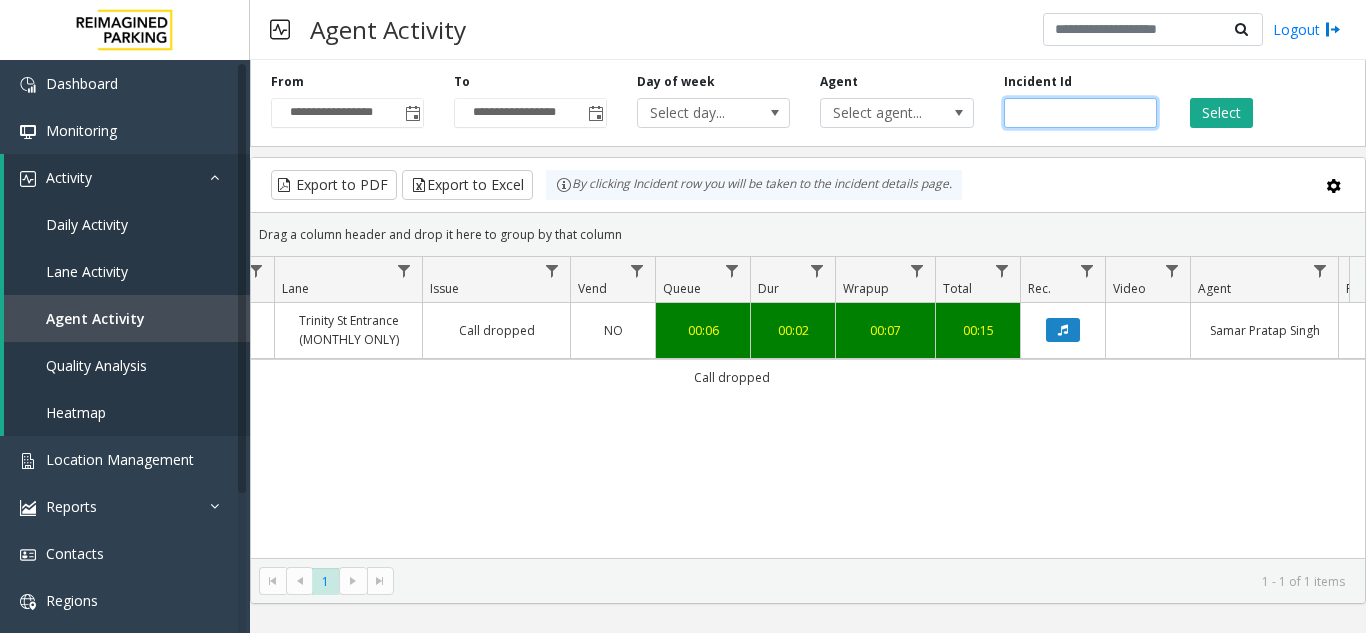paste 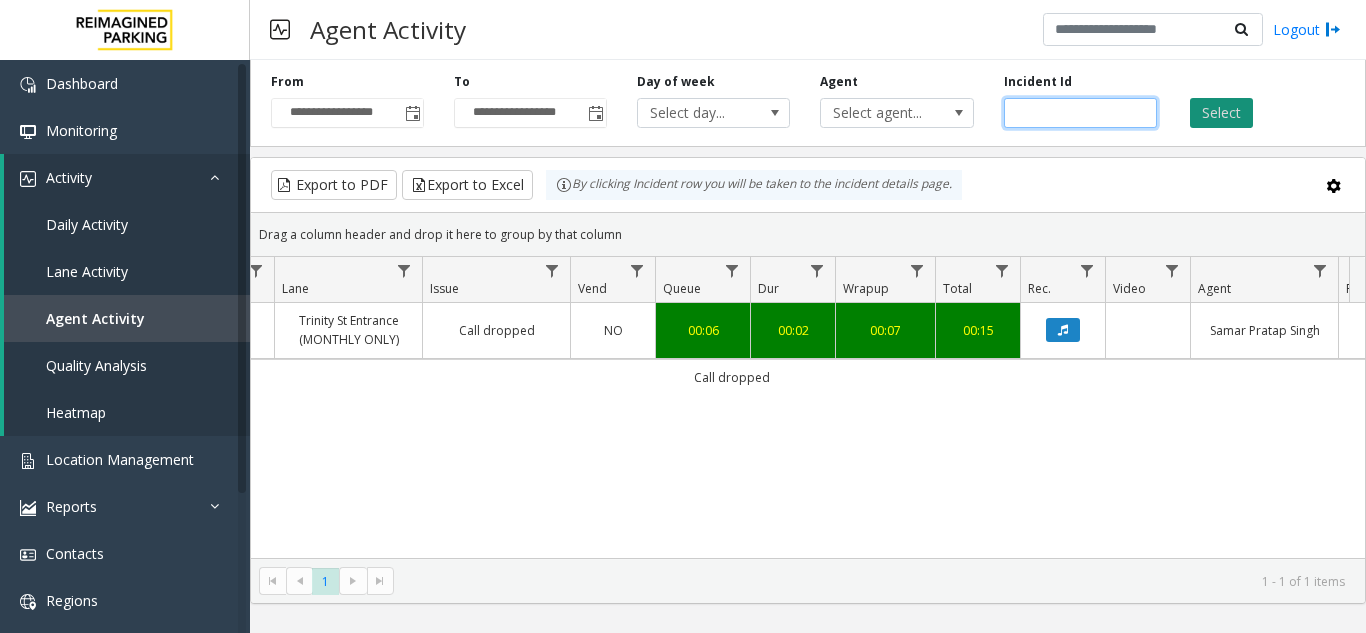 type on "*******" 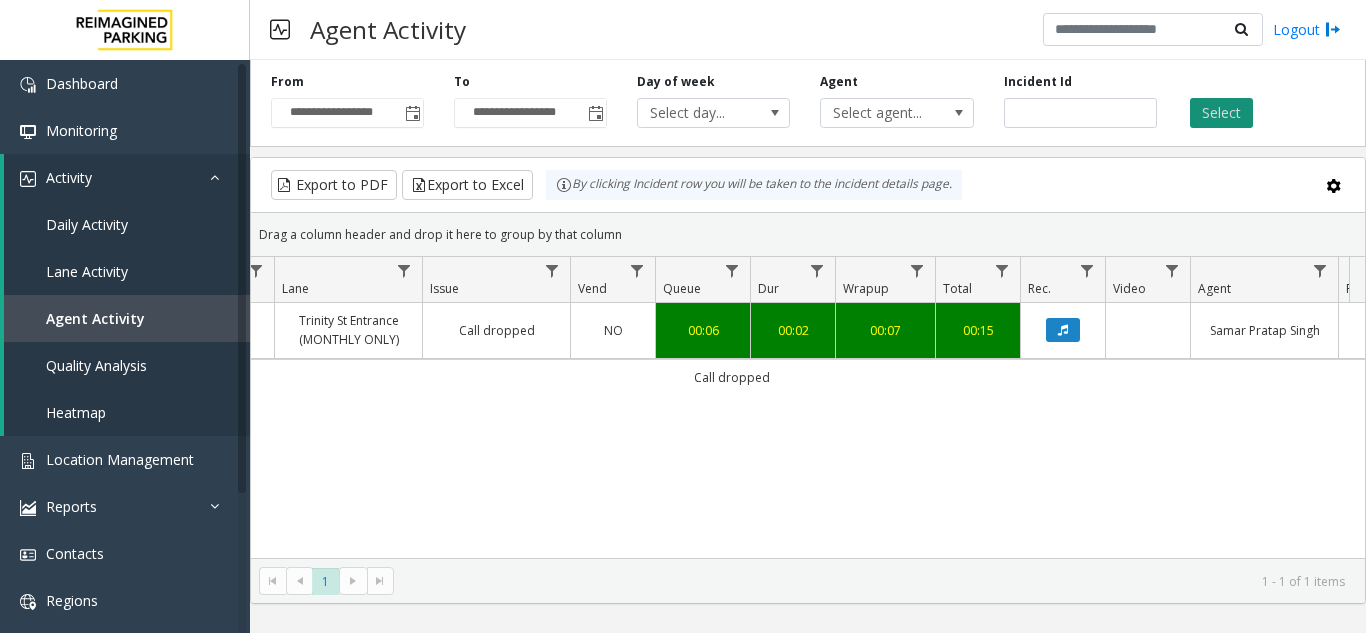 click on "Select" 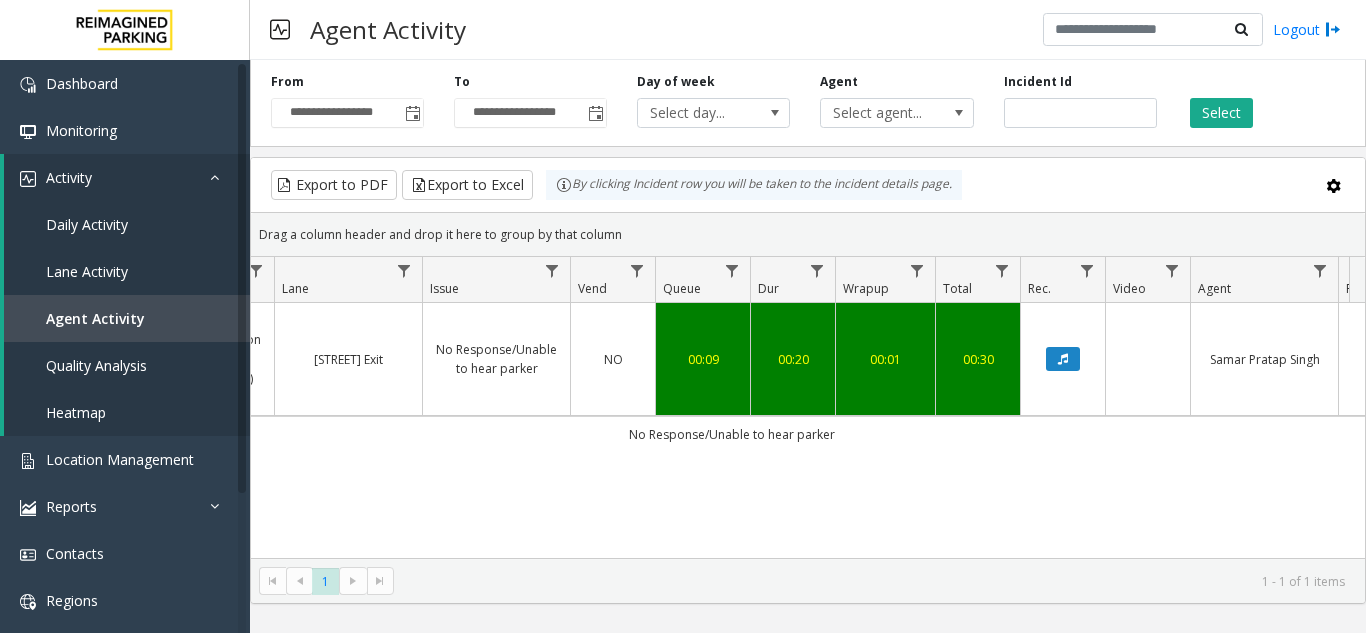 click 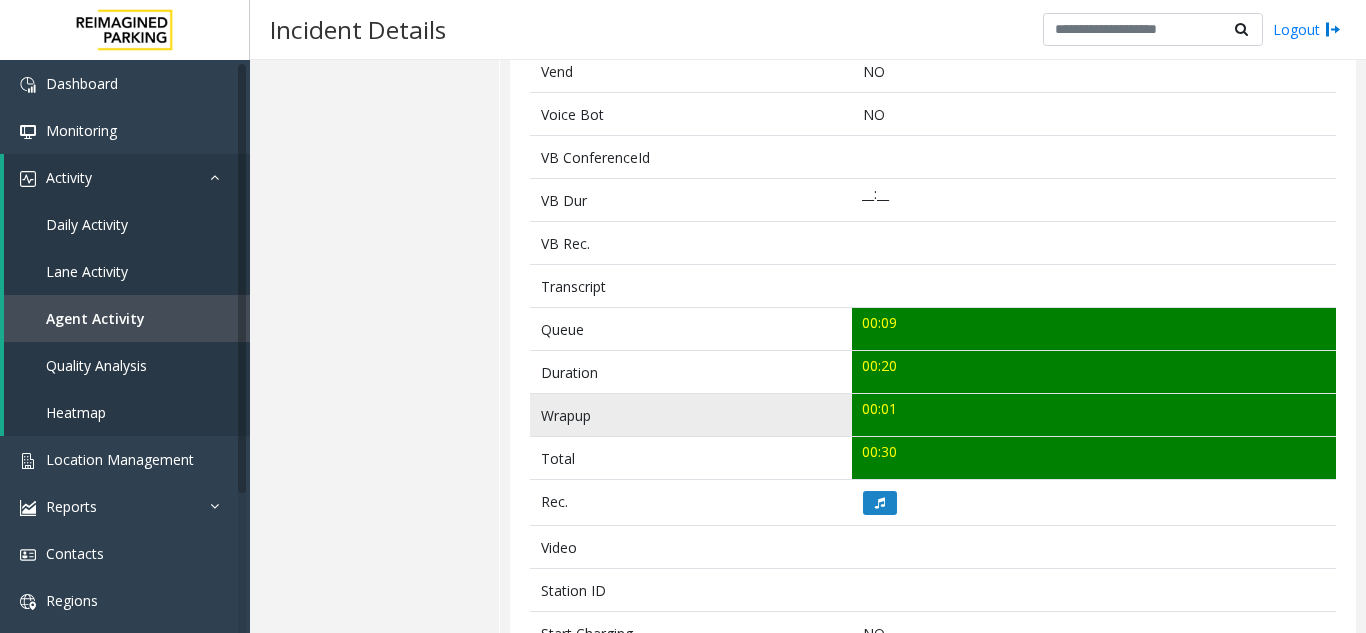 scroll, scrollTop: 500, scrollLeft: 0, axis: vertical 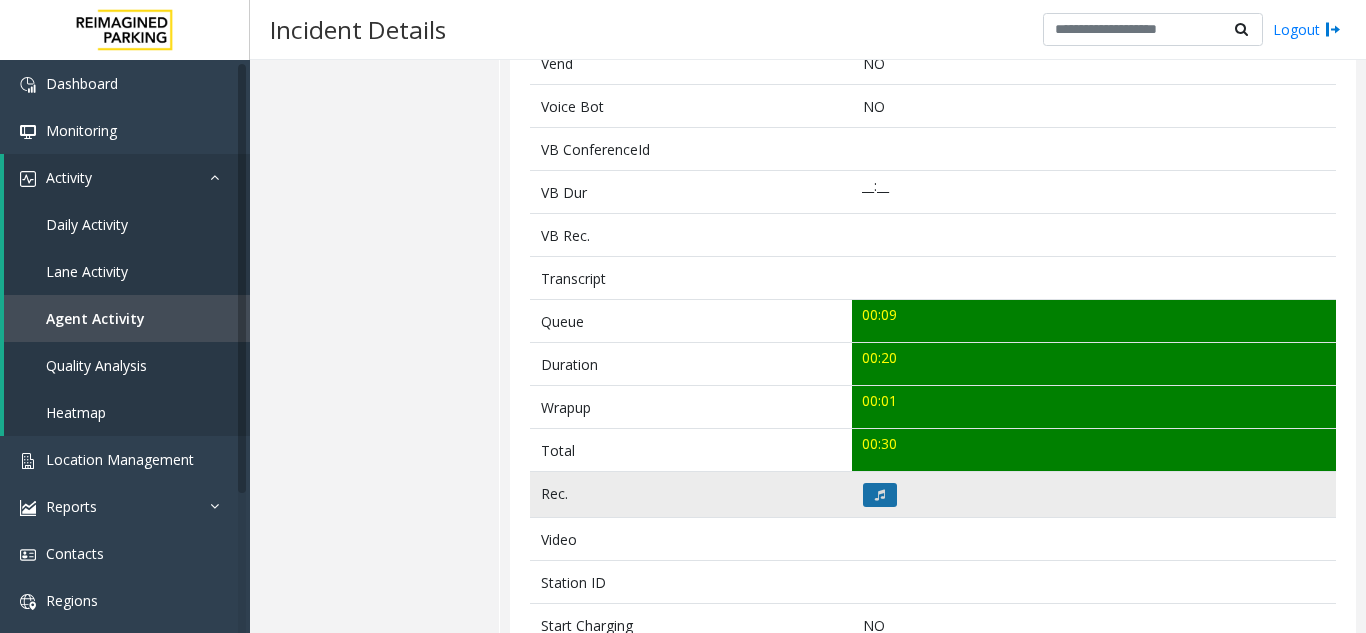 click 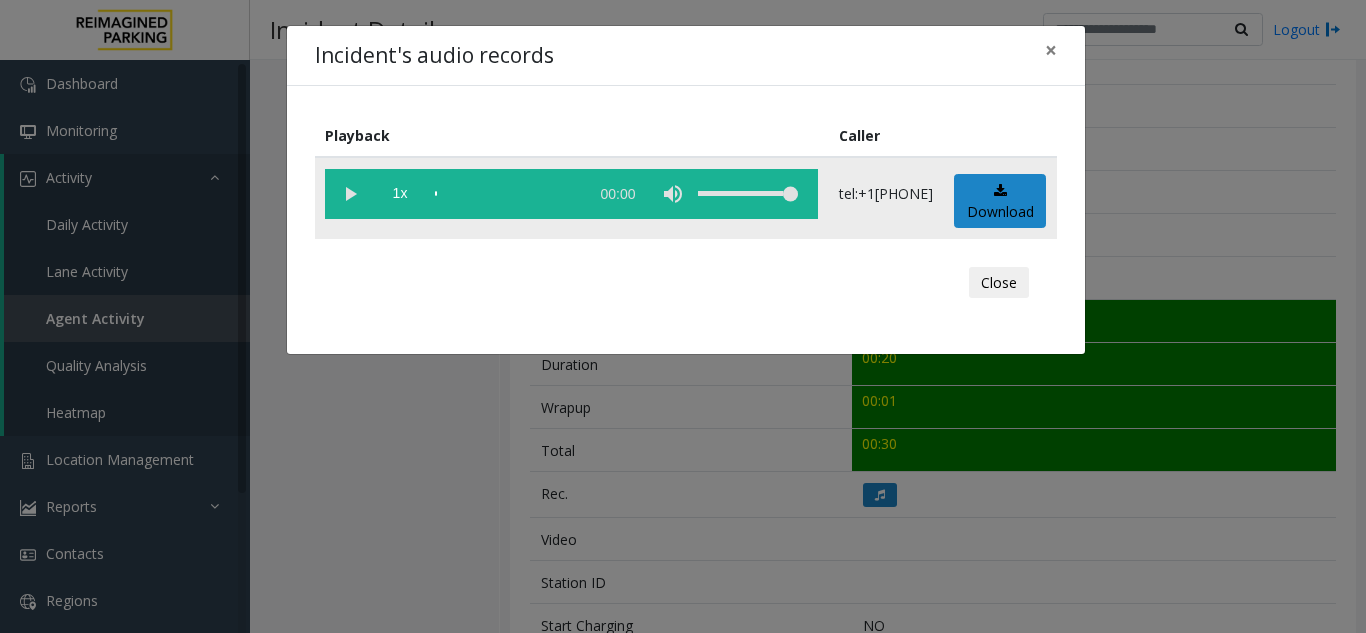click 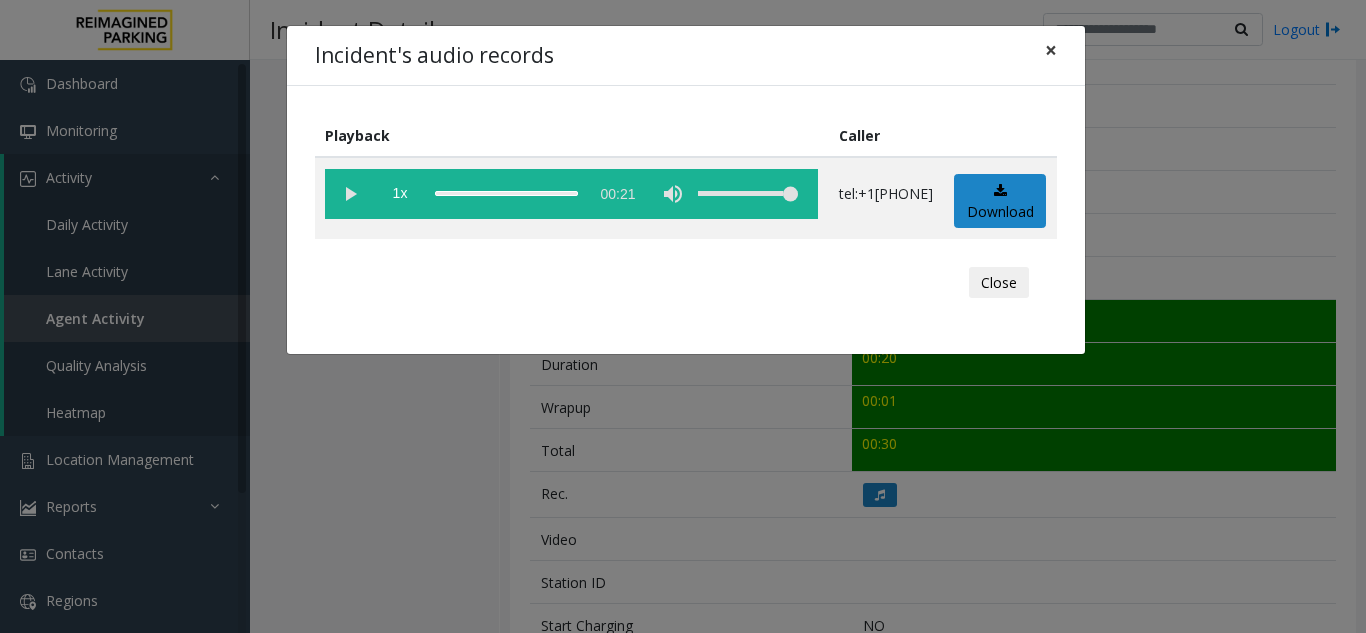 click on "×" 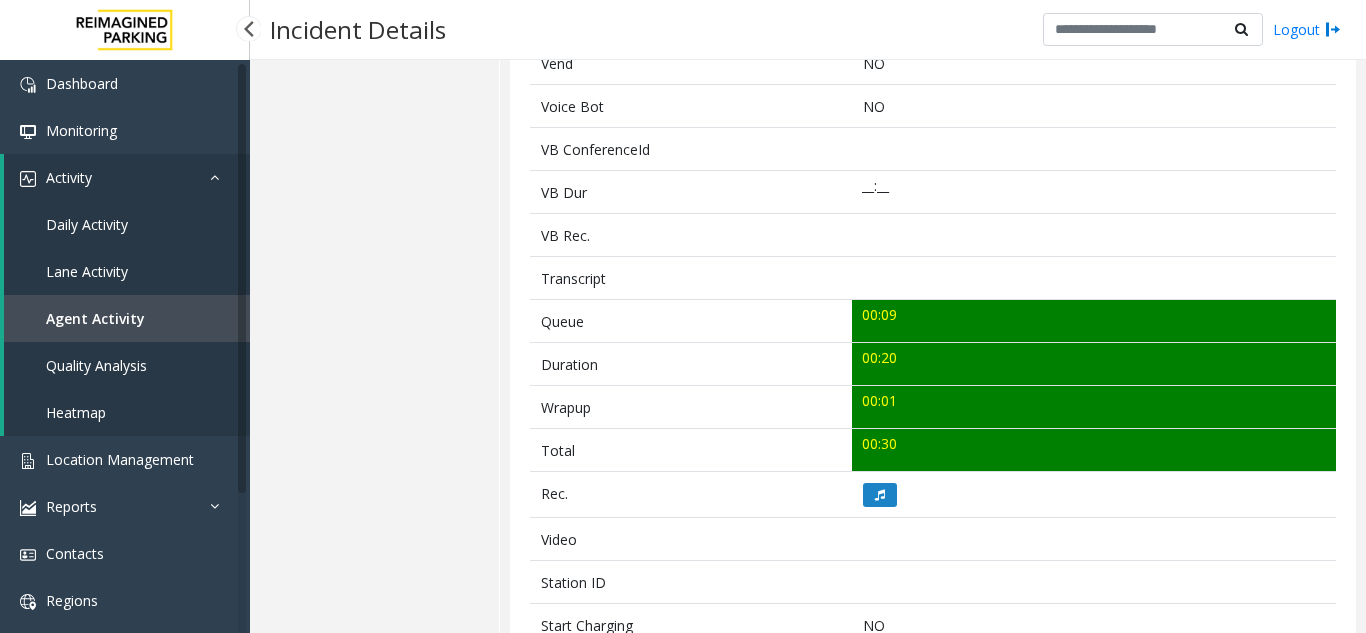 click on "Agent Activity" at bounding box center (127, 318) 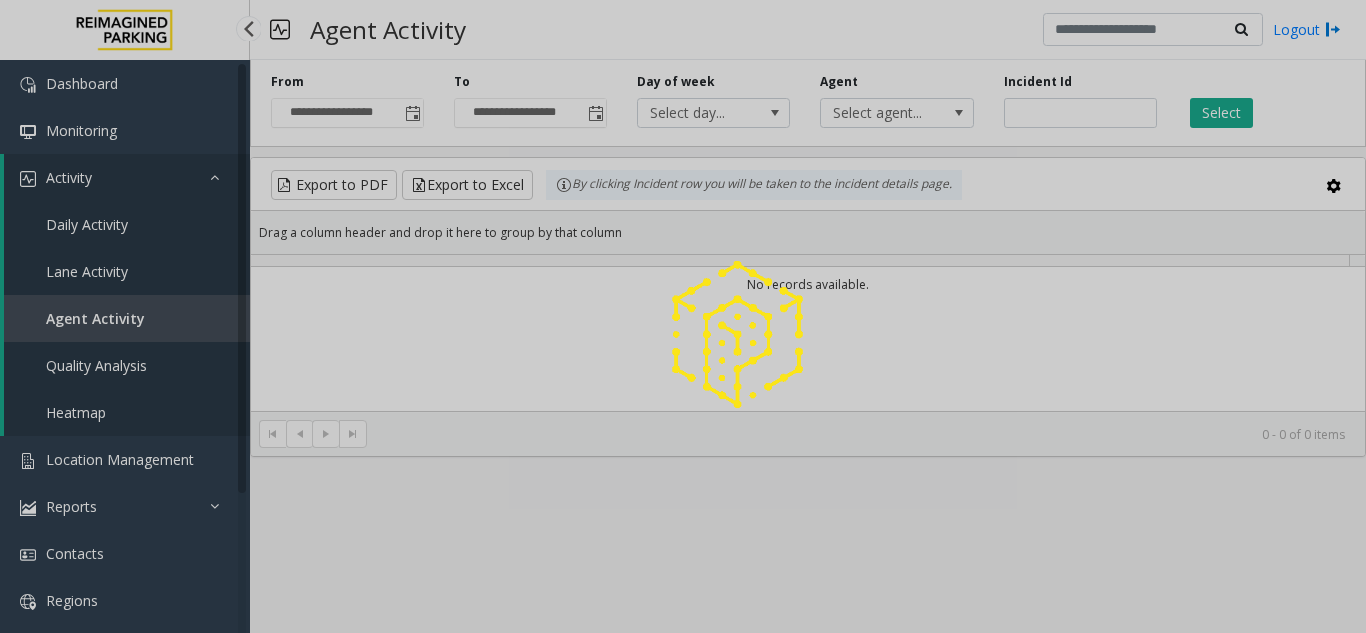 scroll, scrollTop: 0, scrollLeft: 0, axis: both 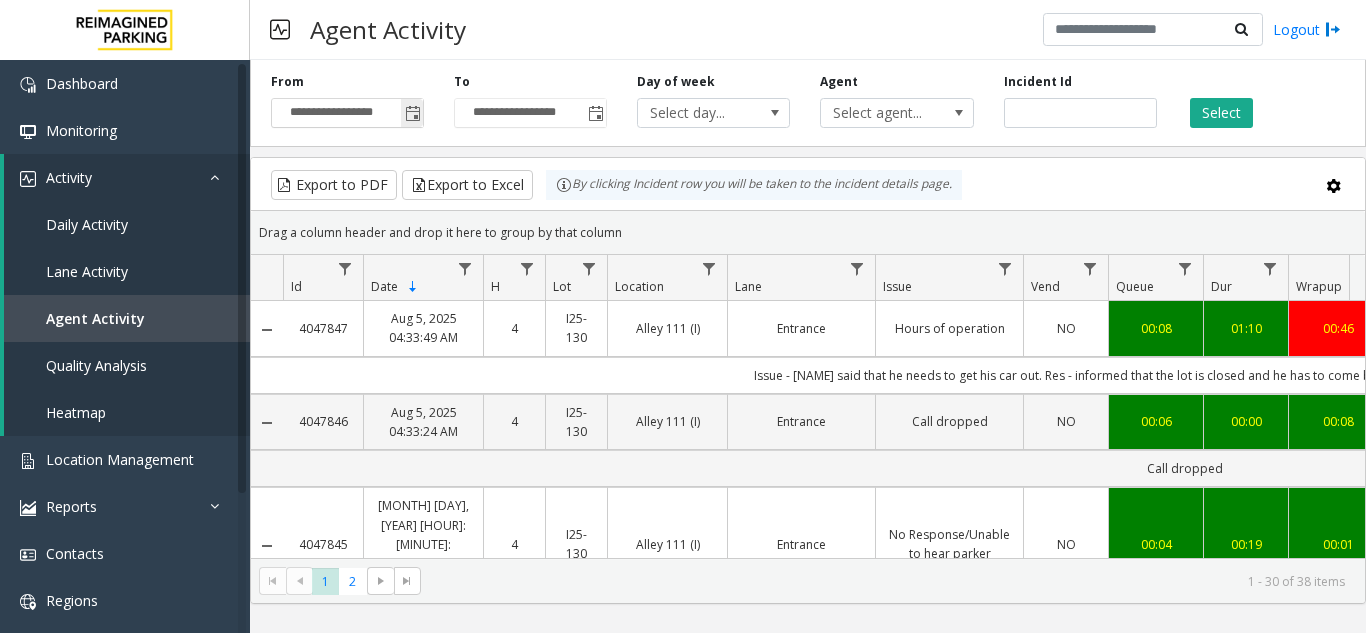 click 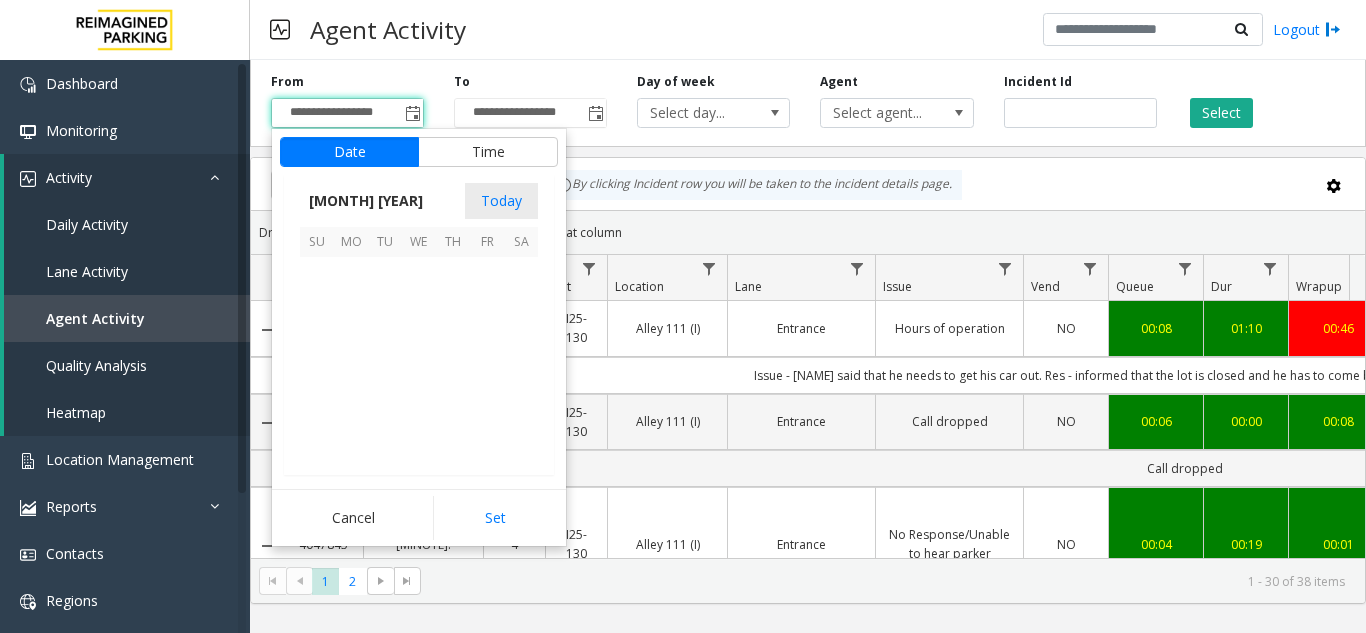 scroll, scrollTop: 358666, scrollLeft: 0, axis: vertical 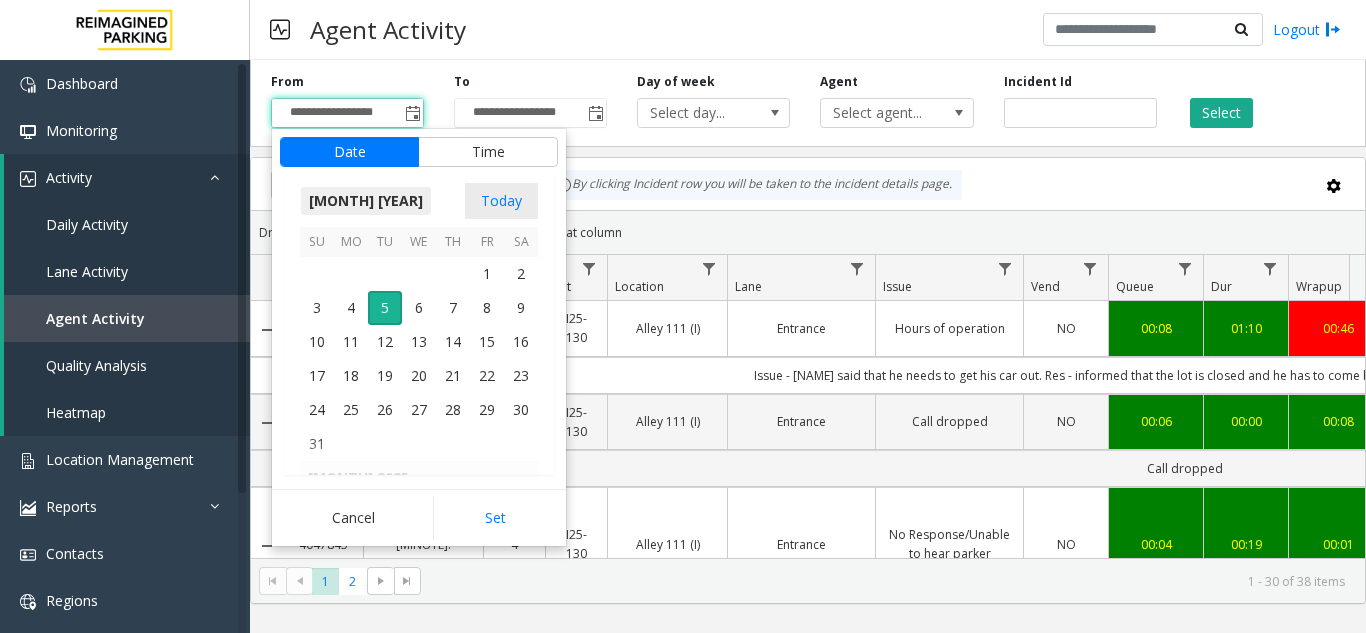 click on "[MONTH] [YEAR]" at bounding box center [366, 201] 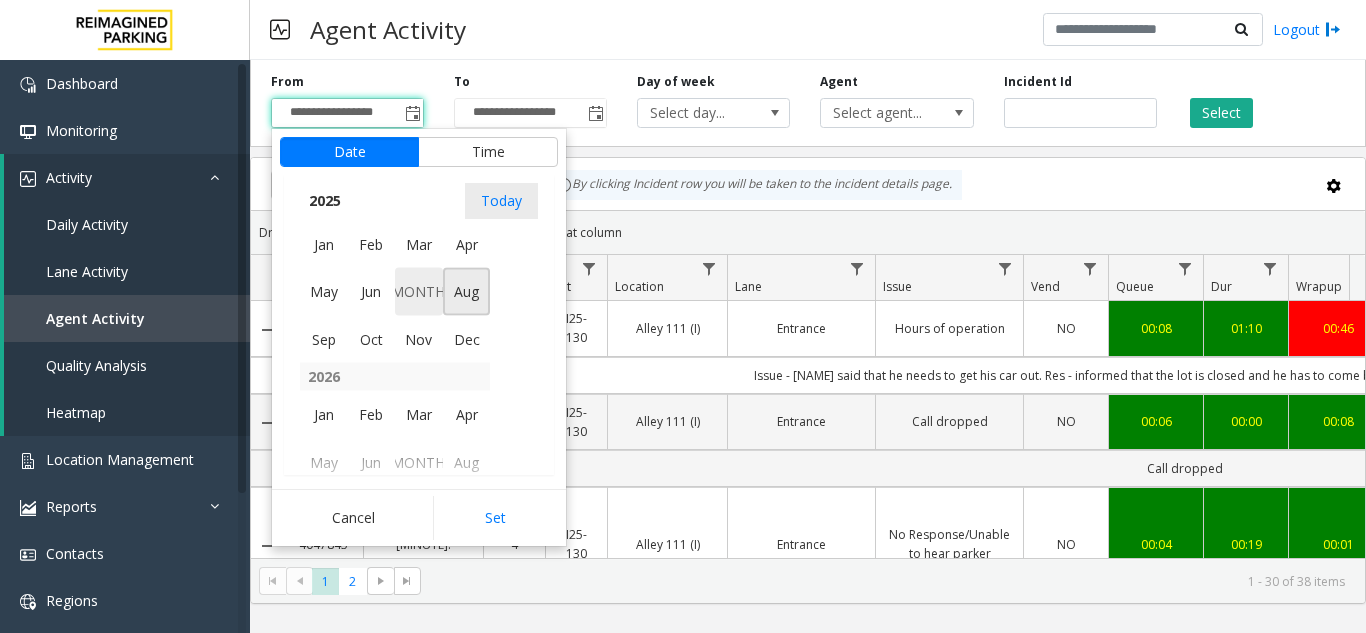click on "[MONTH]" at bounding box center [419, 292] 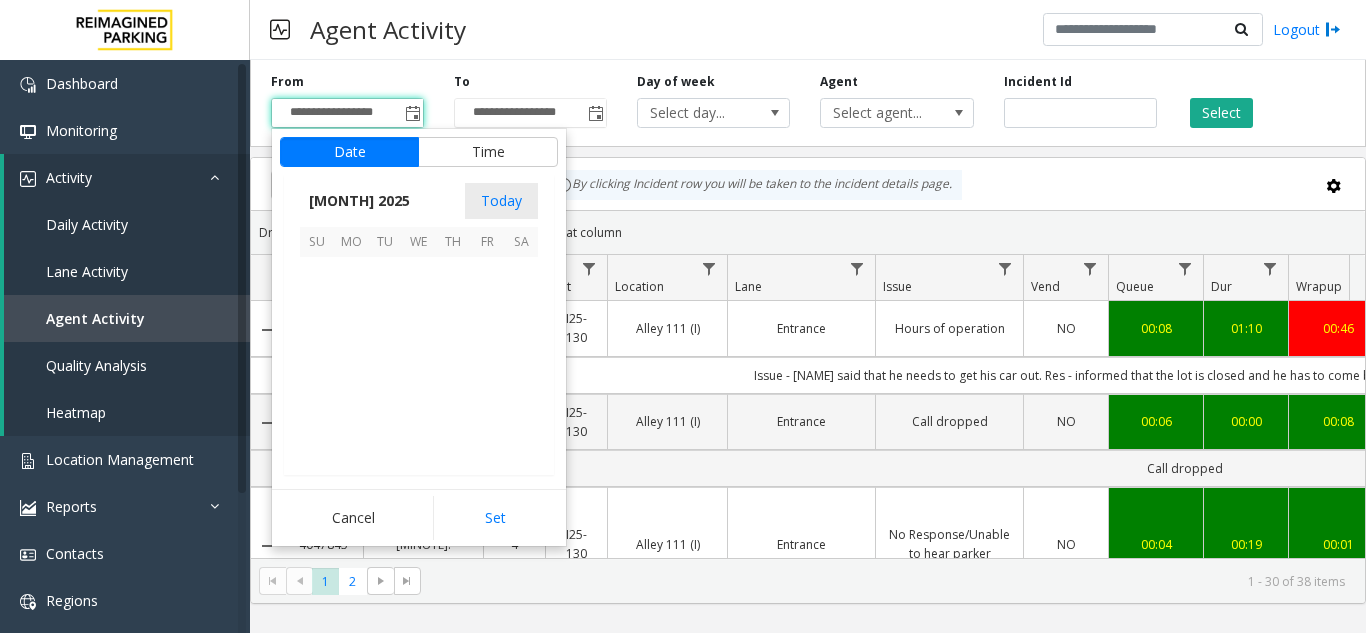 scroll, scrollTop: 358428, scrollLeft: 0, axis: vertical 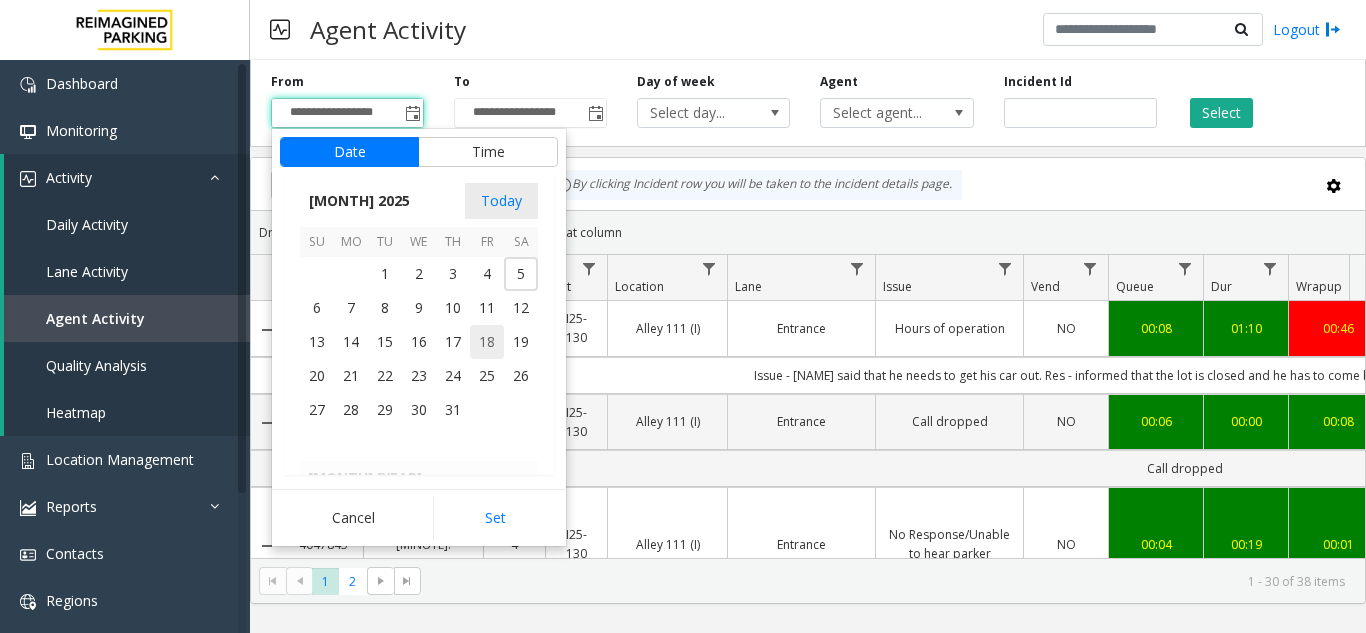 drag, startPoint x: 385, startPoint y: 272, endPoint x: 434, endPoint y: 347, distance: 89.587944 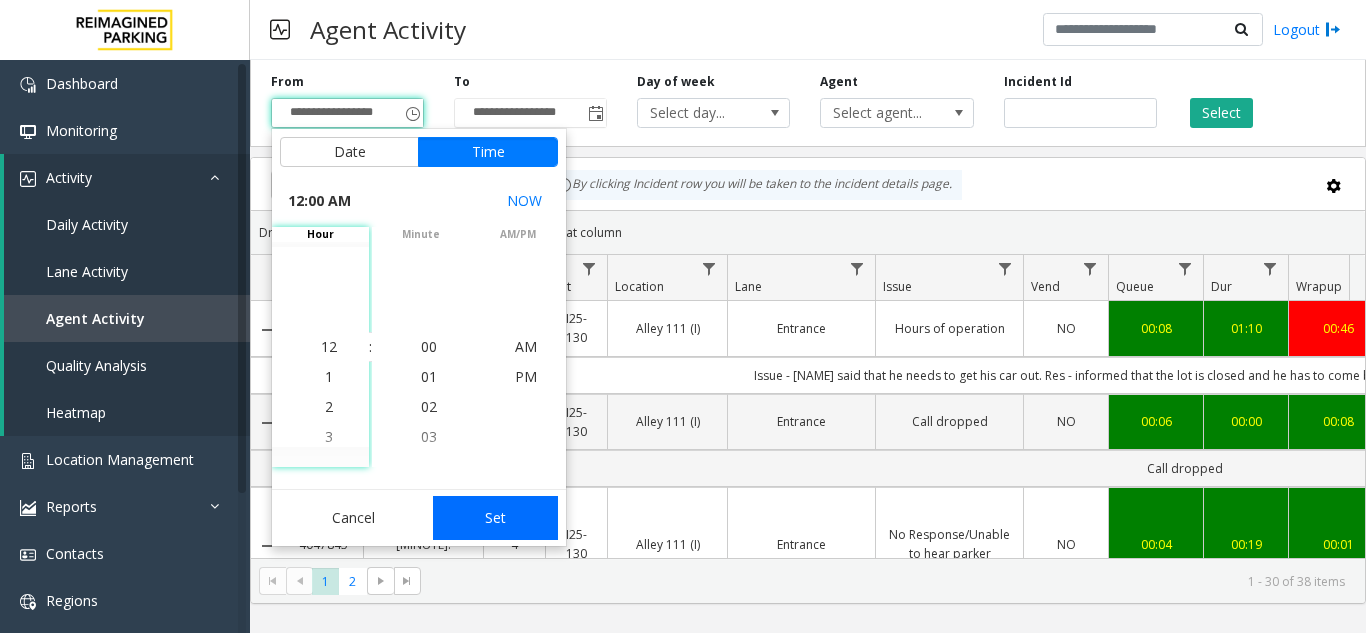 drag, startPoint x: 505, startPoint y: 529, endPoint x: 539, endPoint y: 491, distance: 50.990196 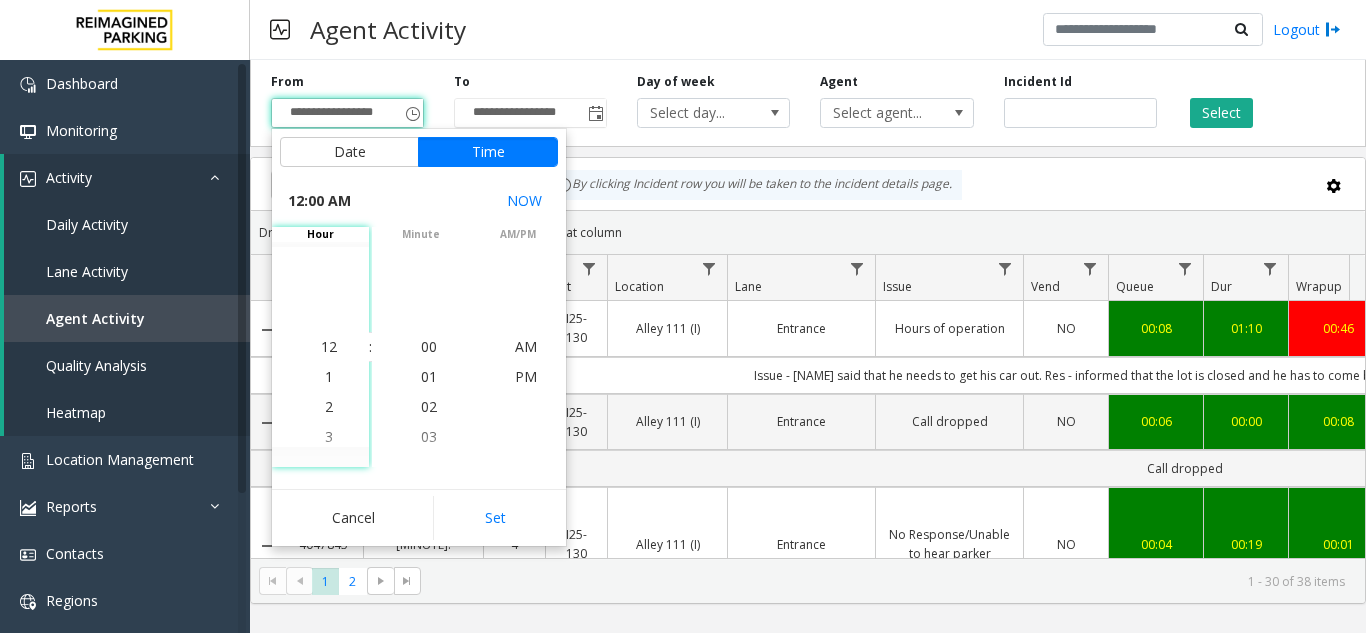 click on "Set" 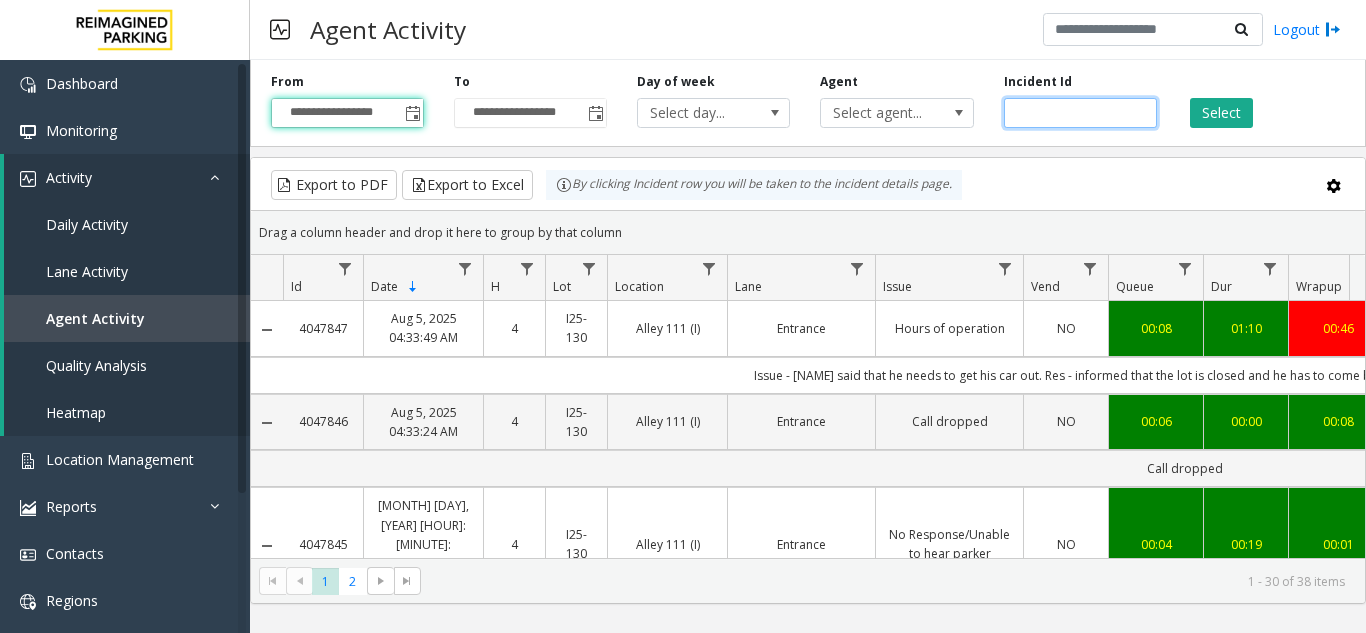 click 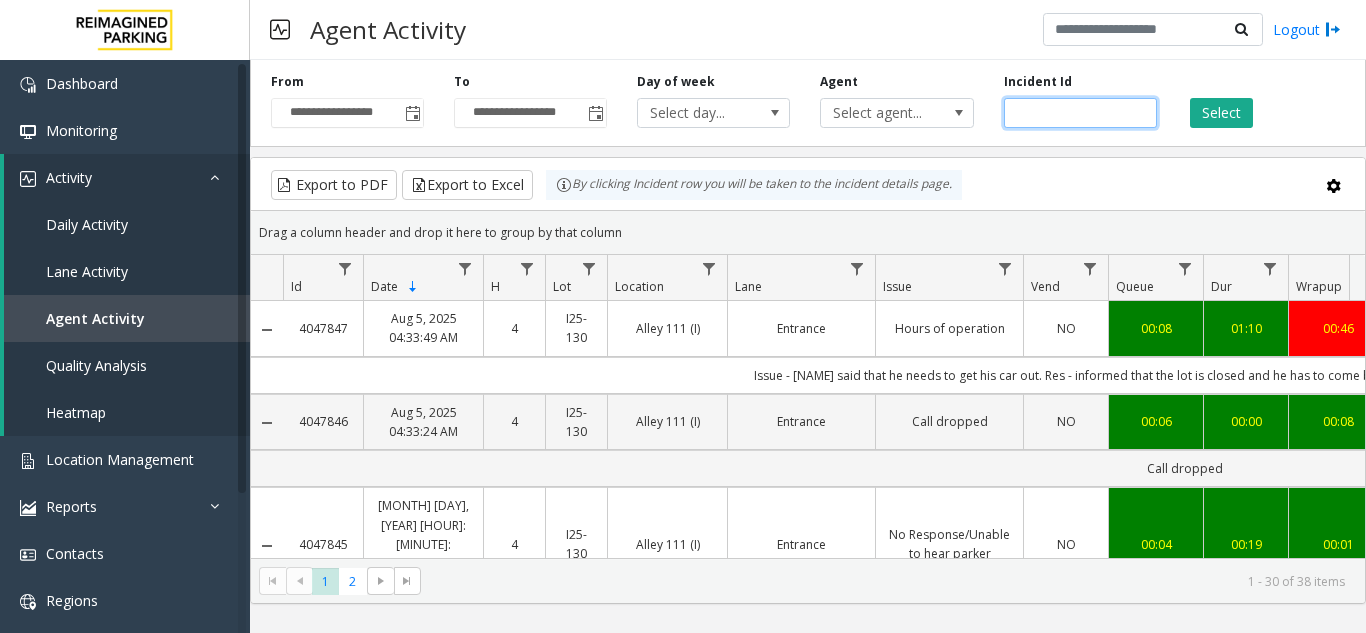 paste on "*******" 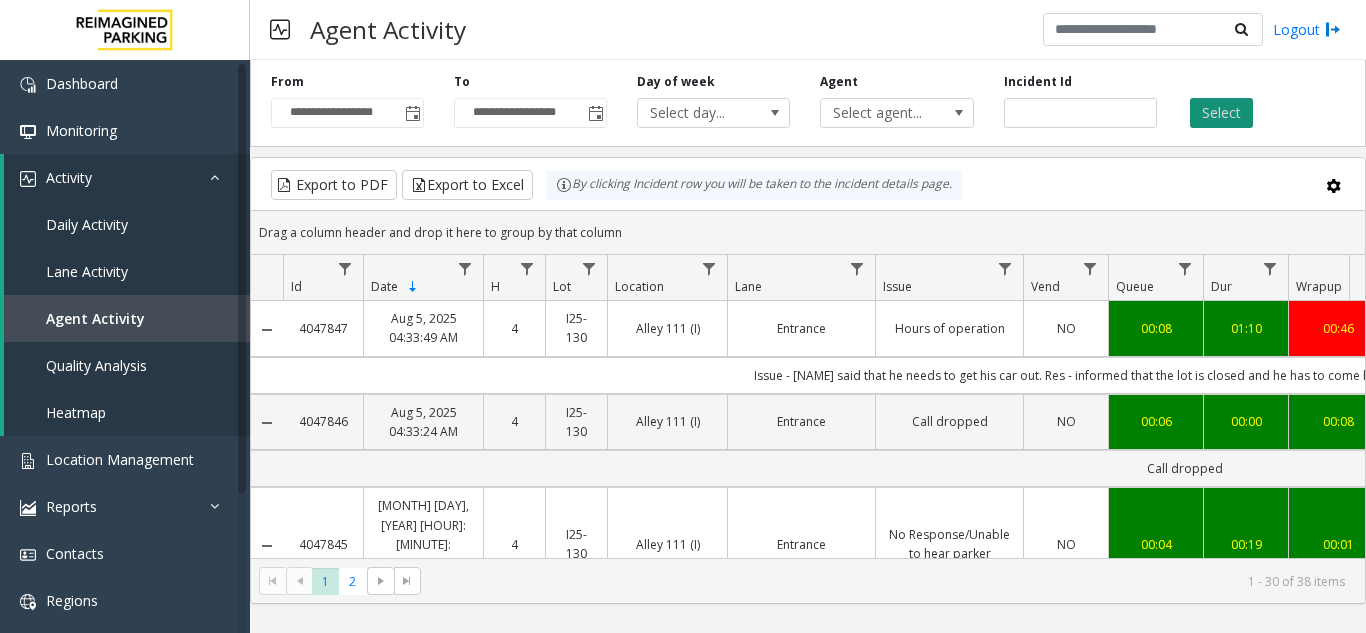 click on "Select" 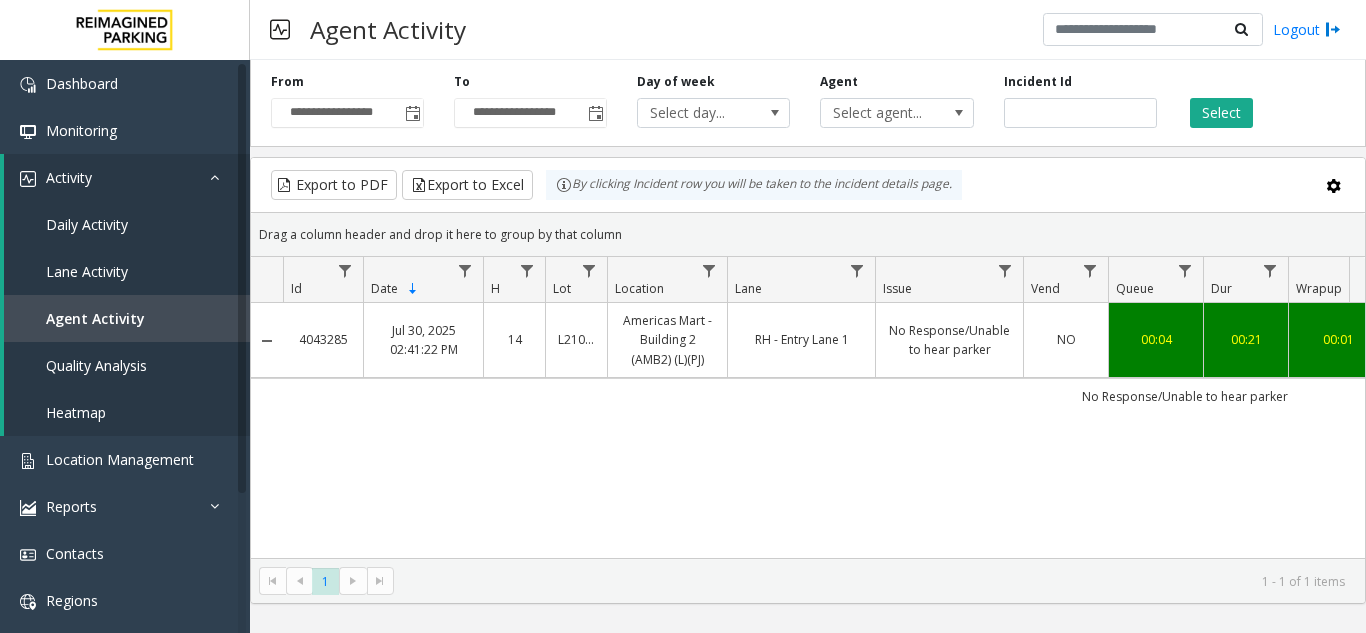 scroll, scrollTop: 0, scrollLeft: 416, axis: horizontal 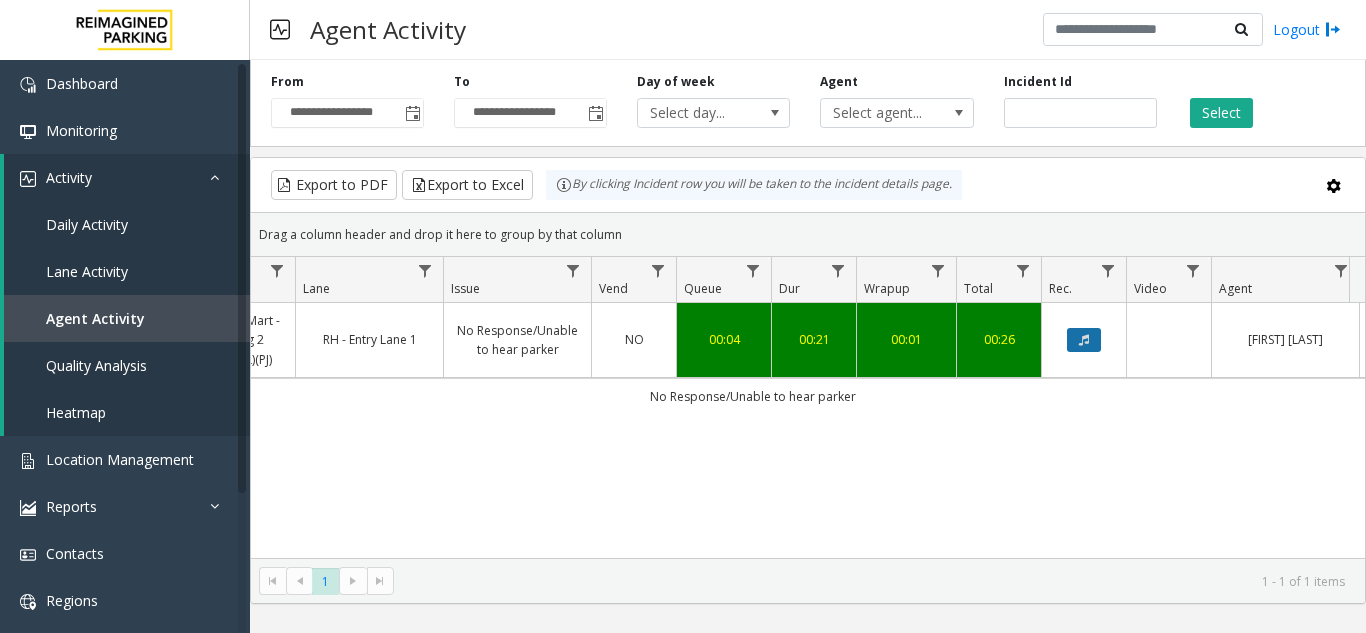 click 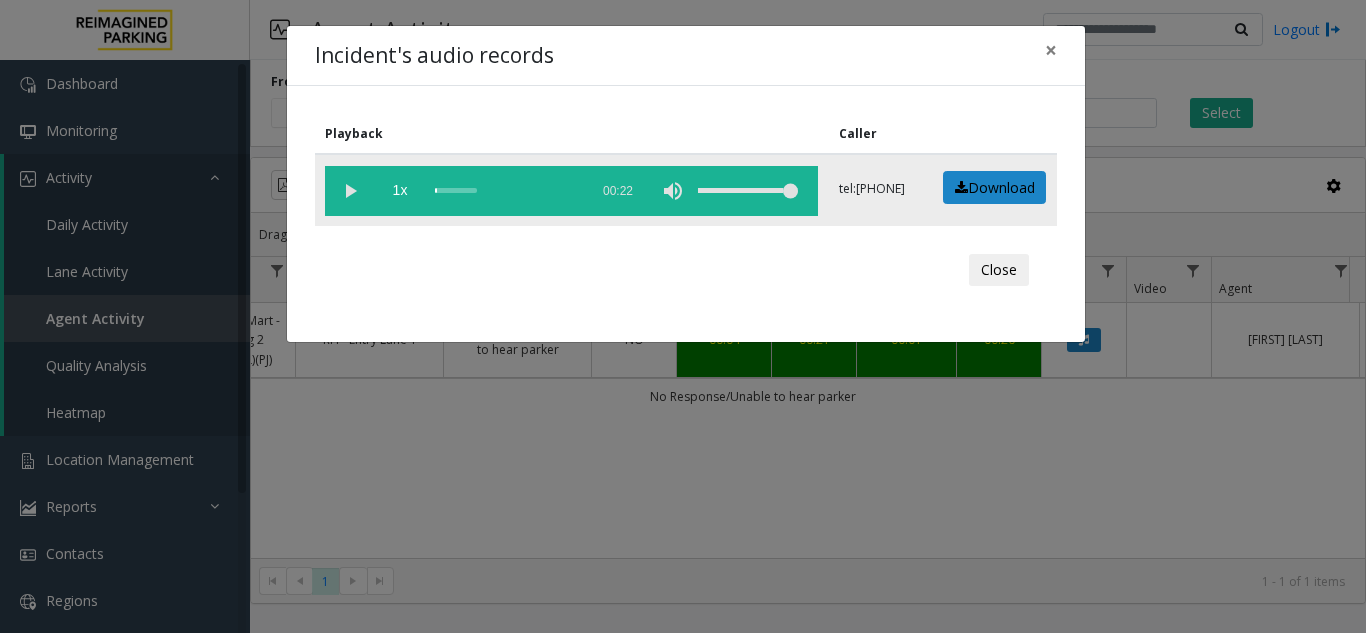 click 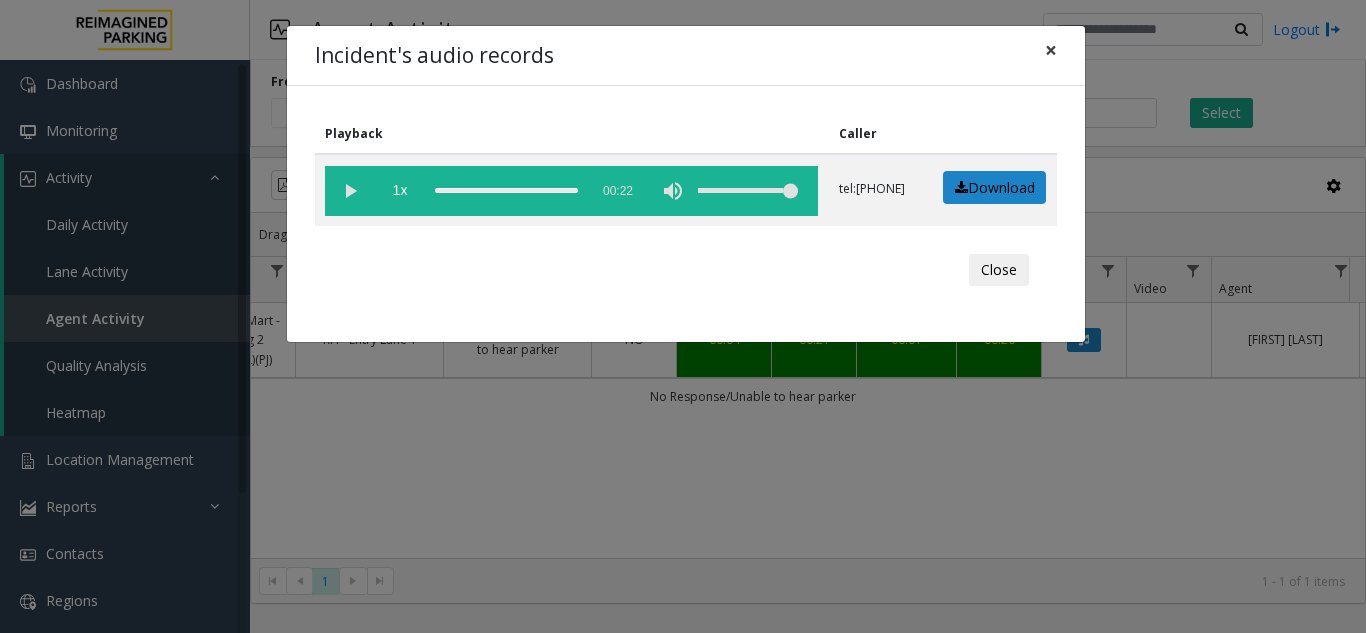 click on "×" 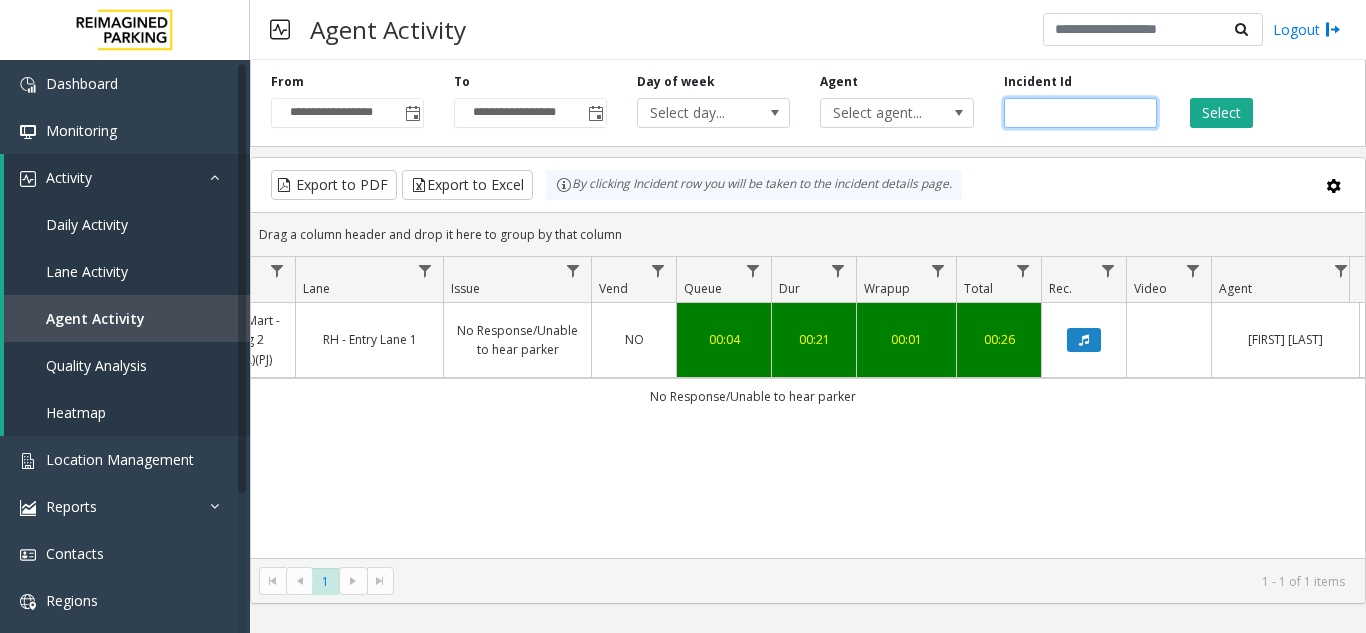 drag, startPoint x: 1075, startPoint y: 110, endPoint x: 761, endPoint y: 128, distance: 314.5155 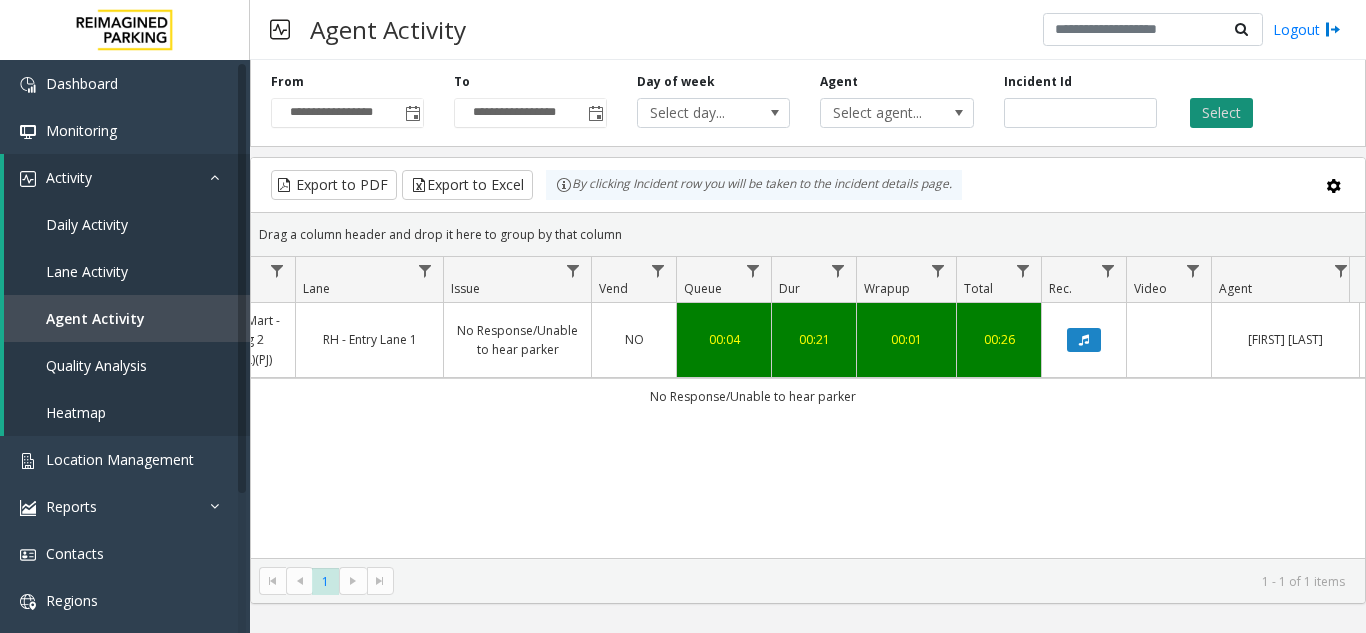 click on "Select" 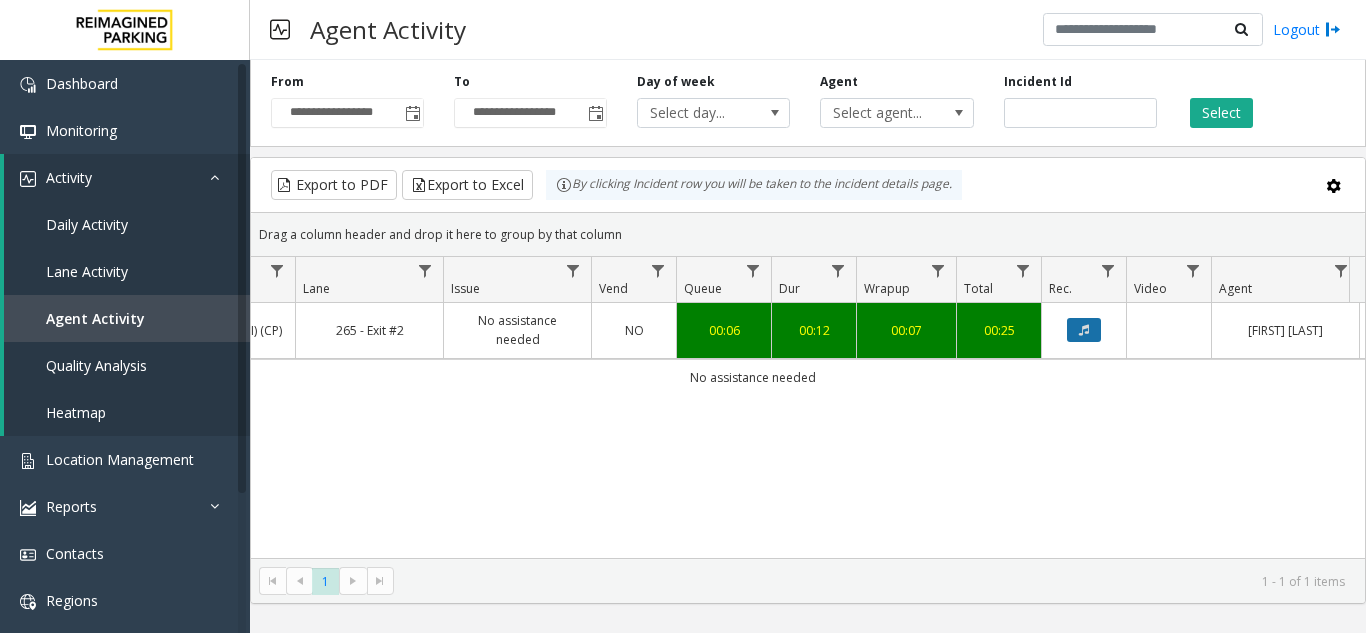 click 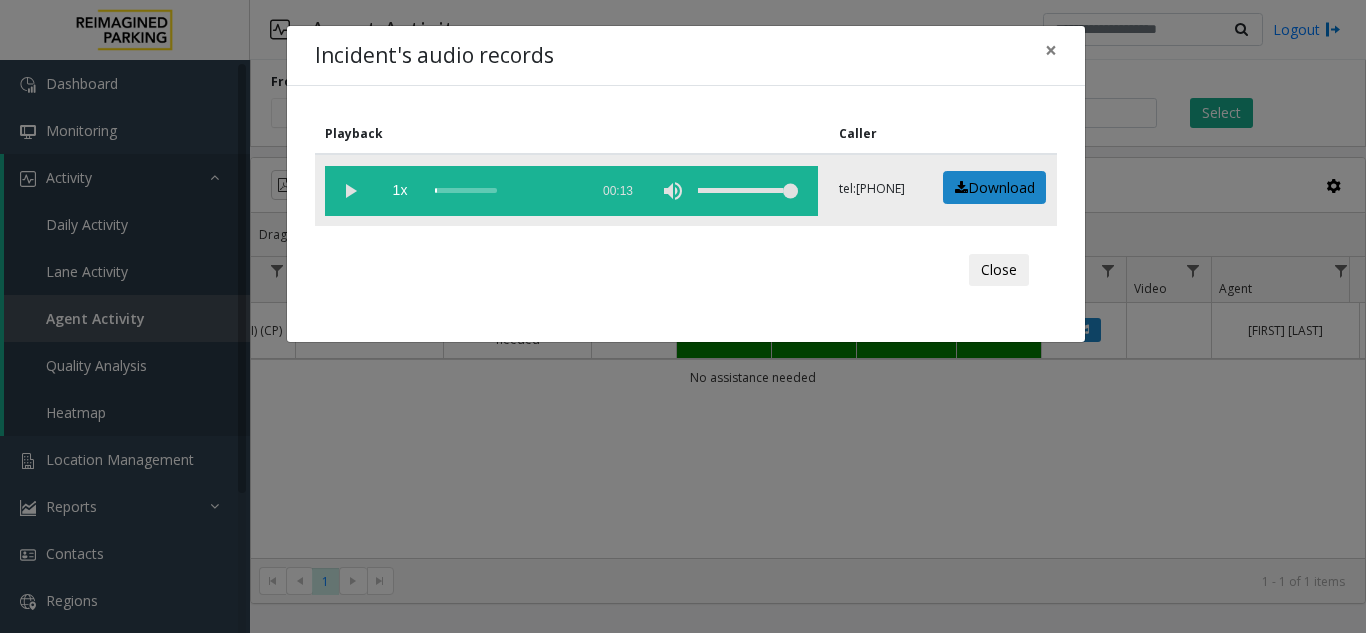 click 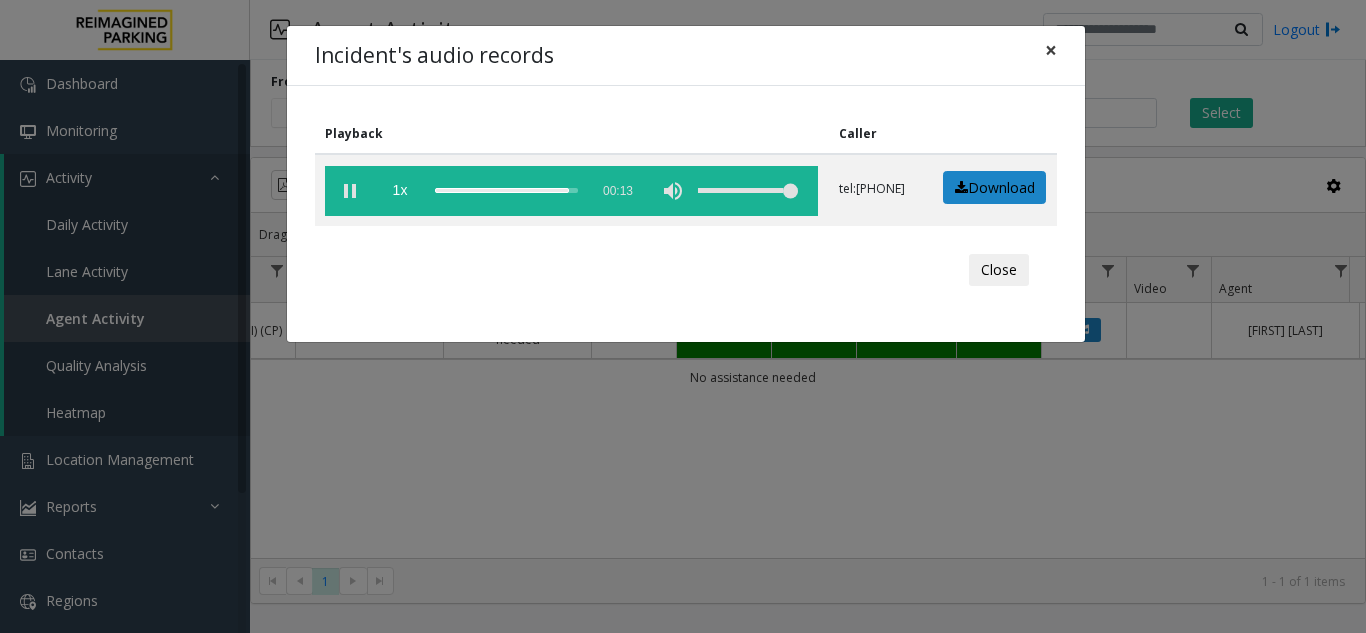 click on "×" 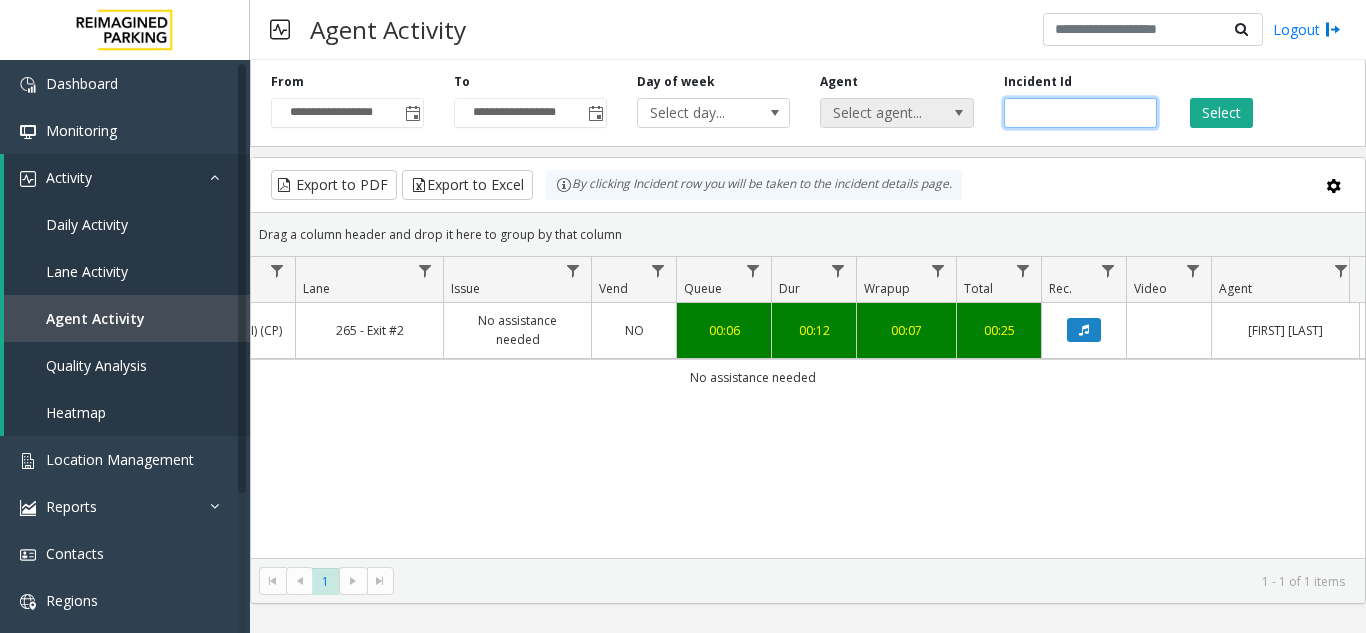 drag, startPoint x: 1082, startPoint y: 105, endPoint x: 931, endPoint y: 120, distance: 151.74321 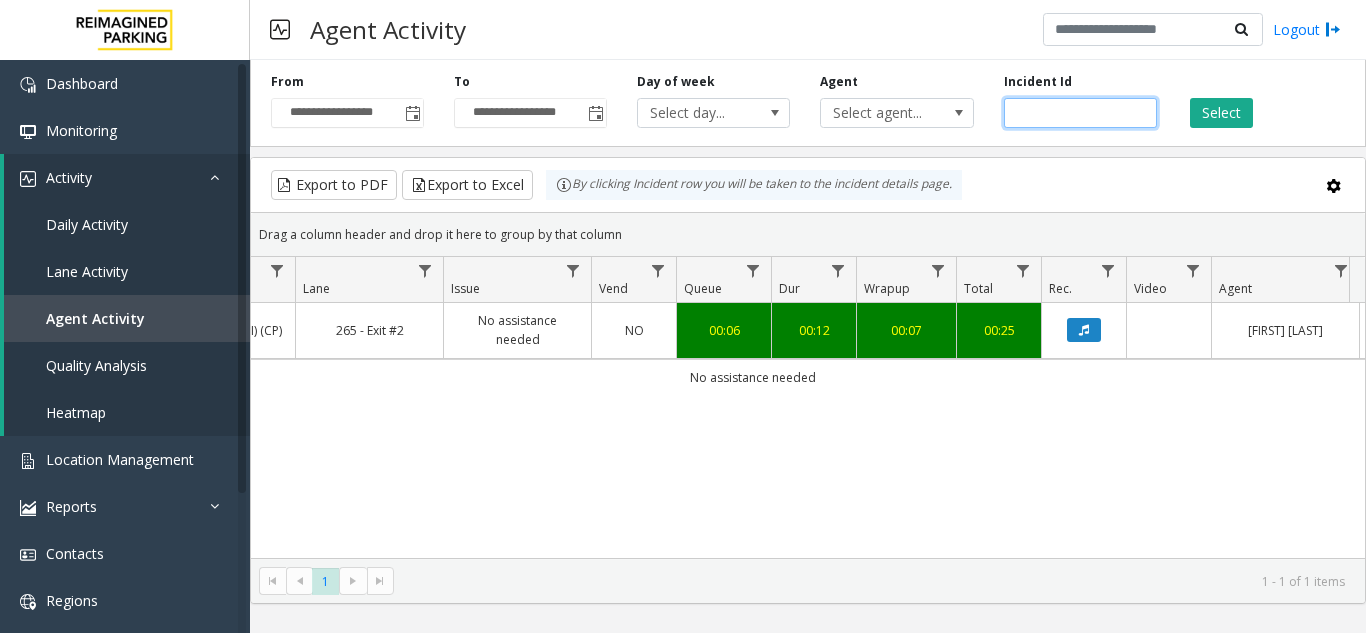 paste 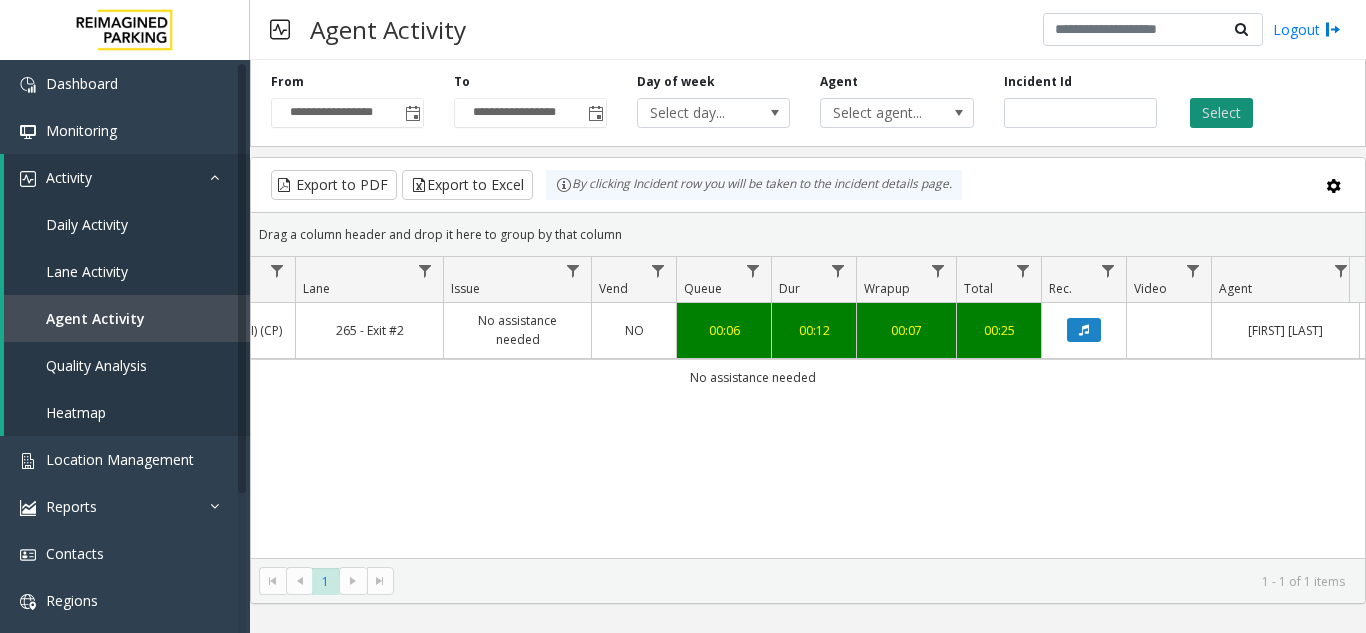 click on "Select" 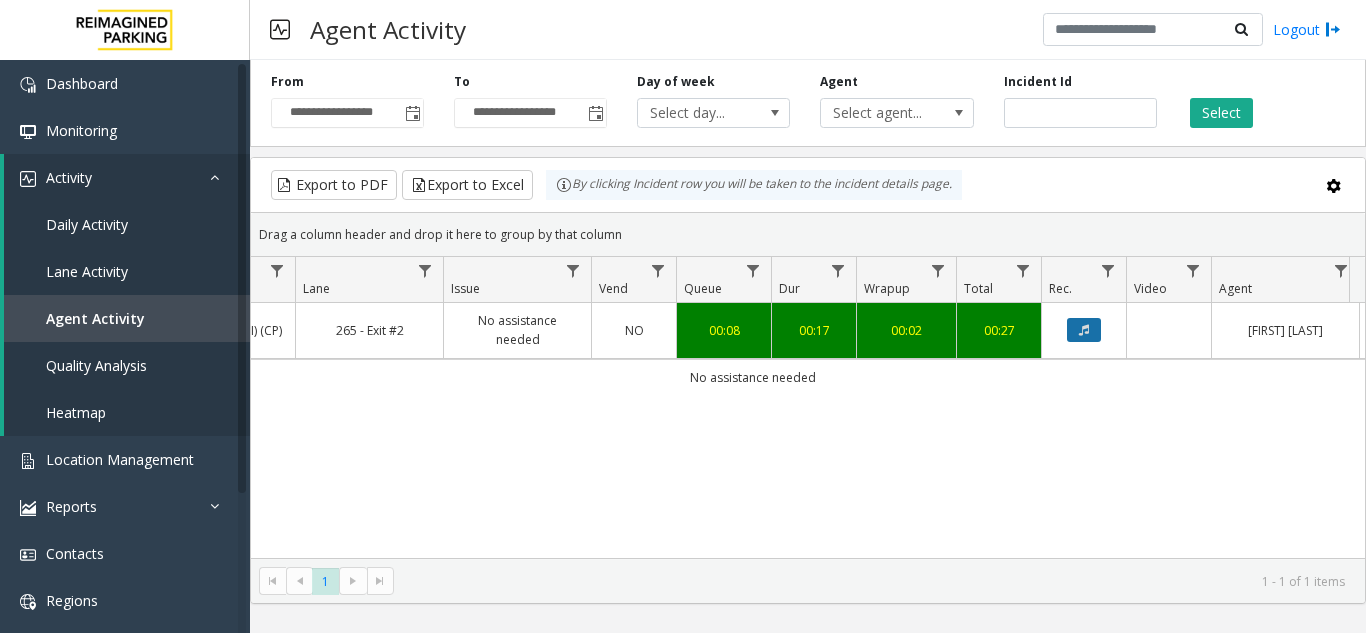 click 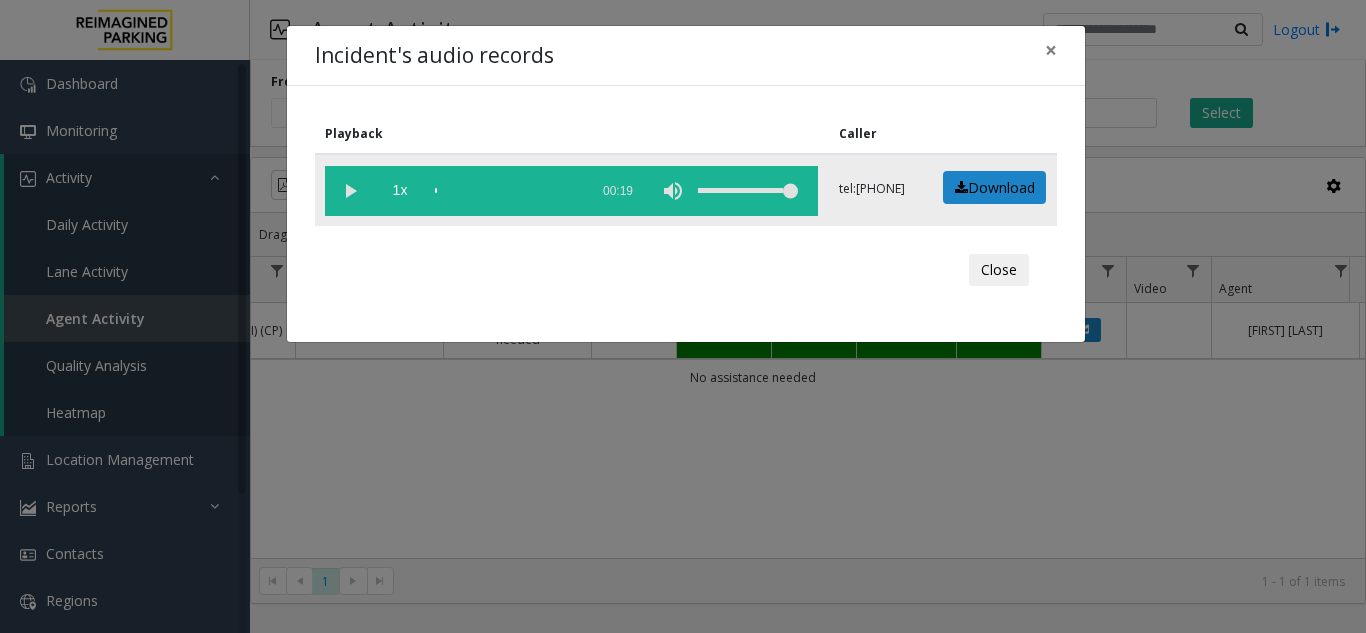 click 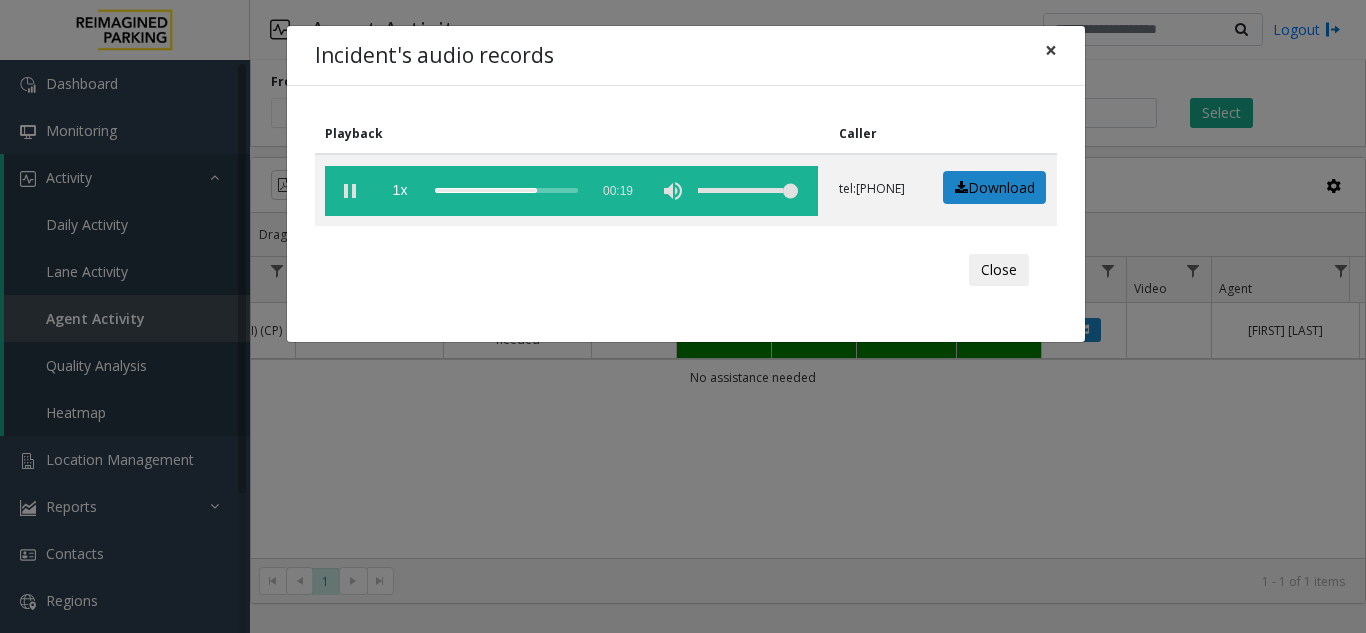 click on "×" 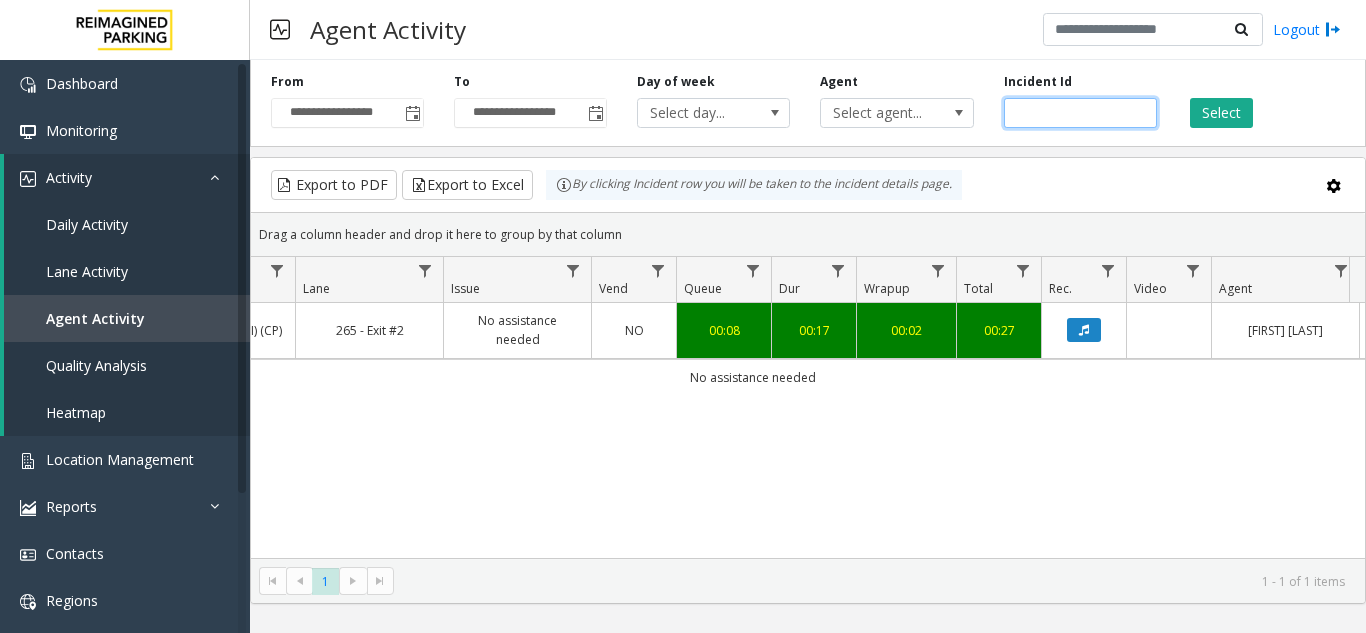 drag, startPoint x: 1067, startPoint y: 115, endPoint x: 827, endPoint y: 133, distance: 240.67406 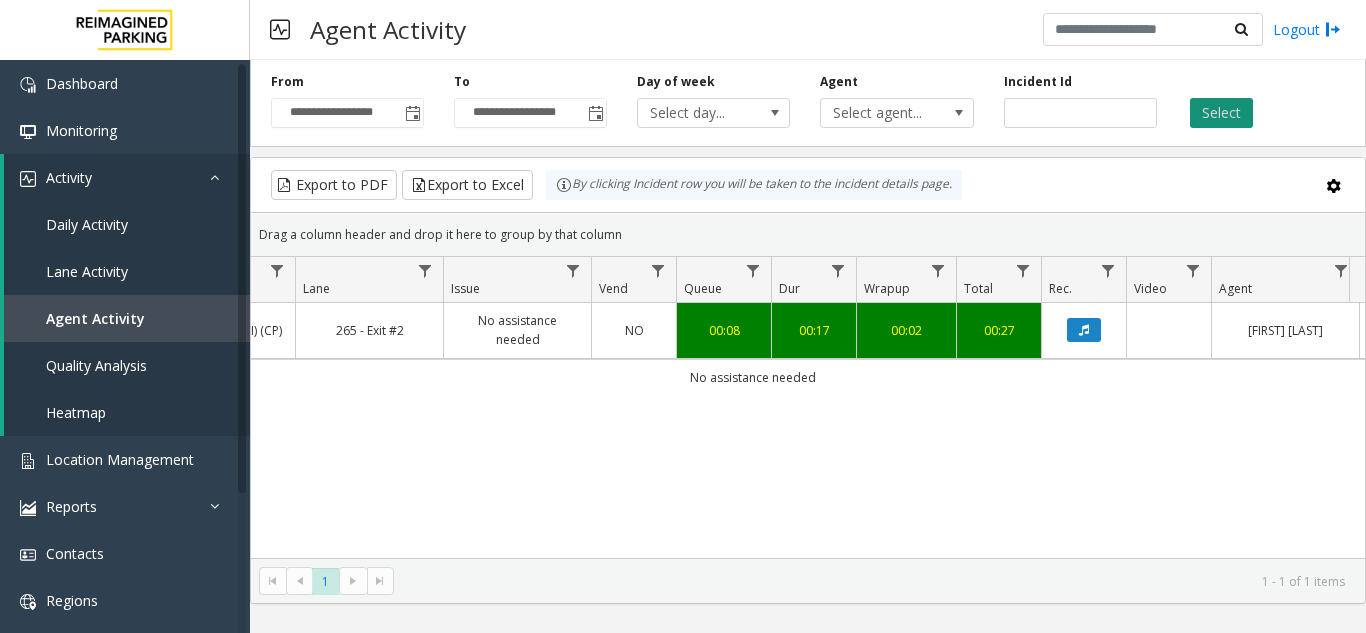 click on "Select" 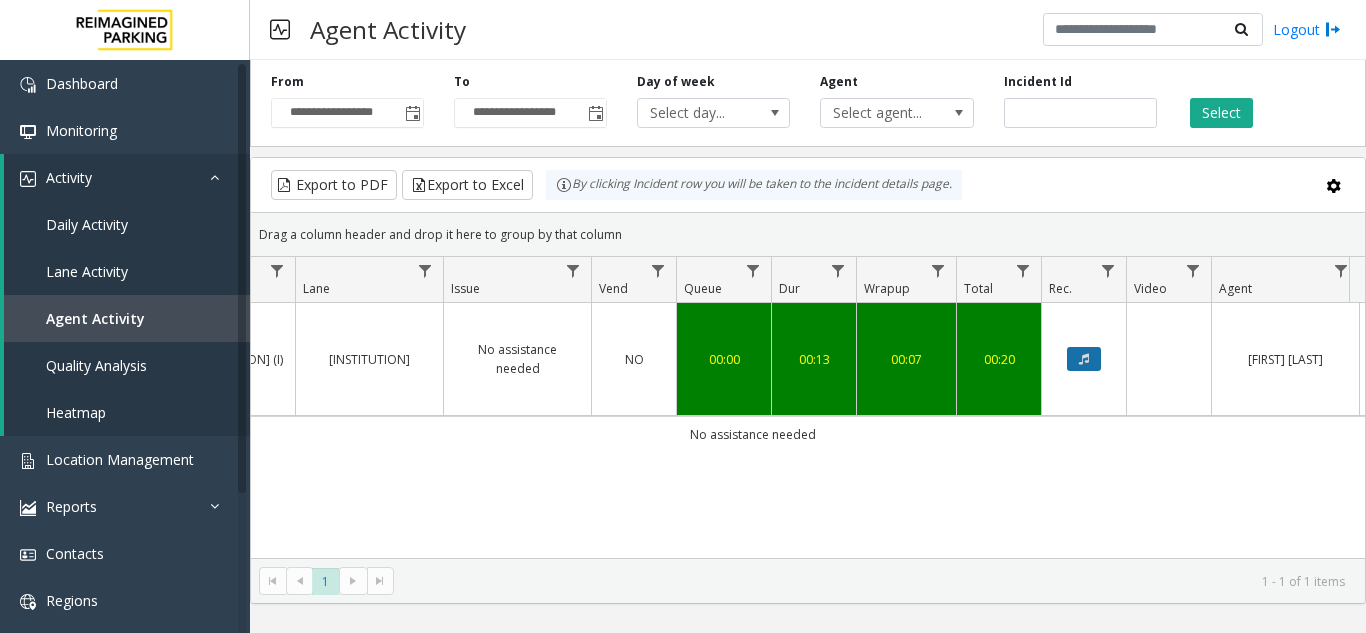 click 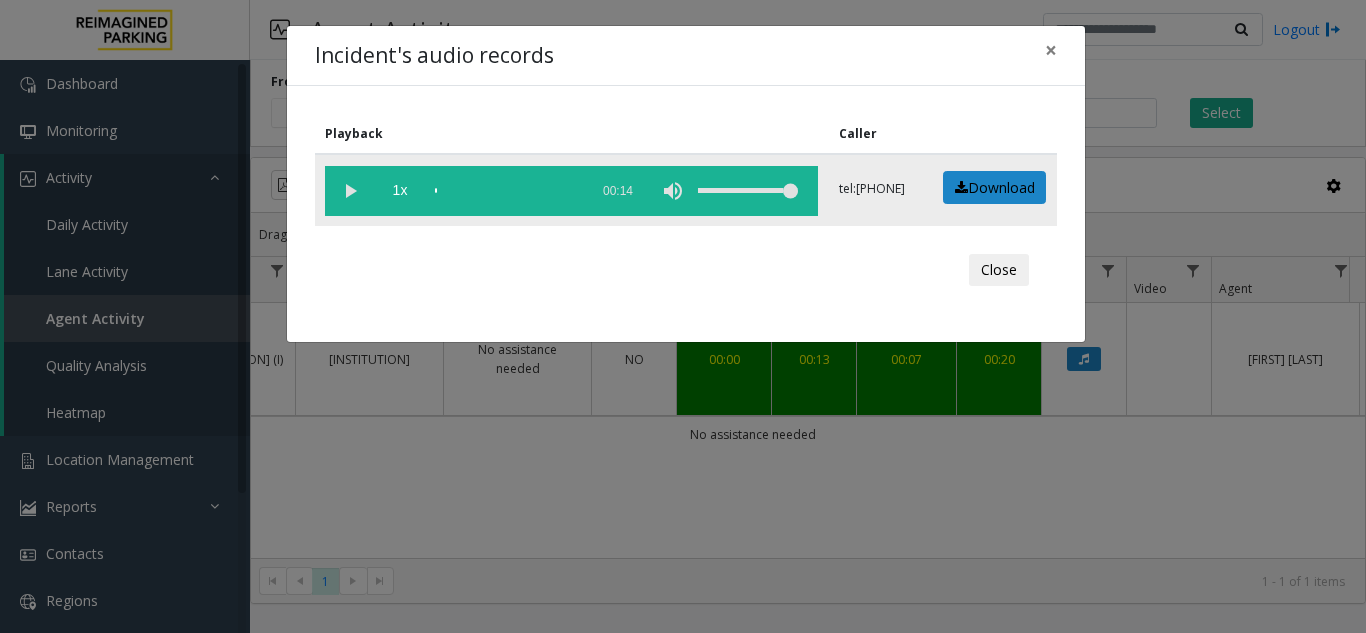 click 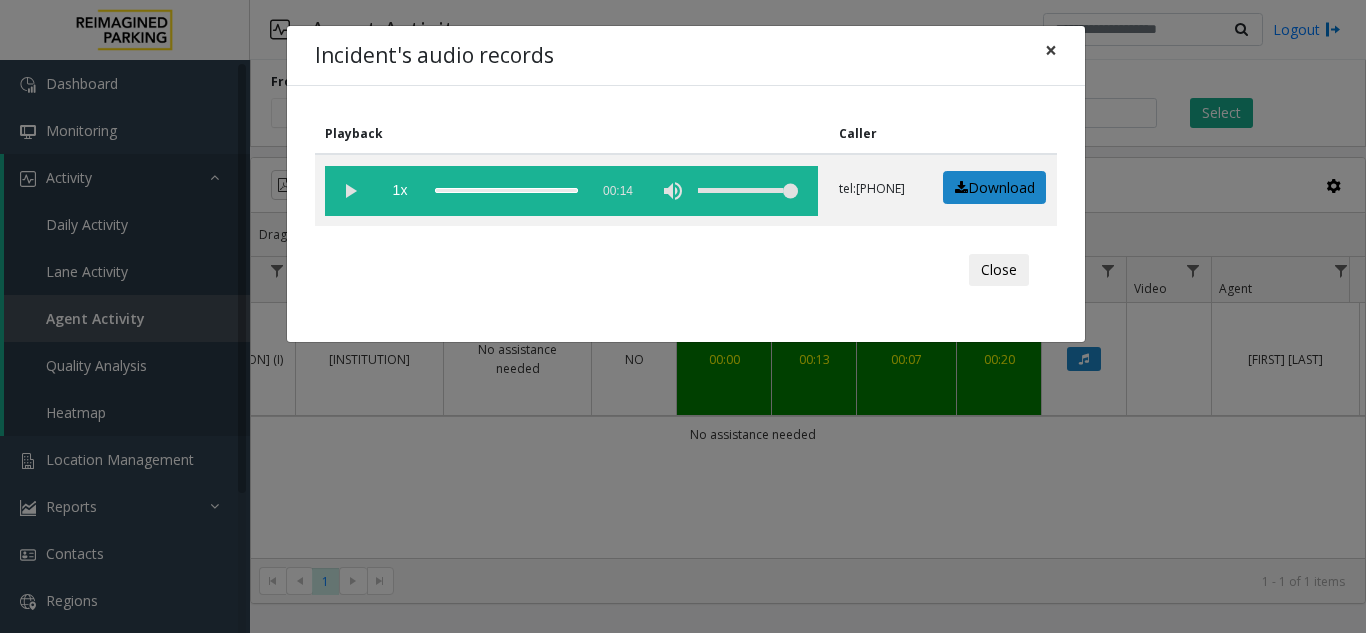 drag, startPoint x: 1050, startPoint y: 51, endPoint x: 1047, endPoint y: 64, distance: 13.341664 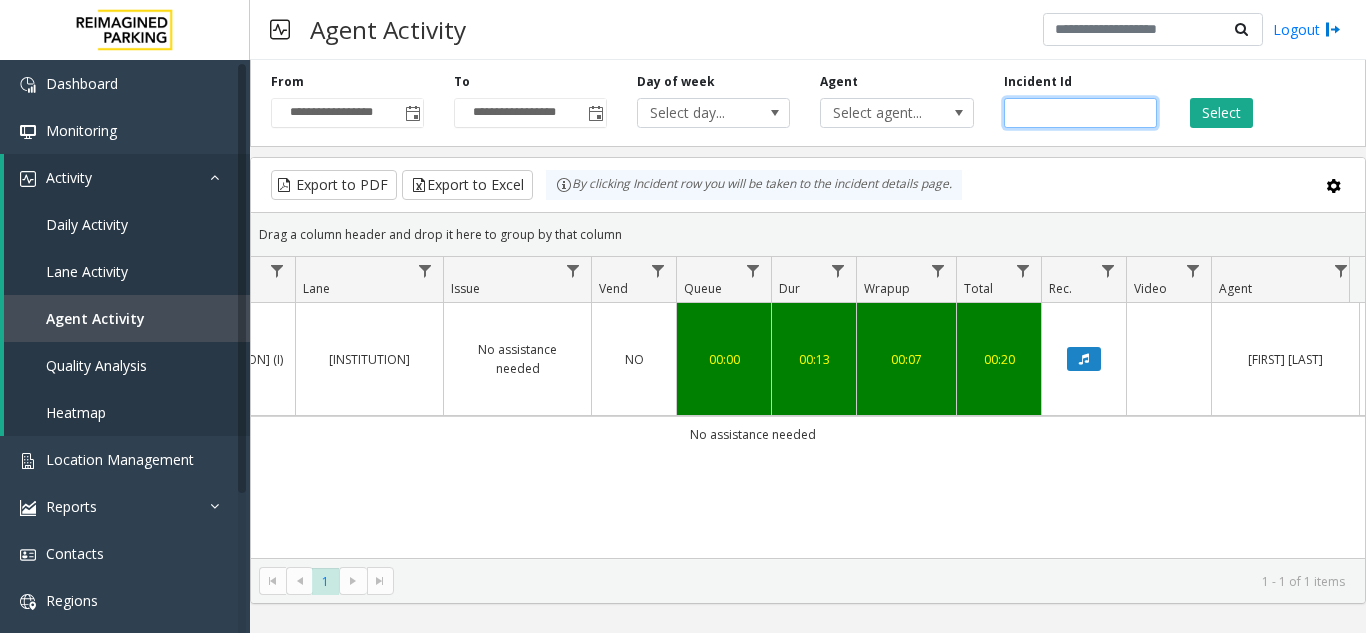 drag, startPoint x: 1076, startPoint y: 111, endPoint x: 839, endPoint y: 133, distance: 238.0189 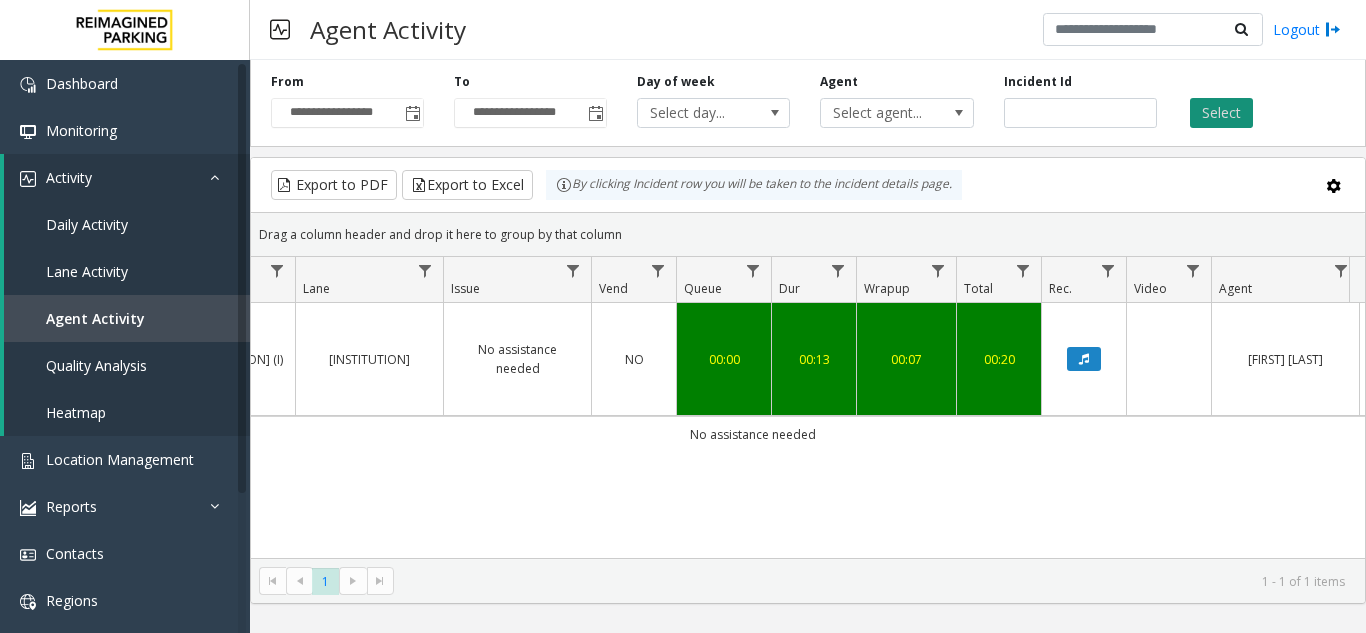 click on "Select" 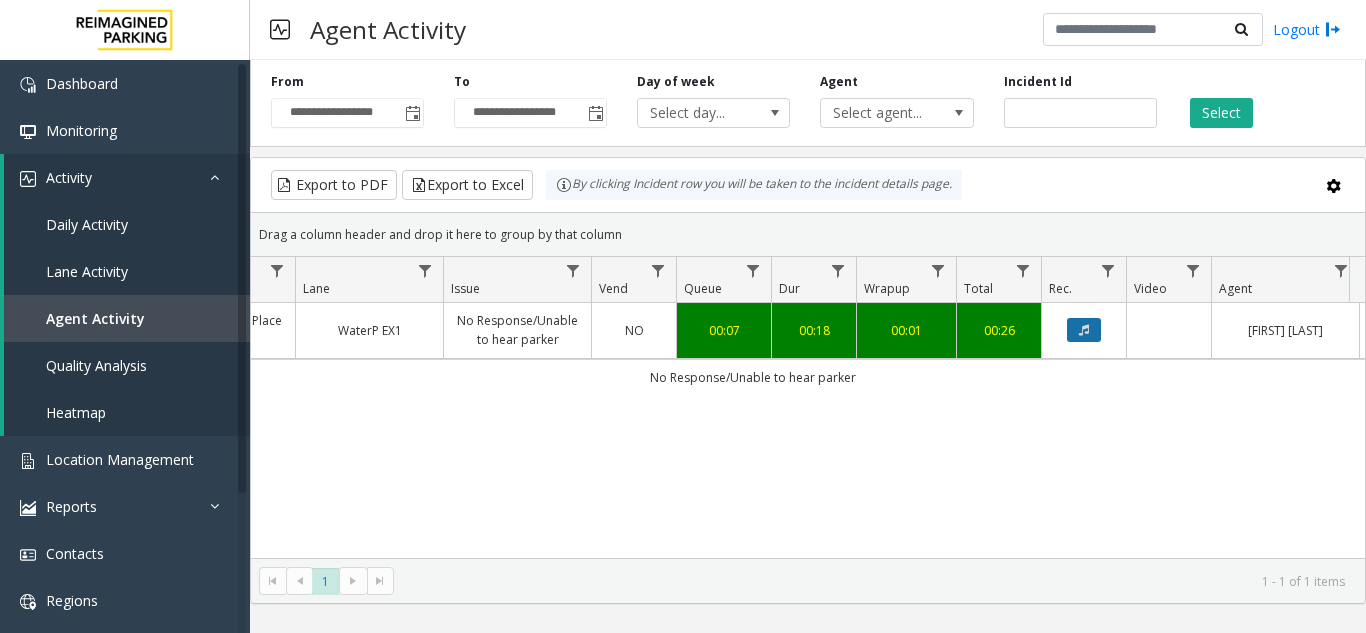 click 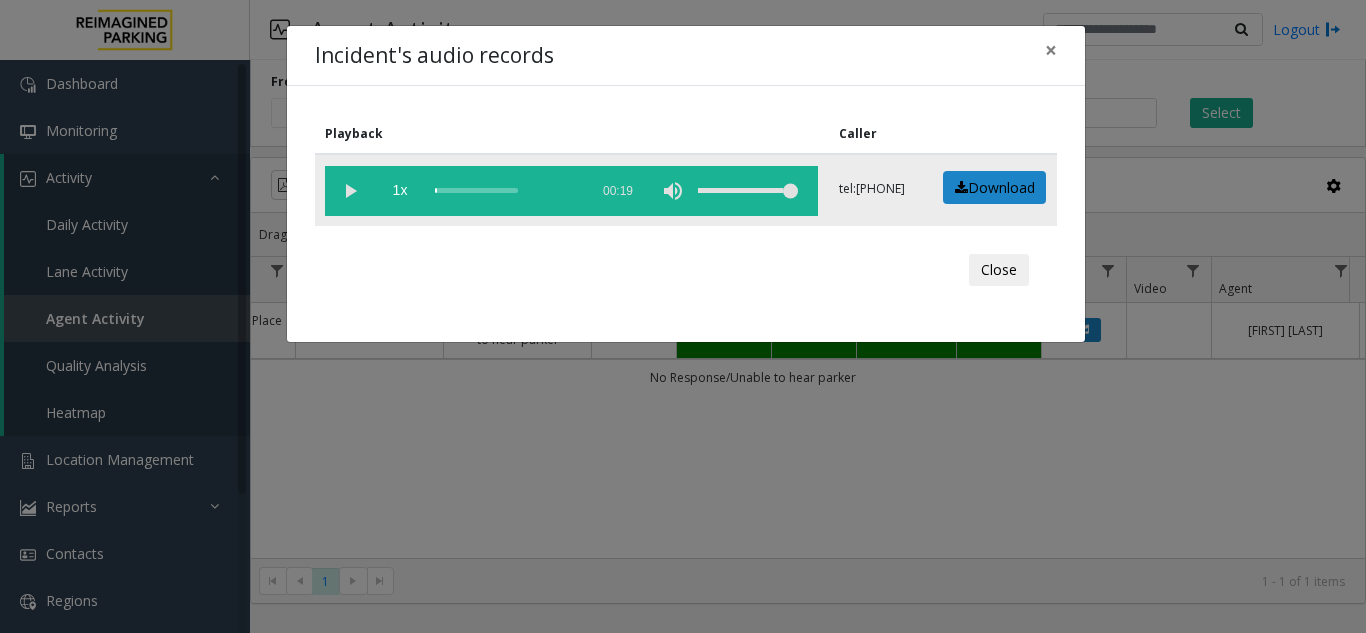 click 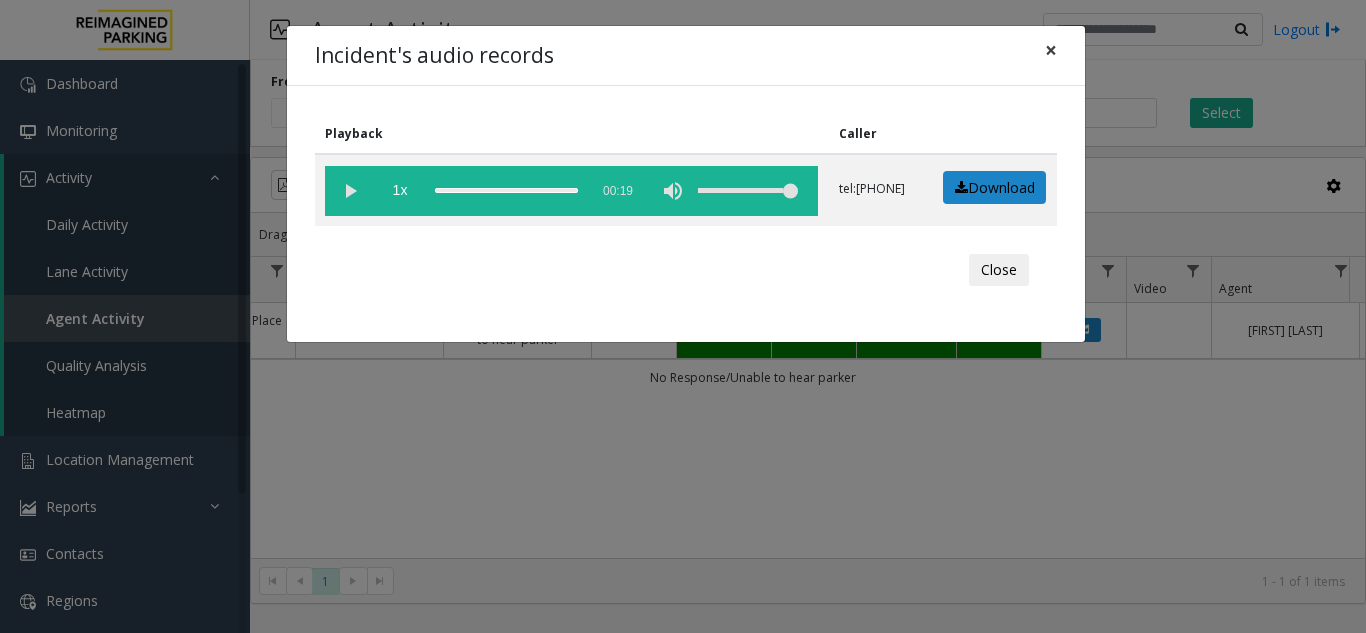 drag, startPoint x: 1050, startPoint y: 48, endPoint x: 1010, endPoint y: 62, distance: 42.379242 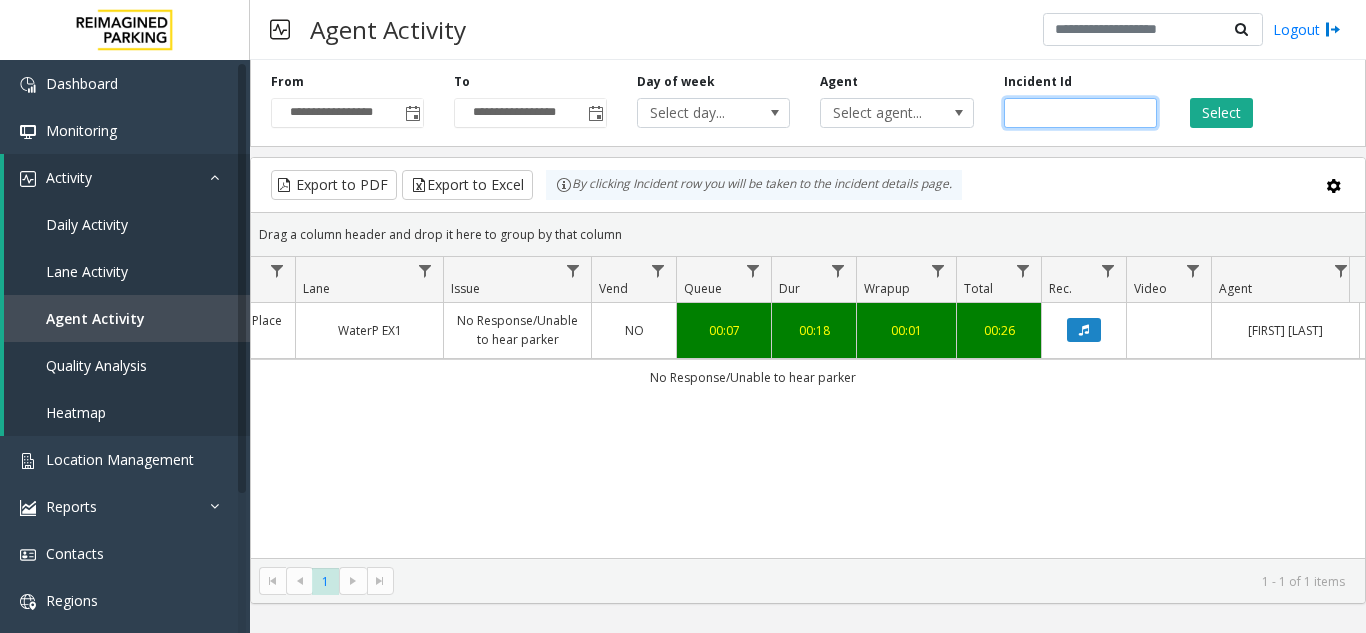 drag, startPoint x: 1078, startPoint y: 120, endPoint x: 249, endPoint y: 182, distance: 831.31525 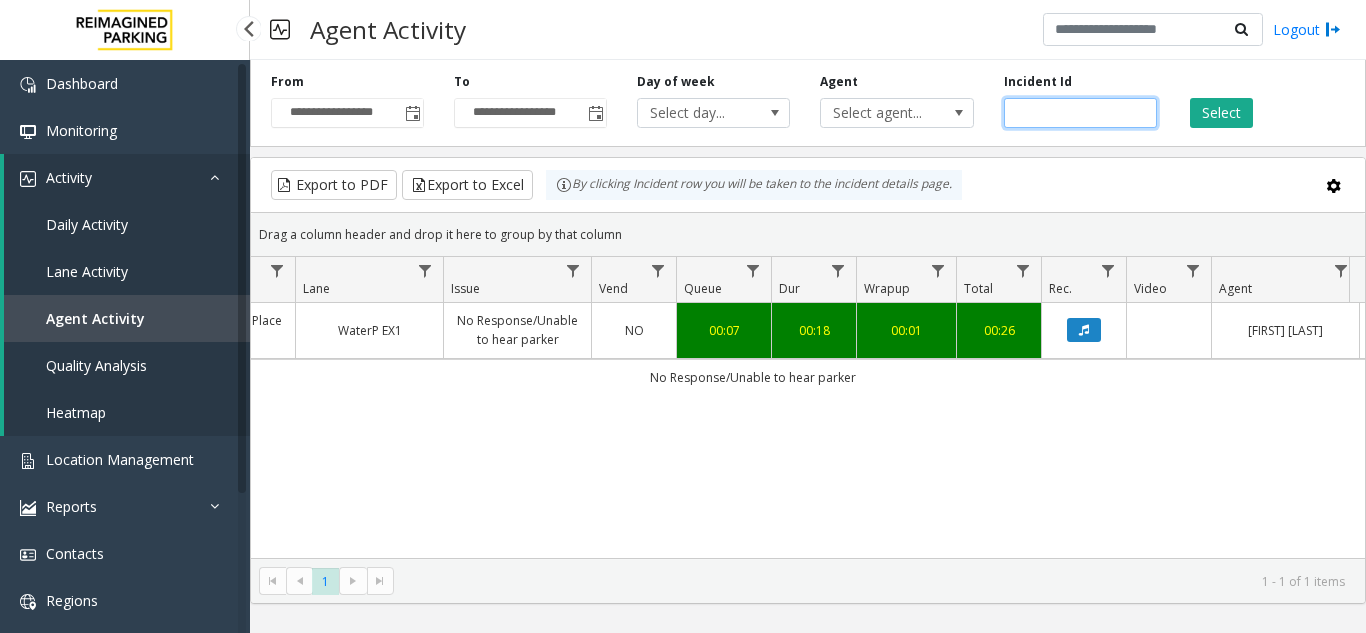 paste 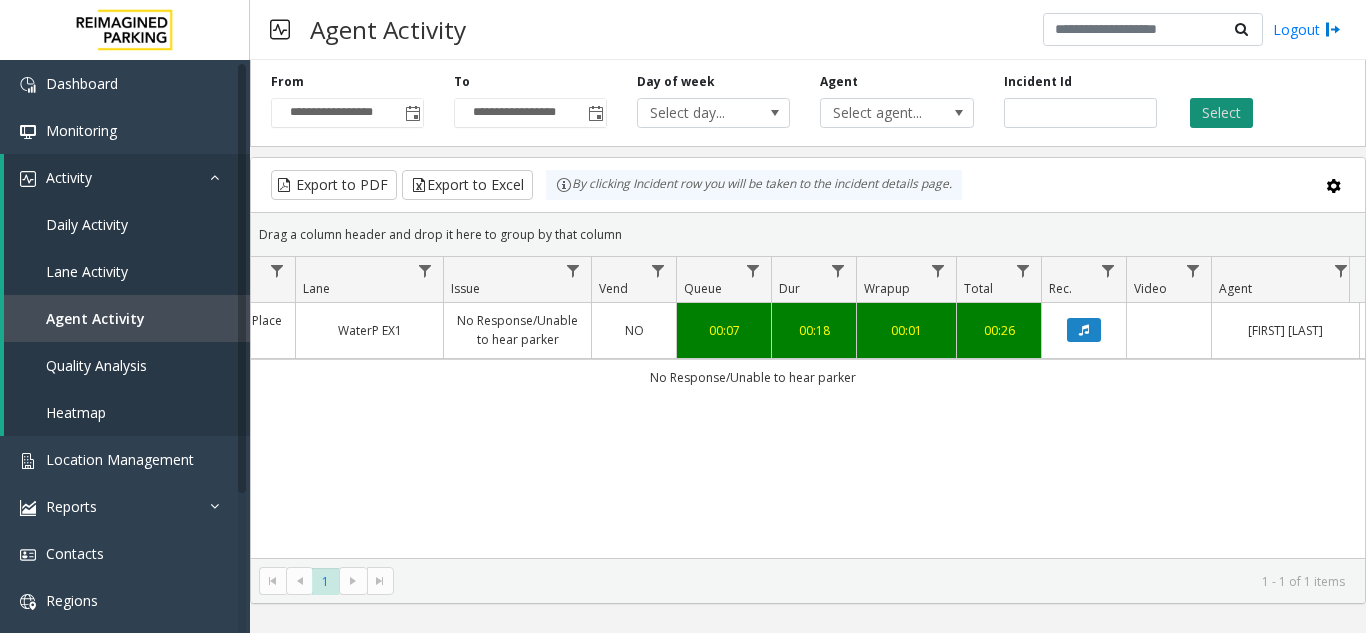 click on "Select" 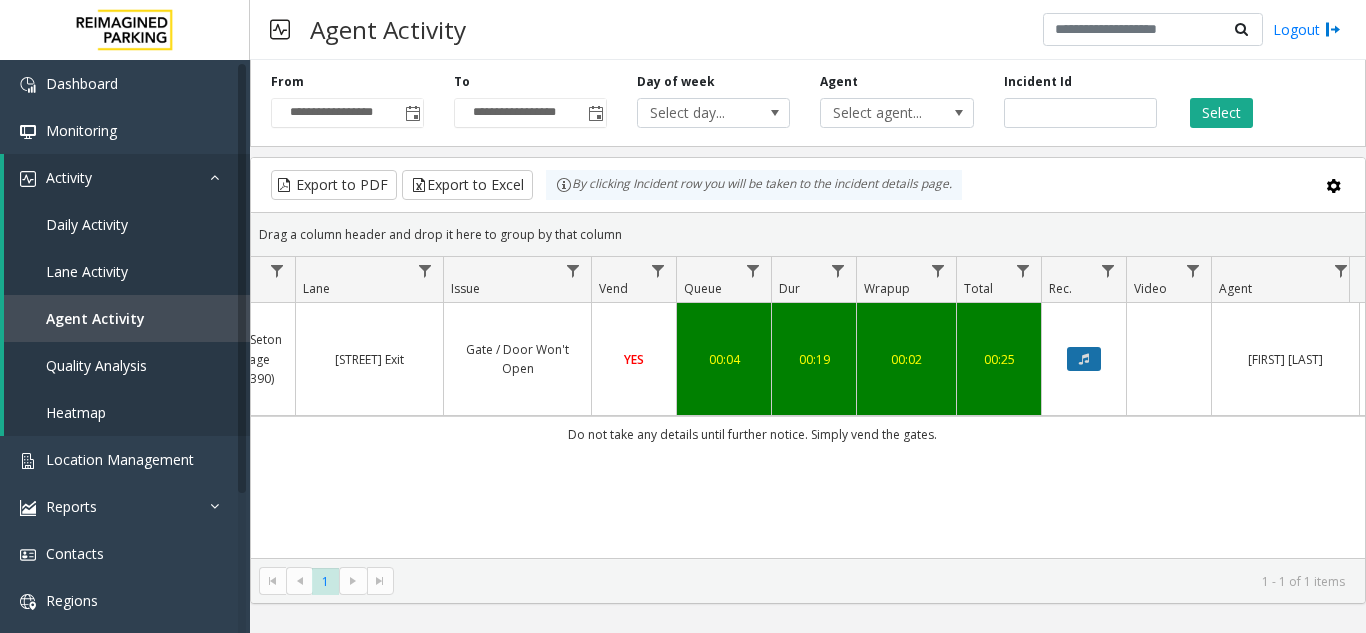 click 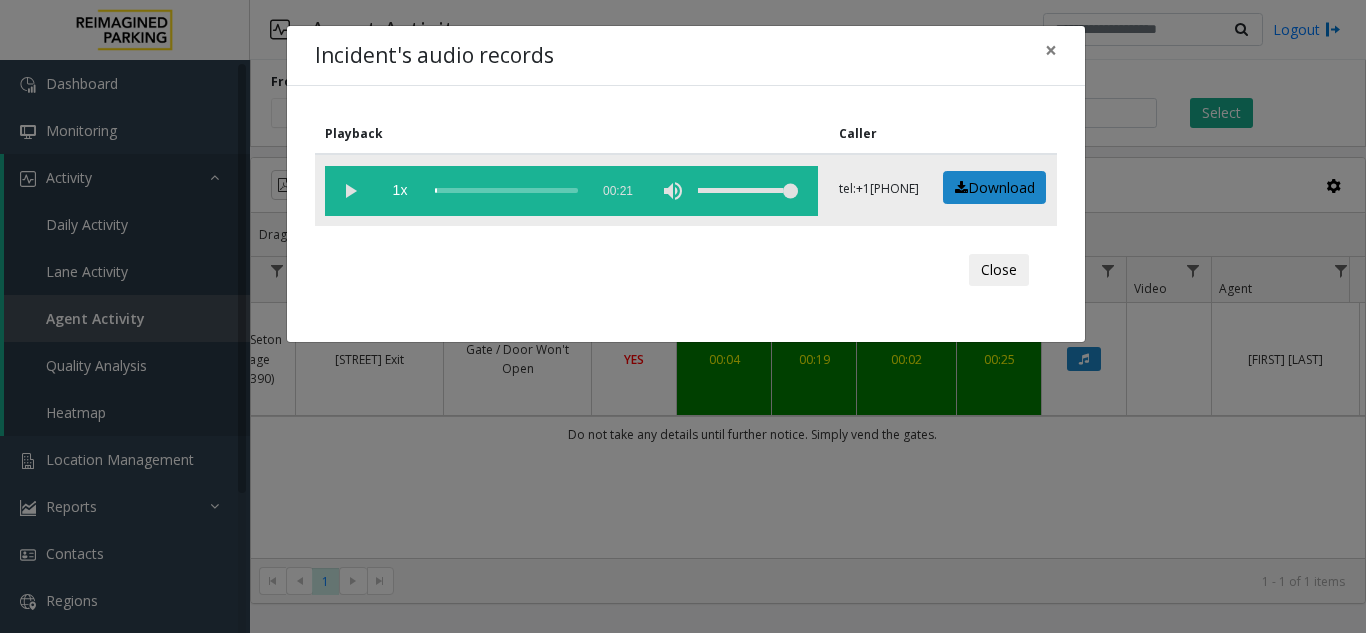 click 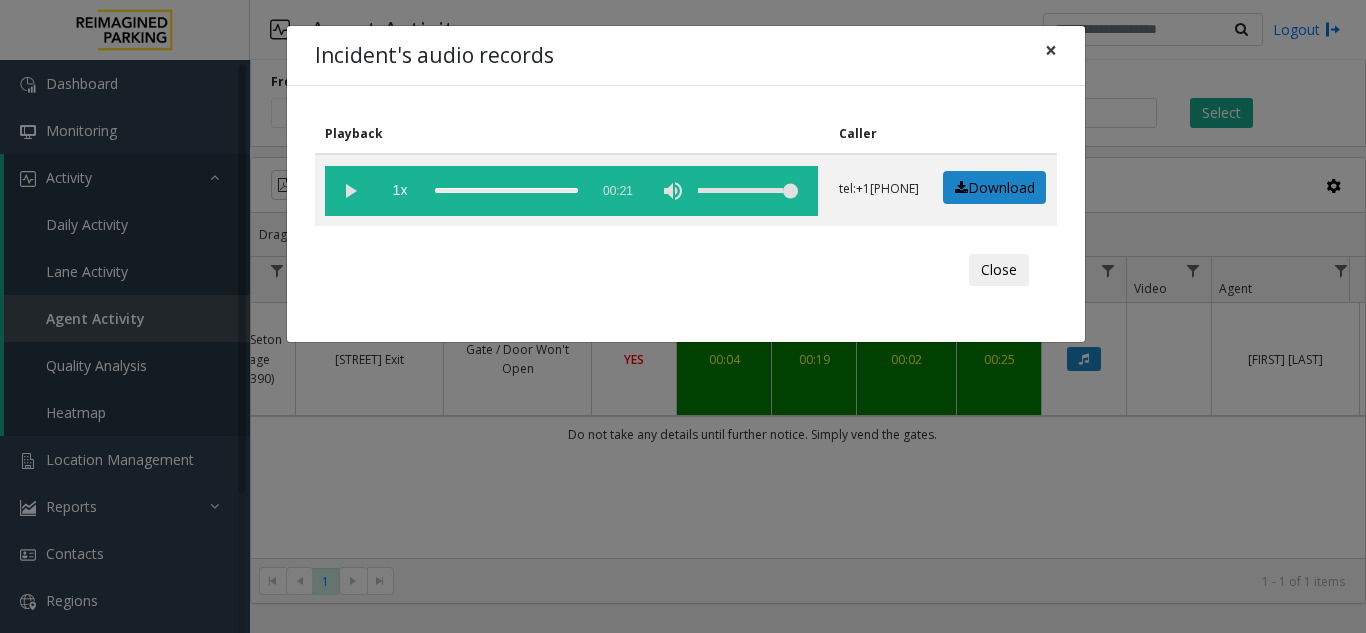 click on "×" 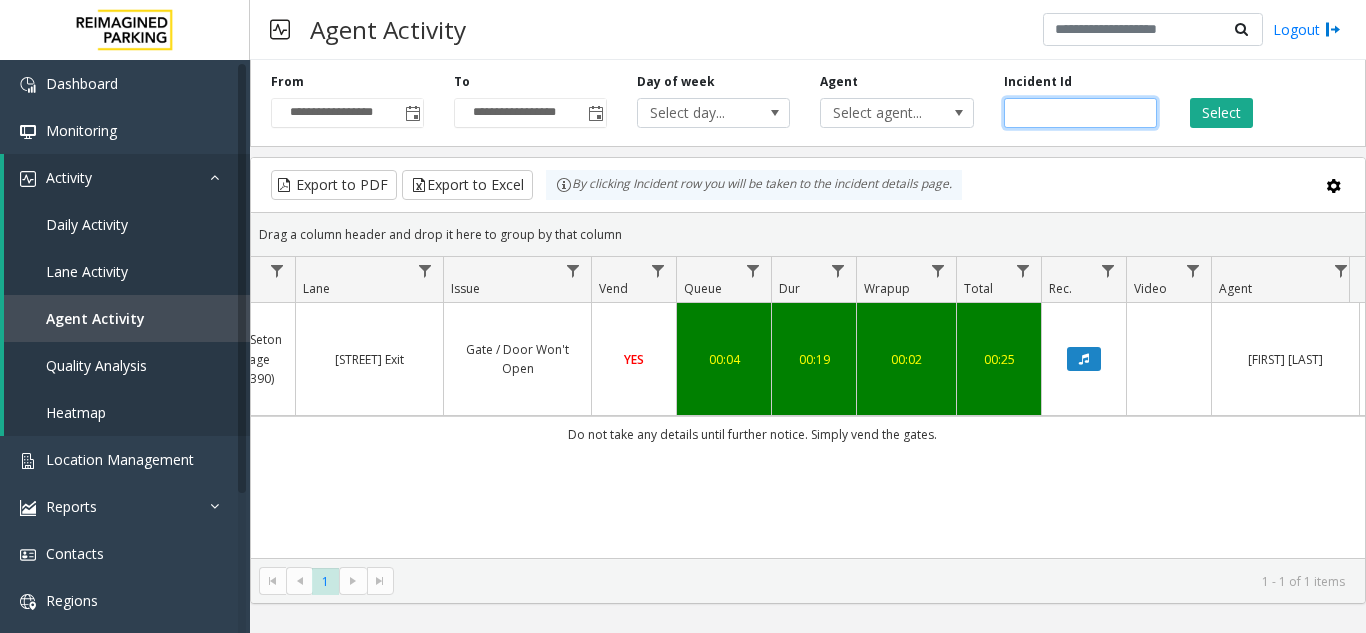 drag, startPoint x: 1076, startPoint y: 111, endPoint x: 683, endPoint y: 143, distance: 394.30066 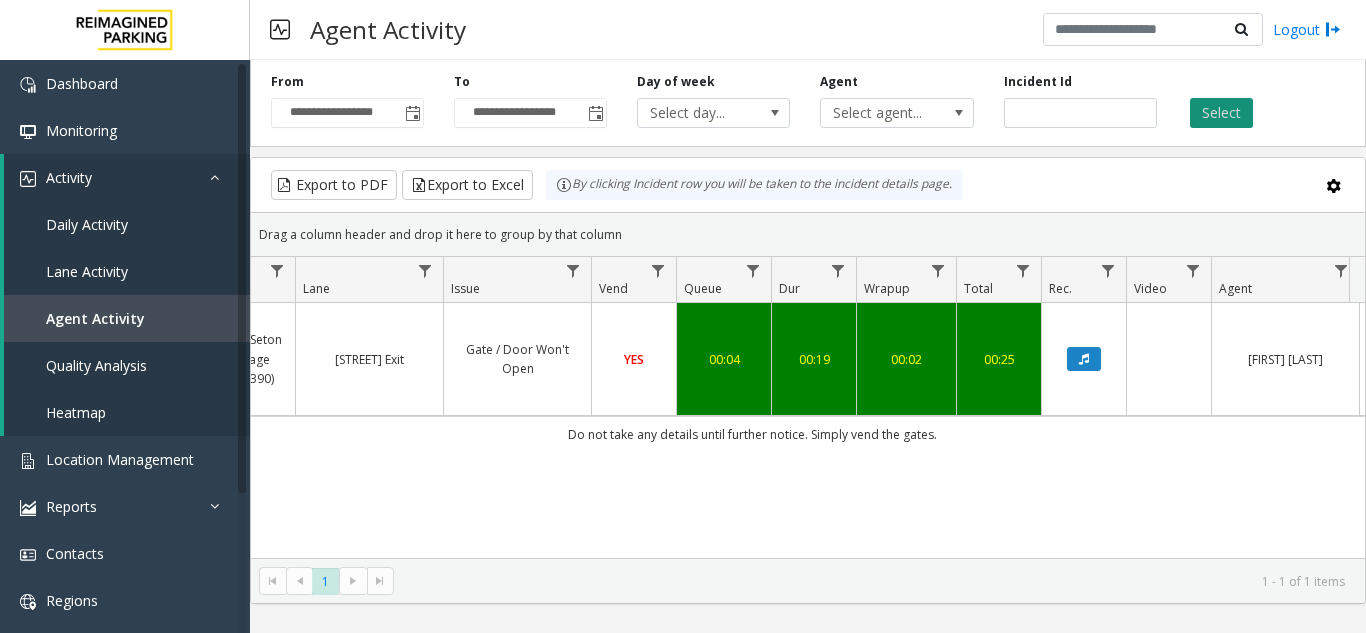 click on "Select" 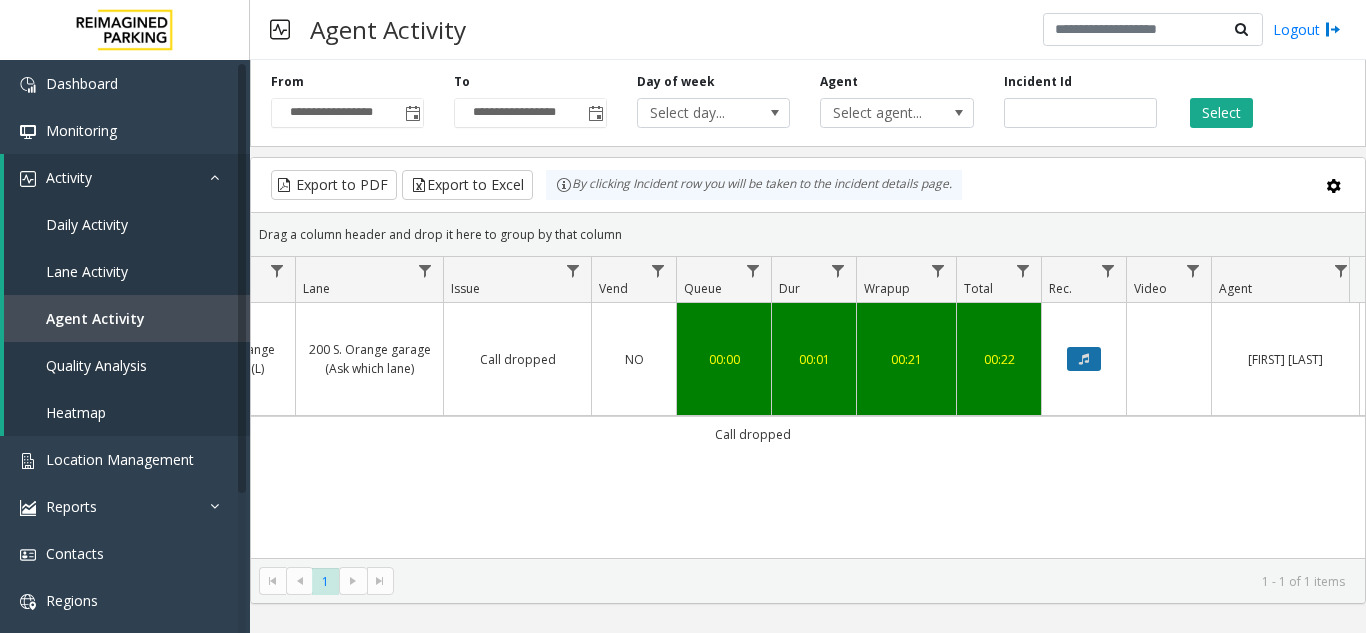 click 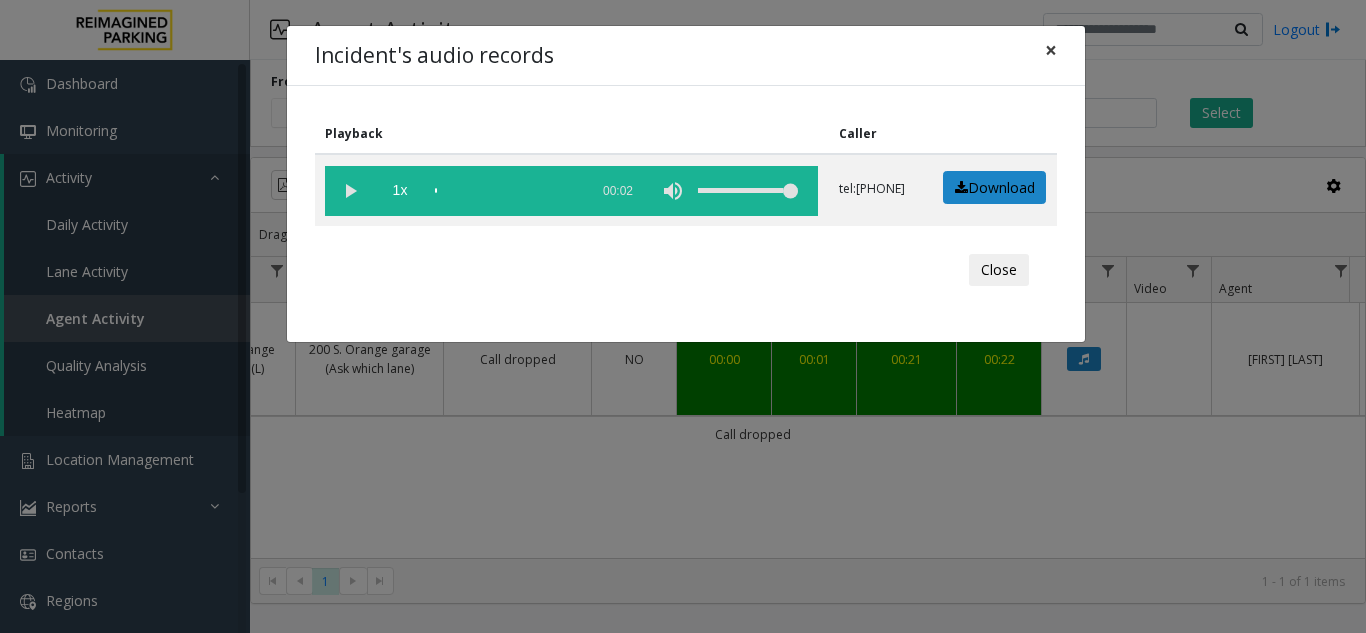 click on "×" 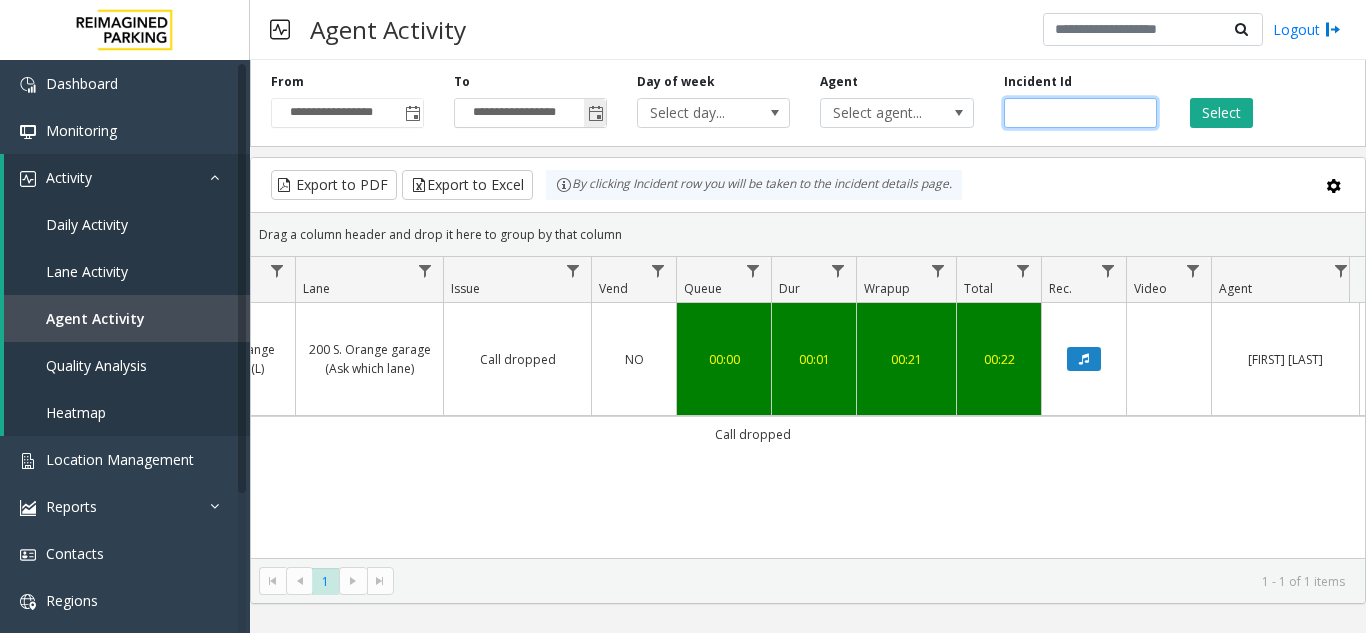 drag, startPoint x: 1092, startPoint y: 110, endPoint x: 596, endPoint y: 121, distance: 496.12195 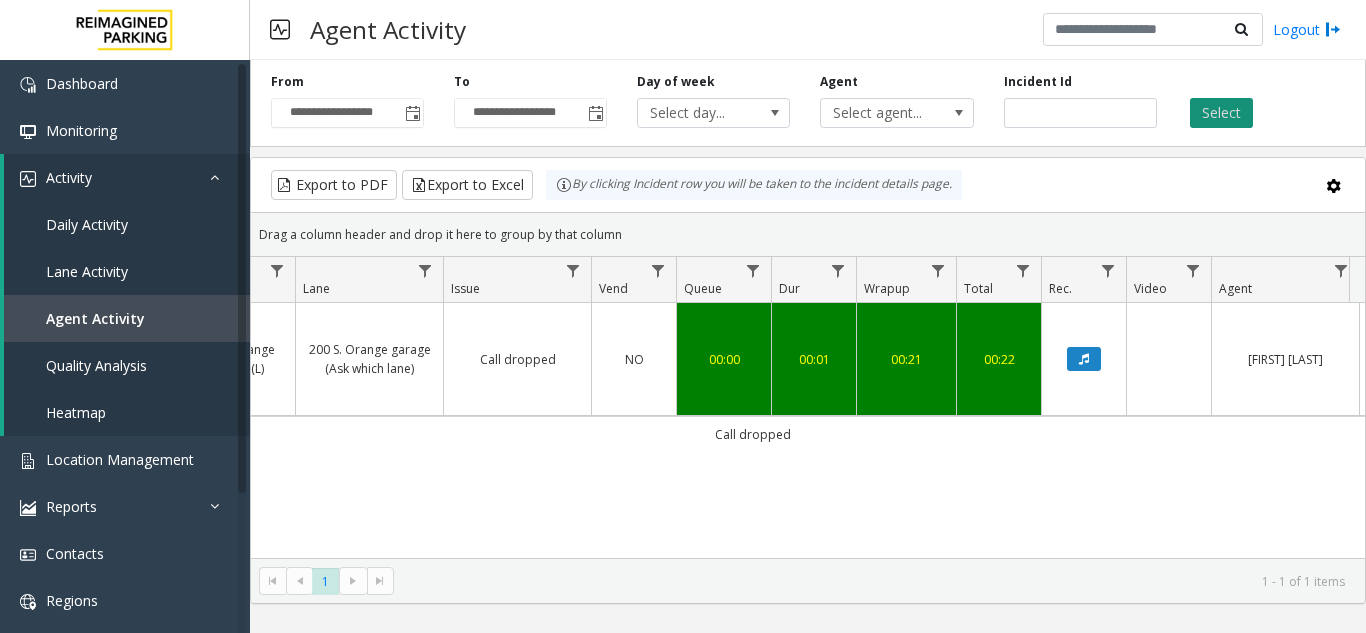 click on "Select" 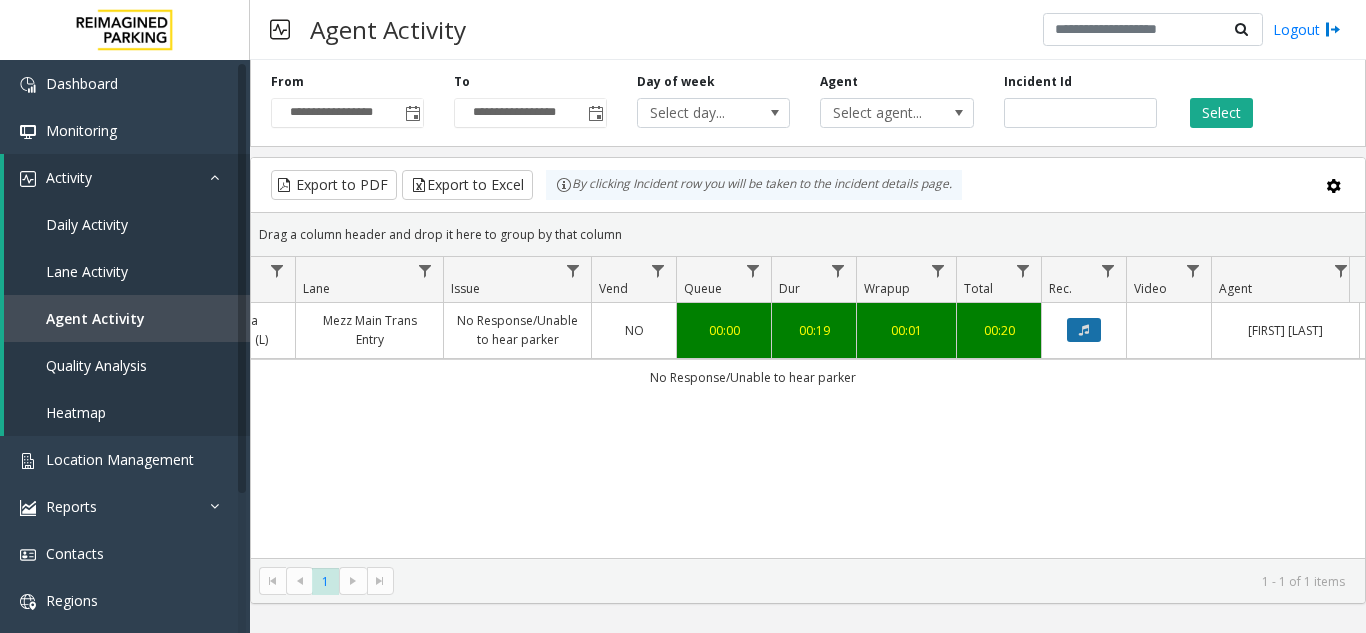 click 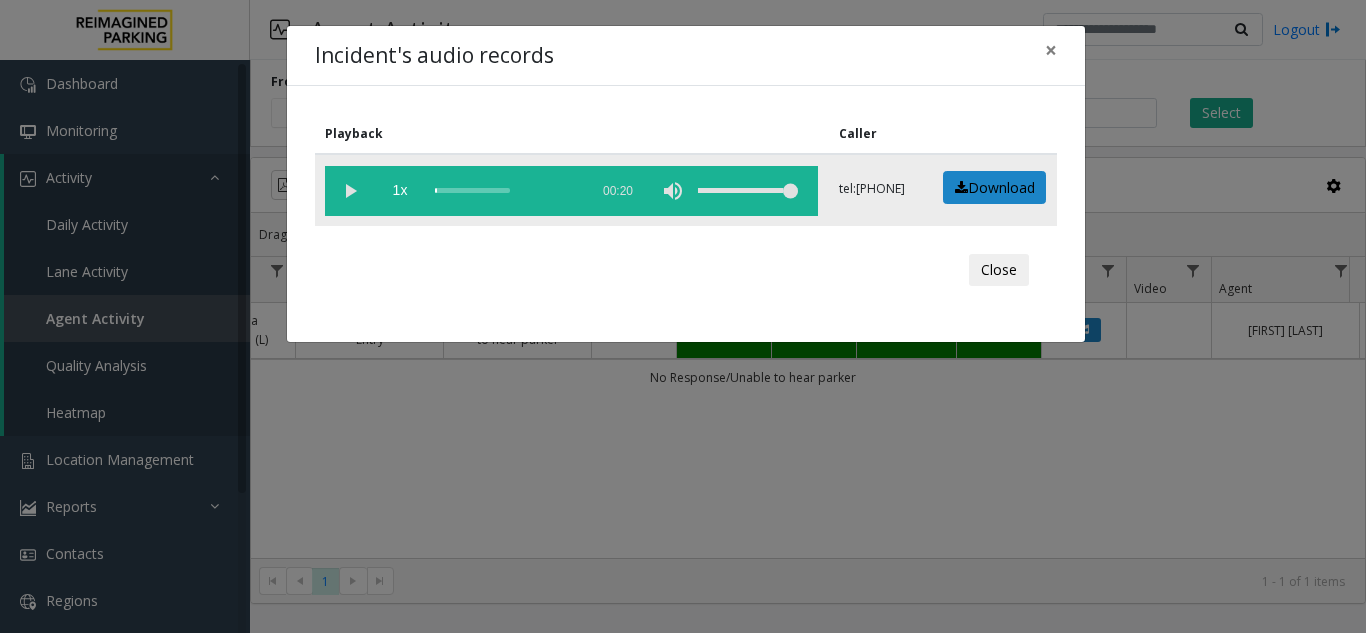 click 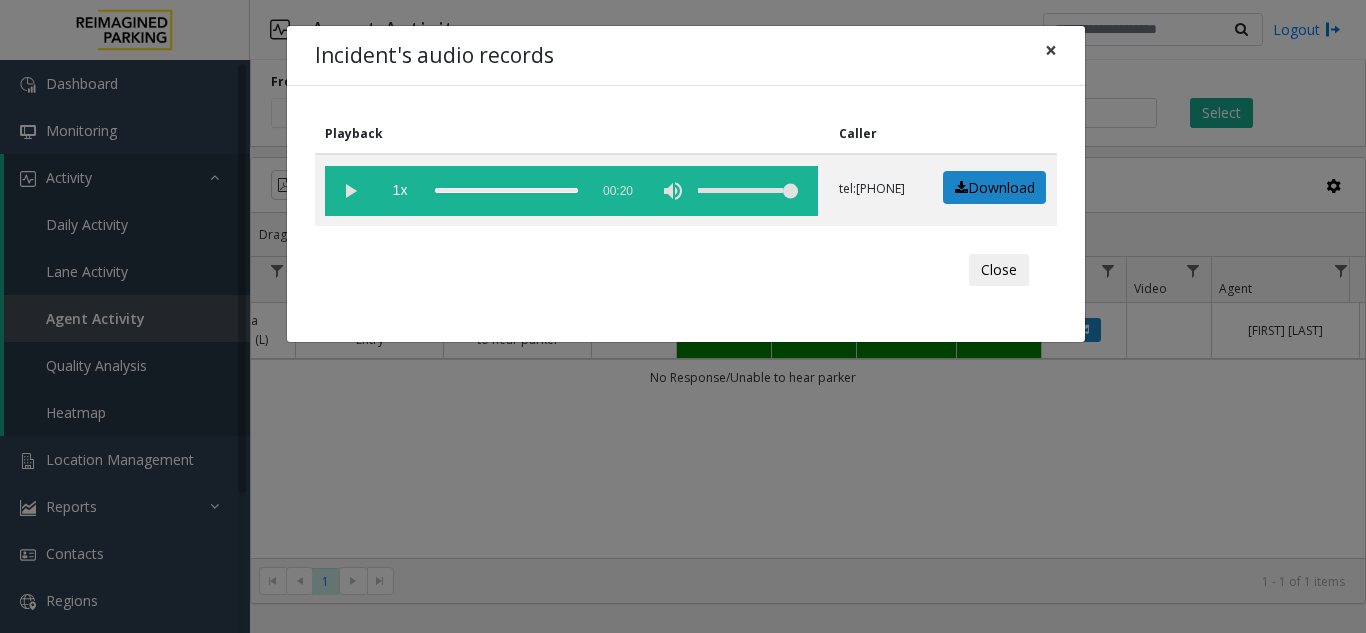 click on "×" 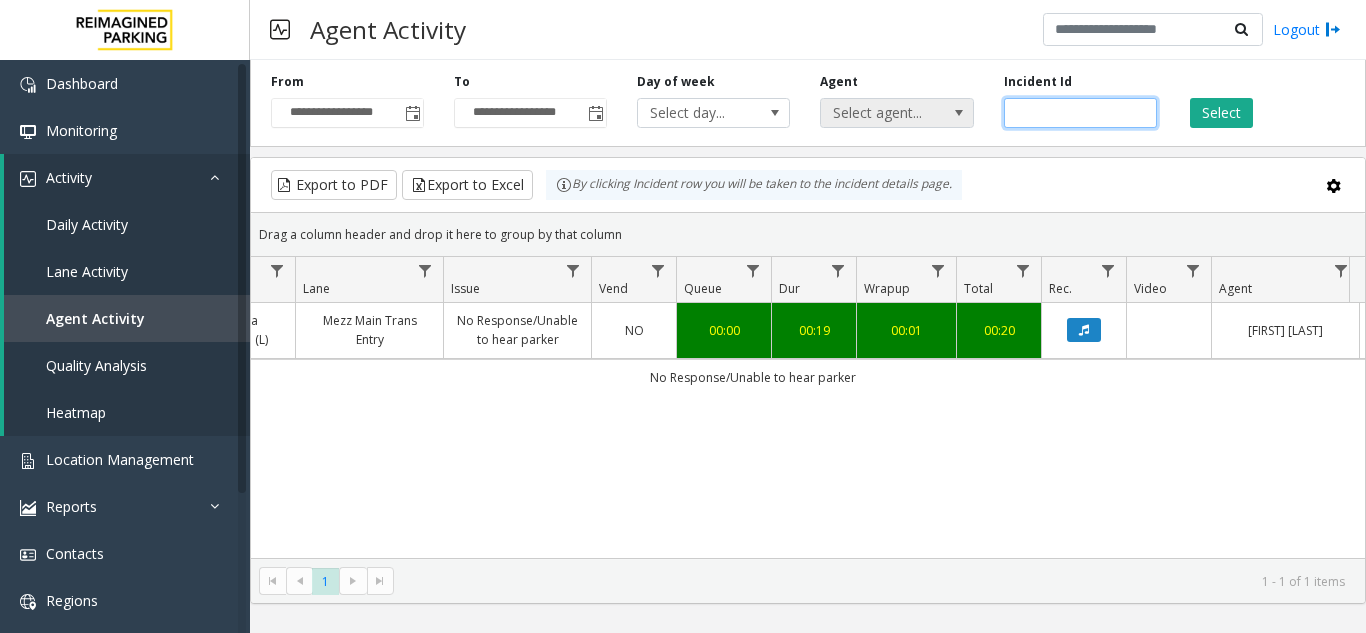 drag, startPoint x: 1078, startPoint y: 116, endPoint x: 964, endPoint y: 121, distance: 114.1096 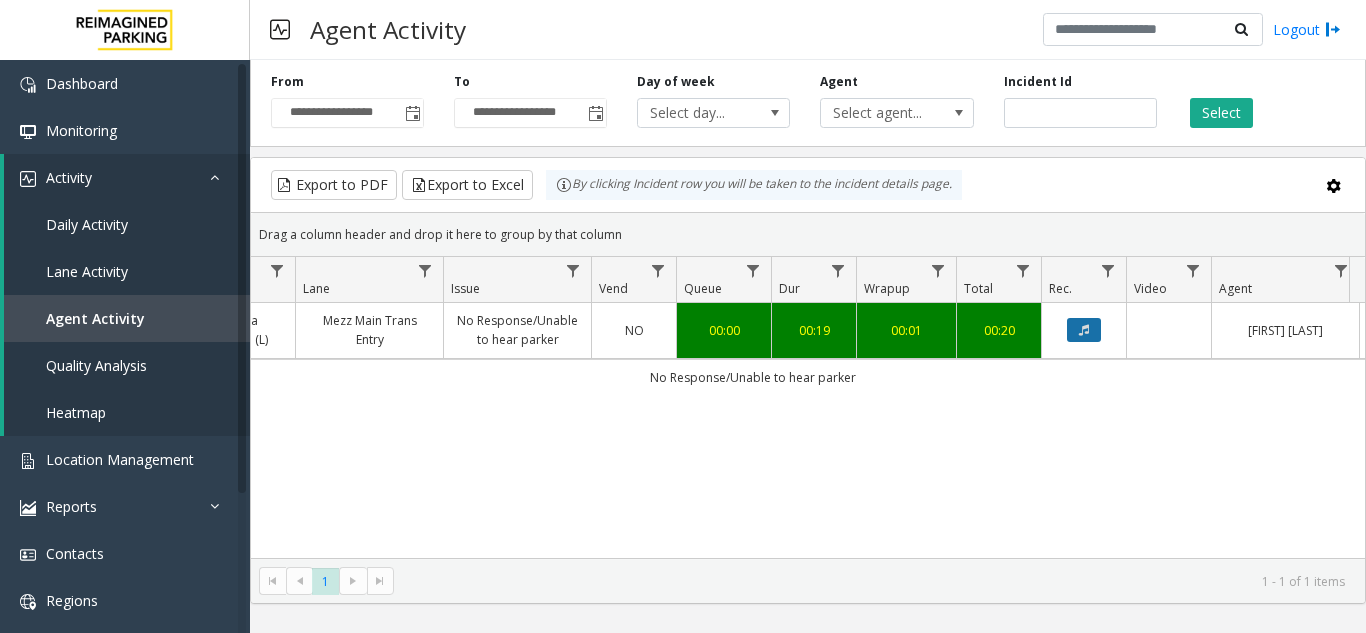 click 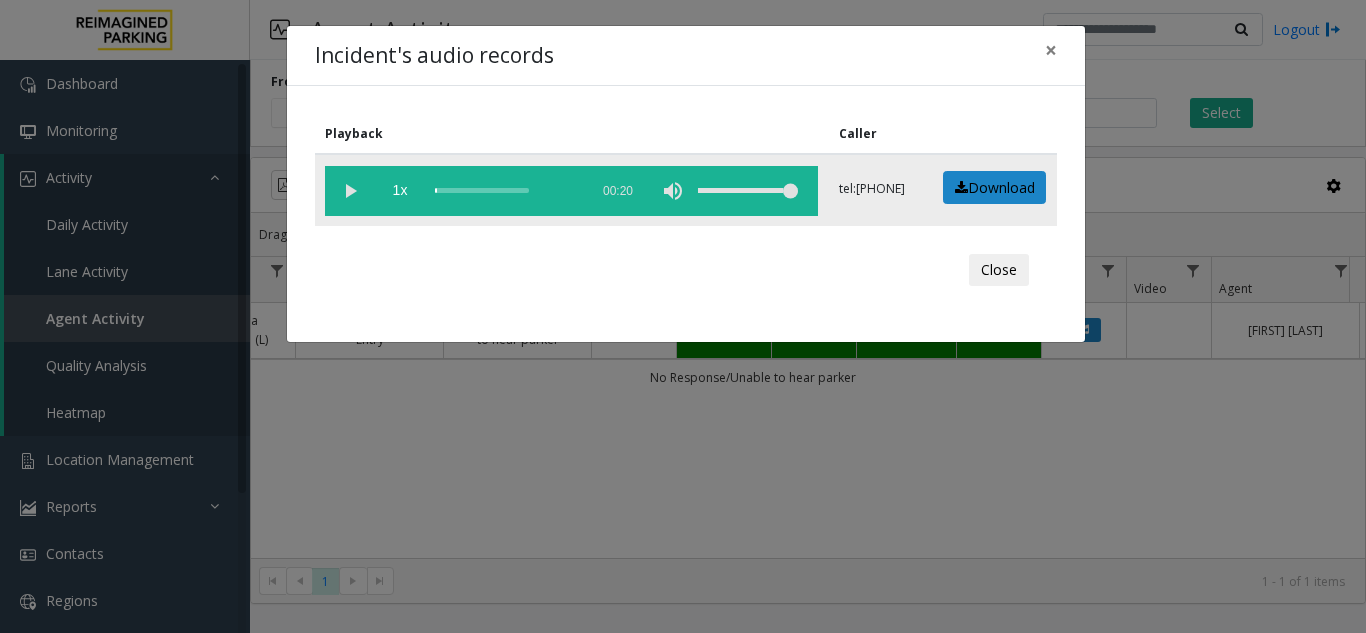 click 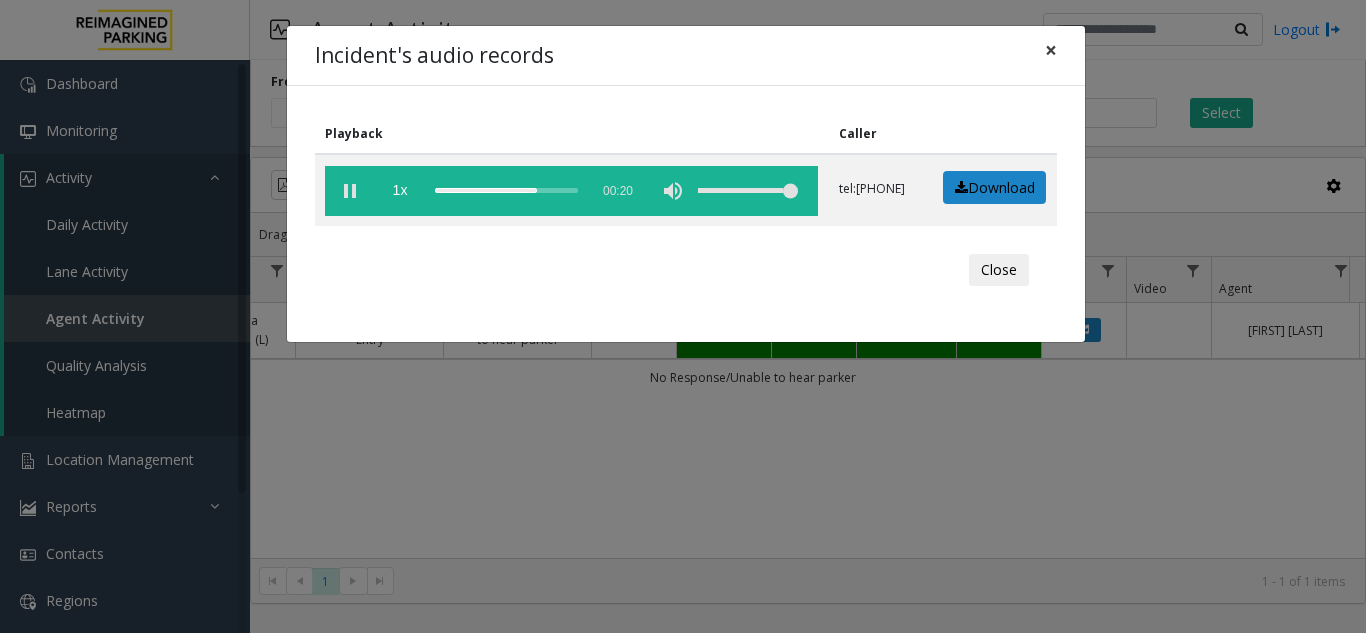 click on "×" 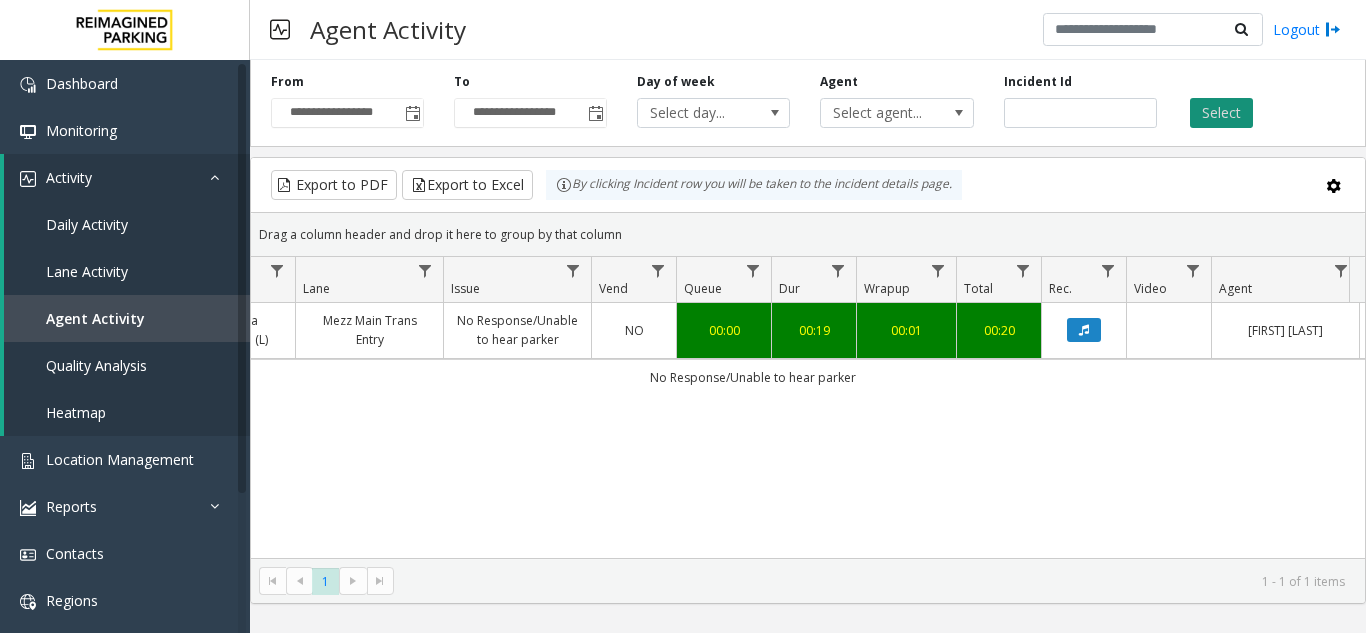 click on "Select" 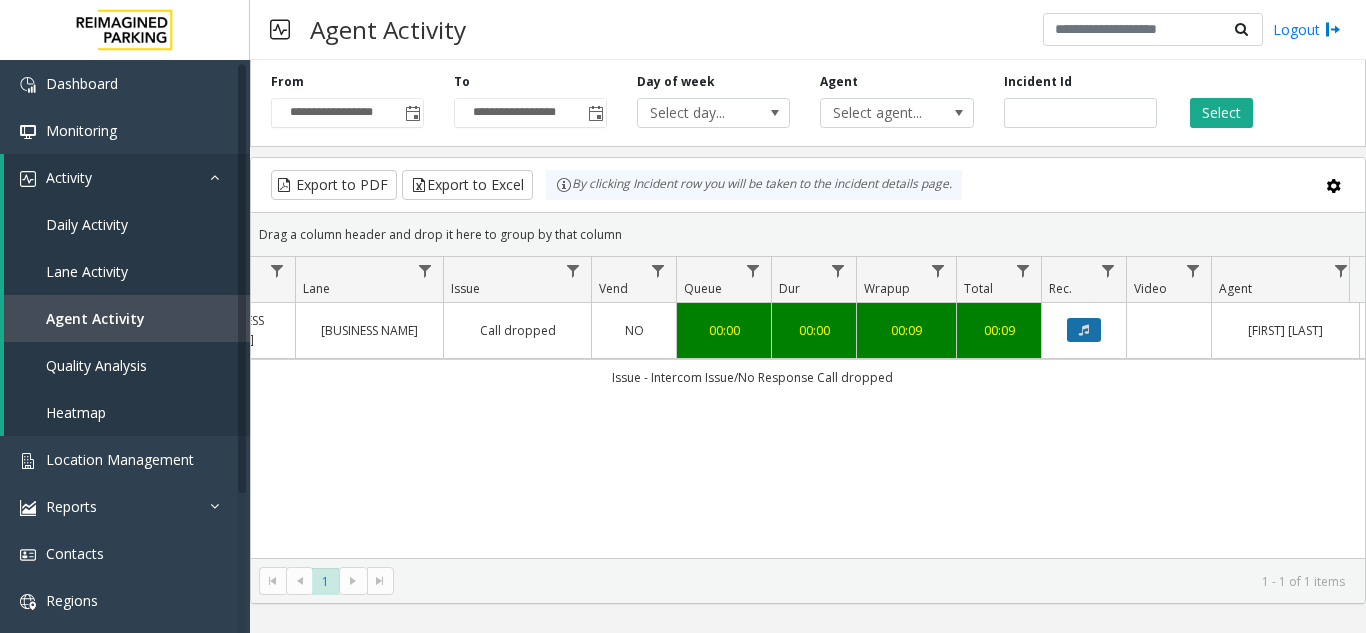click 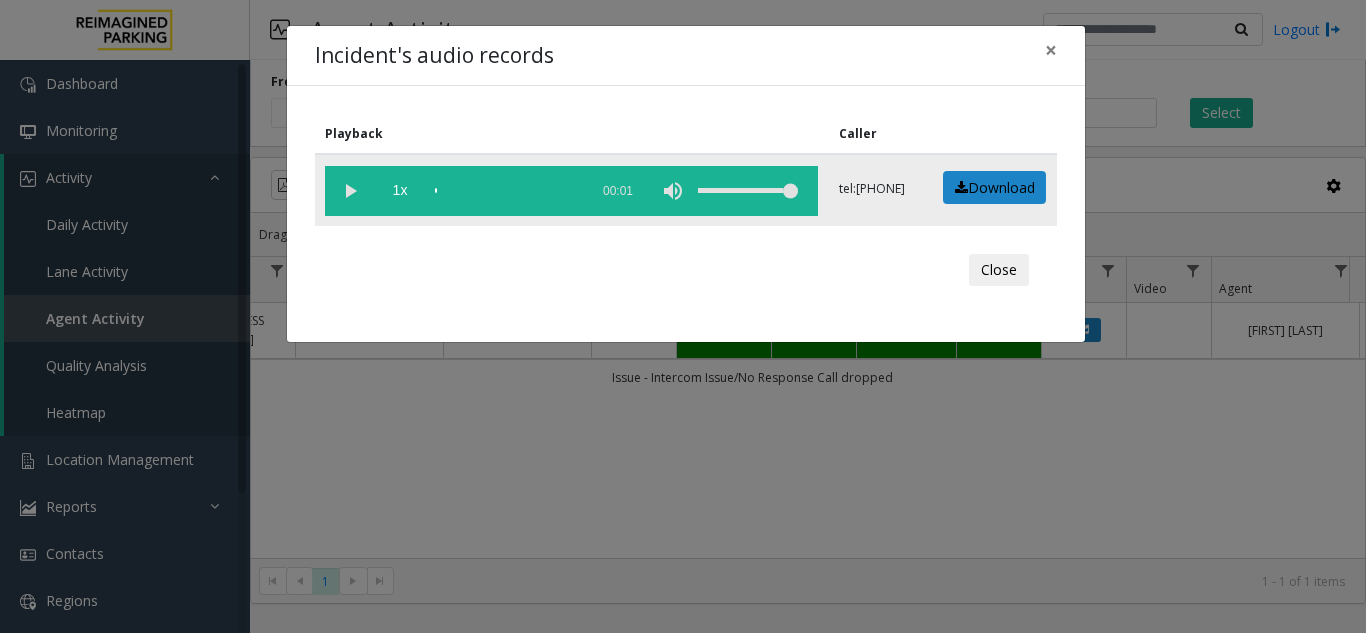 click 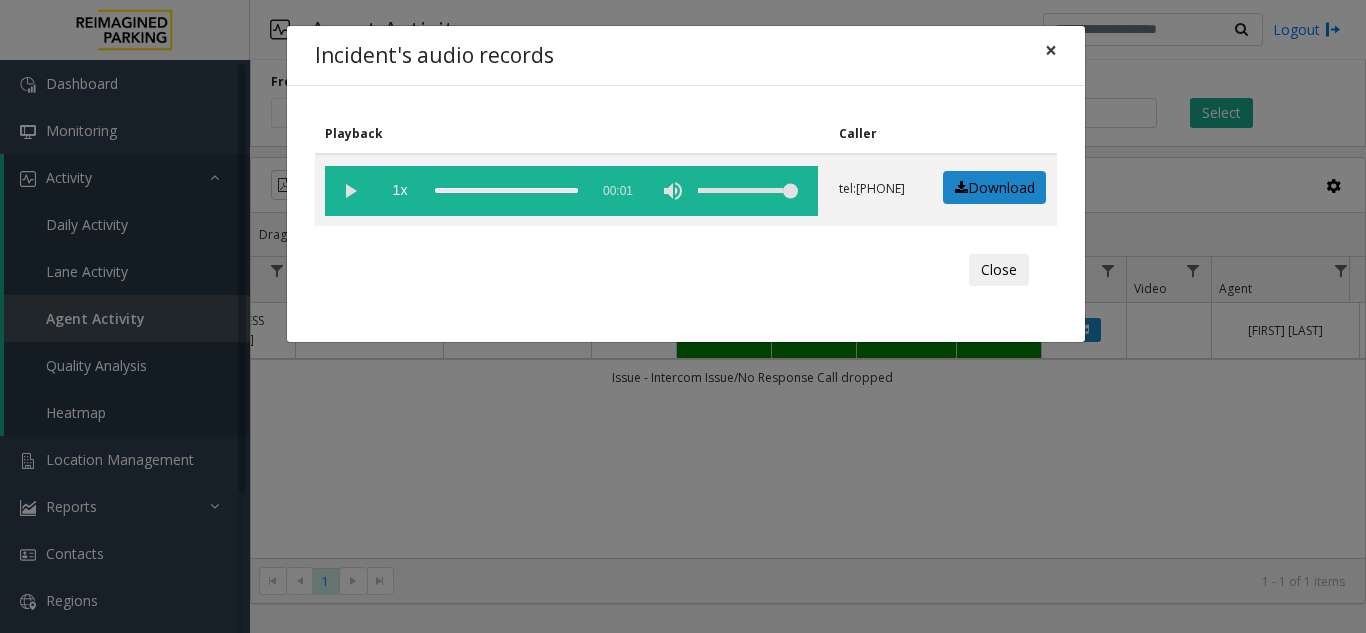 click on "×" 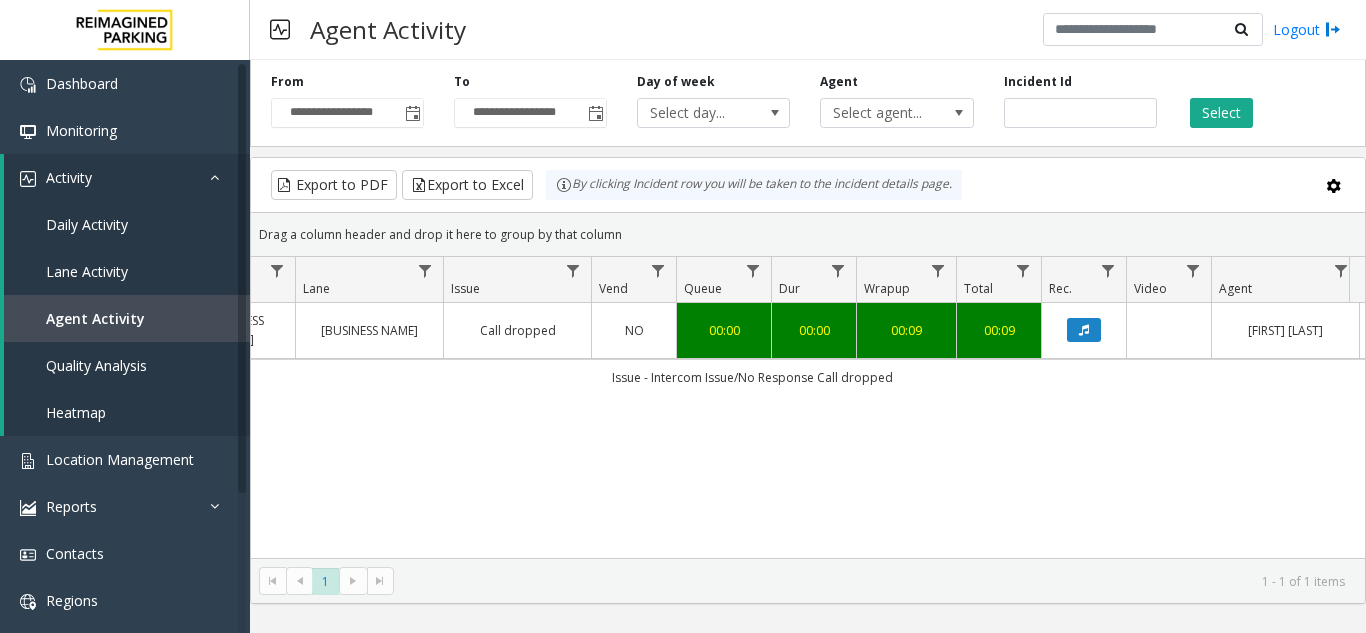 scroll, scrollTop: 0, scrollLeft: 363, axis: horizontal 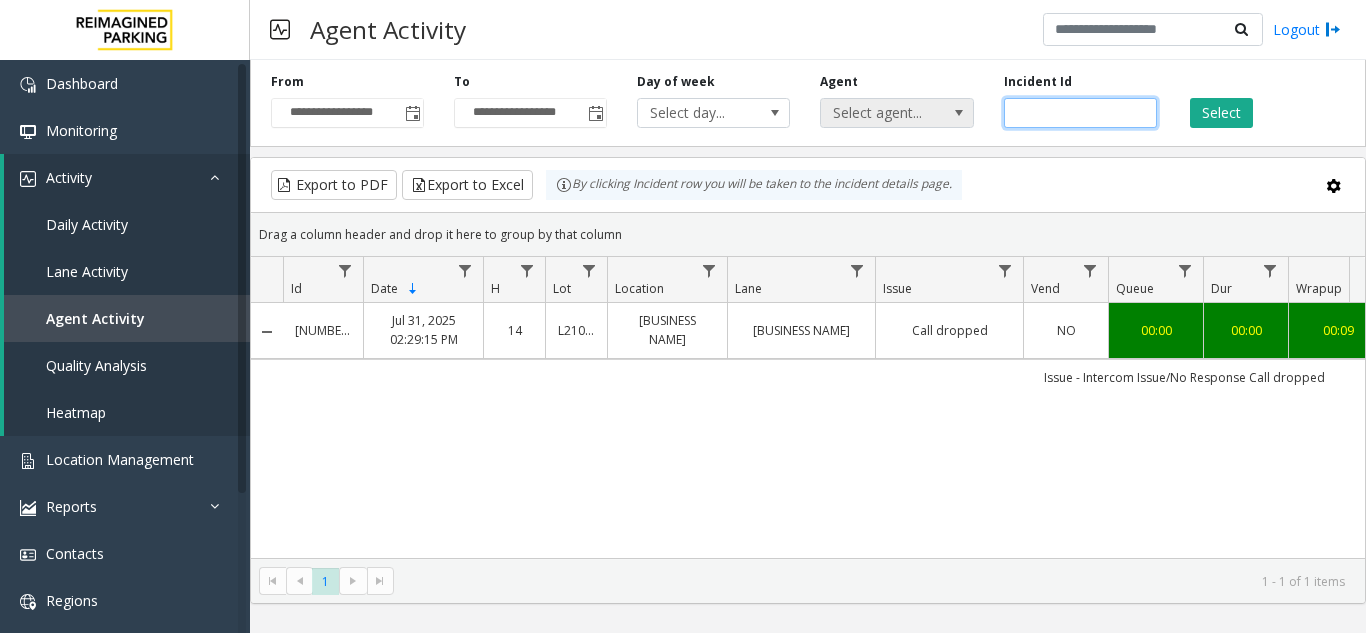 drag, startPoint x: 1088, startPoint y: 118, endPoint x: 864, endPoint y: 119, distance: 224.00223 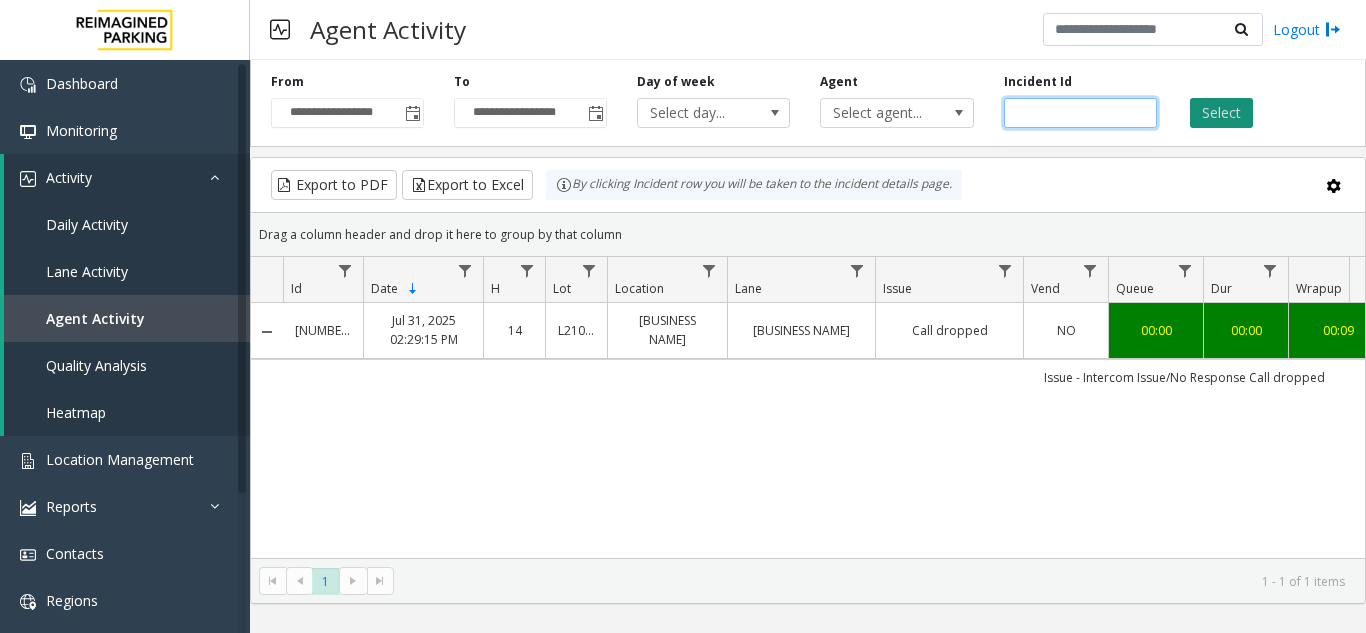 type on "*******" 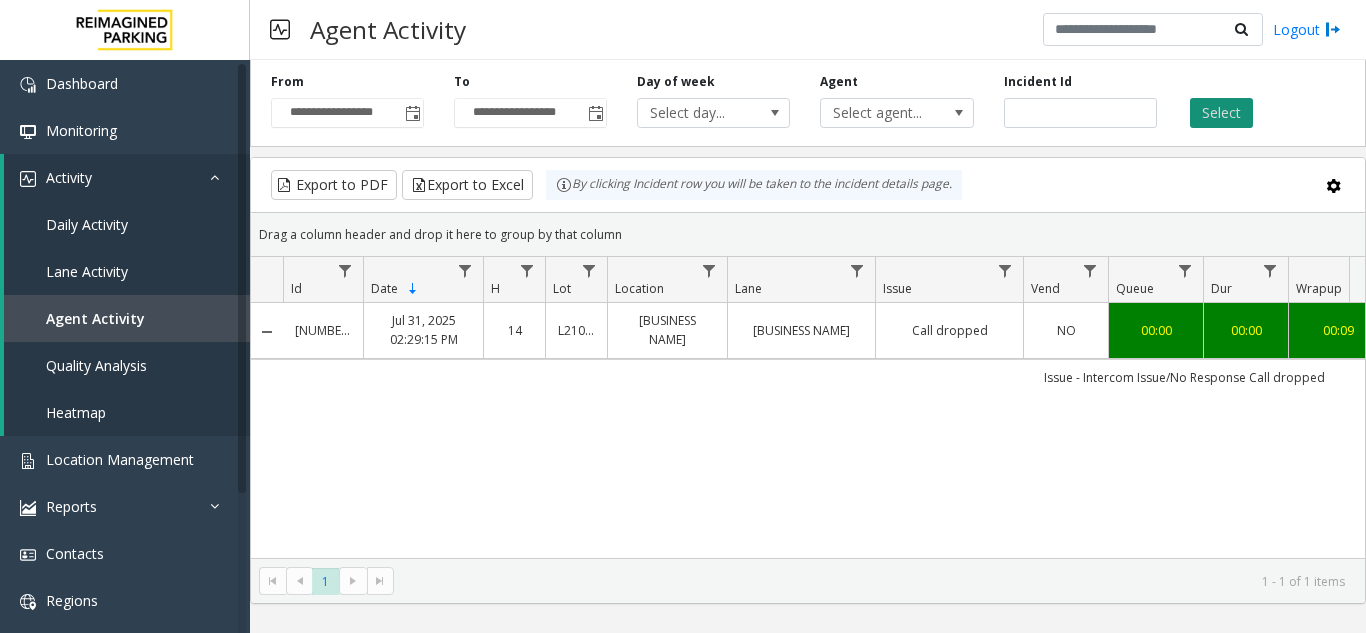 click on "Select" 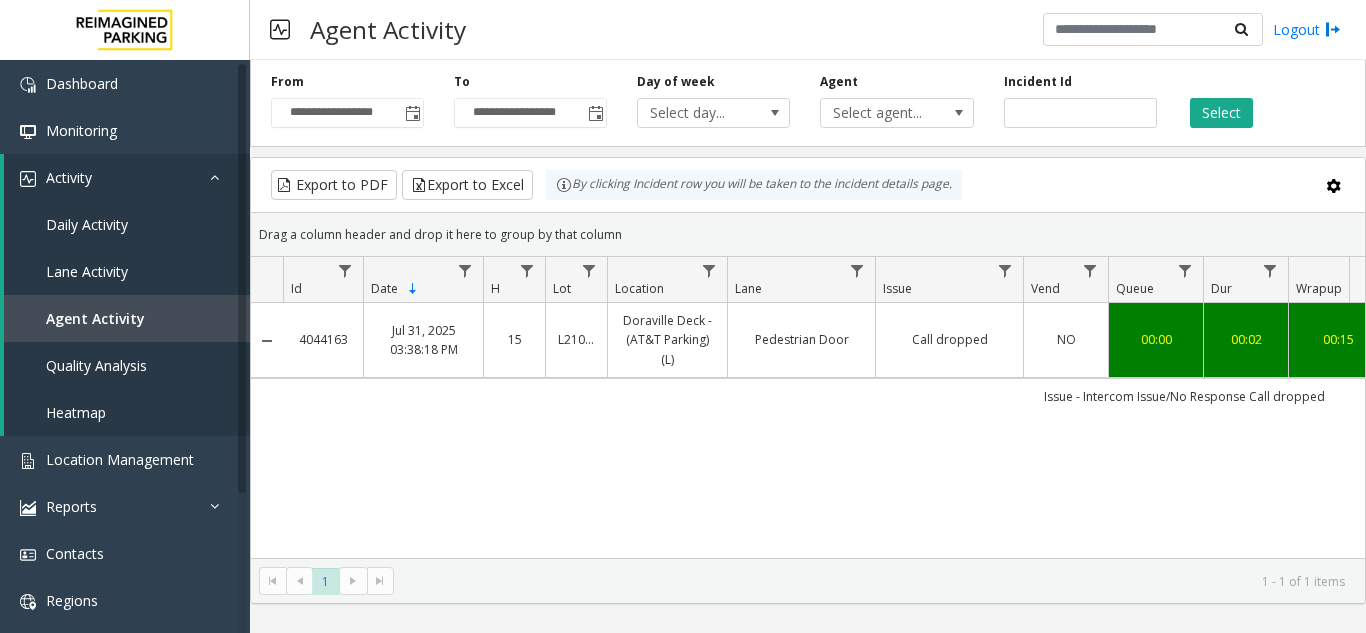 scroll, scrollTop: 0, scrollLeft: 152, axis: horizontal 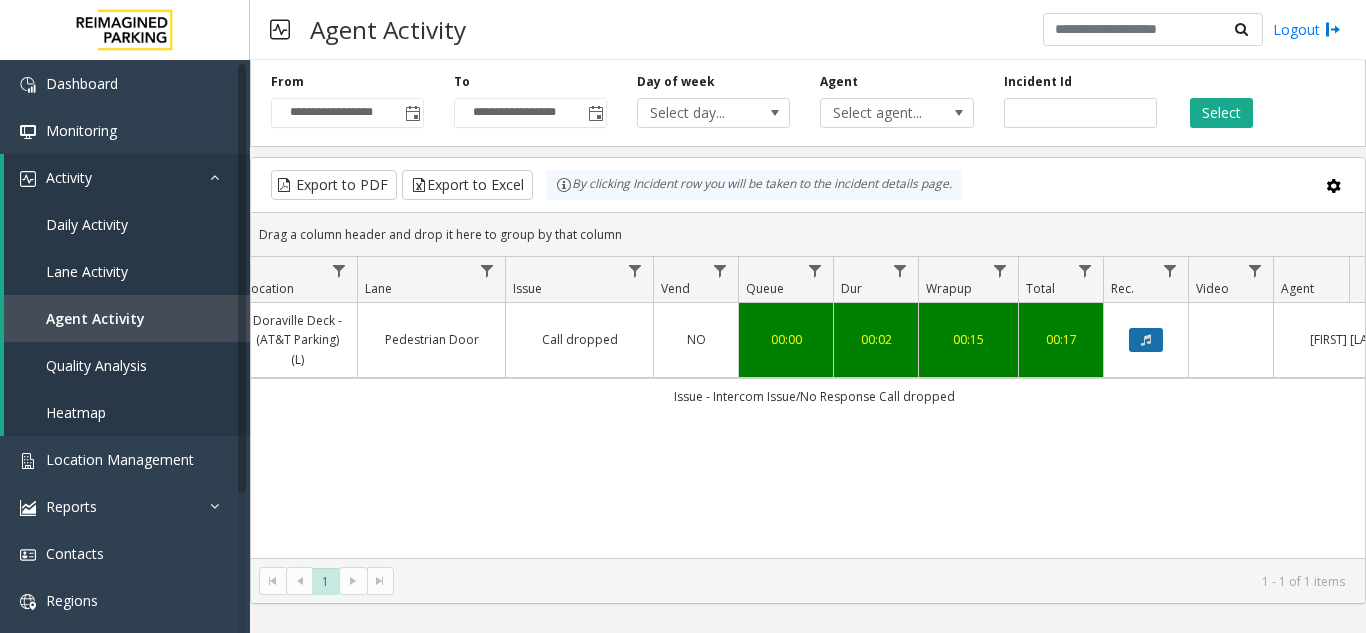 click 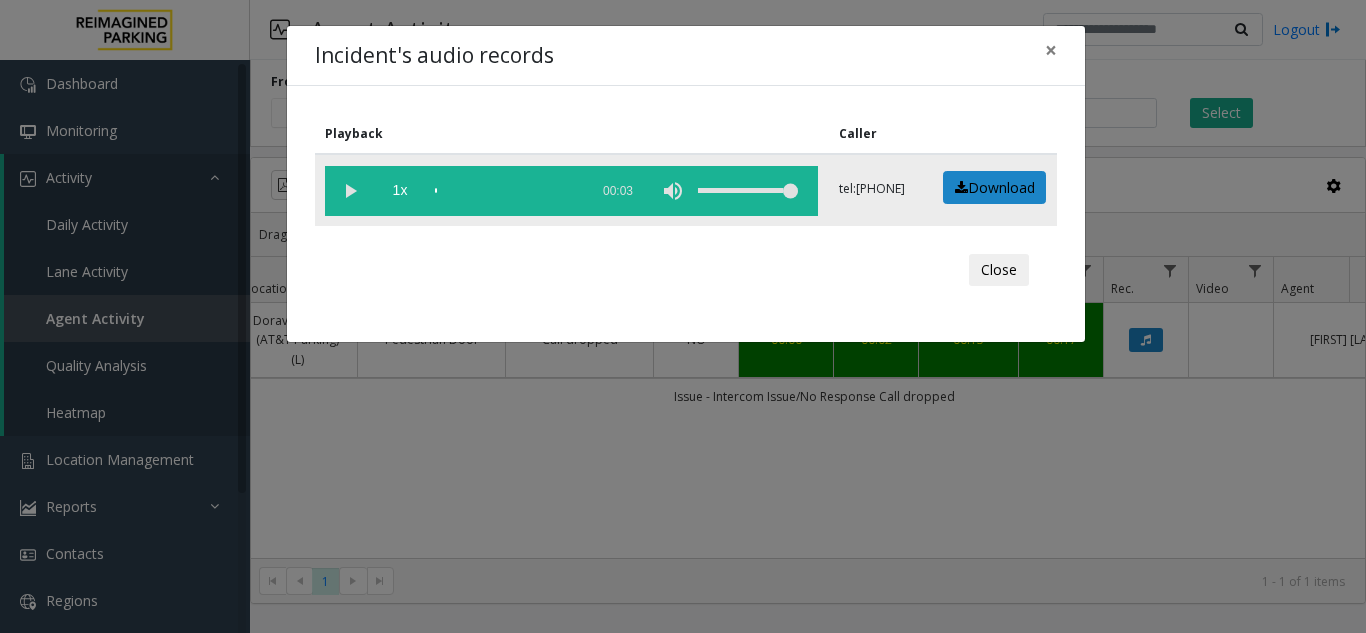 click 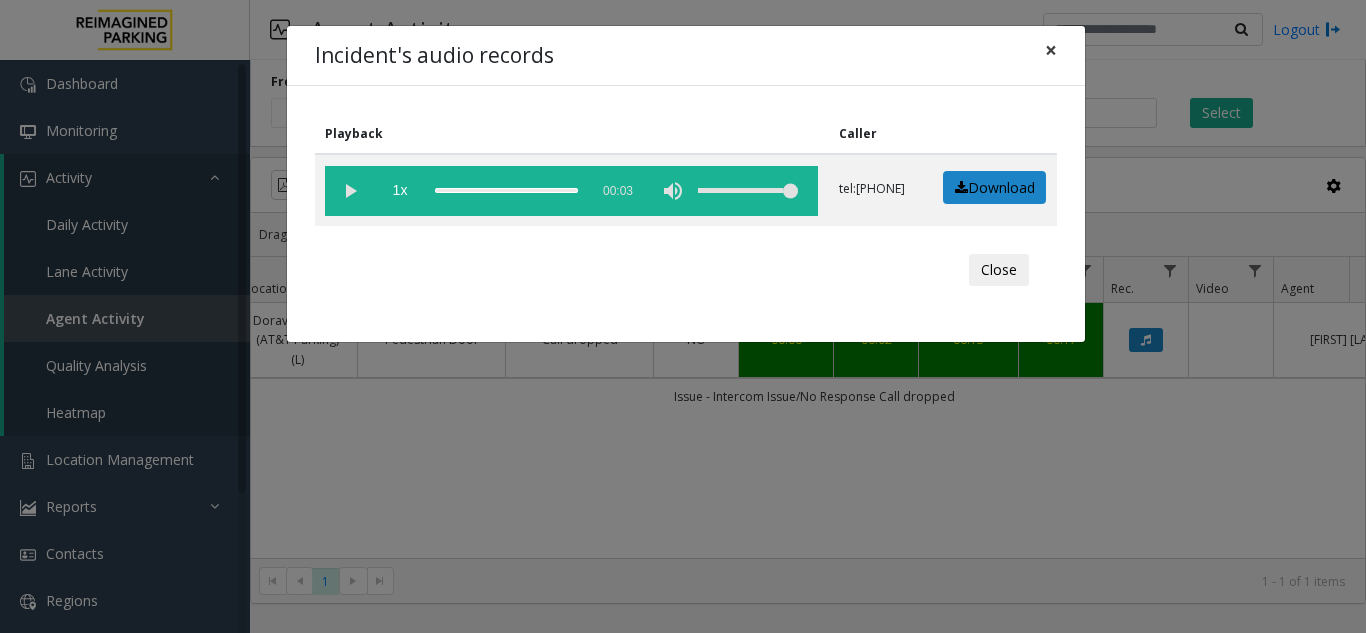 click on "×" 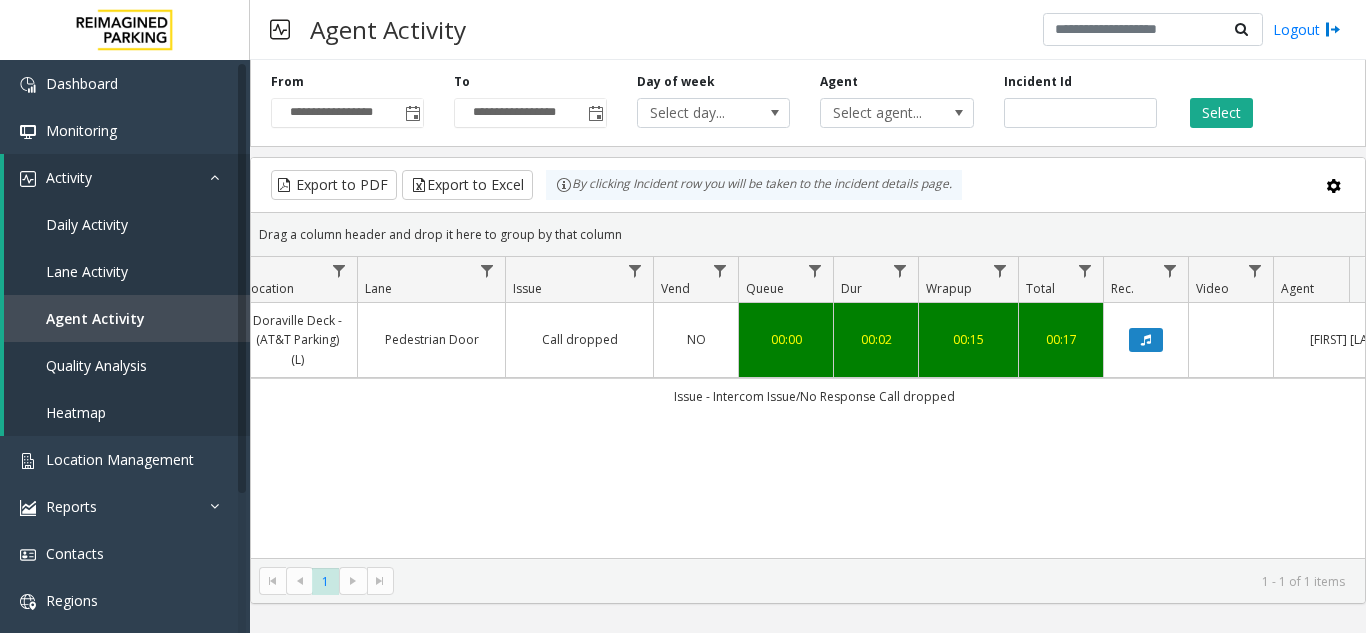 scroll, scrollTop: 0, scrollLeft: 0, axis: both 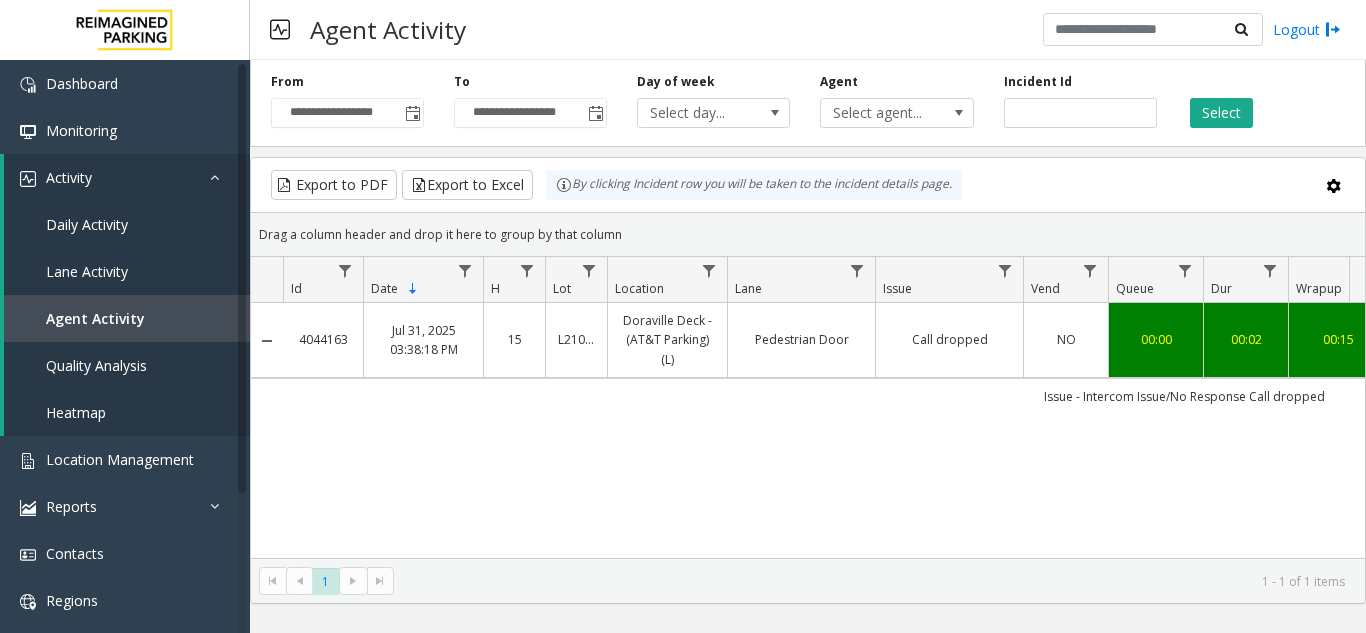 copy on "4044163" 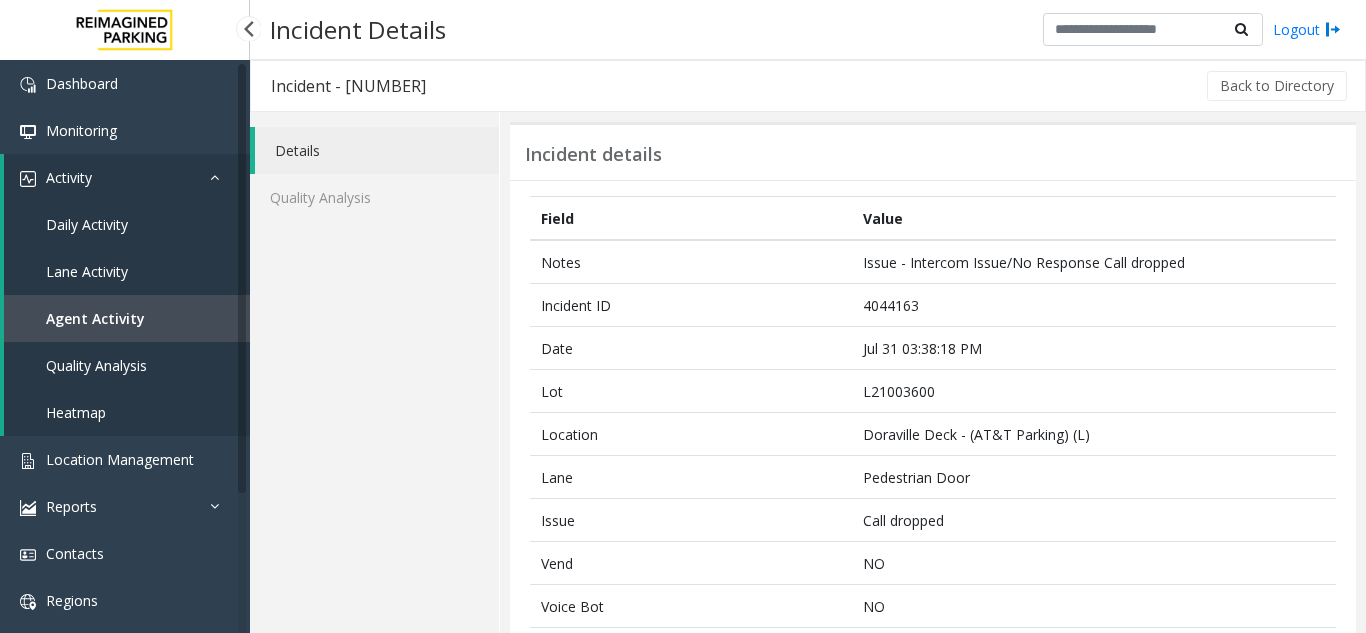 click on "Agent Activity" at bounding box center [127, 318] 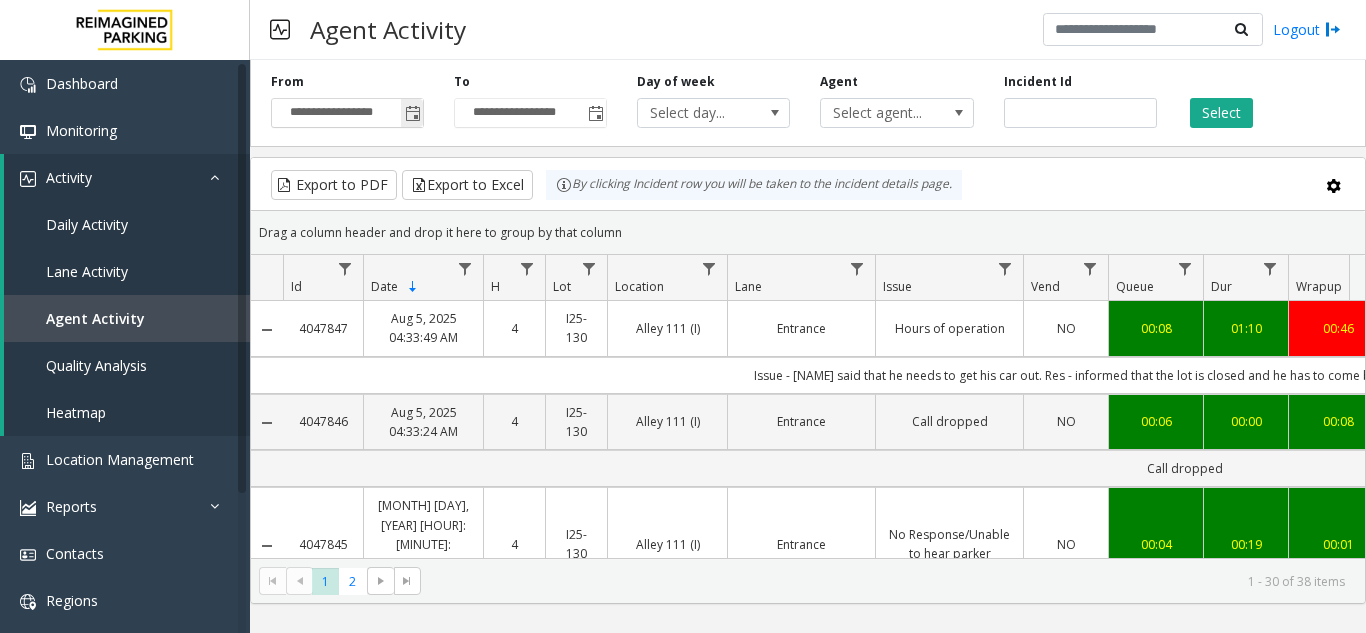 click 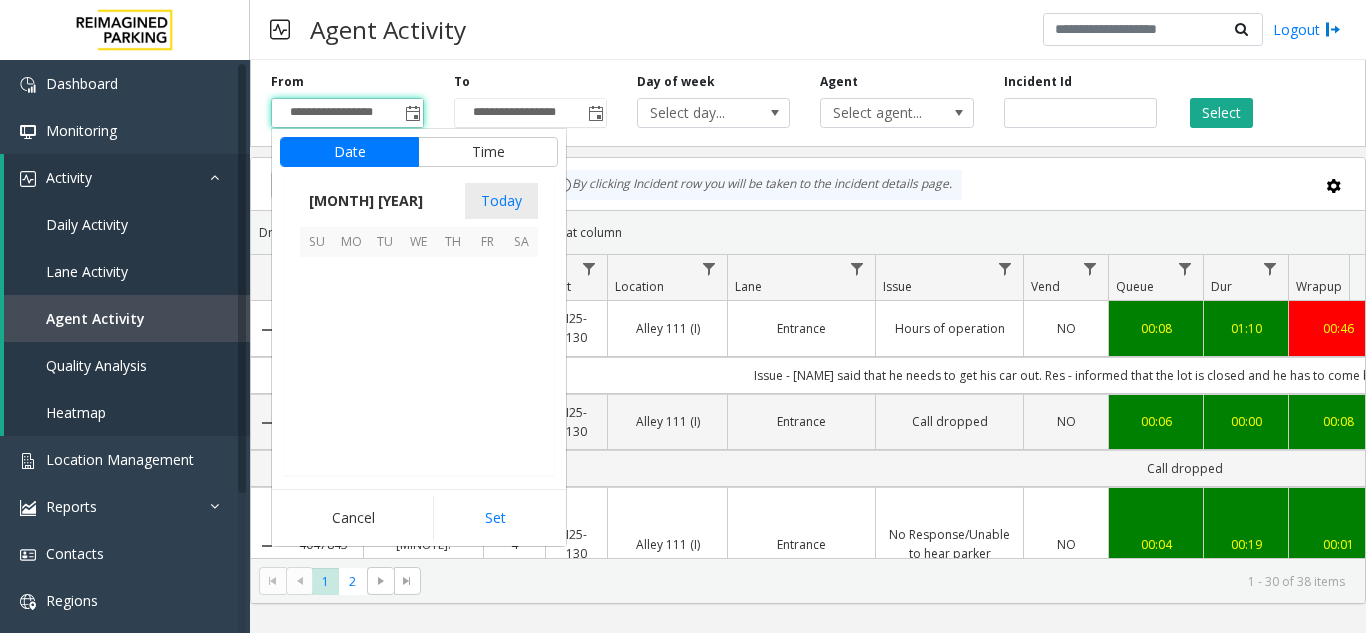 scroll, scrollTop: 358666, scrollLeft: 0, axis: vertical 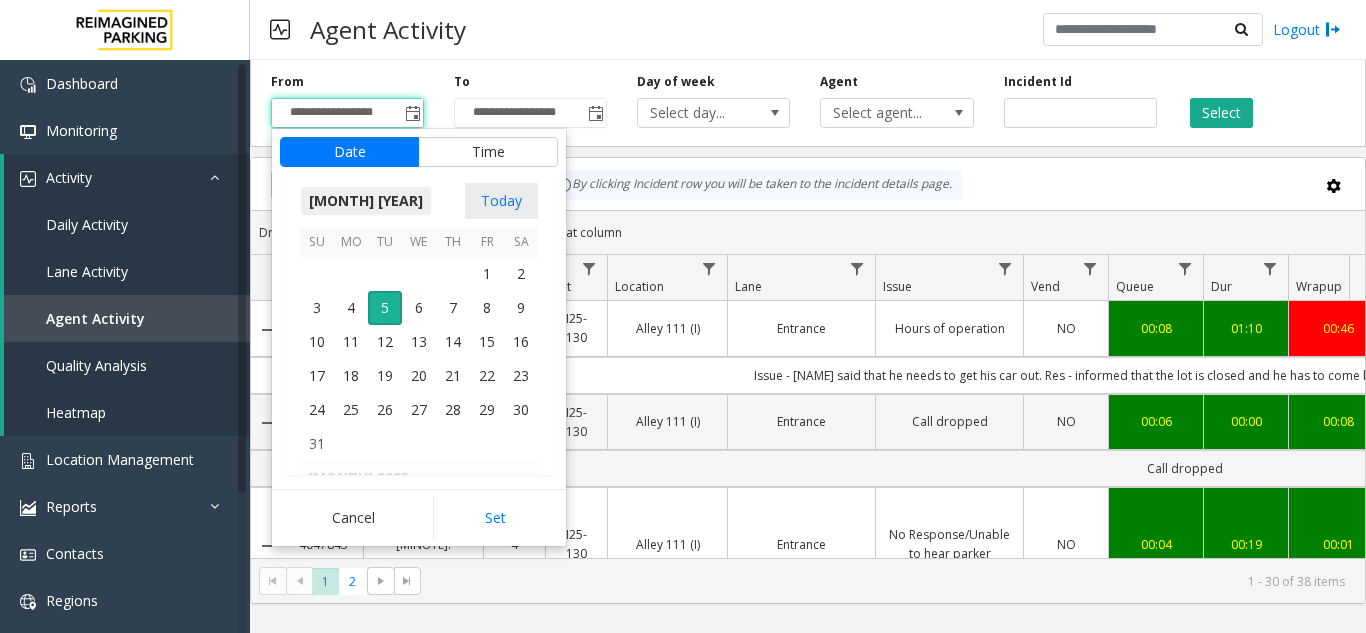 click on "[MONTH] [YEAR]" at bounding box center (366, 201) 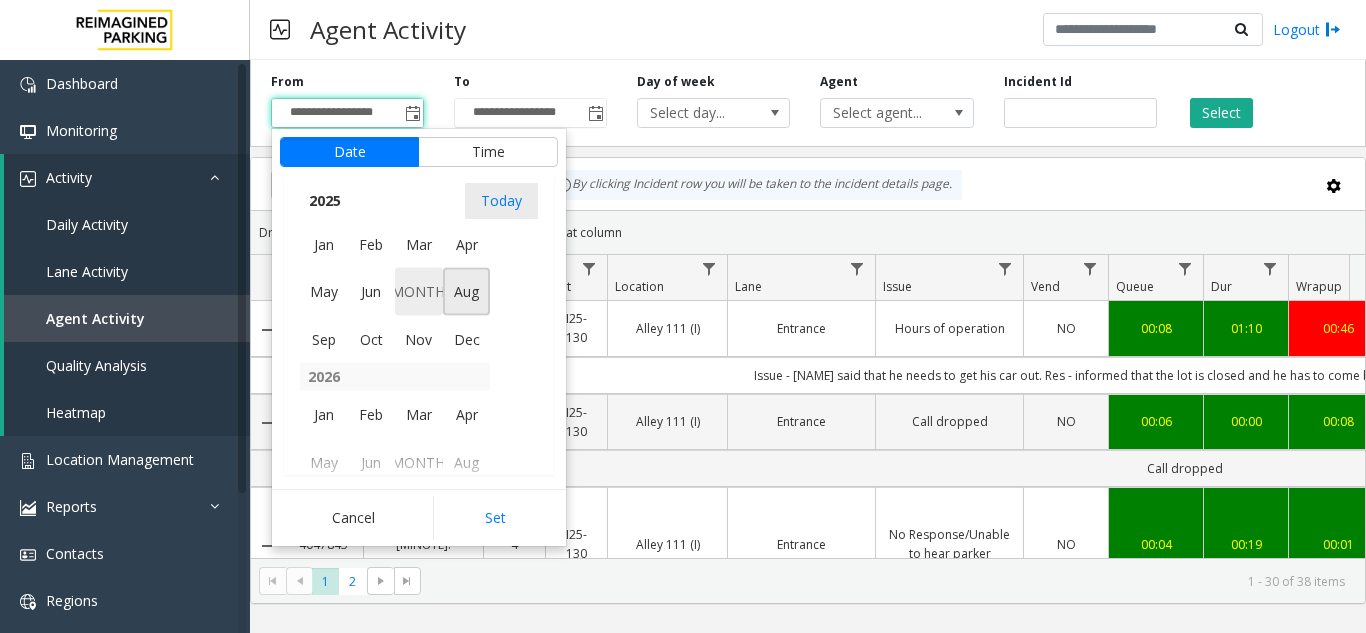 click on "[MONTH]" at bounding box center [419, 292] 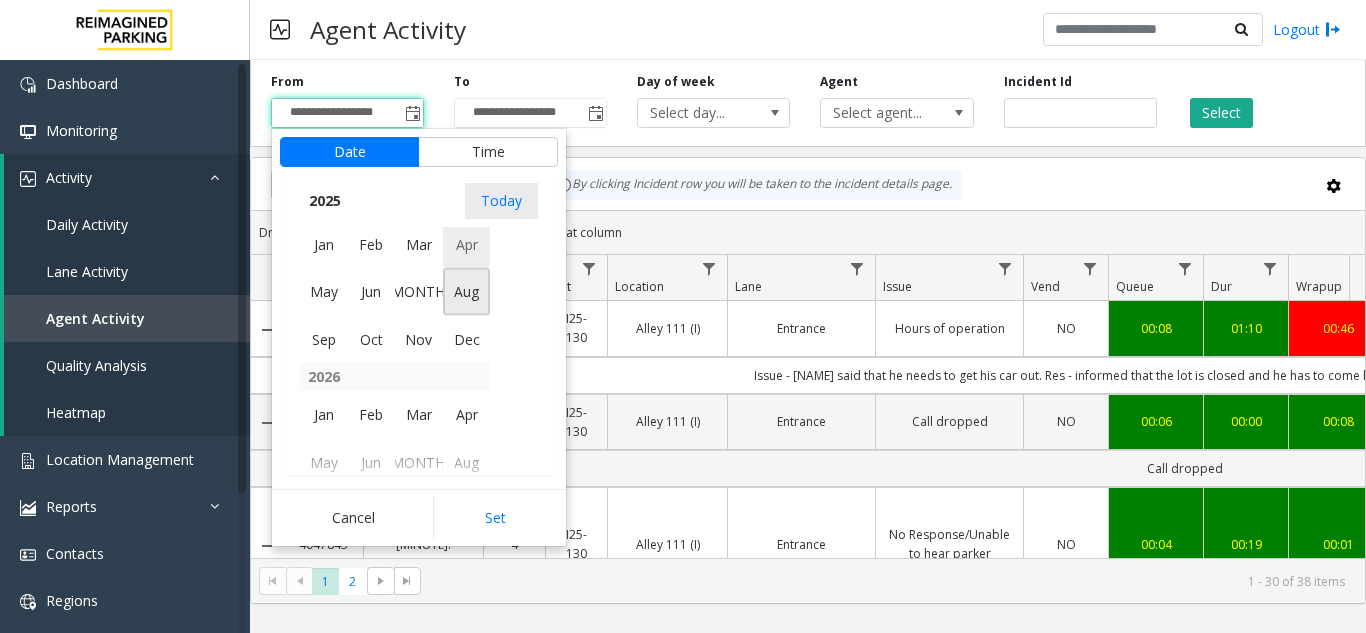 scroll, scrollTop: 358428, scrollLeft: 0, axis: vertical 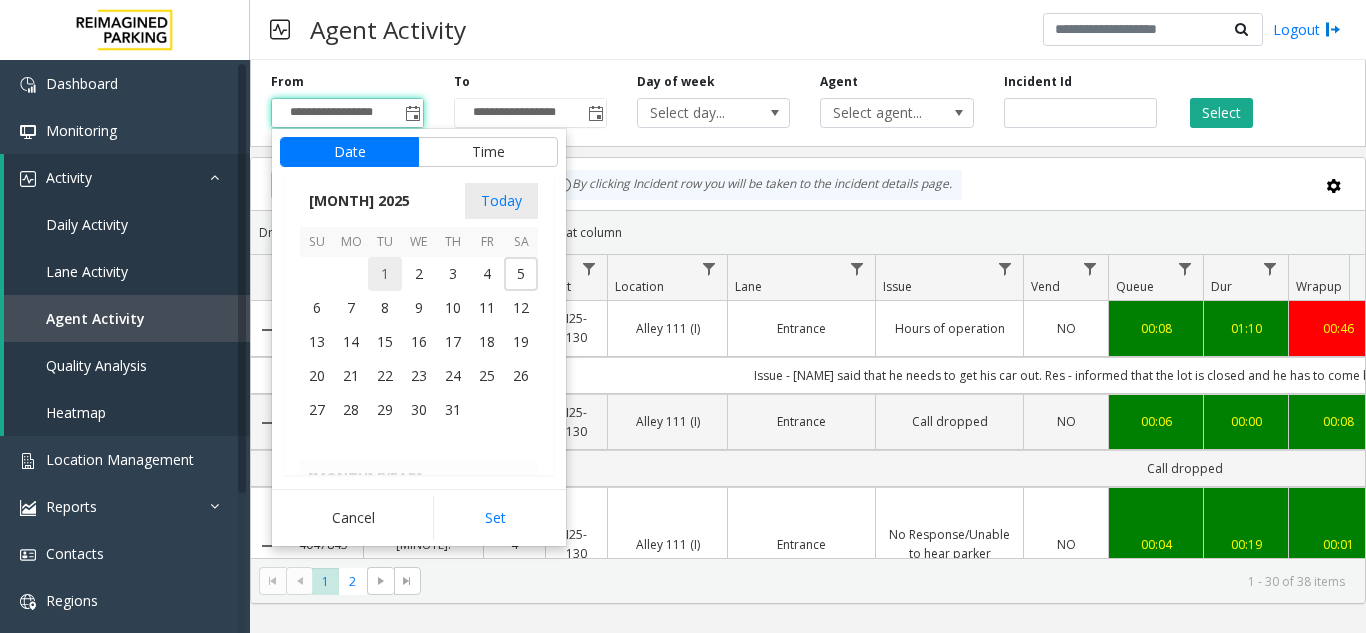 click on "1" at bounding box center (385, 274) 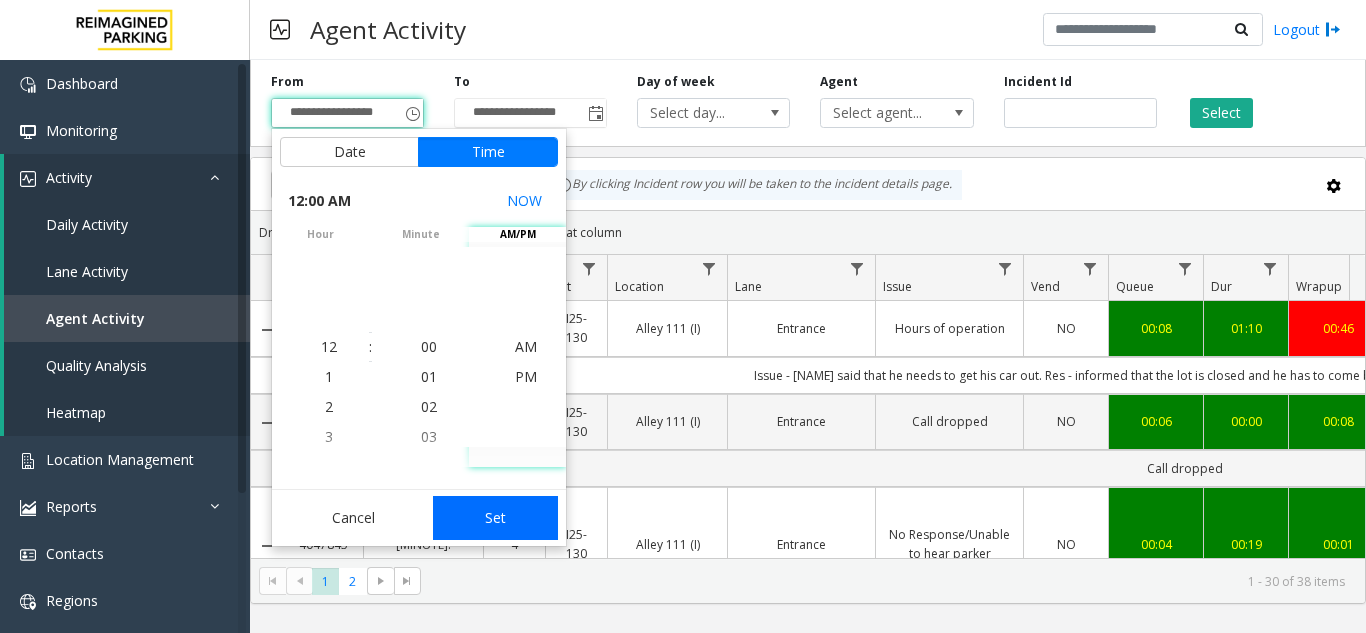 click on "Set" 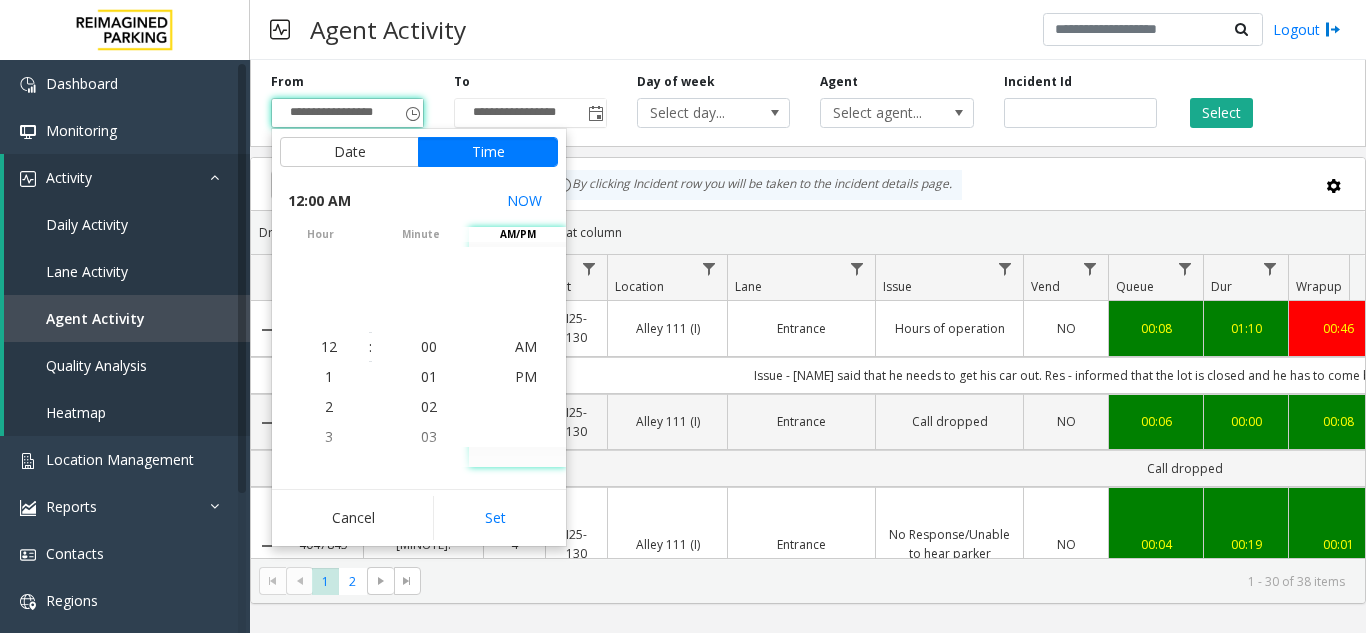 type on "**********" 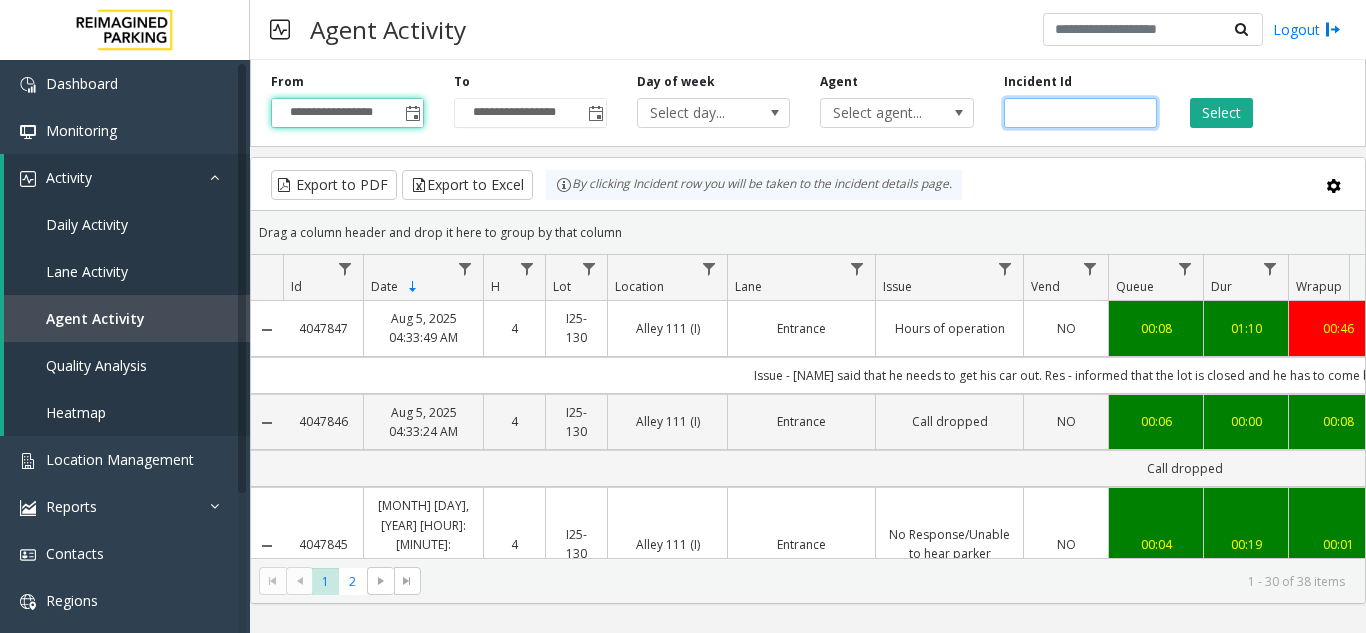 click 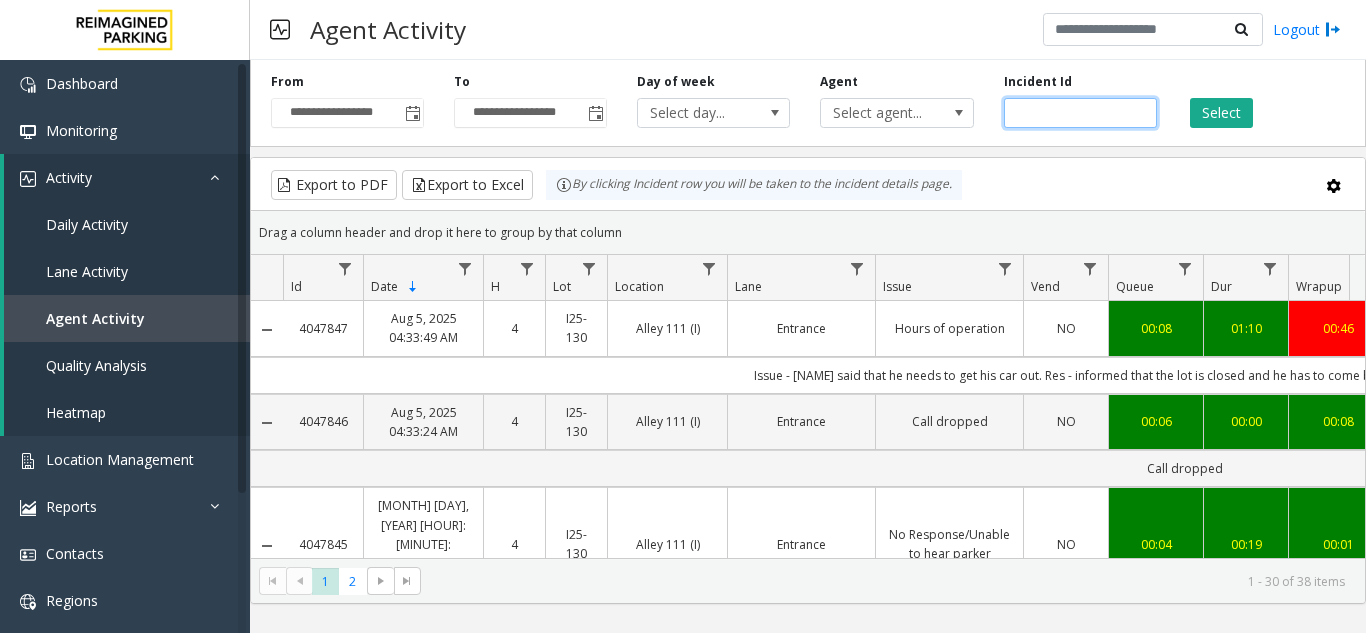 paste on "*******" 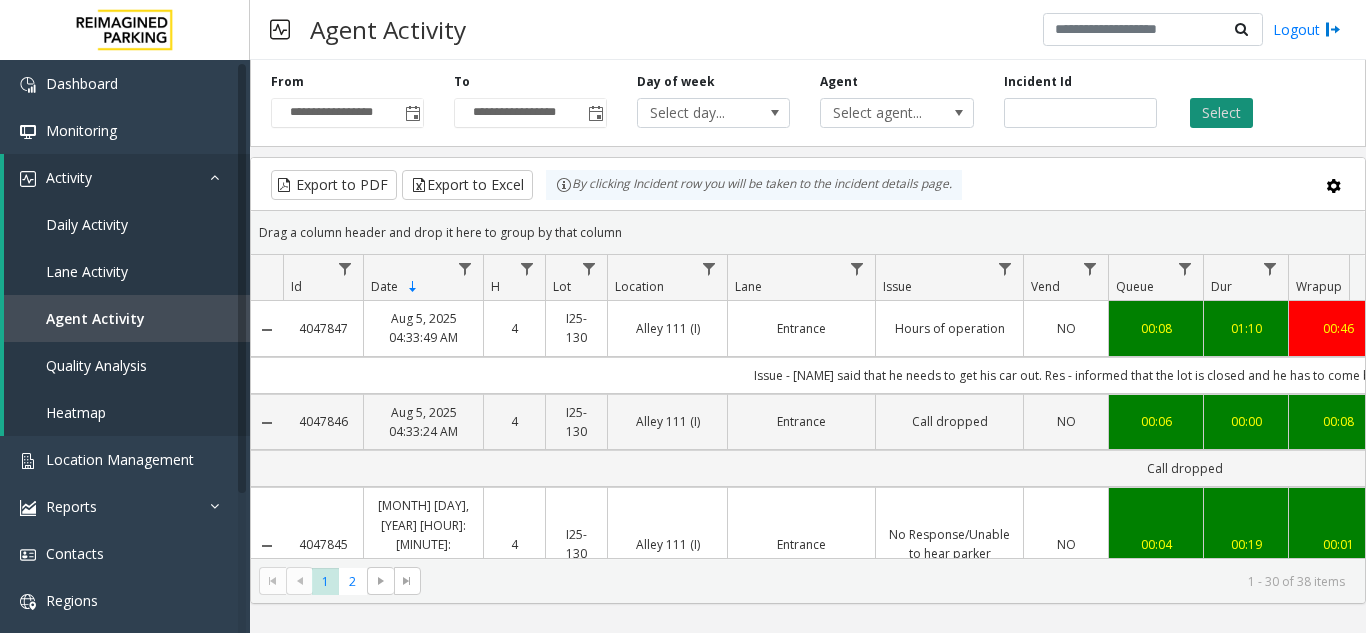 click on "Select" 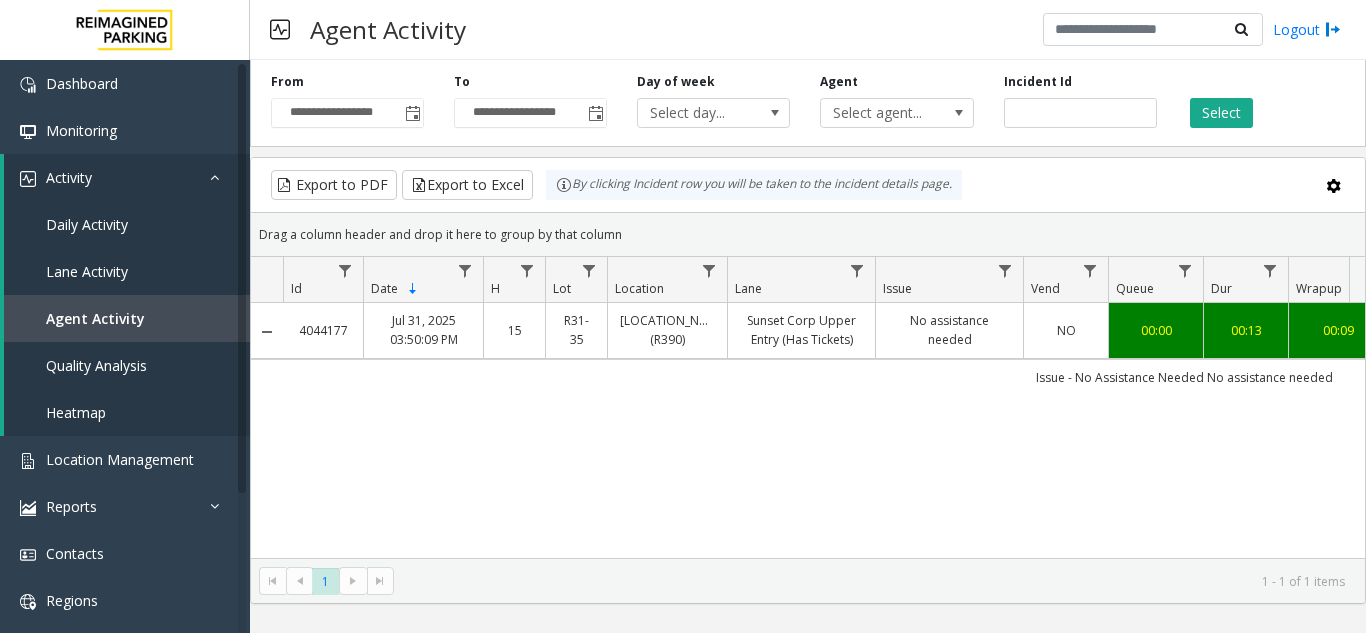scroll, scrollTop: 0, scrollLeft: 289, axis: horizontal 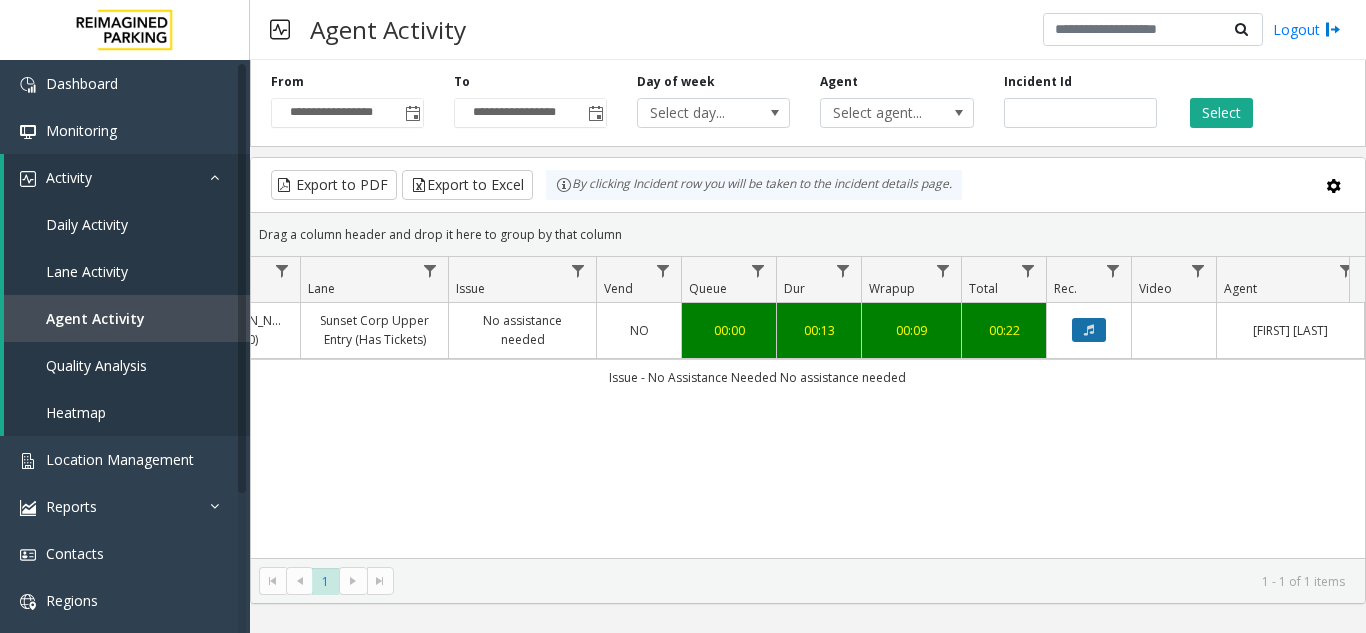 click 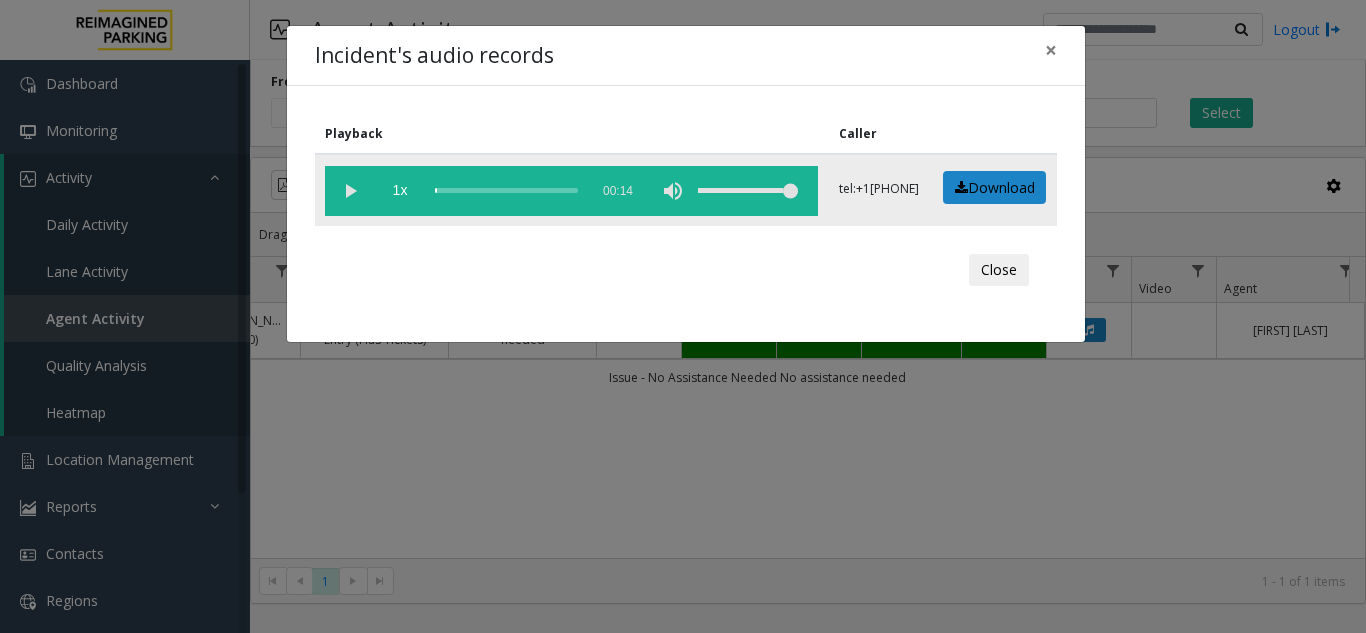 click 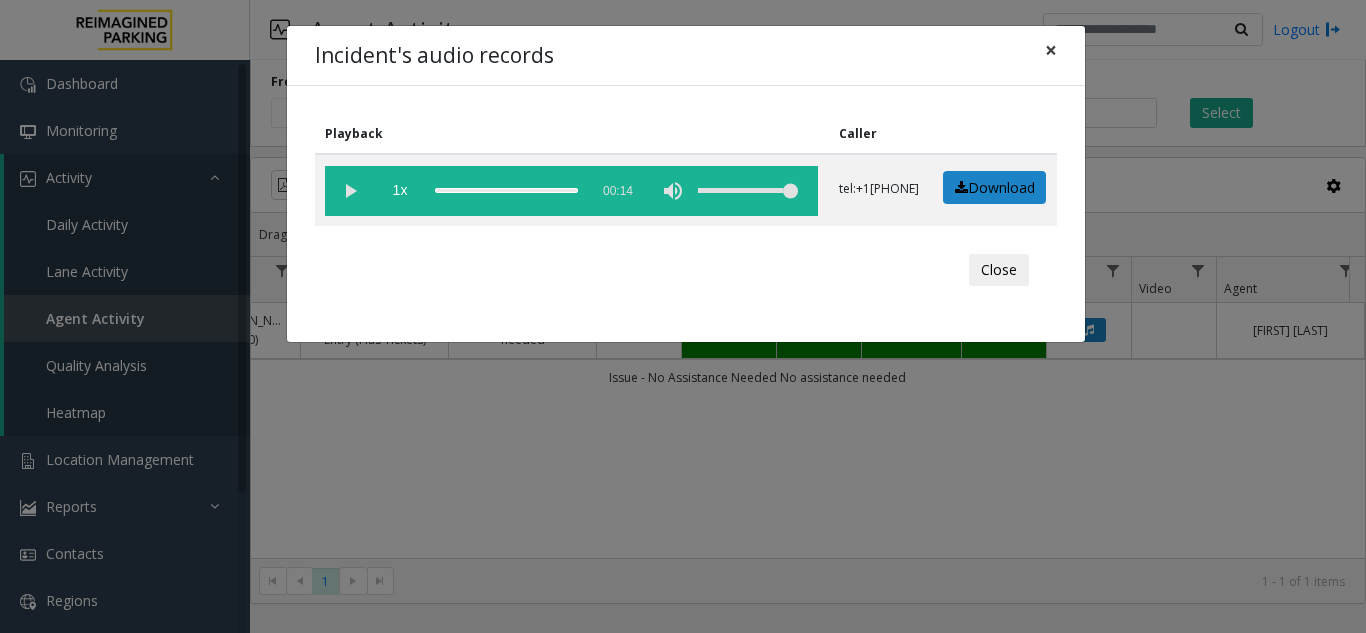 click on "×" 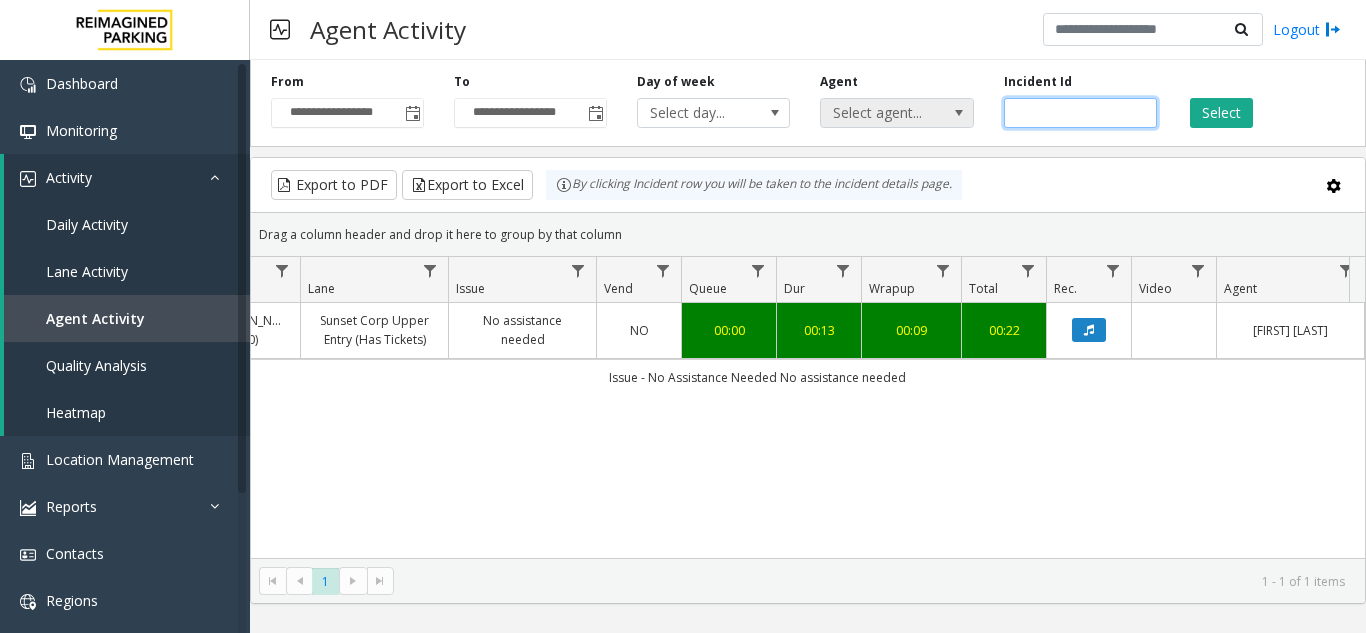 drag, startPoint x: 1078, startPoint y: 110, endPoint x: 929, endPoint y: 127, distance: 149.96666 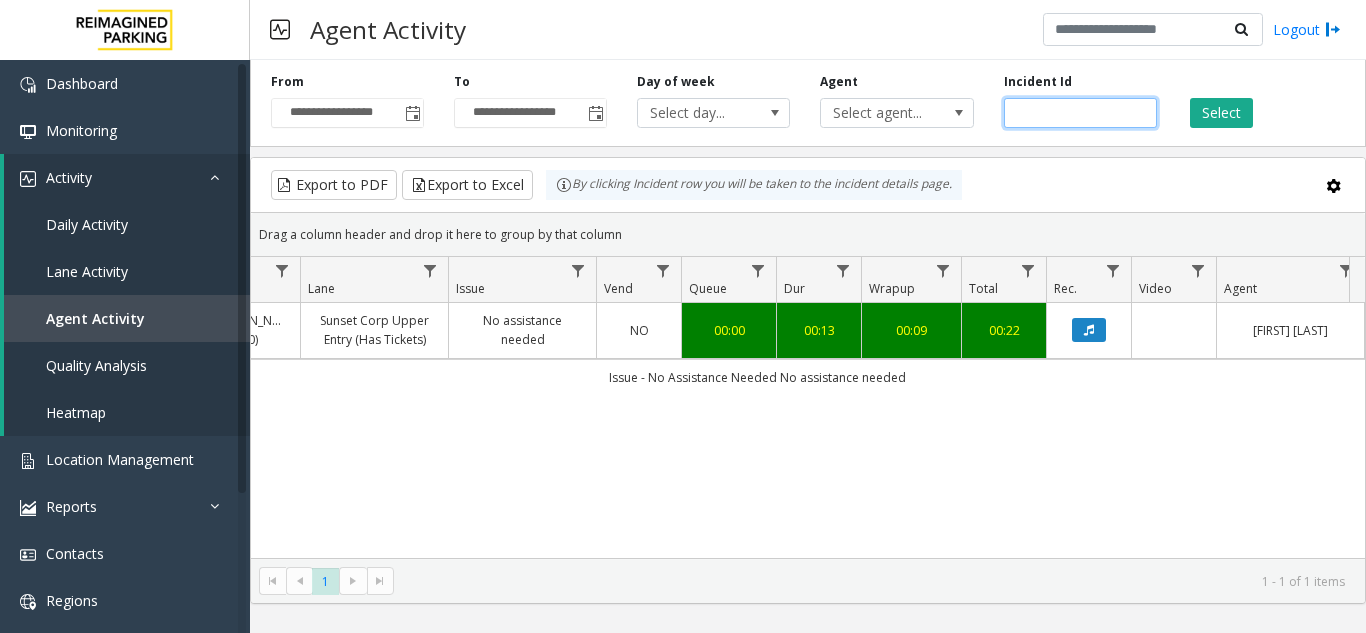 paste 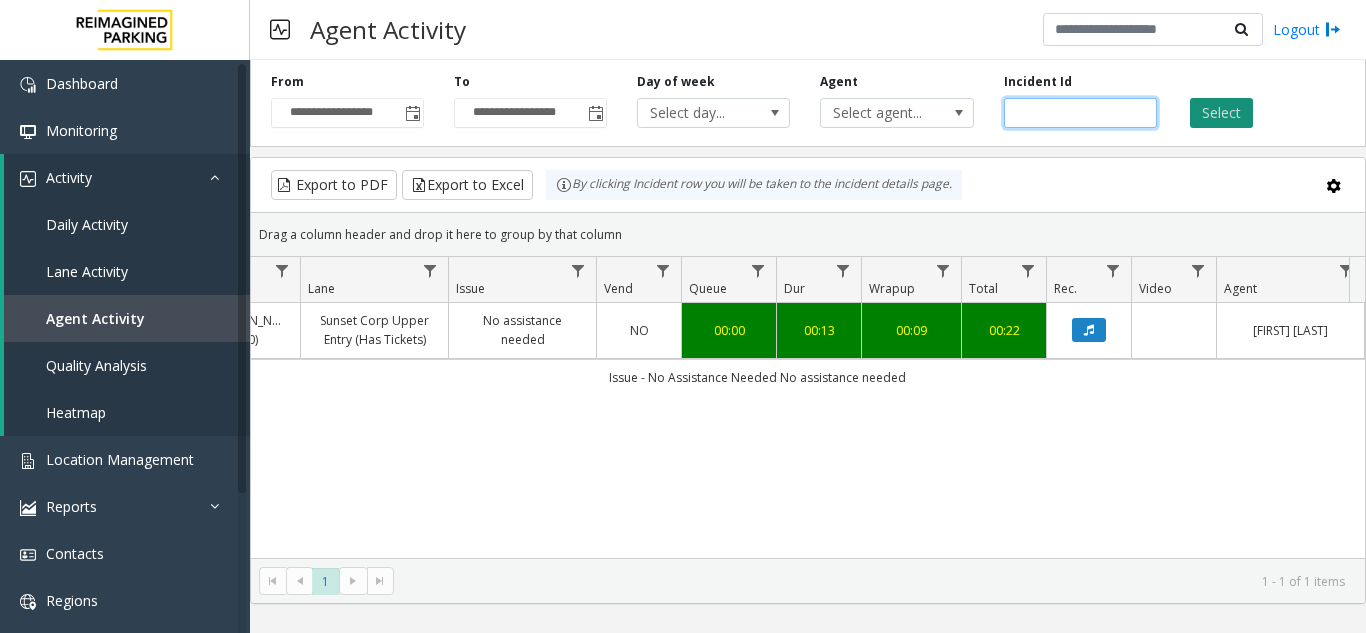 type on "*******" 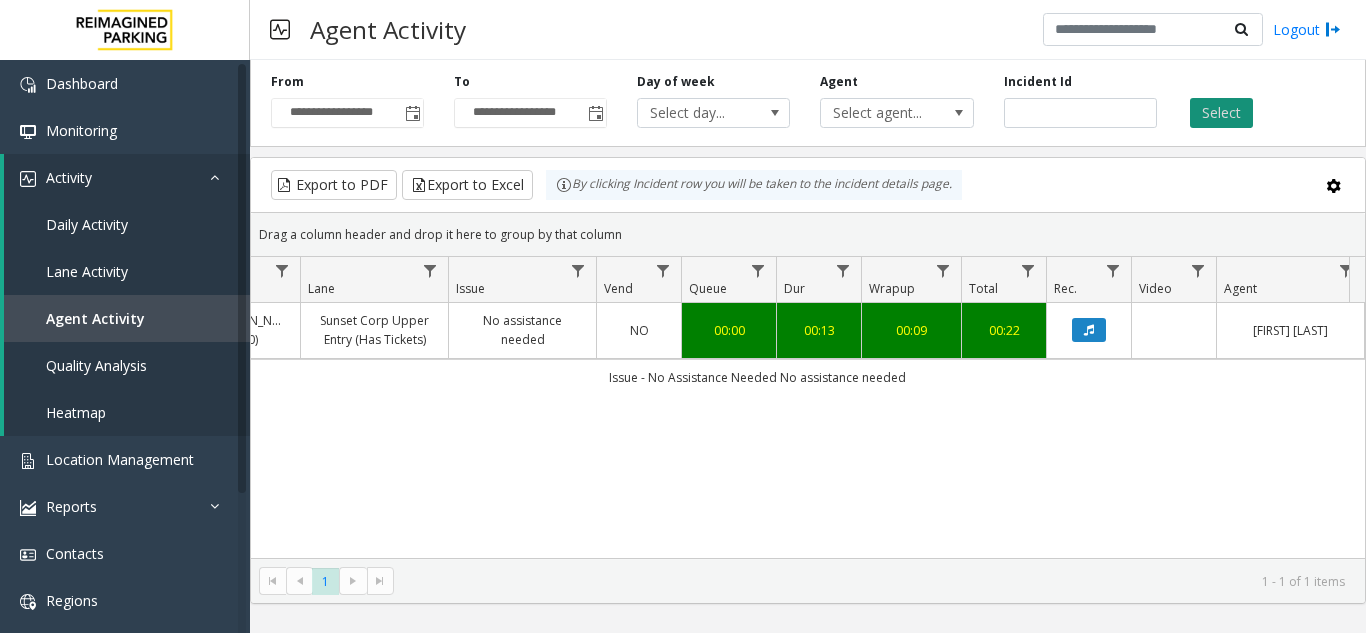click on "Select" 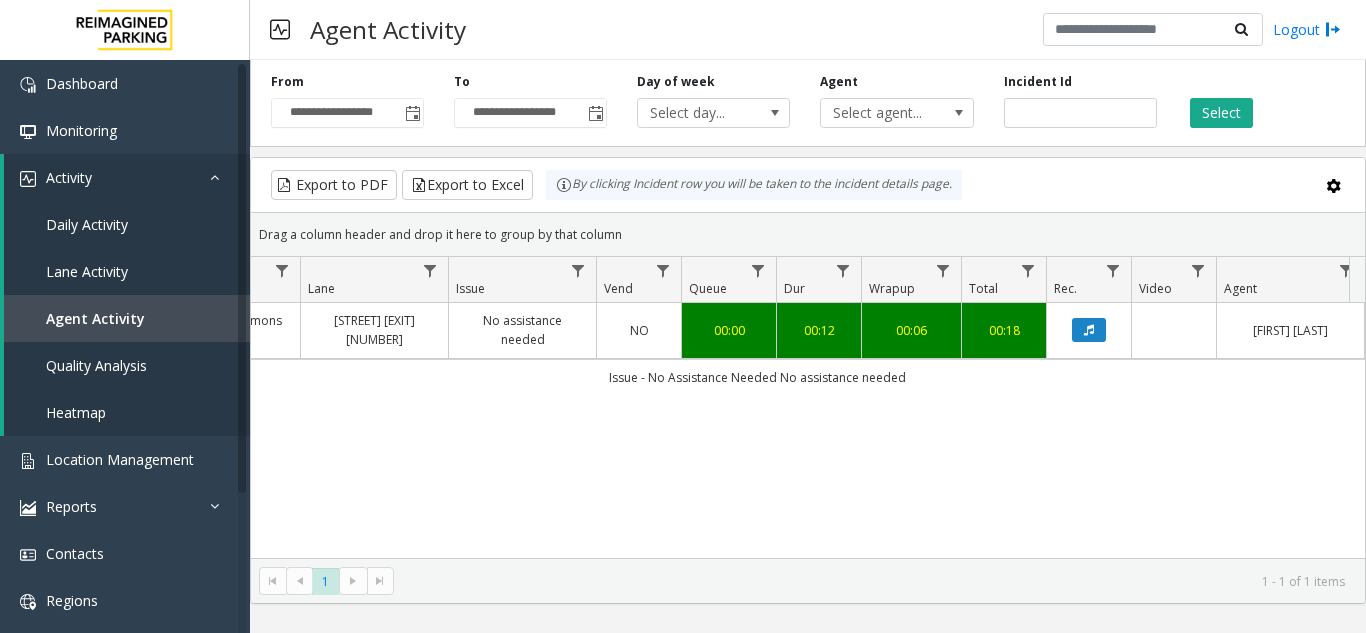 type 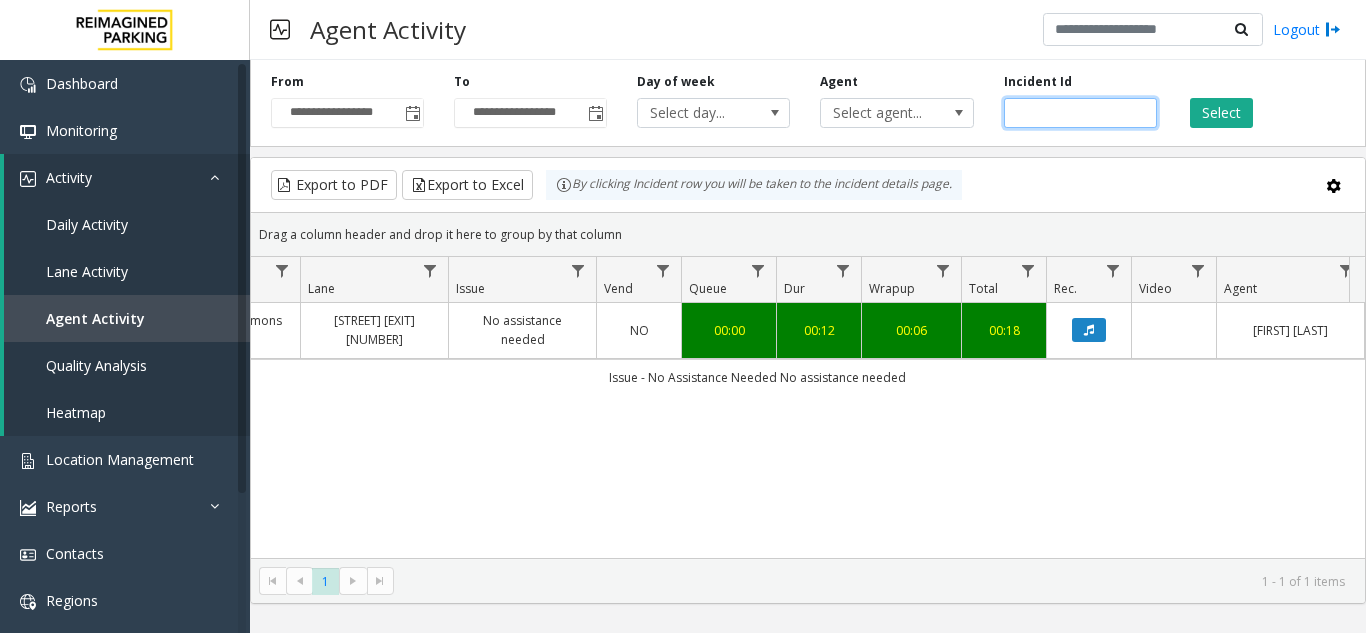 click on "*******" 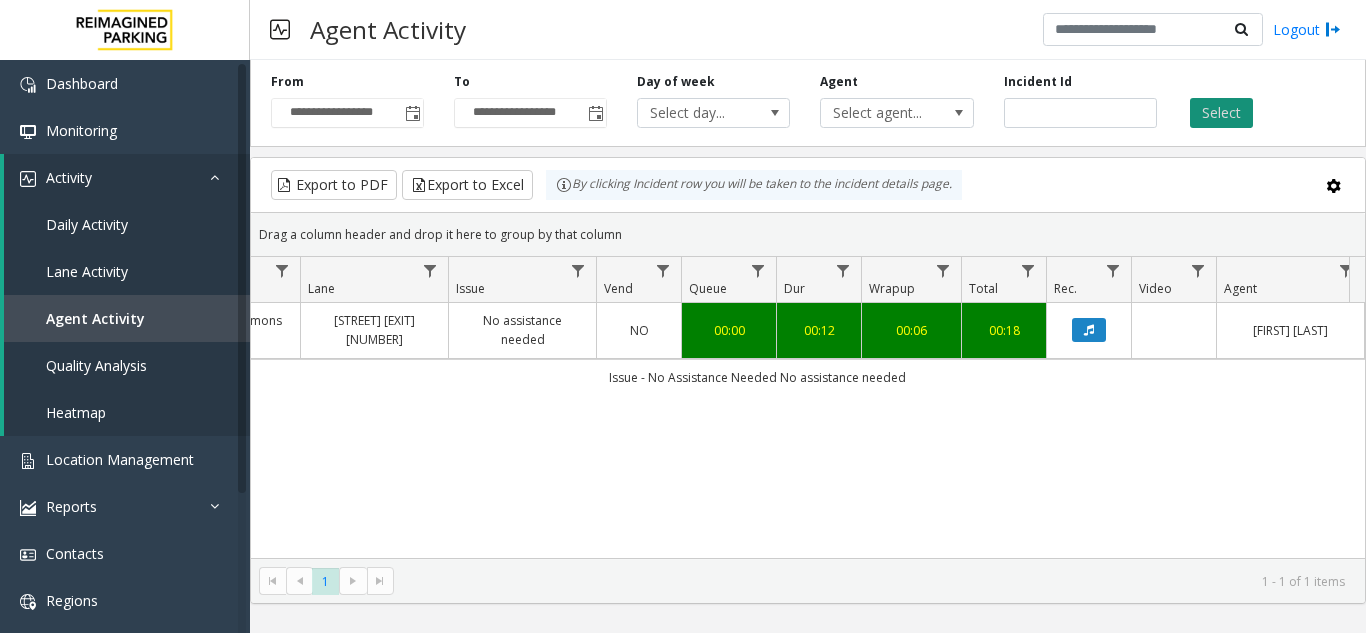 click on "Select" 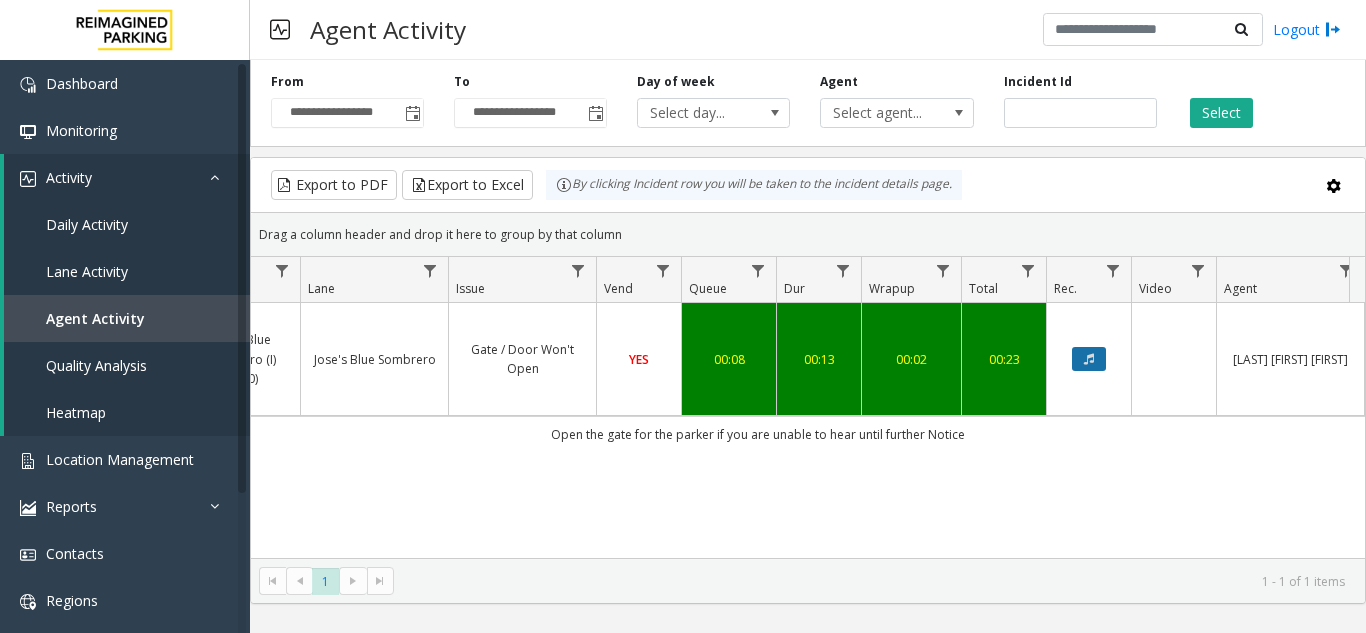 click 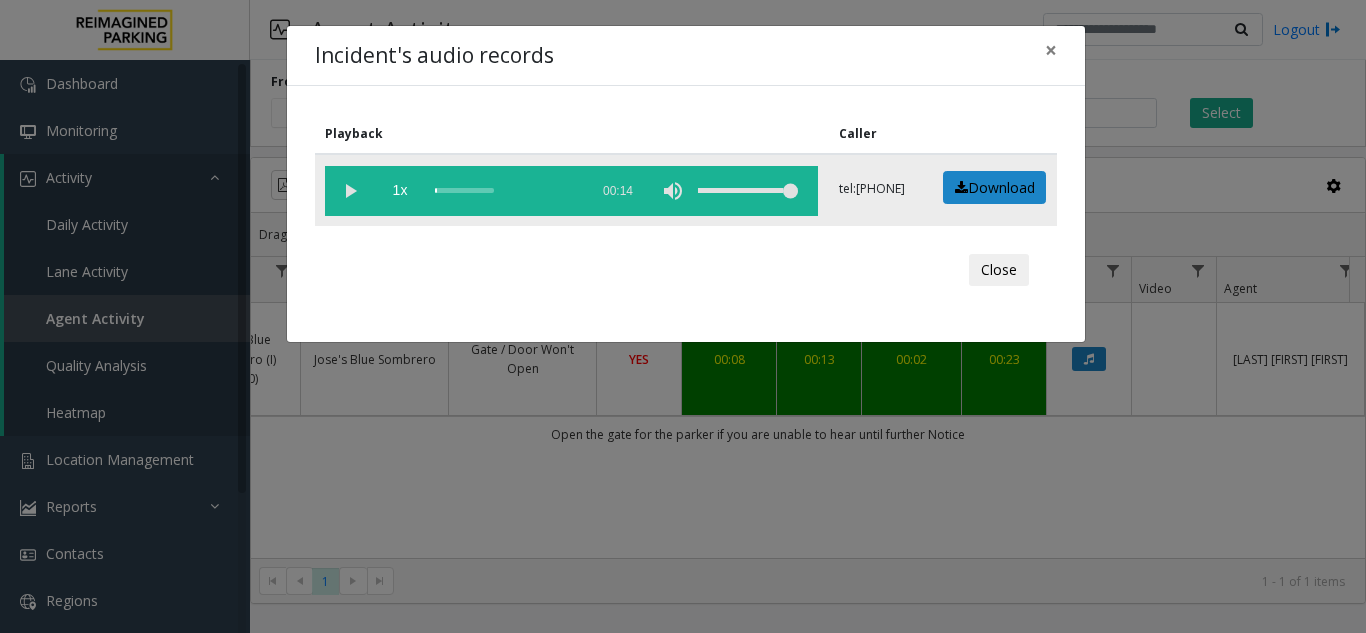 click 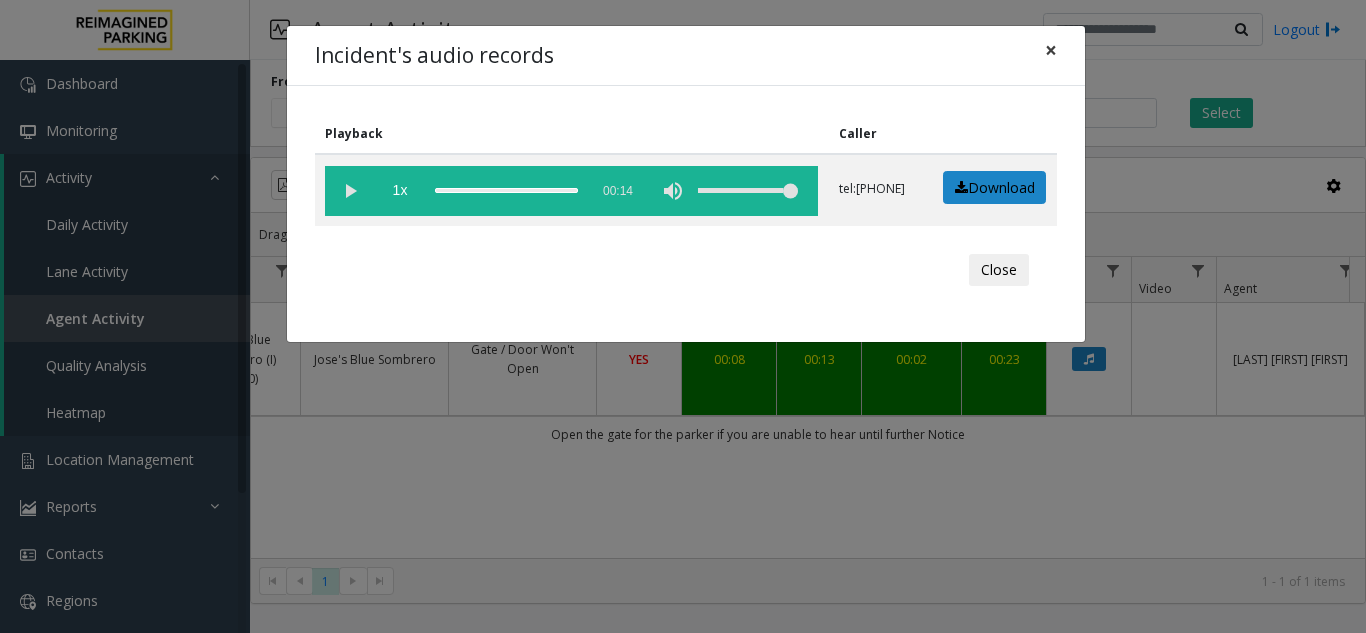 click on "×" 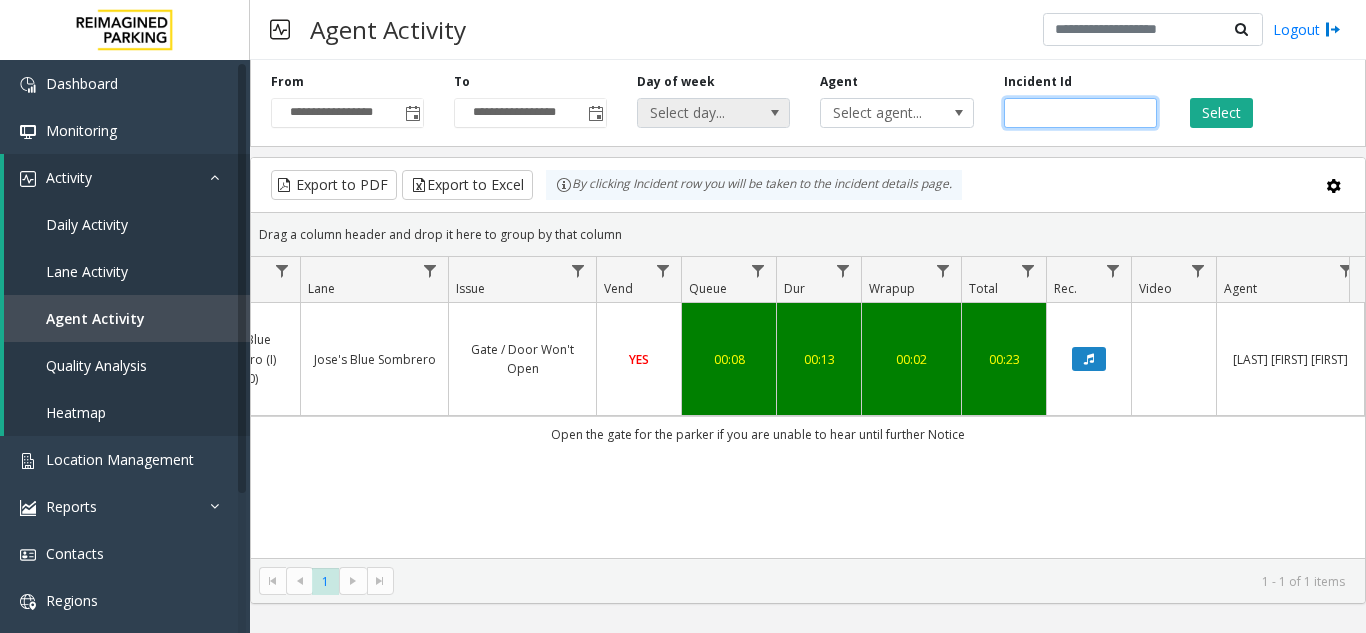 drag, startPoint x: 1079, startPoint y: 113, endPoint x: 751, endPoint y: 112, distance: 328.00153 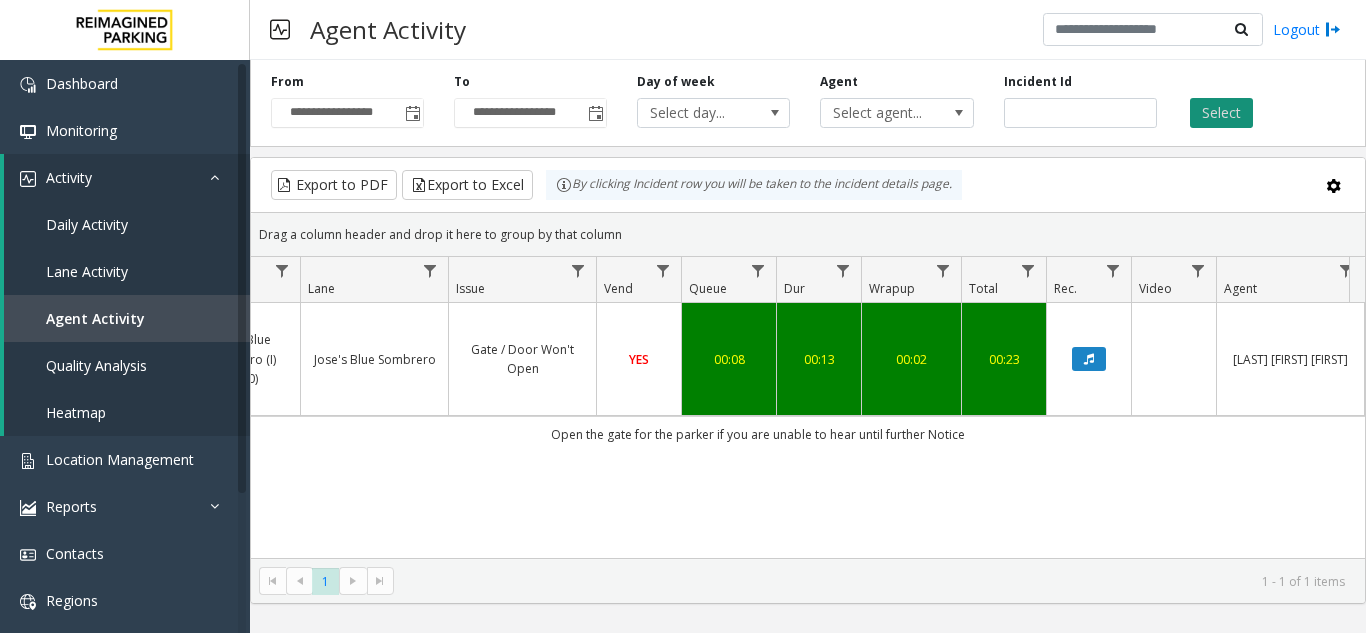 click on "Select" 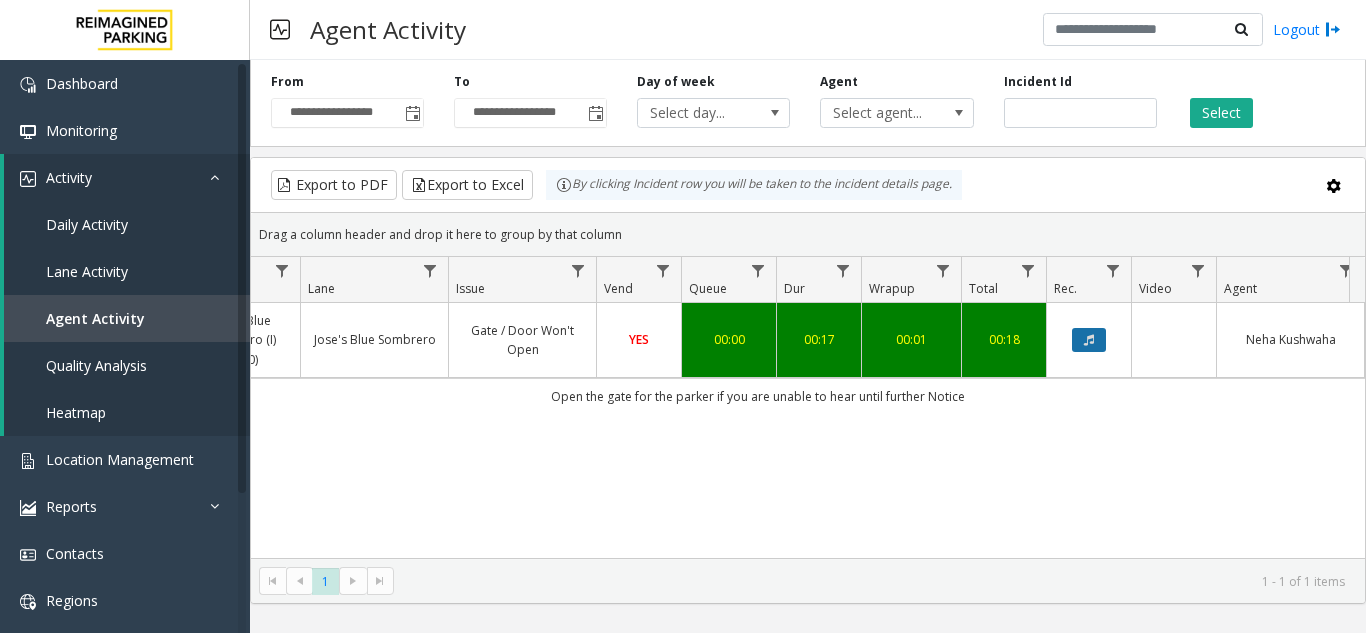 click 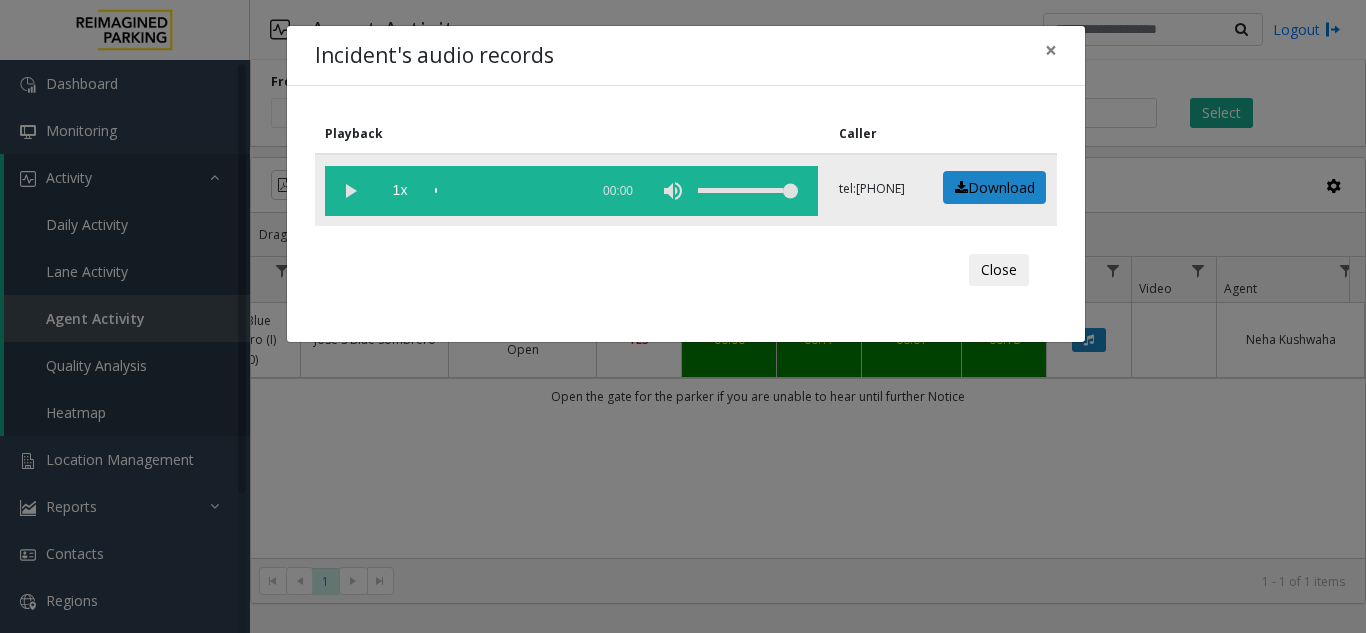 click 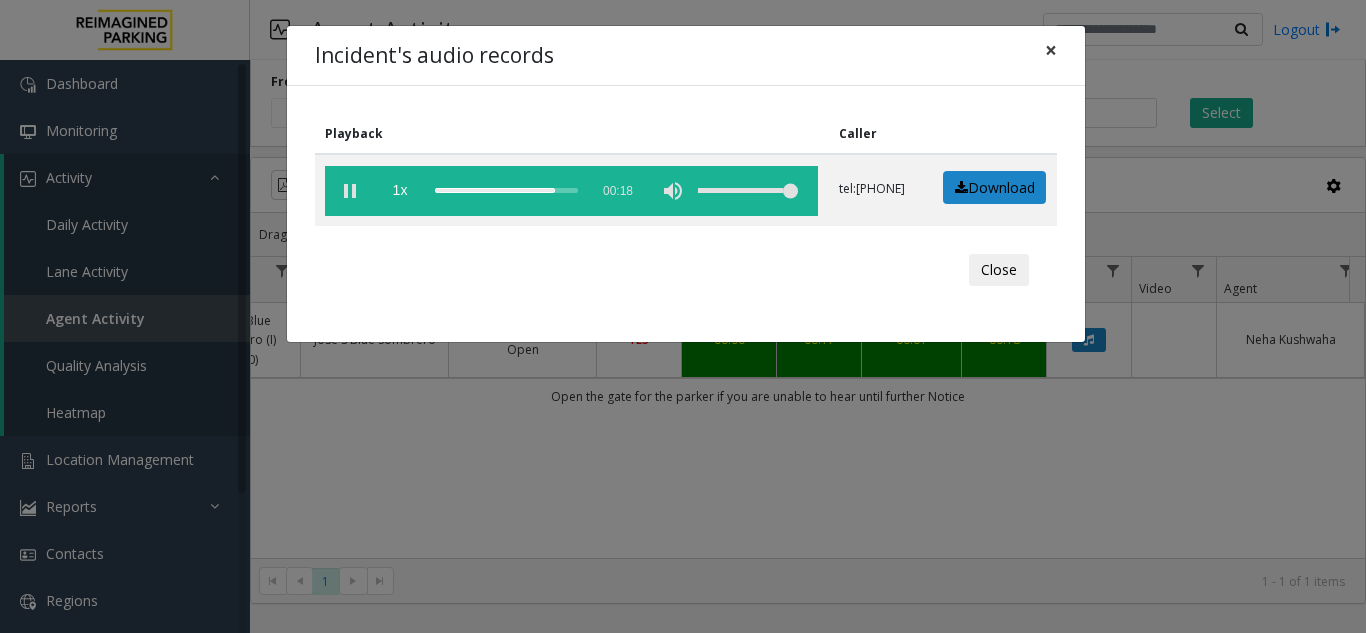 click on "×" 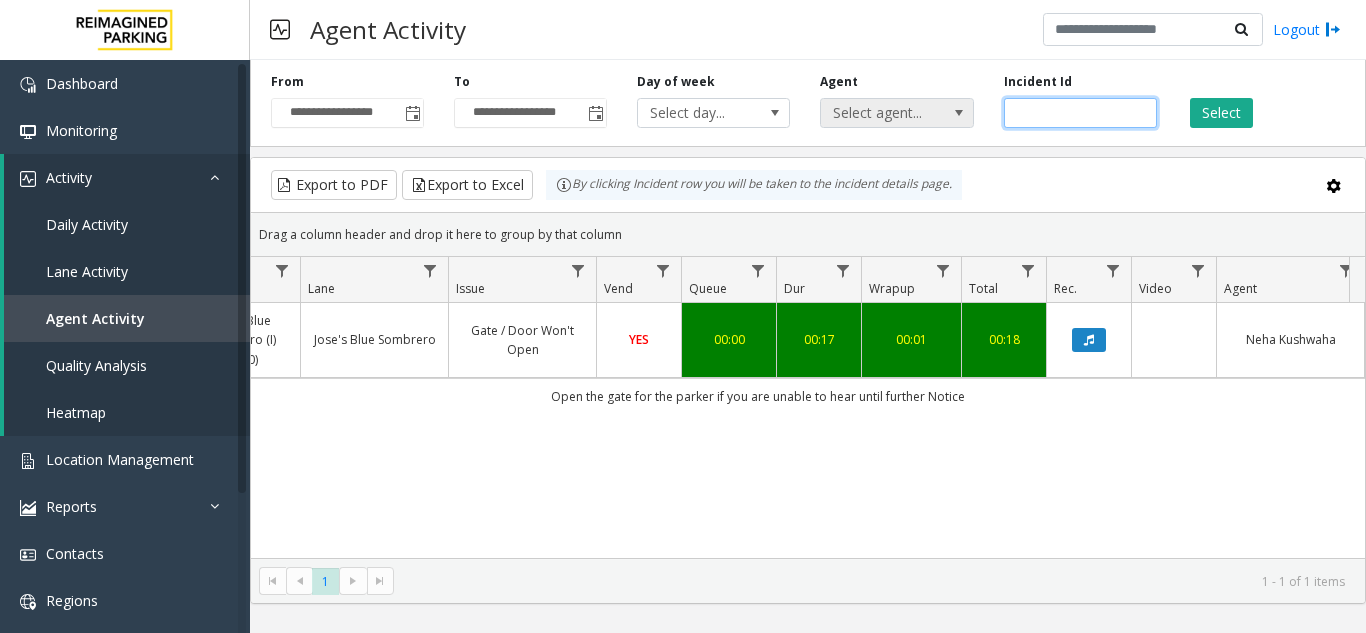 drag, startPoint x: 1048, startPoint y: 117, endPoint x: 840, endPoint y: 121, distance: 208.03845 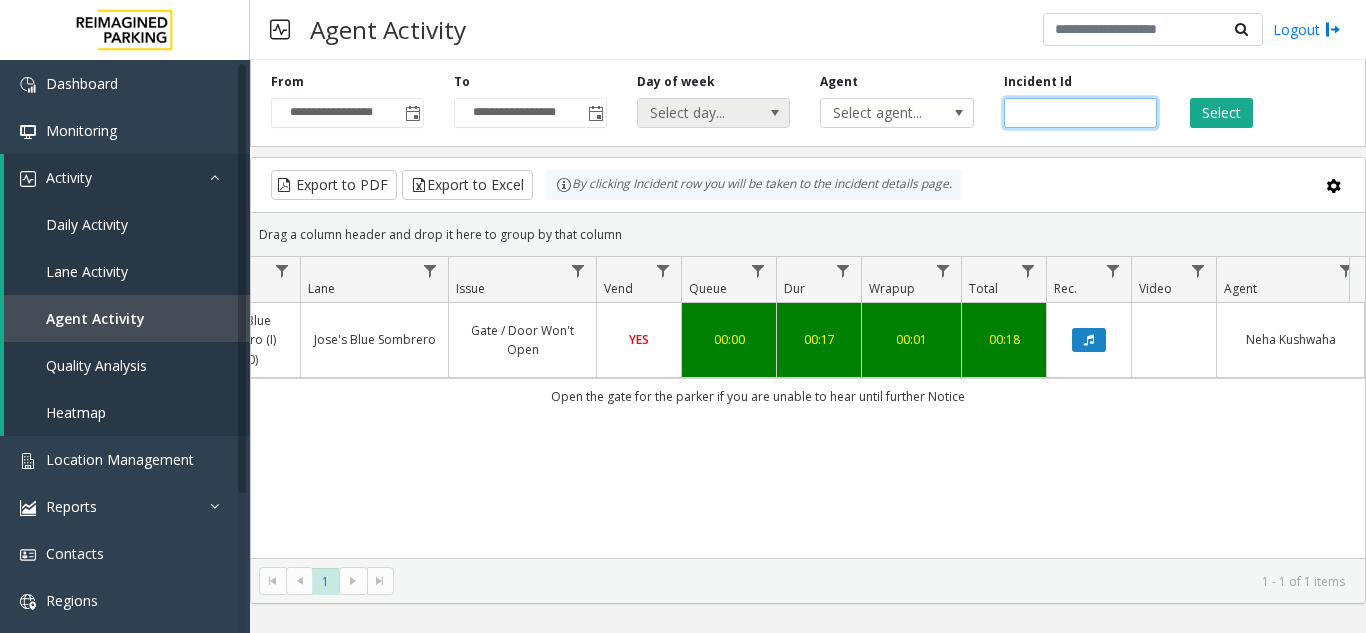 drag, startPoint x: 1076, startPoint y: 114, endPoint x: 701, endPoint y: 124, distance: 375.1333 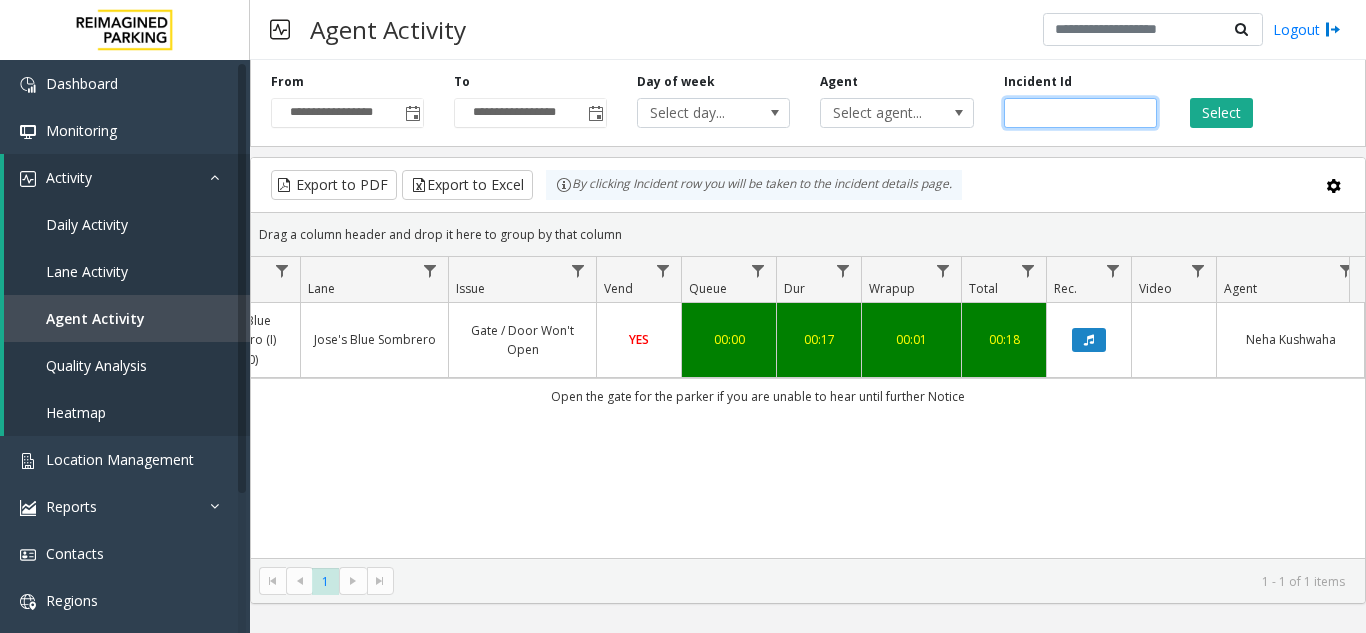 paste 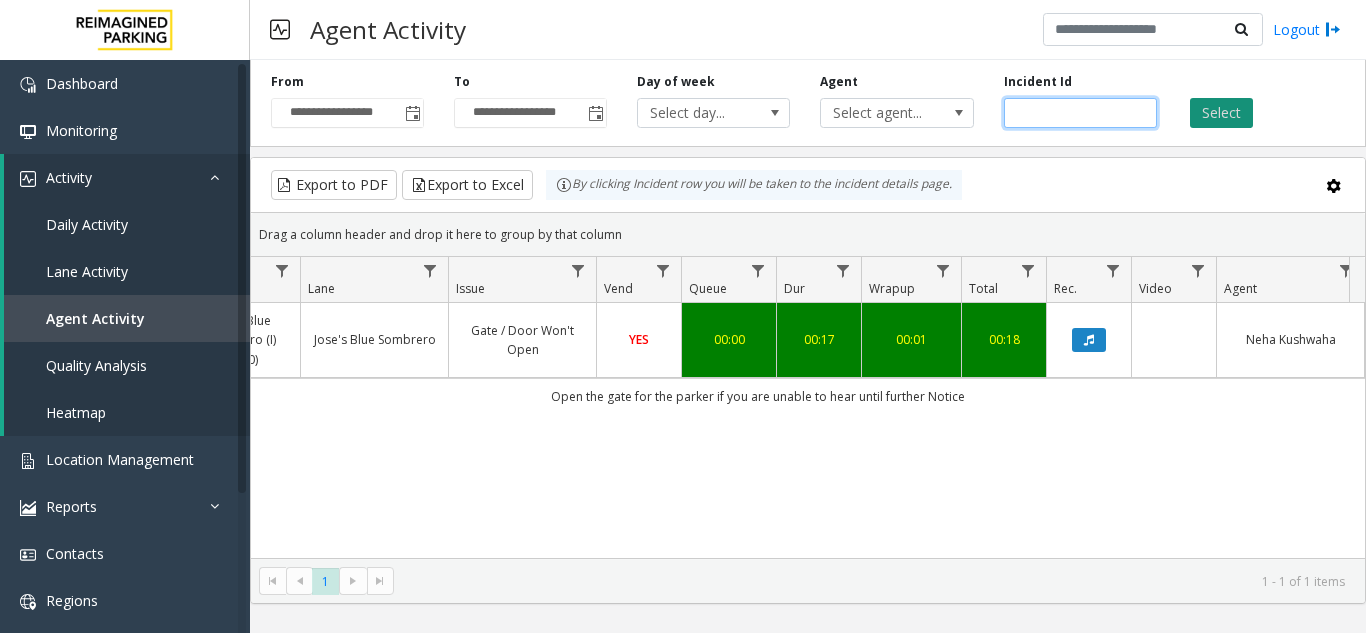 type on "*******" 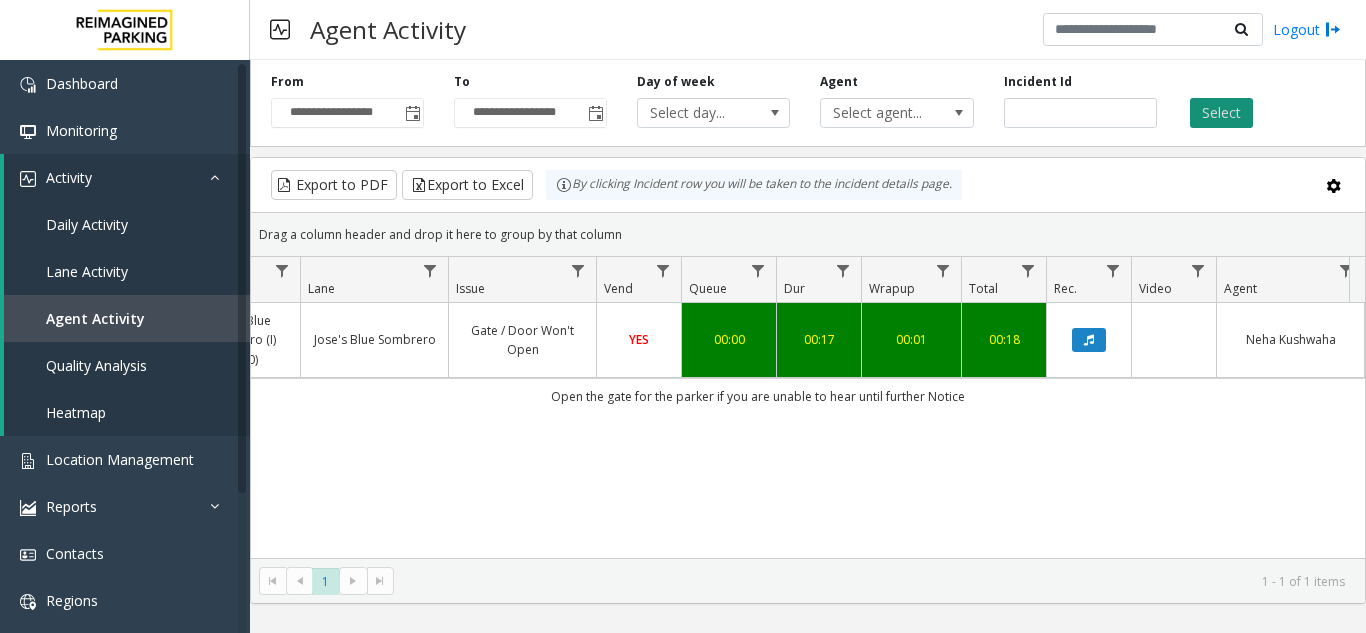 click on "Select" 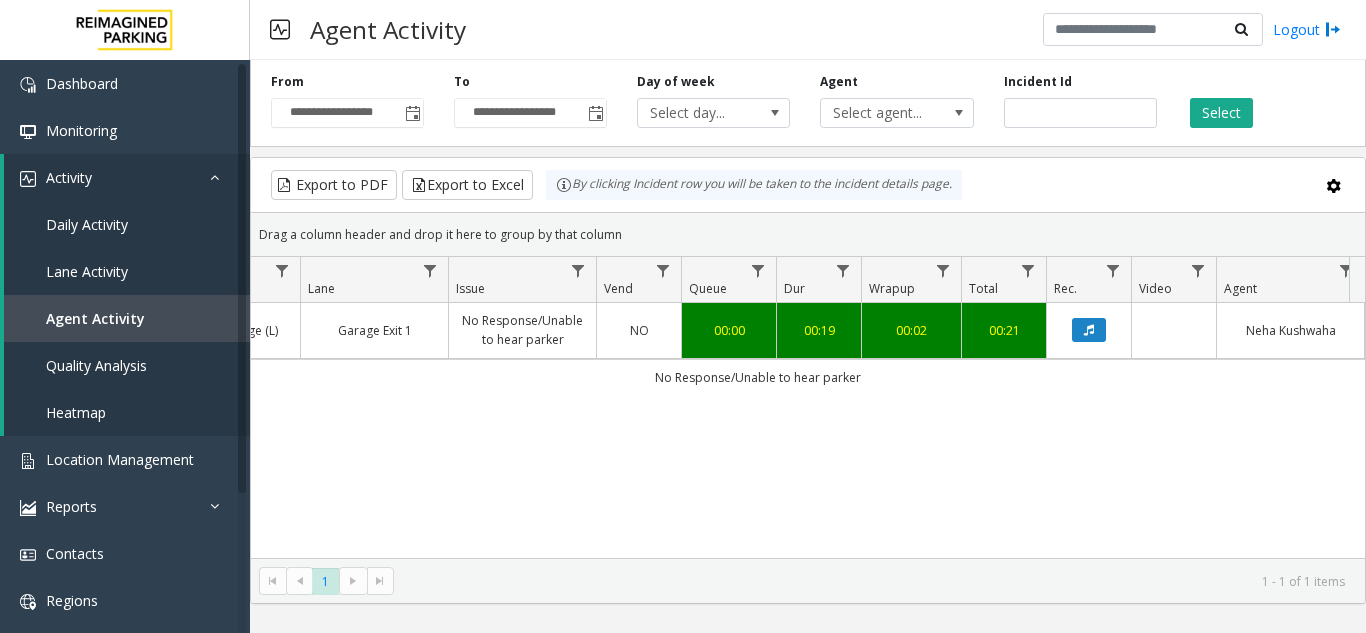click 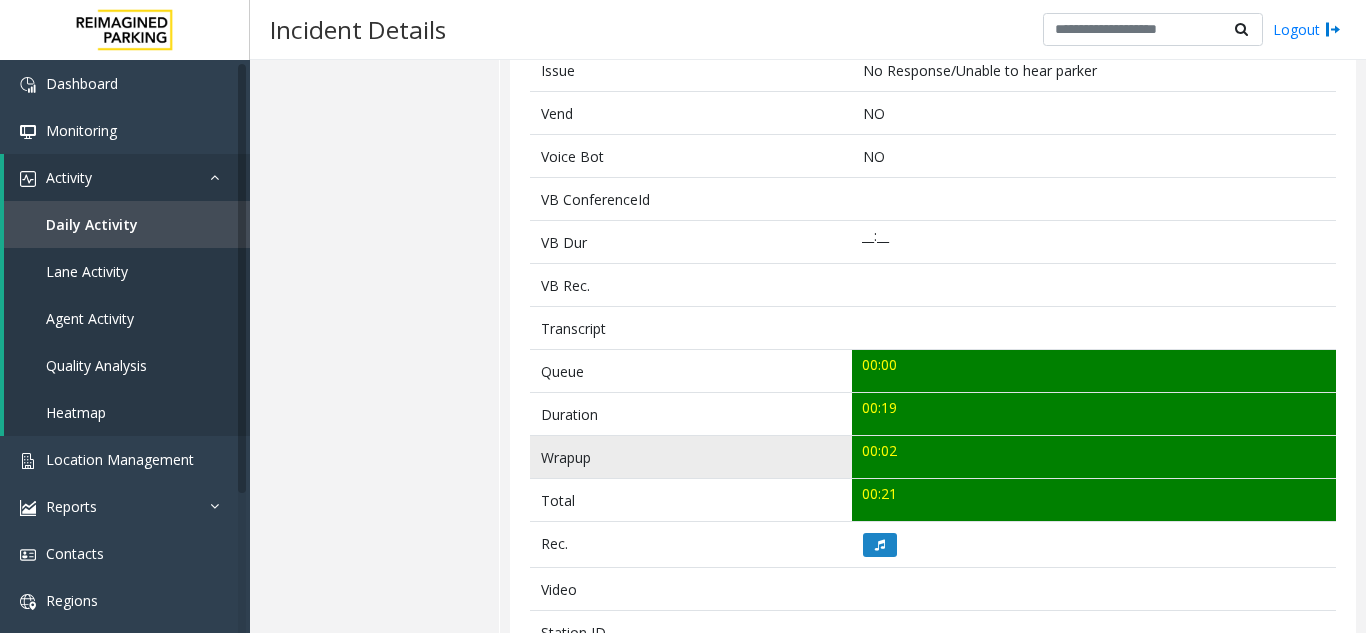 scroll, scrollTop: 500, scrollLeft: 0, axis: vertical 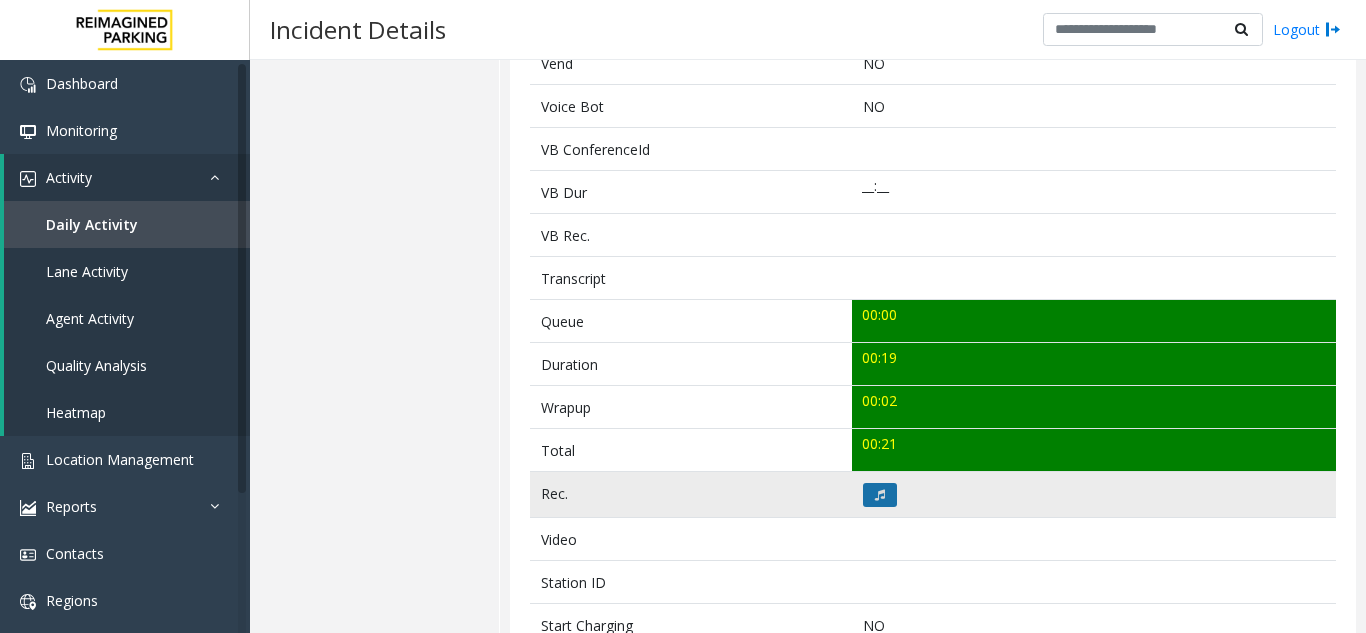 click 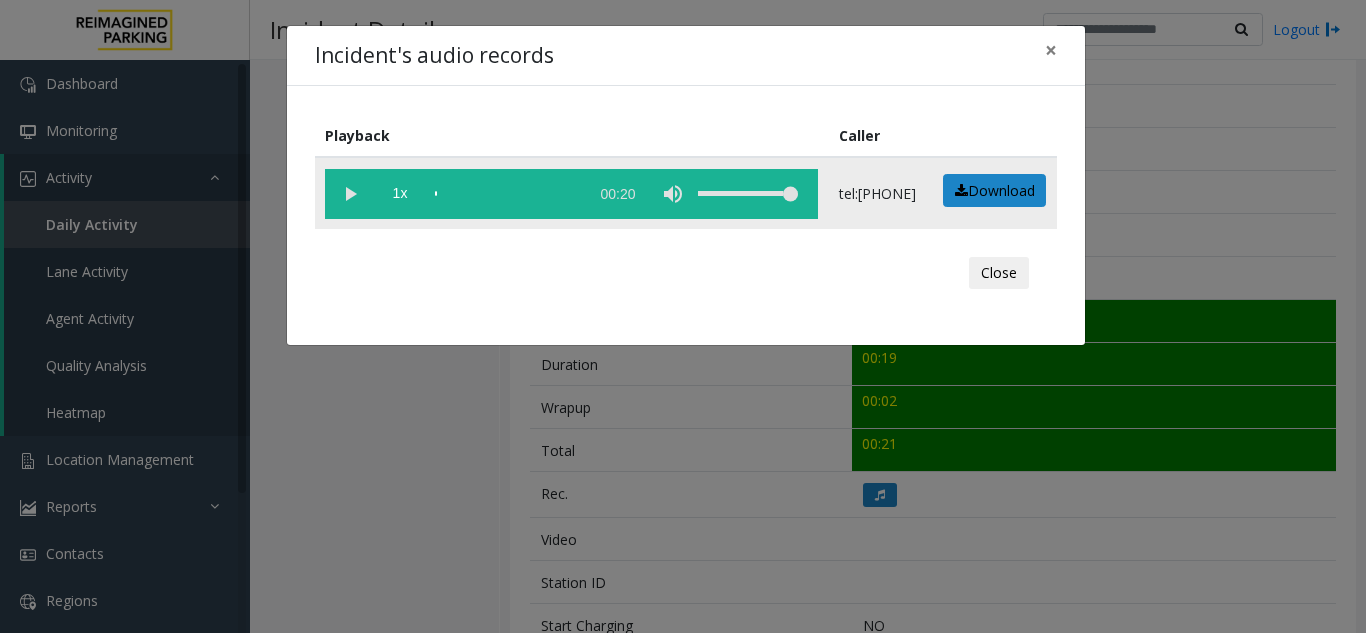 click 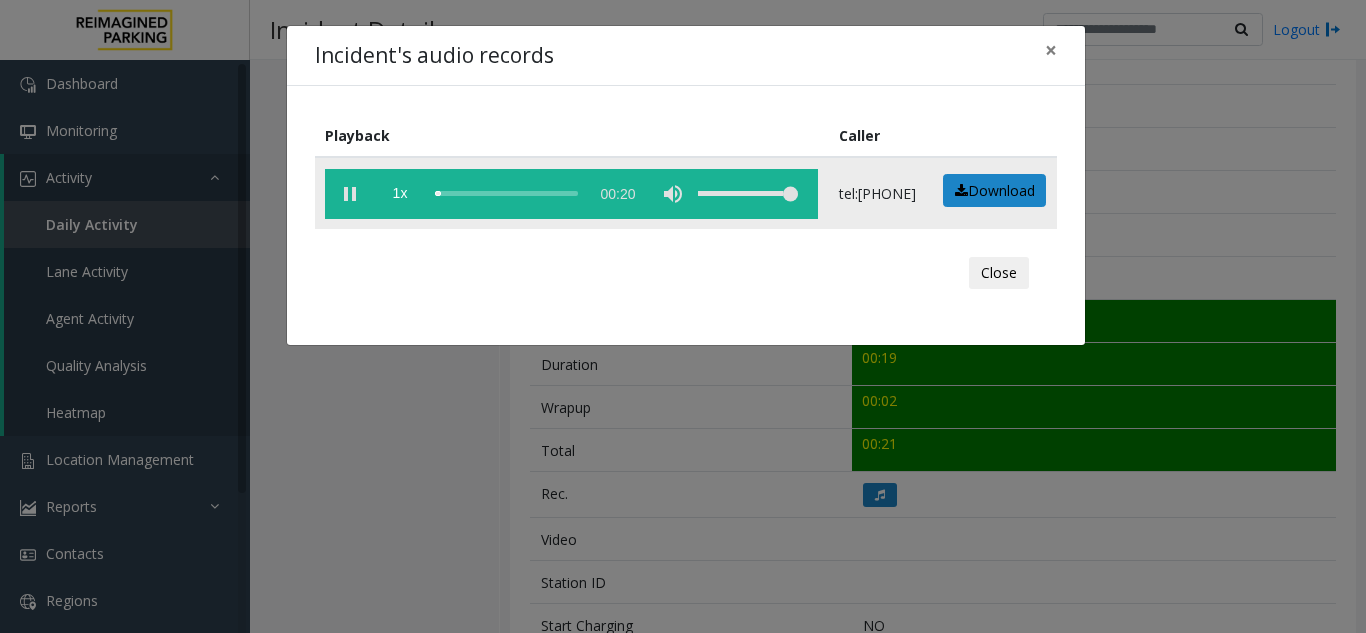 click 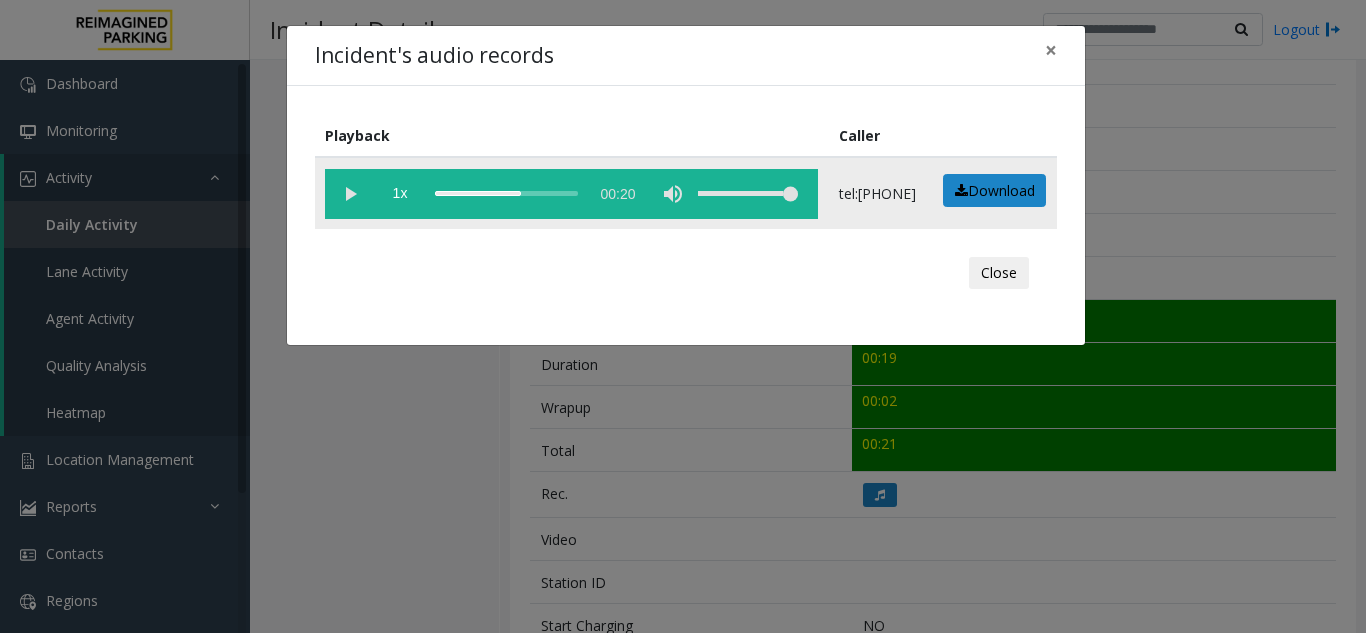 click 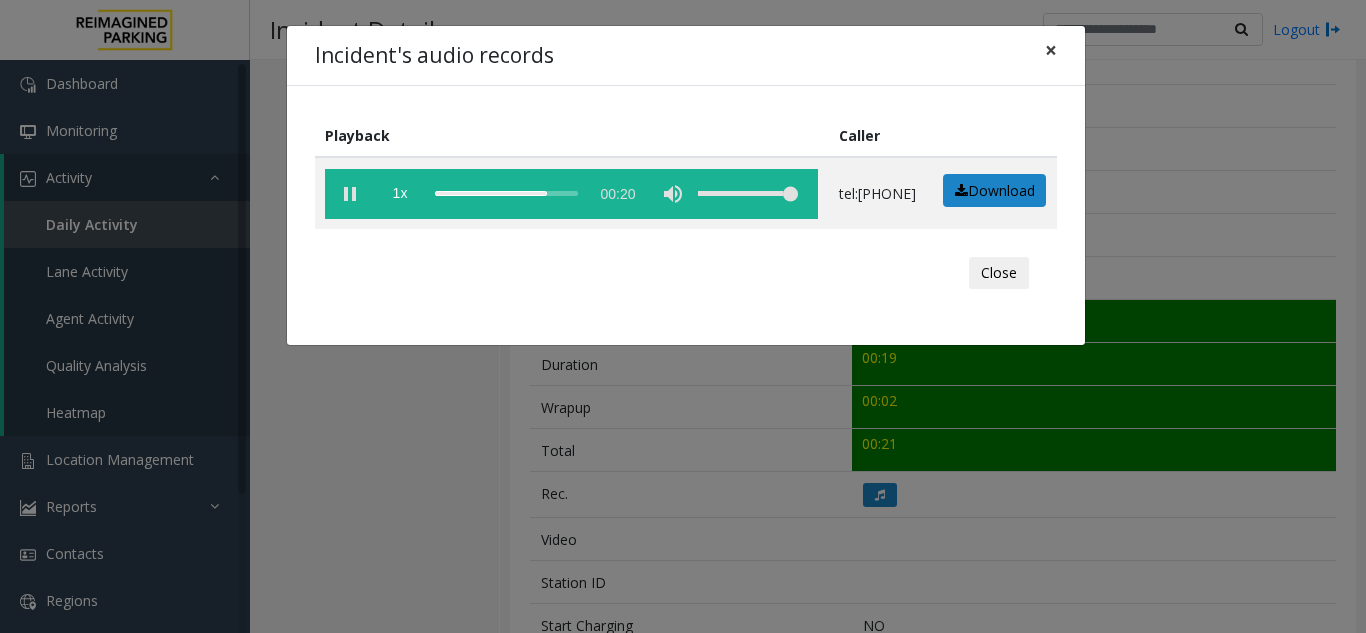 click on "×" 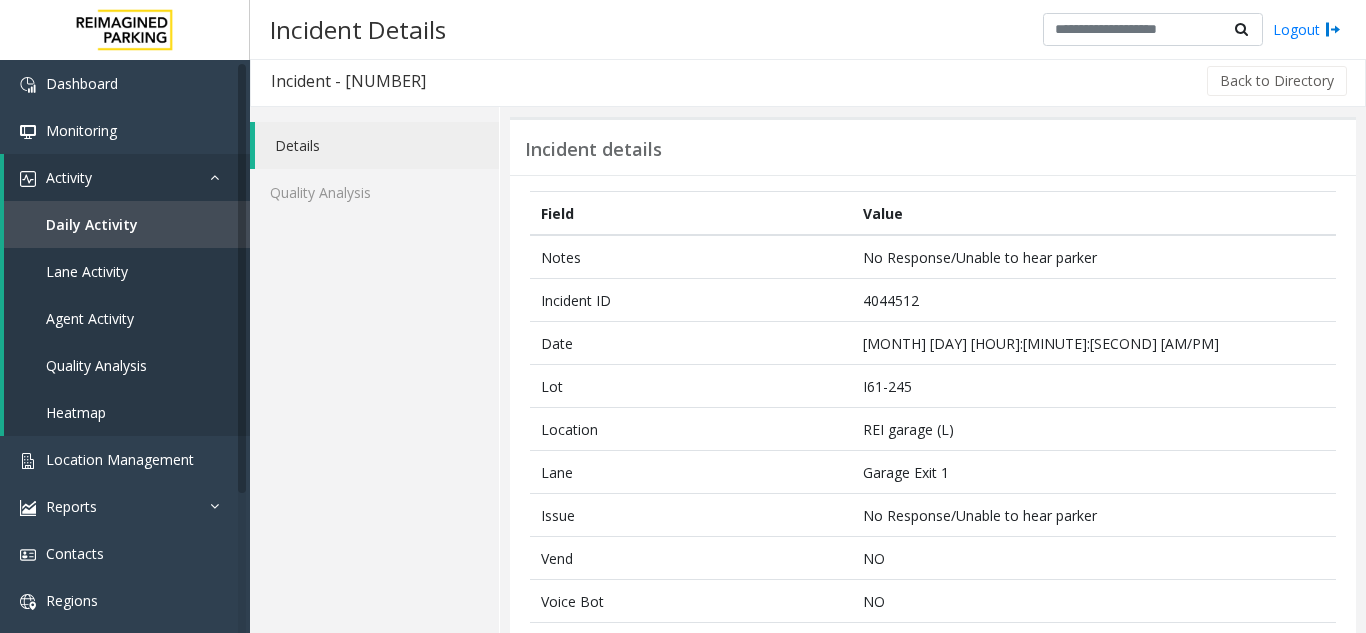 scroll, scrollTop: 0, scrollLeft: 0, axis: both 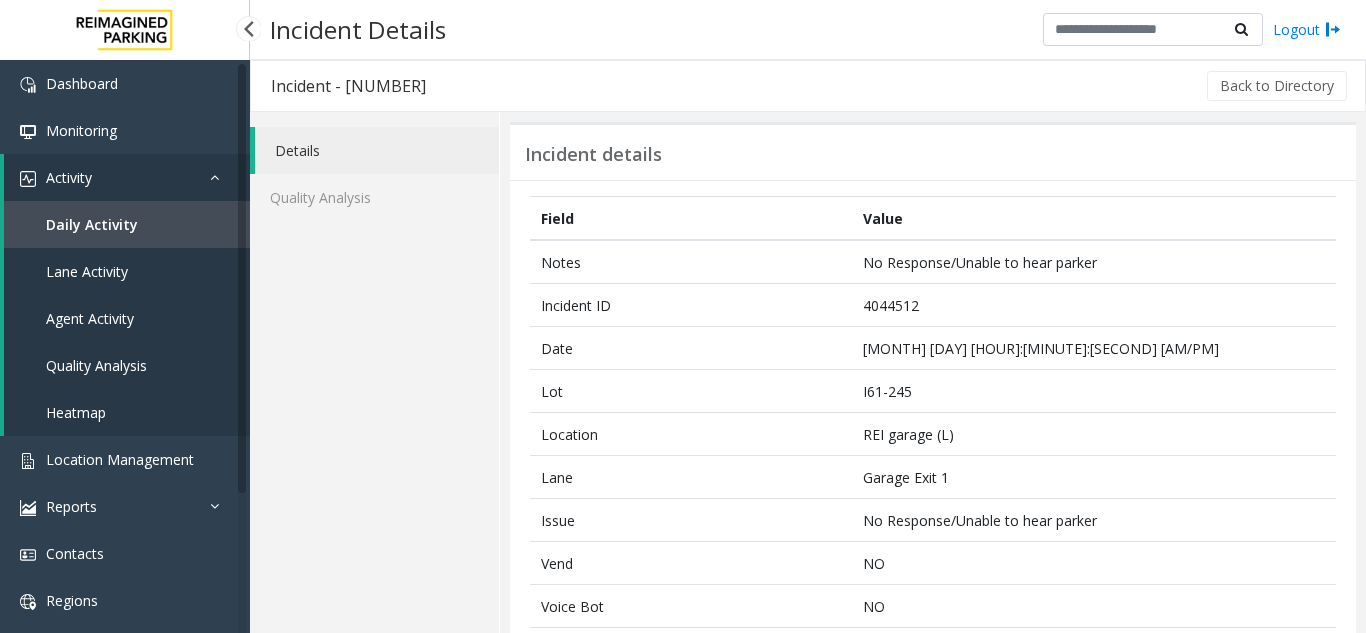 click on "Daily Activity" at bounding box center [127, 224] 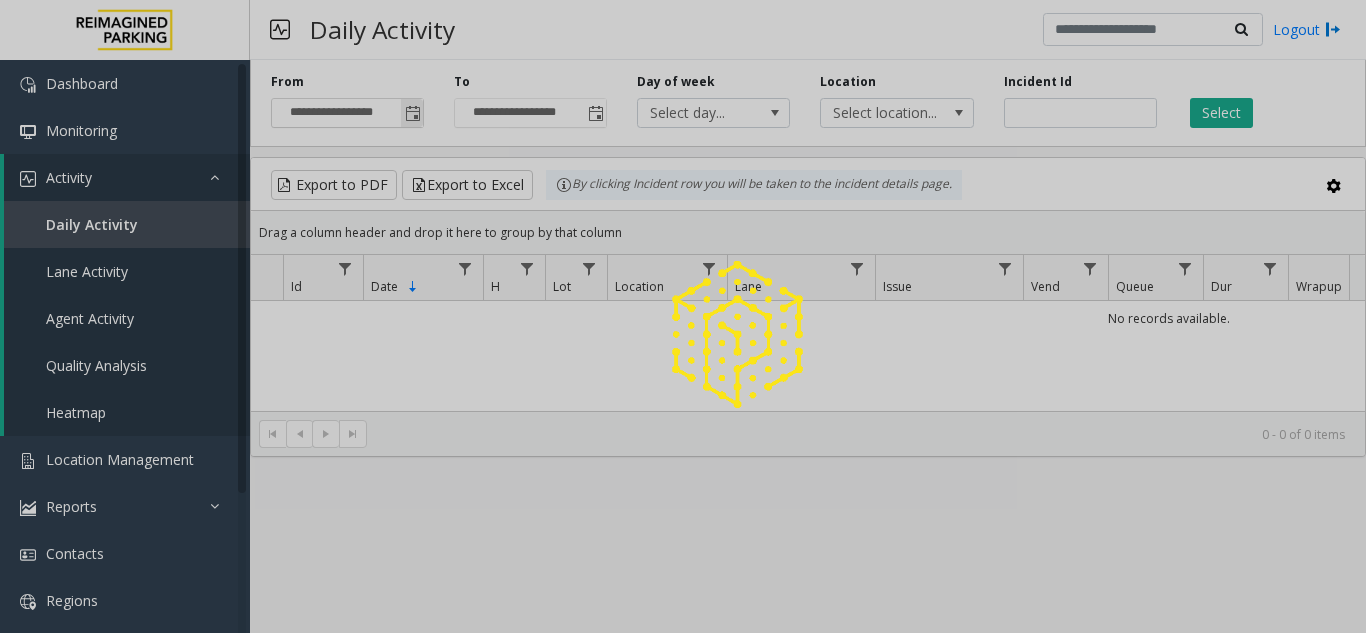 click 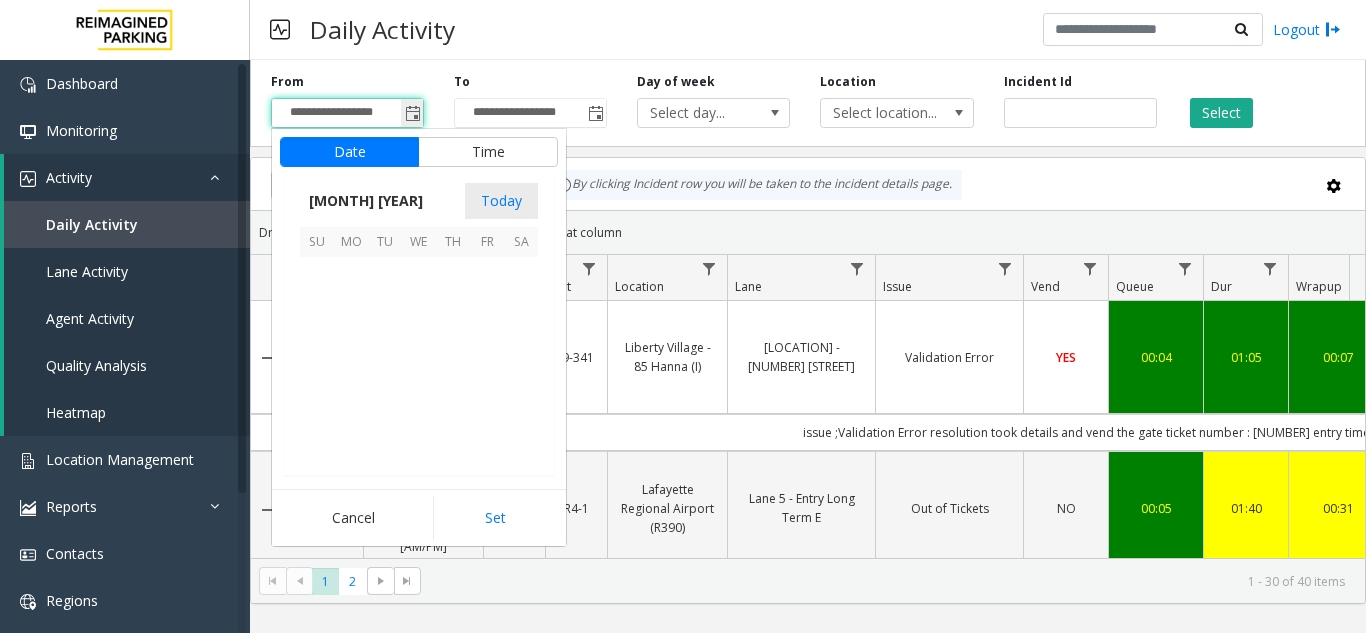 scroll, scrollTop: 358666, scrollLeft: 0, axis: vertical 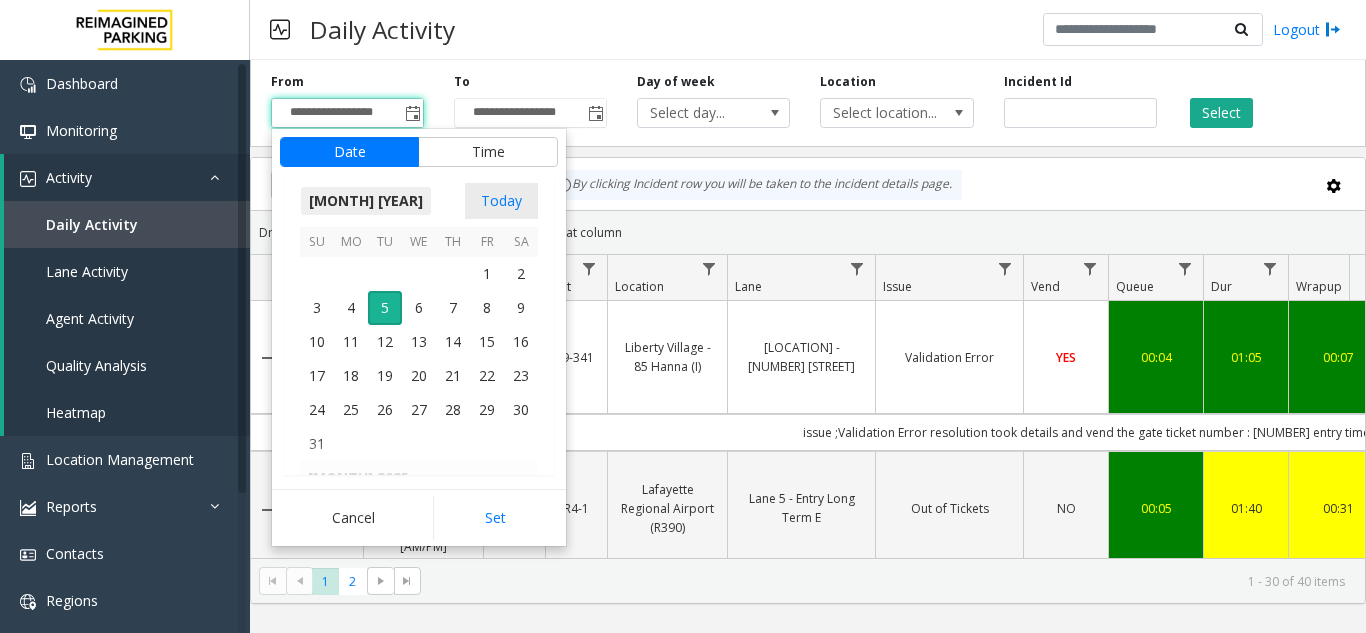 click on "[MONTH] [YEAR]" at bounding box center (366, 201) 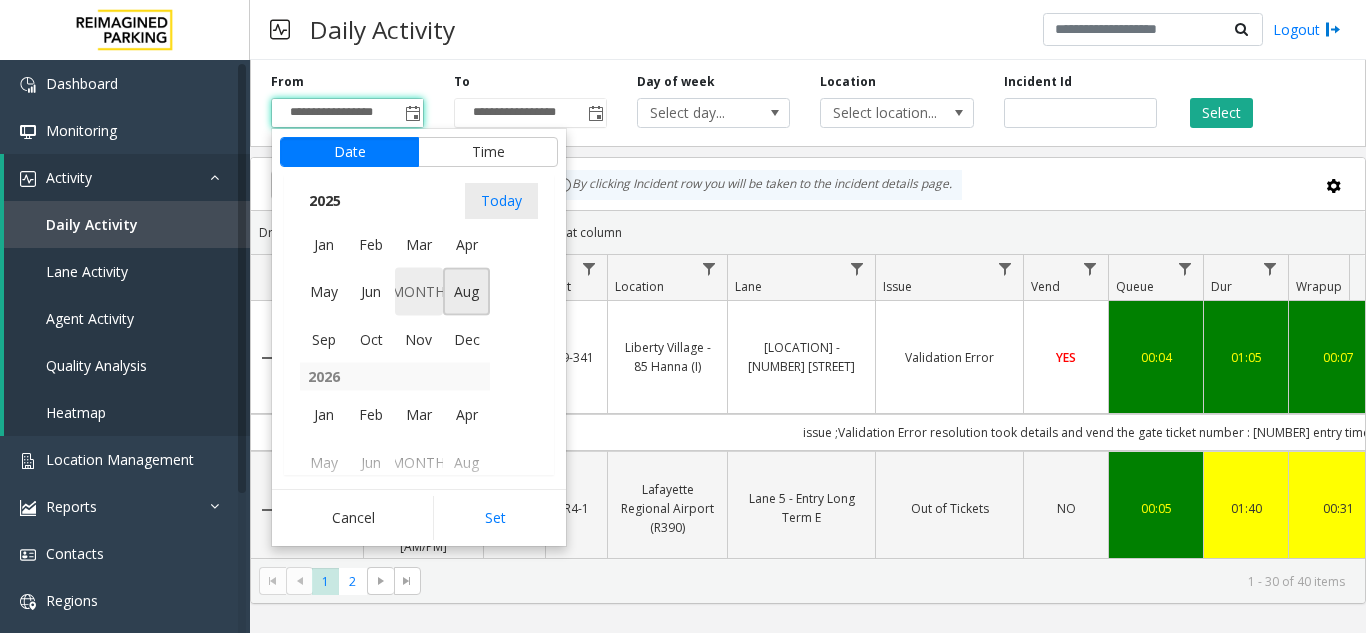 click on "[MONTH]" at bounding box center (419, 292) 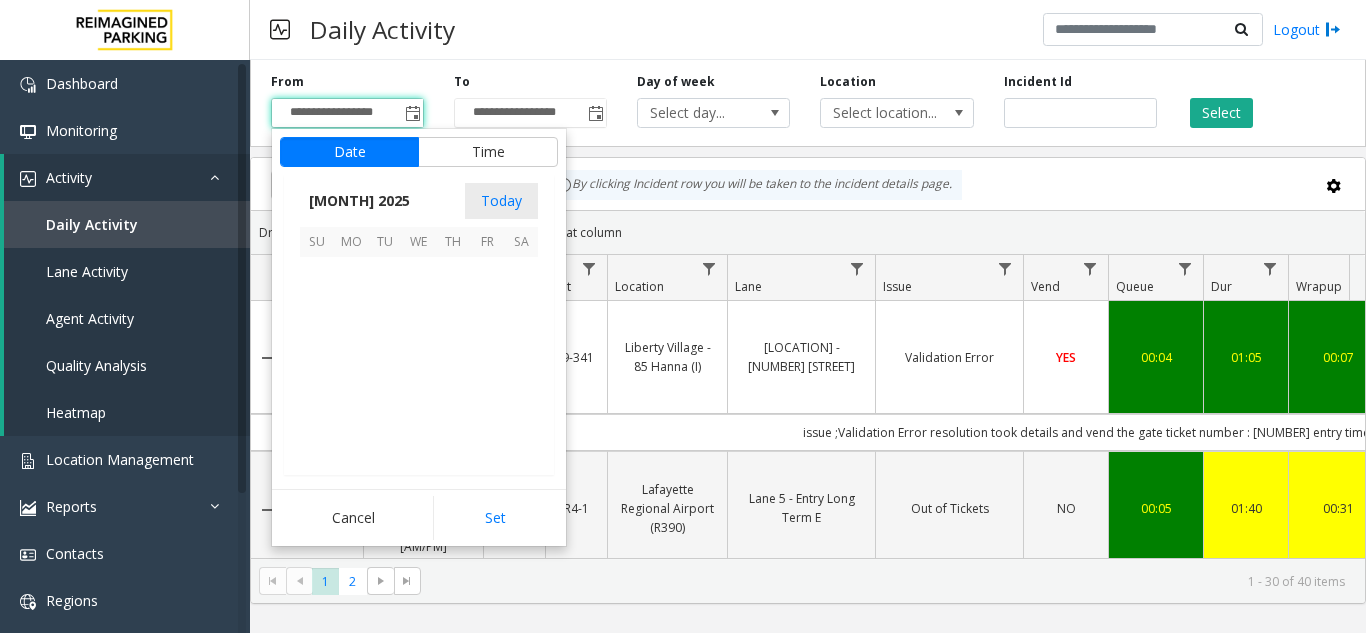 scroll, scrollTop: 358428, scrollLeft: 0, axis: vertical 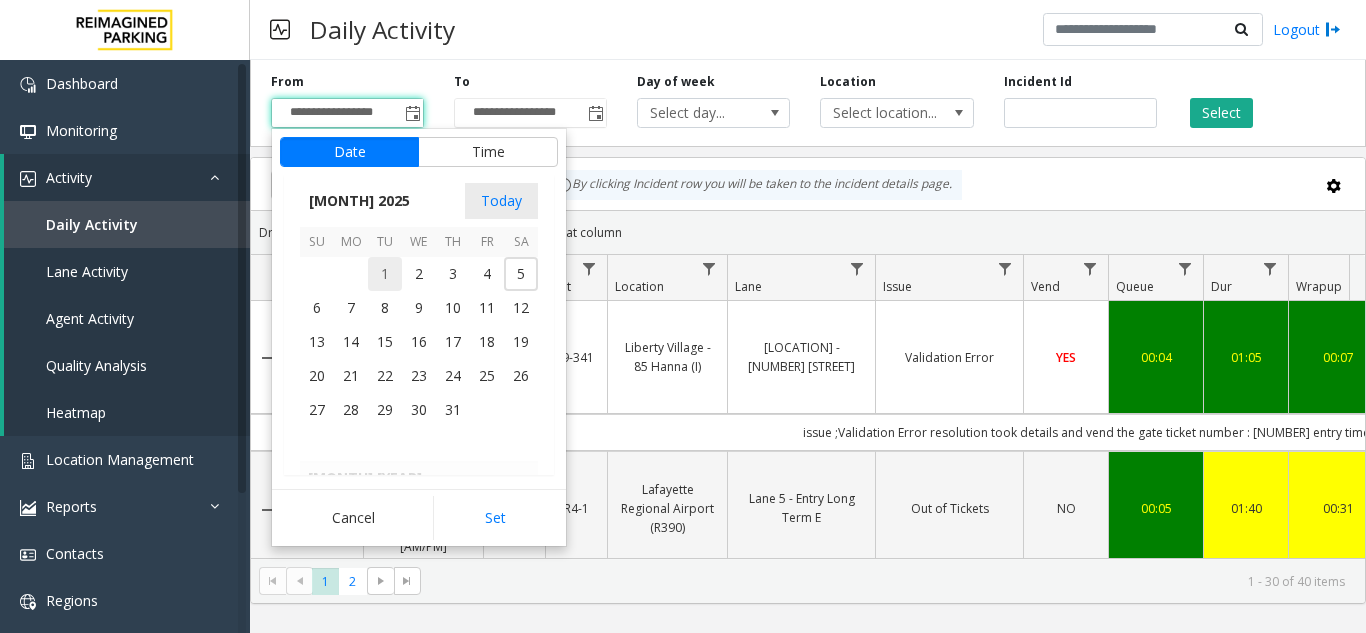 click on "1" at bounding box center (385, 274) 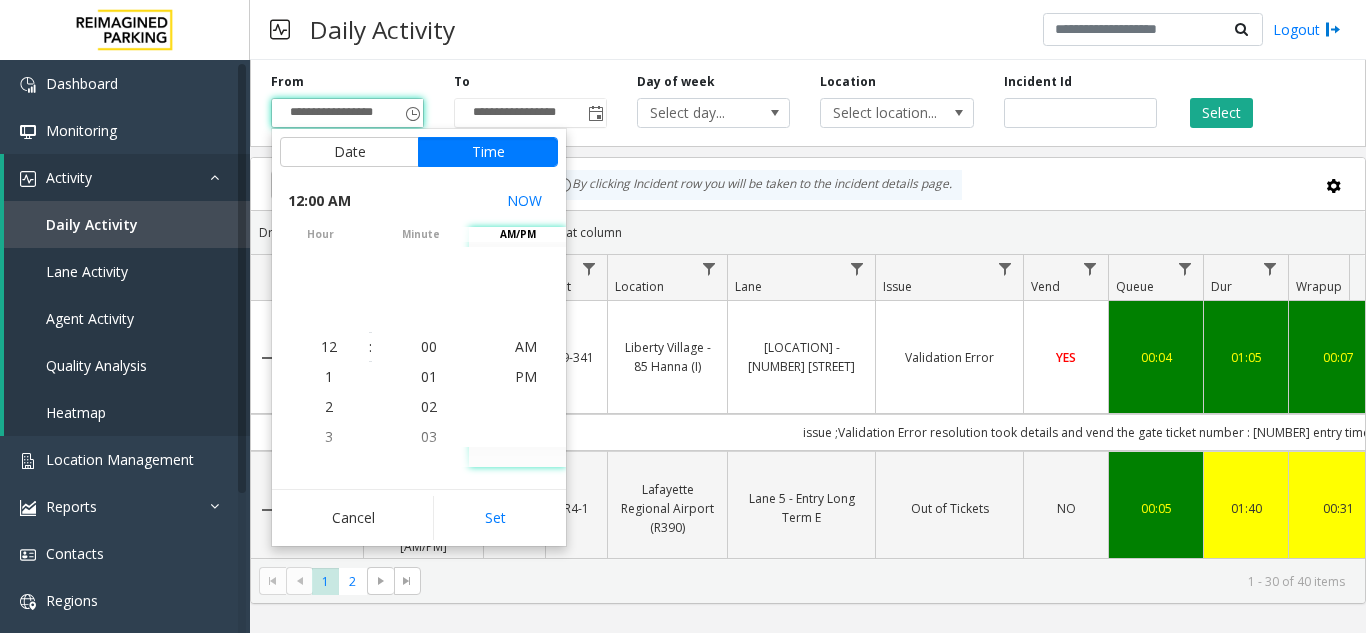 drag, startPoint x: 506, startPoint y: 509, endPoint x: 655, endPoint y: 320, distance: 240.66989 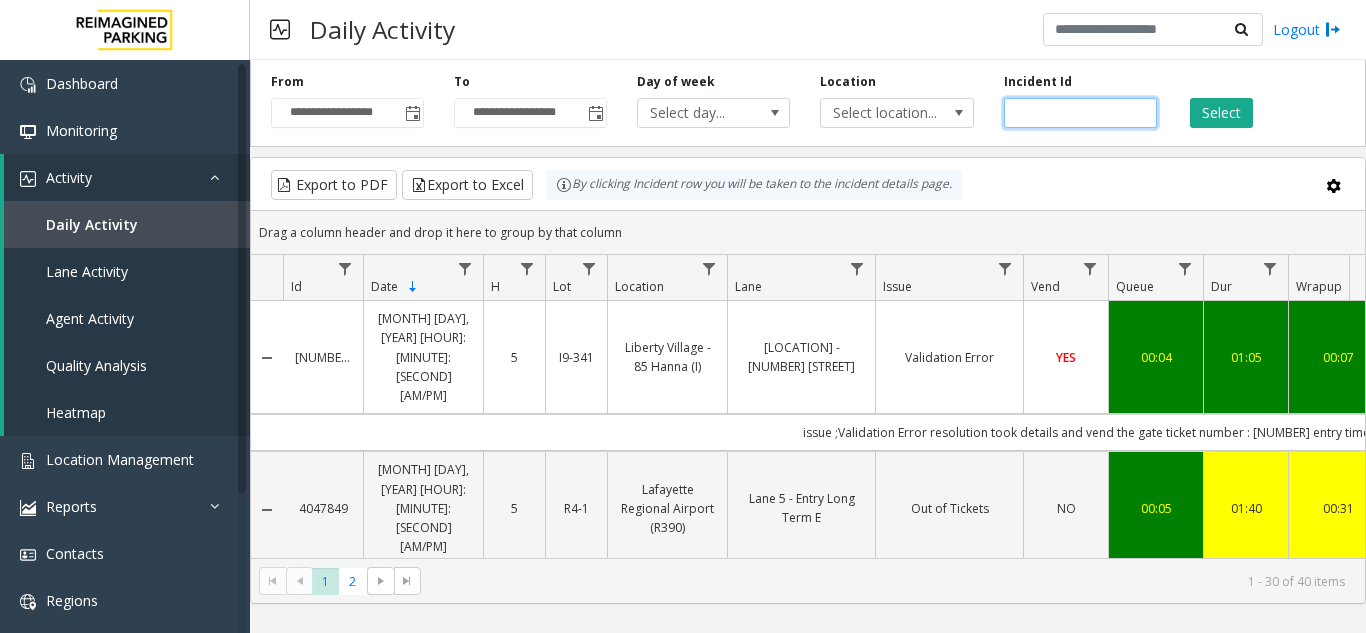 click 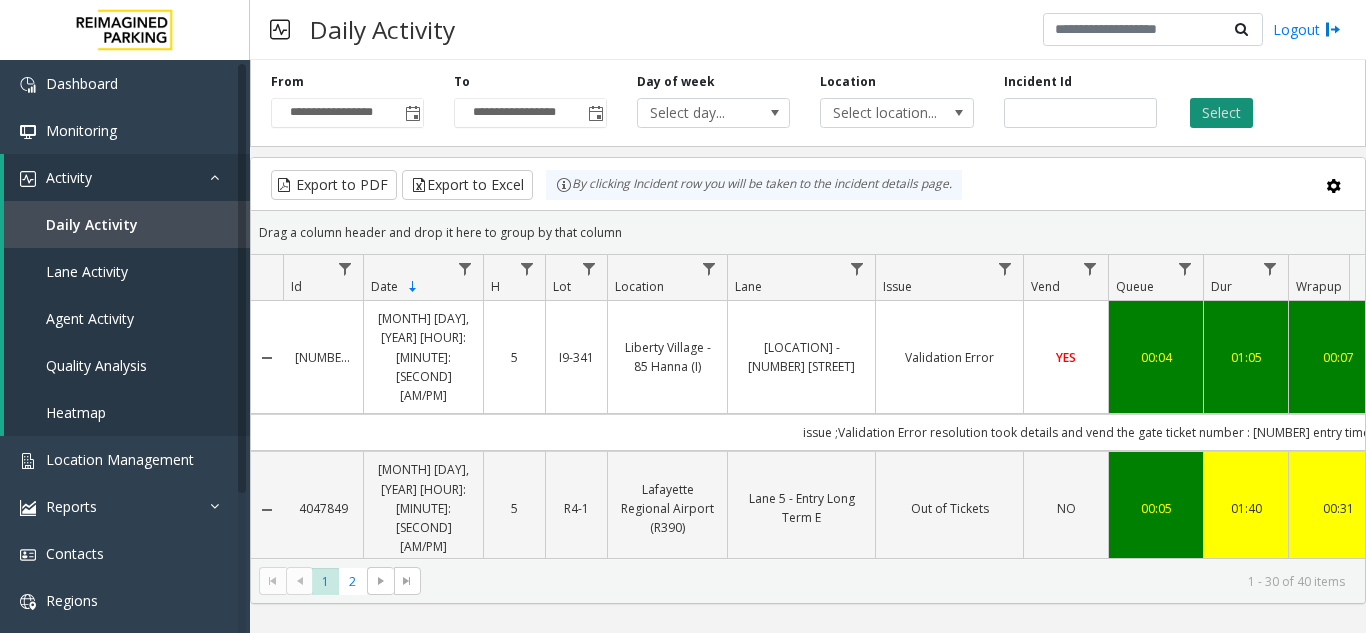 click on "Select" 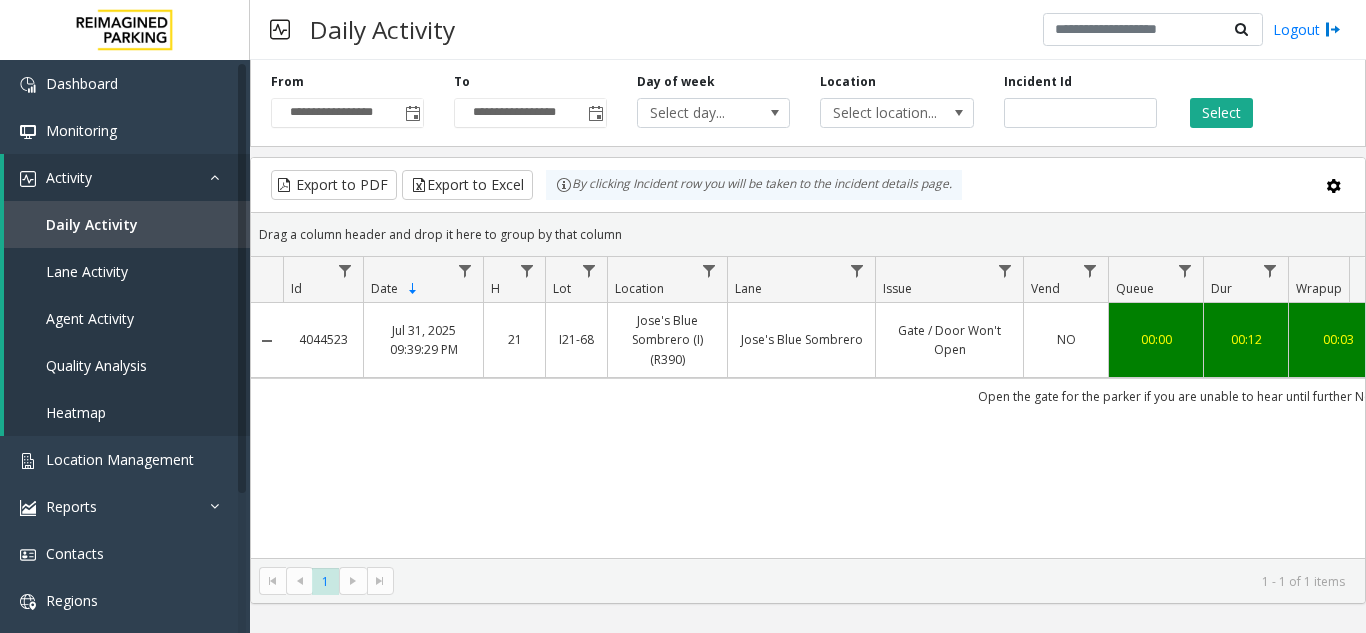 scroll, scrollTop: 0, scrollLeft: 135, axis: horizontal 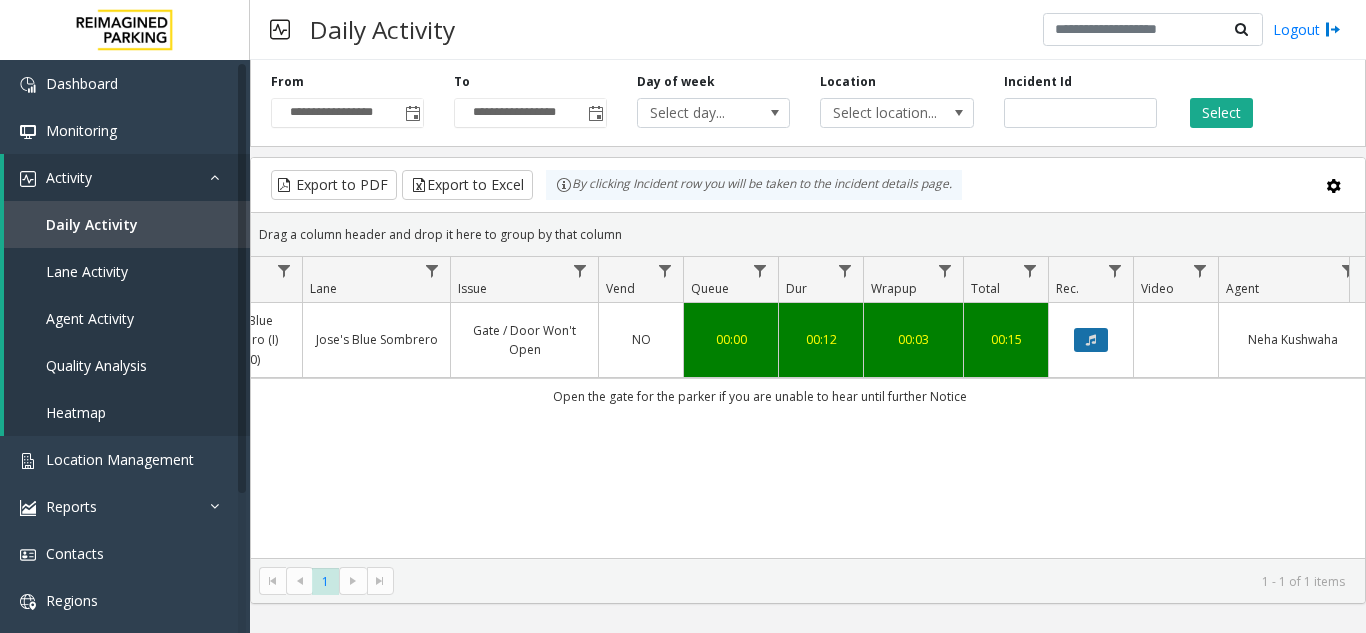 click 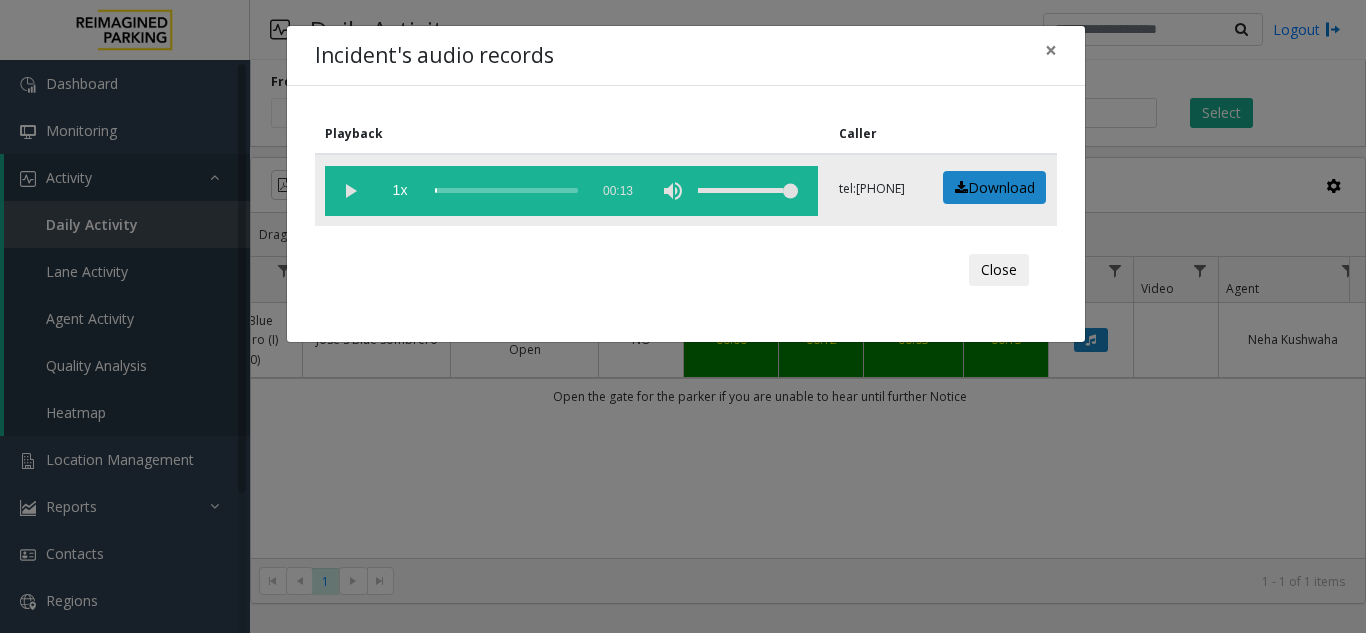 click 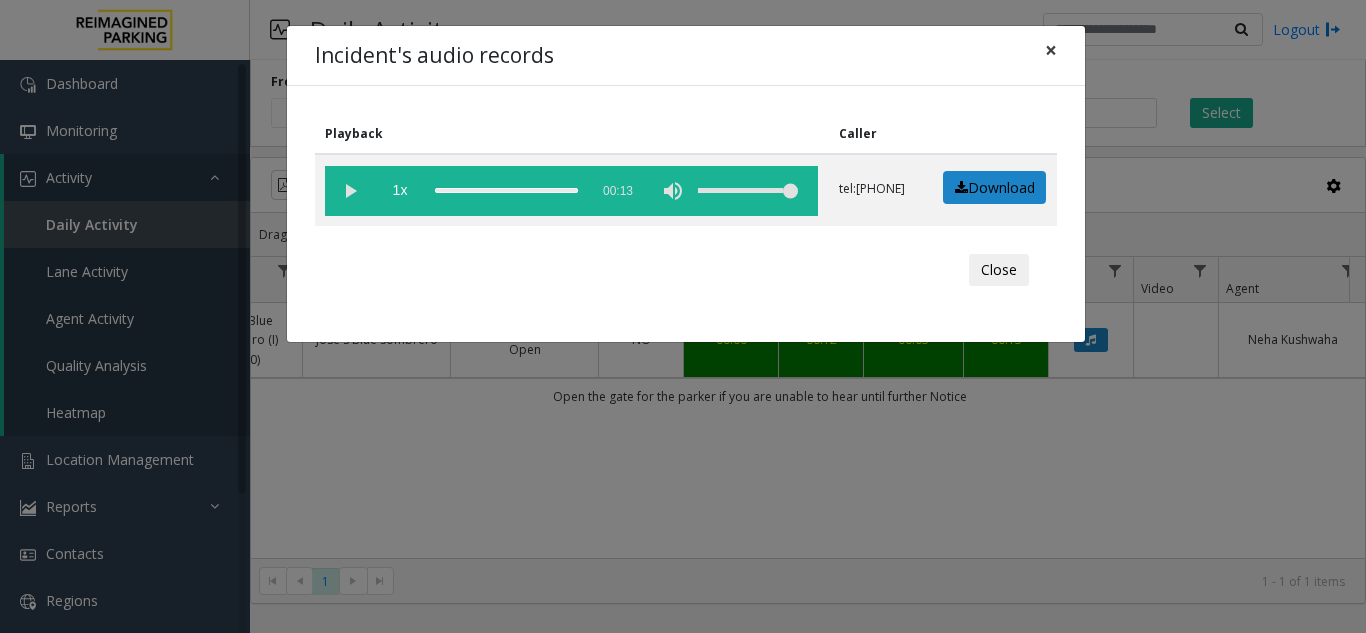 click on "×" 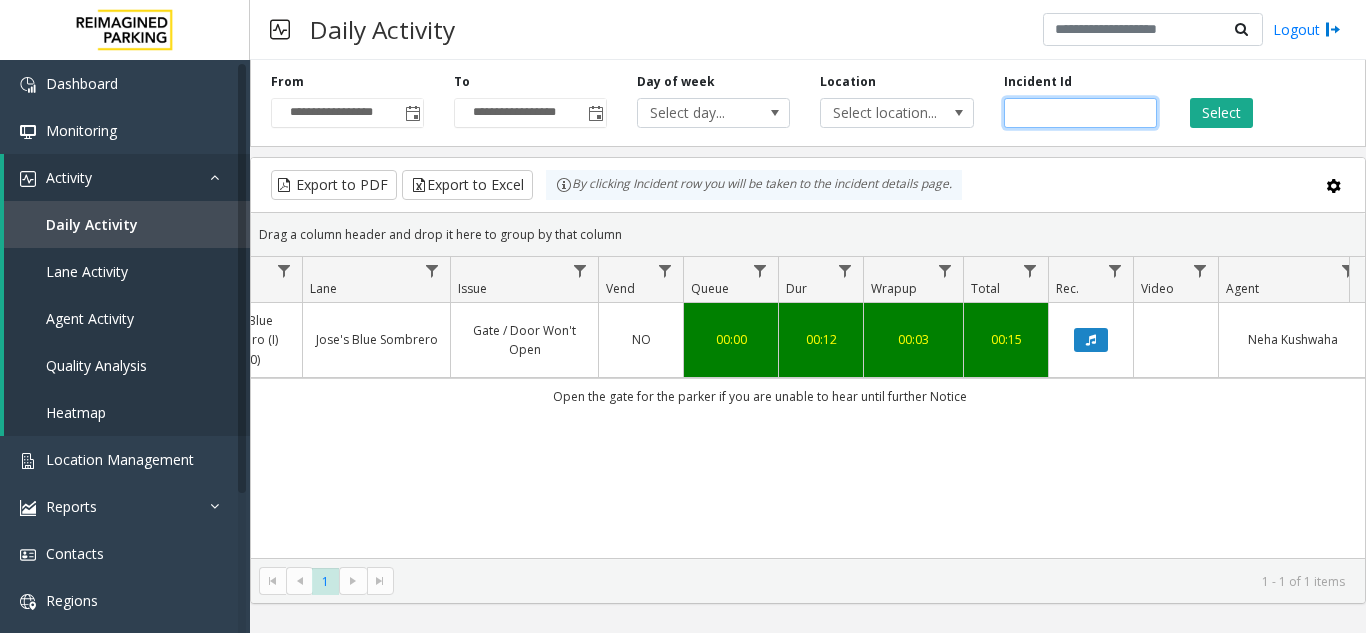 drag, startPoint x: 1090, startPoint y: 111, endPoint x: 831, endPoint y: 142, distance: 260.8486 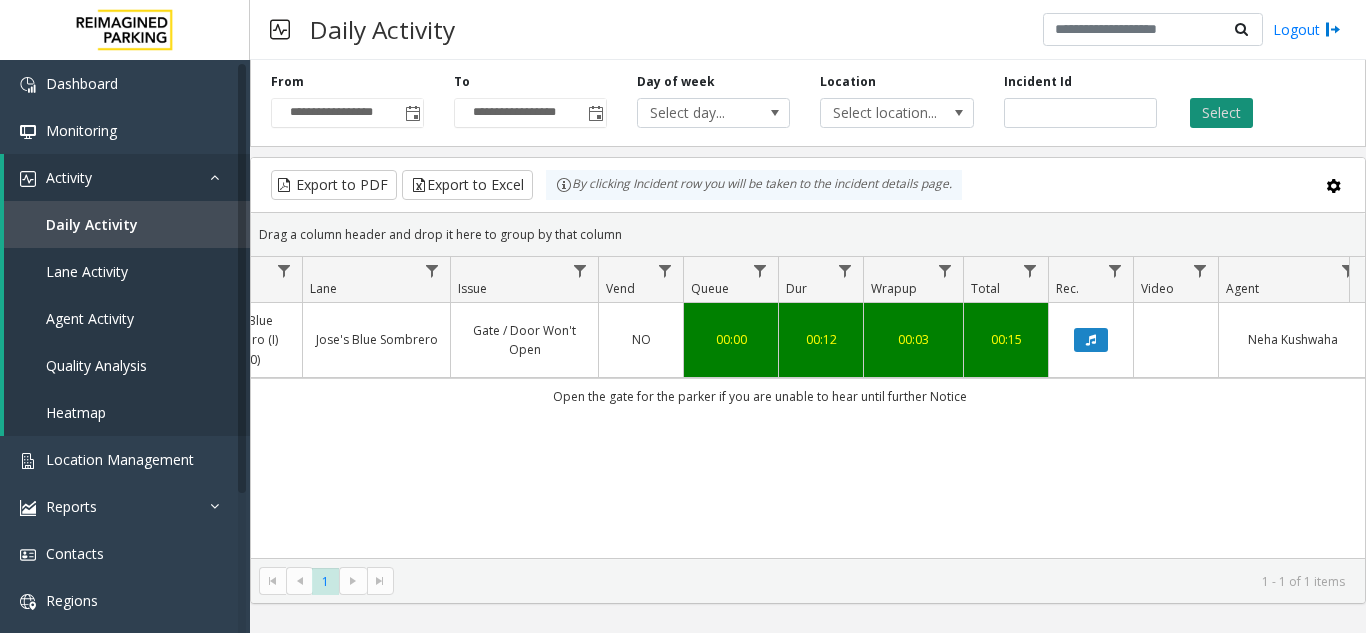click on "Select" 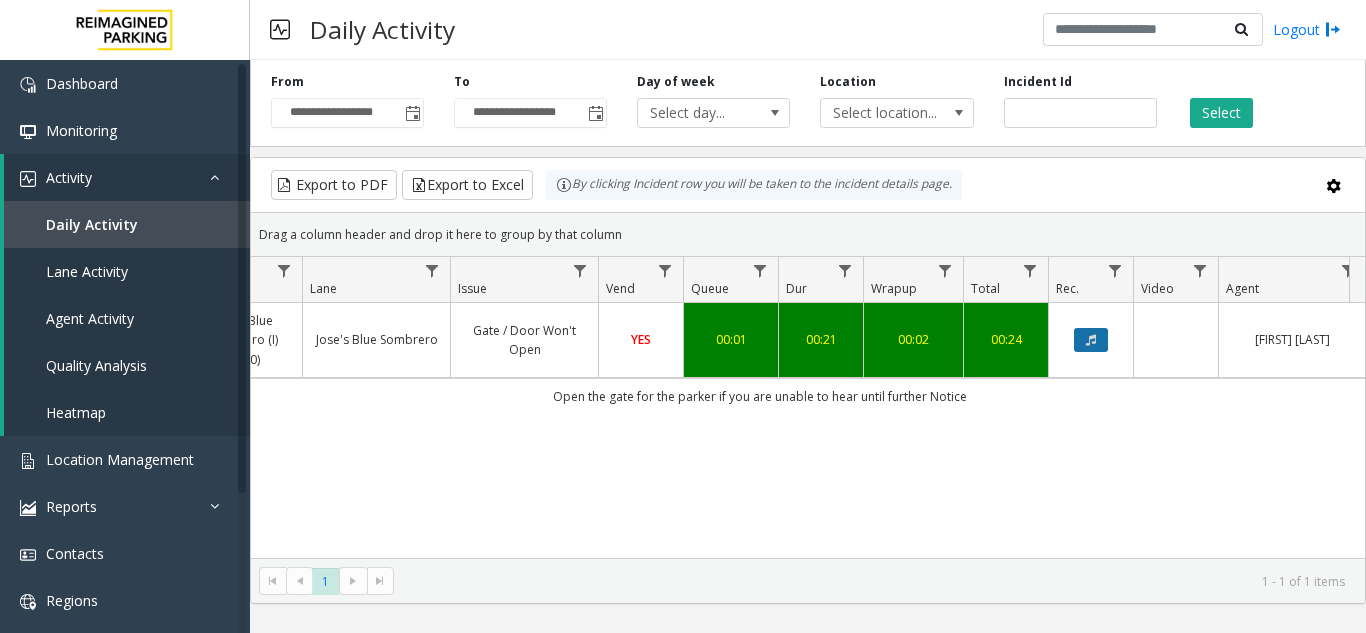 click 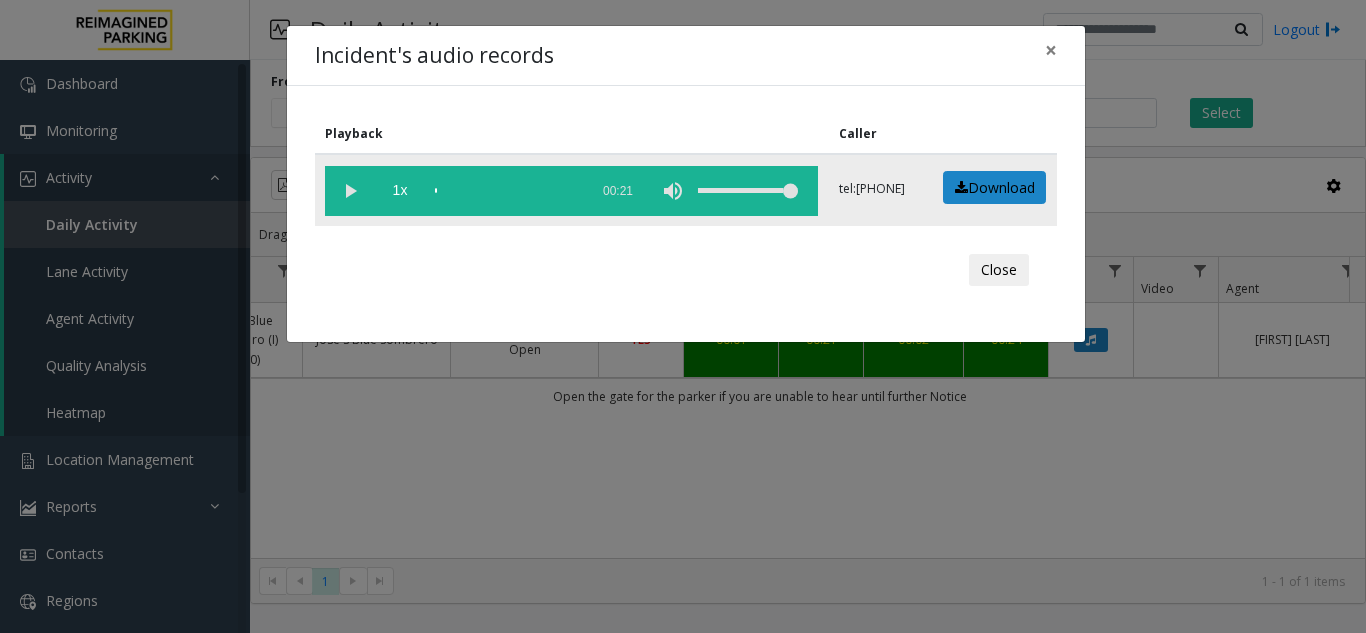 click 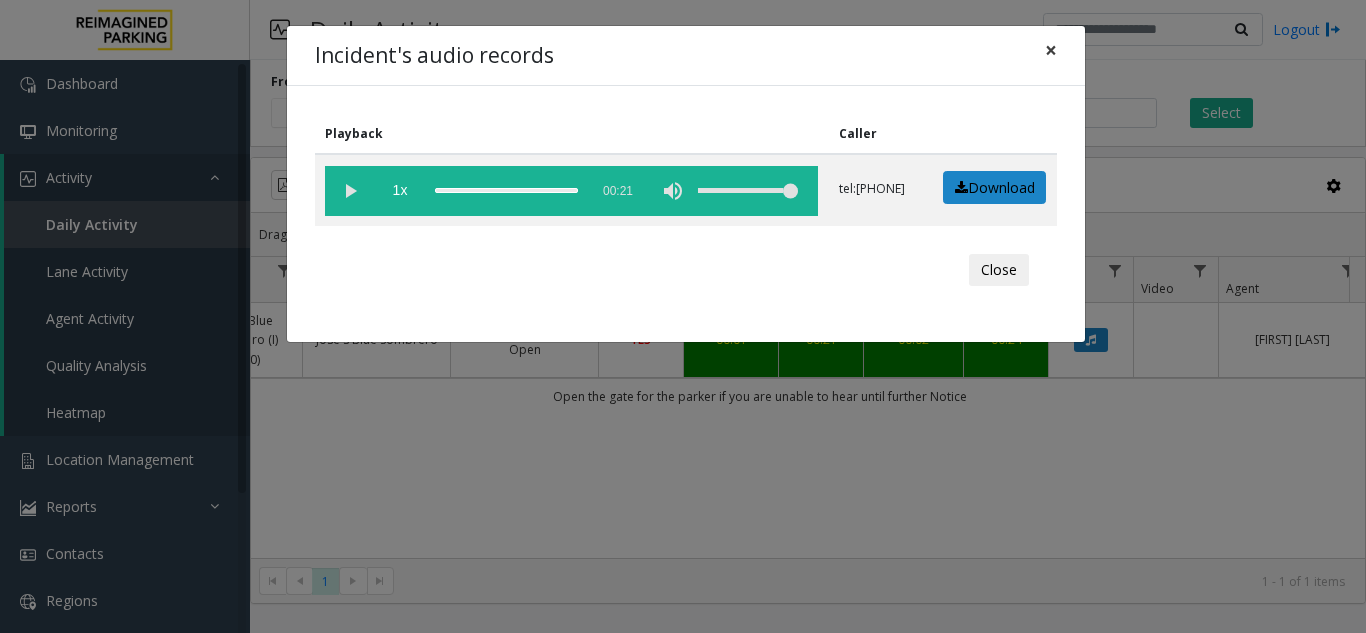 click on "×" 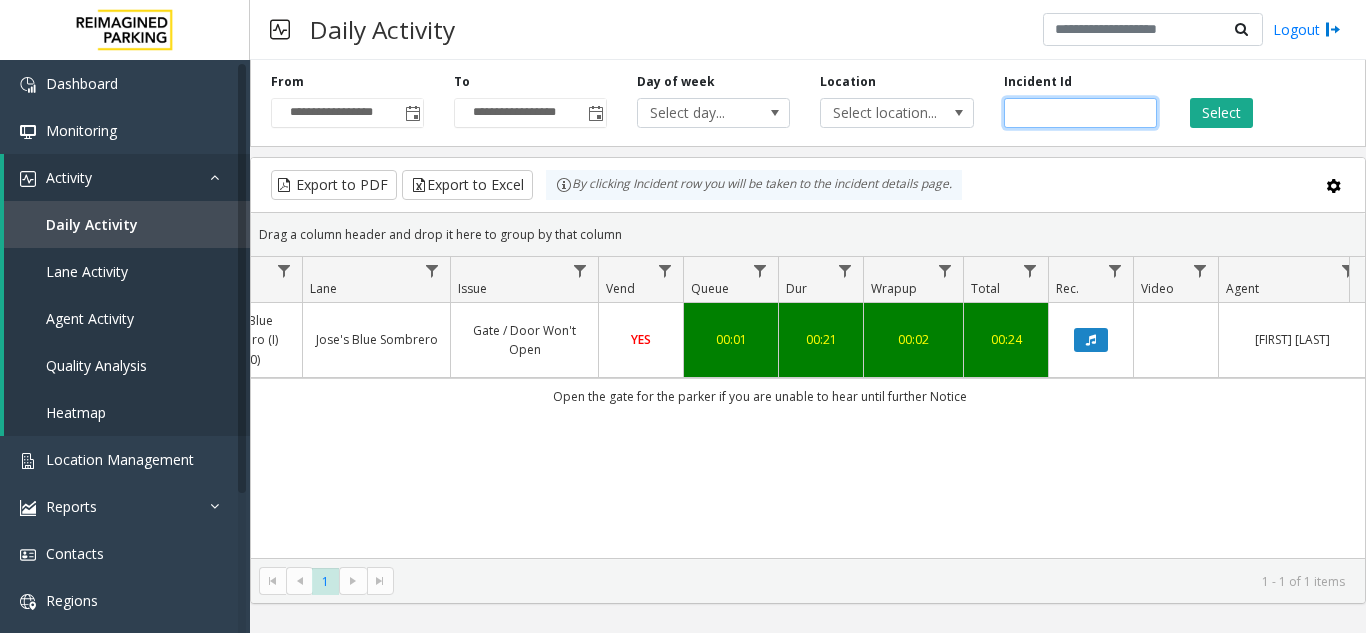 drag, startPoint x: 1072, startPoint y: 107, endPoint x: 840, endPoint y: 148, distance: 235.59499 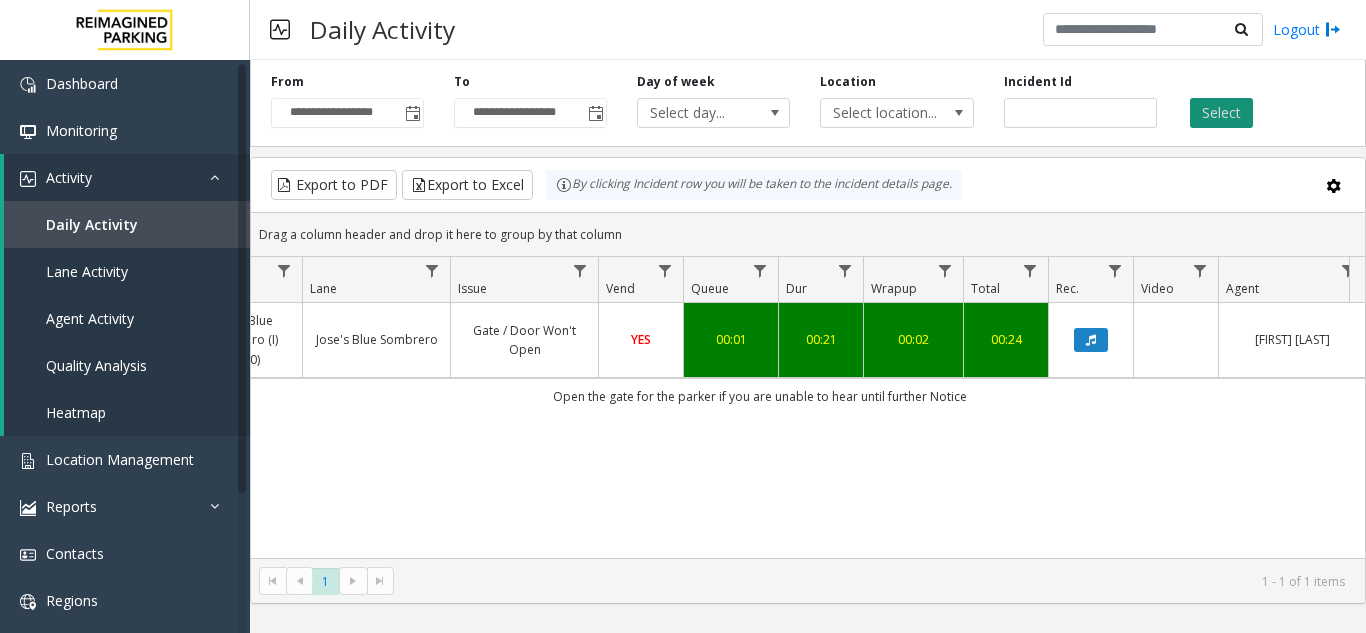 click on "Select" 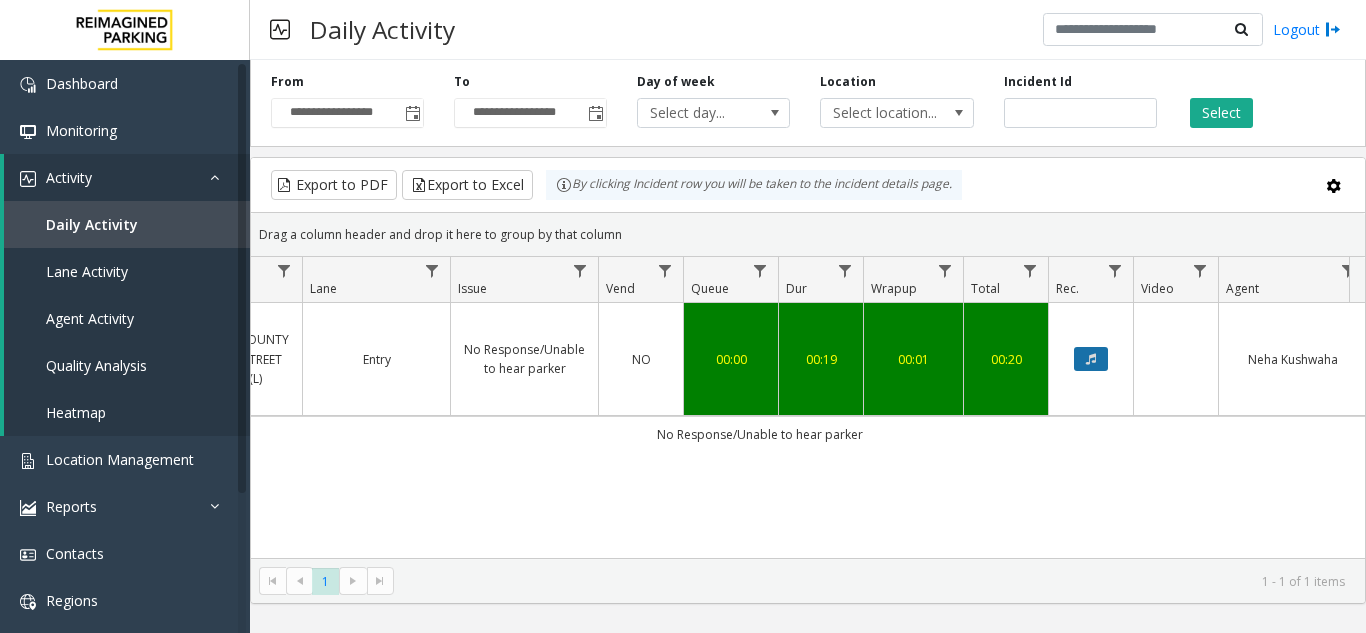 click 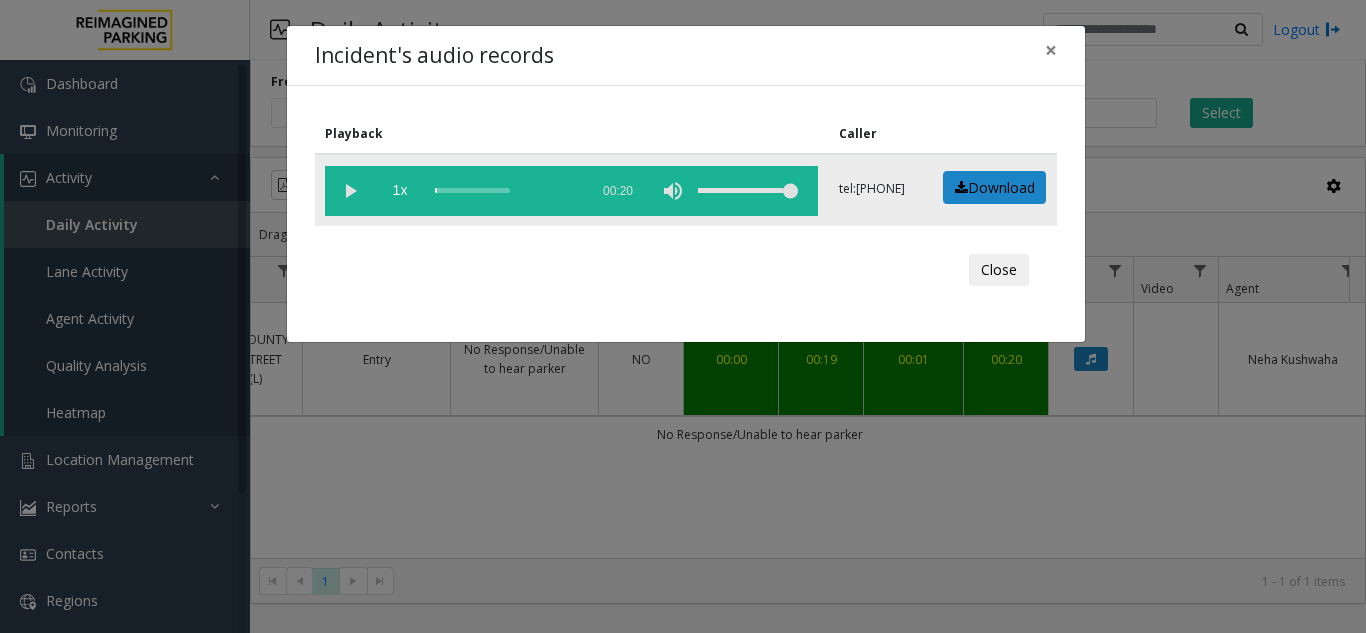 click 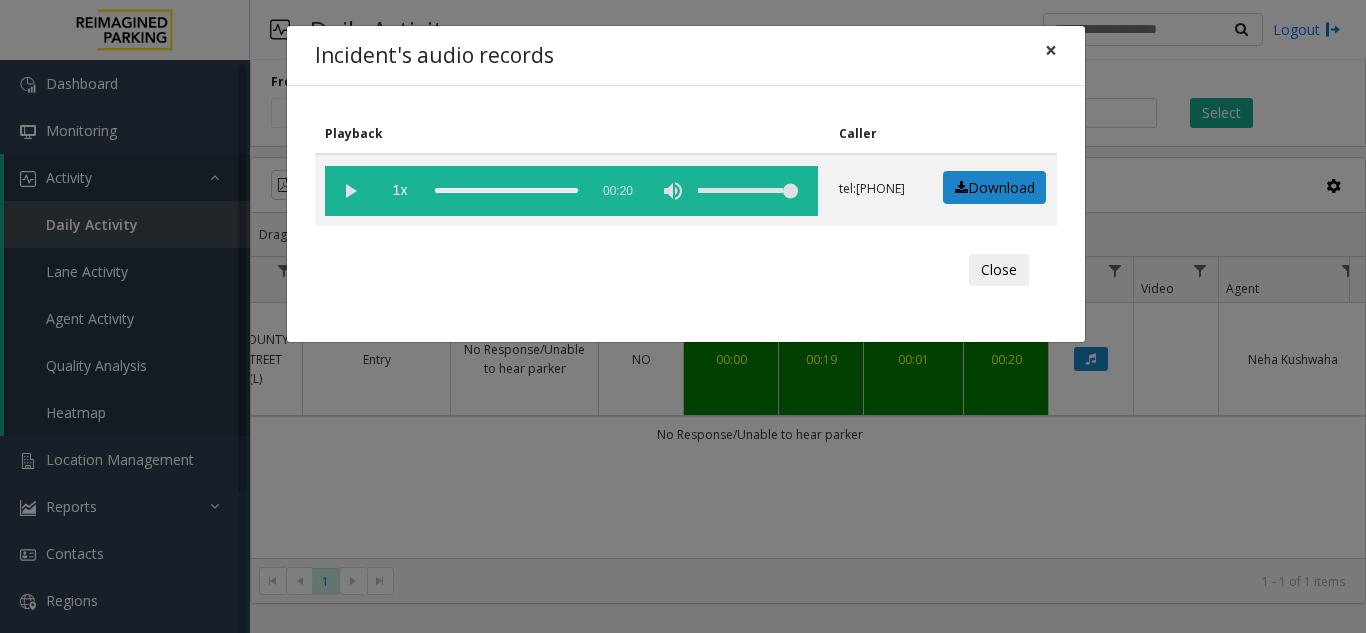 drag, startPoint x: 1051, startPoint y: 47, endPoint x: 1077, endPoint y: 69, distance: 34.058773 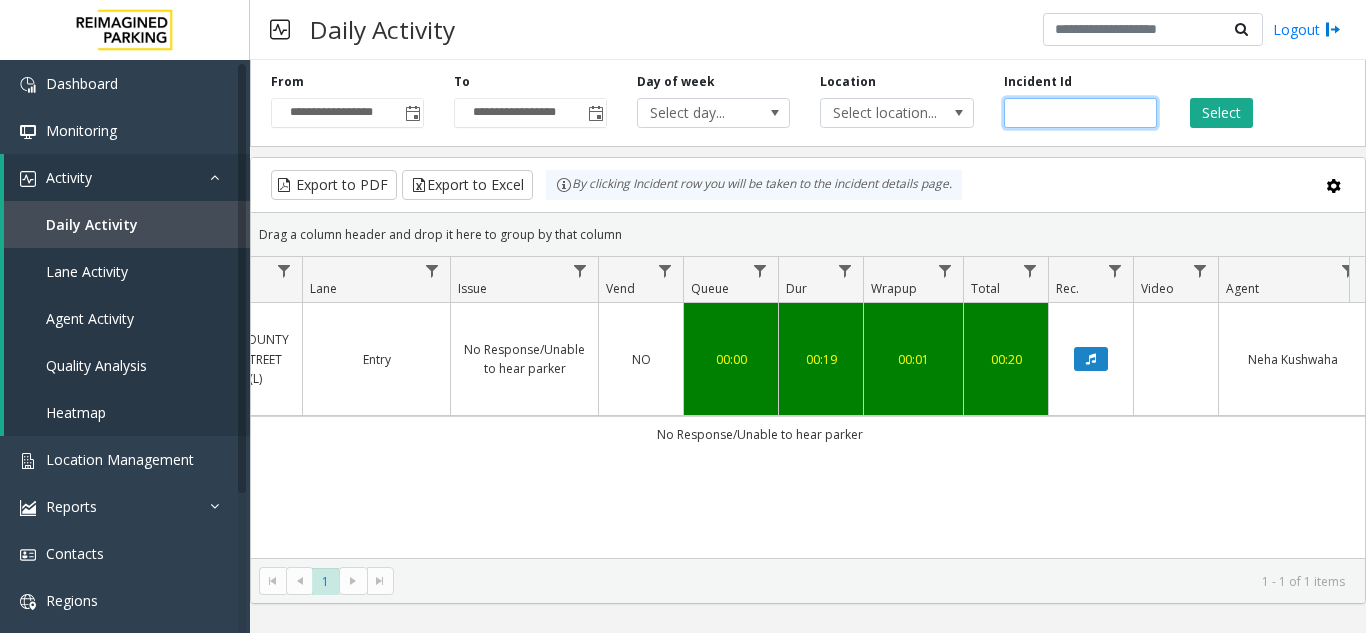 drag, startPoint x: 1093, startPoint y: 107, endPoint x: 792, endPoint y: 104, distance: 301.01495 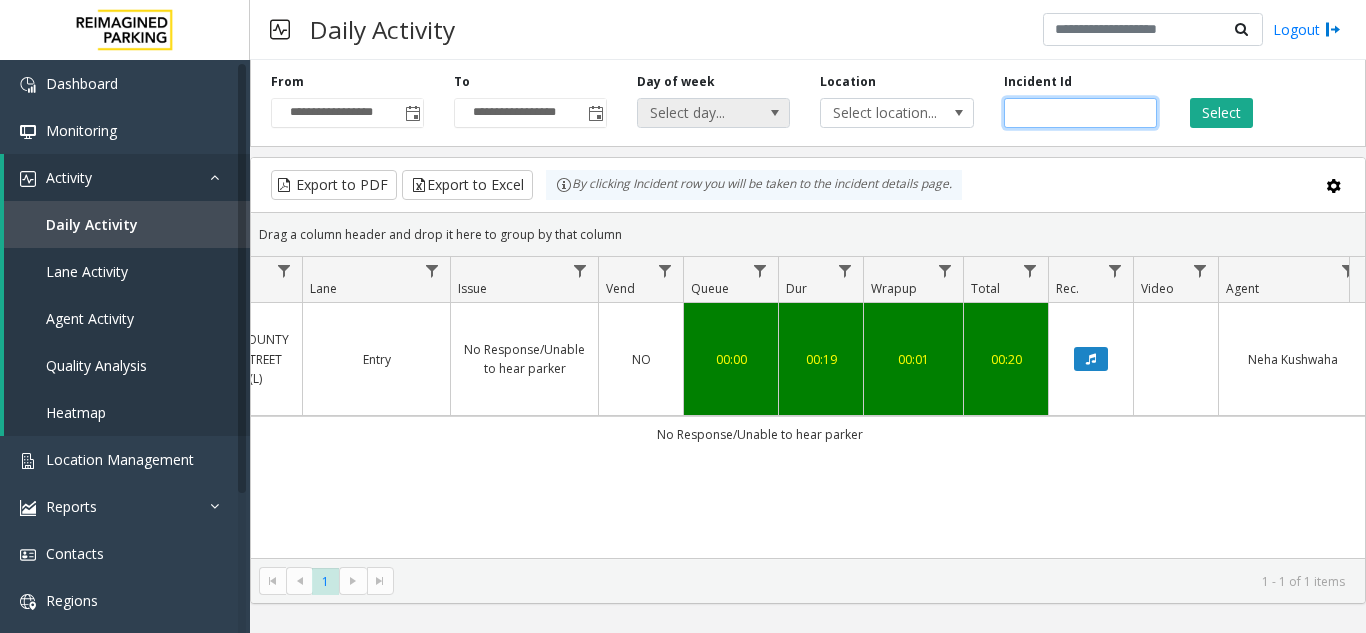paste 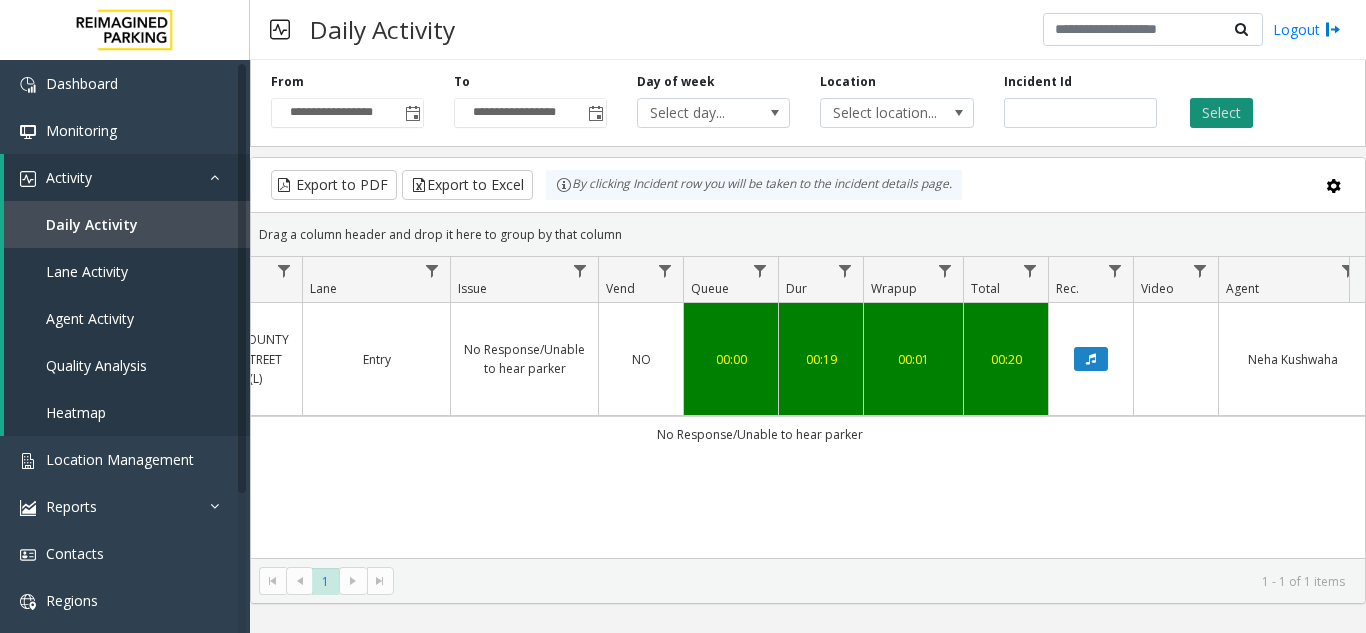 click on "Select" 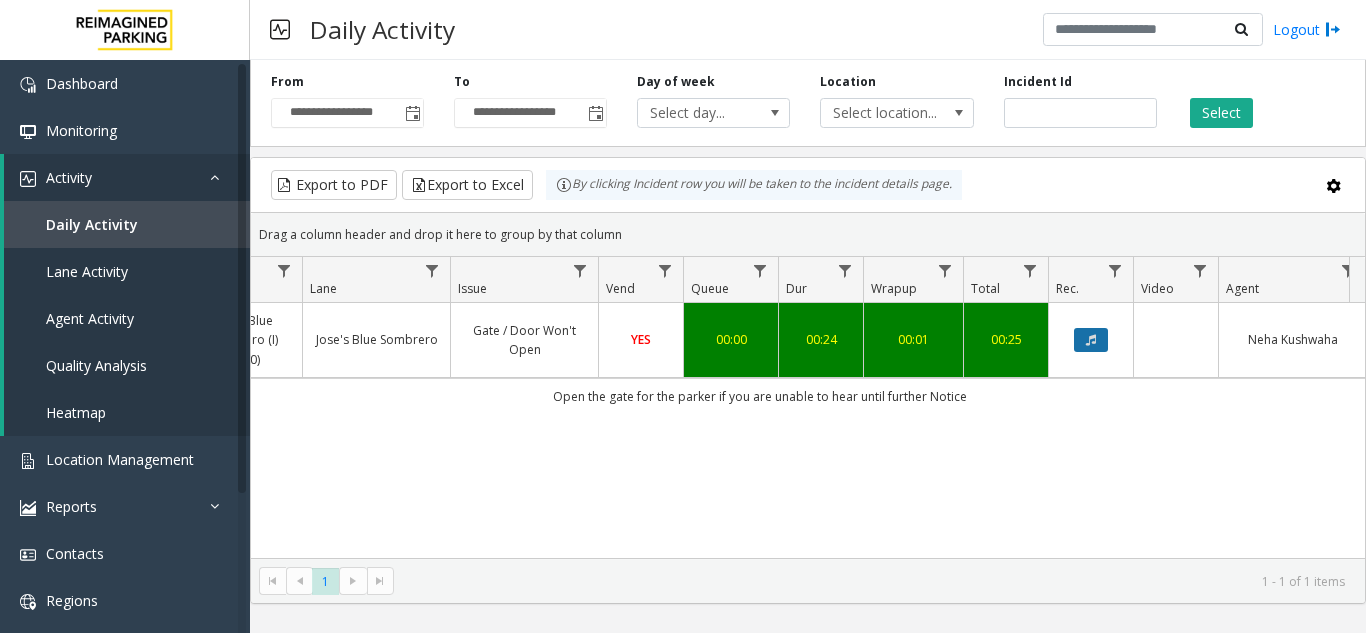 click 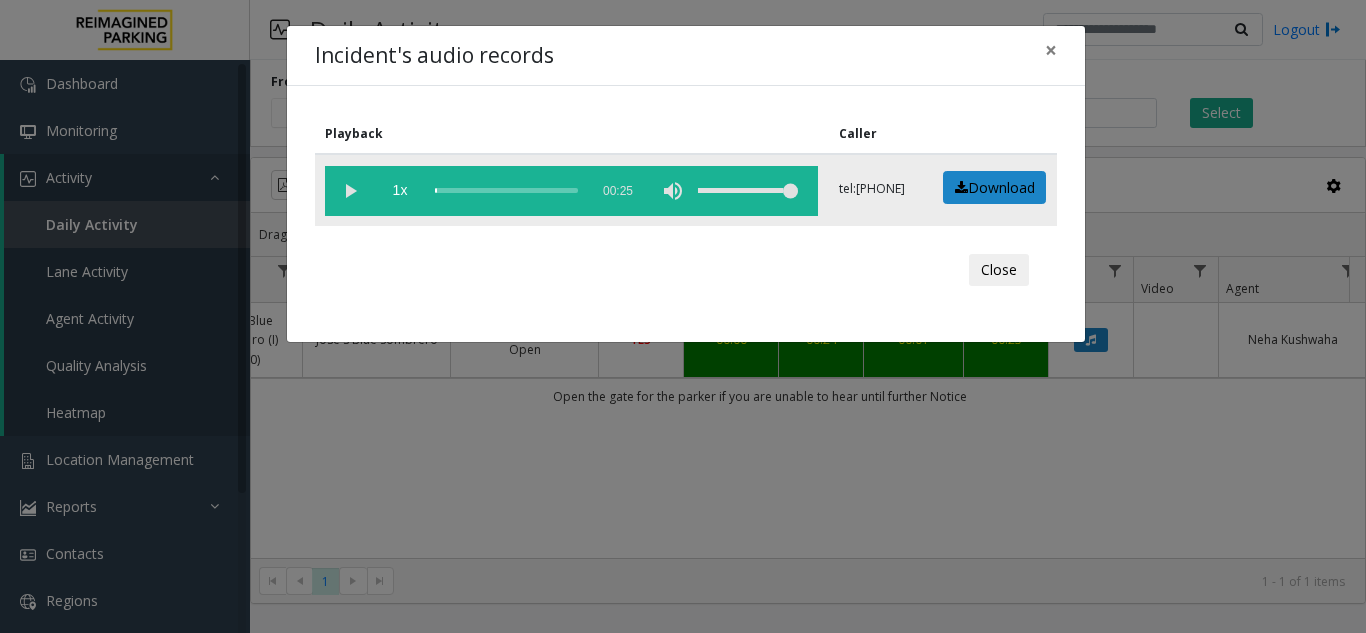 click 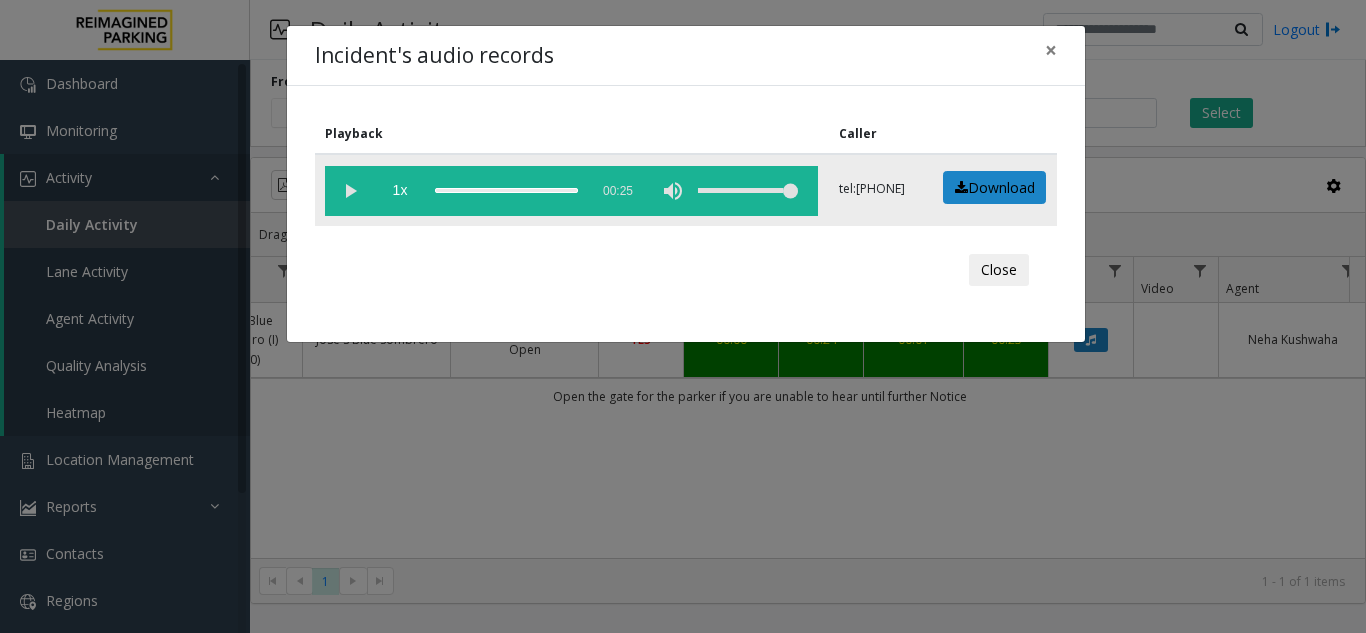 click 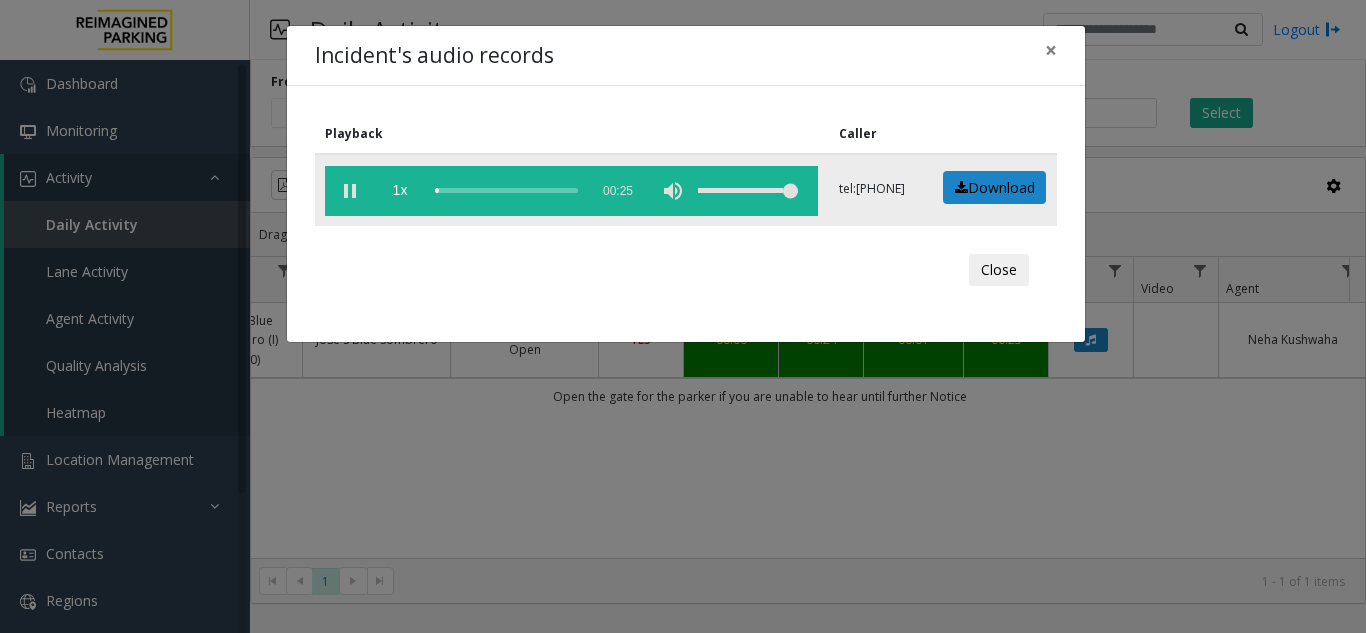click 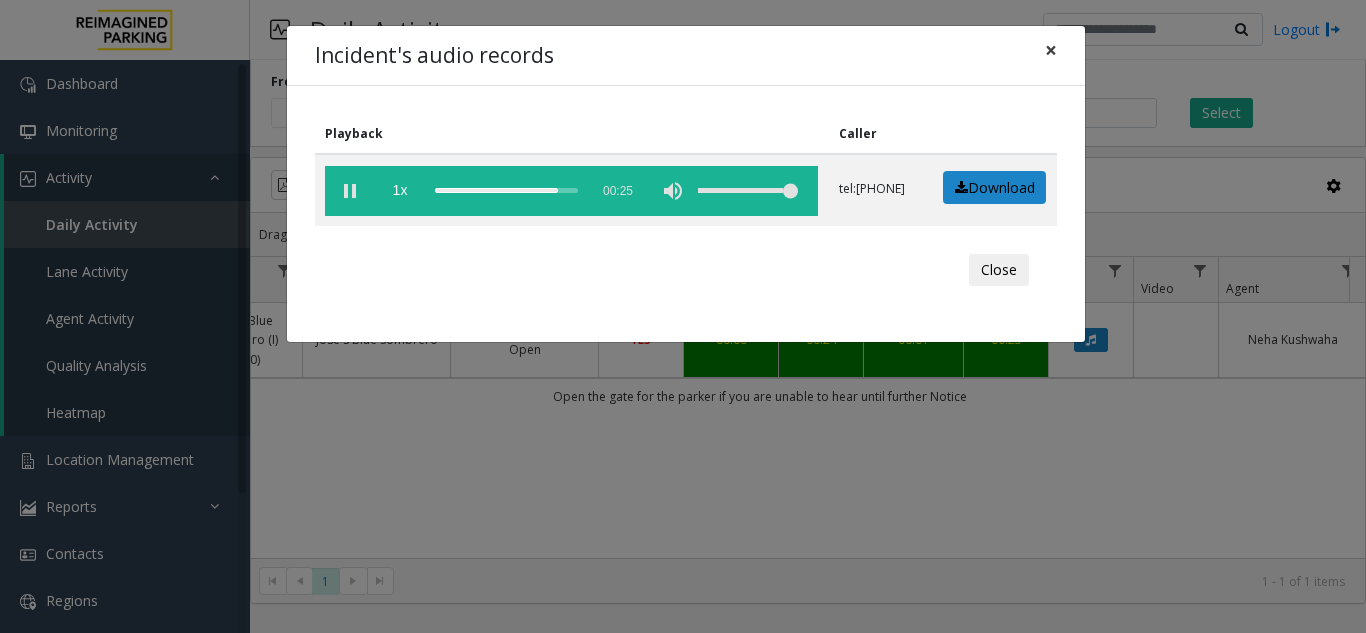 click on "×" 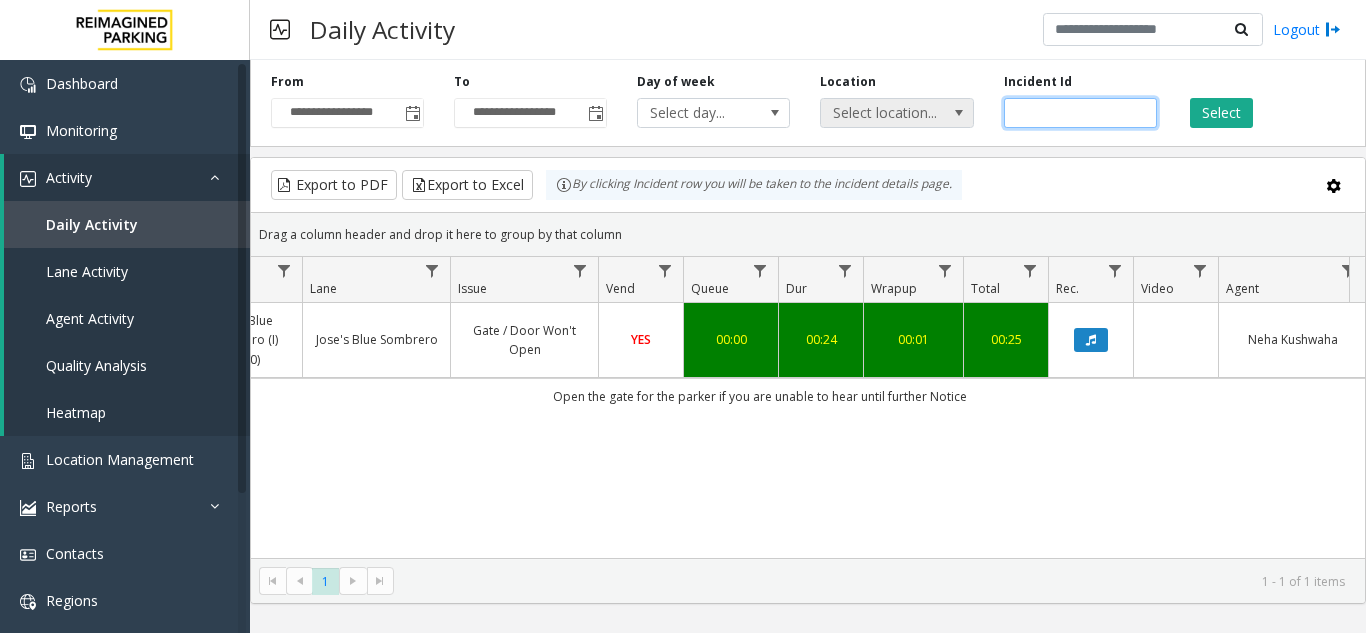click on "**********" 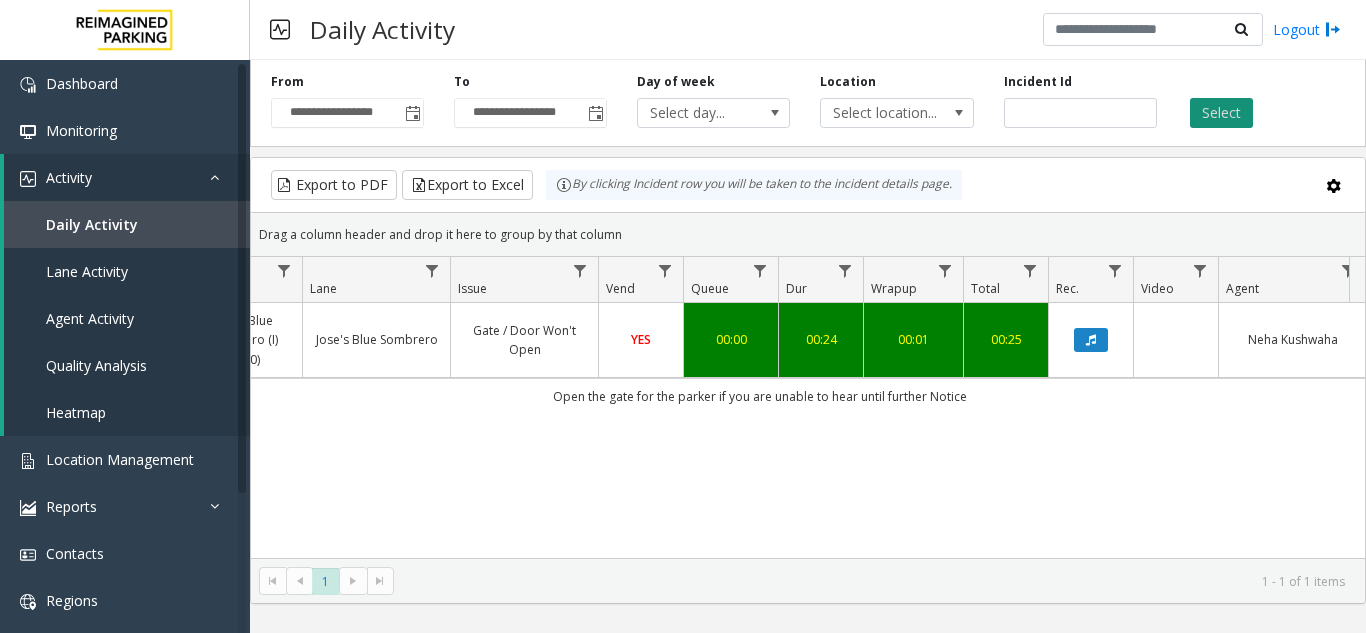 click on "Select" 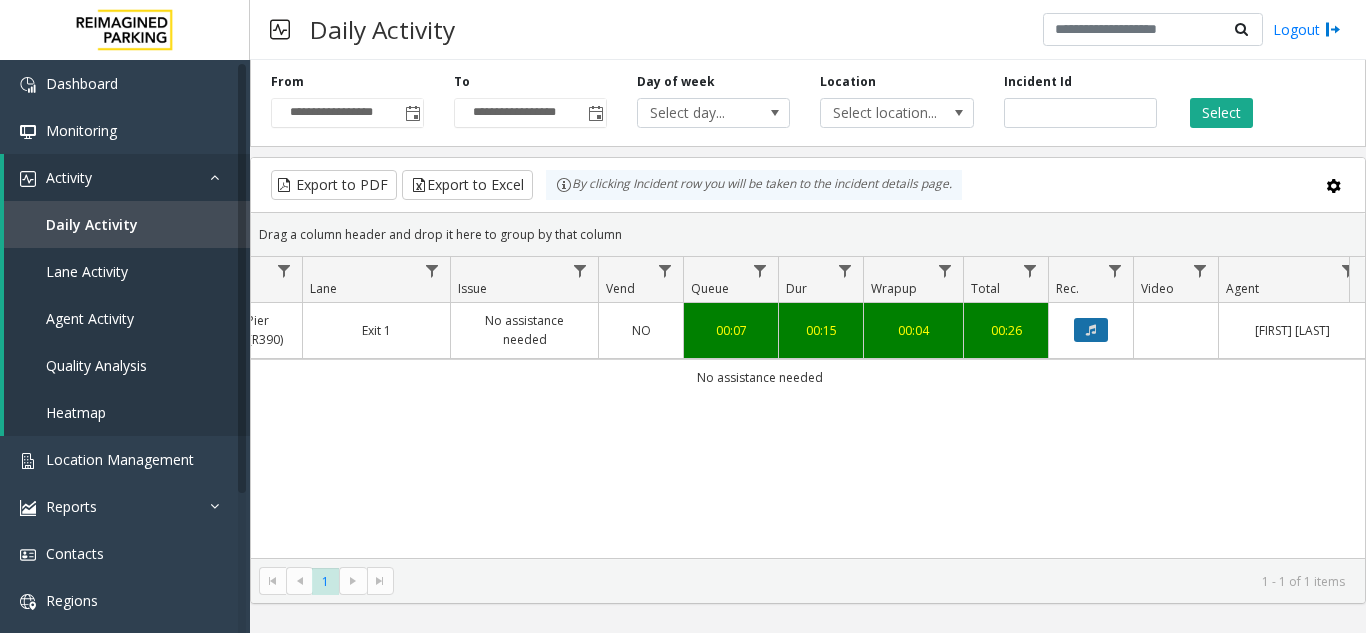 click 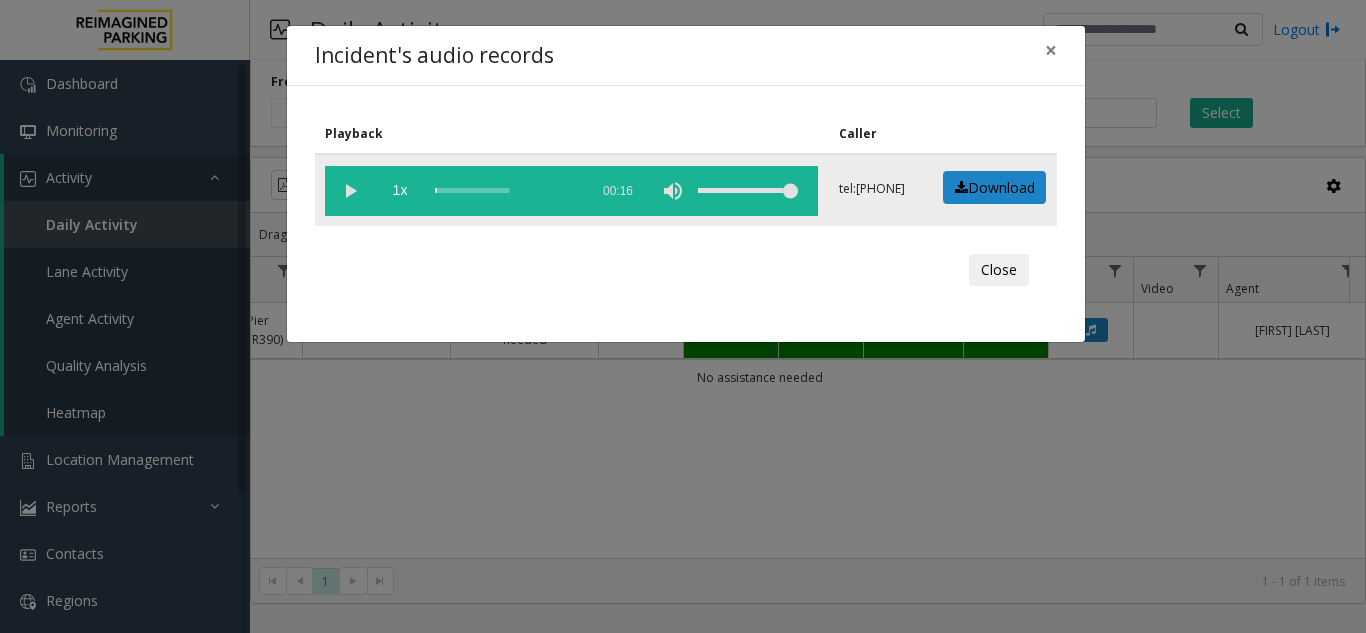 click 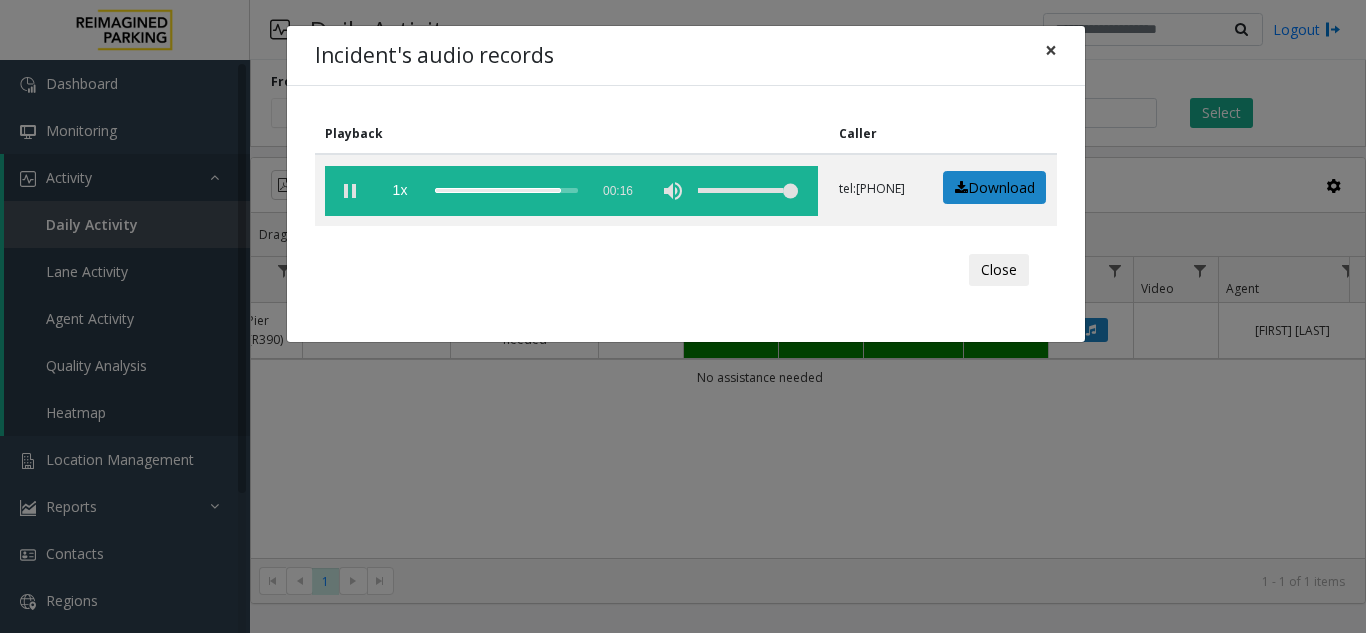 click on "×" 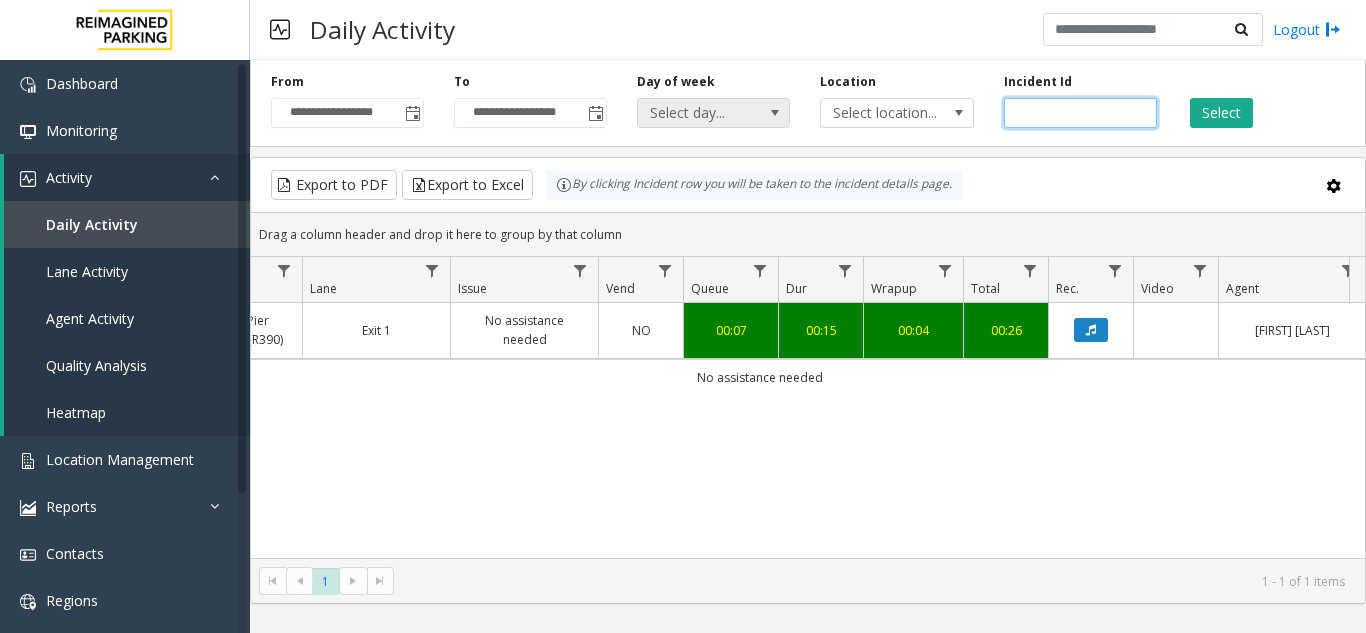 drag, startPoint x: 1083, startPoint y: 112, endPoint x: 790, endPoint y: 116, distance: 293.0273 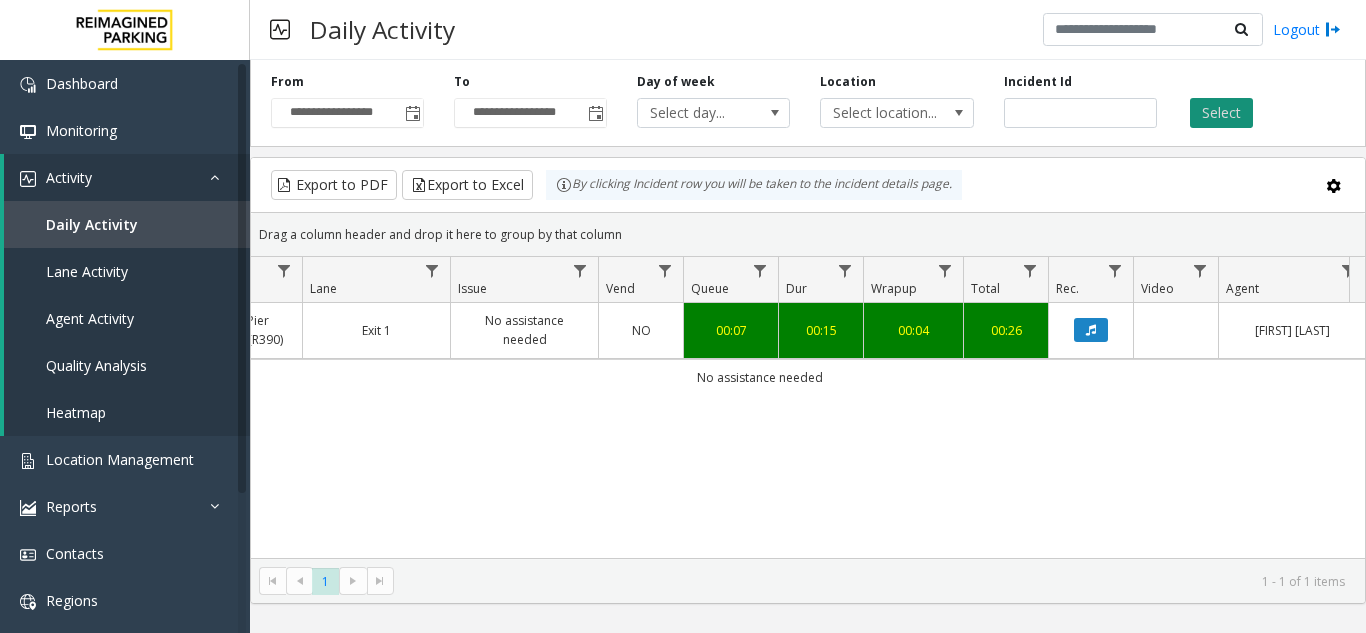 click on "Select" 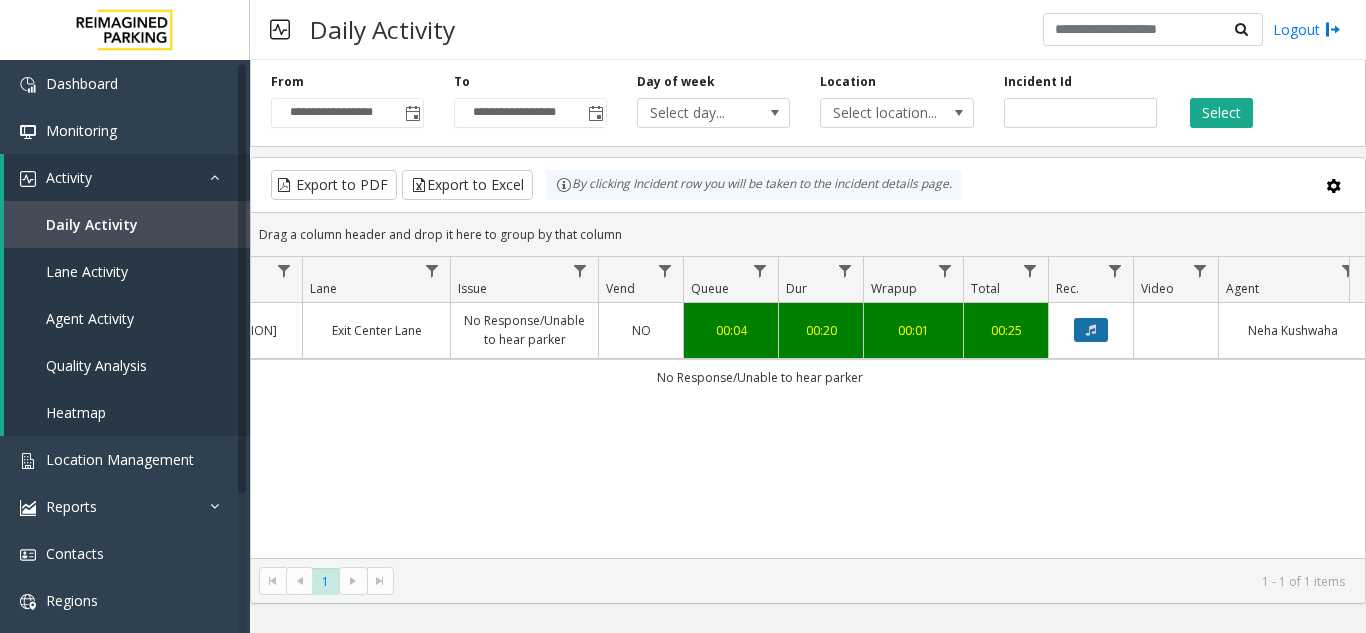 click 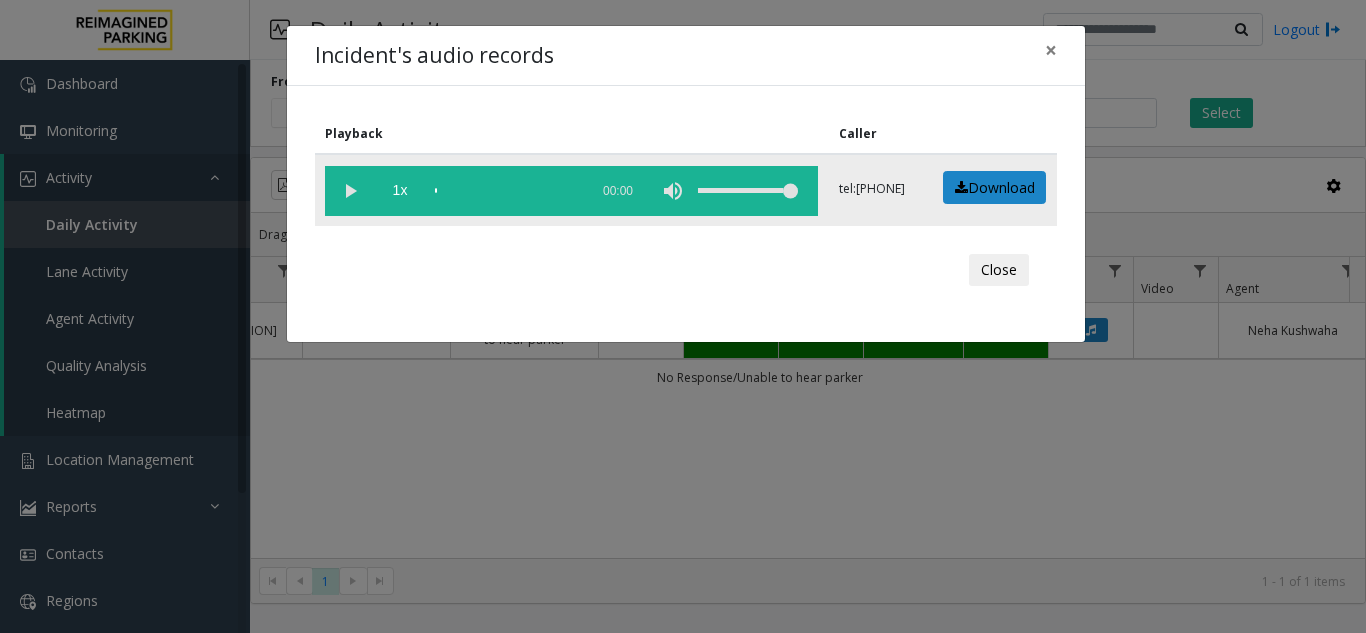 click 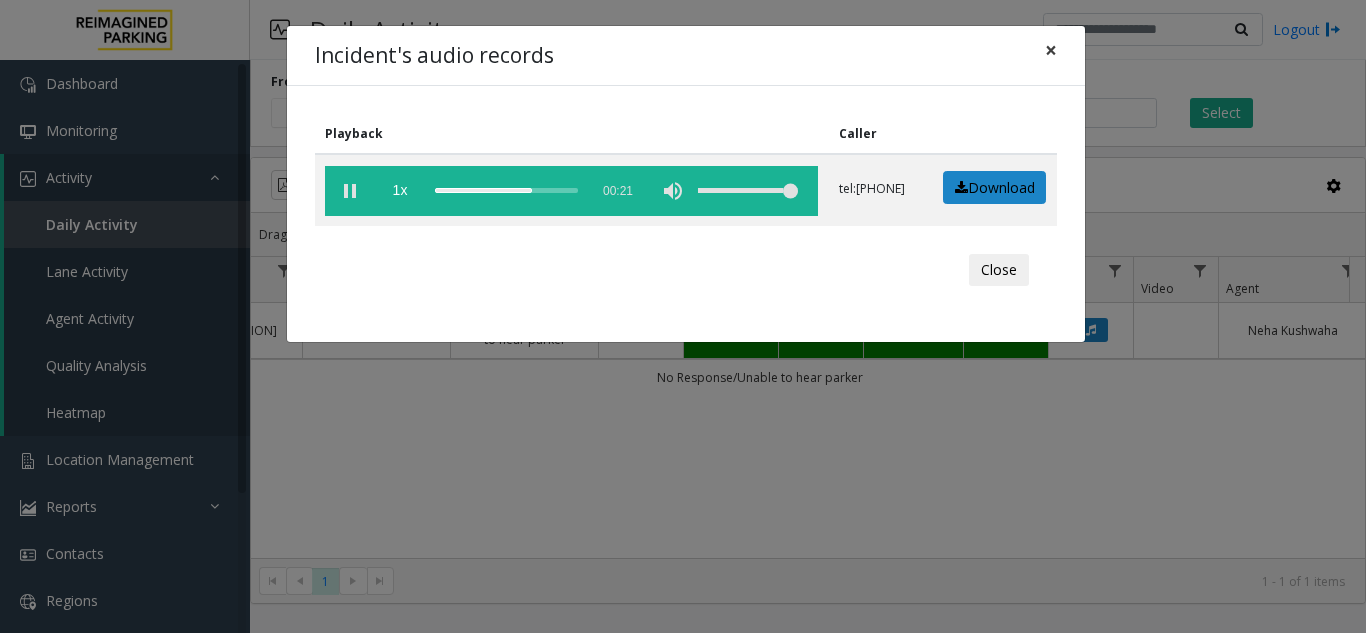 click on "×" 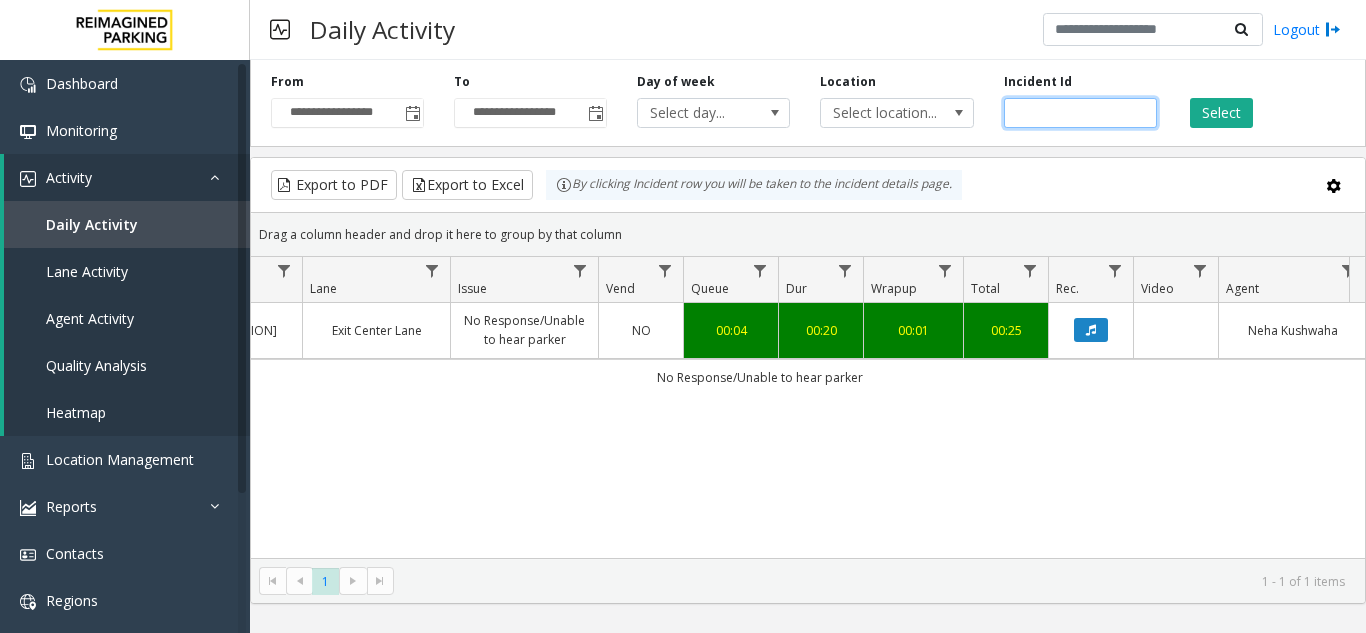 drag, startPoint x: 1080, startPoint y: 112, endPoint x: 810, endPoint y: 122, distance: 270.18512 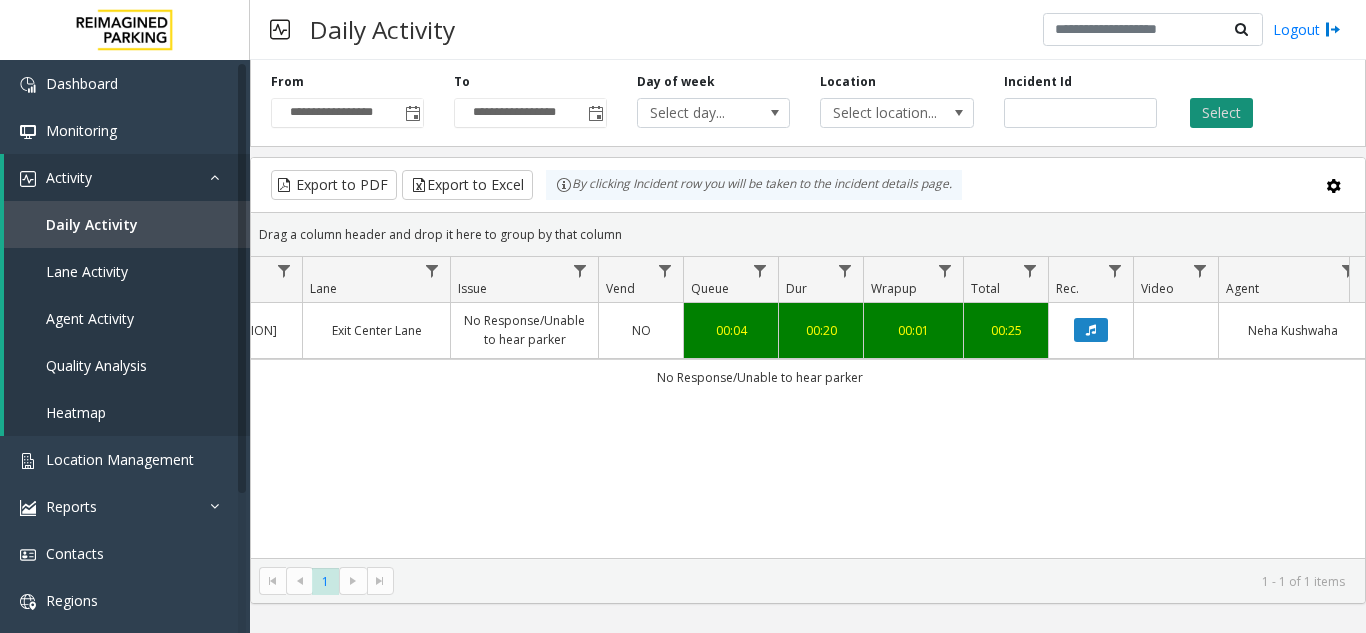 click on "Select" 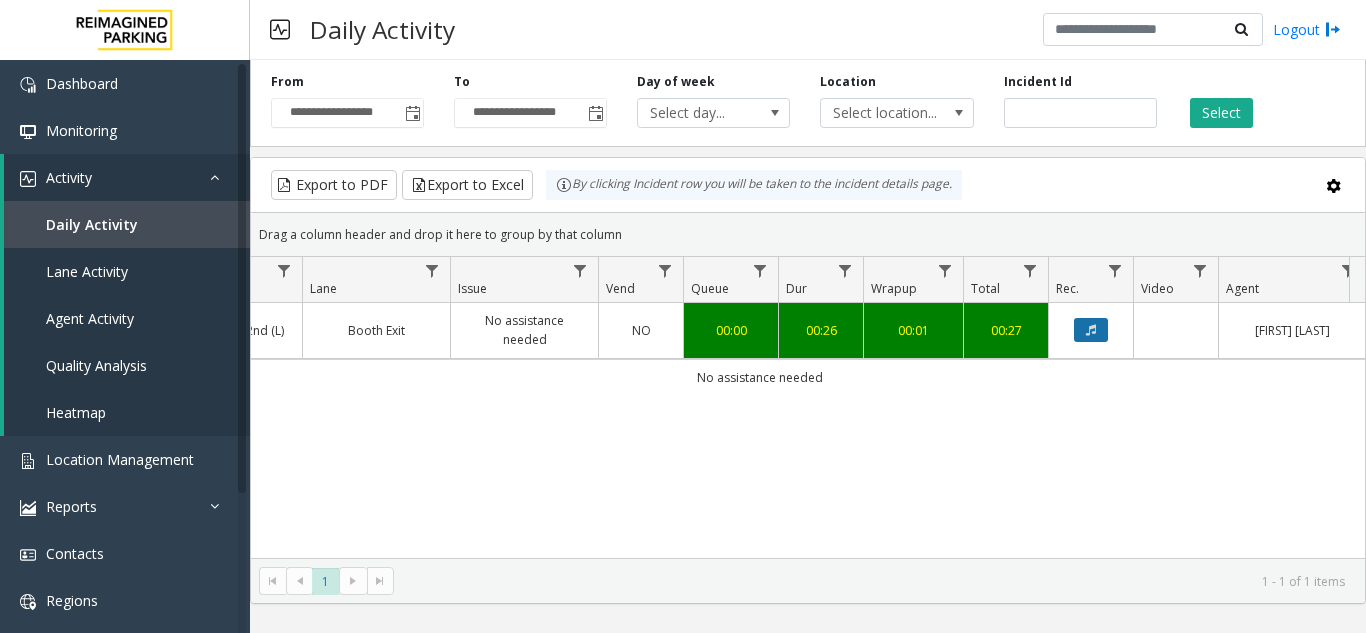 click 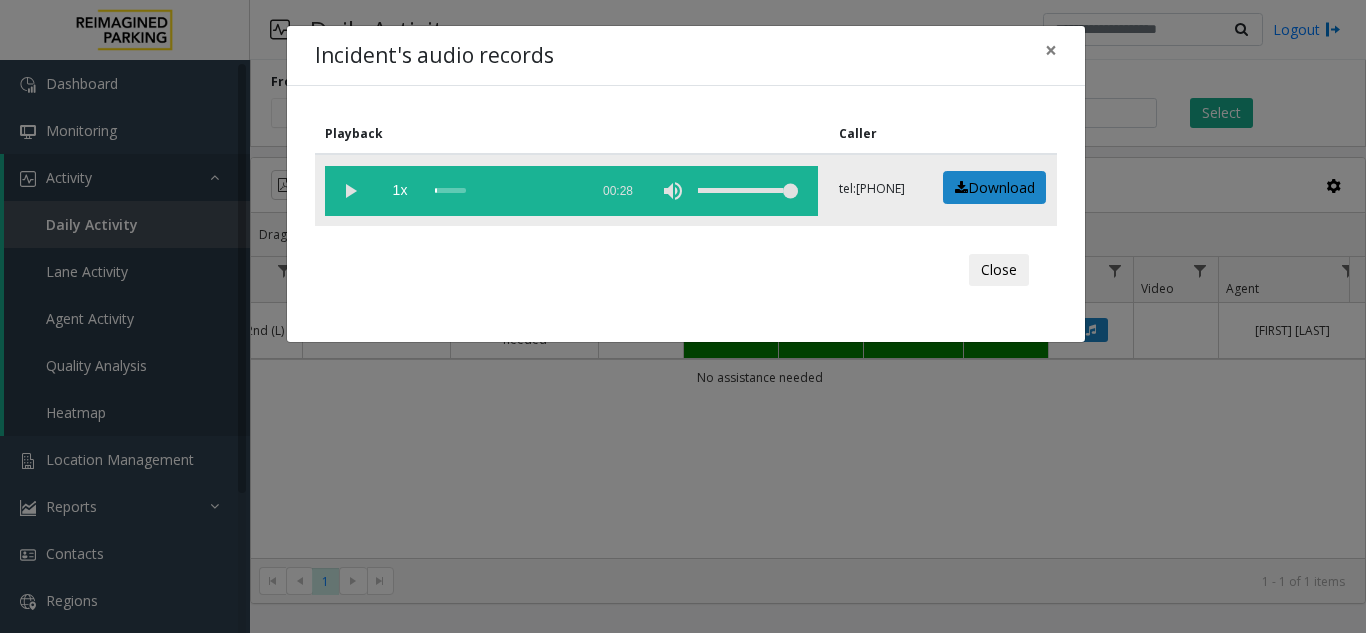 click 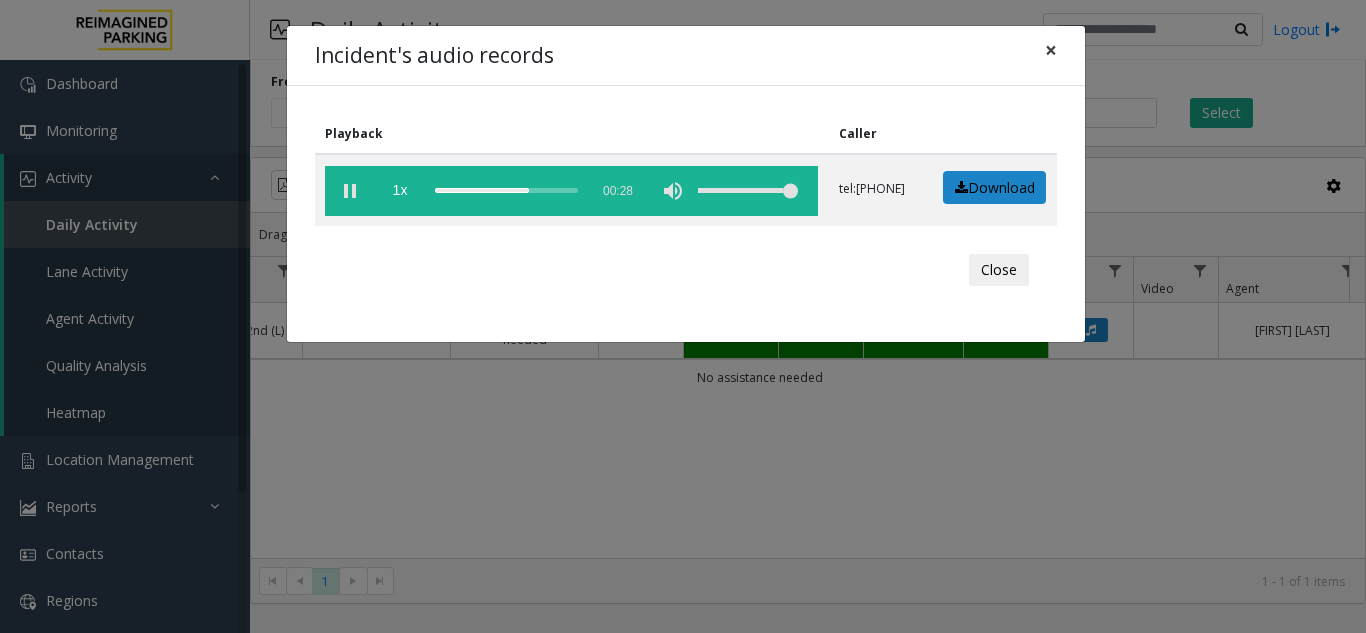 click on "×" 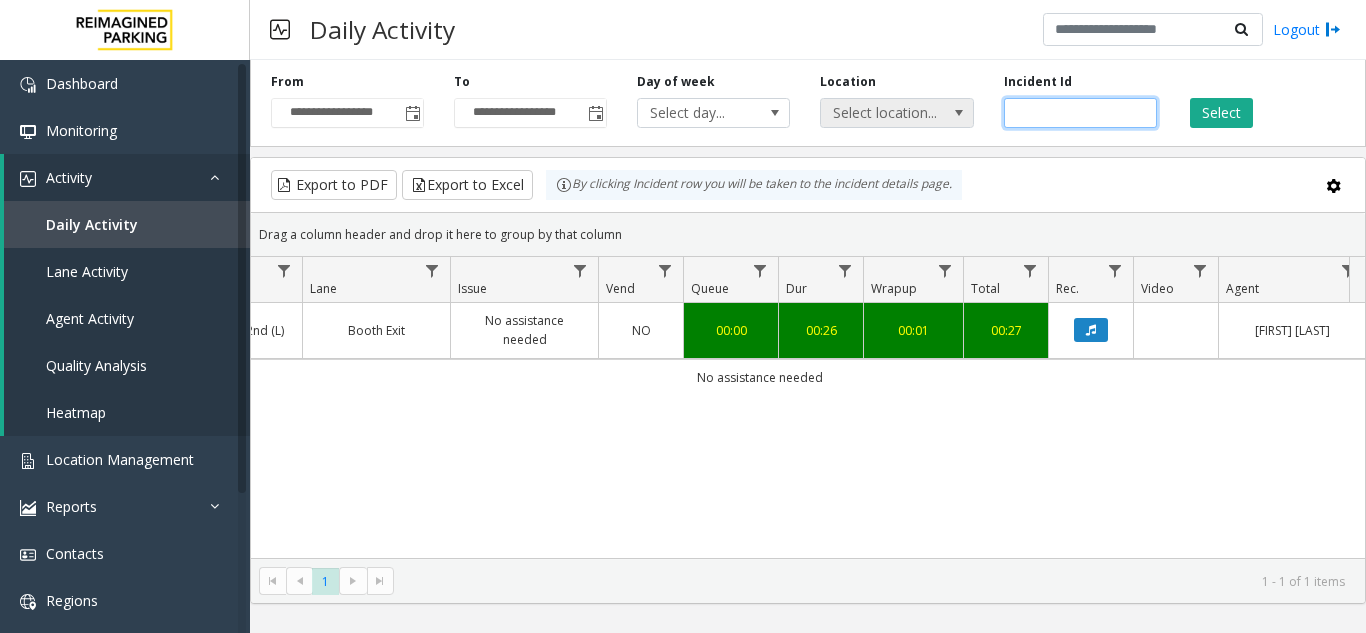 drag, startPoint x: 1078, startPoint y: 109, endPoint x: 947, endPoint y: 106, distance: 131.03435 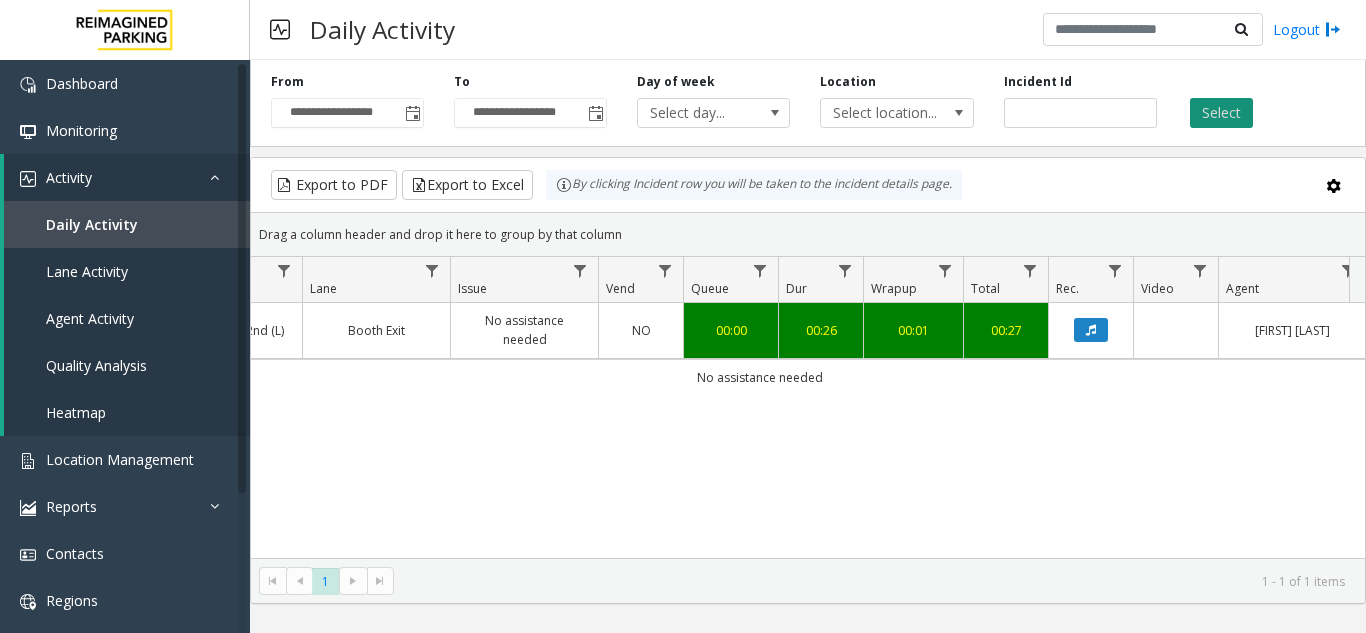 click on "Select" 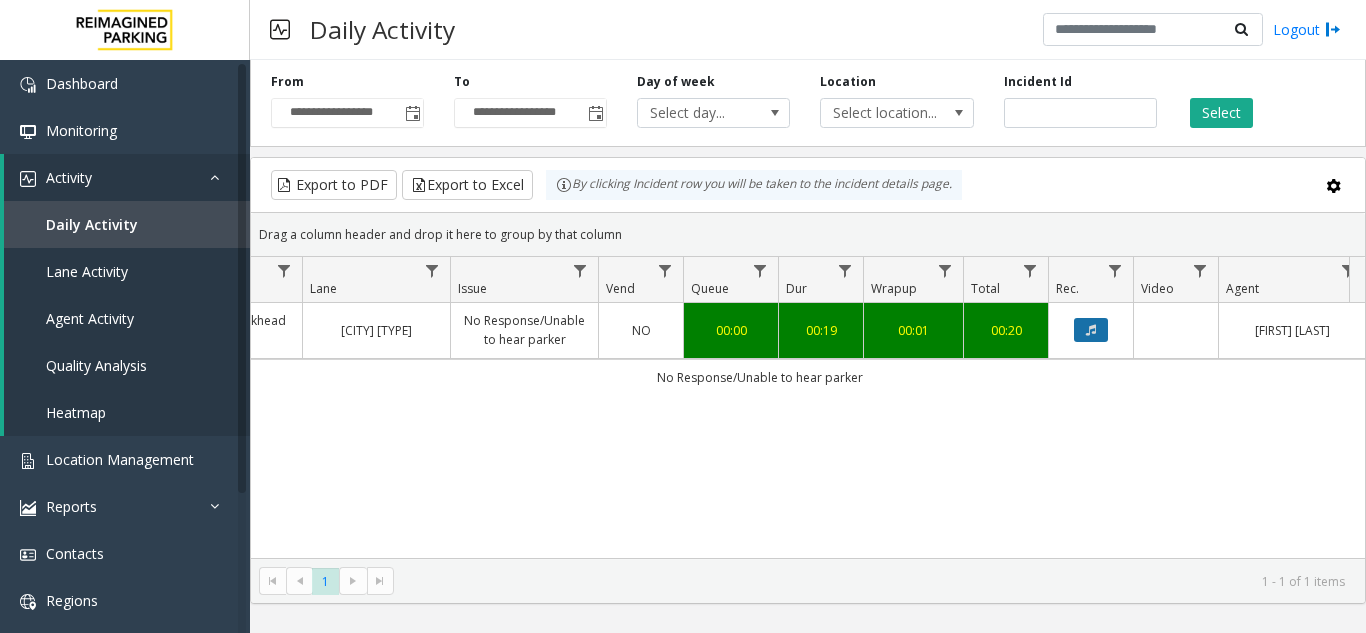 click 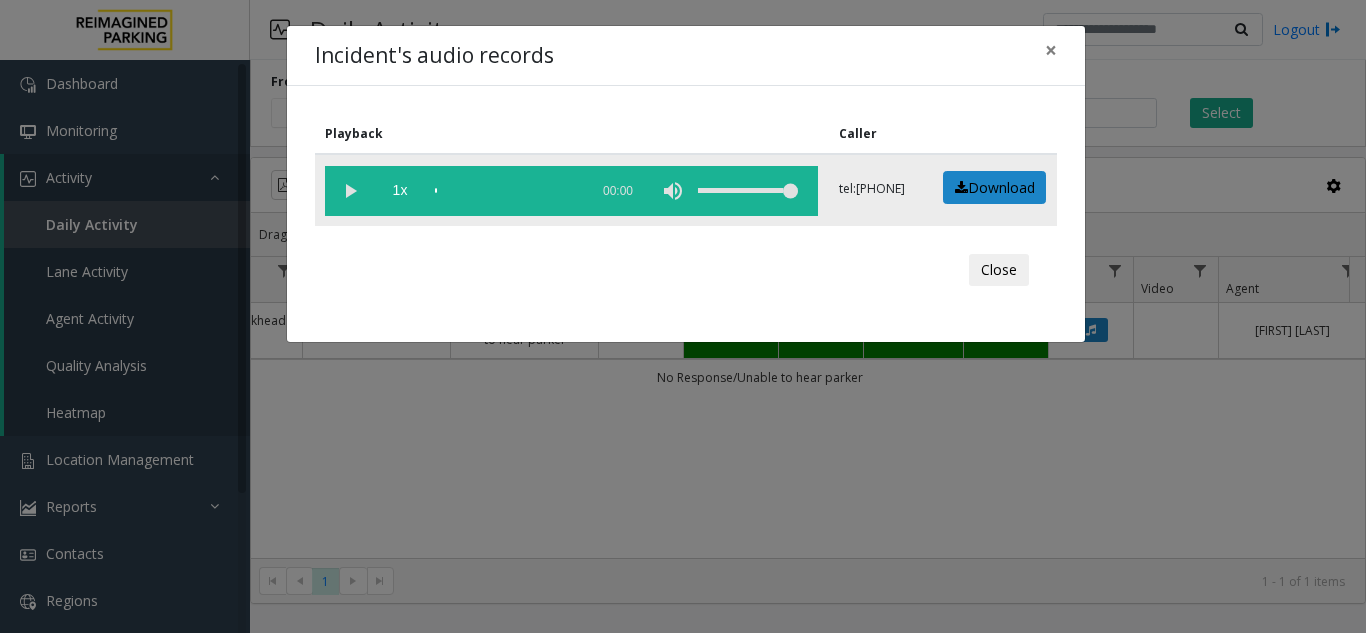click 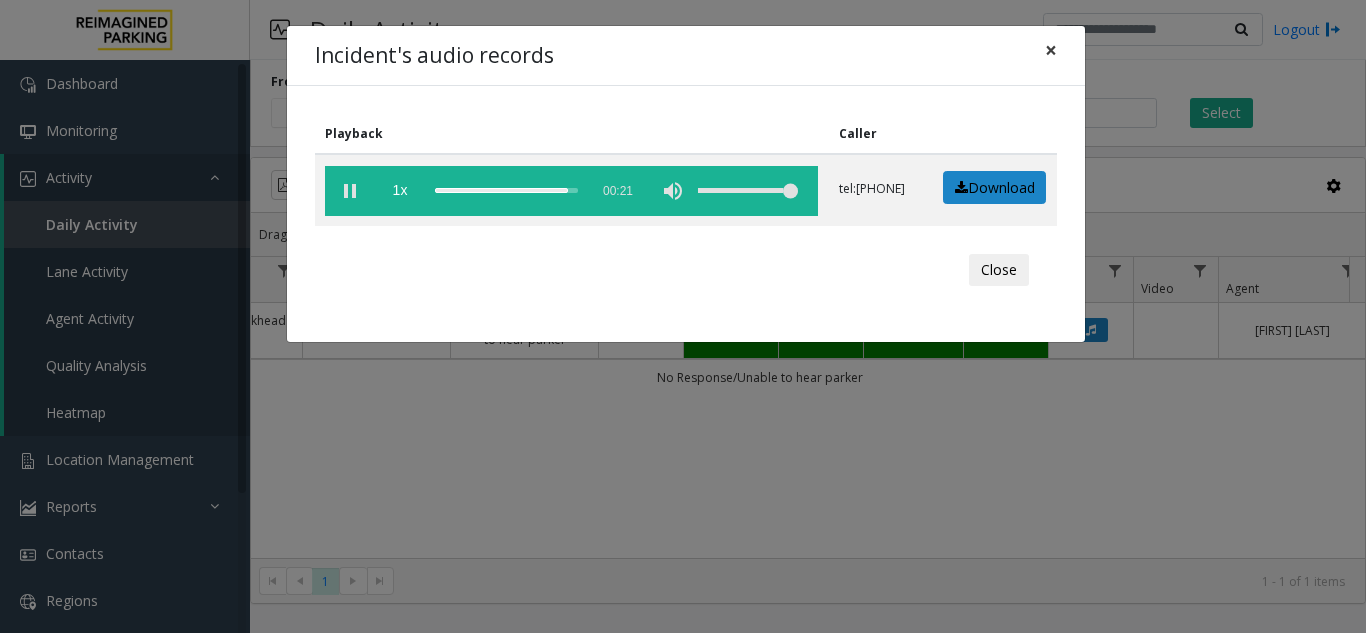click on "×" 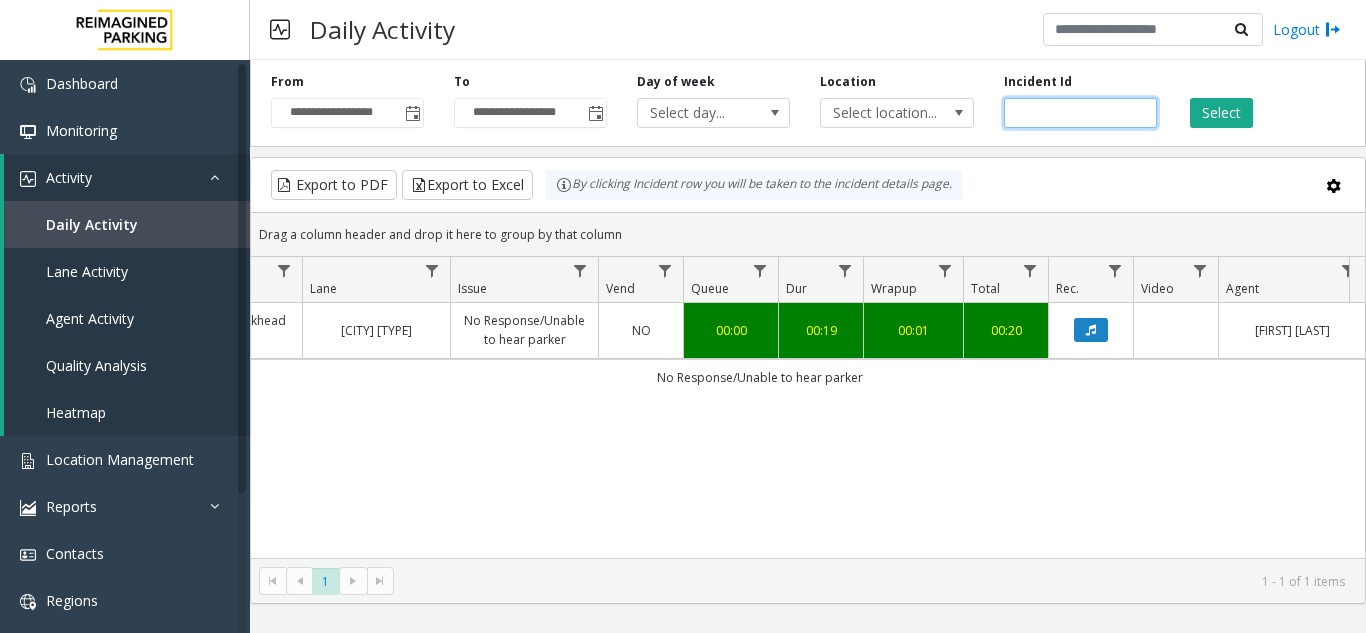 drag, startPoint x: 1071, startPoint y: 99, endPoint x: 291, endPoint y: 213, distance: 788.28674 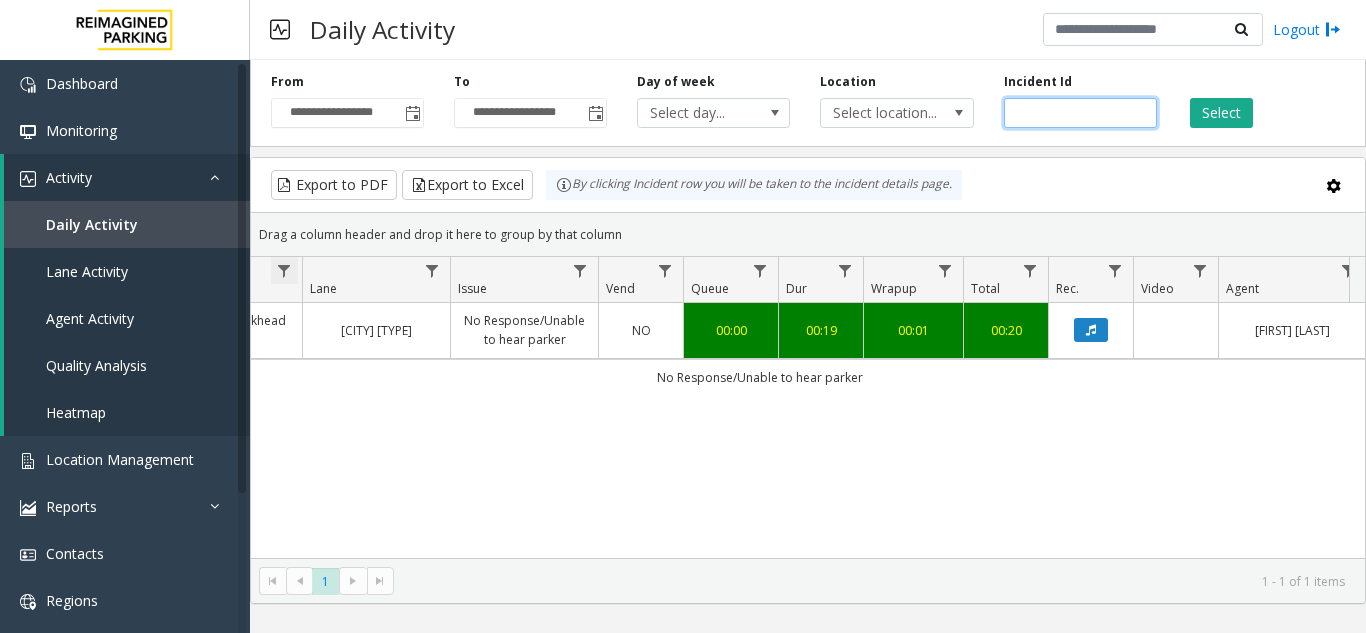 paste 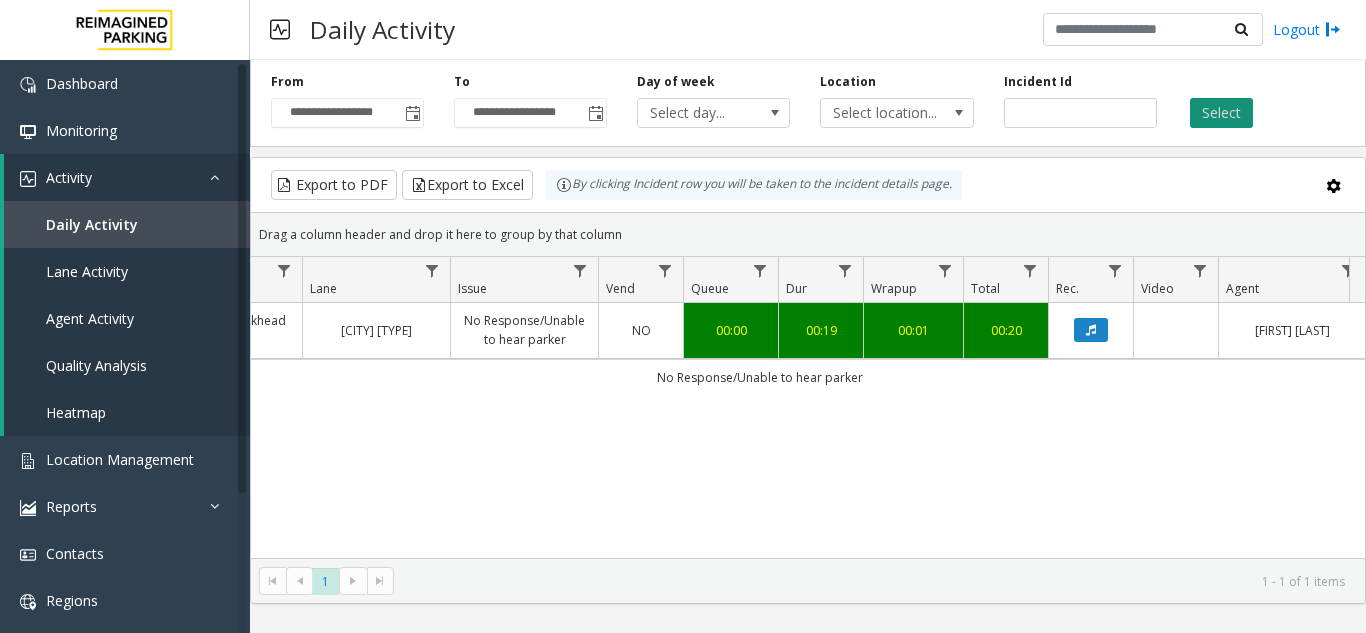 click on "Select" 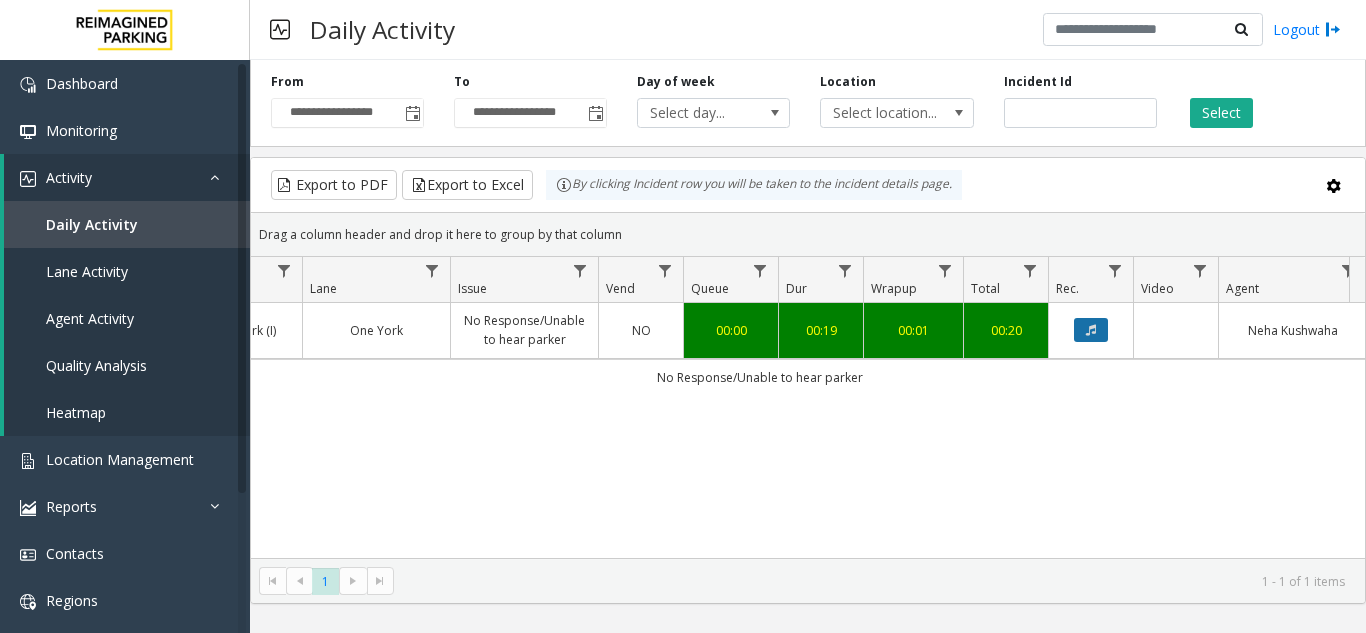 click 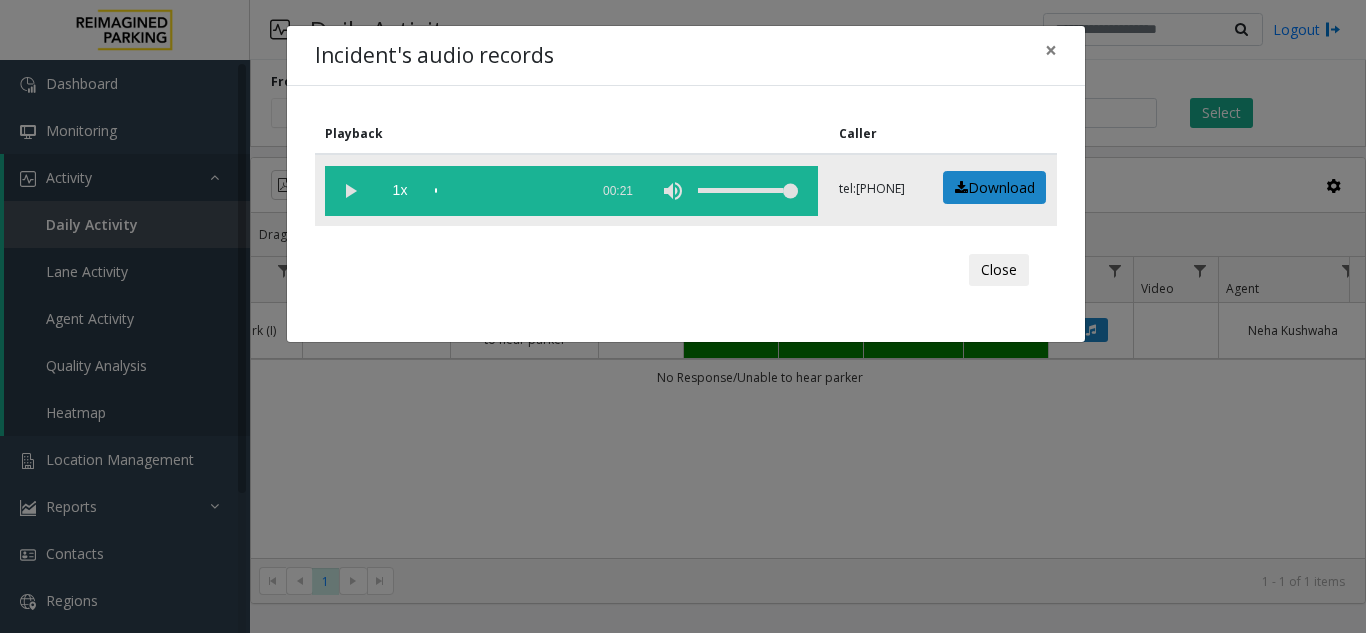 click 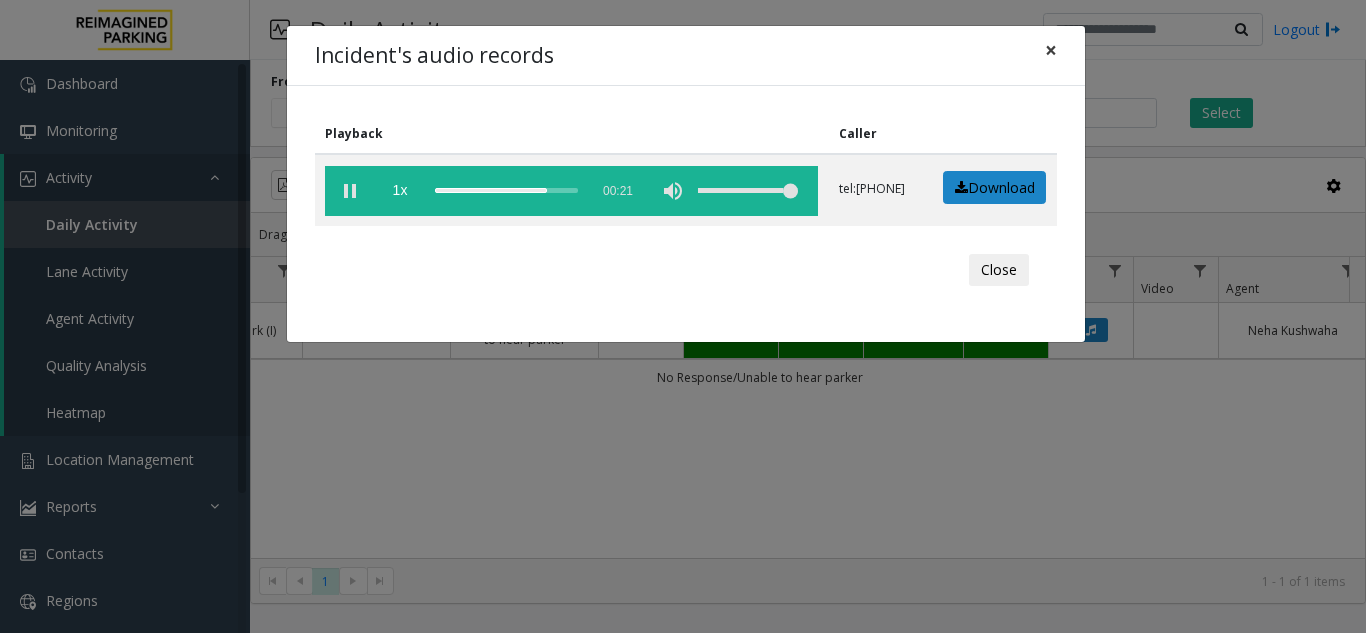 click on "×" 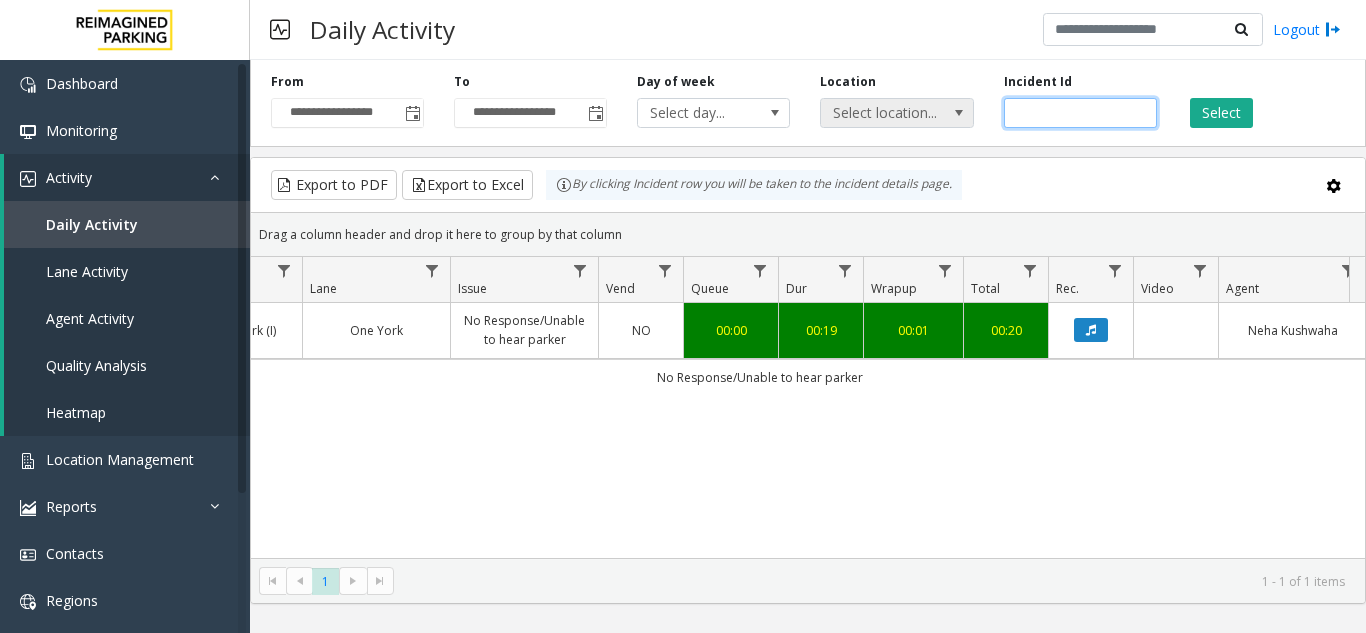 drag, startPoint x: 961, startPoint y: 111, endPoint x: 948, endPoint y: 111, distance: 13 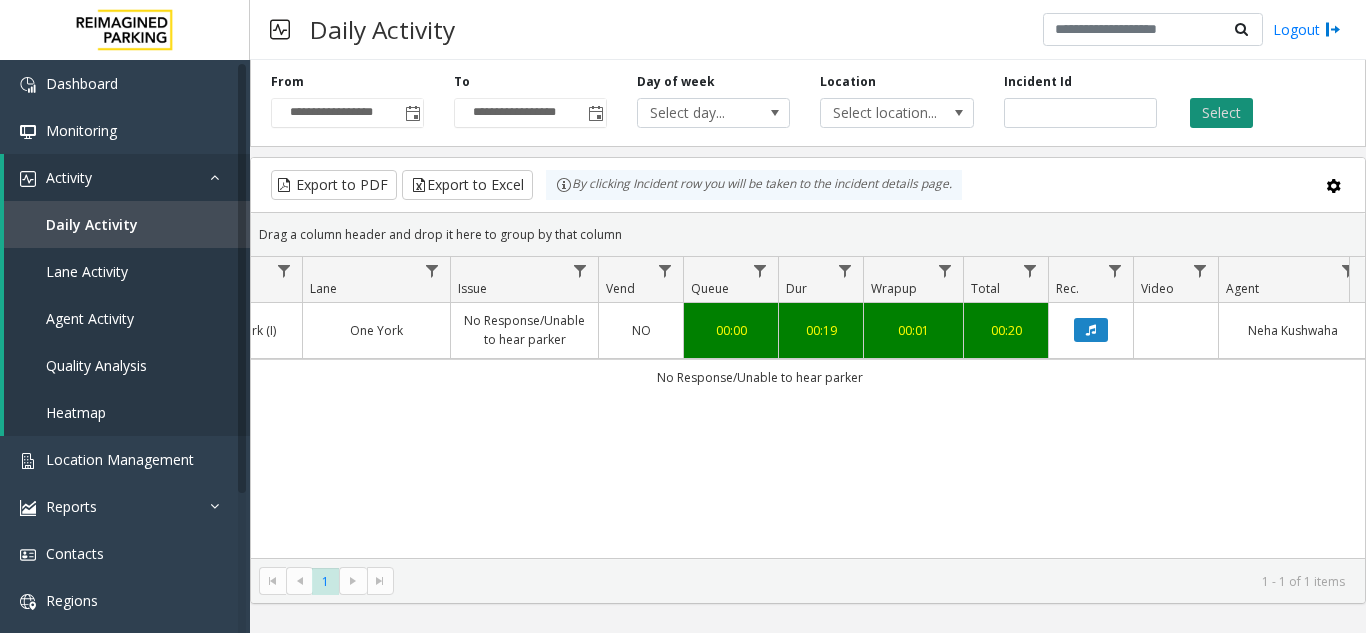 click on "Select" 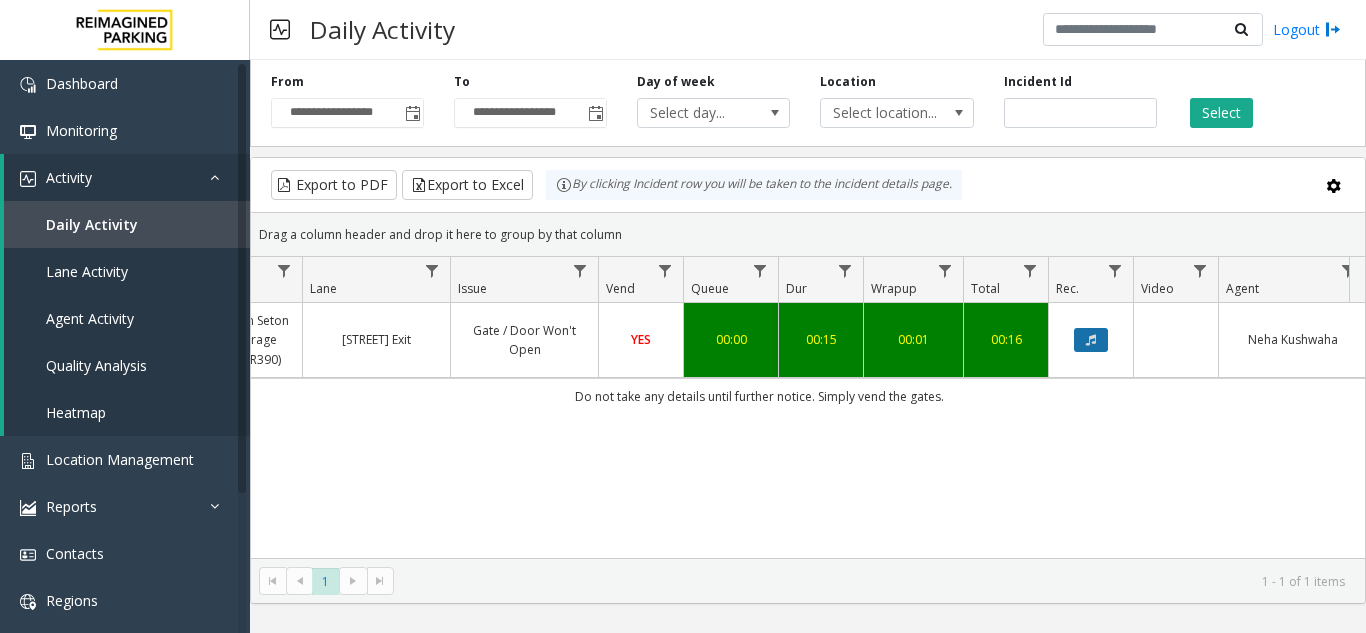 click 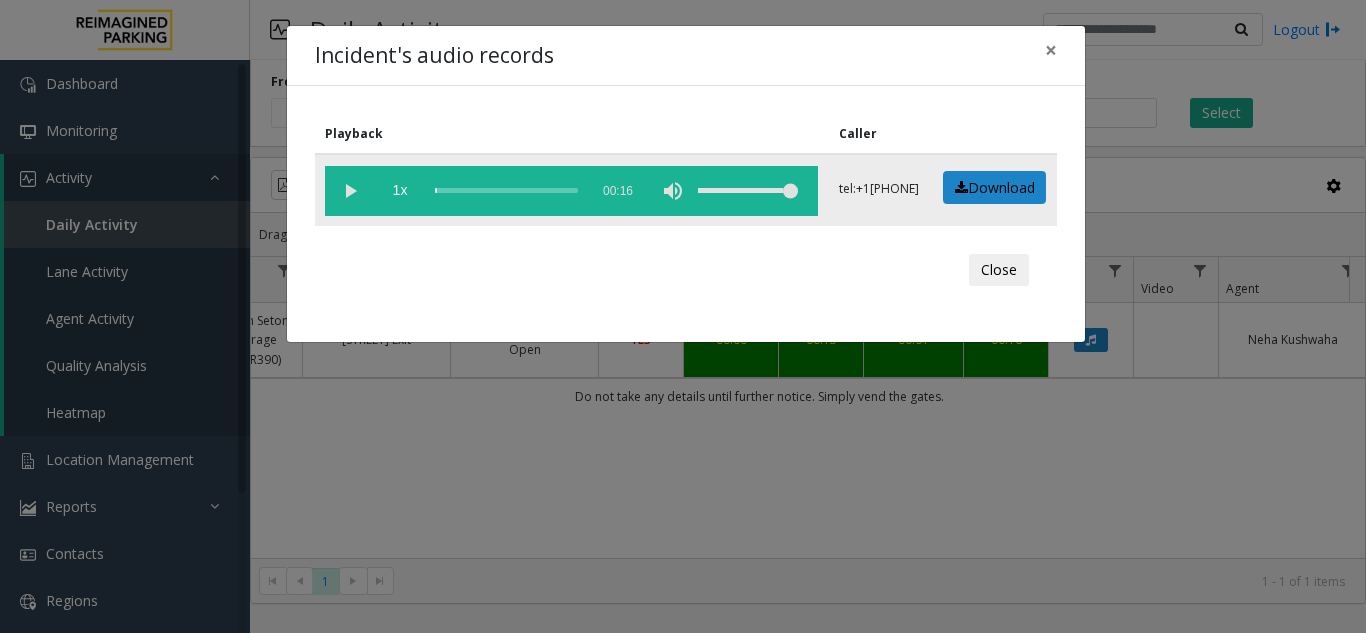click 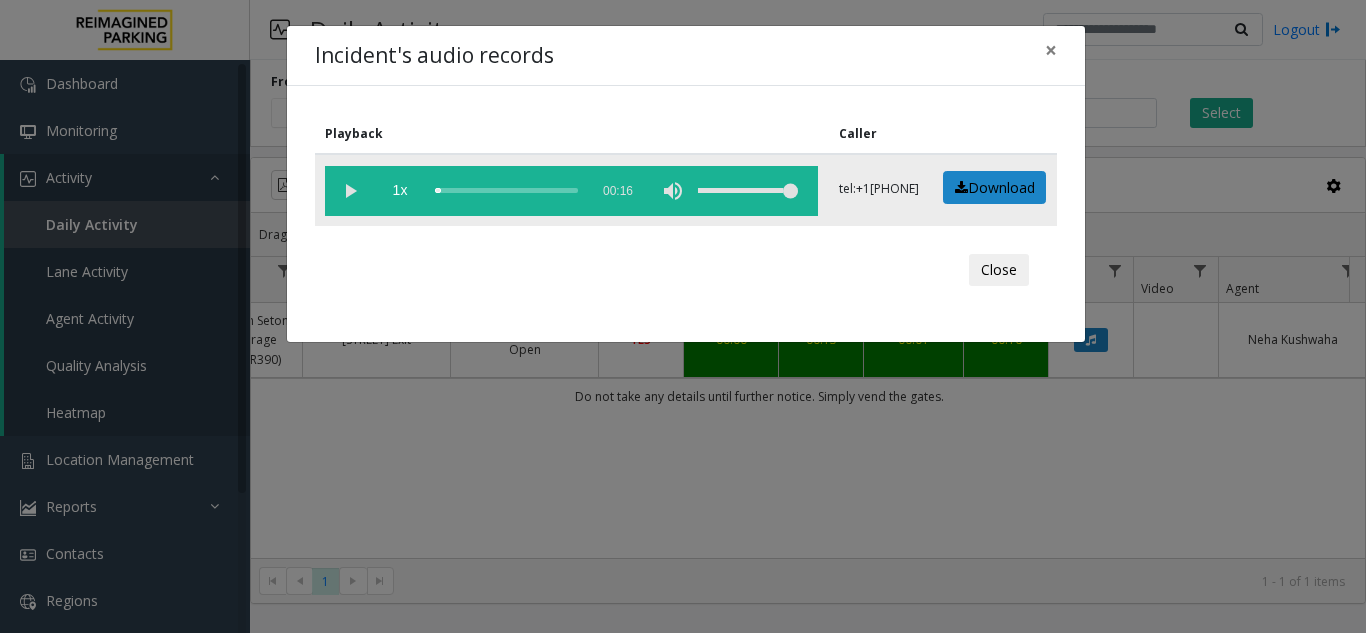 click 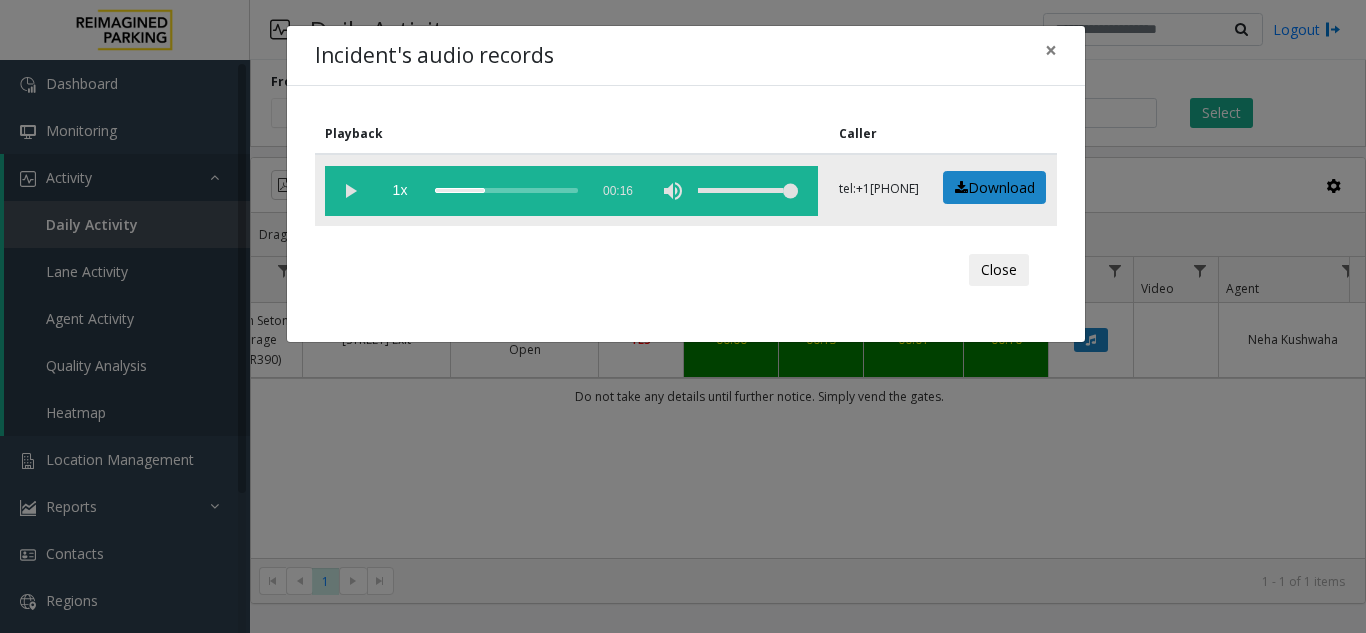 click 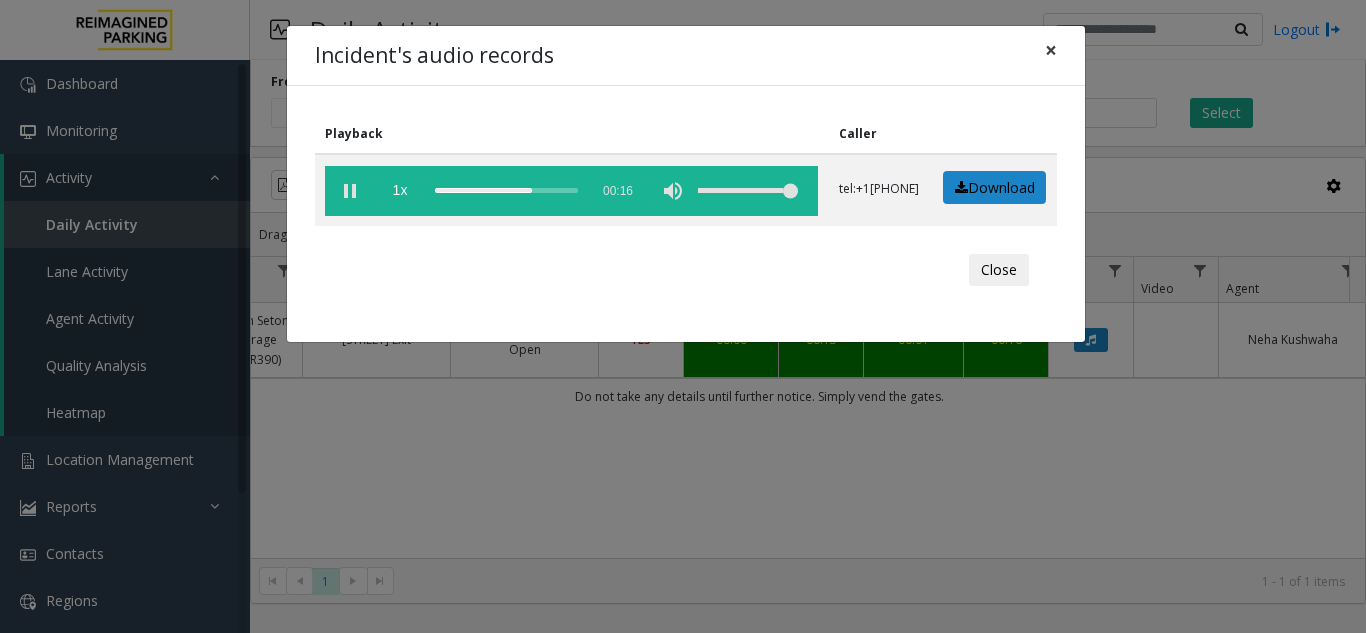 click on "×" 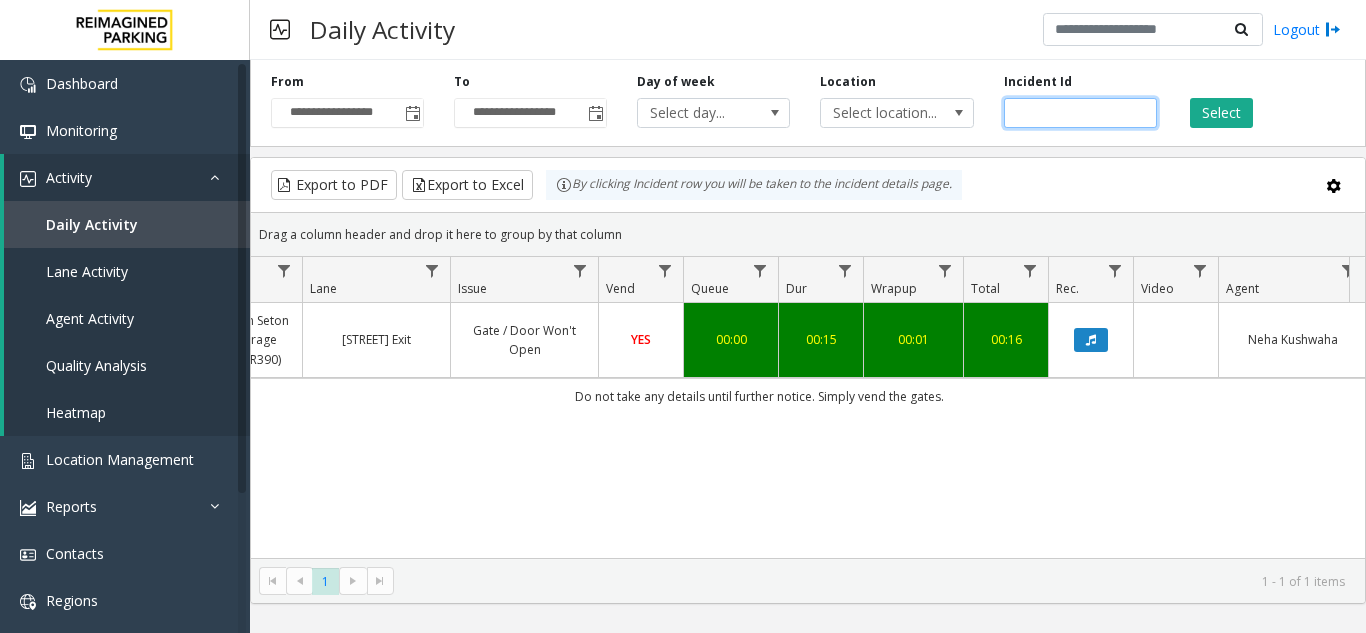 drag, startPoint x: 944, startPoint y: 114, endPoint x: 809, endPoint y: 122, distance: 135.23683 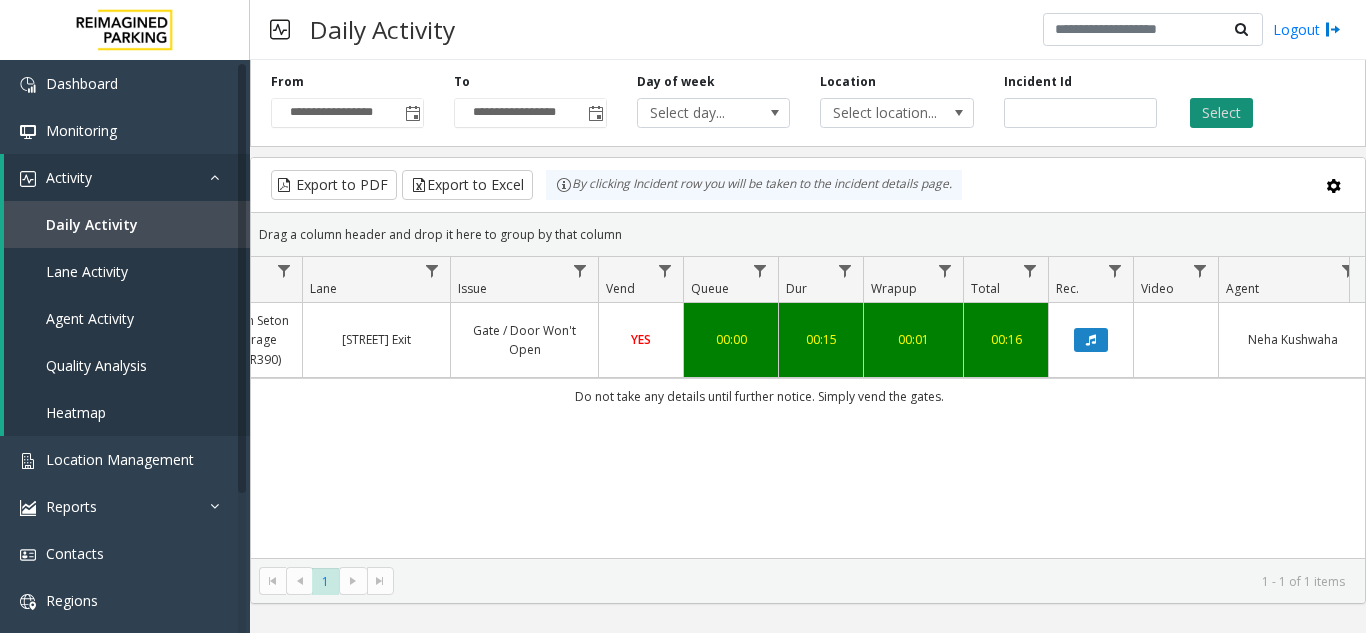click on "Select" 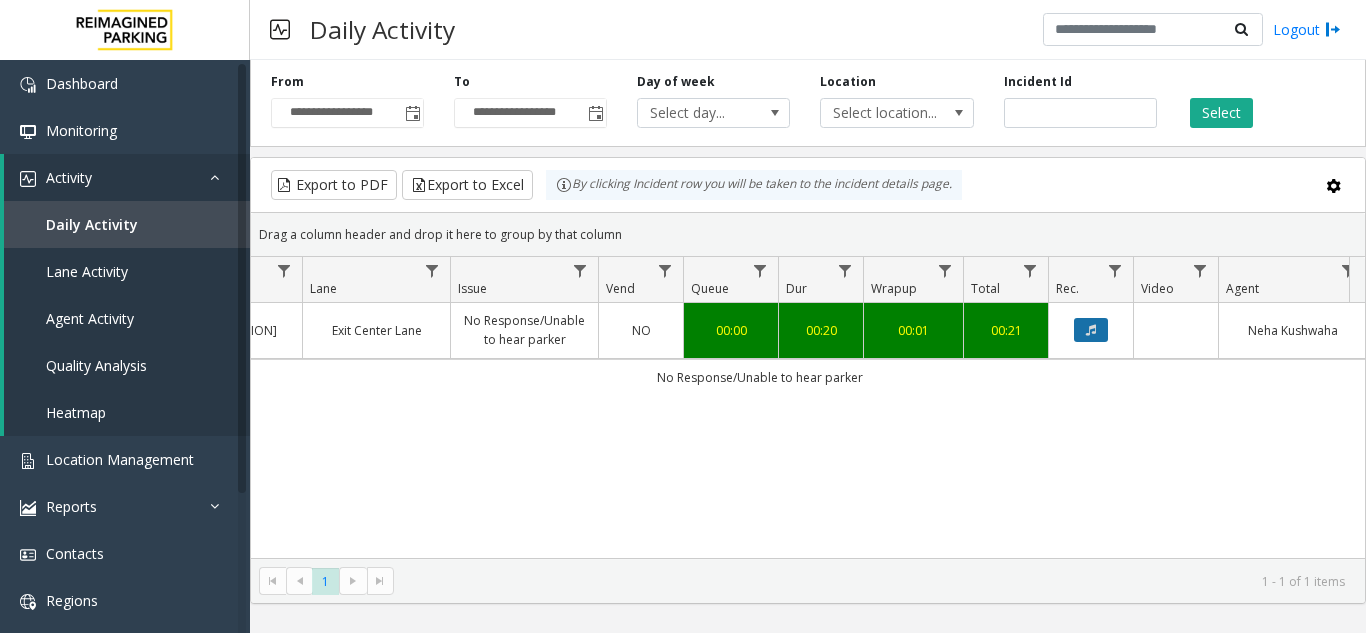 click 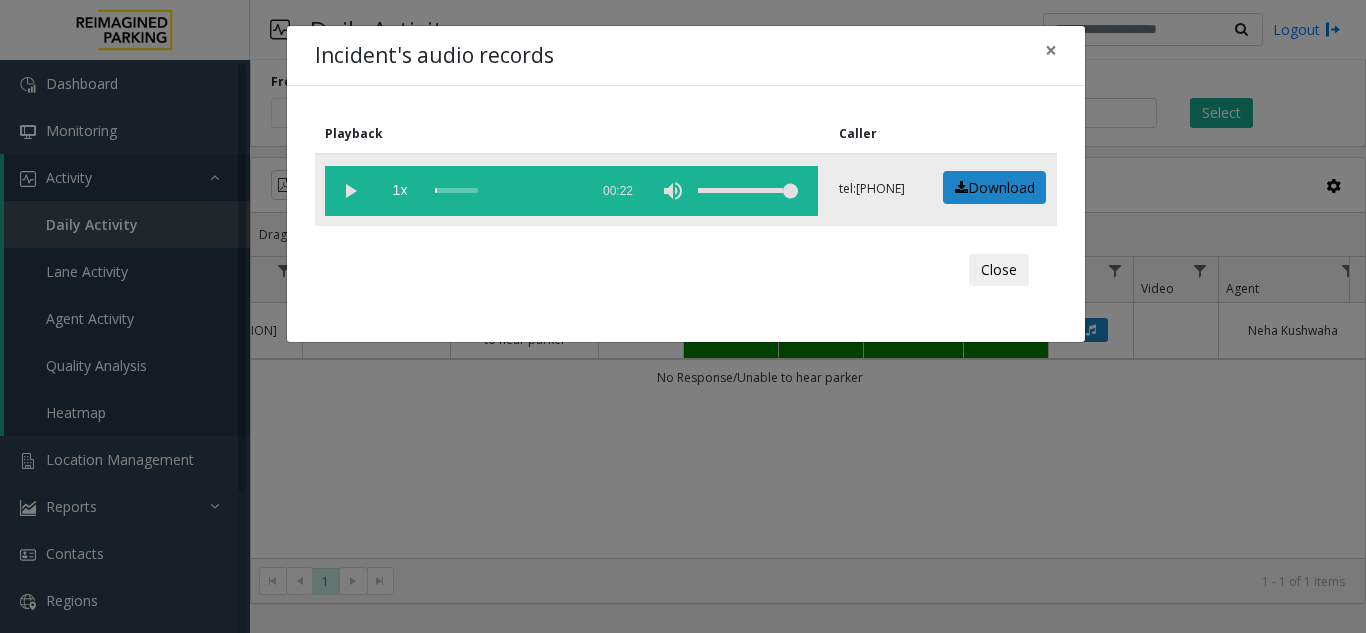 click 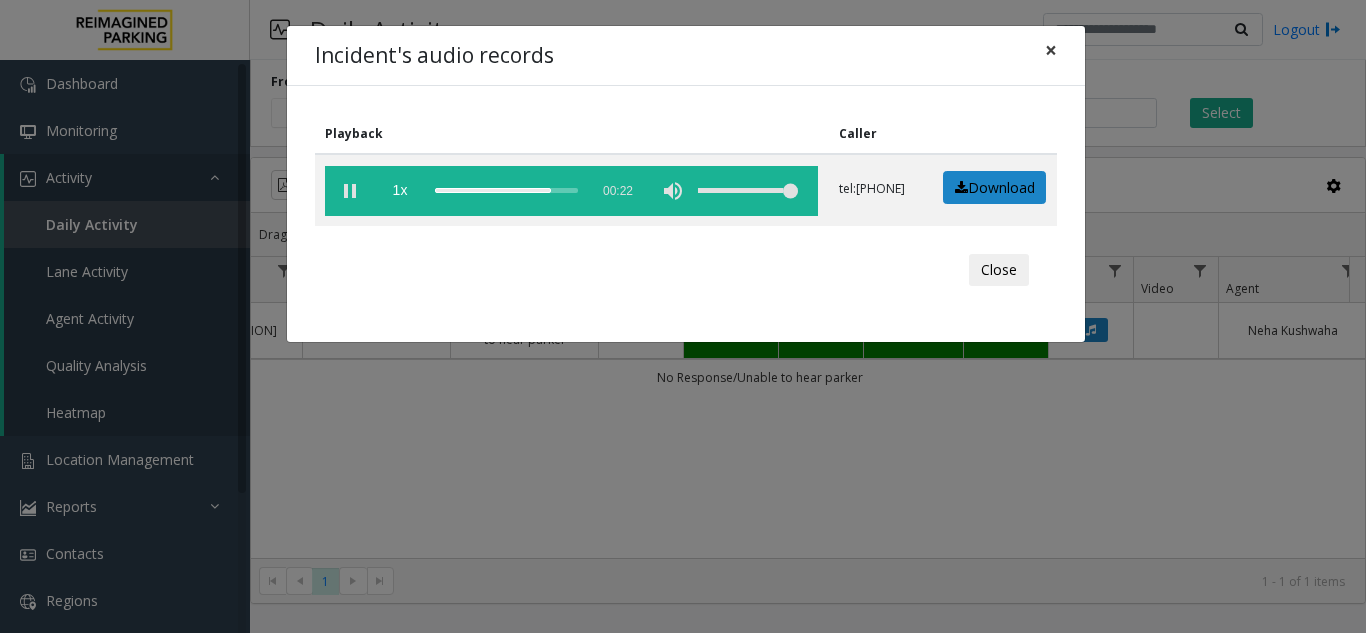 click on "×" 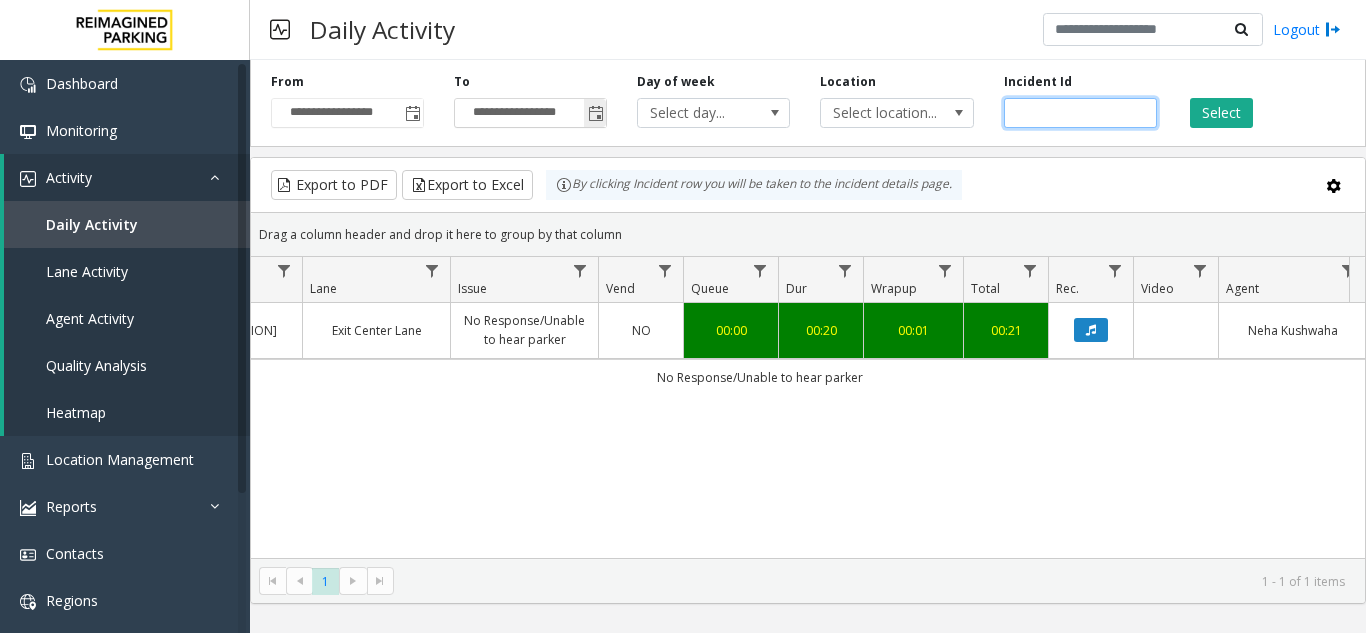 drag, startPoint x: 1074, startPoint y: 109, endPoint x: 500, endPoint y: 124, distance: 574.196 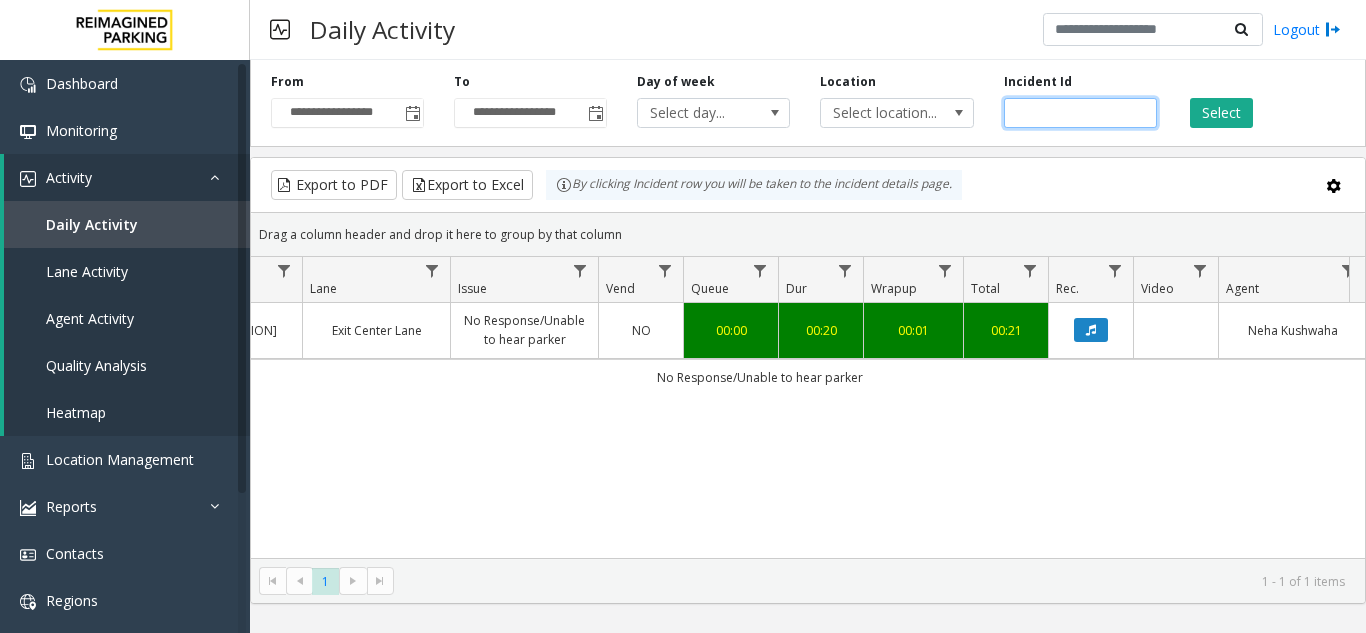 paste 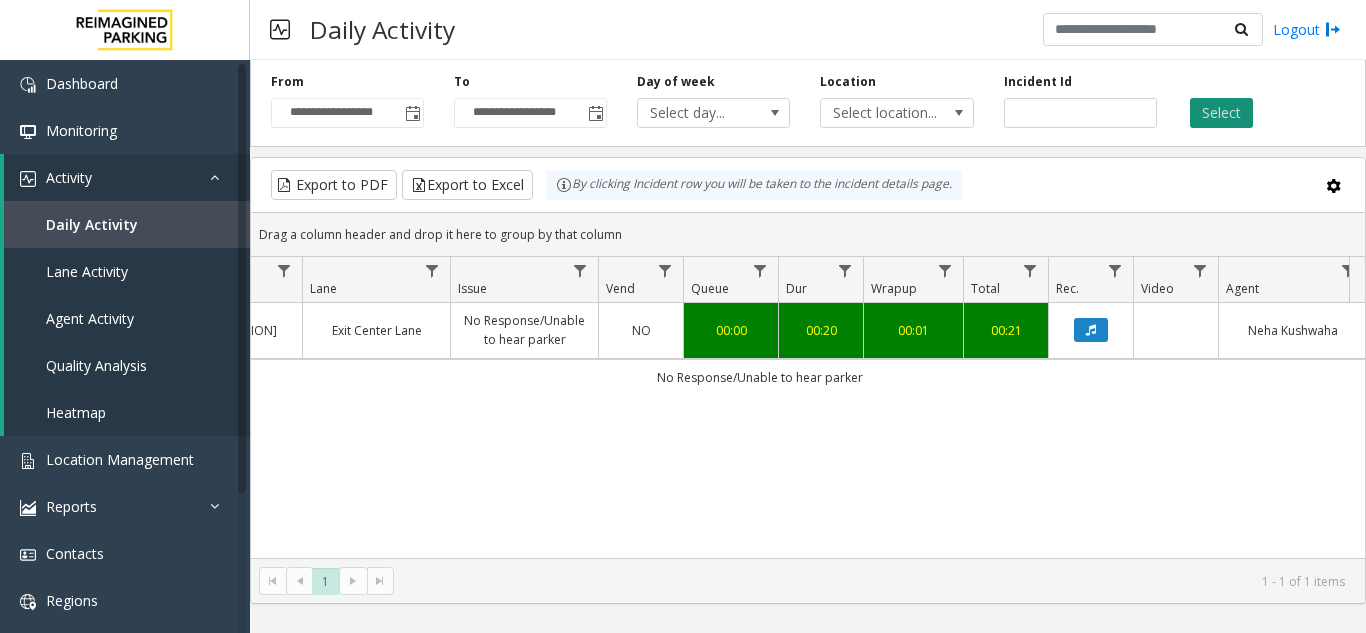 click on "Select" 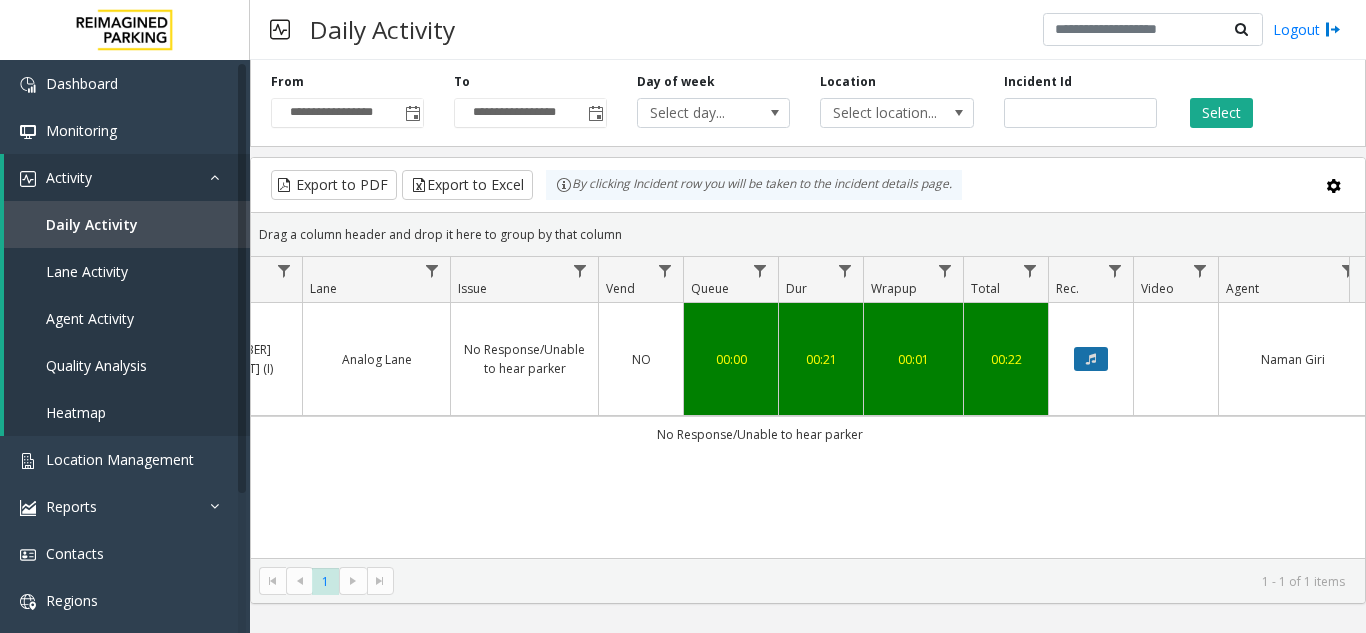 click 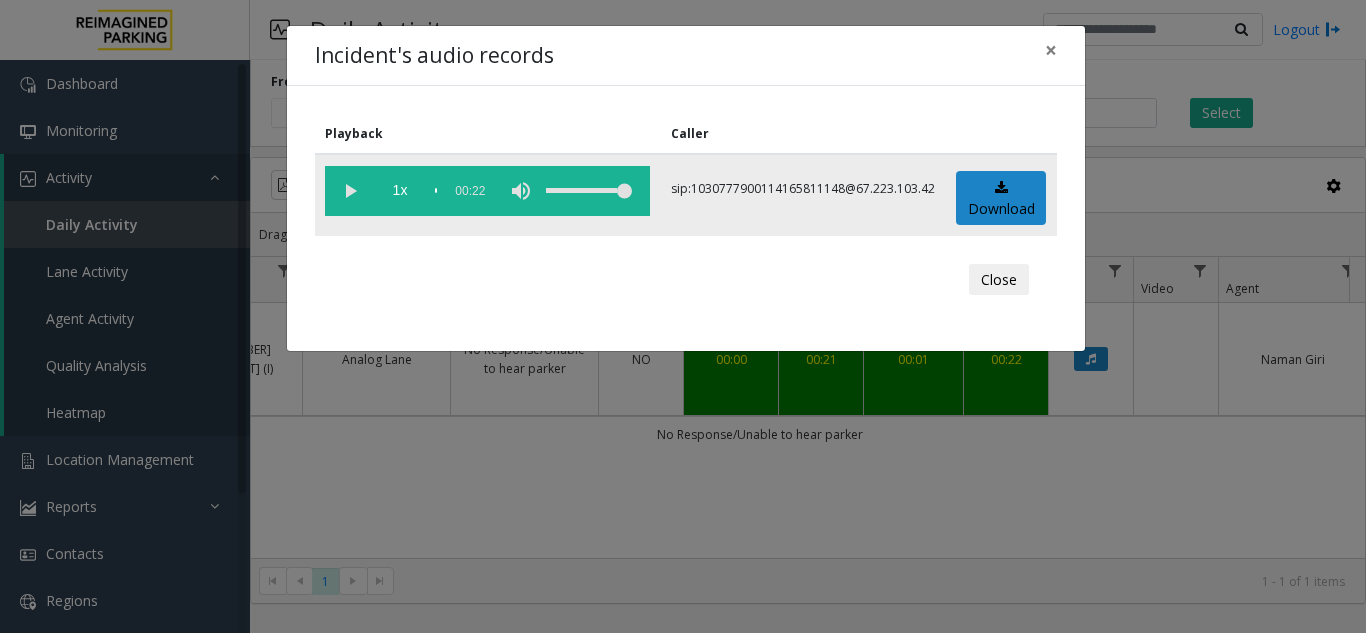 click 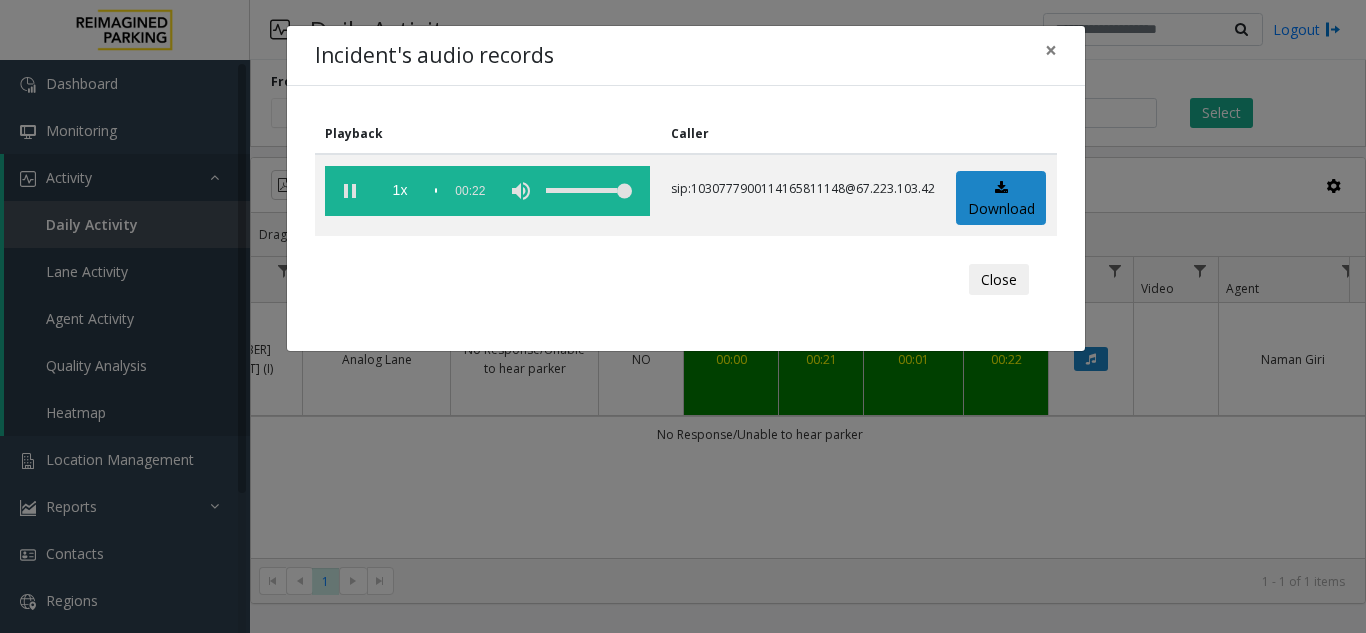 click on "Incident's audio records × Playback Caller  1x  00:22 sip:[PHONE]@[IP_ADDRESS]  Download  Close" 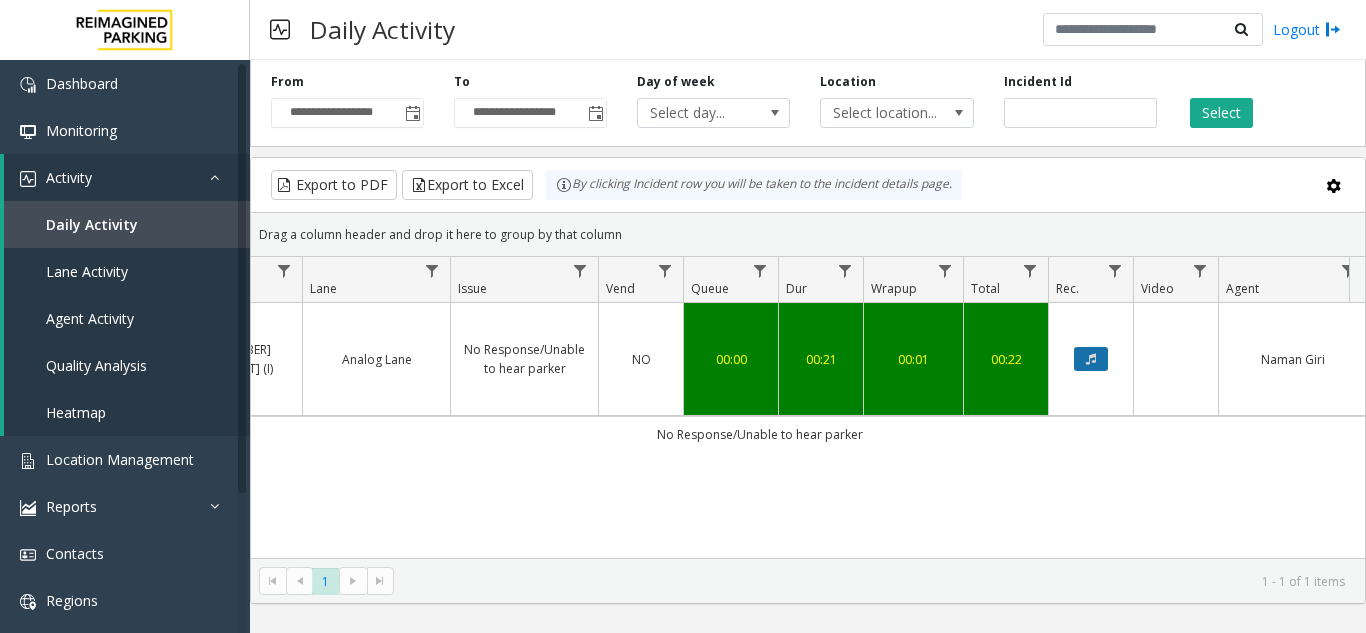 click 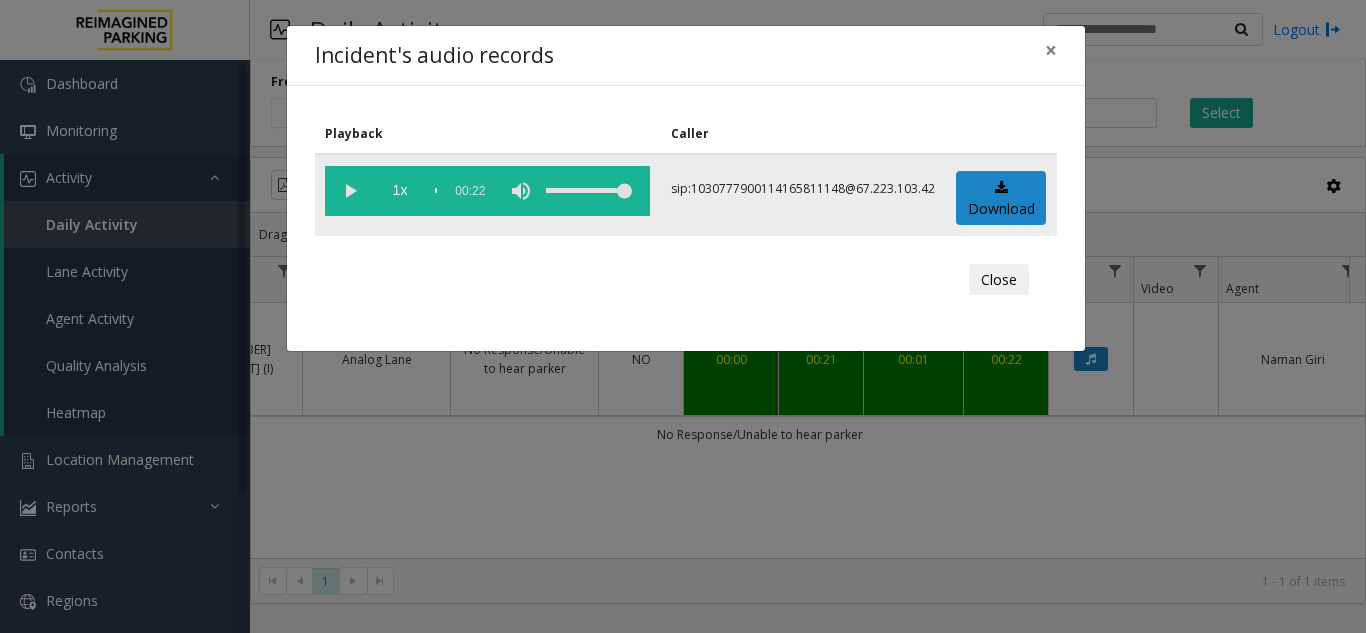 click 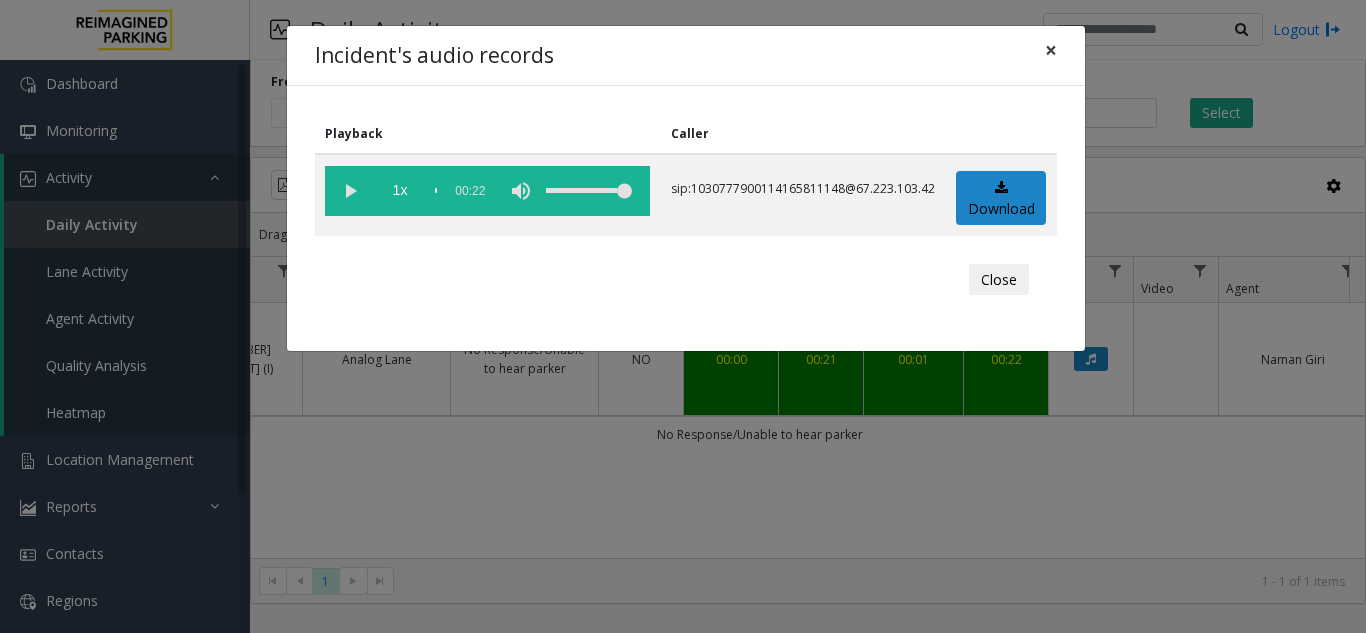 click on "×" 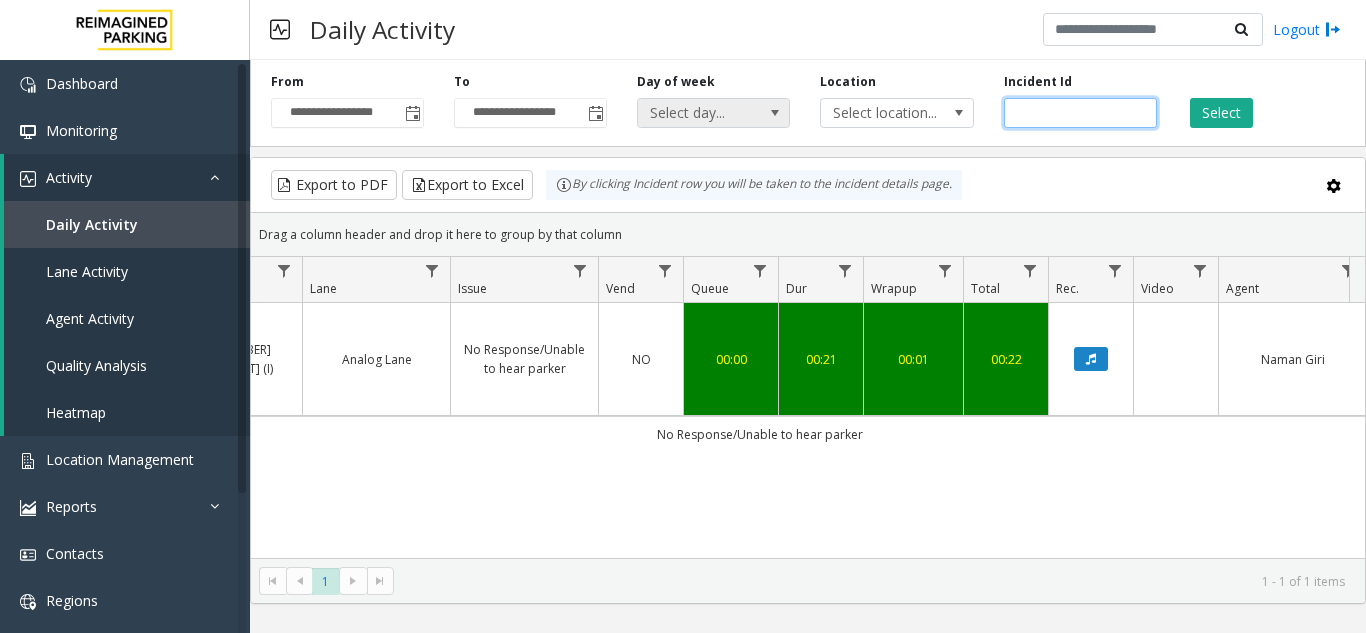 drag, startPoint x: 1088, startPoint y: 107, endPoint x: 718, endPoint y: 113, distance: 370.04865 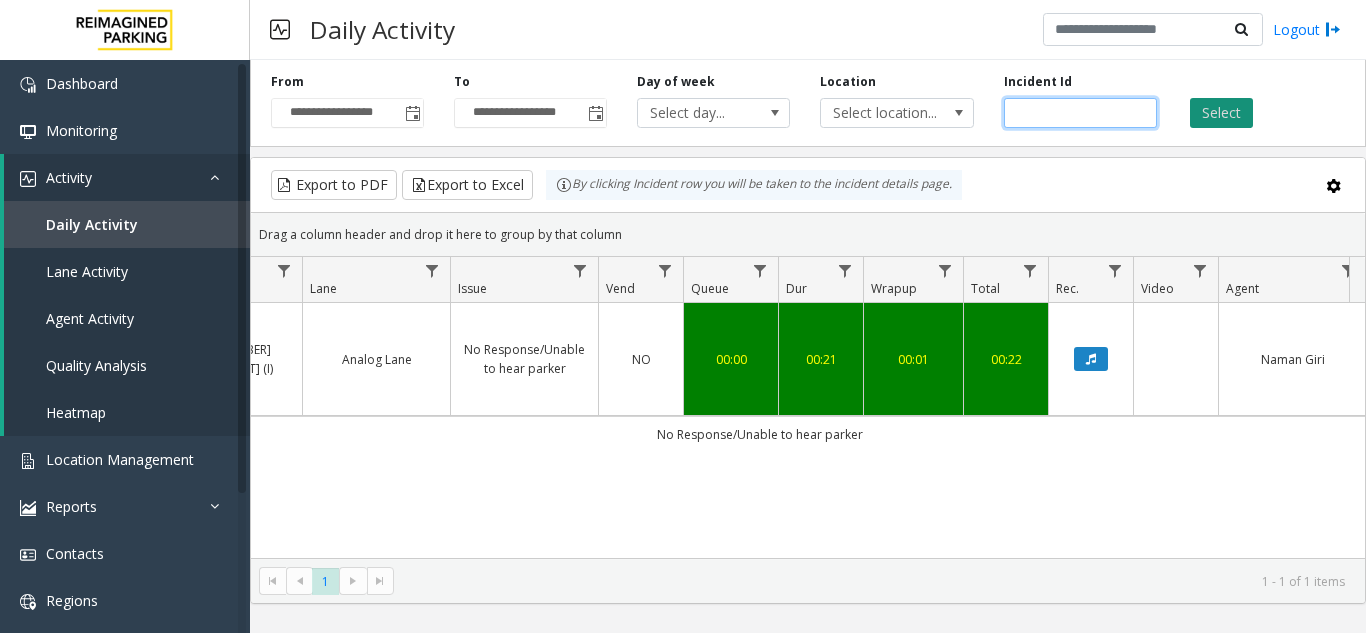 type on "*******" 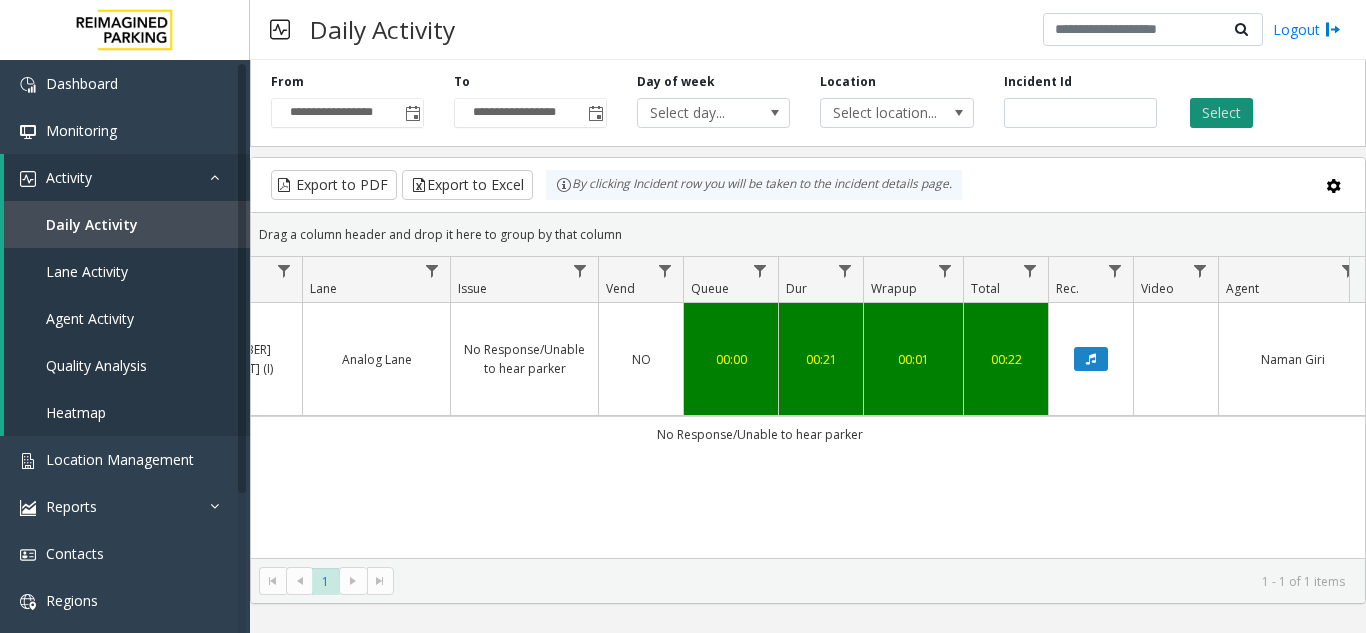 click on "Select" 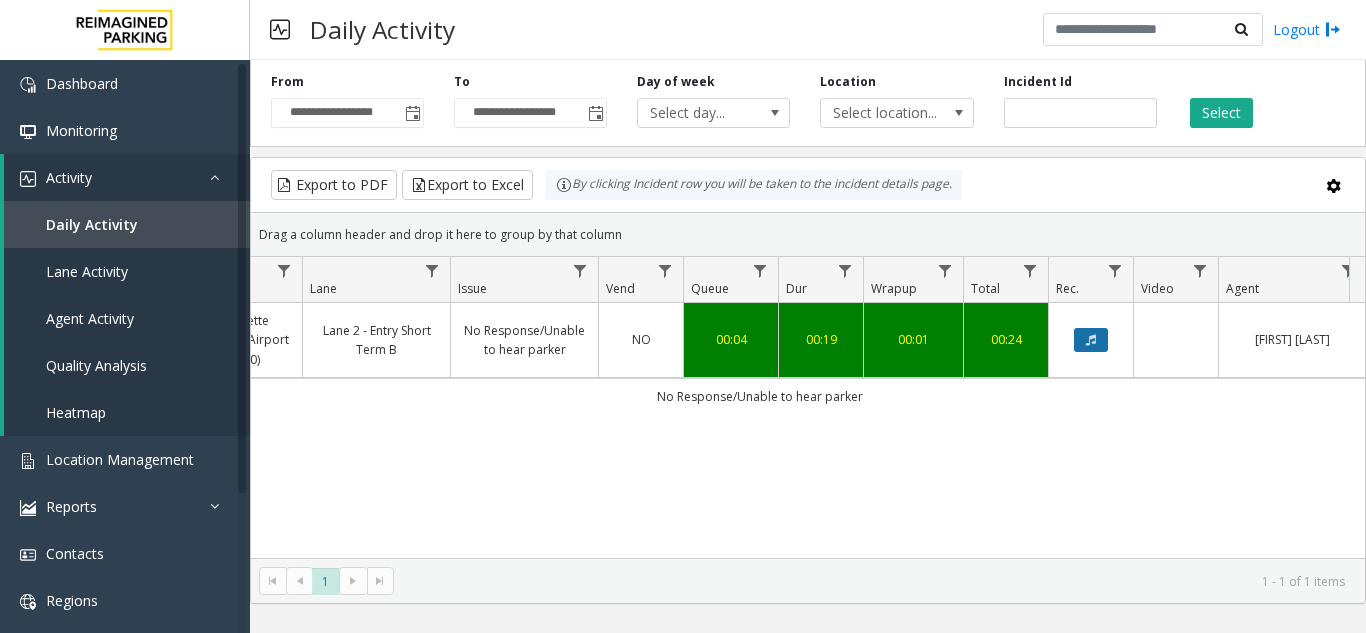 click 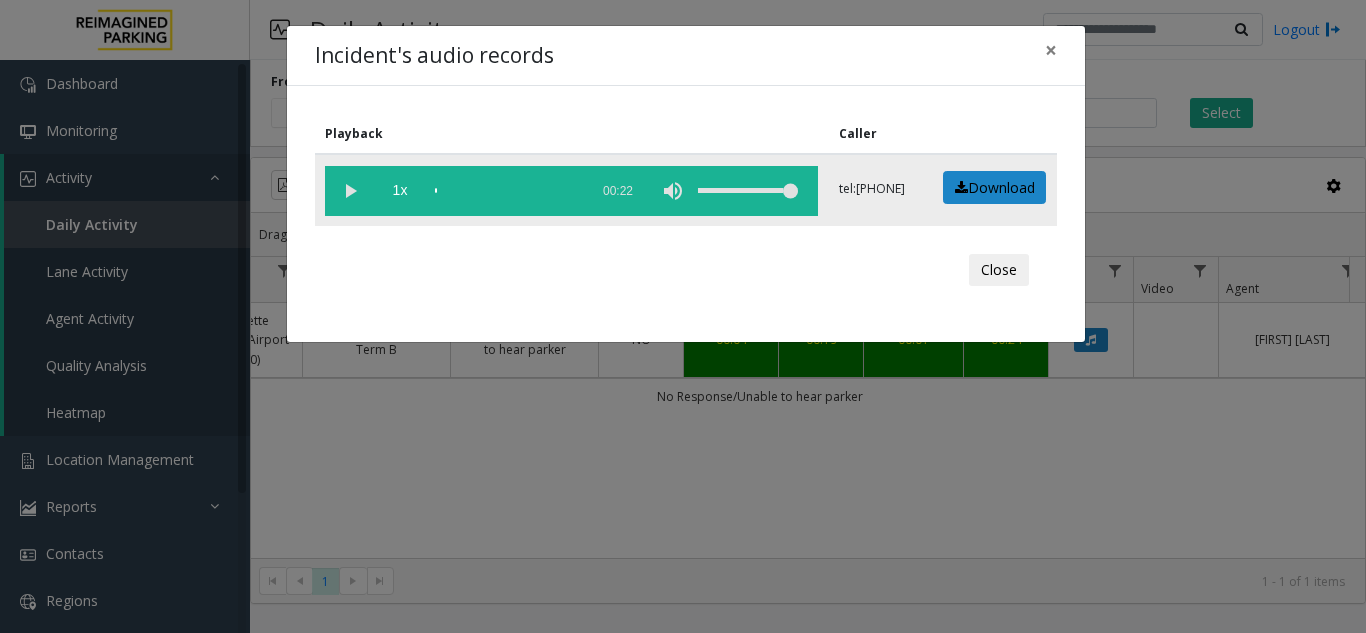 click 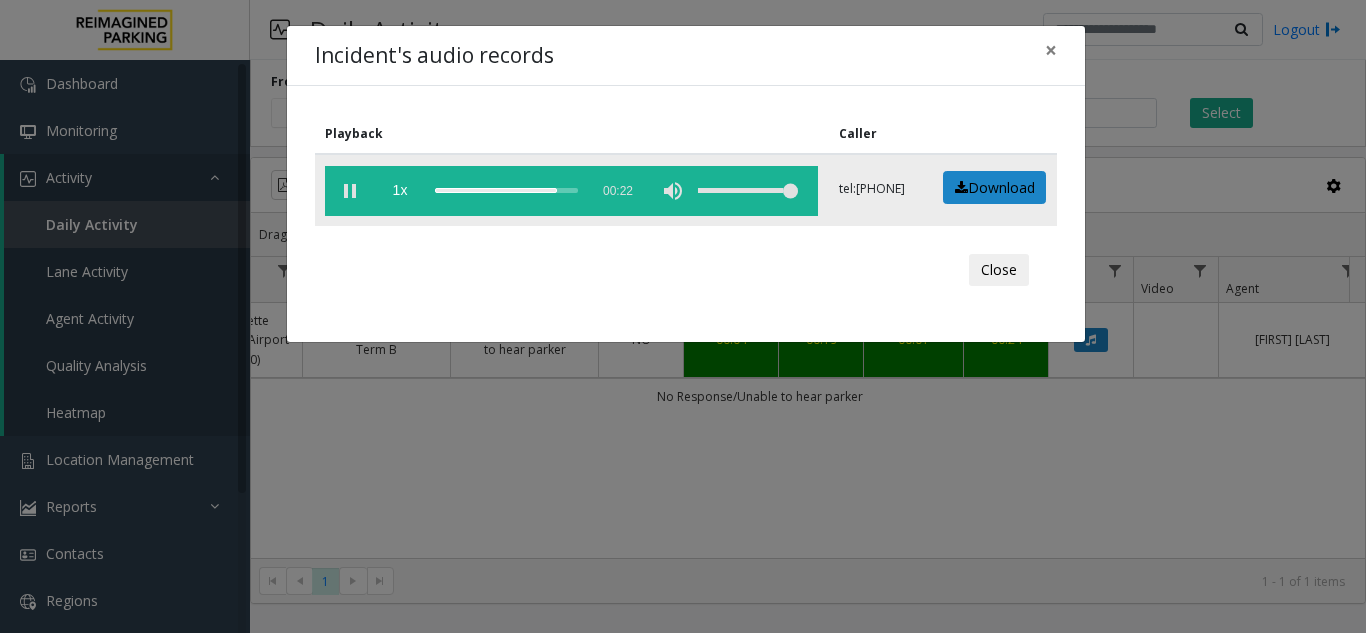 click on "1x  00:22" 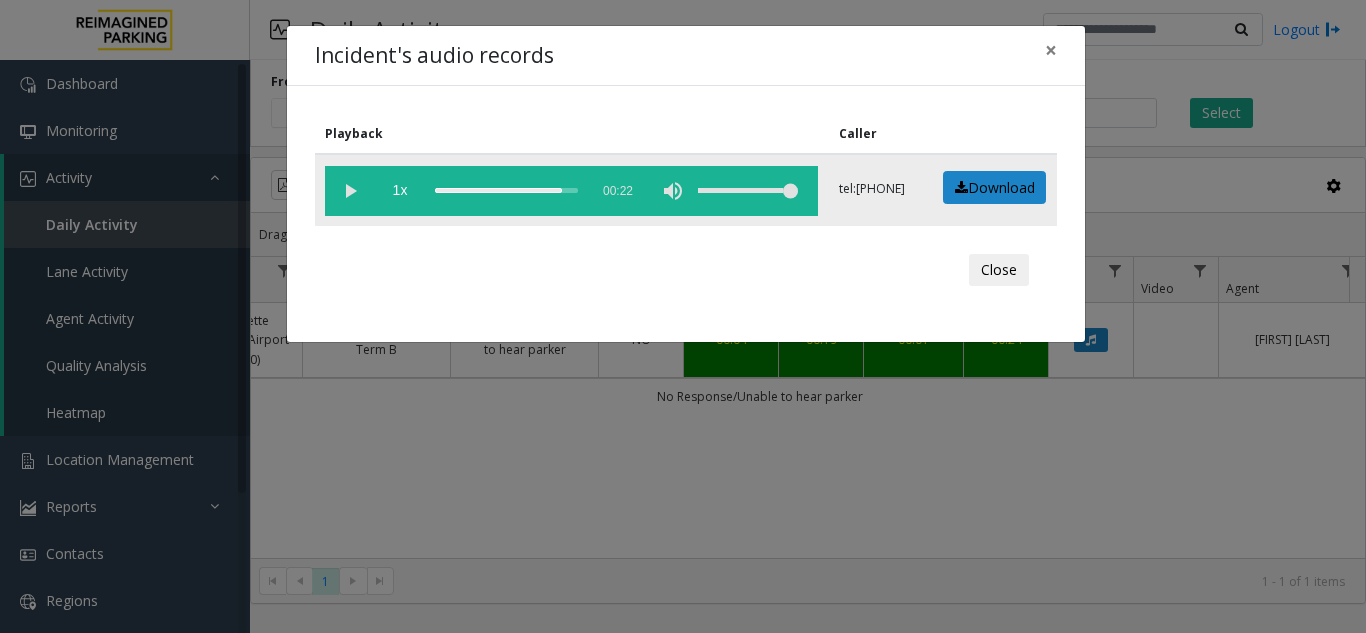 click 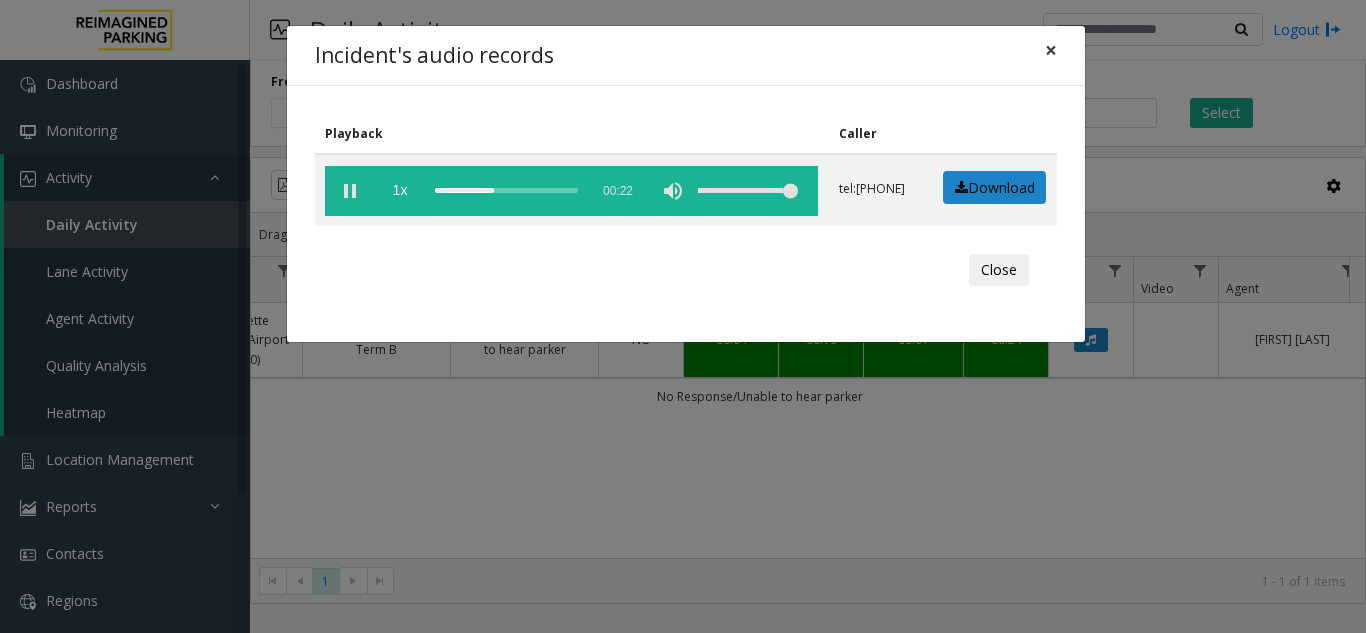 click on "×" 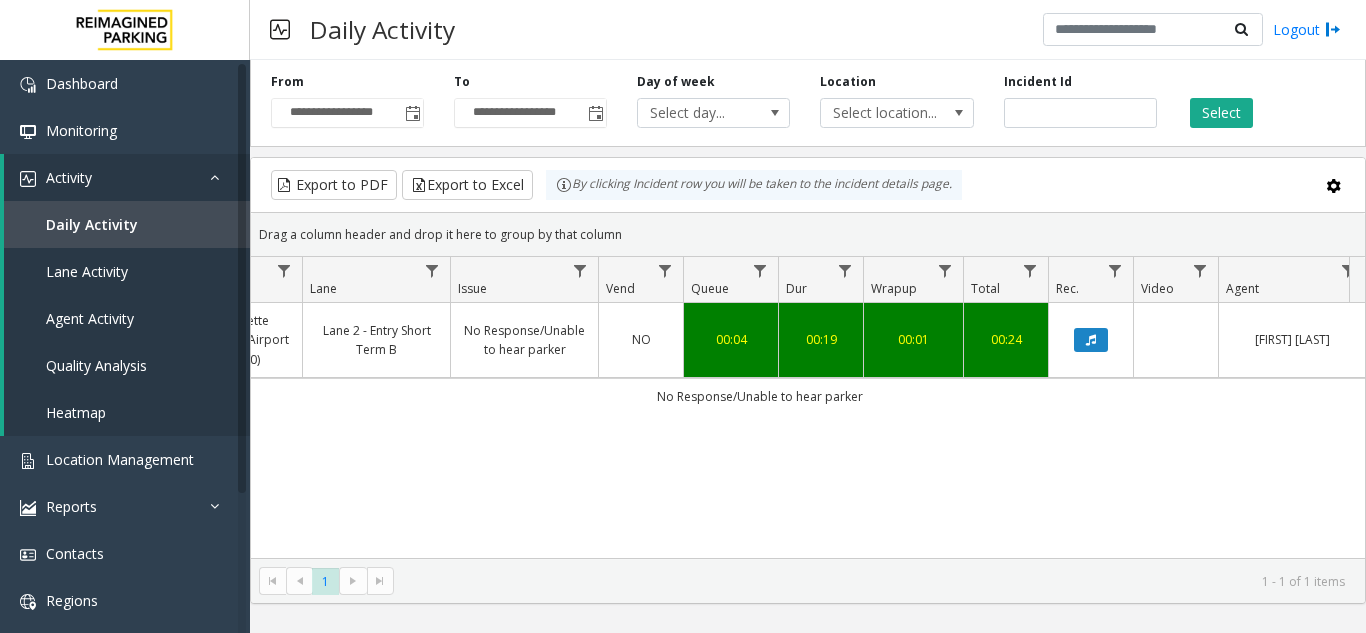 click on "00:04" 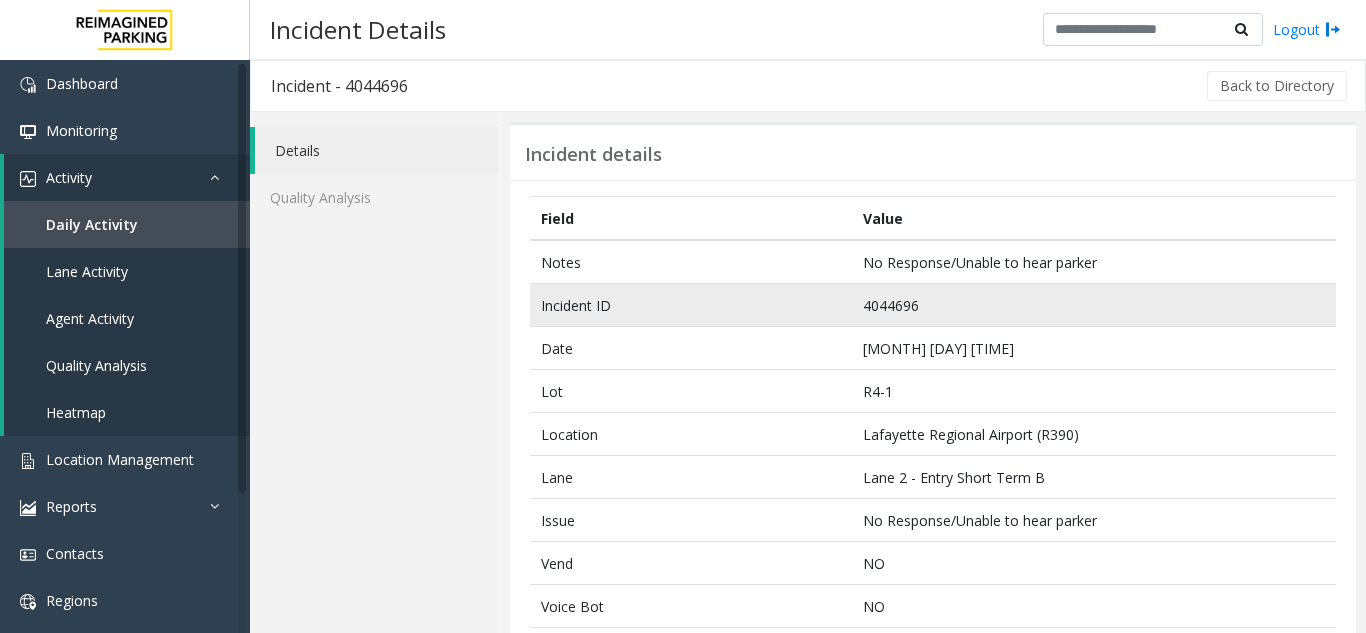 click on "4044696" 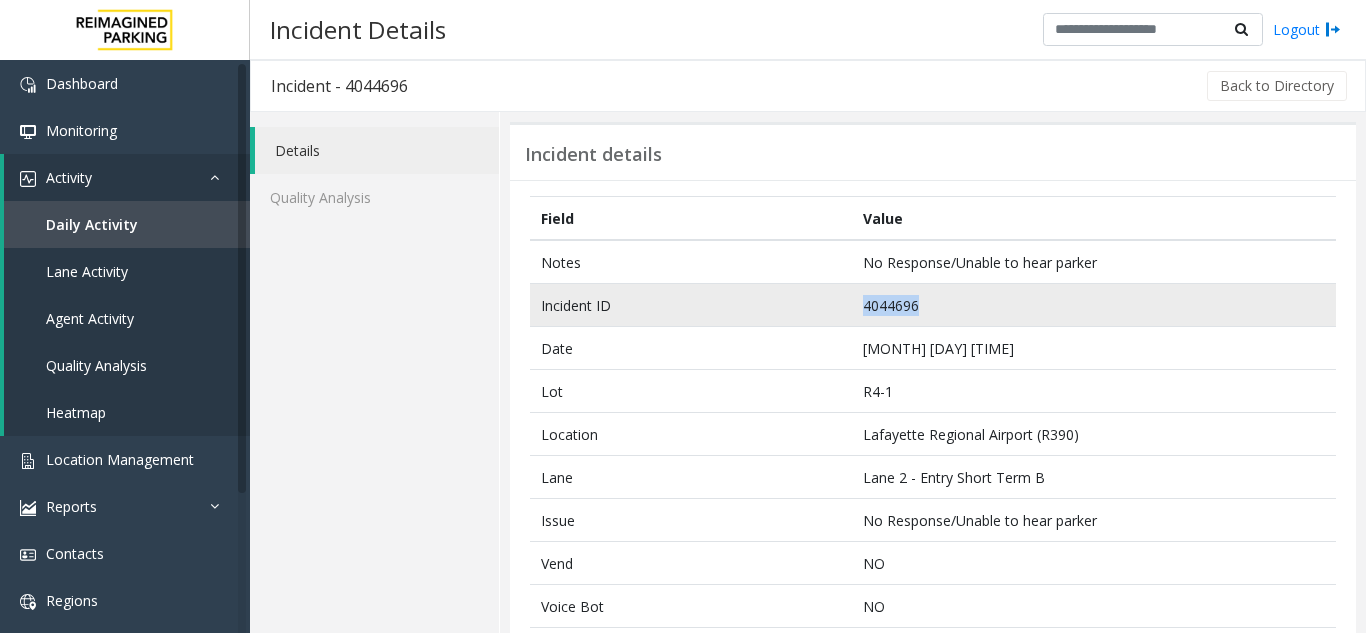 click on "4044696" 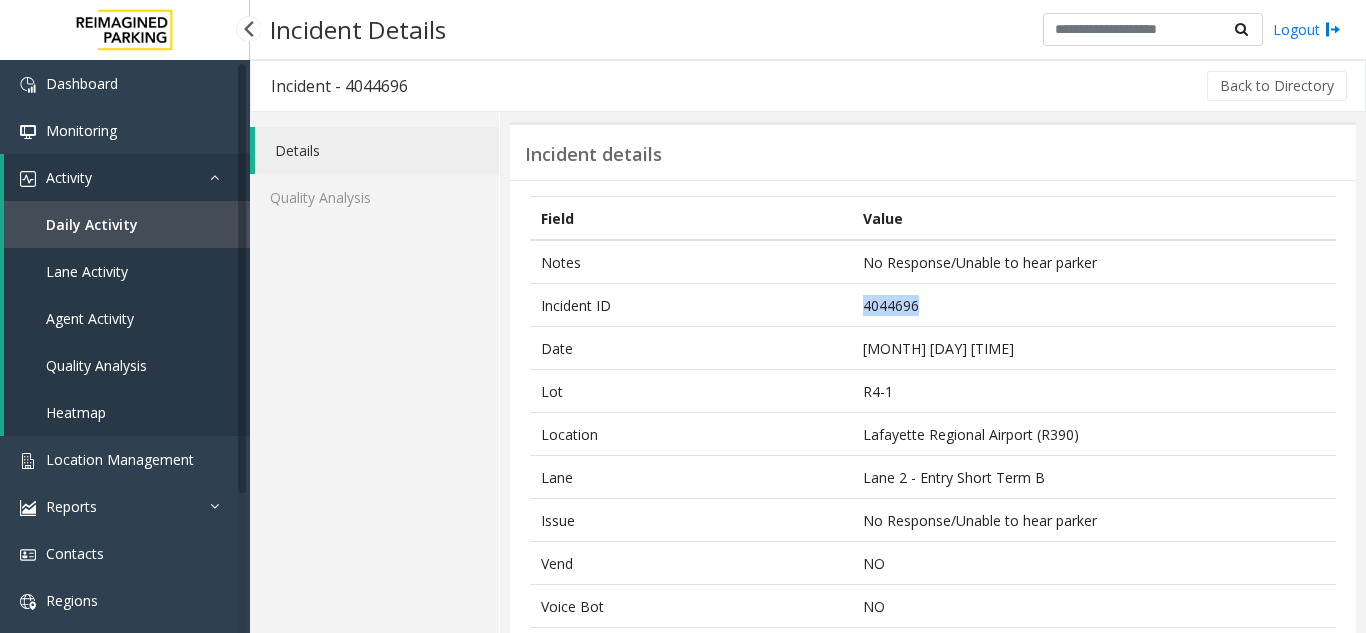 click on "Daily Activity" at bounding box center (92, 224) 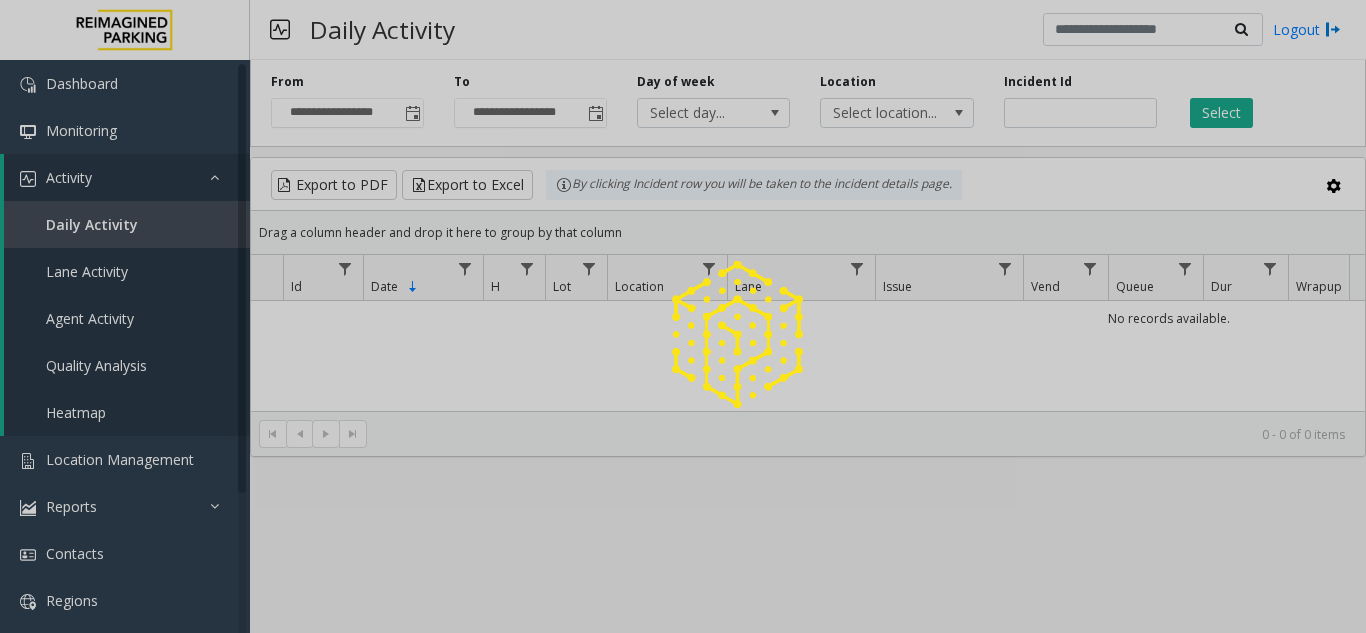 click 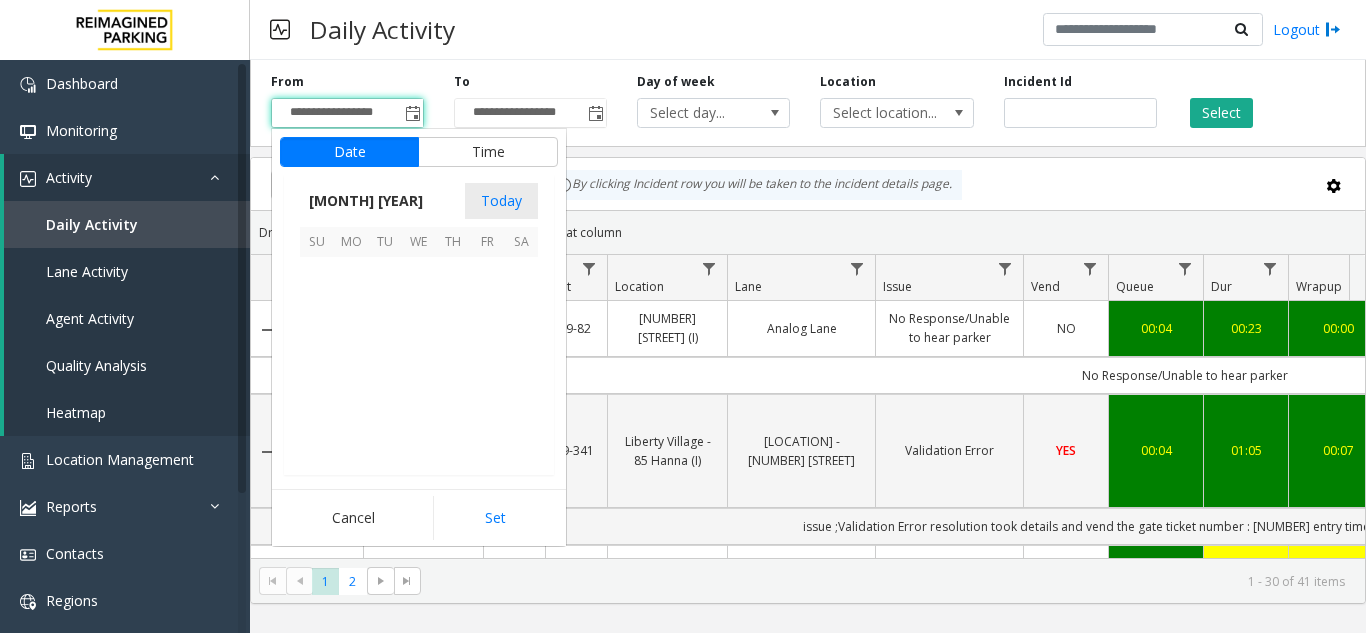 scroll, scrollTop: 358666, scrollLeft: 0, axis: vertical 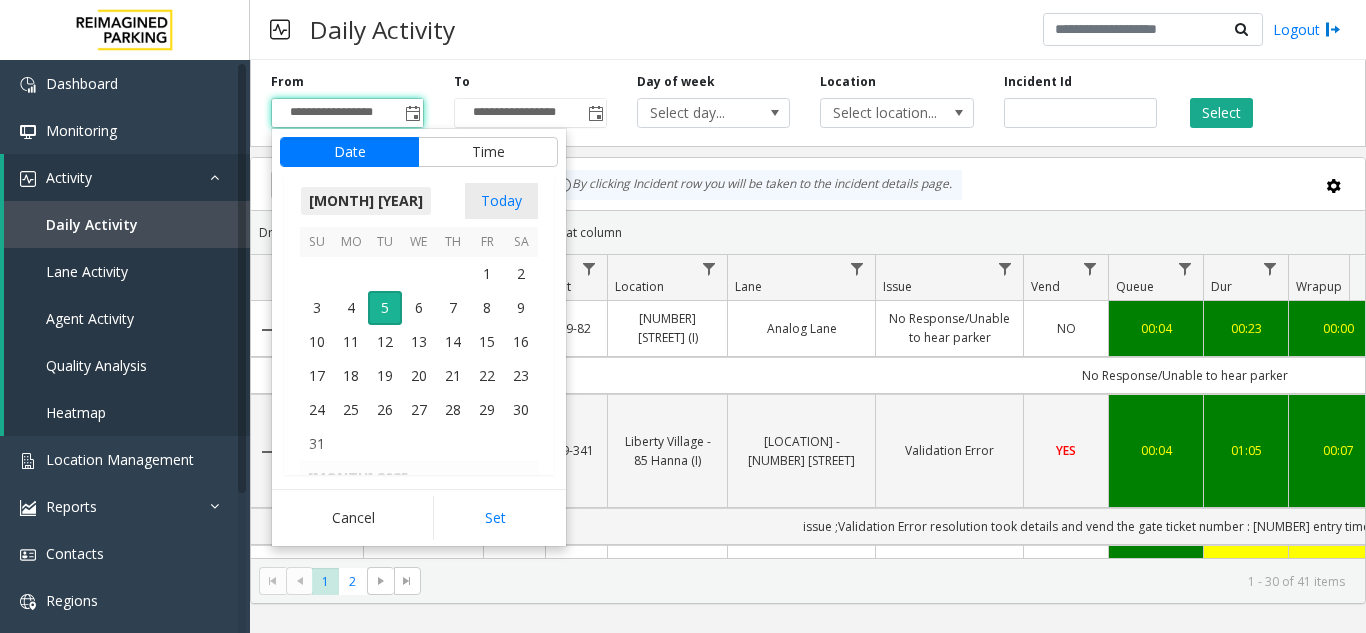 click on "[MONTH] [YEAR]" at bounding box center (366, 201) 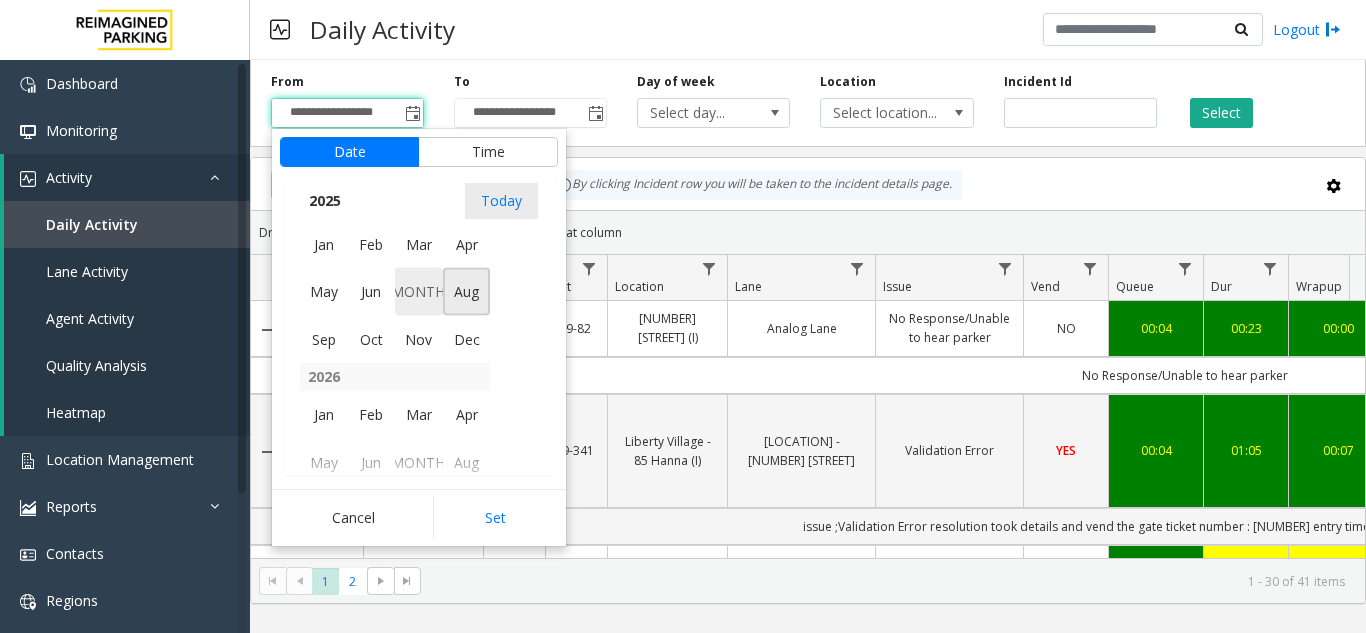 click on "[MONTH]" at bounding box center [419, 292] 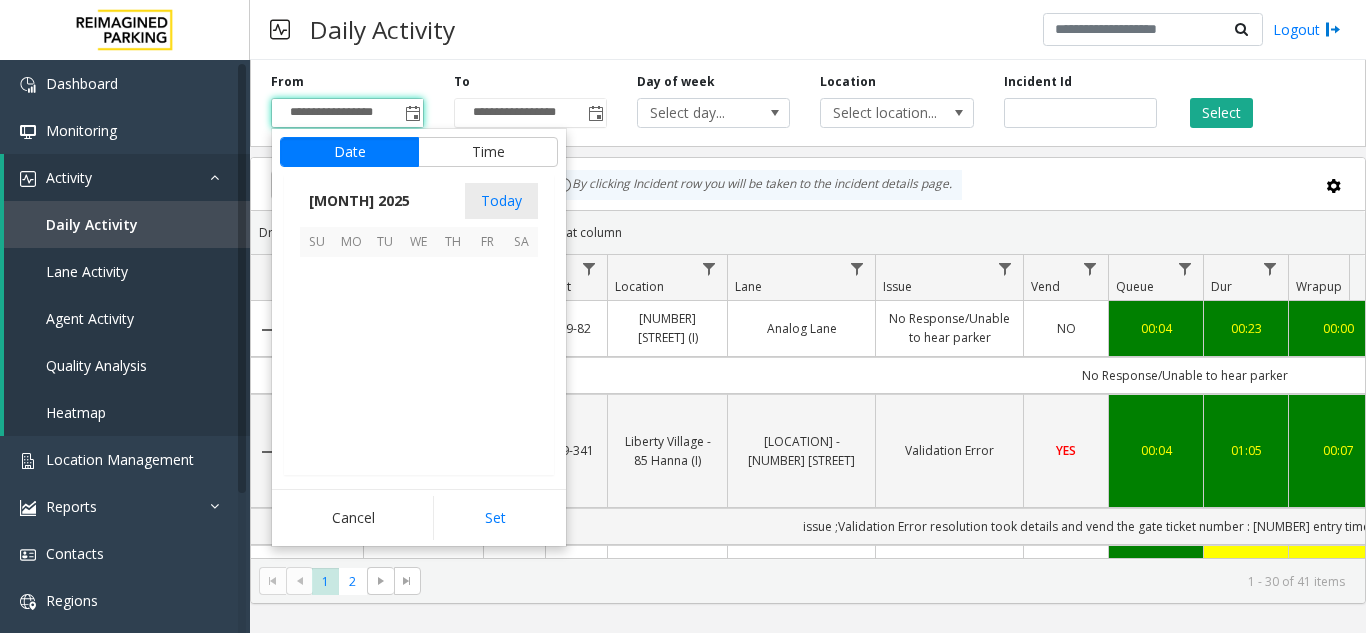 scroll, scrollTop: 358428, scrollLeft: 0, axis: vertical 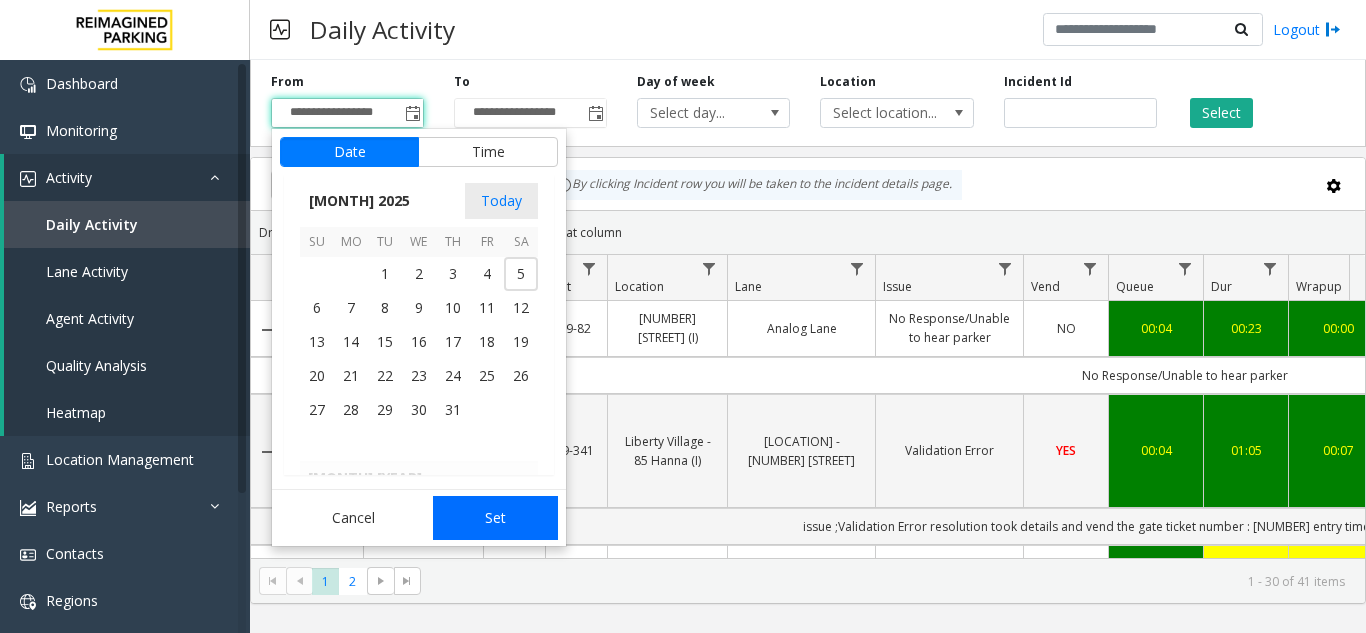 click on "Set" 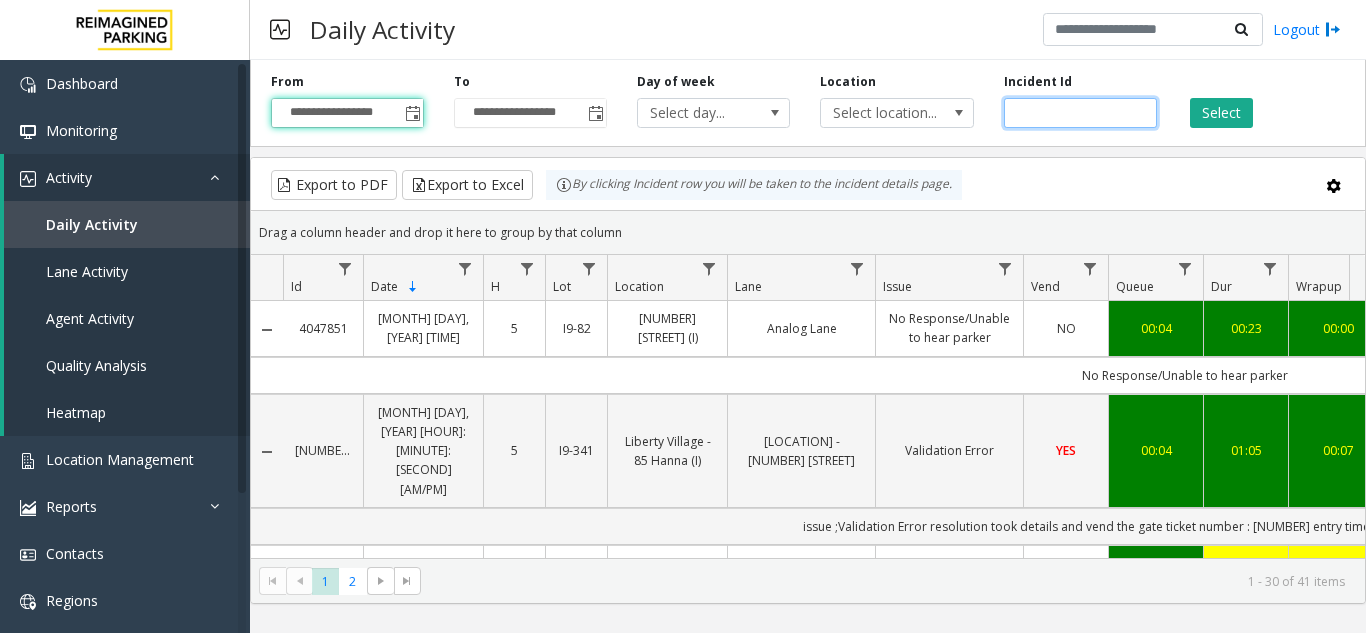 click 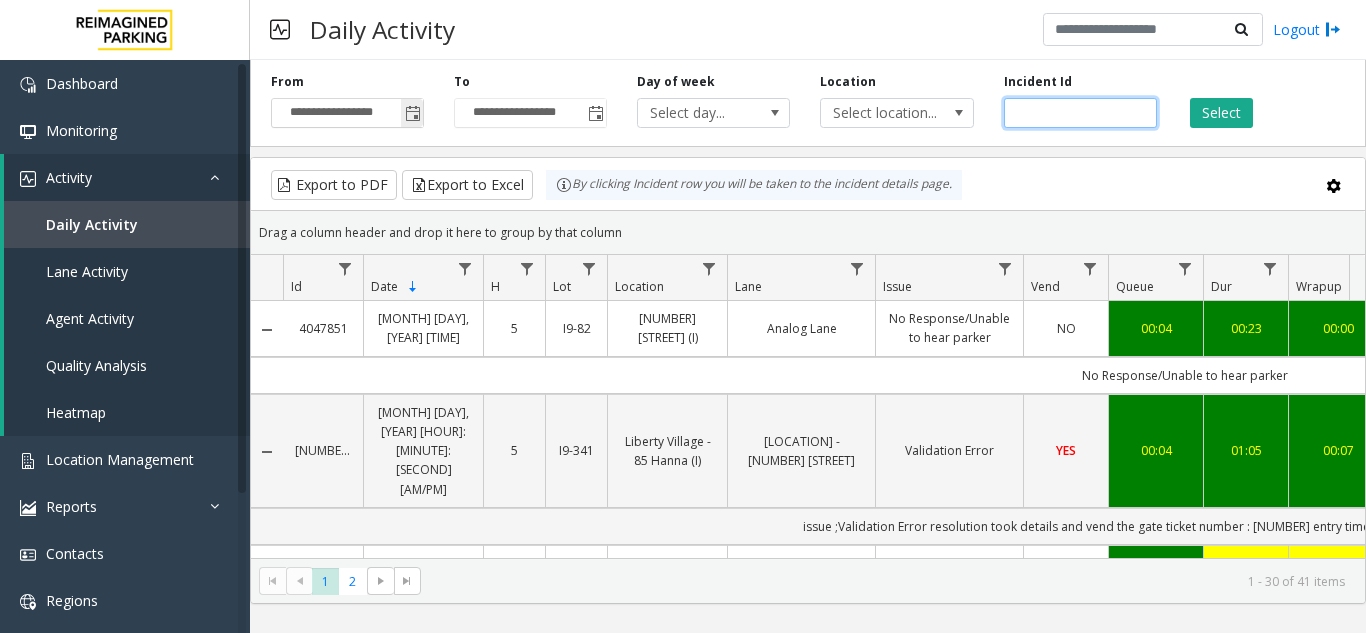 click 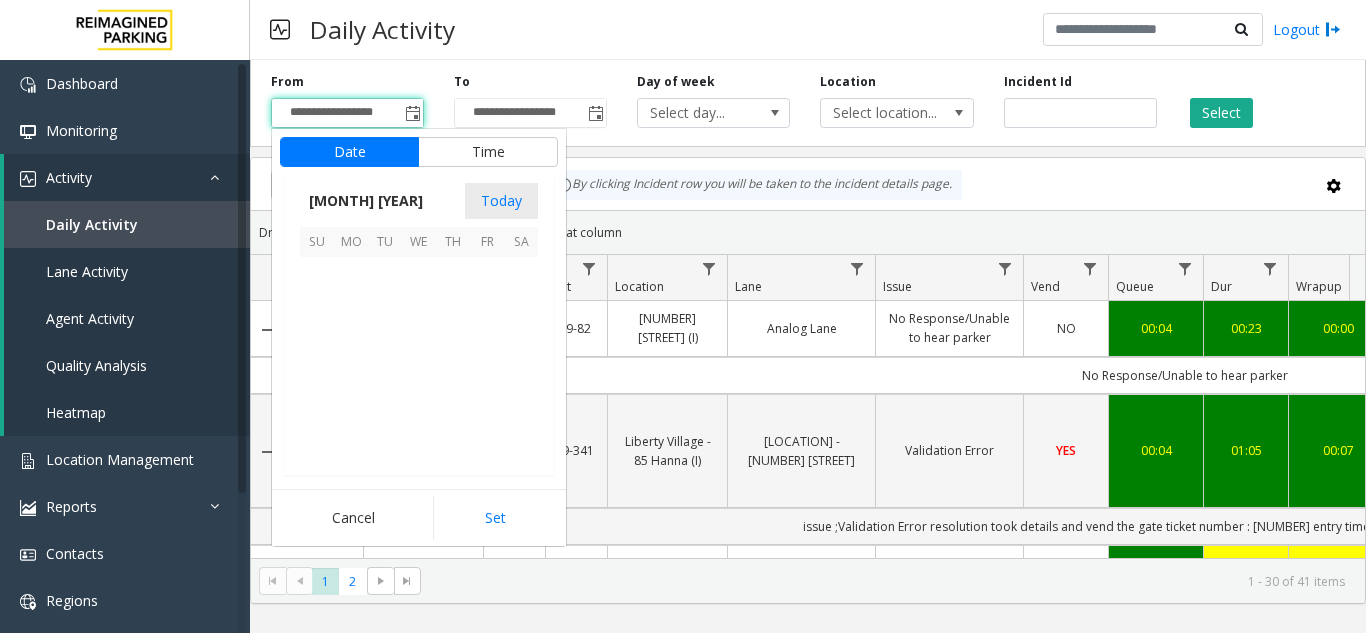scroll, scrollTop: 358666, scrollLeft: 0, axis: vertical 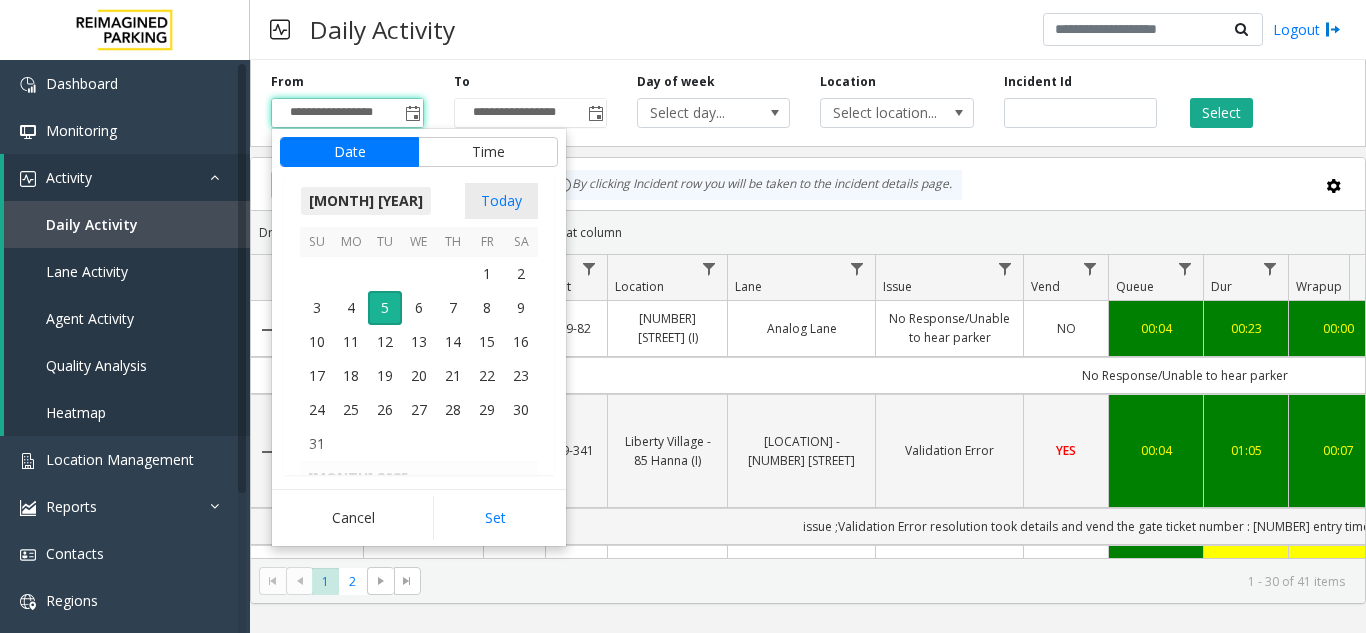 click on "[MONTH] [YEAR]" at bounding box center (366, 201) 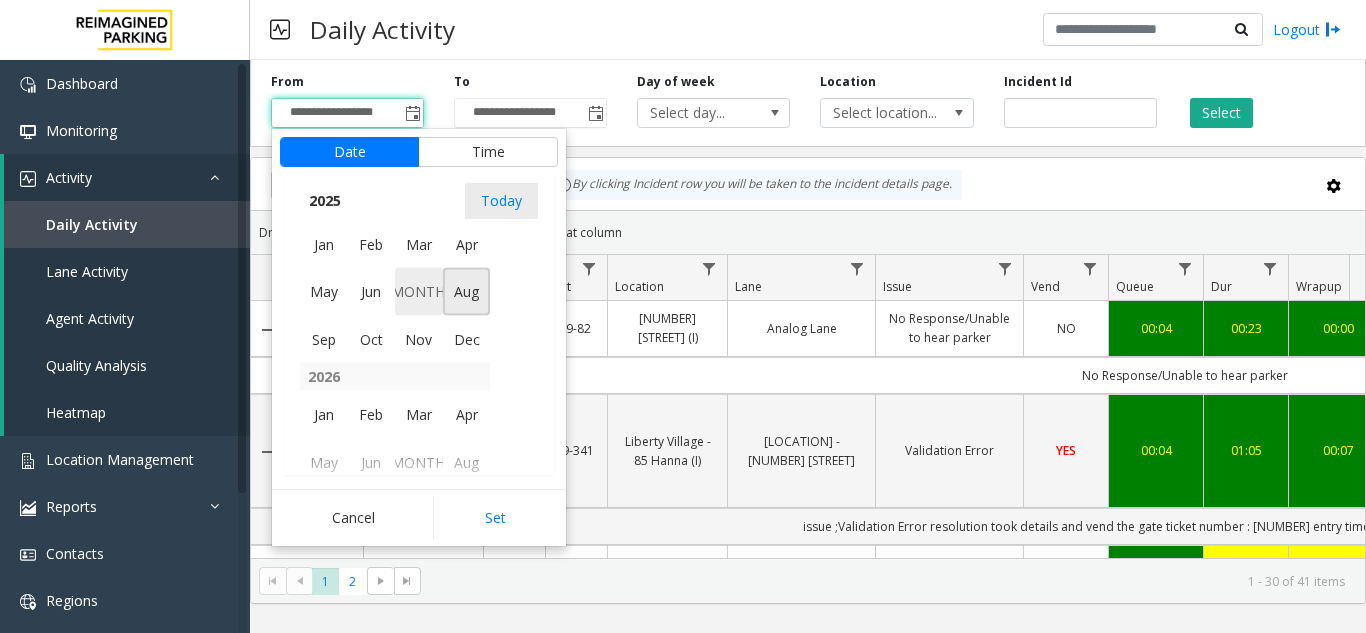click on "[MONTH]" at bounding box center [419, 292] 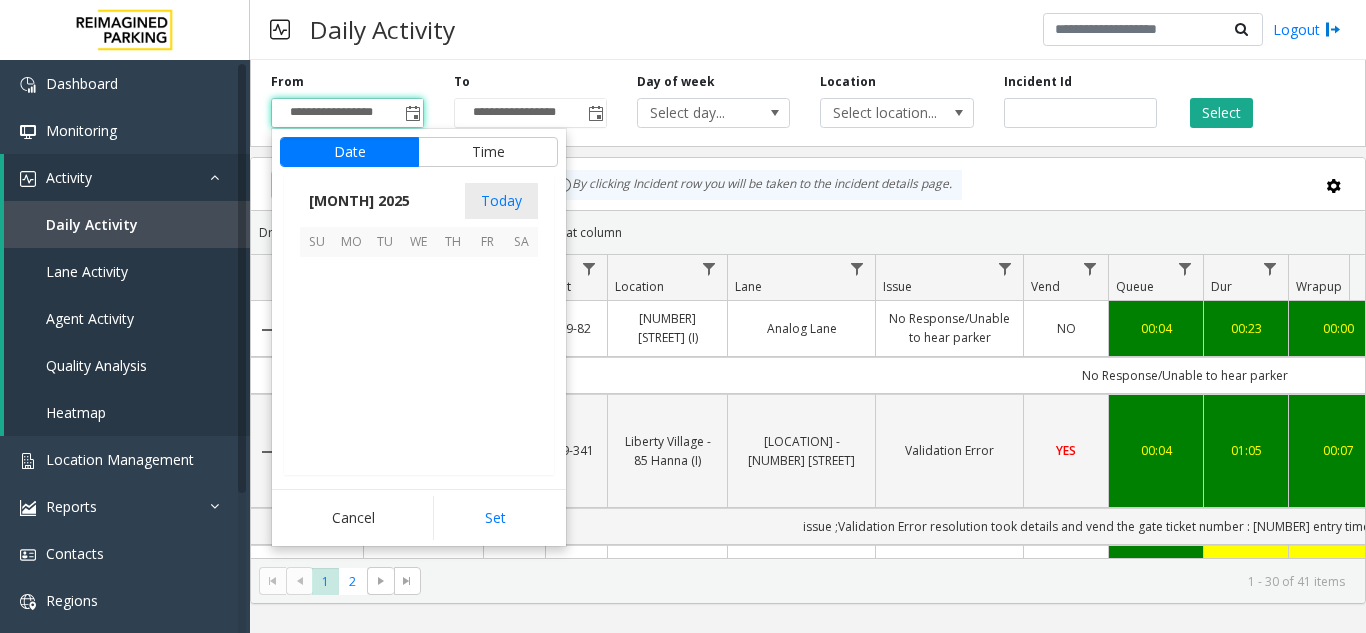 scroll, scrollTop: 358428, scrollLeft: 0, axis: vertical 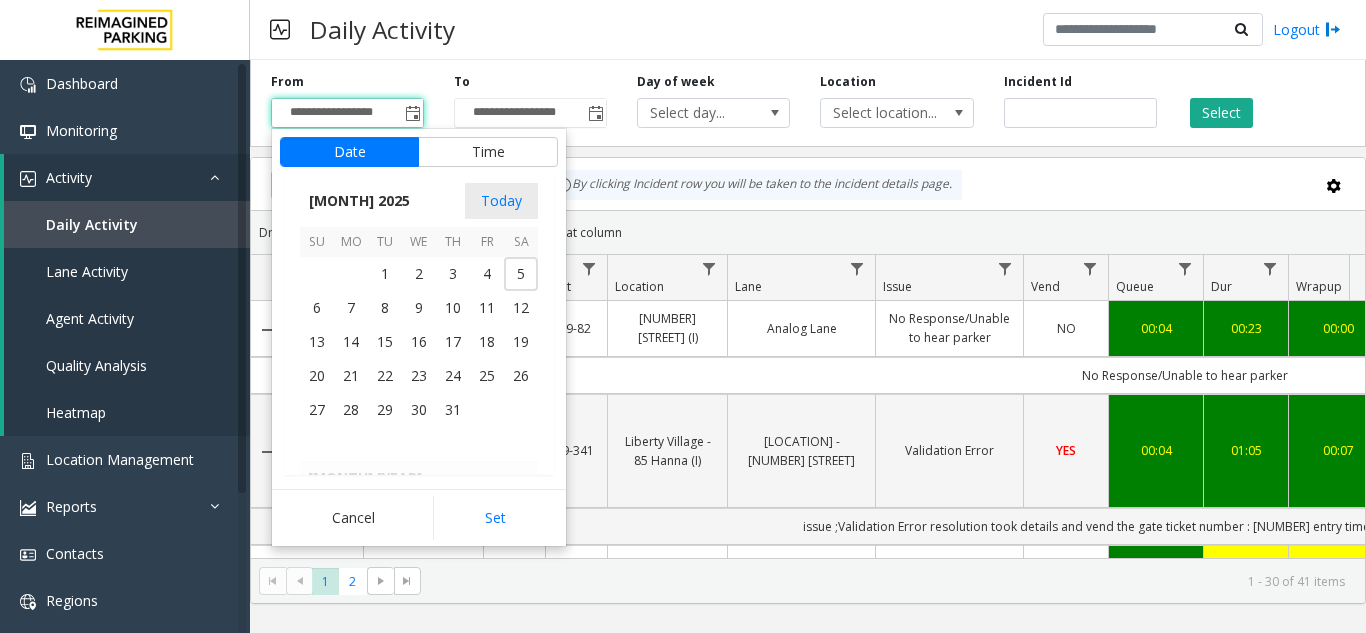 click on "Tu" at bounding box center [385, 242] 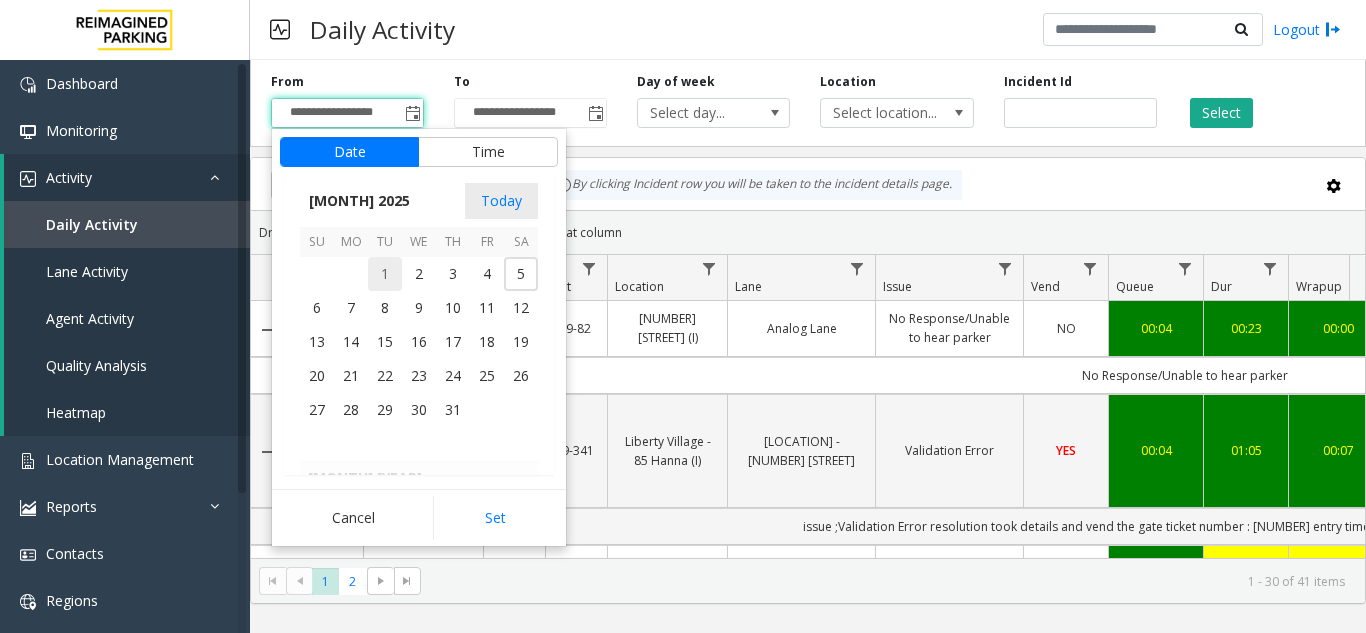click on "1" at bounding box center (385, 274) 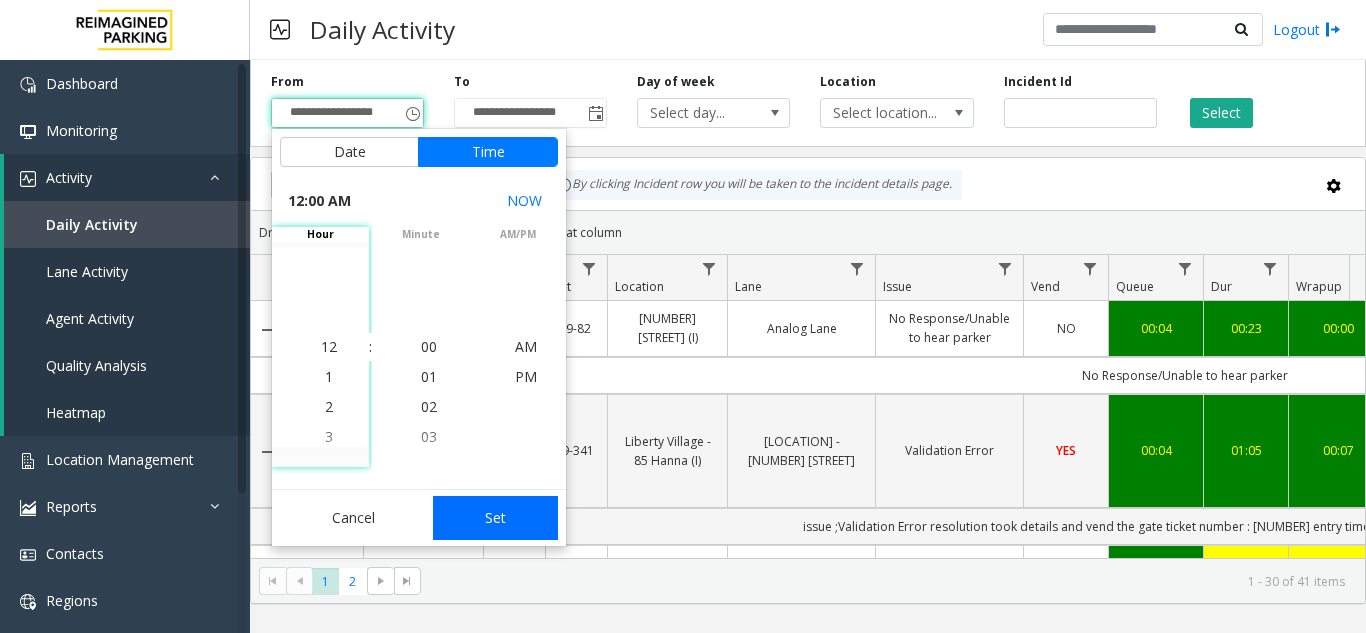 click on "Set" 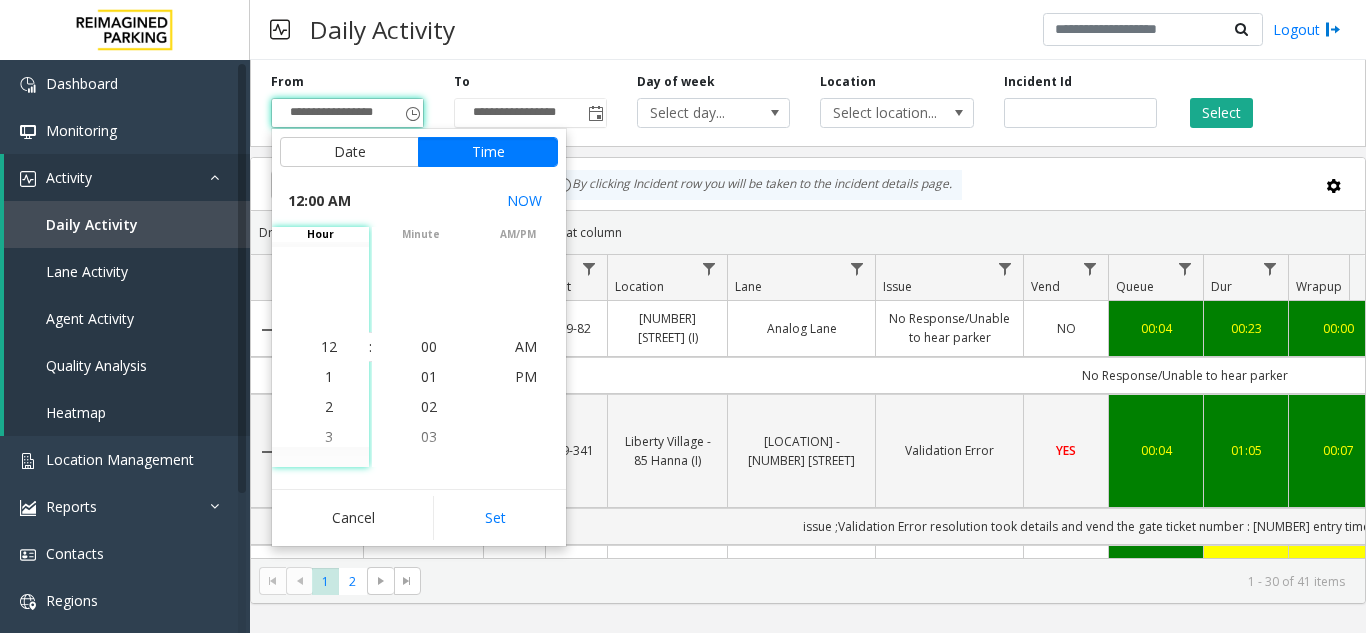 type on "**********" 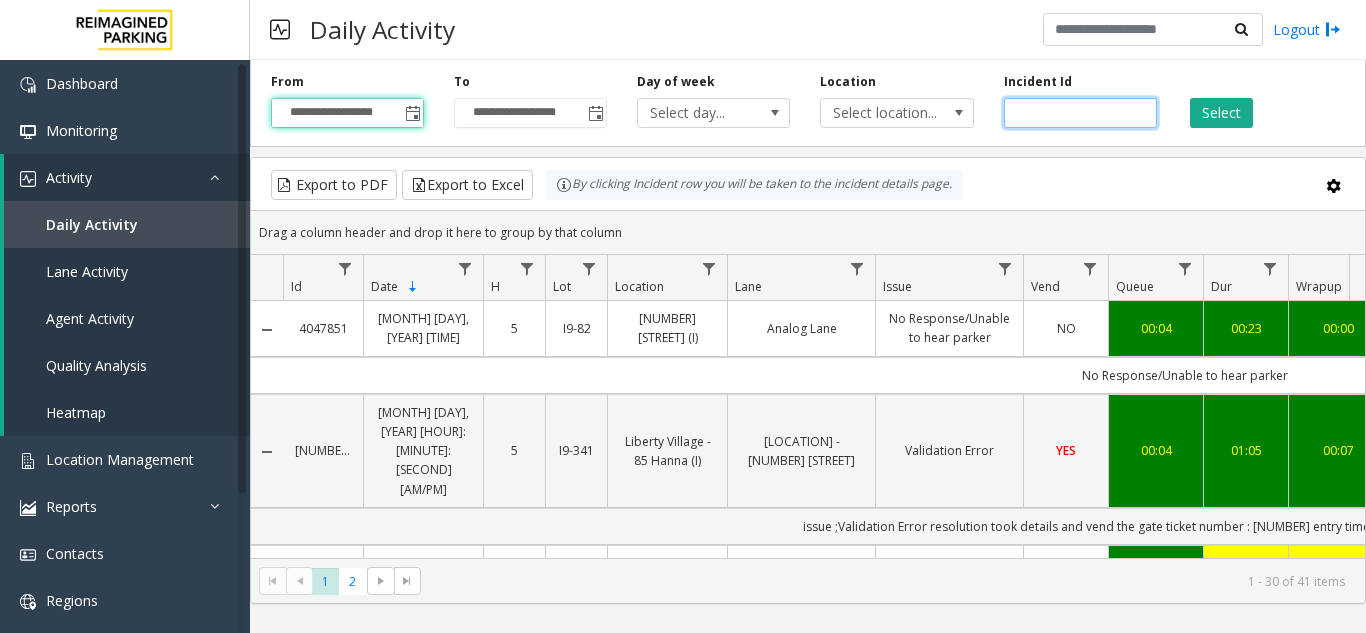 click 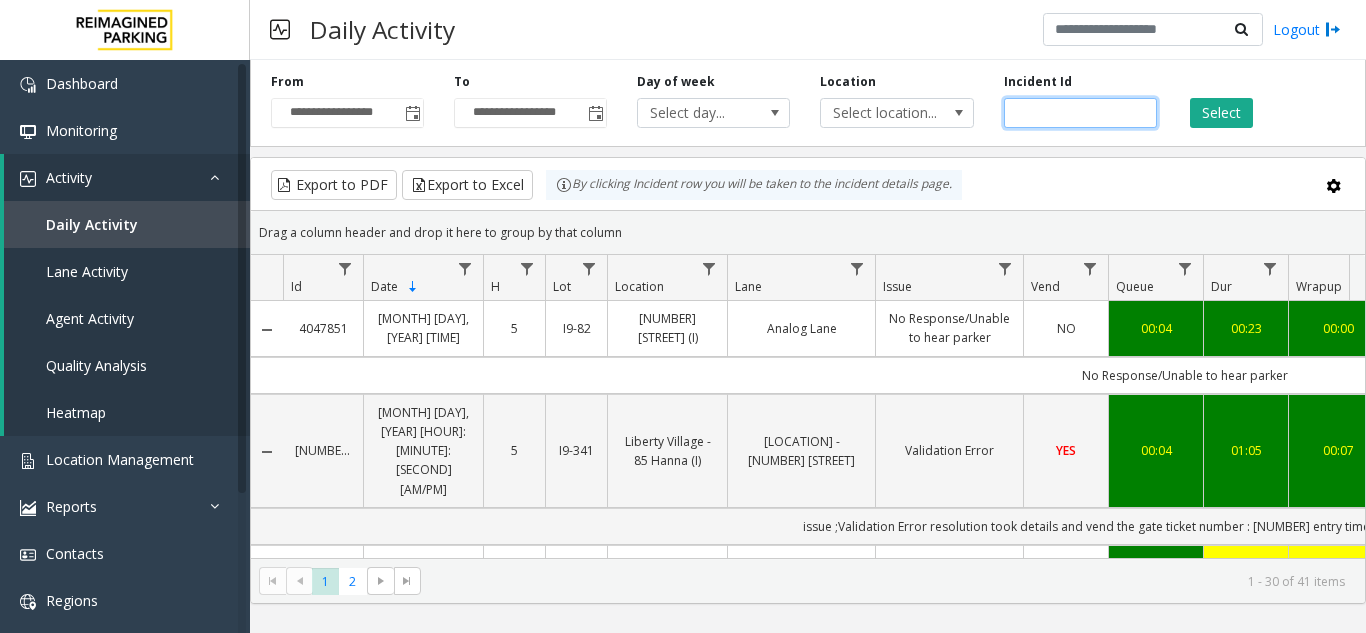 paste on "*******" 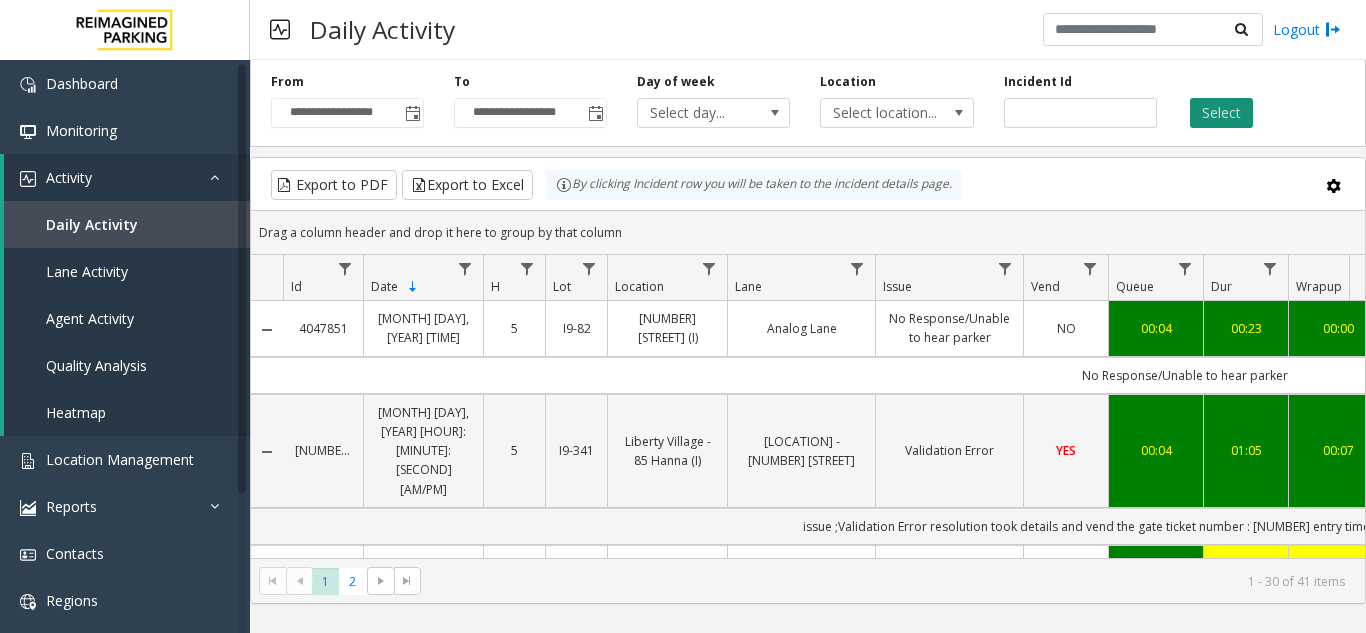 click on "Select" 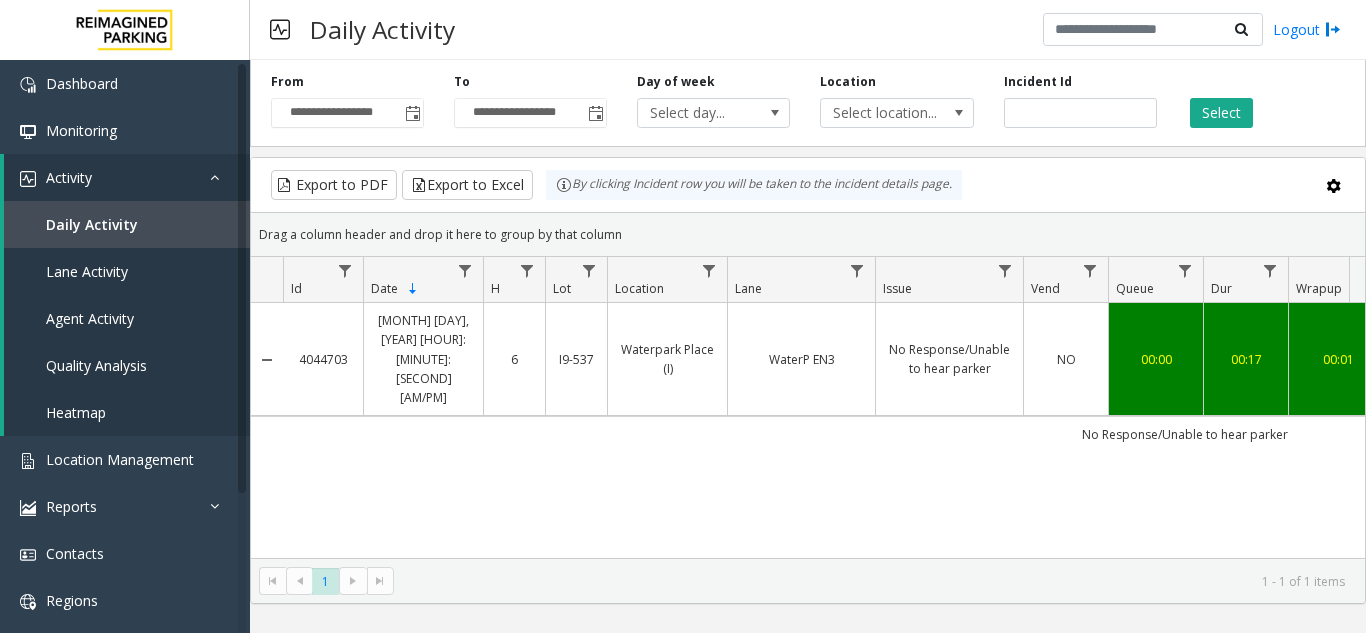 scroll, scrollTop: 0, scrollLeft: 174, axis: horizontal 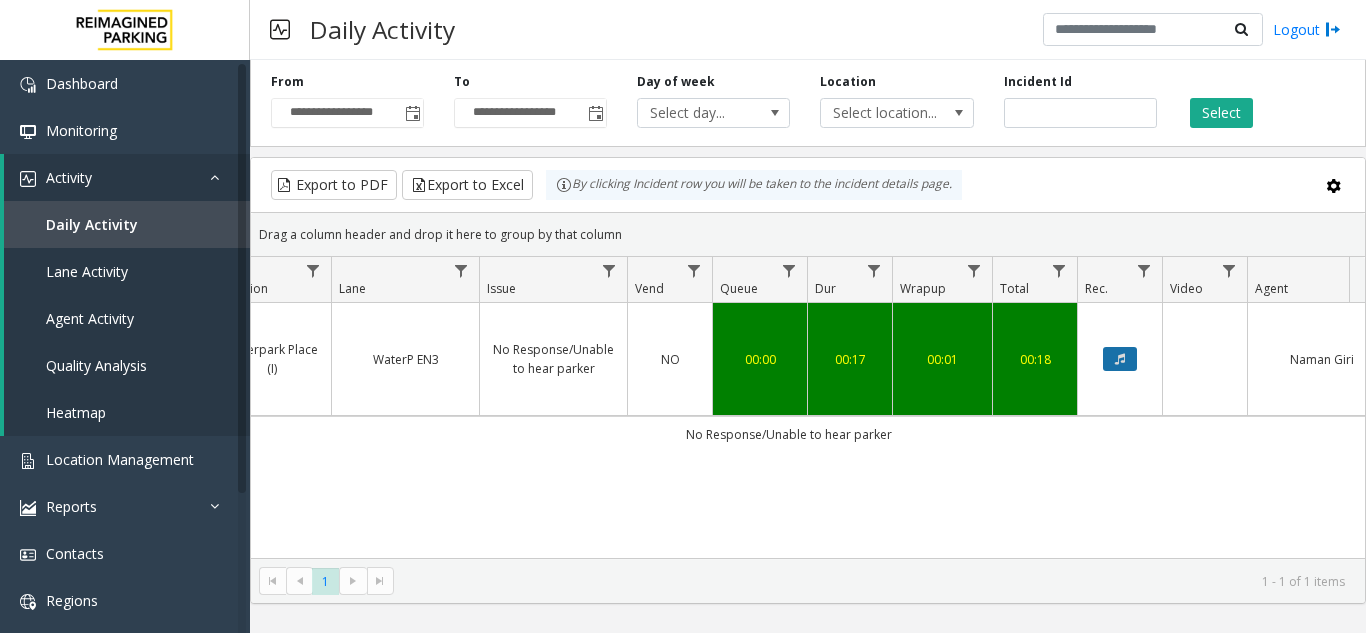 click 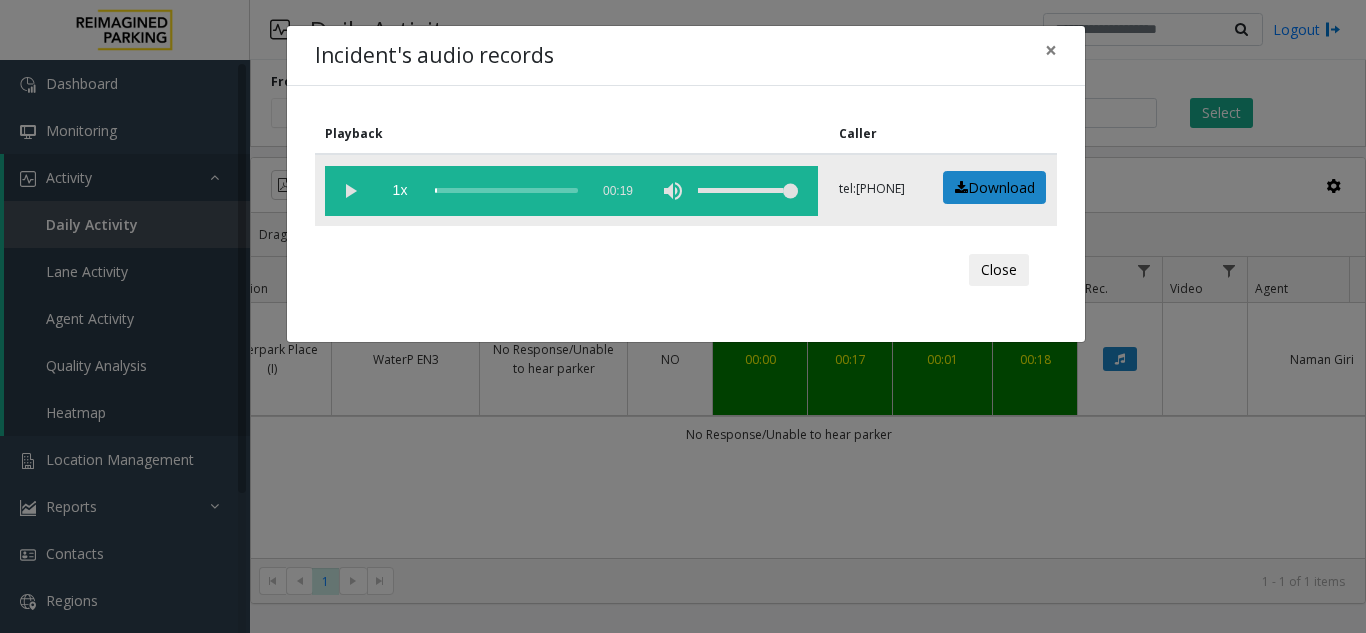 click 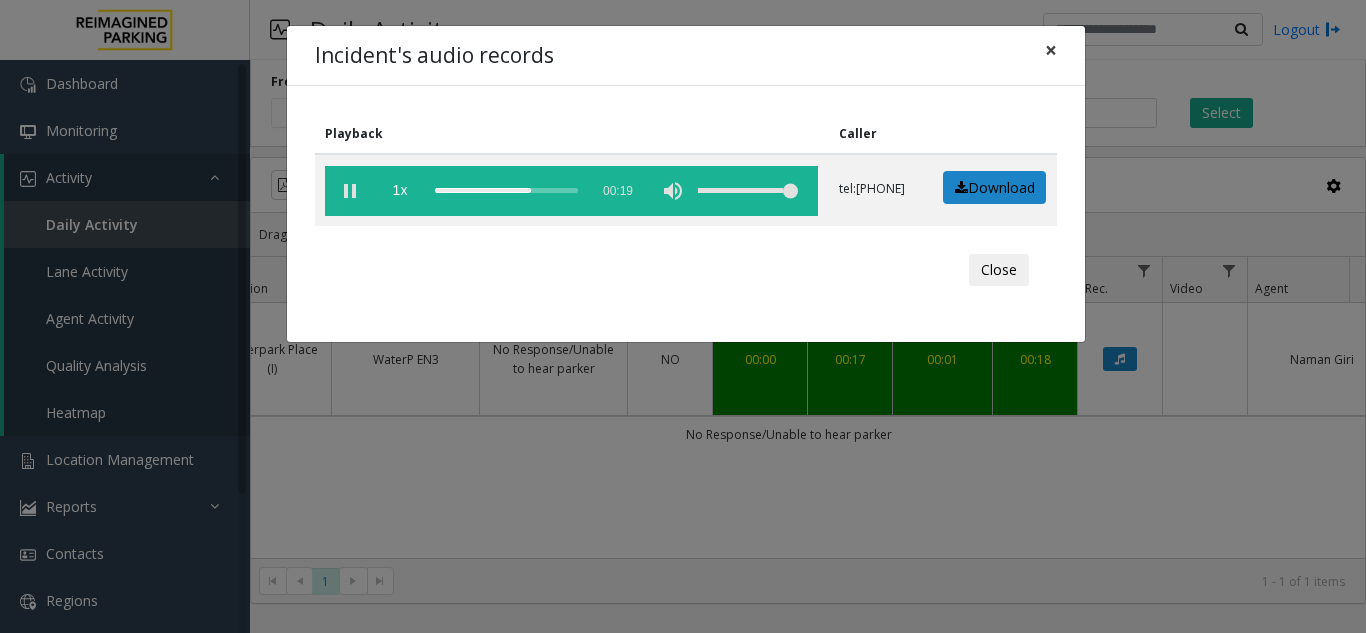 click on "×" 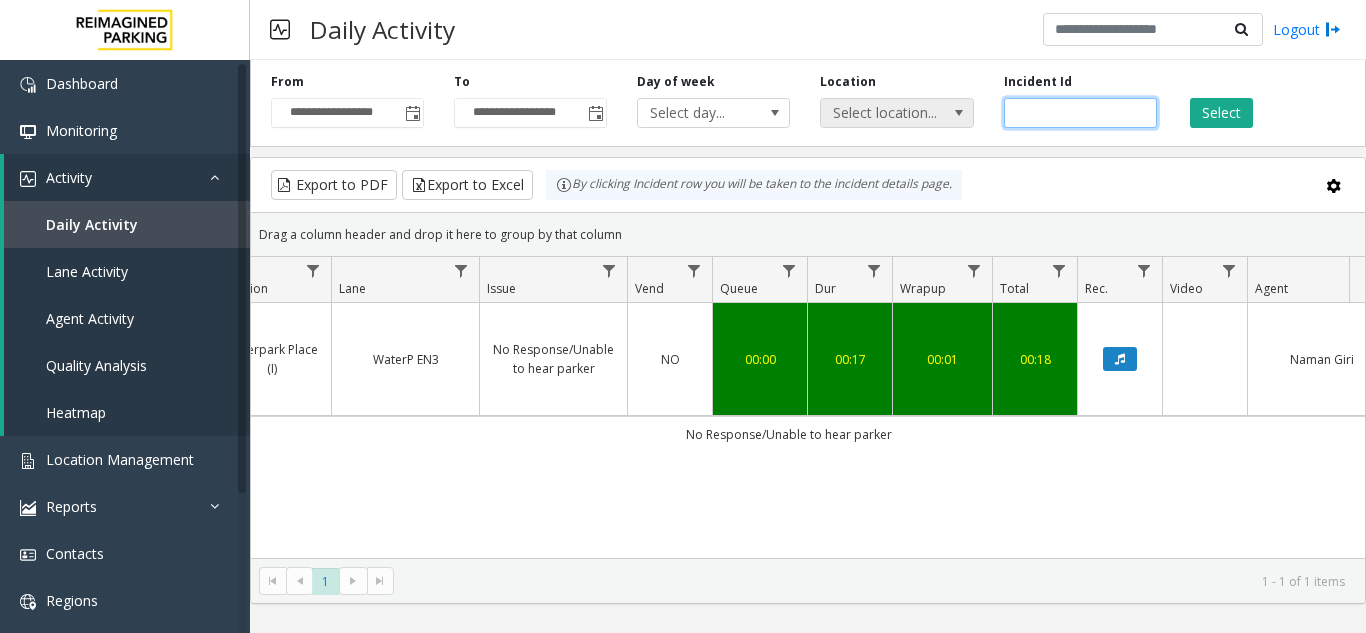 drag, startPoint x: 1097, startPoint y: 102, endPoint x: 973, endPoint y: 115, distance: 124.67959 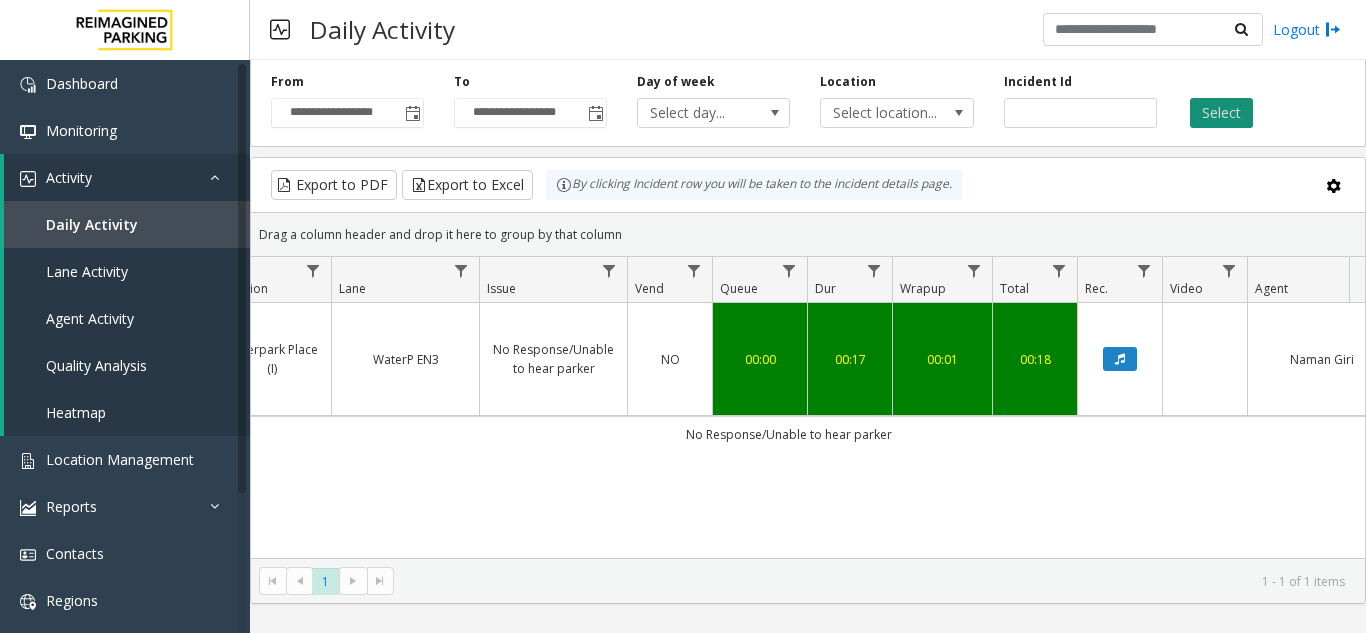 click on "Select" 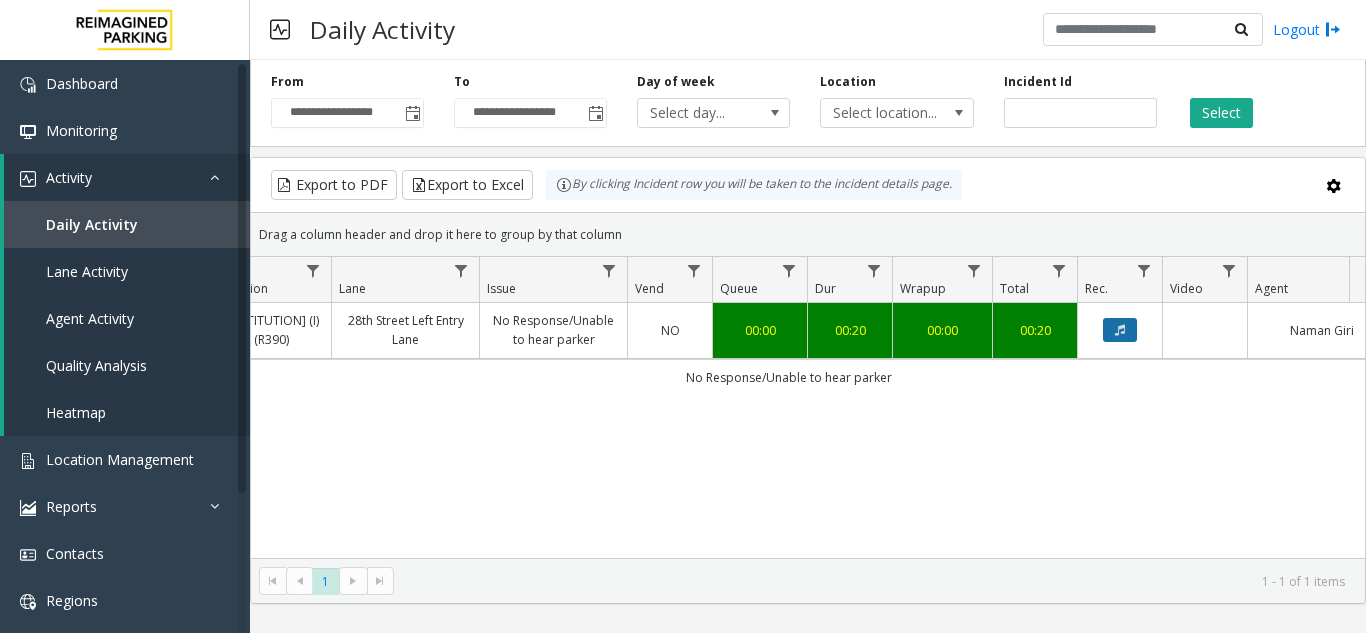 click 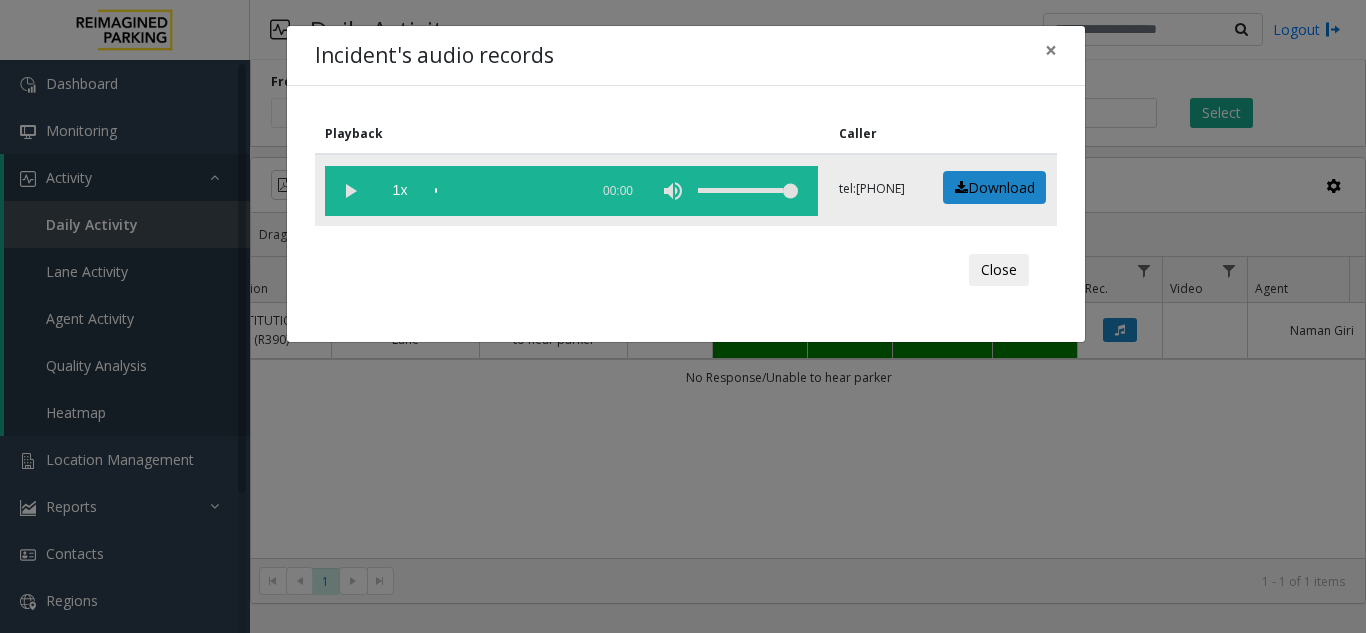 click 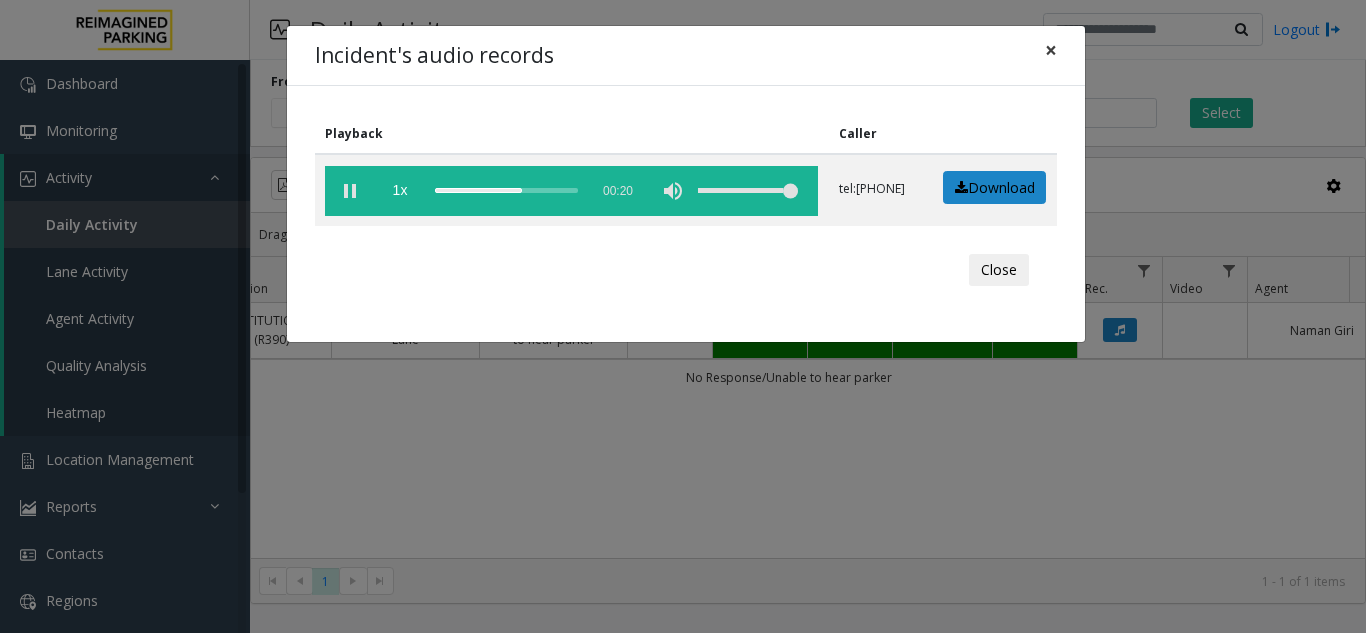 click on "×" 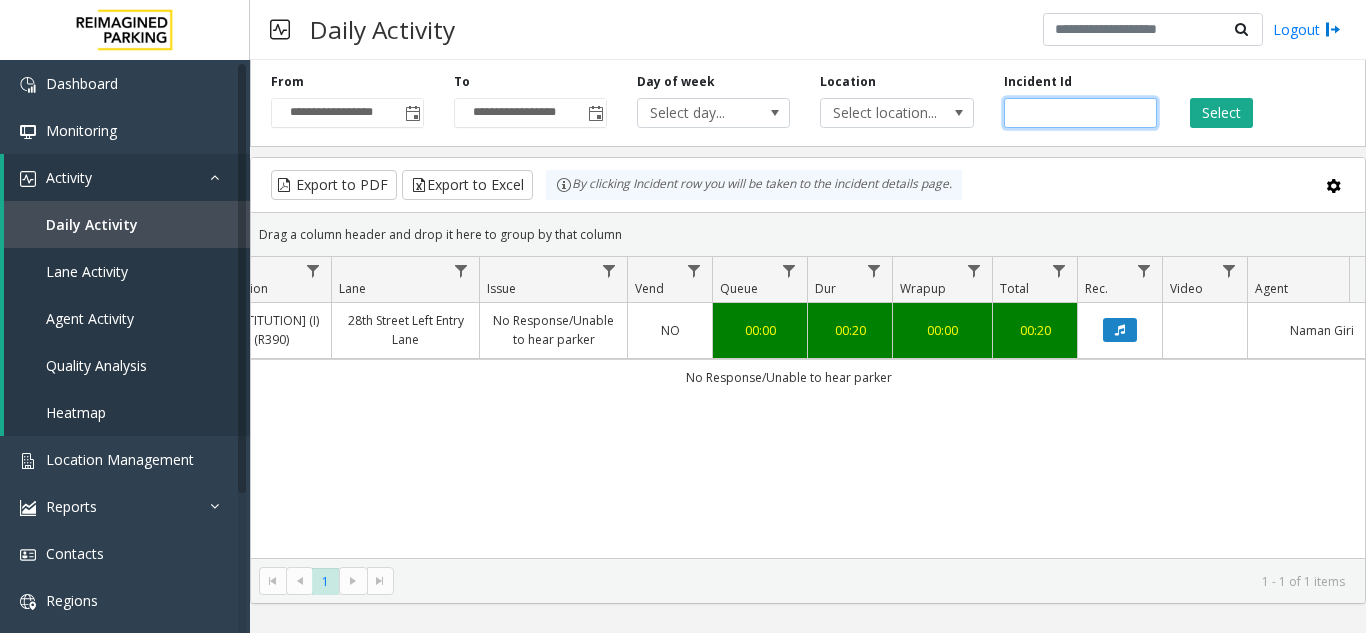drag, startPoint x: 1091, startPoint y: 111, endPoint x: 592, endPoint y: 133, distance: 499.48474 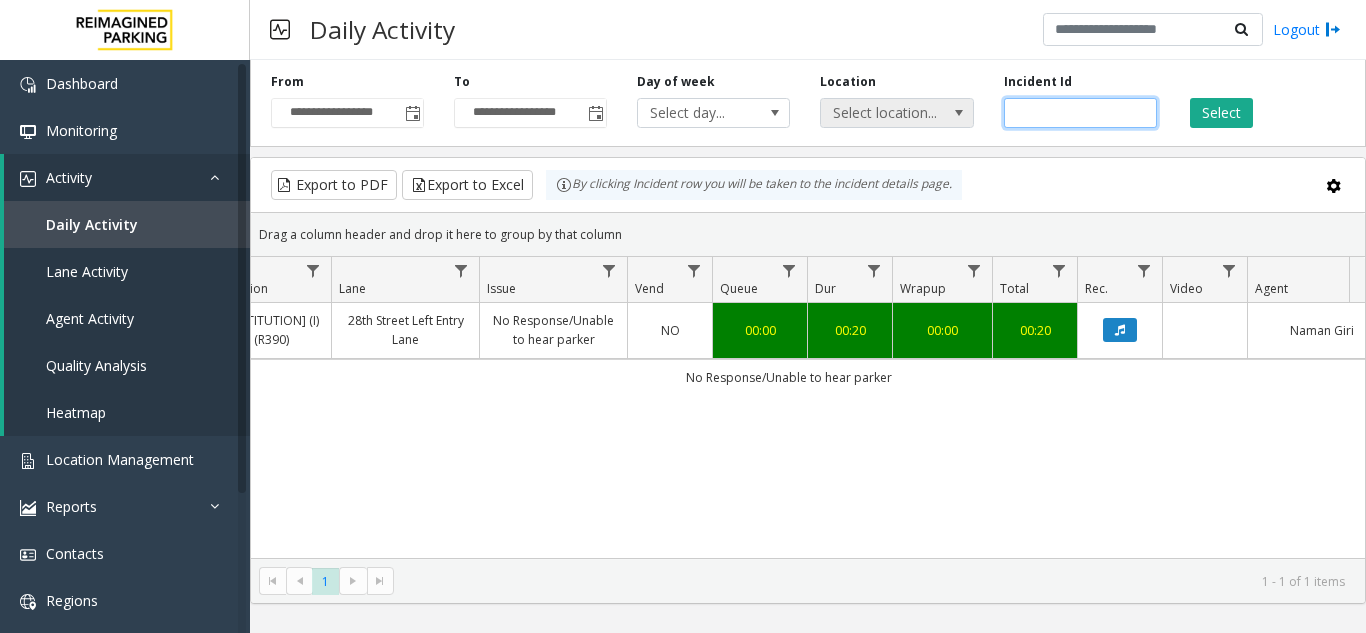 paste 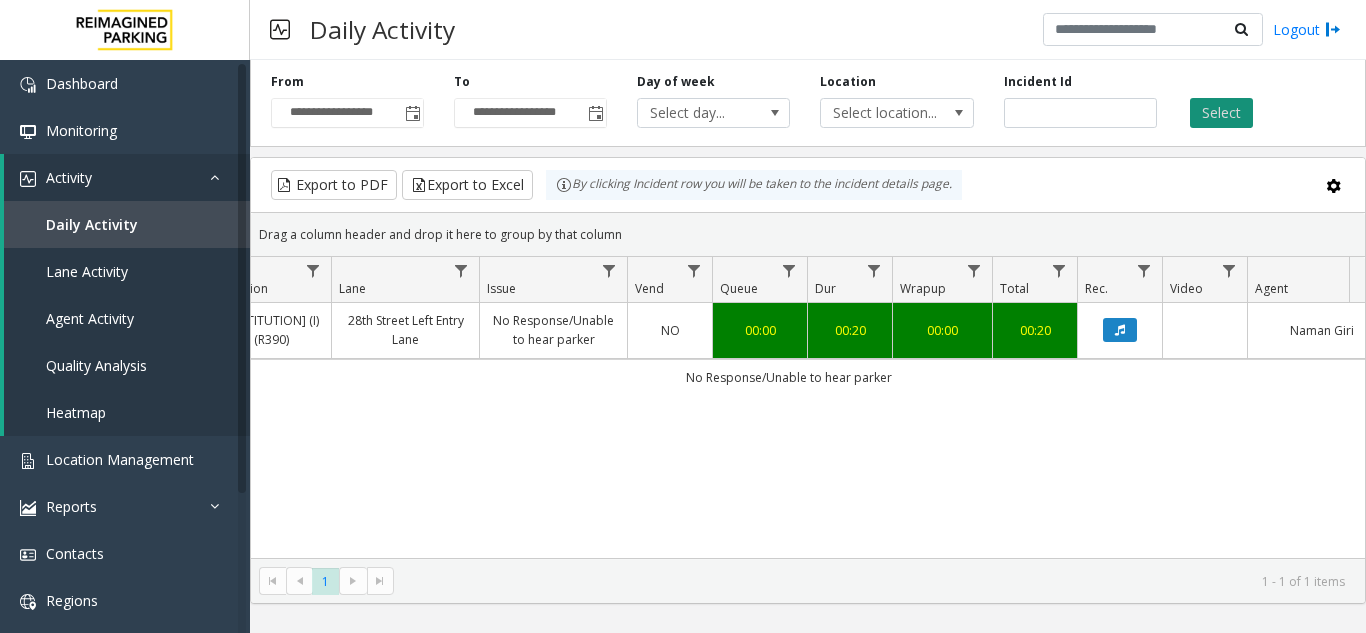 click on "Select" 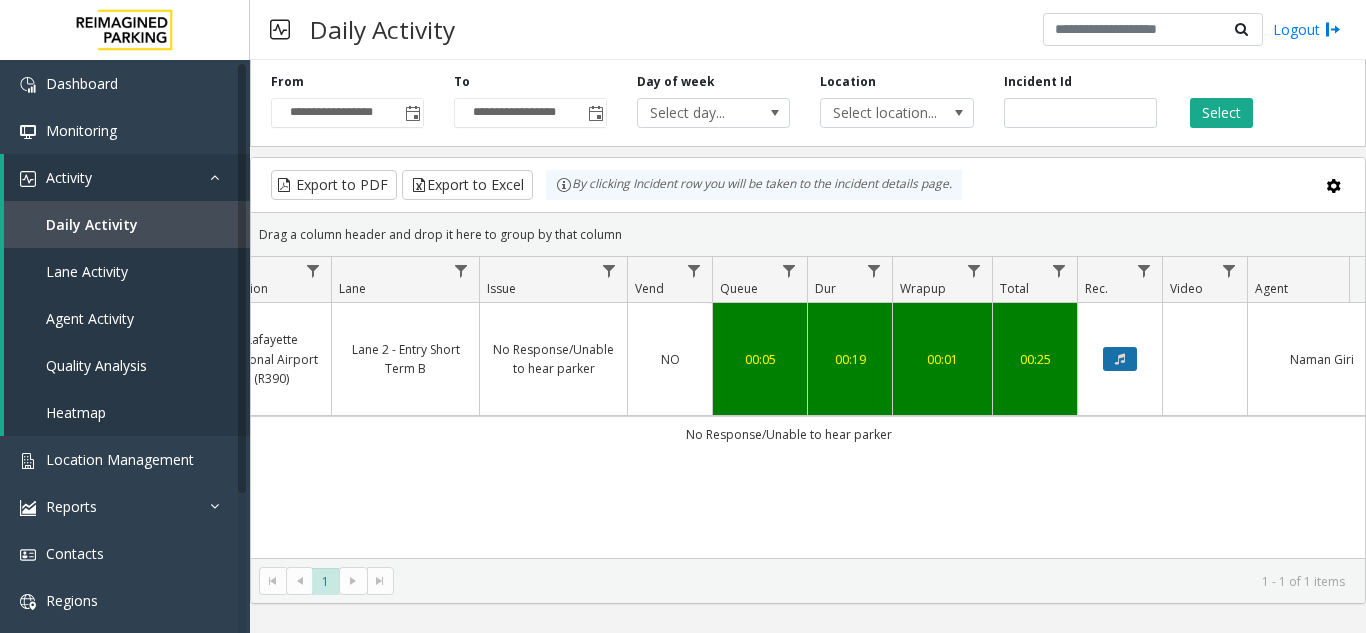 click 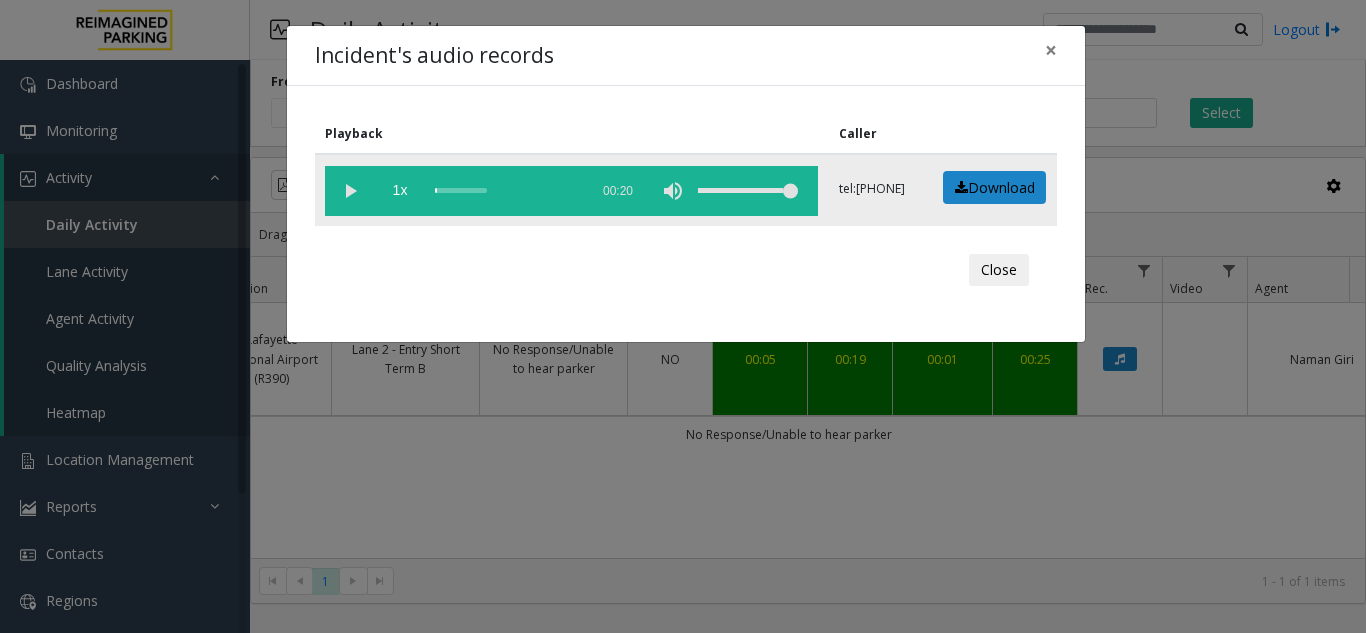 click 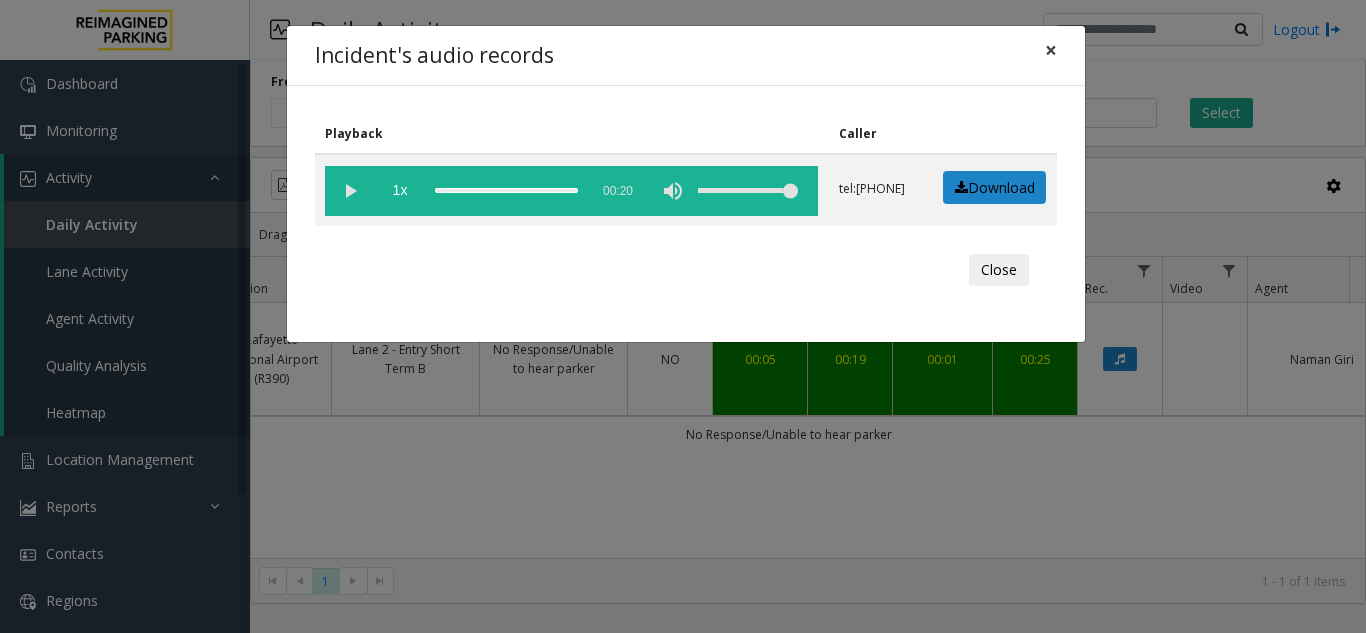click on "×" 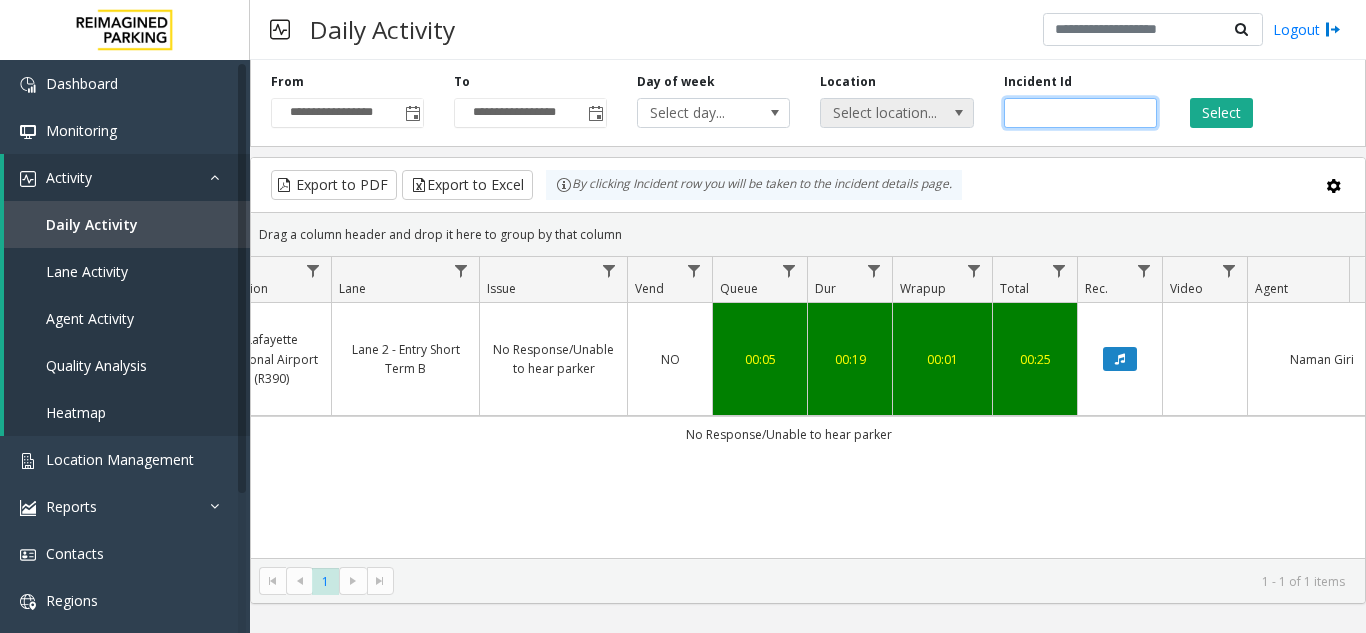 drag, startPoint x: 1077, startPoint y: 113, endPoint x: 875, endPoint y: 119, distance: 202.0891 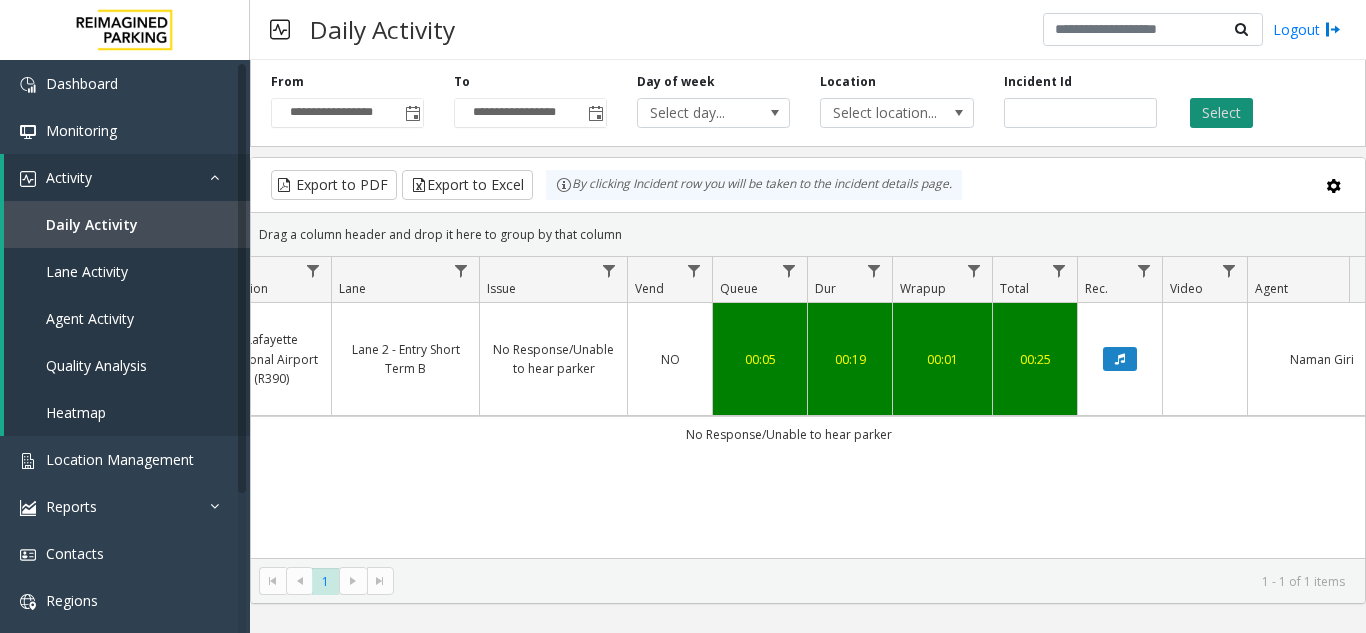 click on "Select" 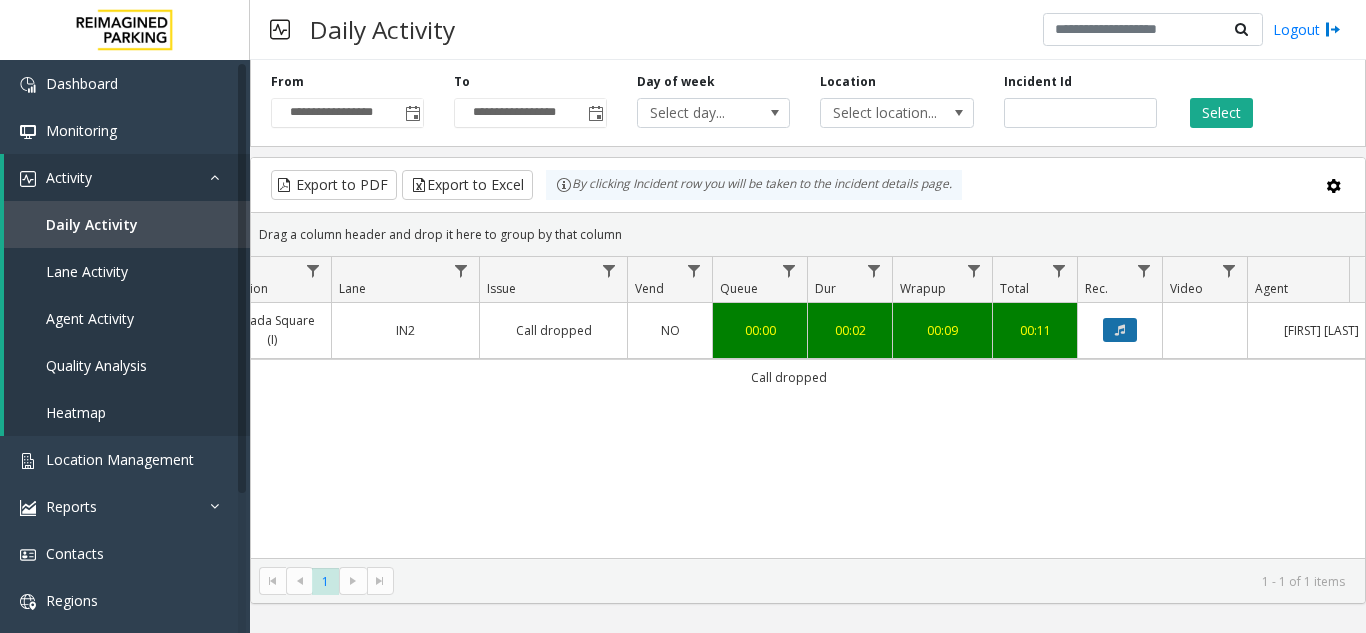 click 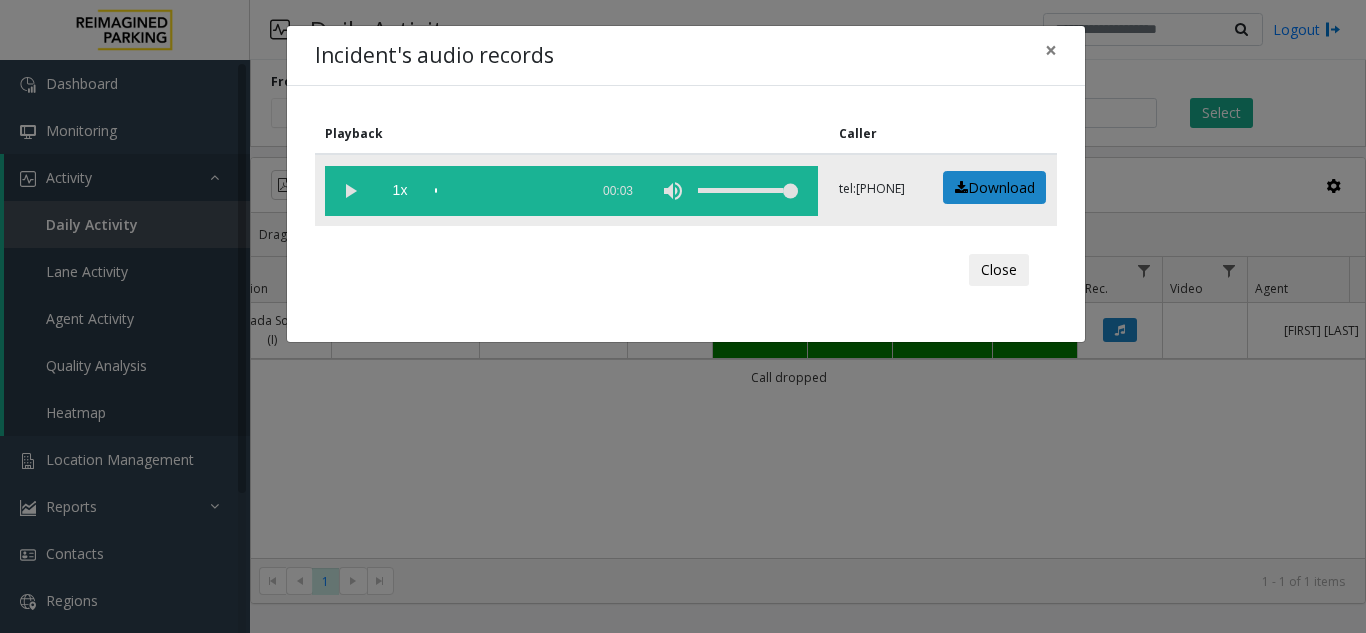 click 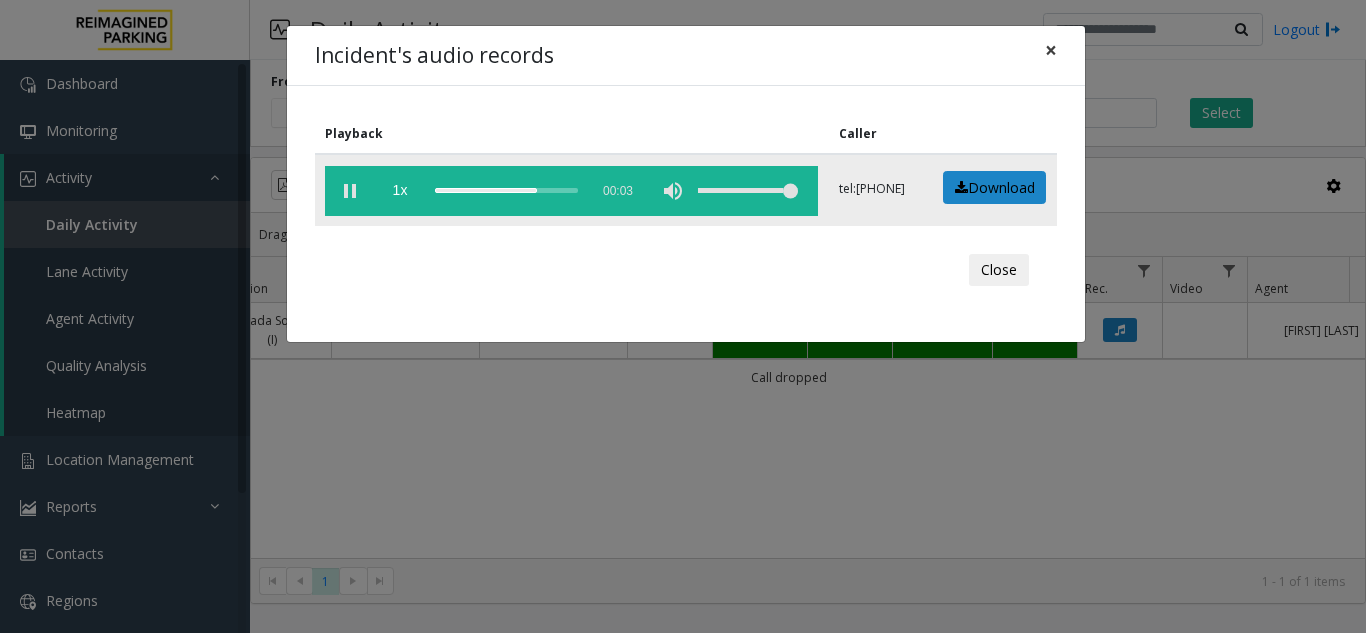 drag, startPoint x: 1049, startPoint y: 50, endPoint x: 664, endPoint y: 130, distance: 393.22385 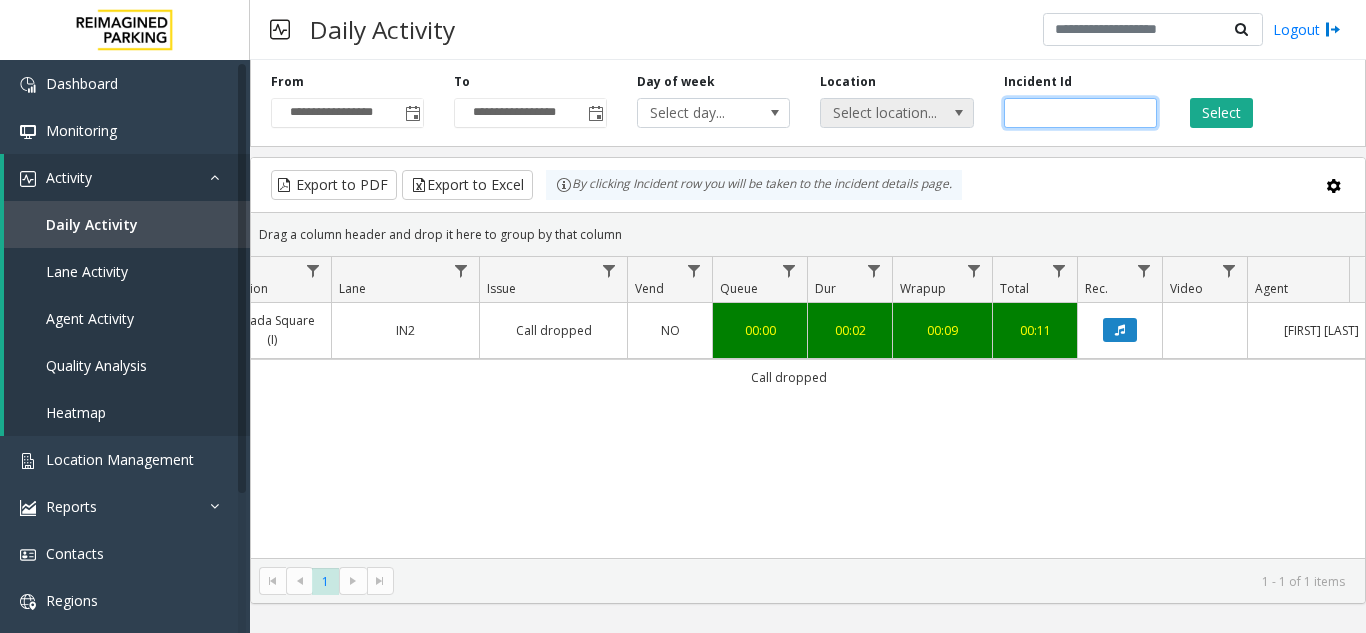 drag, startPoint x: 1102, startPoint y: 119, endPoint x: 906, endPoint y: 114, distance: 196.06377 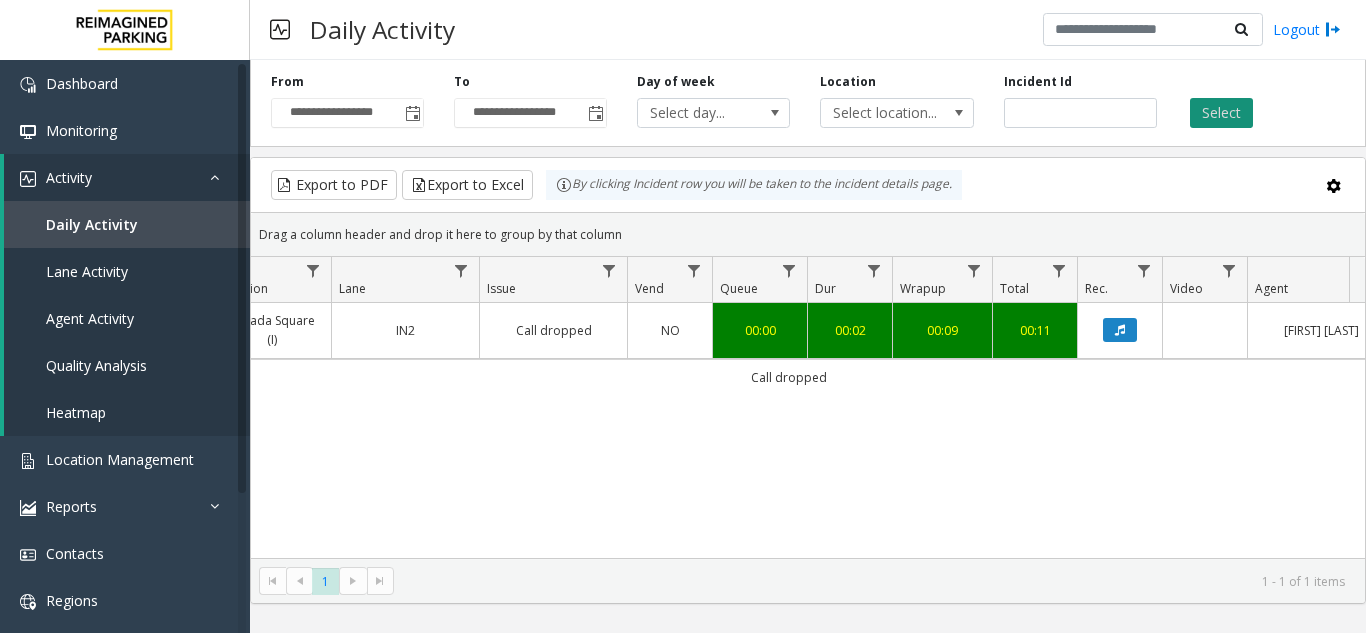click on "Select" 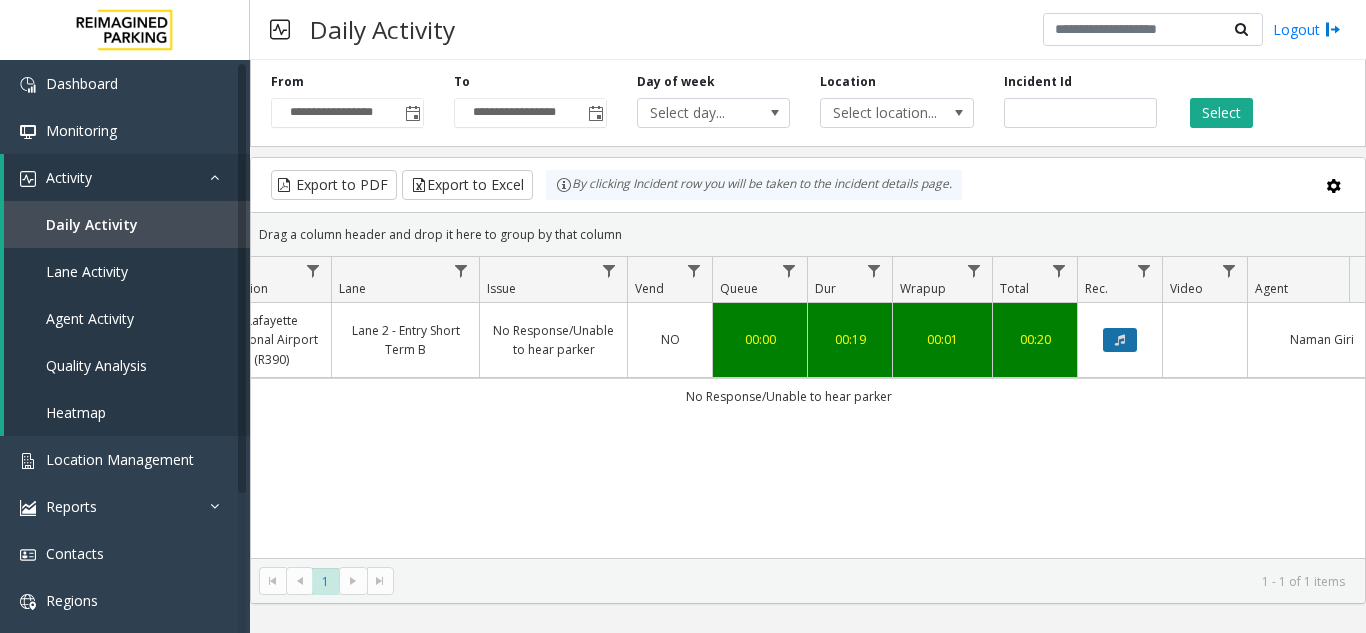 click 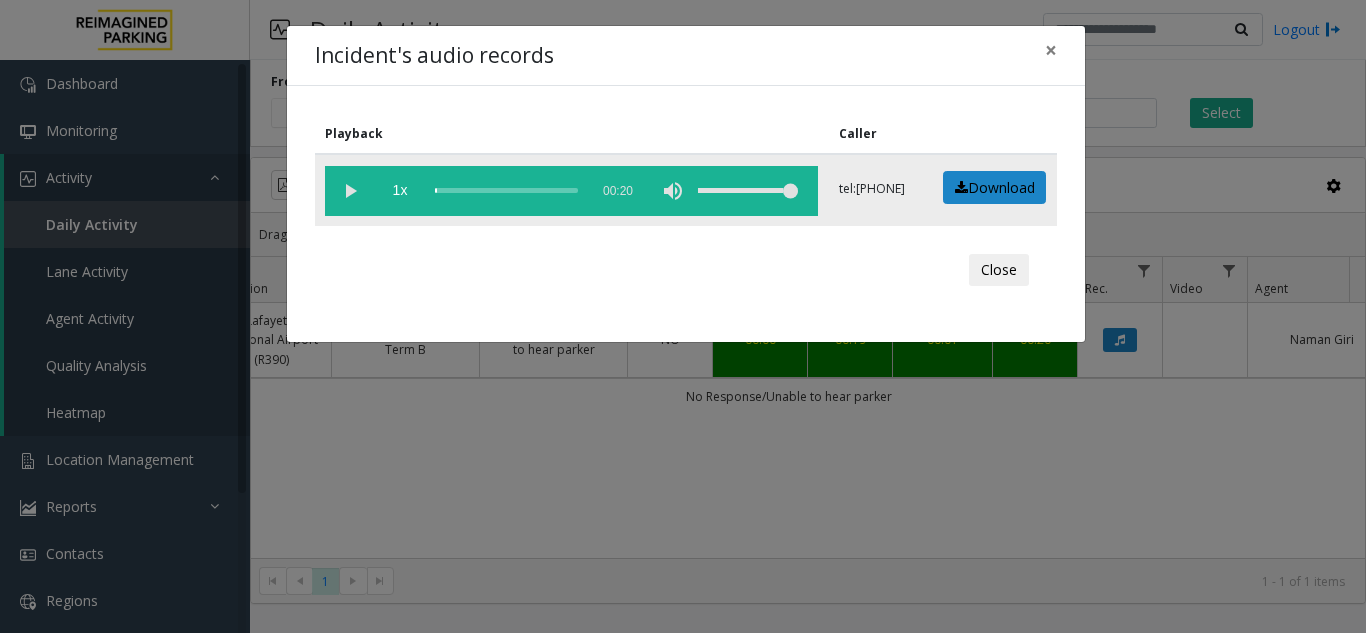 click 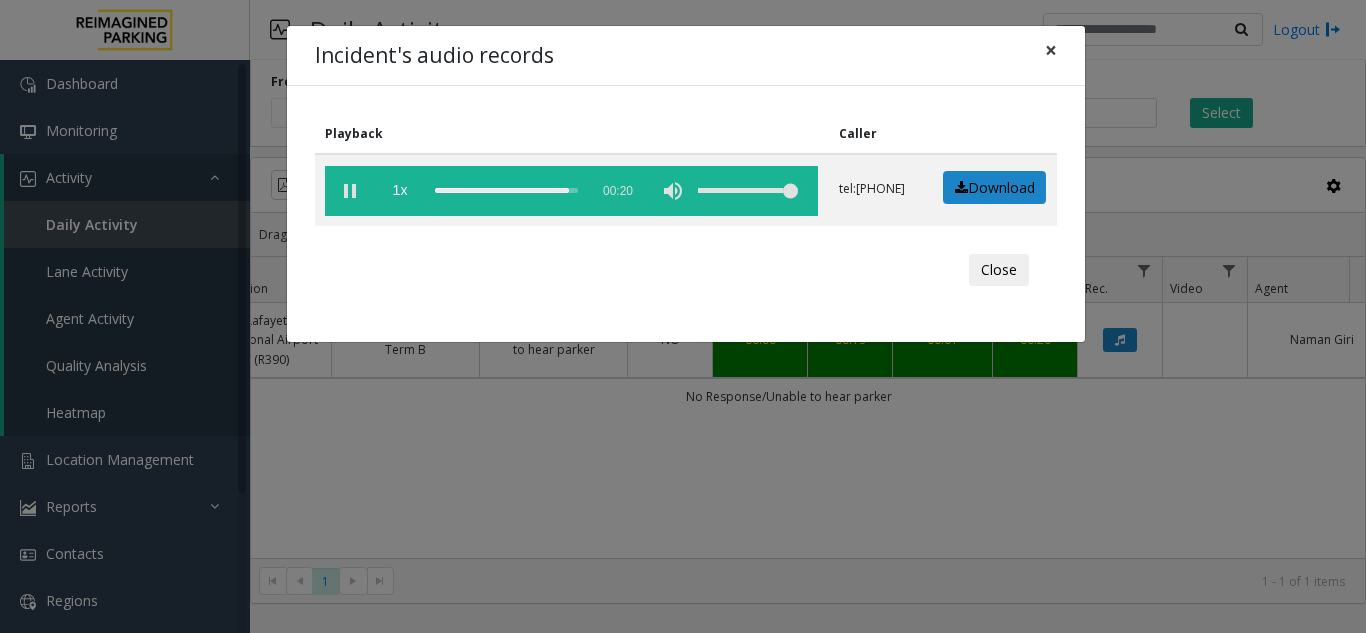 click on "×" 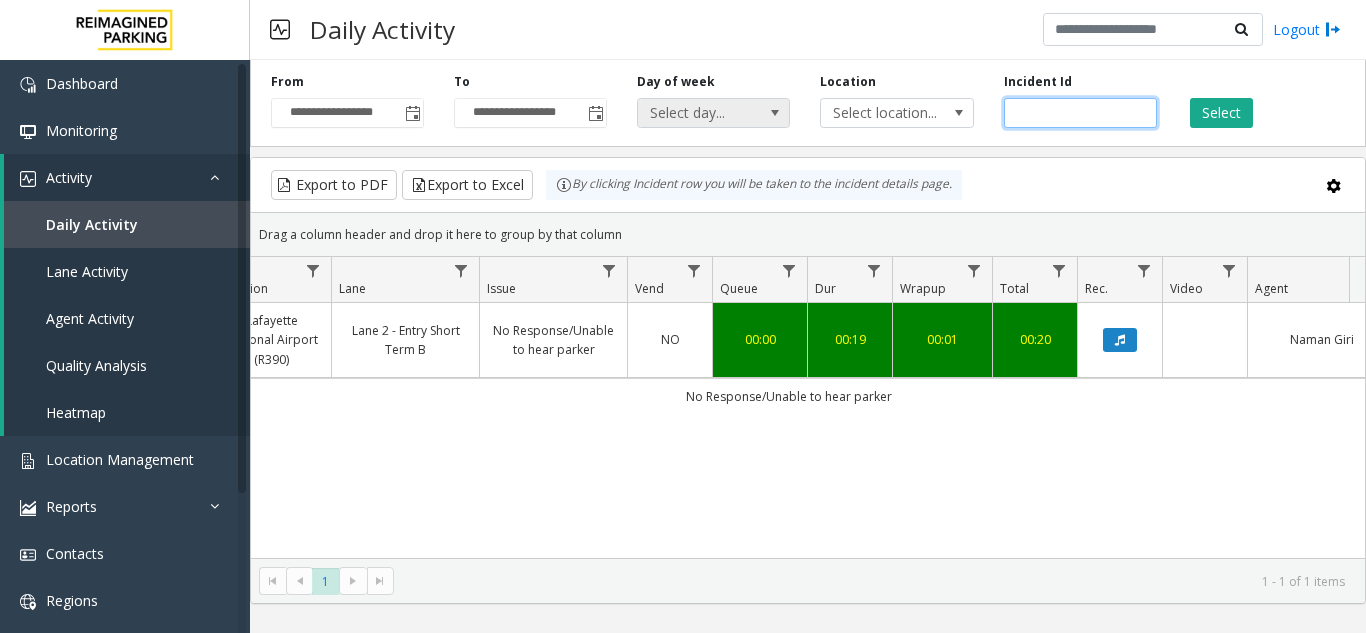 drag, startPoint x: 753, startPoint y: 117, endPoint x: 655, endPoint y: 122, distance: 98.12747 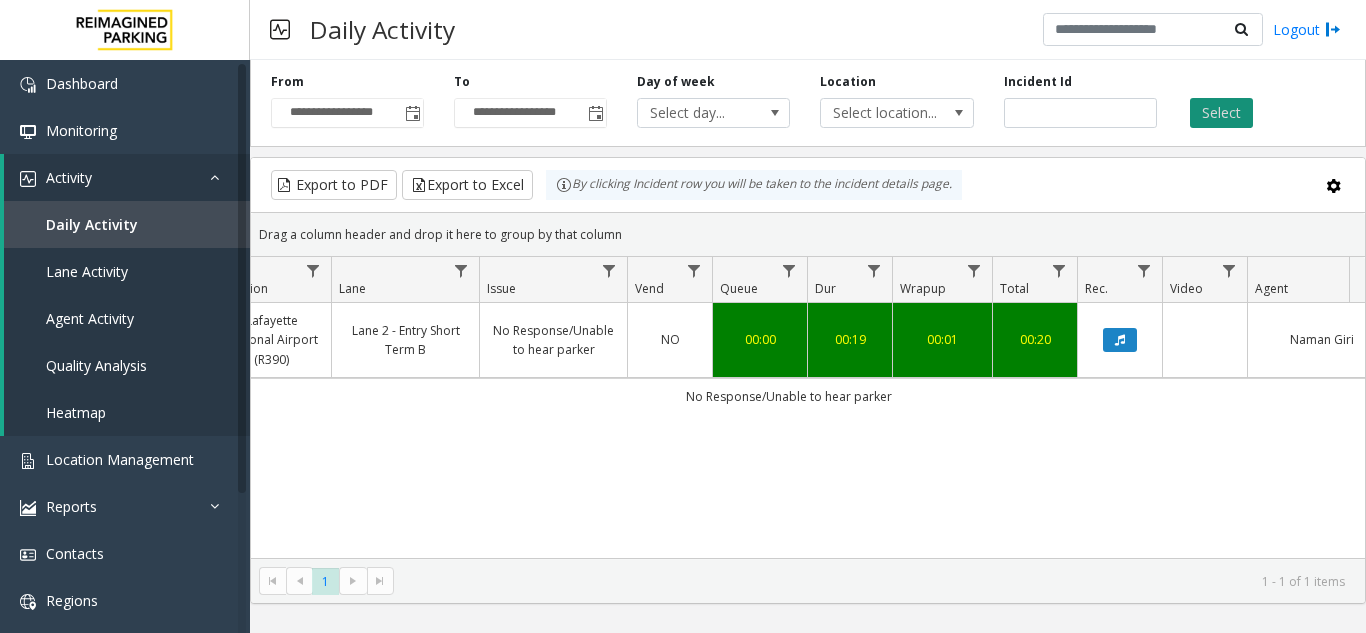 click on "Select" 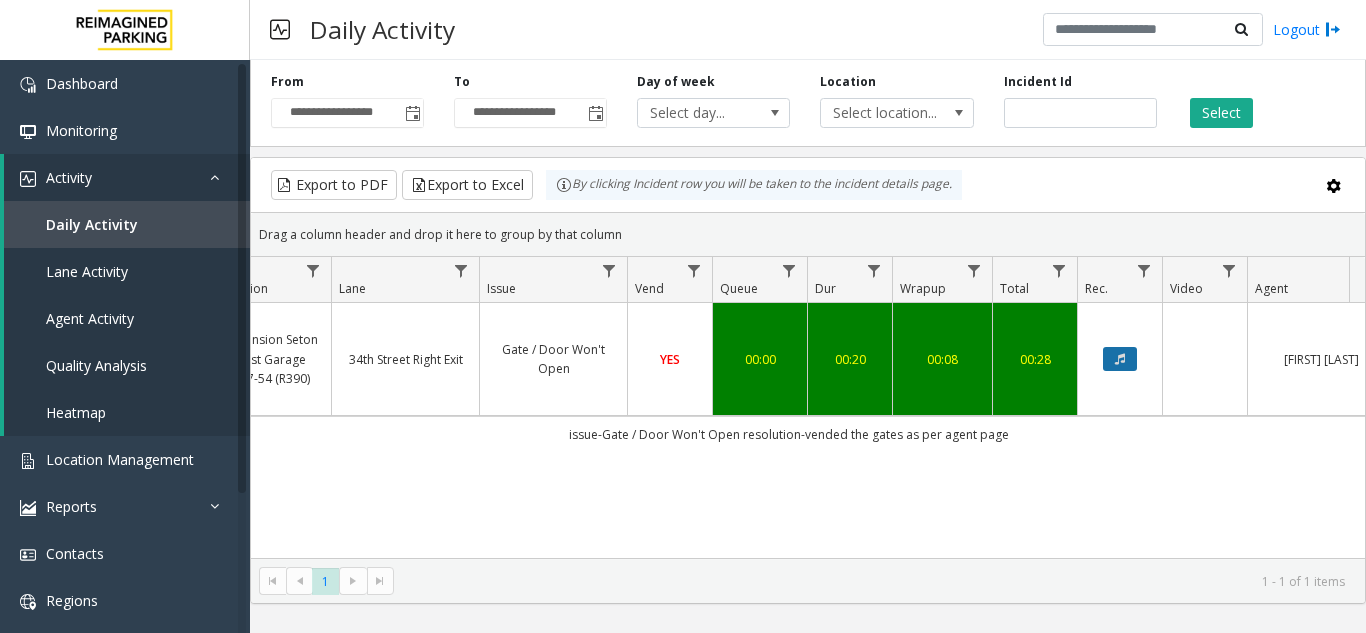 click 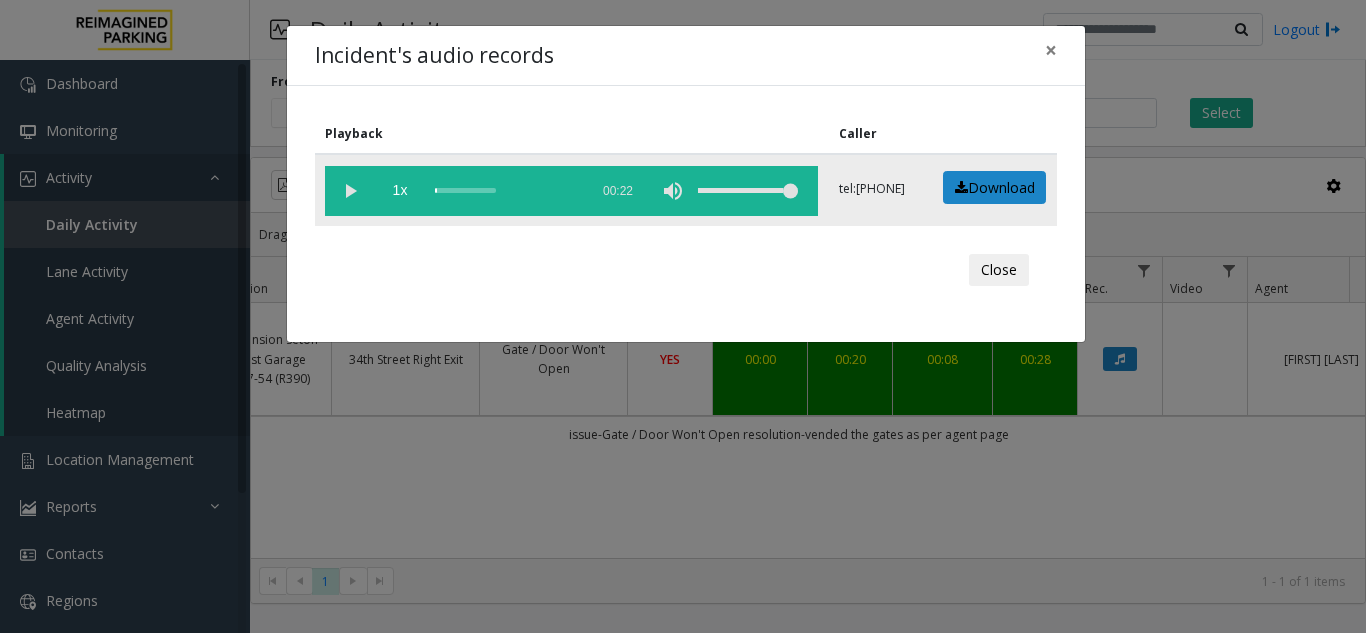 click 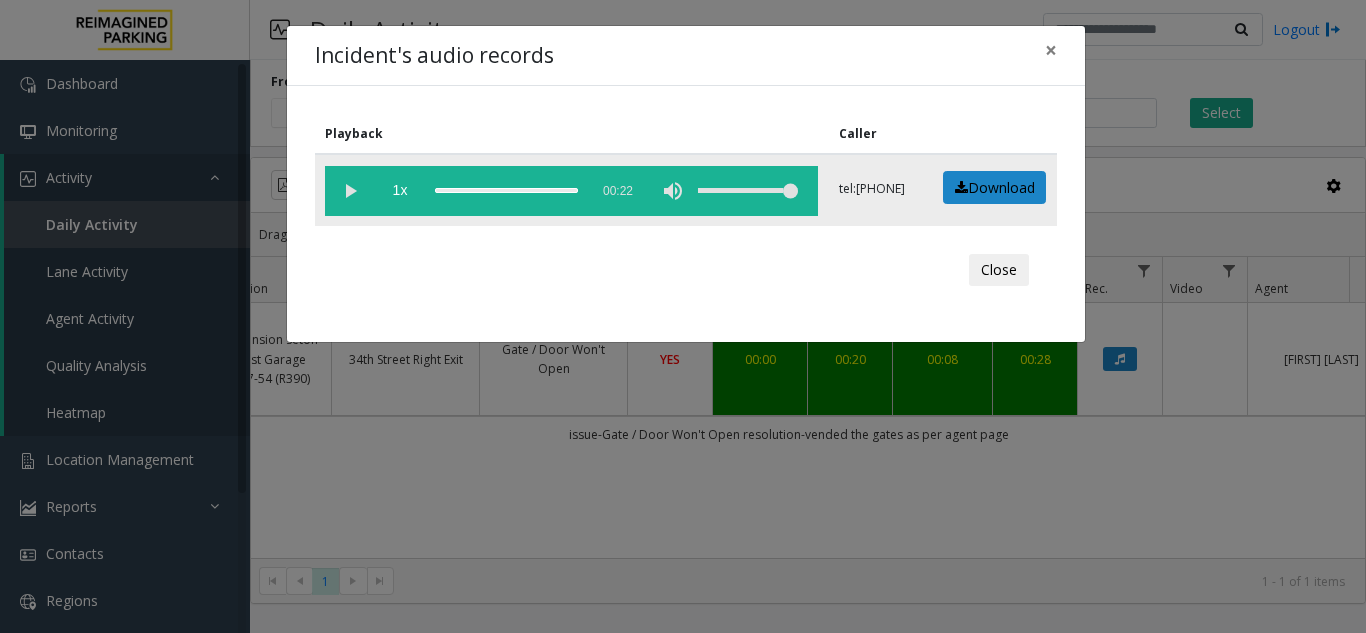 click 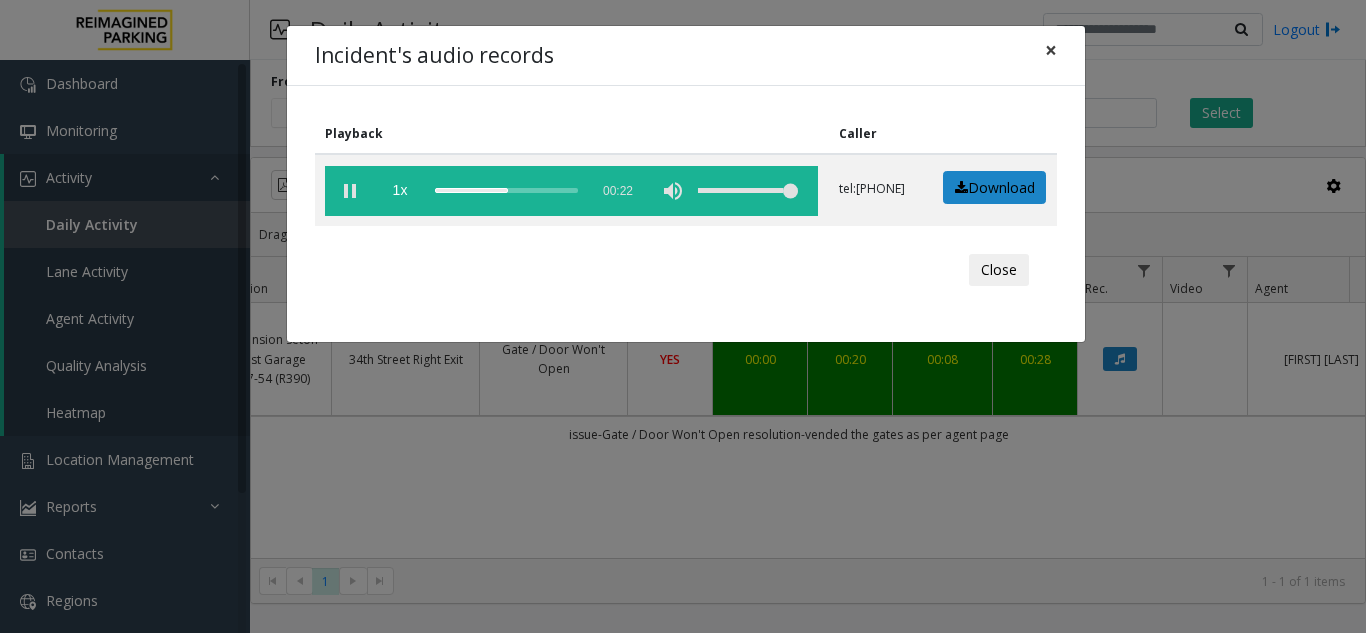 click on "×" 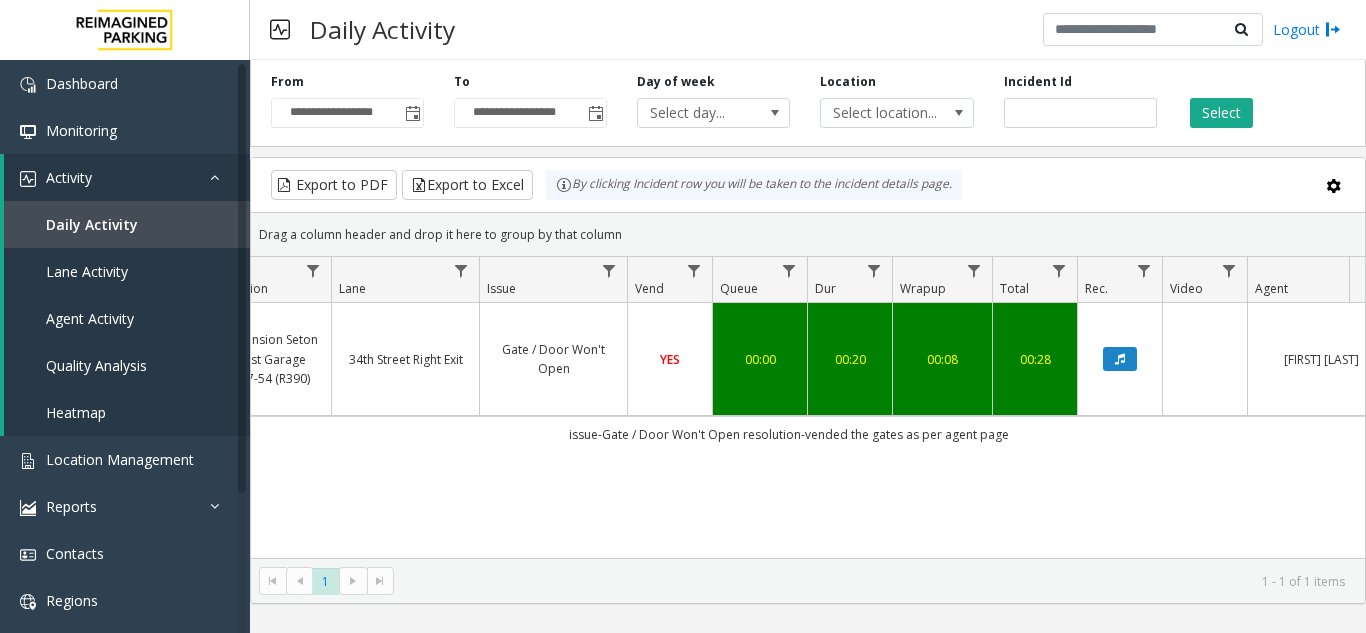scroll, scrollTop: 0, scrollLeft: 0, axis: both 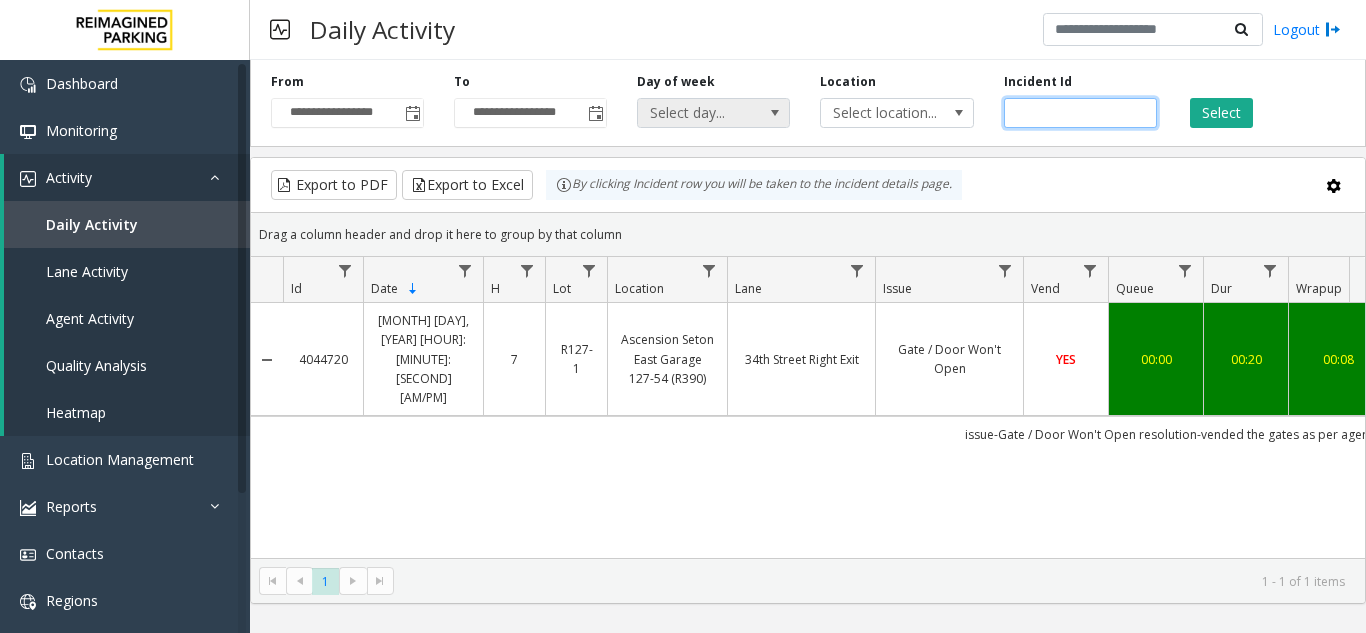 drag, startPoint x: 1037, startPoint y: 118, endPoint x: 680, endPoint y: 126, distance: 357.08963 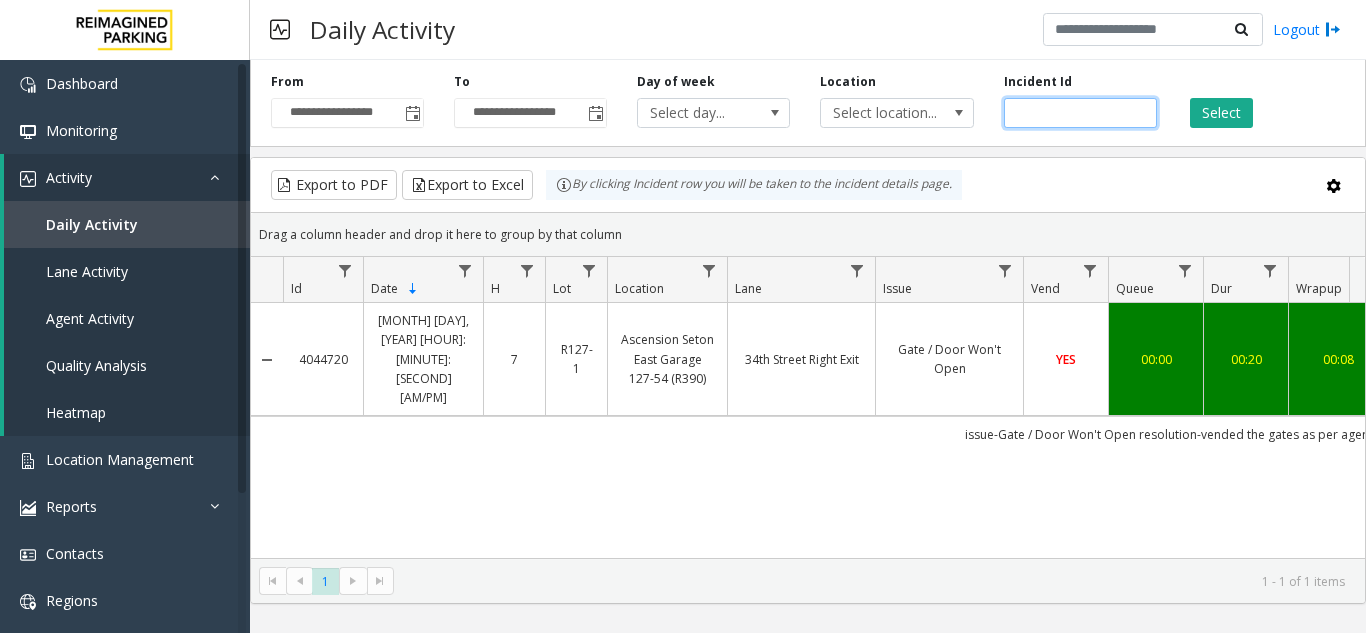 paste 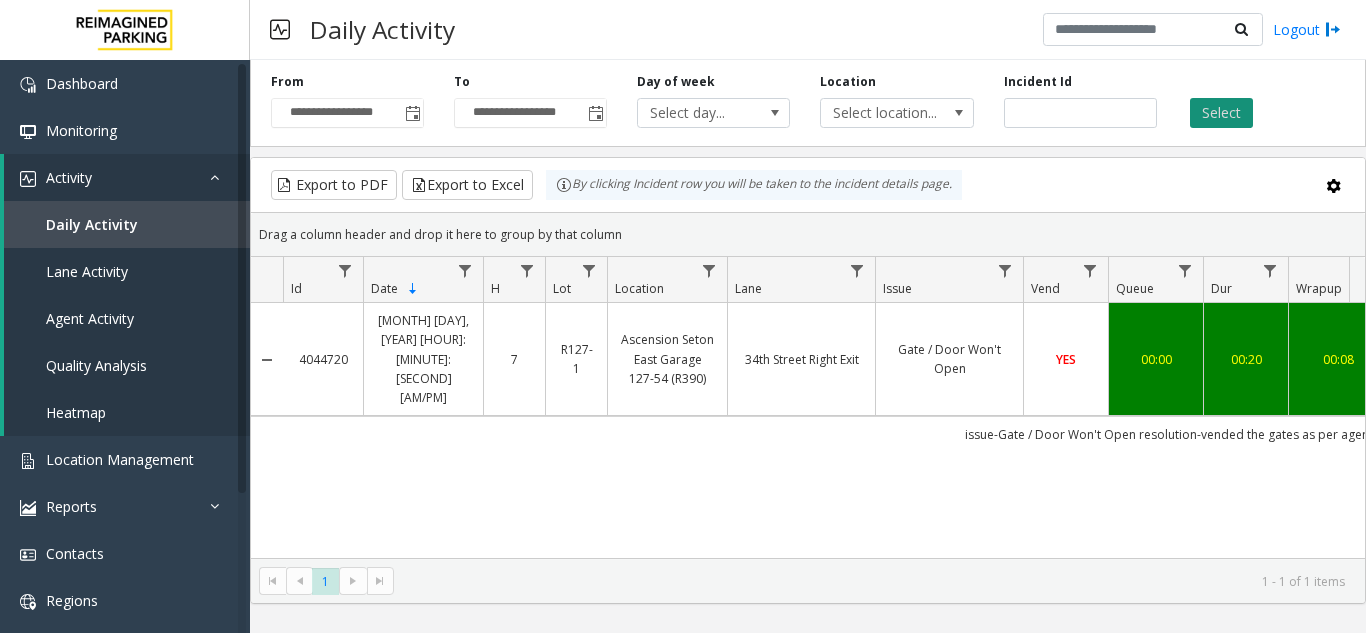 click on "Select" 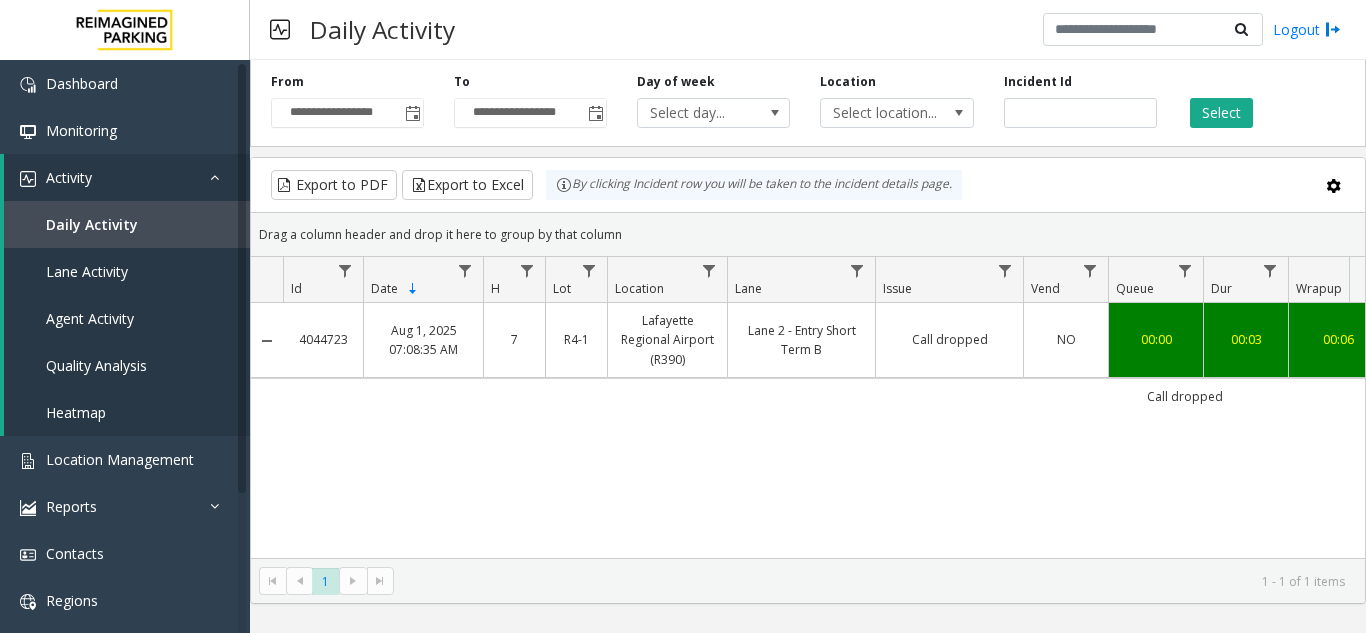scroll, scrollTop: 0, scrollLeft: 252, axis: horizontal 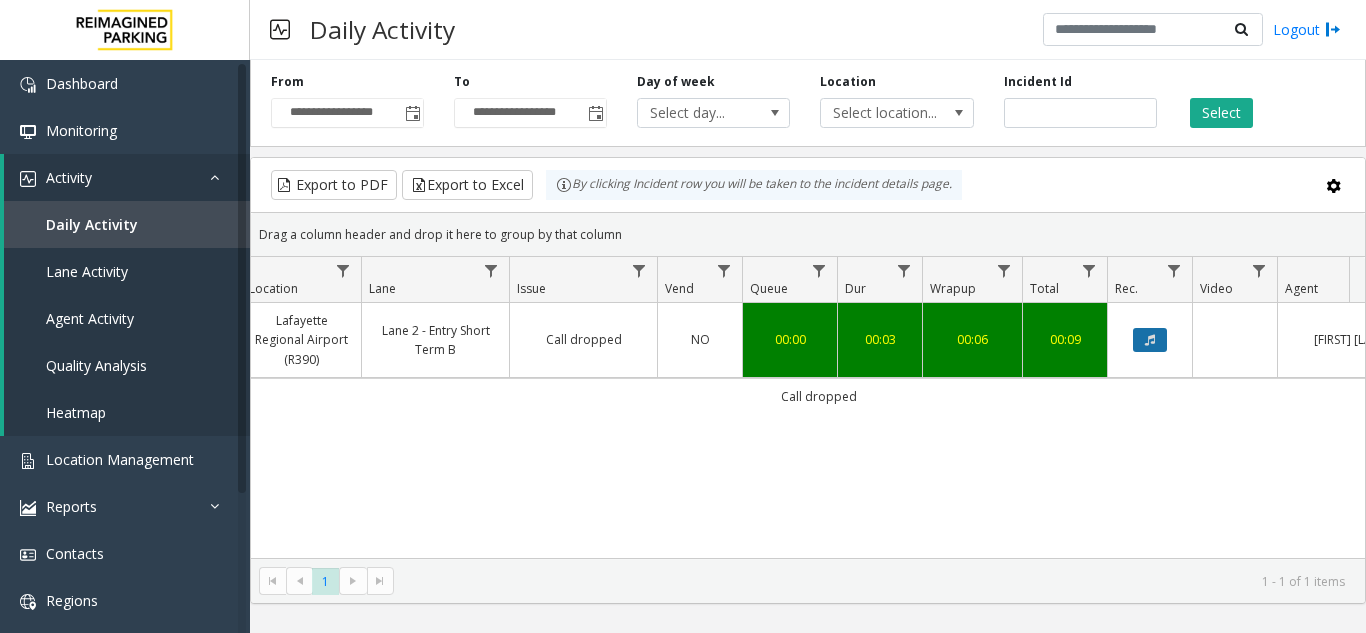 click 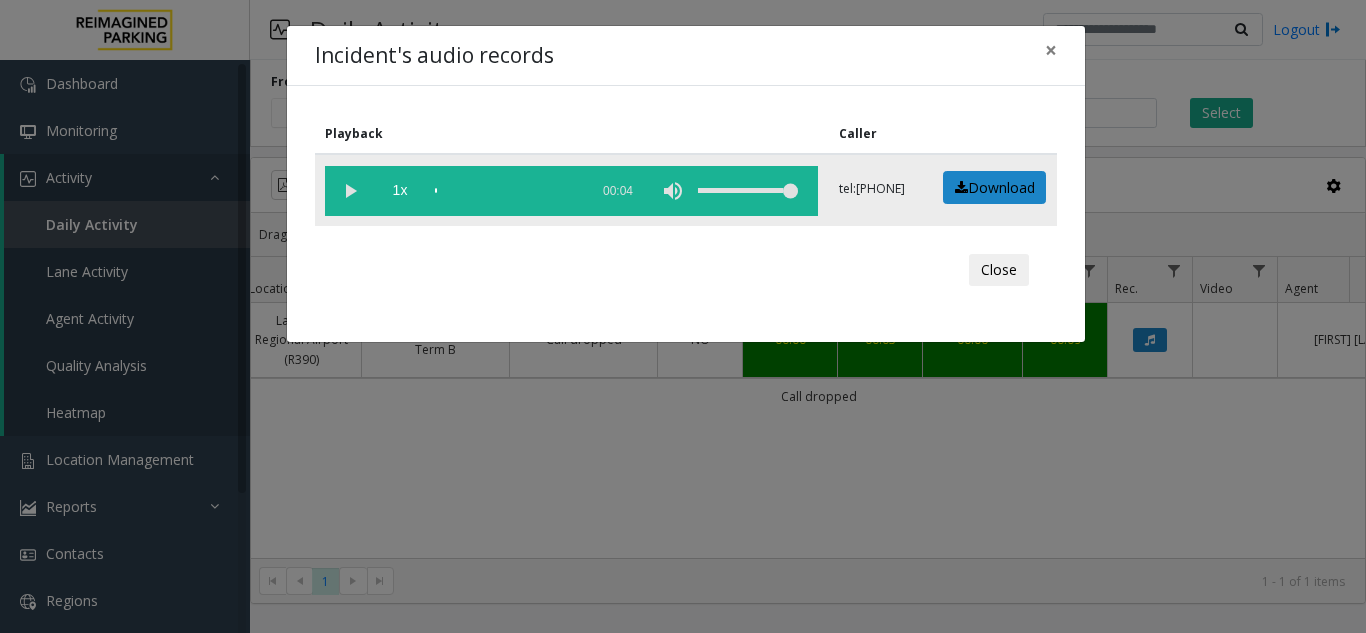 click 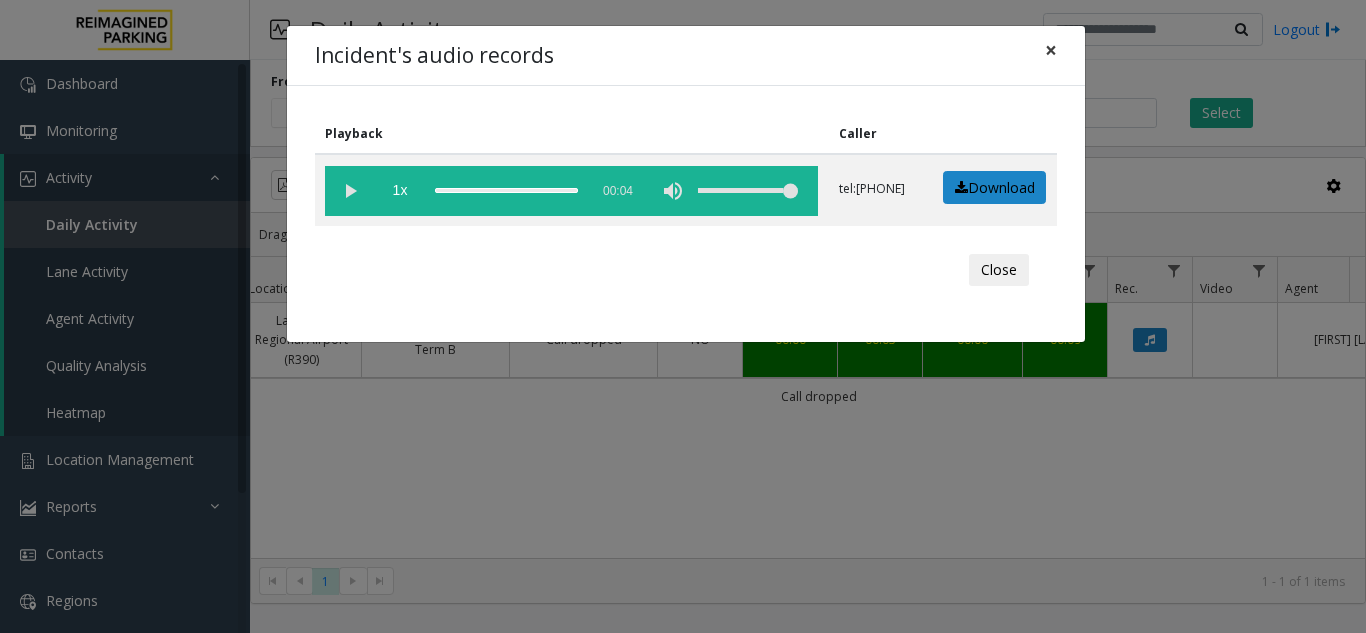 click on "×" 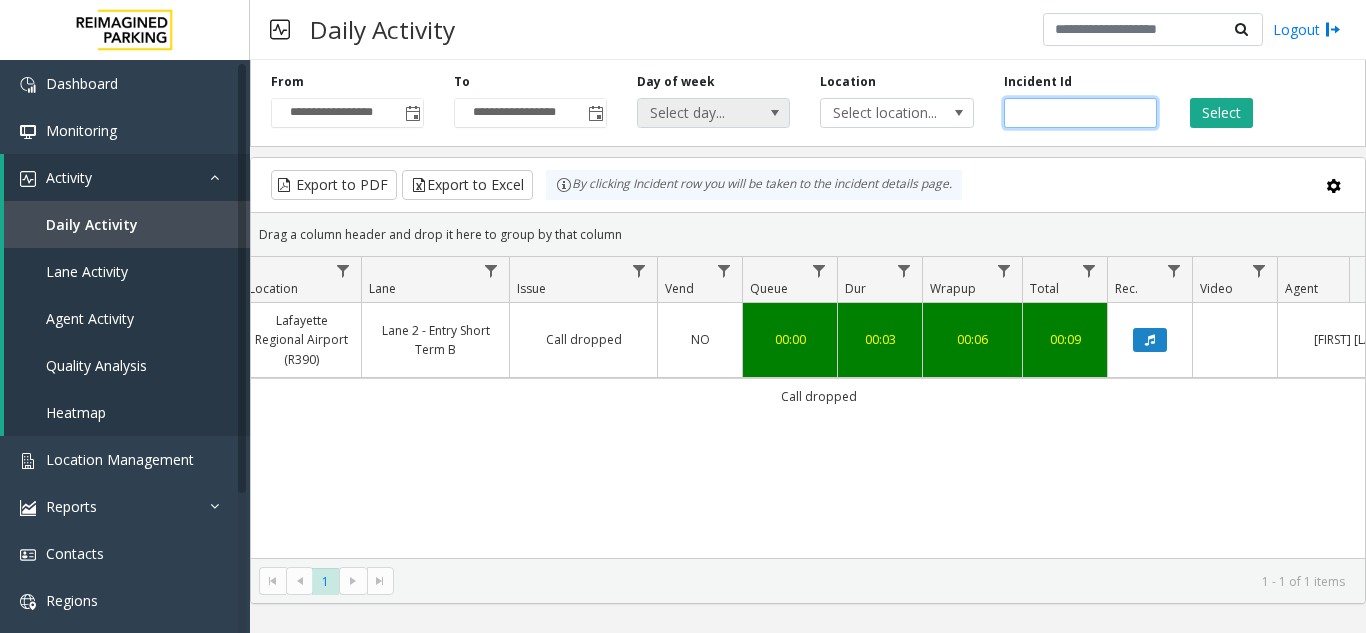 drag, startPoint x: 1073, startPoint y: 111, endPoint x: 769, endPoint y: 117, distance: 304.0592 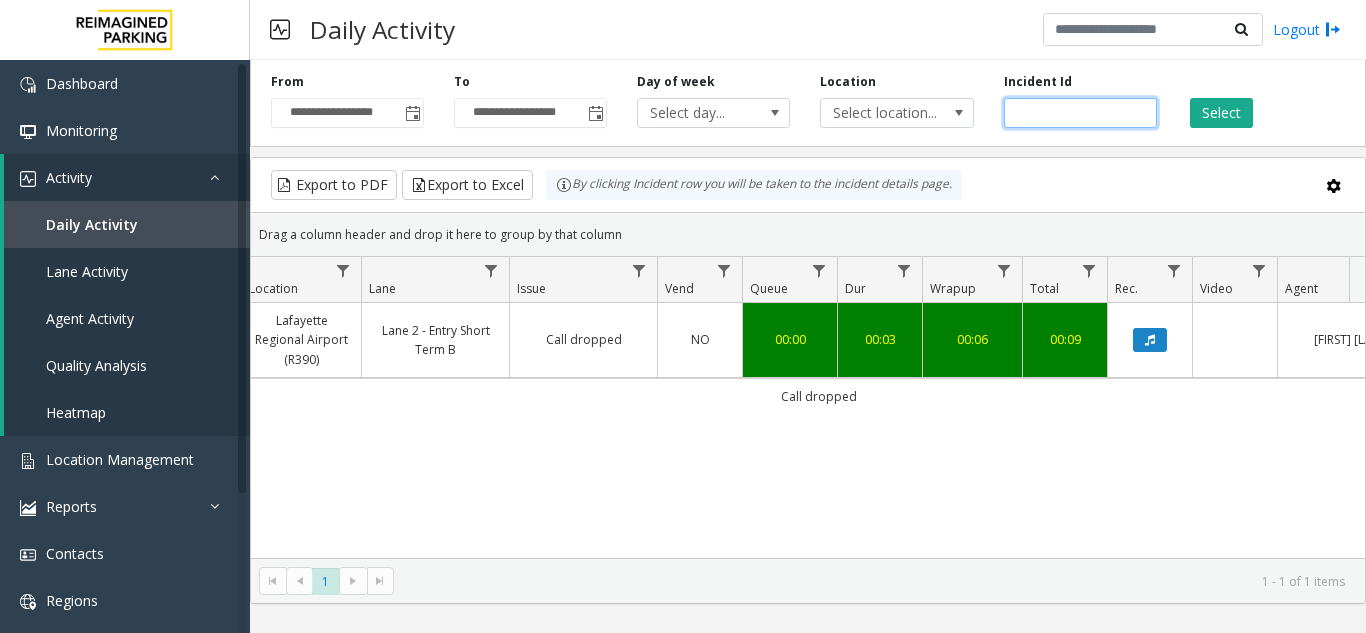 paste 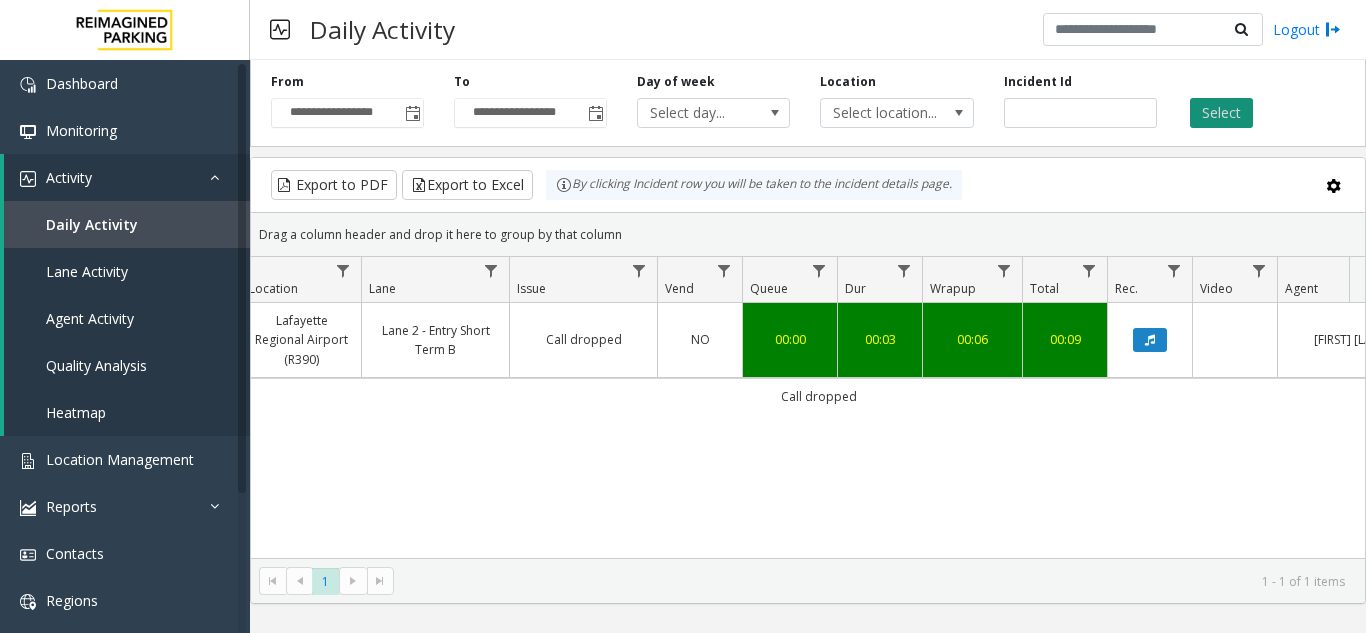 click on "Select" 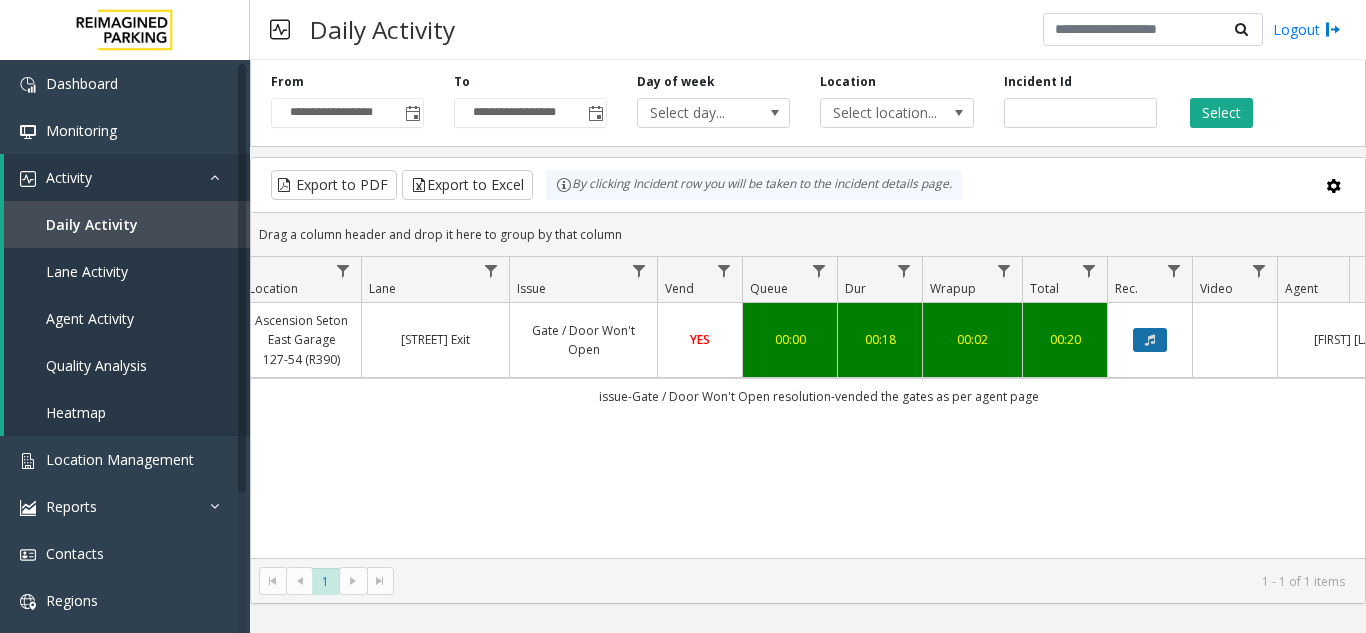 click 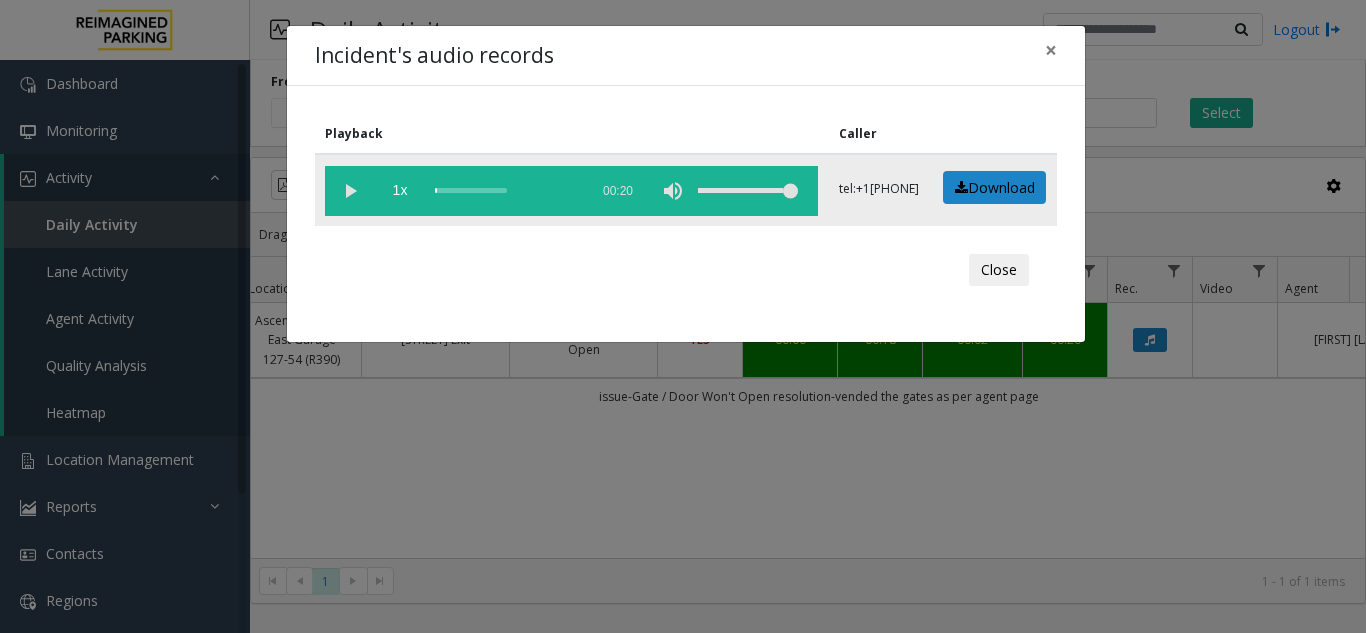click 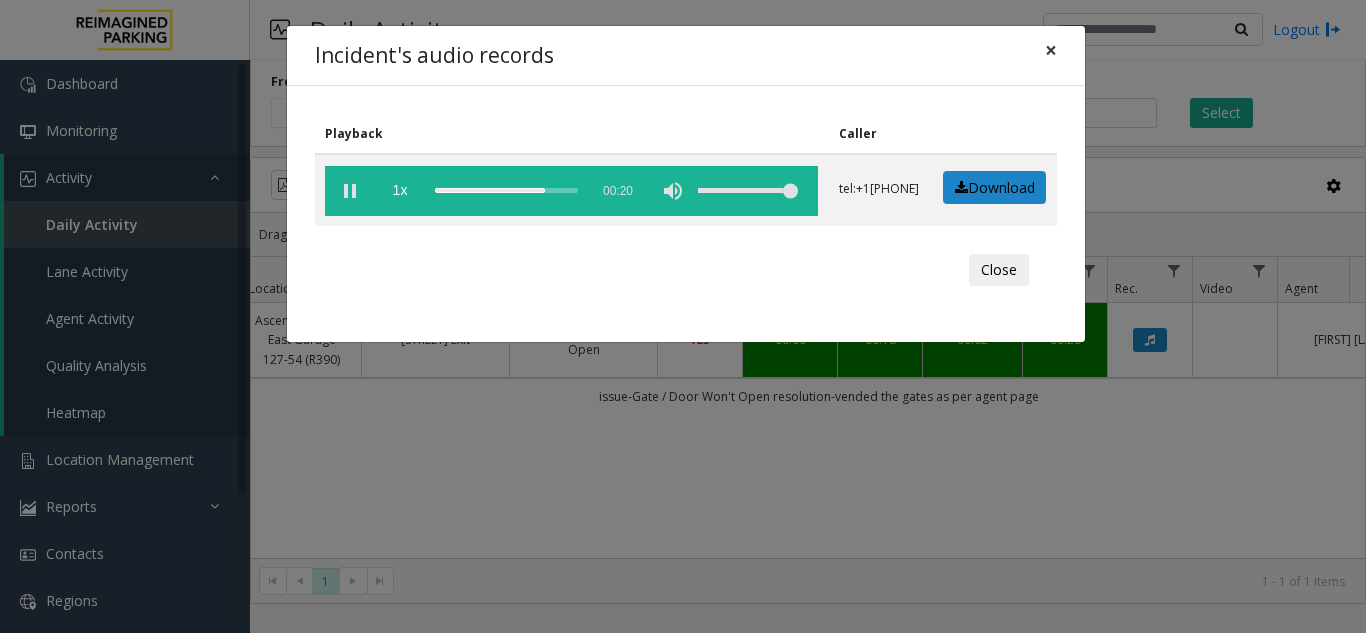 click on "×" 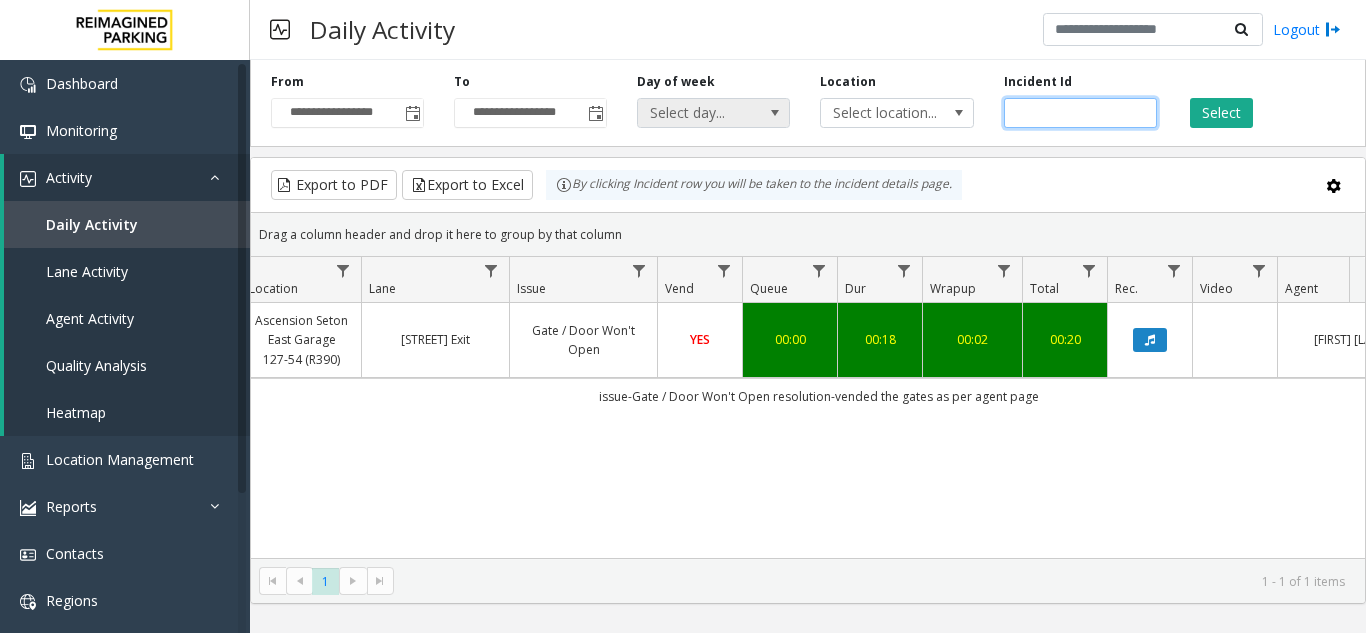 drag, startPoint x: 1085, startPoint y: 103, endPoint x: 773, endPoint y: 117, distance: 312.31393 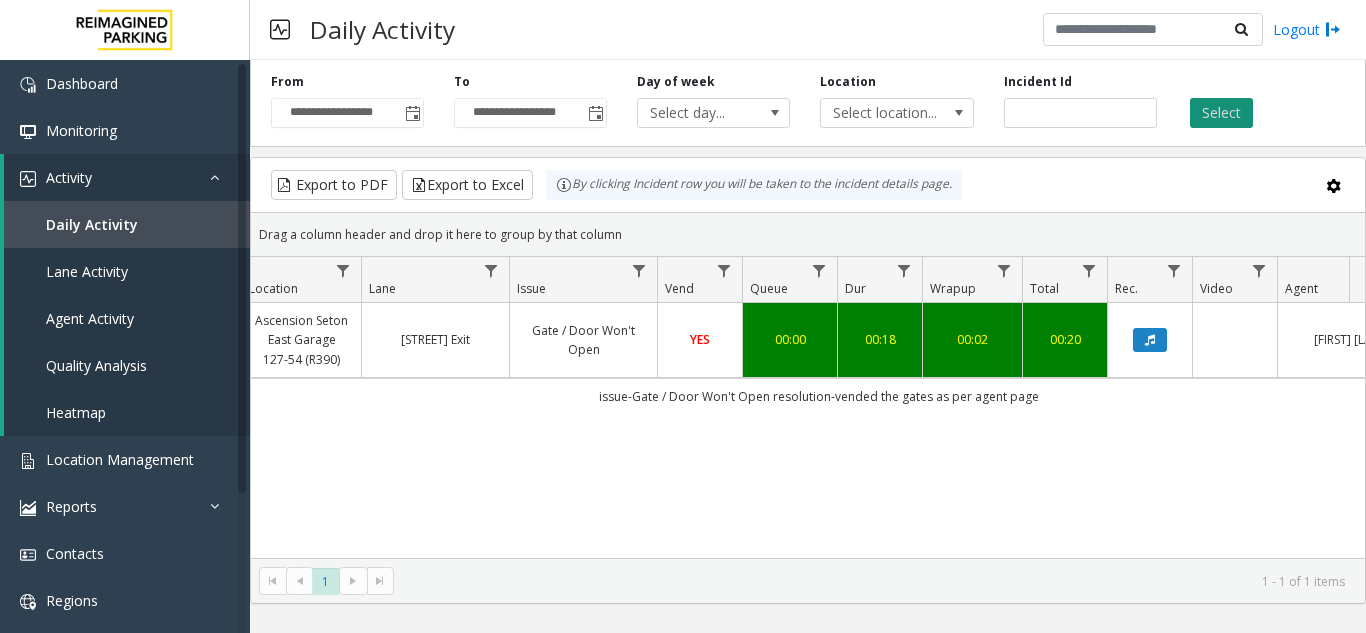 click on "Select" 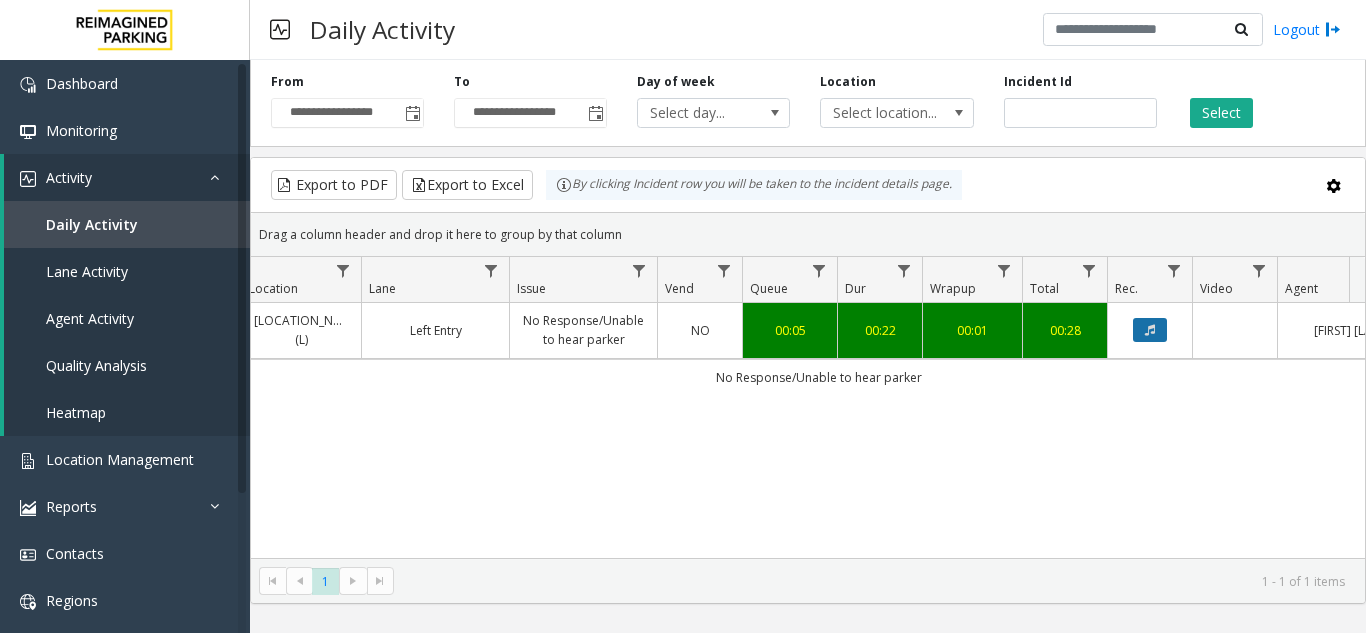 click 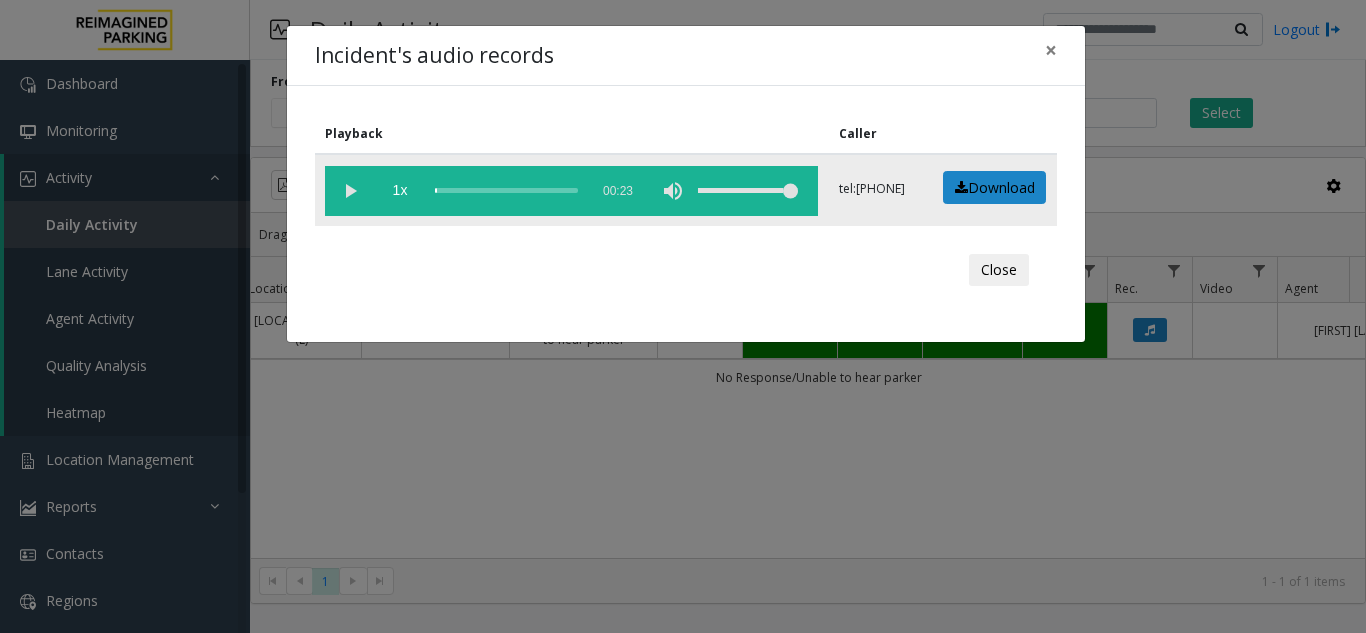 click 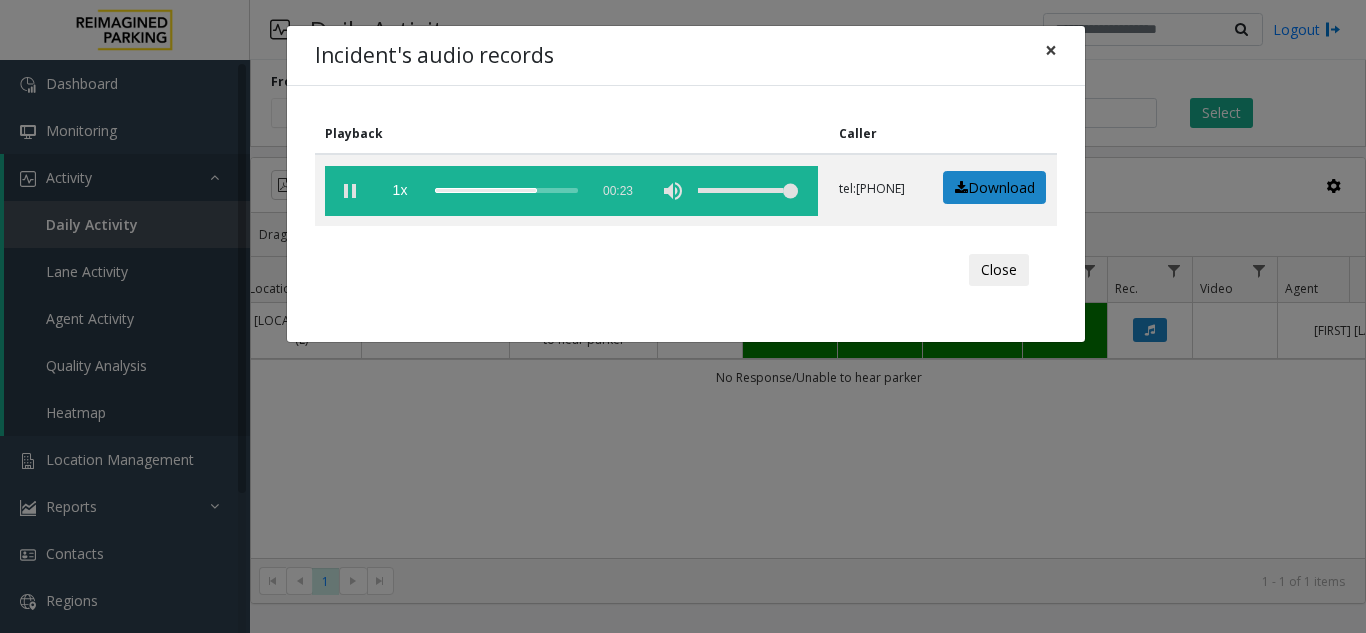 click on "×" 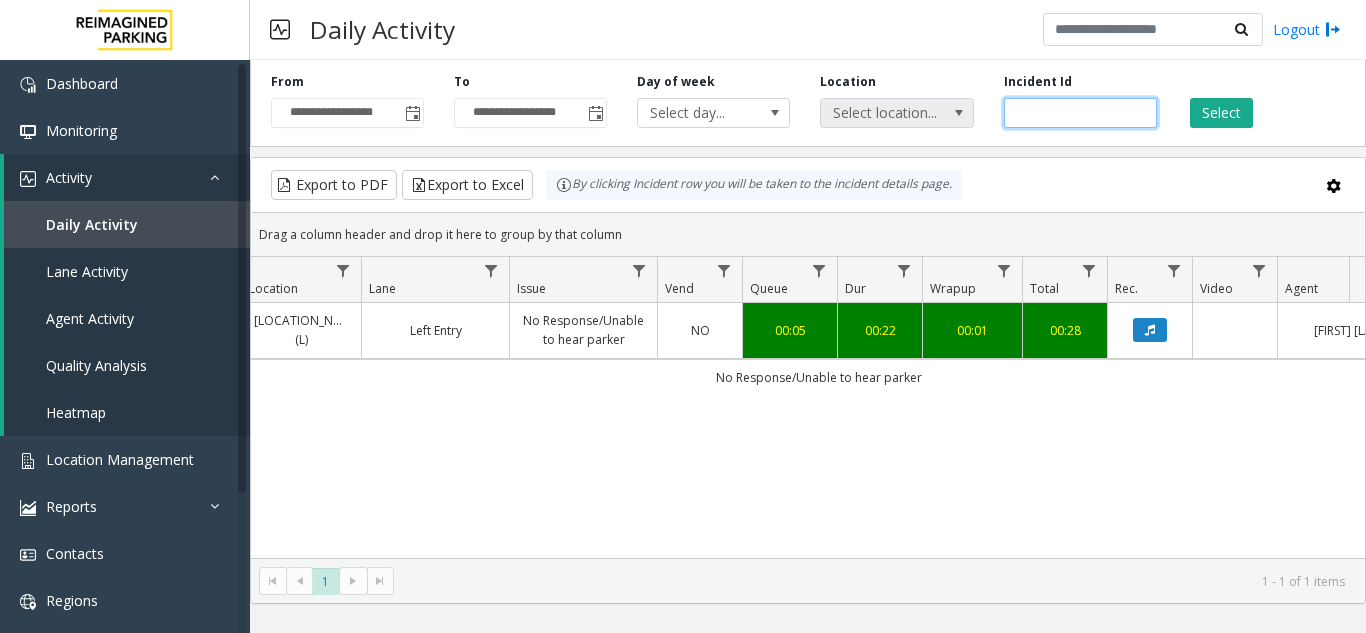 drag, startPoint x: 1089, startPoint y: 107, endPoint x: 942, endPoint y: 116, distance: 147.27525 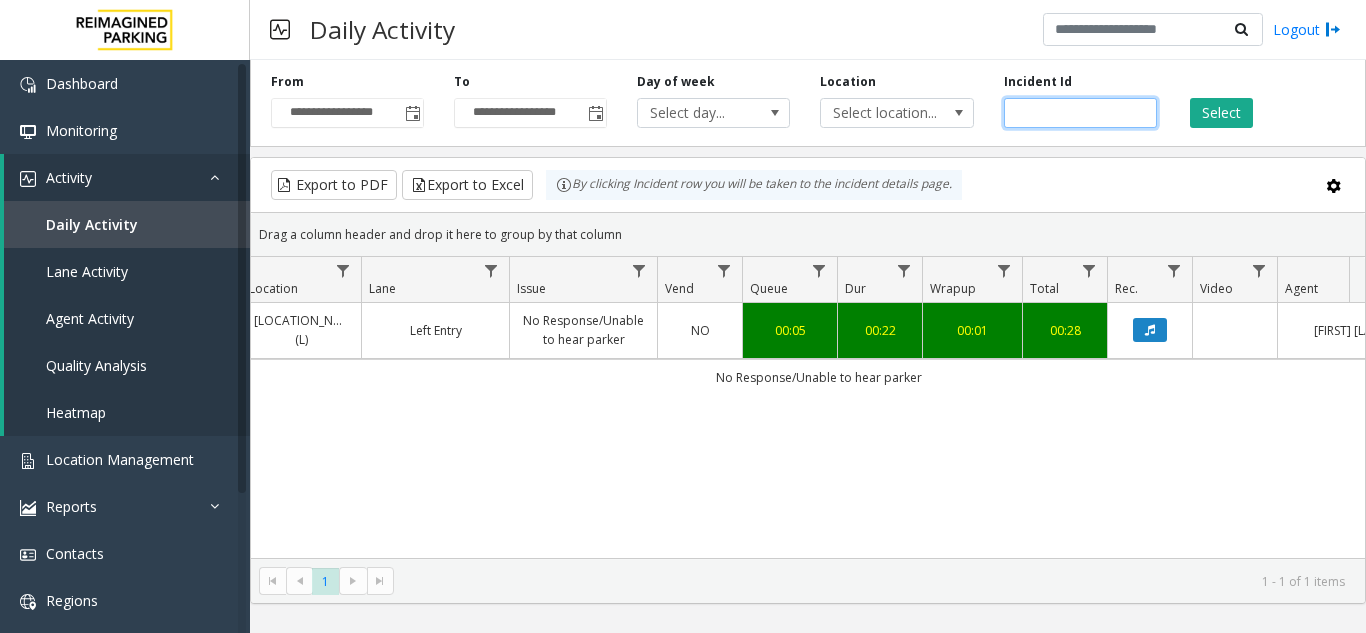 paste 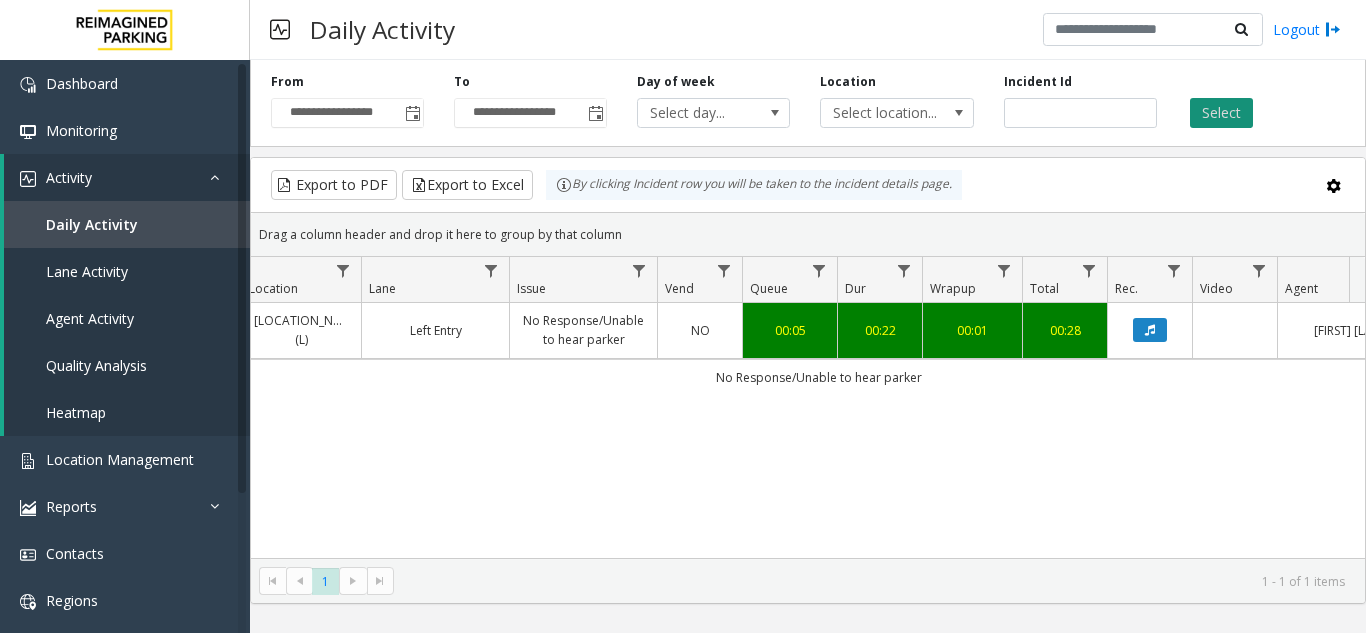 click on "Select" 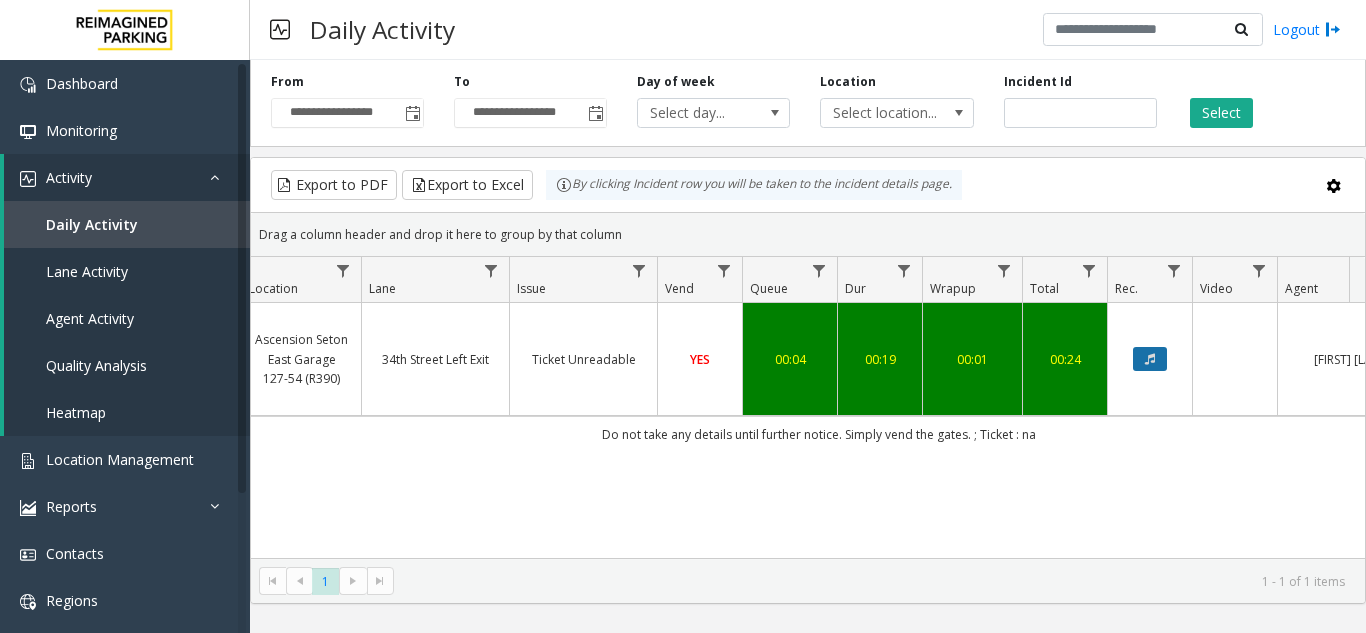 click 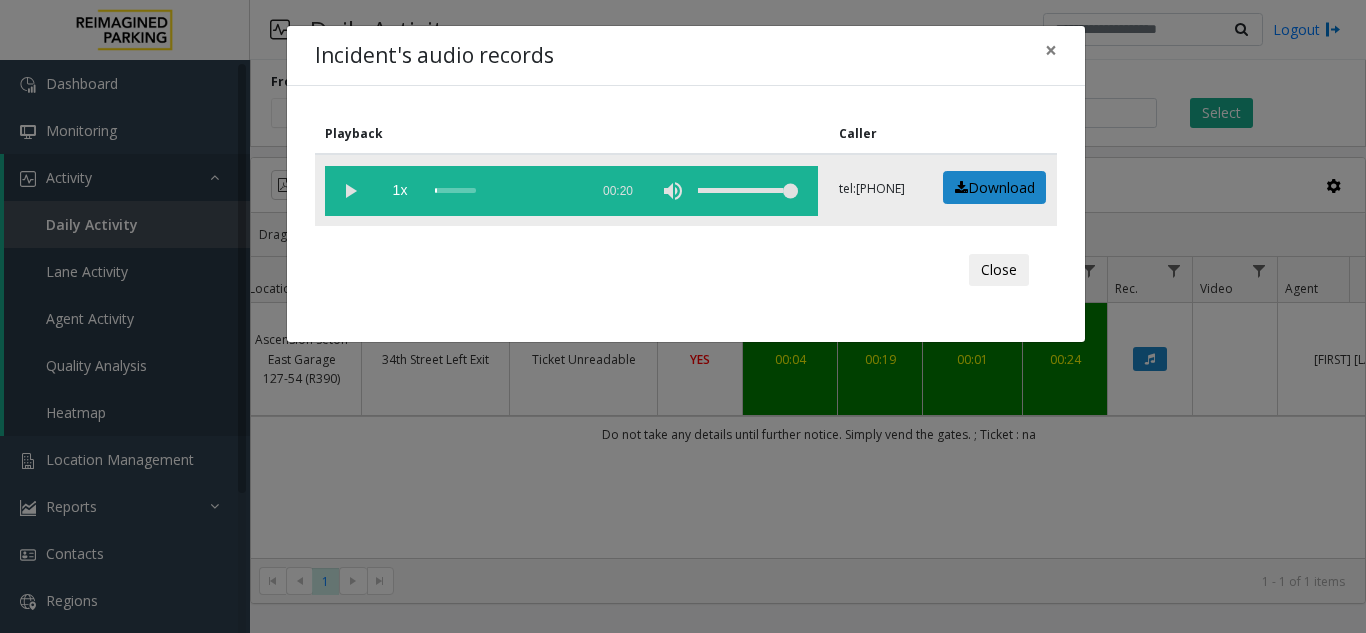 click 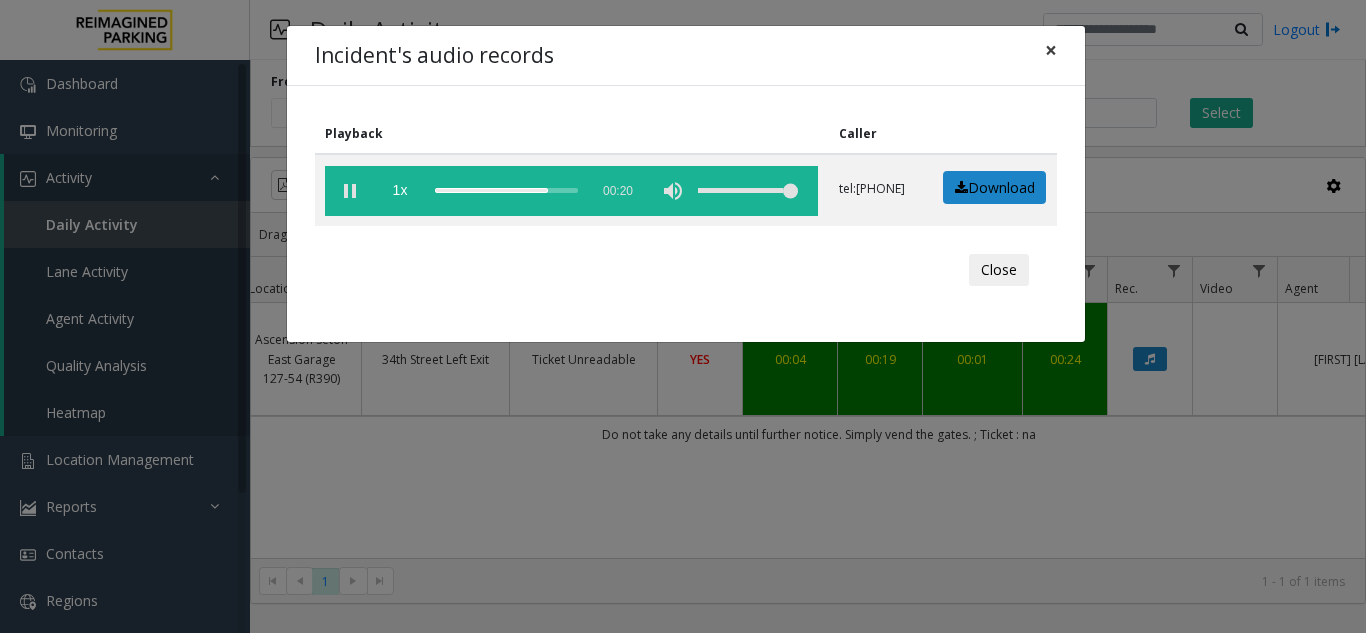 click on "×" 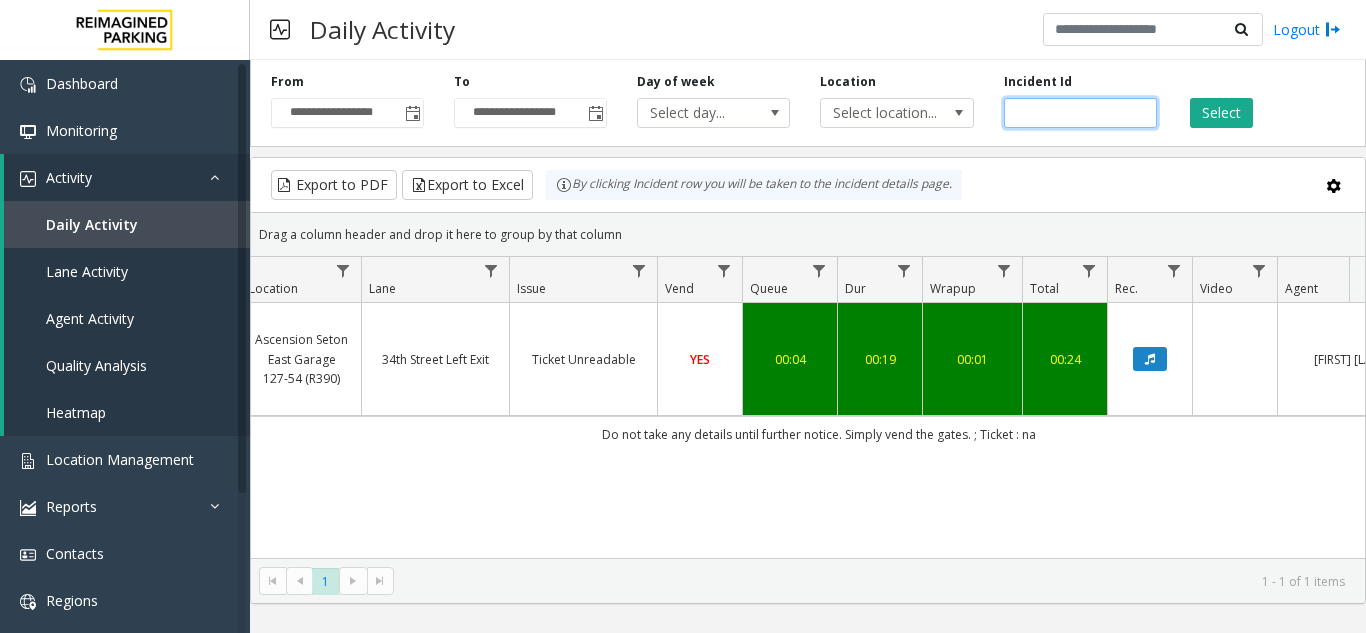 drag, startPoint x: 1082, startPoint y: 115, endPoint x: 762, endPoint y: 164, distance: 323.72983 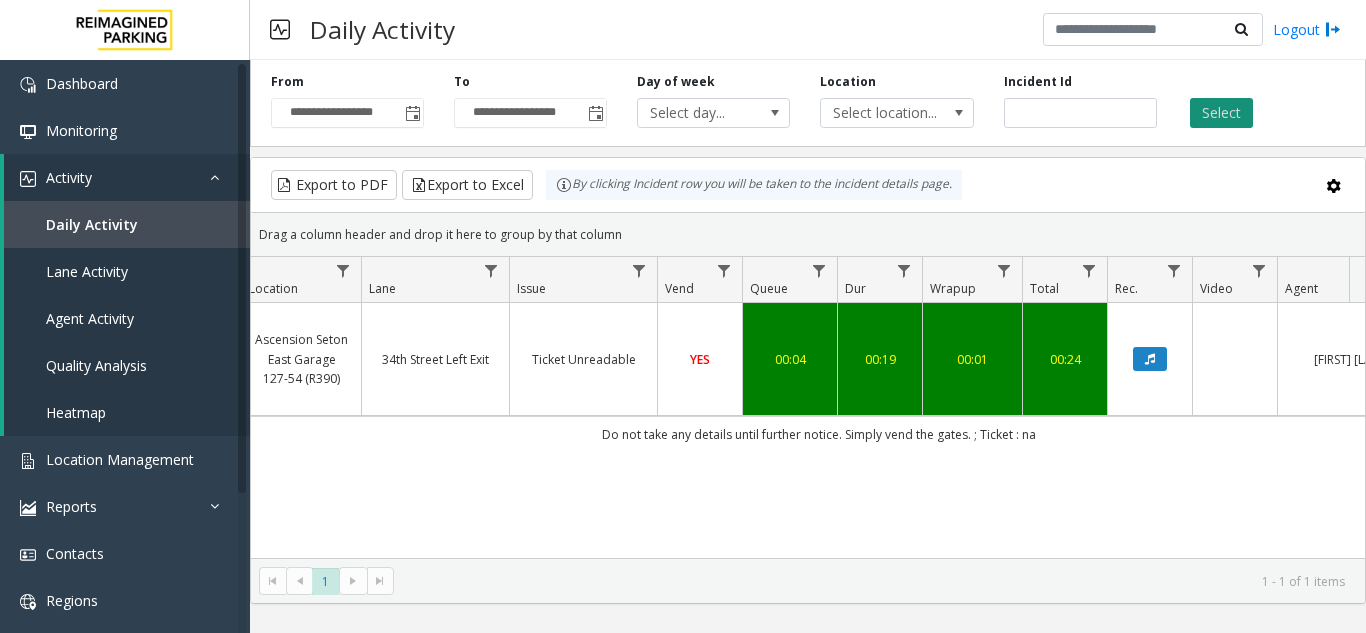 click on "Select" 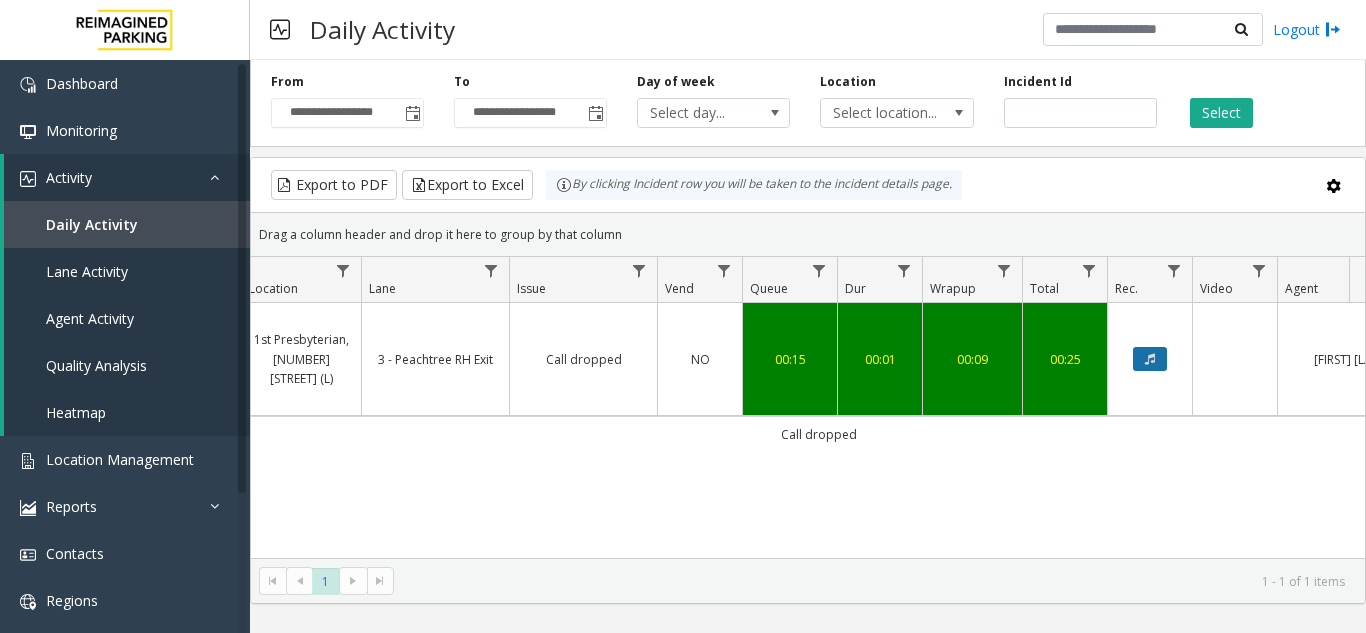 click 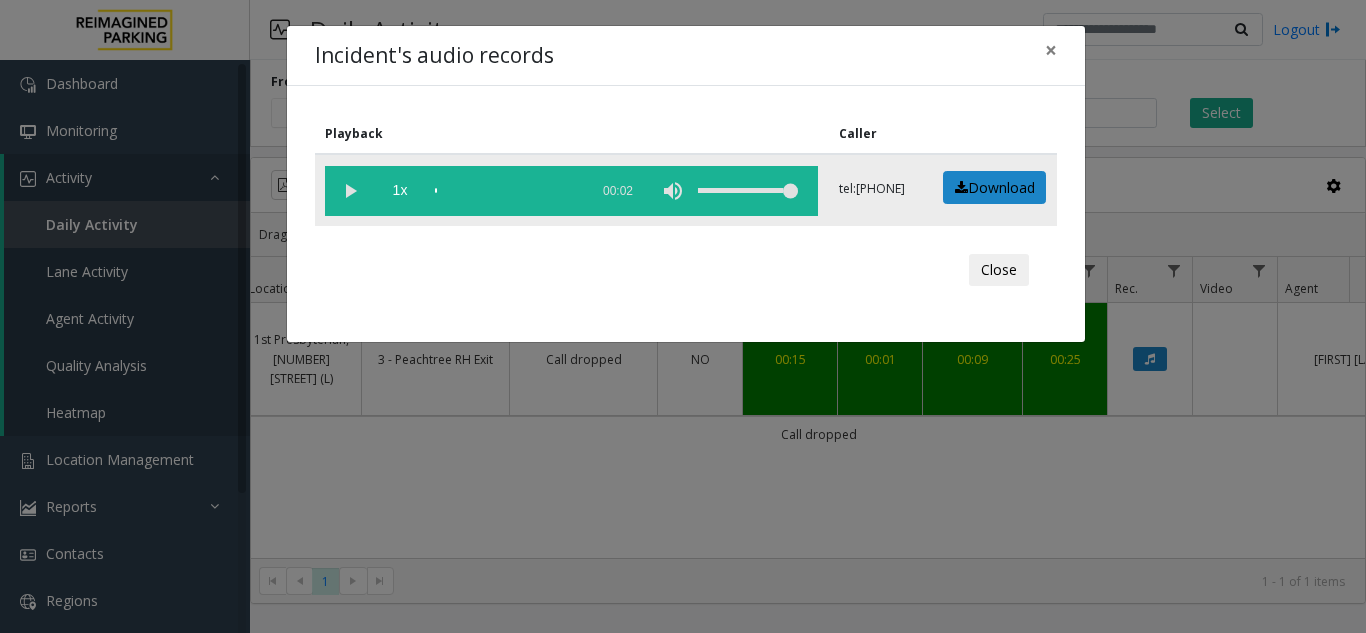 click 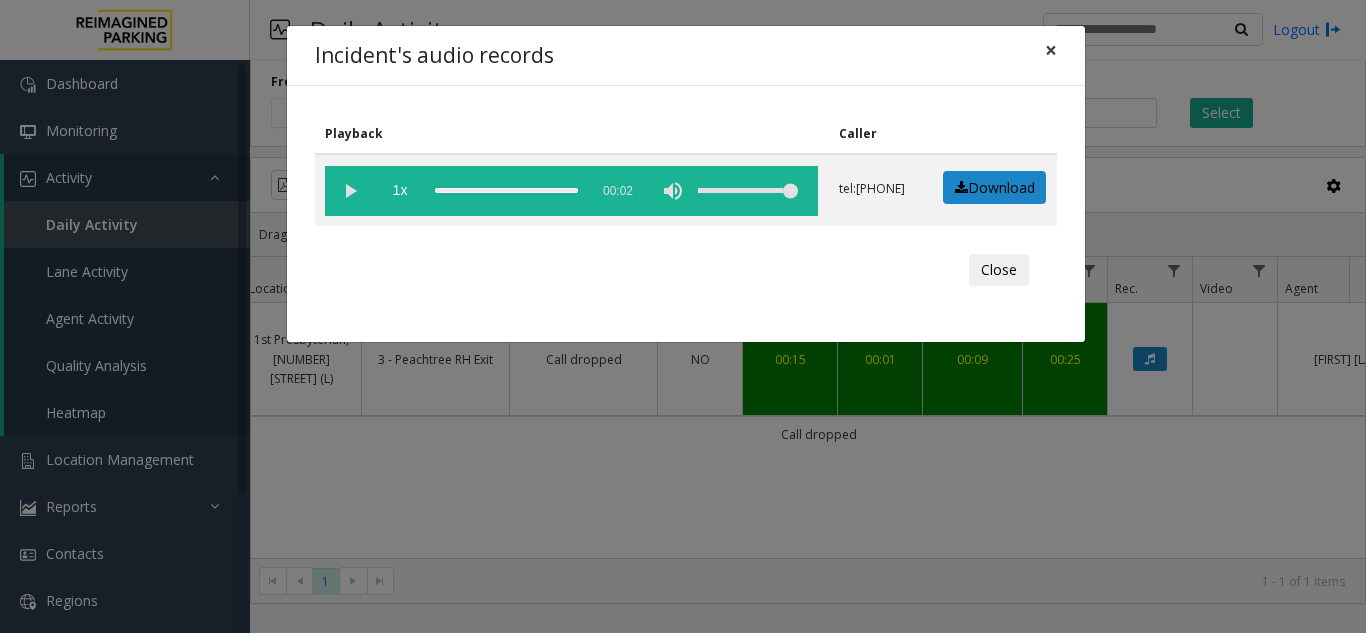 click on "×" 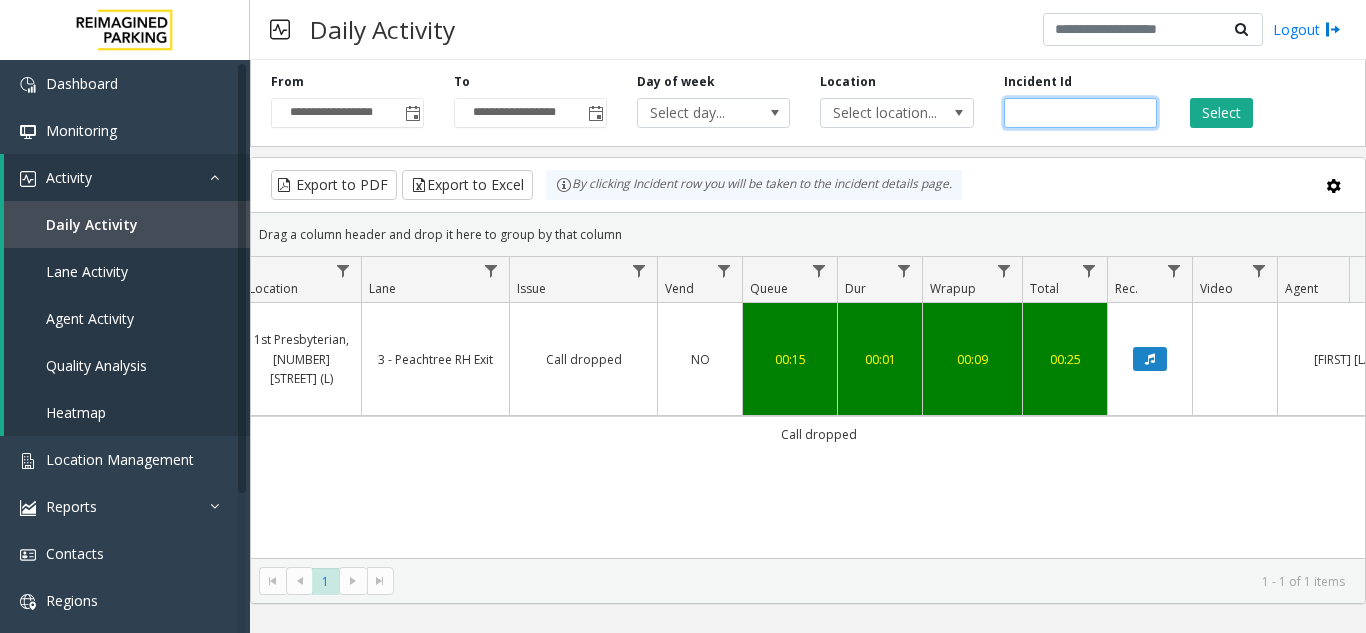 drag, startPoint x: 1094, startPoint y: 112, endPoint x: 690, endPoint y: 182, distance: 410.0195 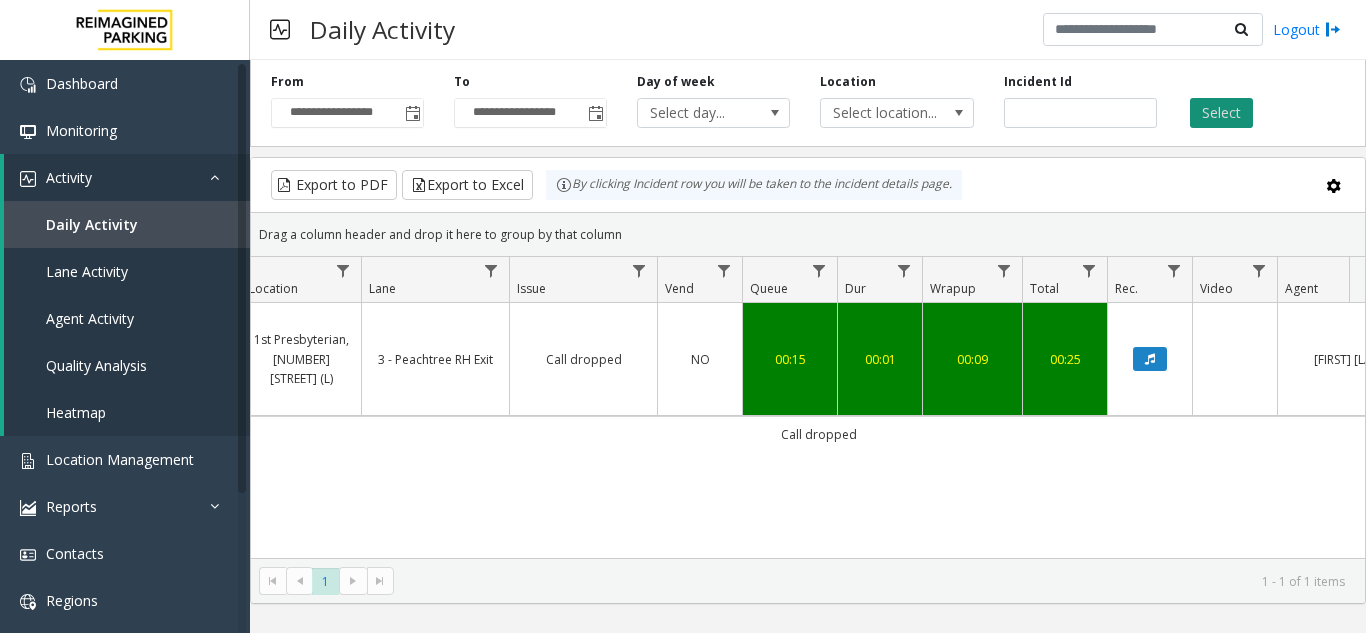 click on "Select" 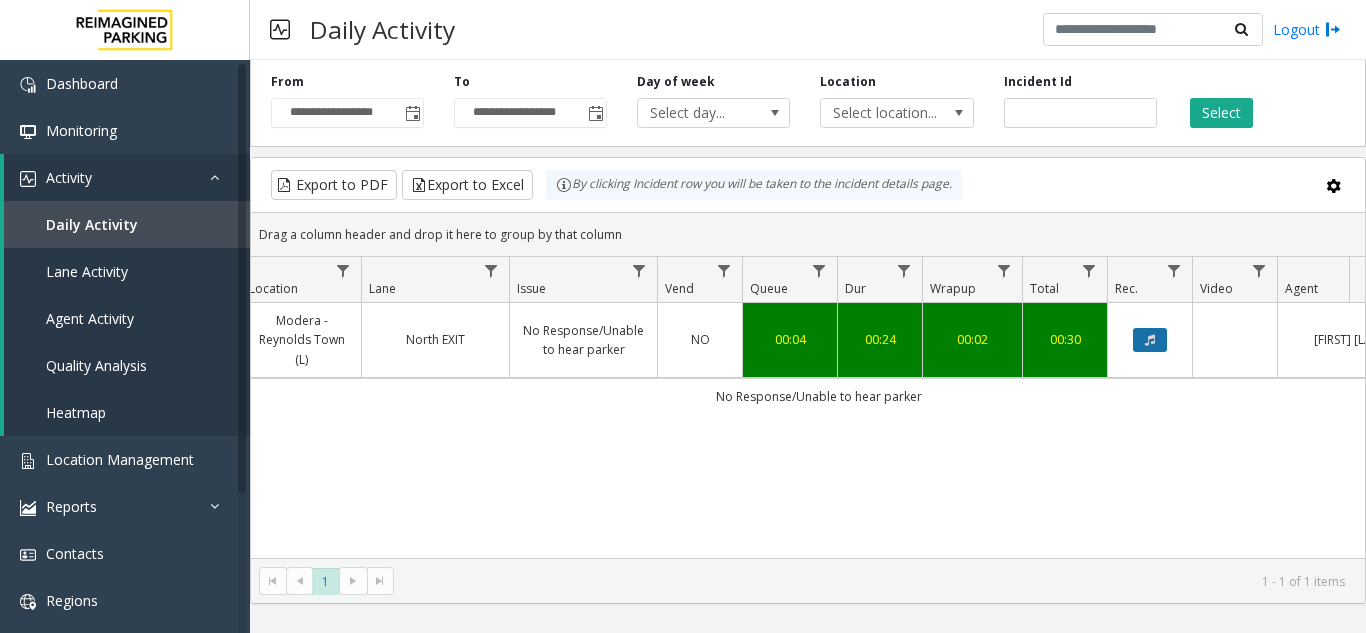 click 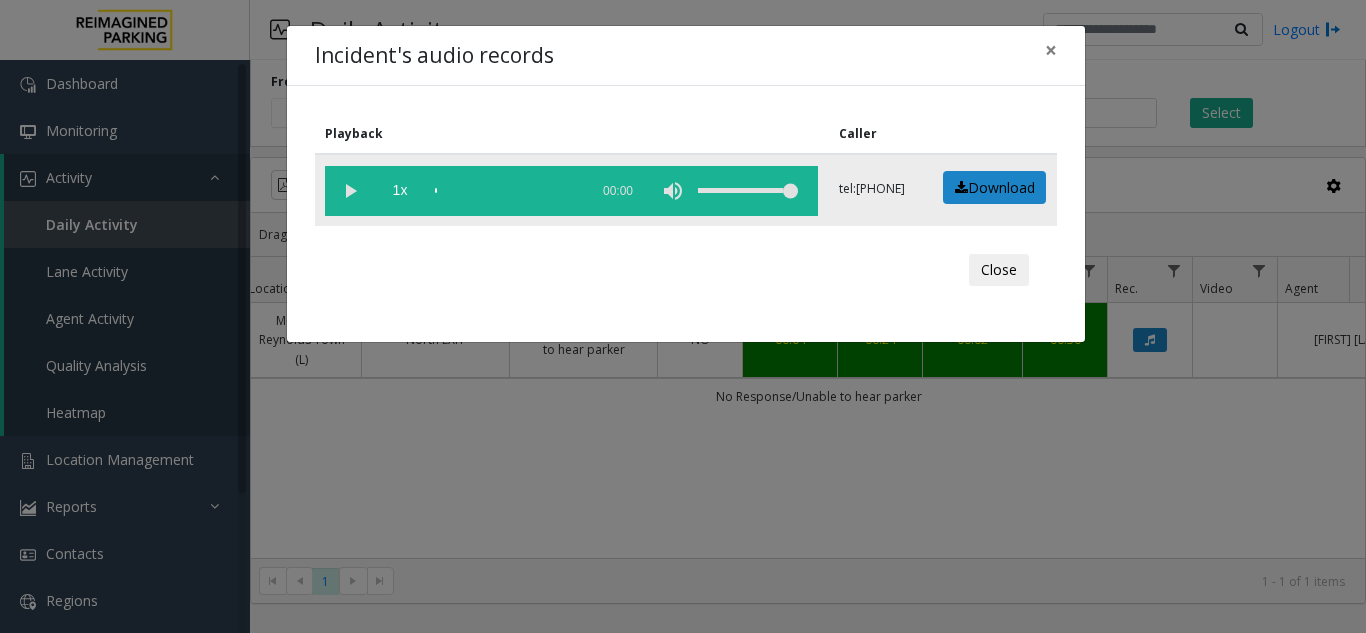 click 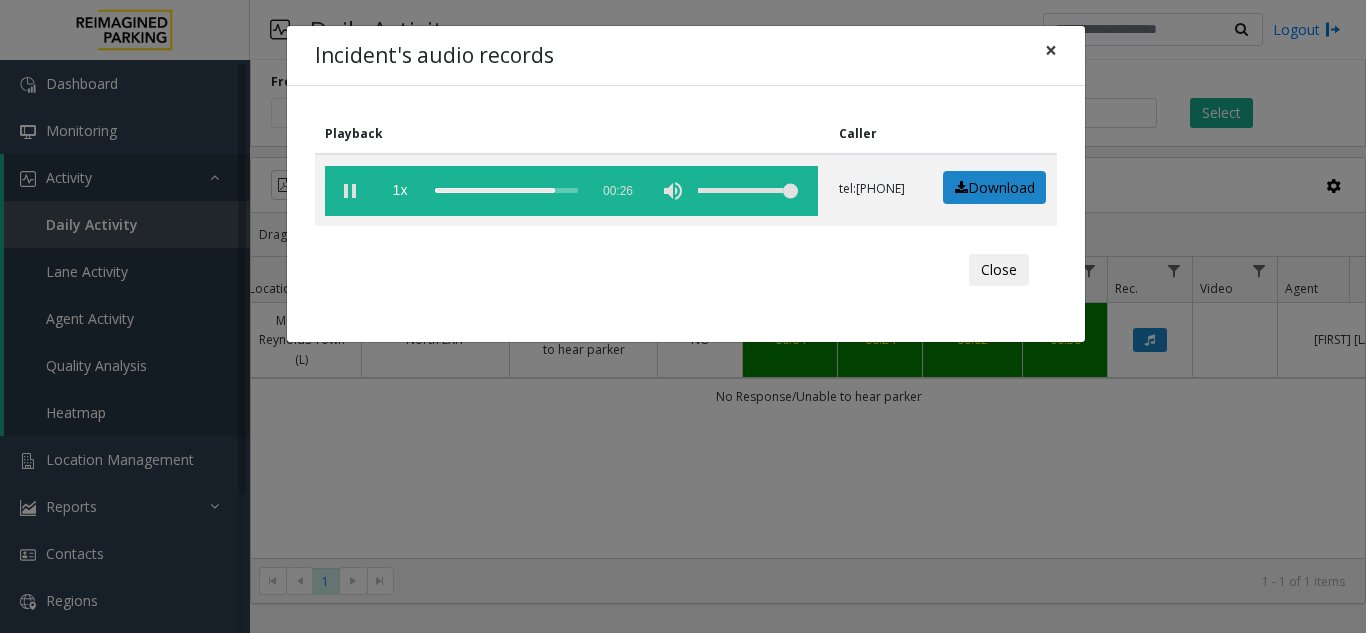click on "×" 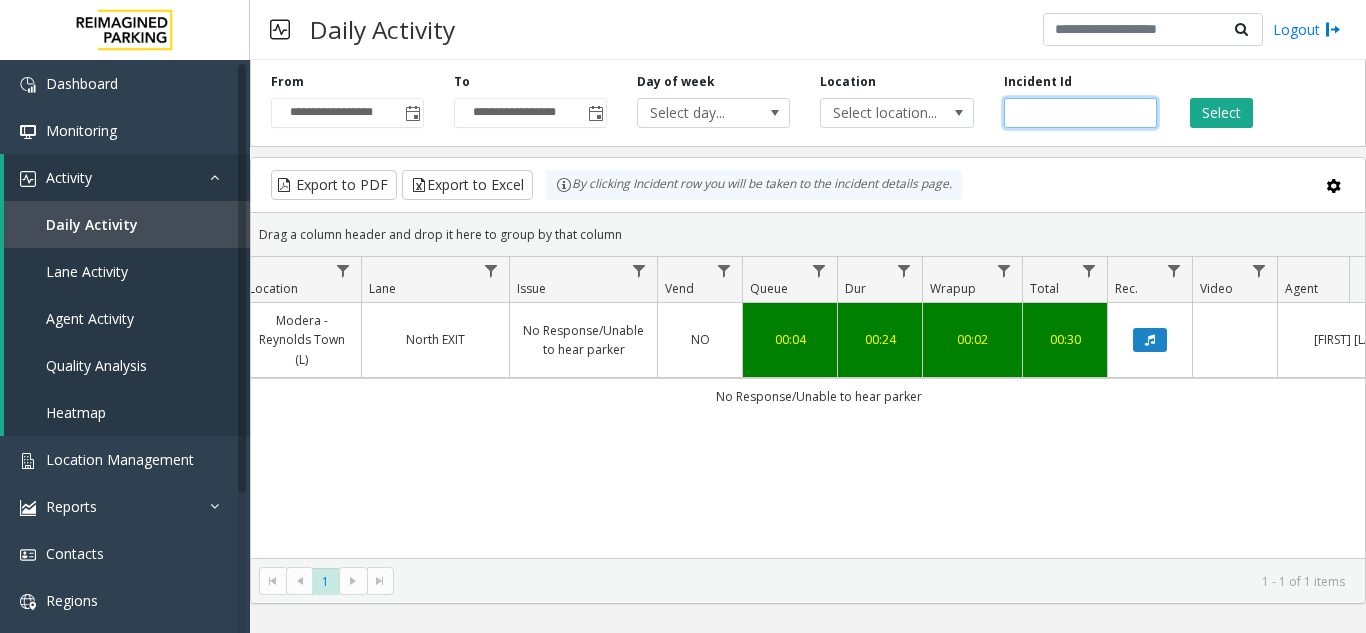 drag, startPoint x: 1098, startPoint y: 113, endPoint x: 928, endPoint y: 132, distance: 171.05847 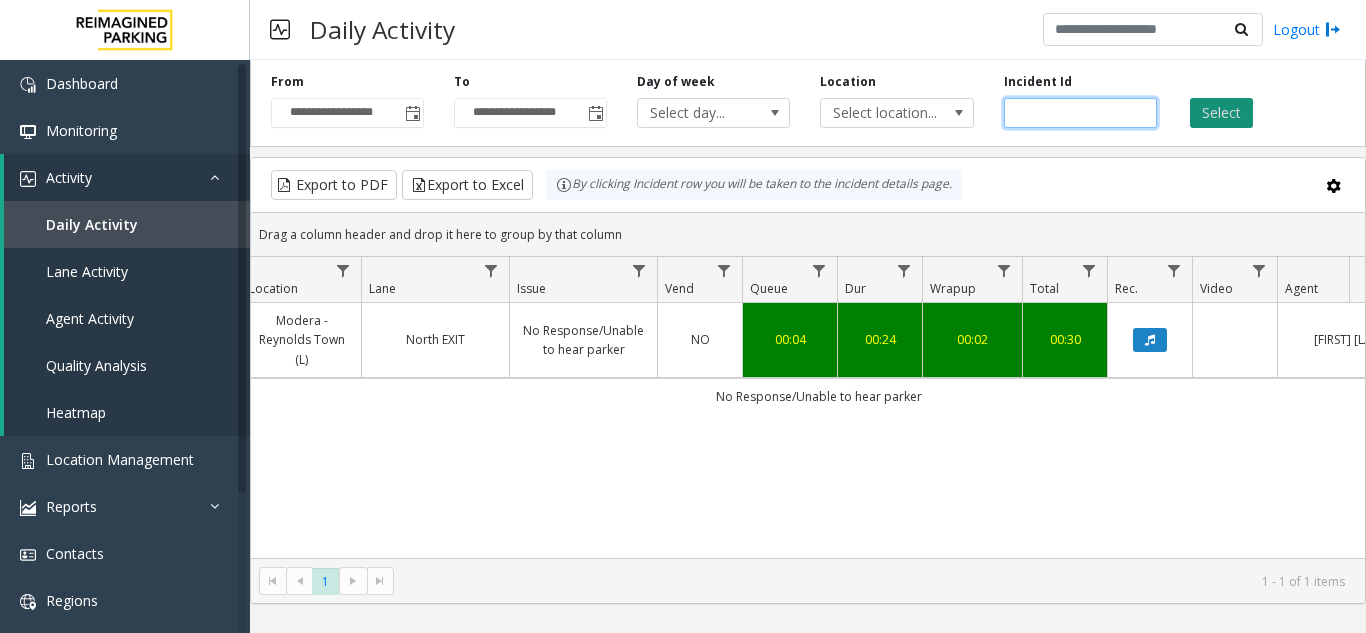 type on "*******" 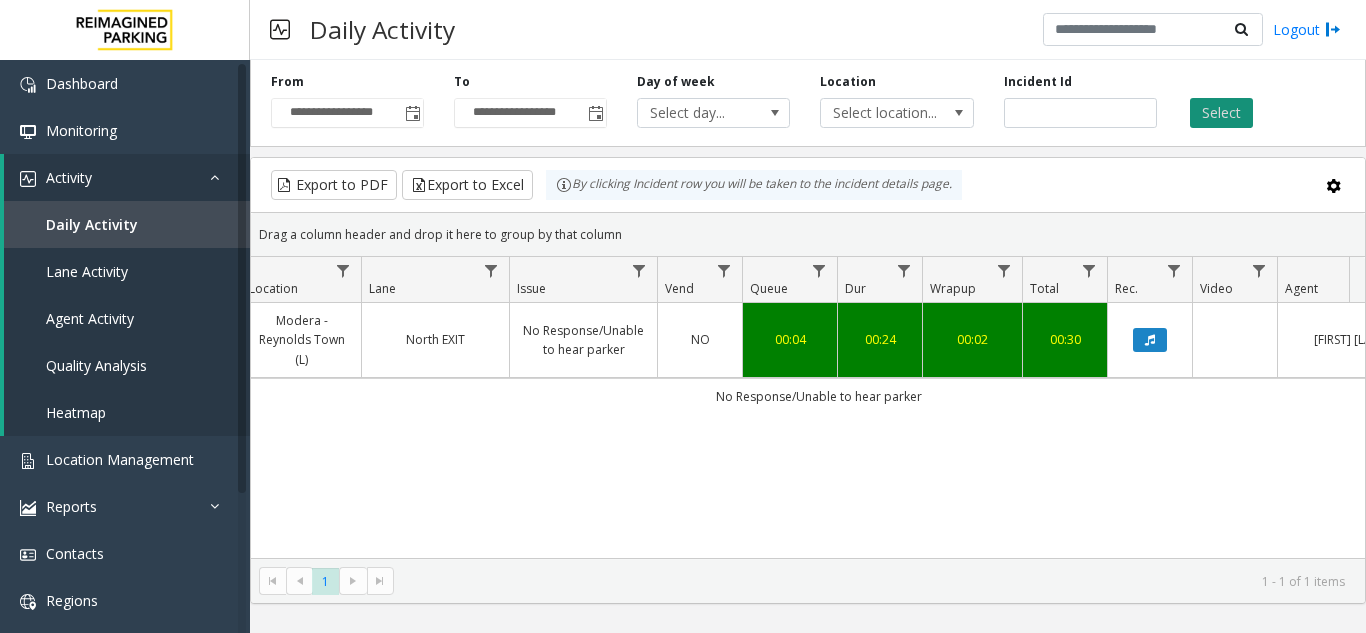 click on "Select" 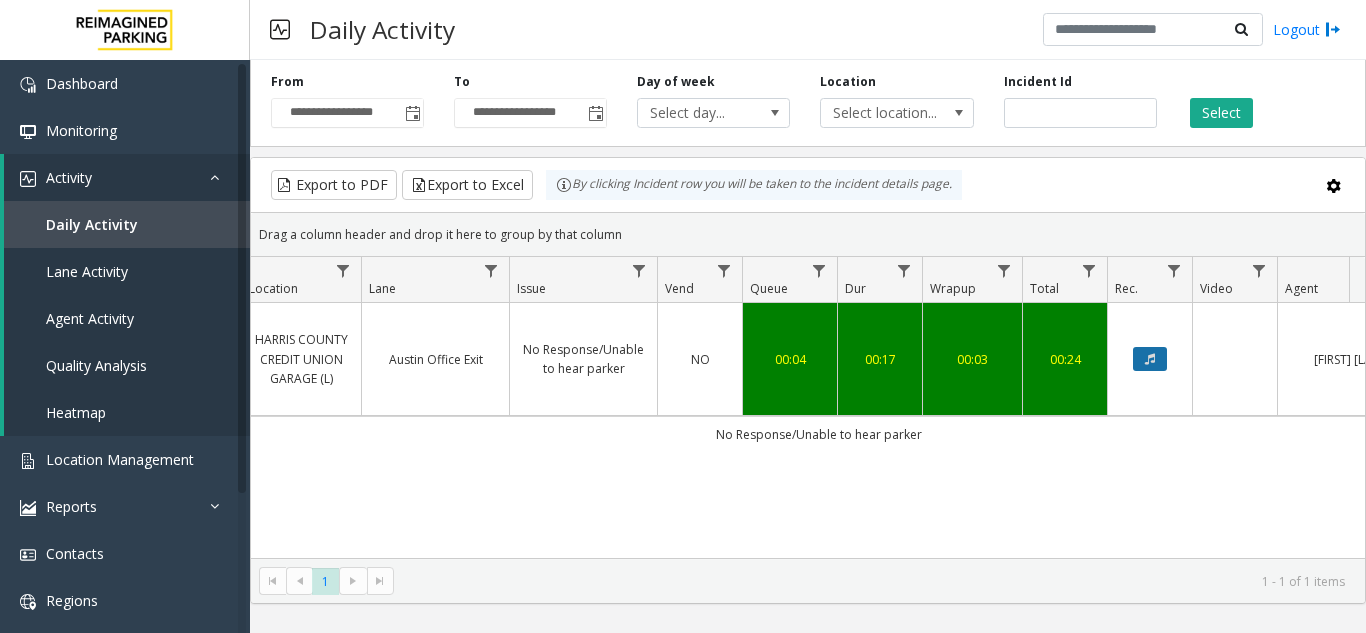 click 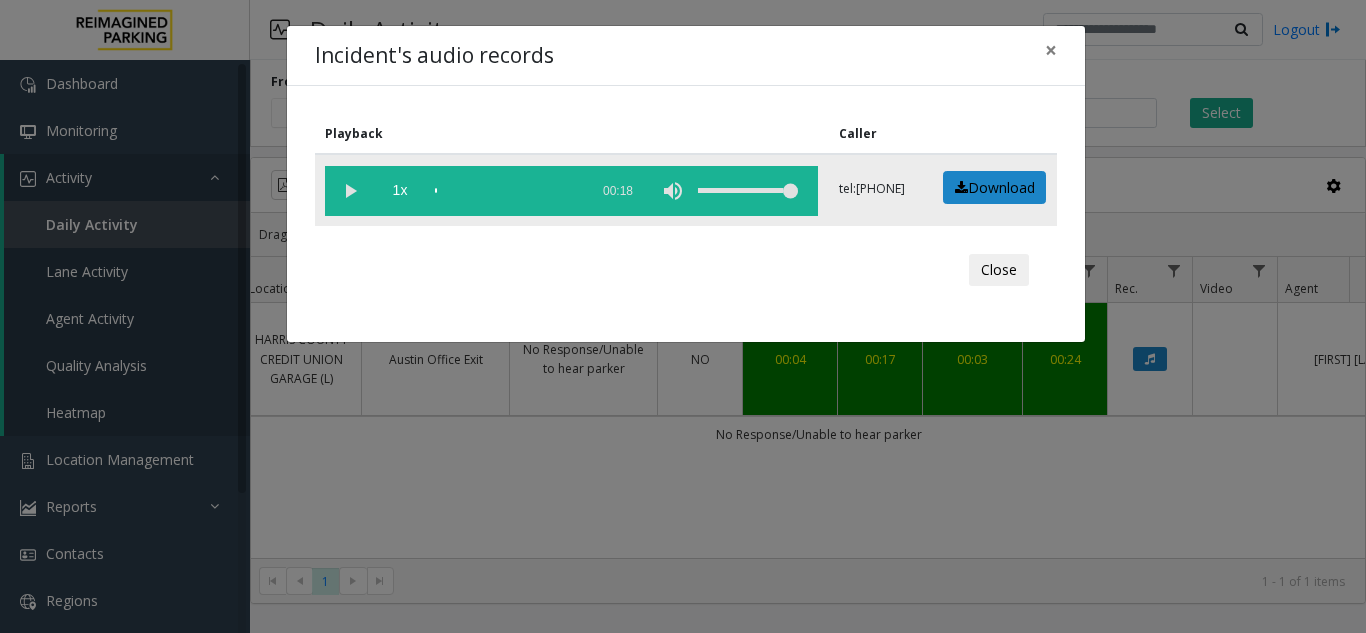 click 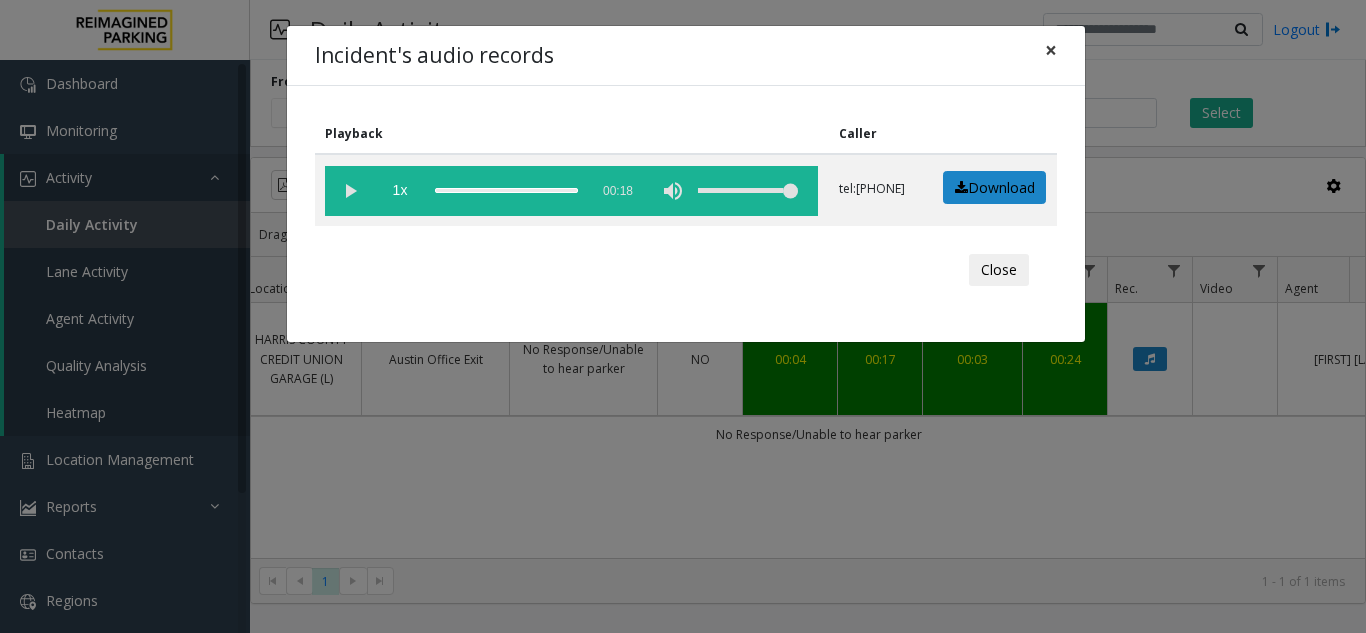 click on "×" 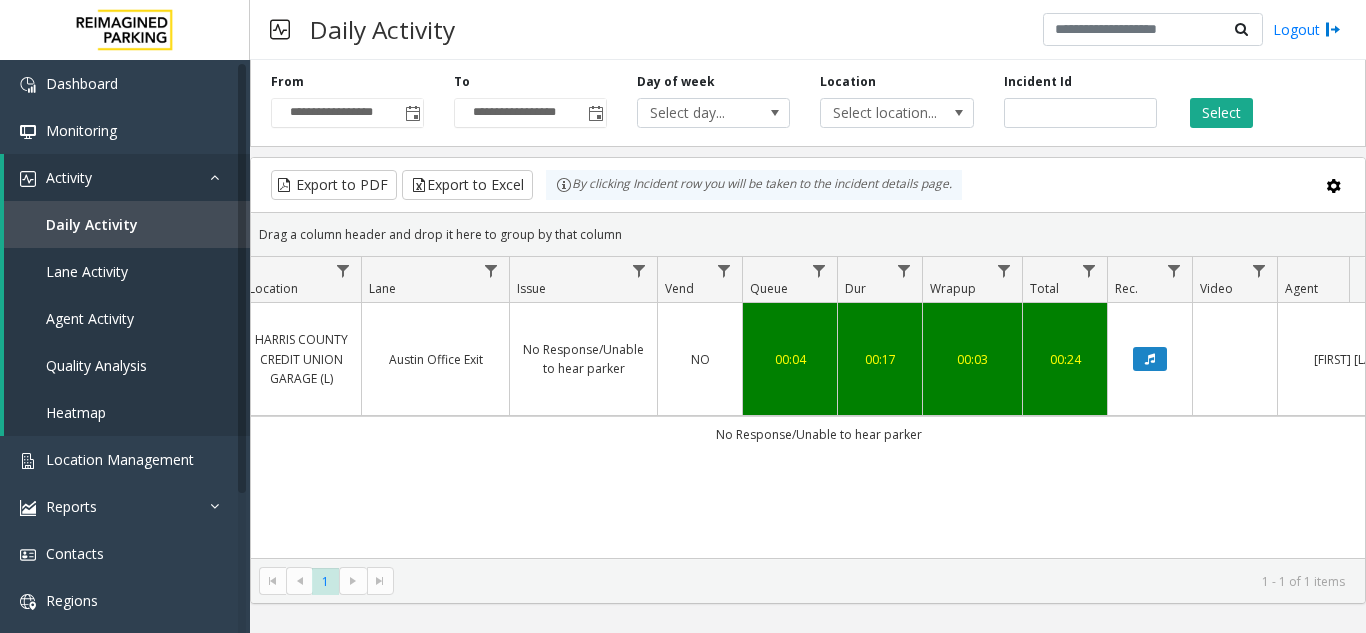 click on "00:17" 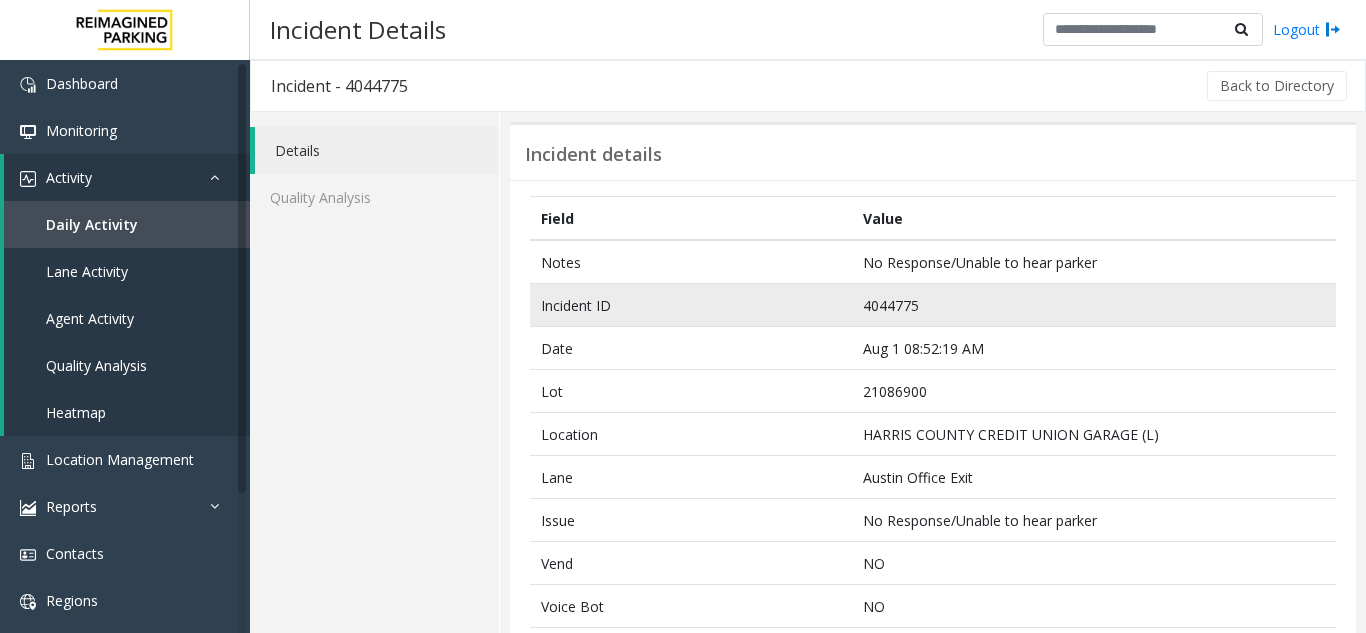 click on "4044775" 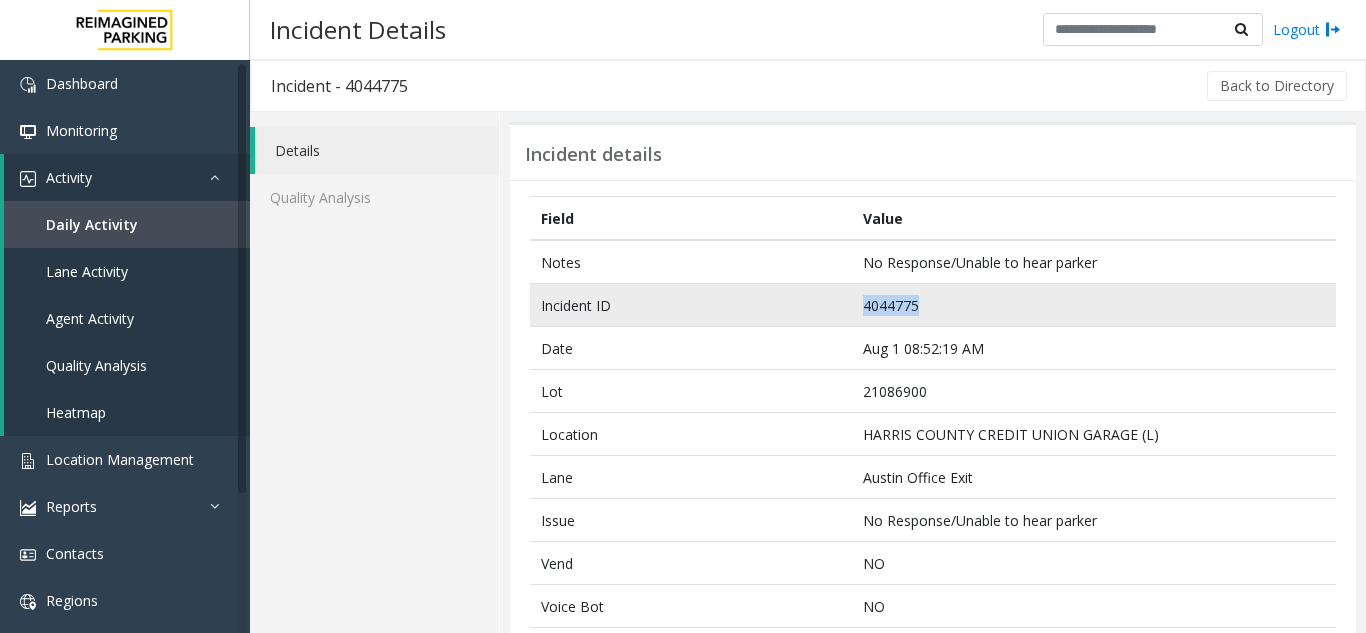 click on "4044775" 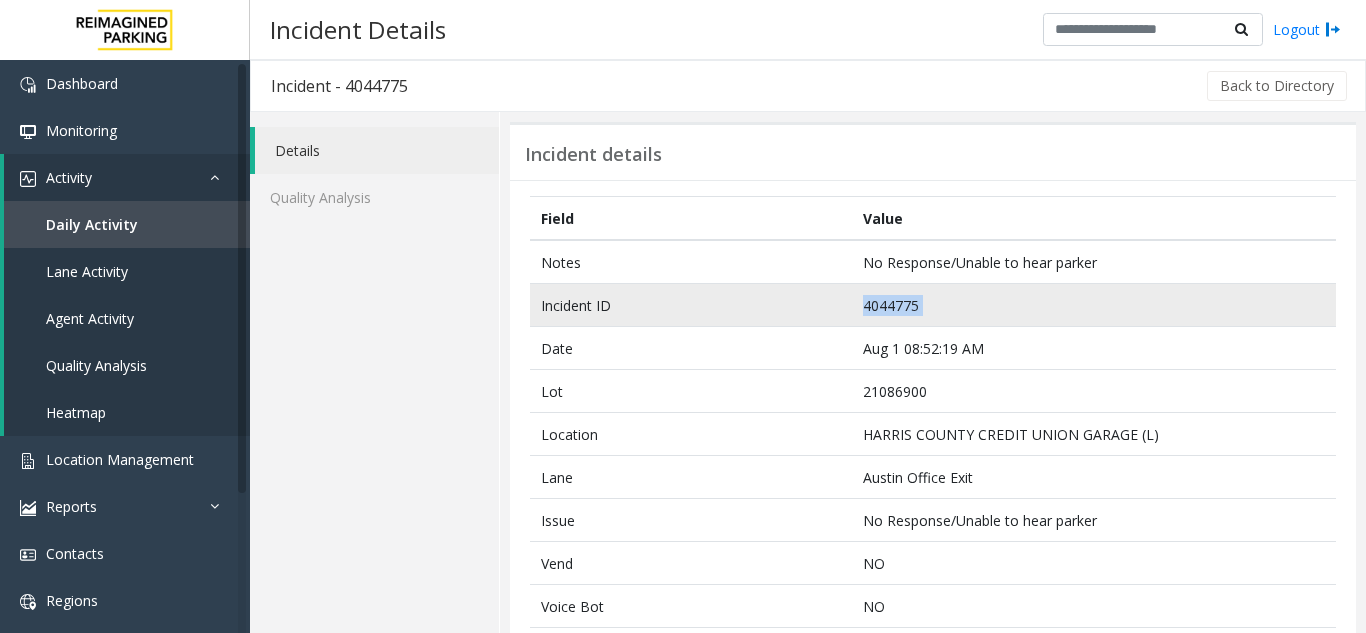 click on "4044775" 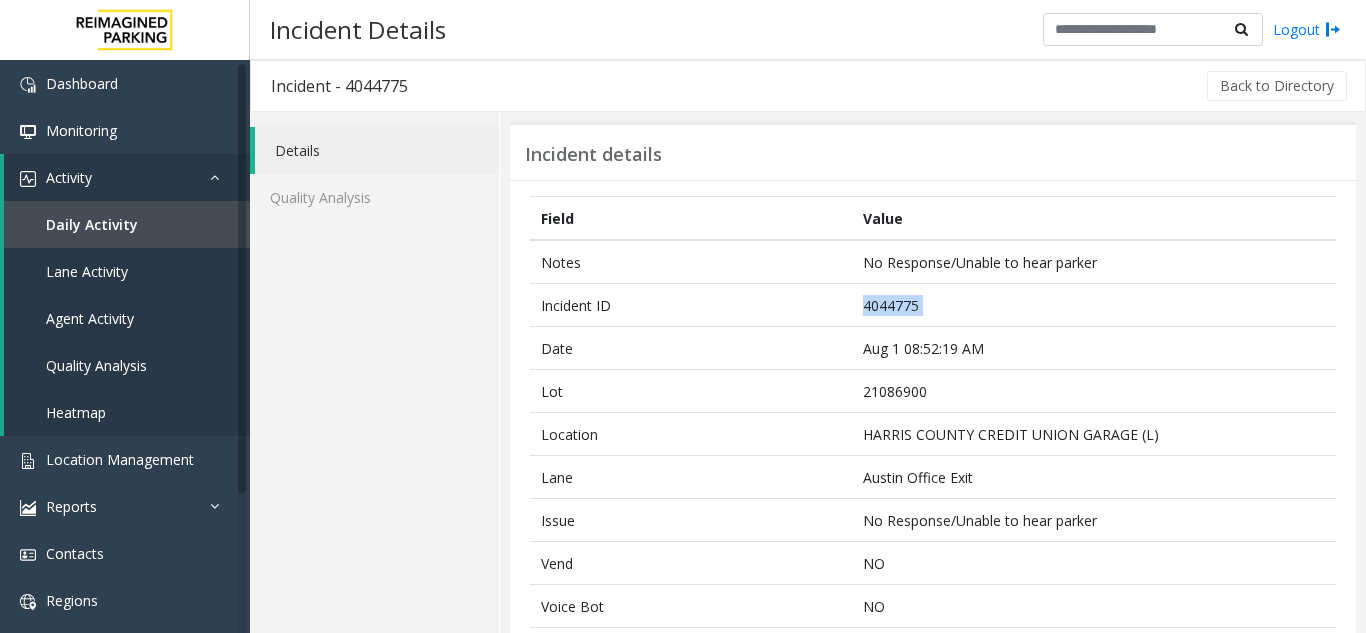 copy on "4044775" 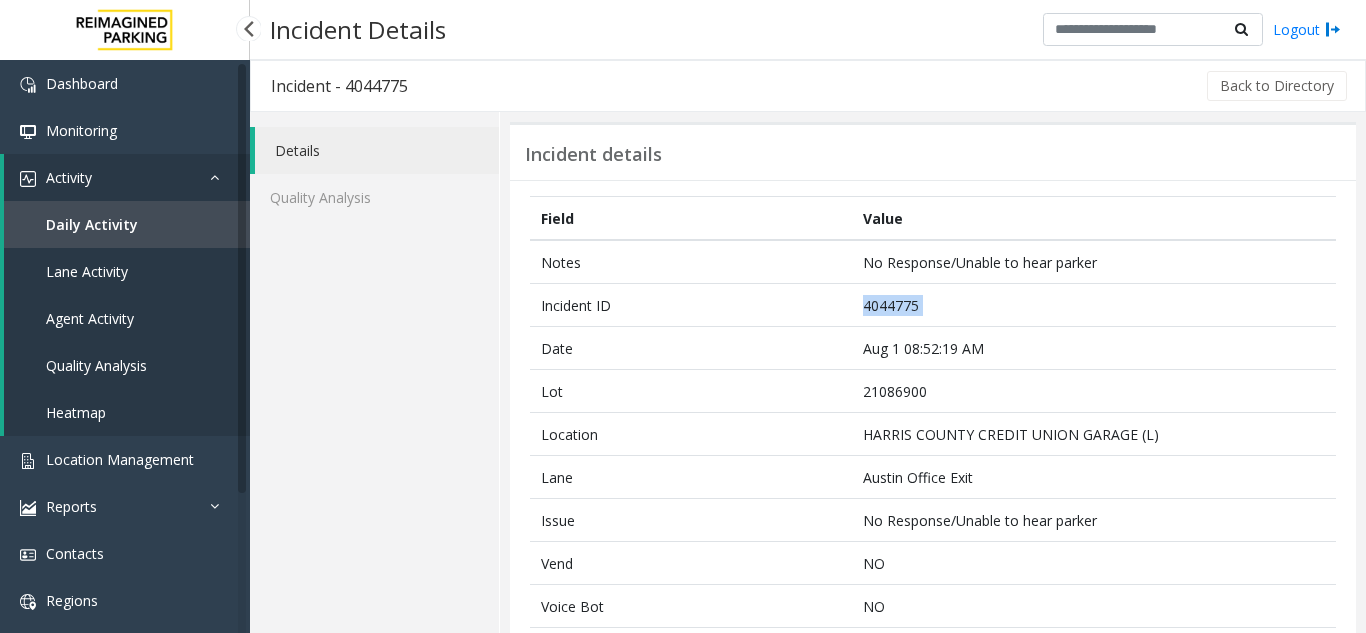 click on "Agent Activity" at bounding box center [90, 318] 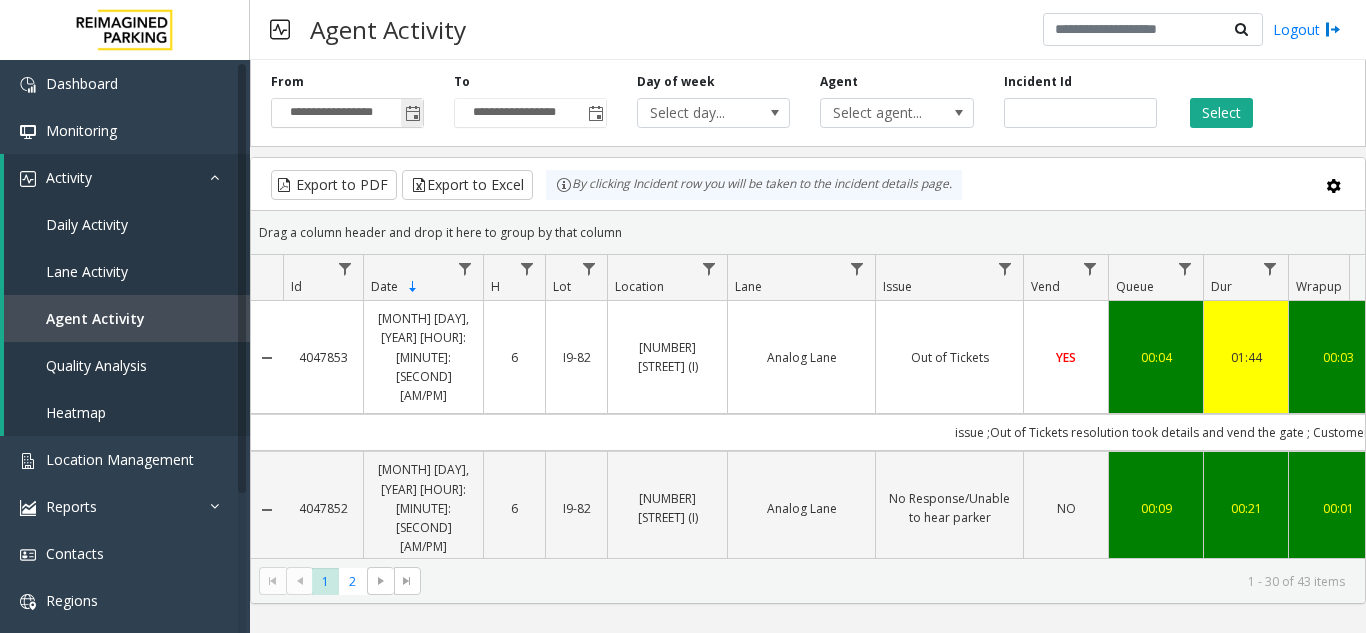 click 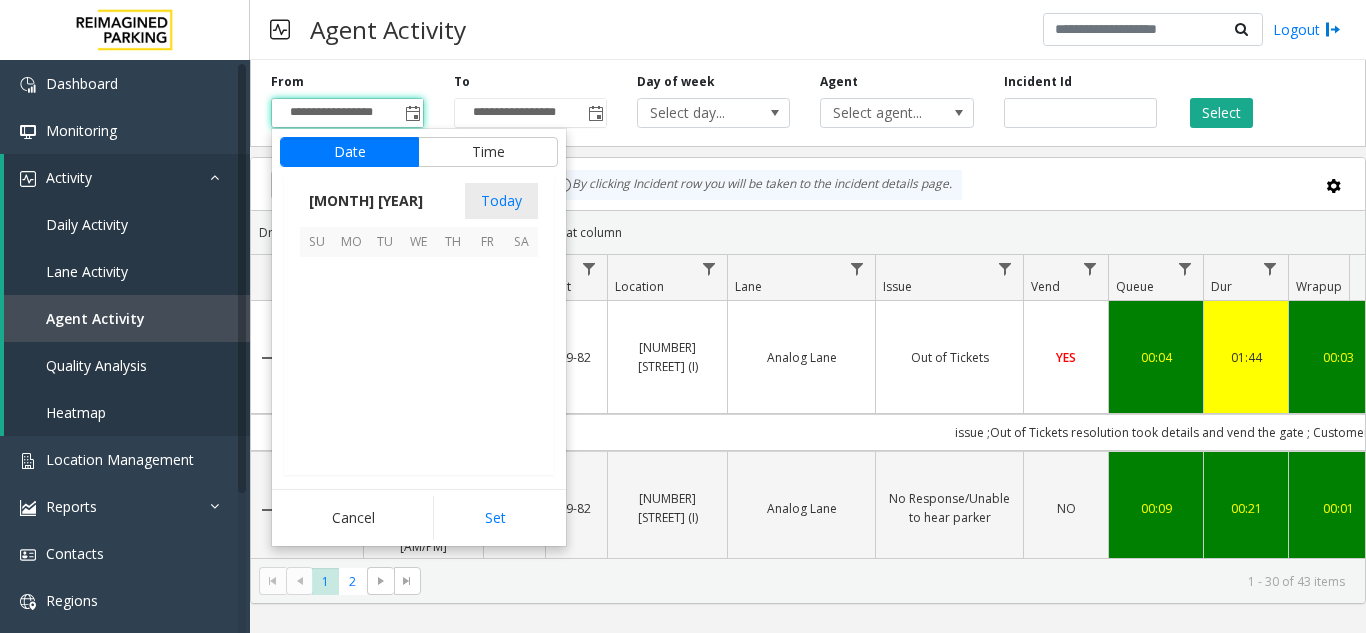 scroll, scrollTop: 358666, scrollLeft: 0, axis: vertical 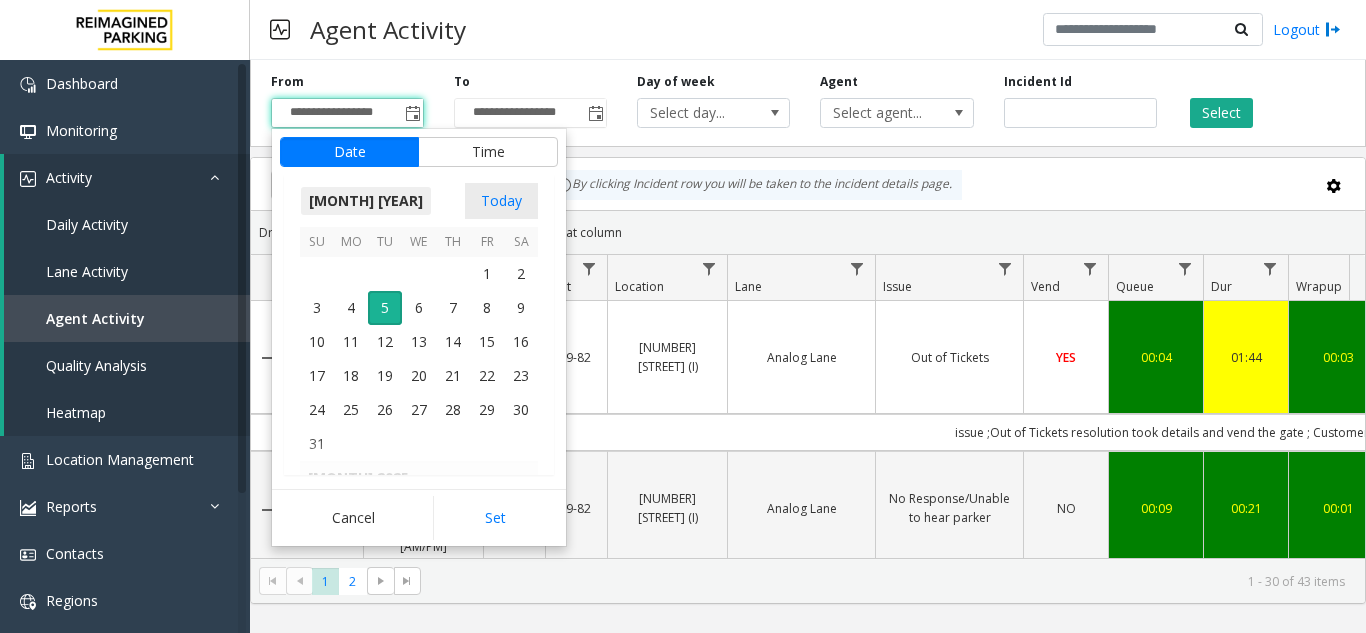 click on "[MONTH] [YEAR]" at bounding box center (366, 201) 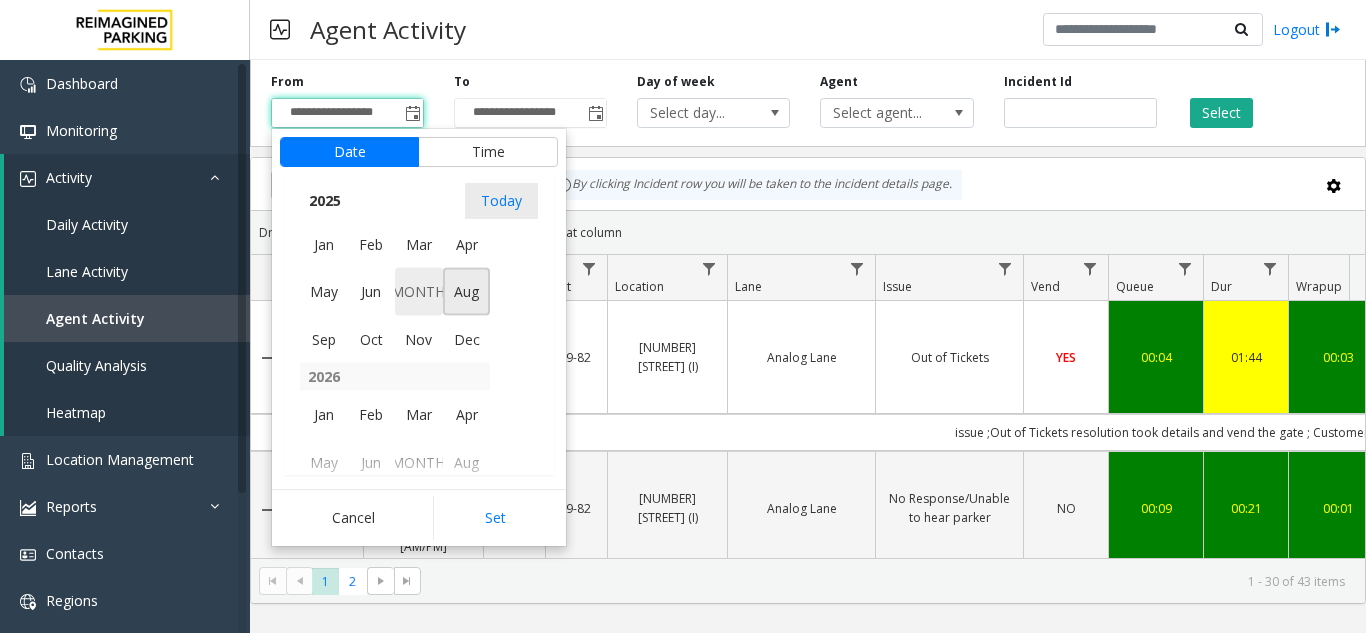 click on "[MONTH]" at bounding box center (419, 292) 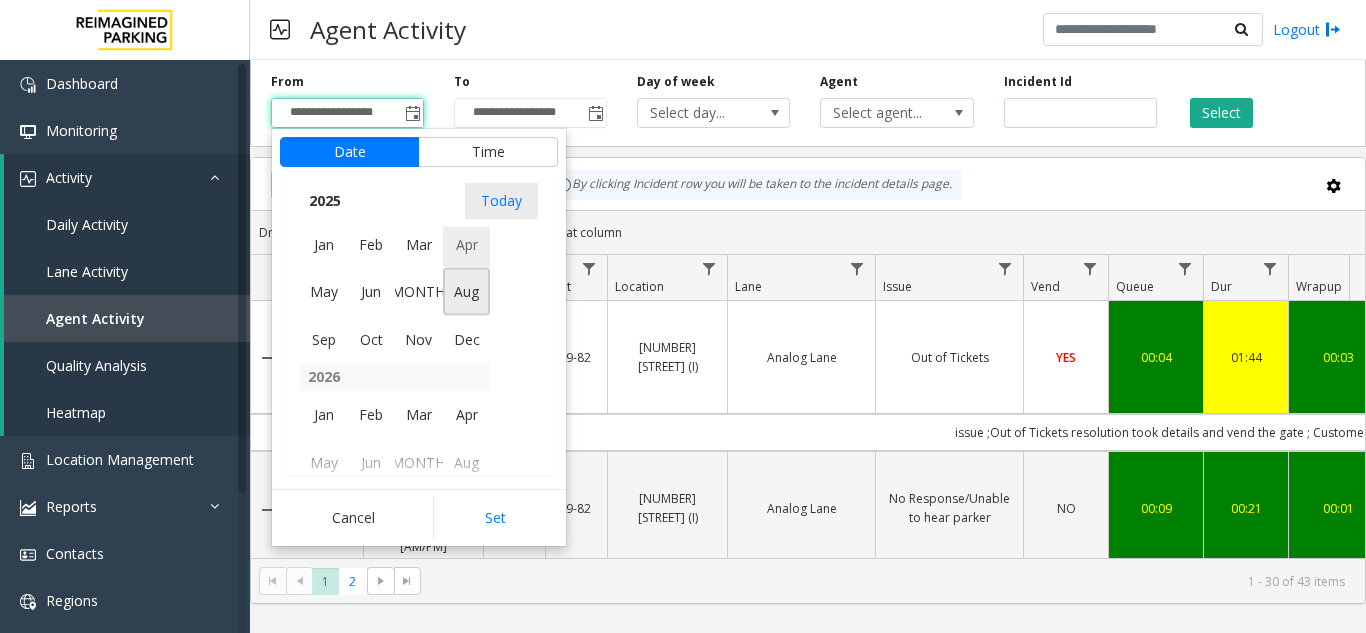 scroll, scrollTop: 358428, scrollLeft: 0, axis: vertical 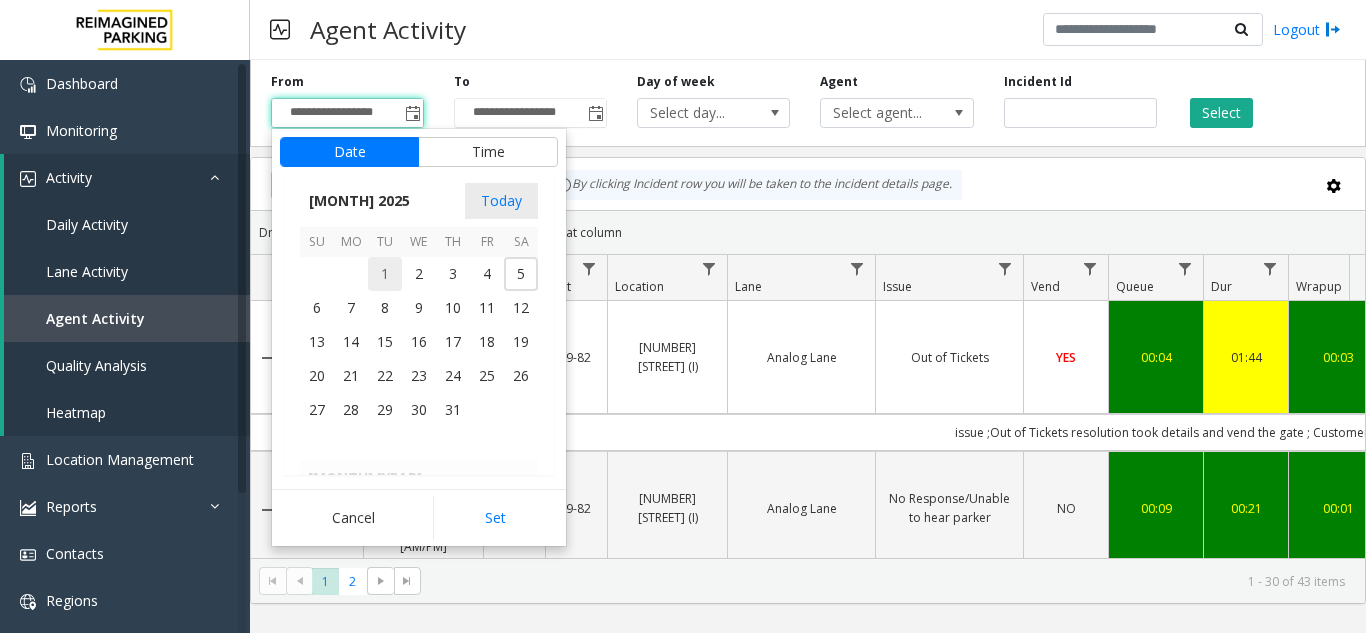 click on "1" at bounding box center [385, 274] 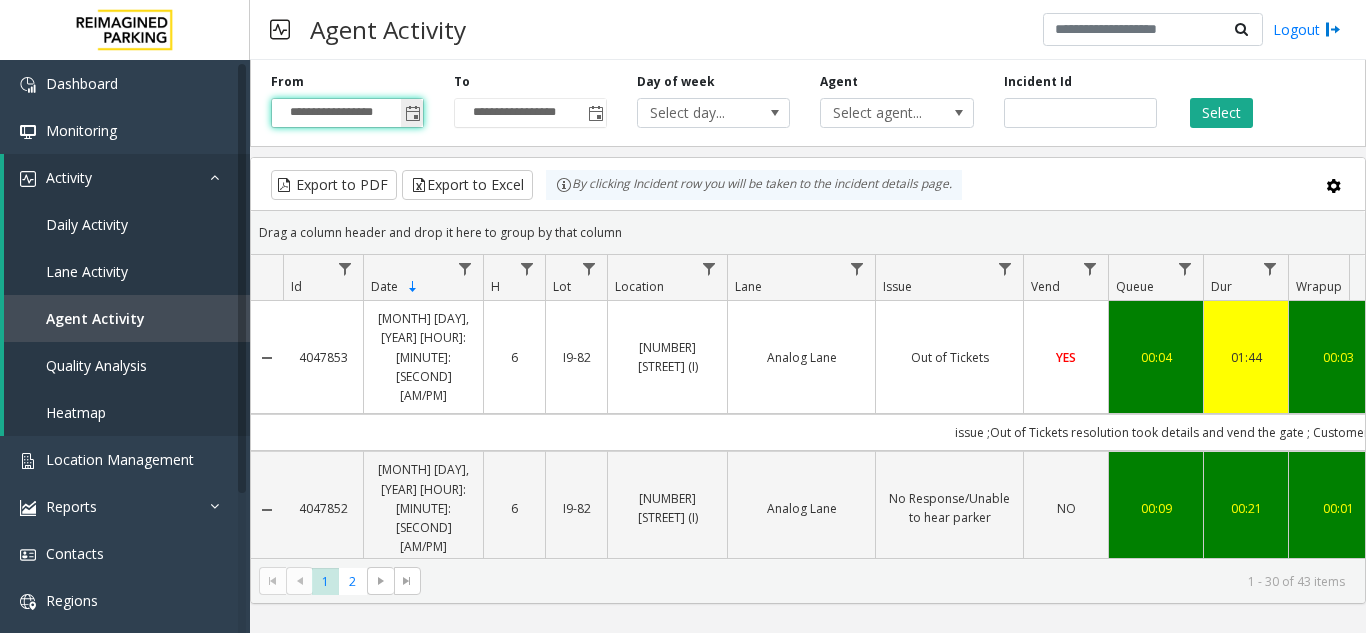 click 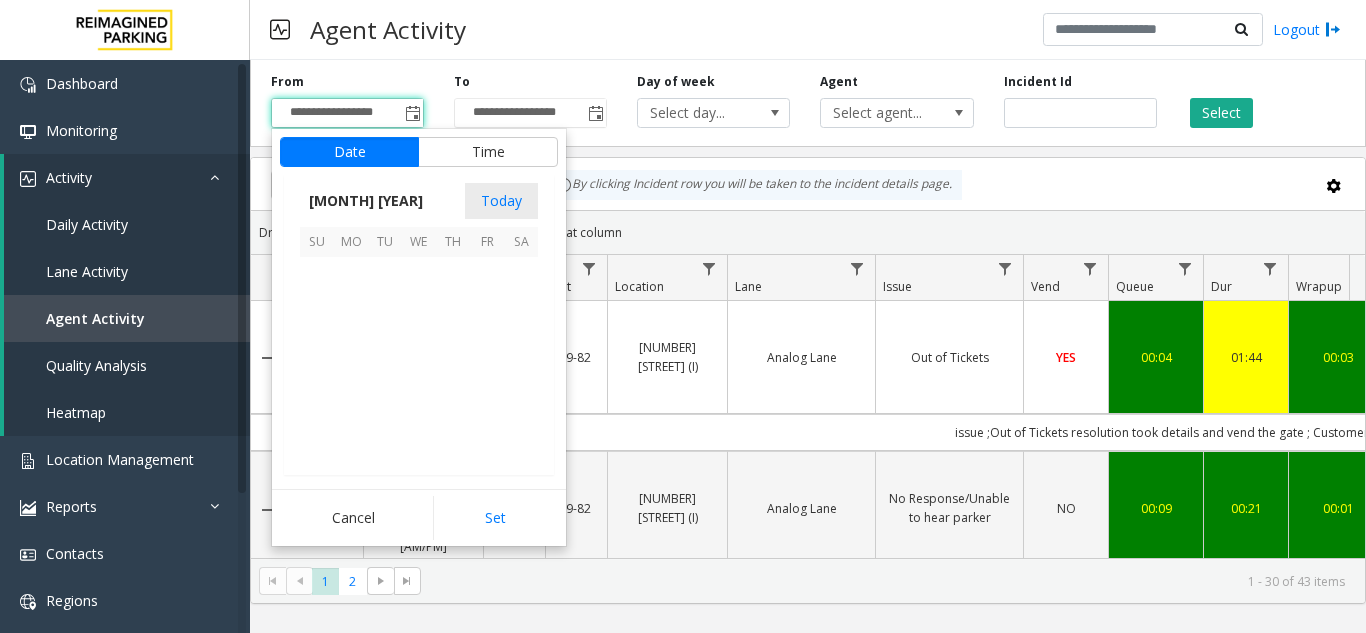 scroll, scrollTop: 358666, scrollLeft: 0, axis: vertical 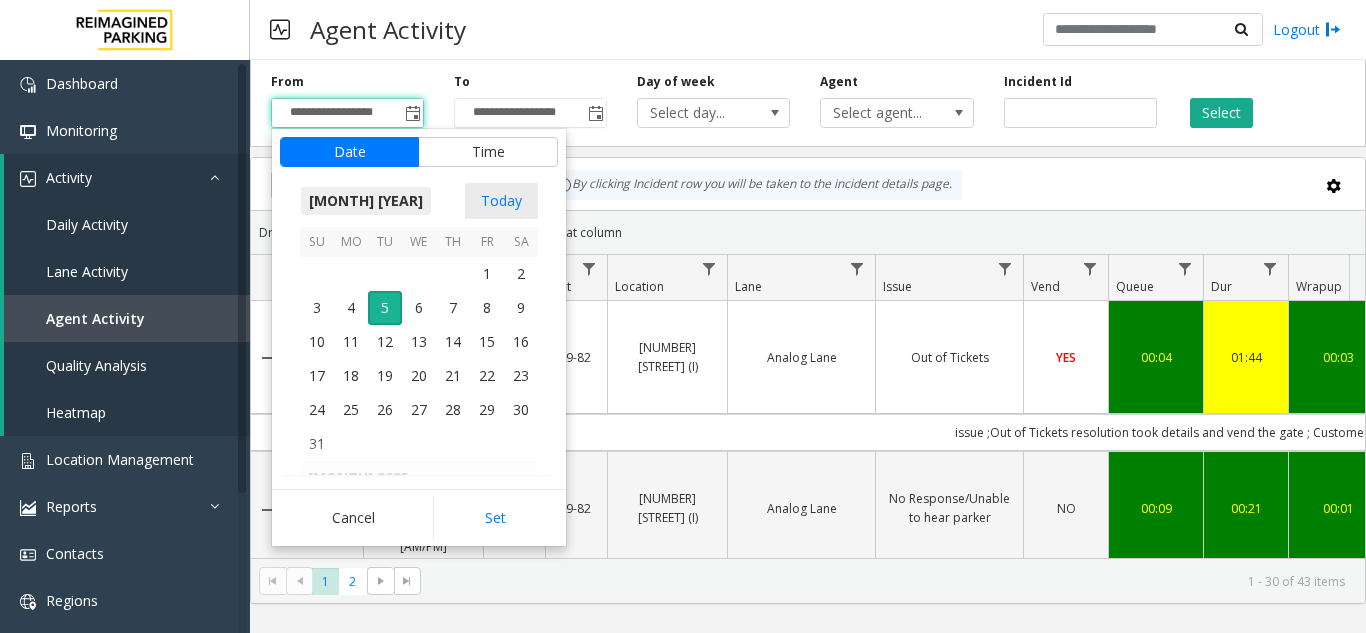 click on "[MONTH] [YEAR]" at bounding box center (366, 201) 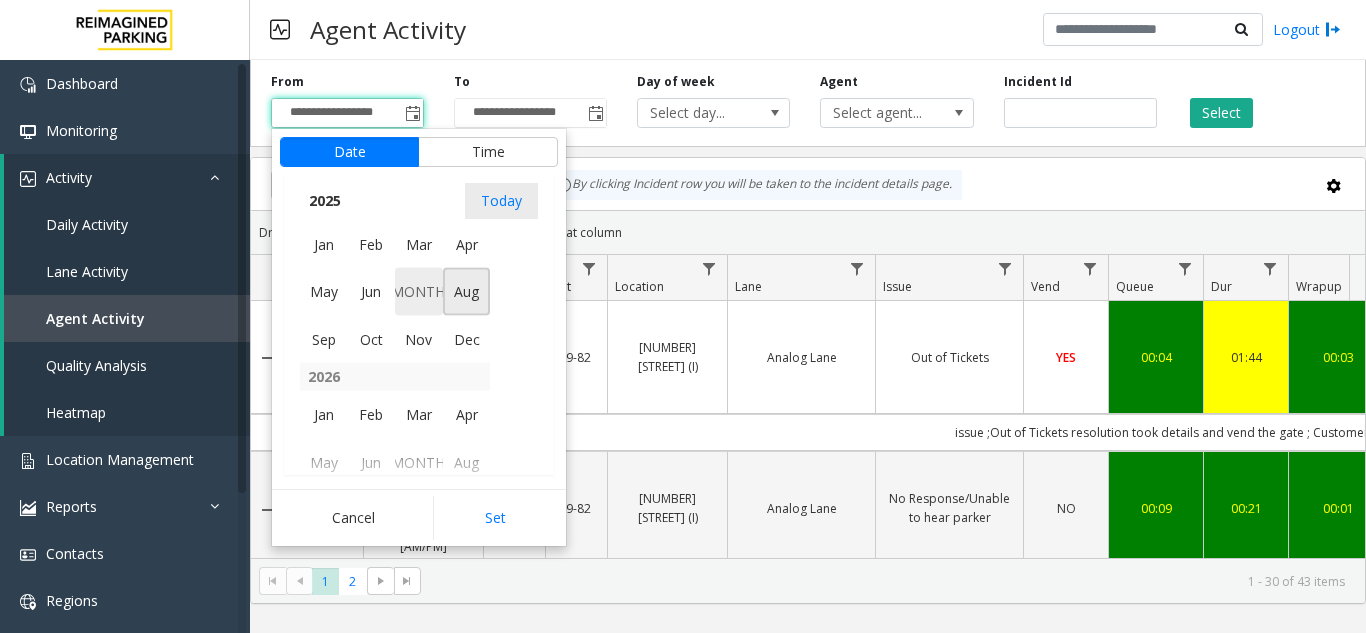 click on "[MONTH]" at bounding box center [419, 292] 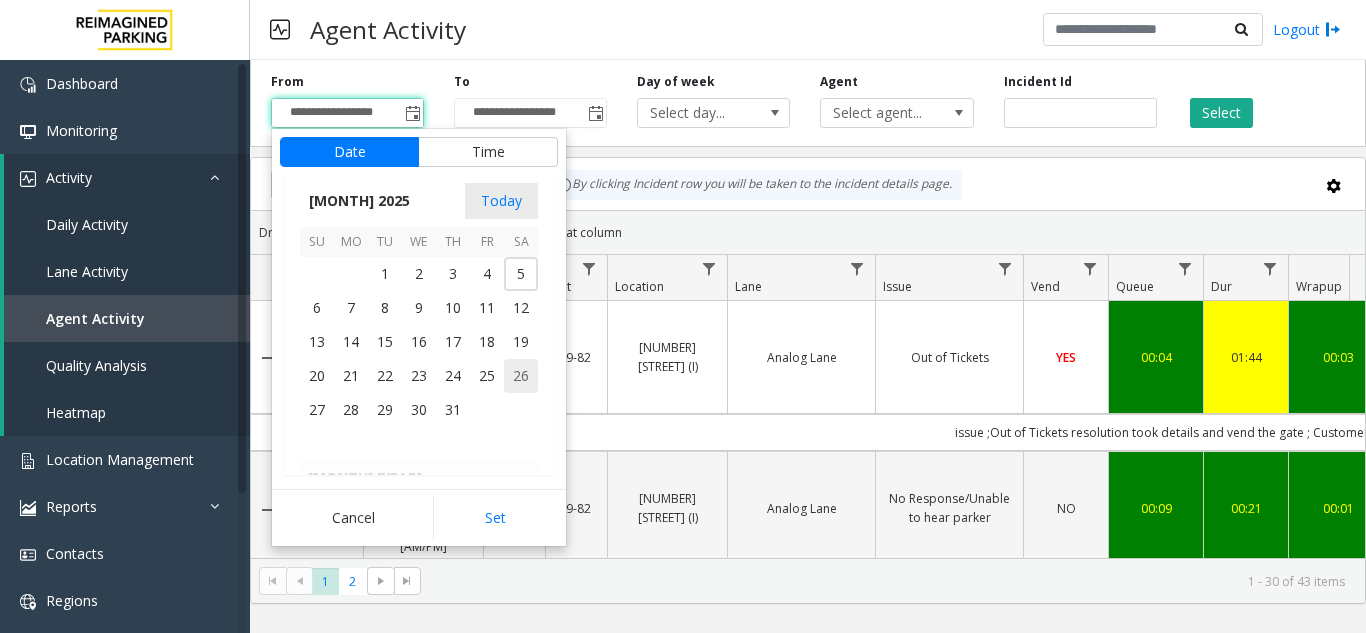 drag, startPoint x: 383, startPoint y: 273, endPoint x: 409, endPoint y: 365, distance: 95.60335 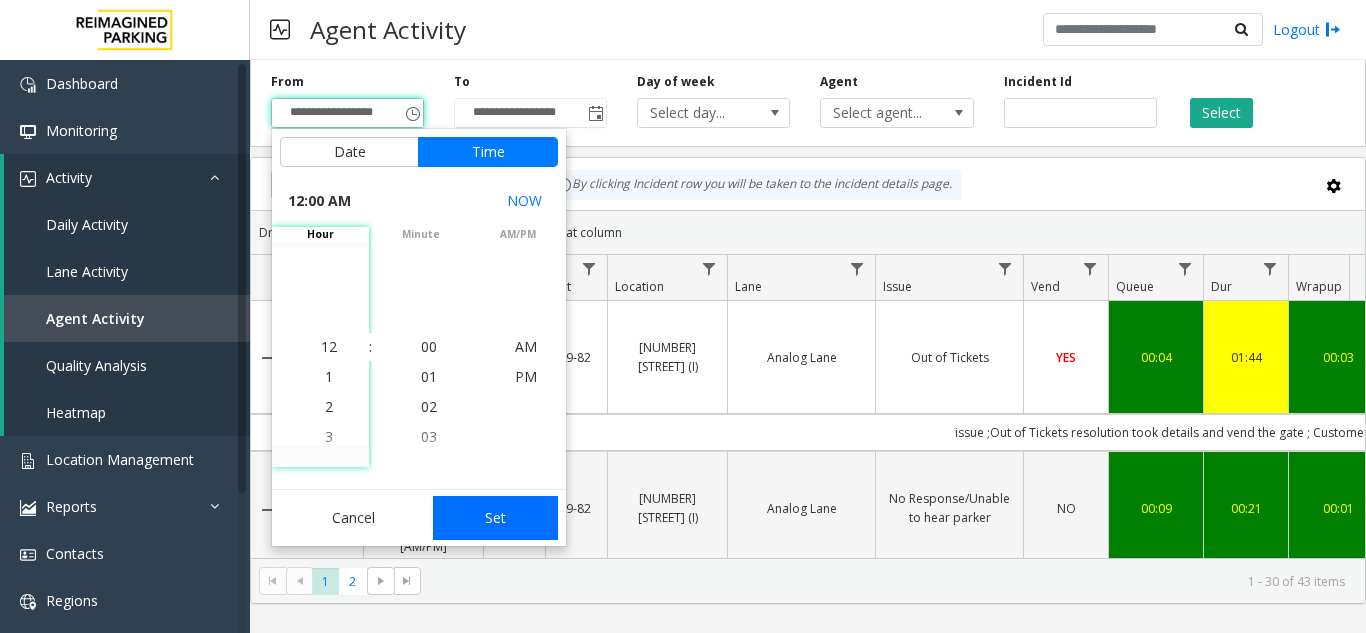 click on "Set" 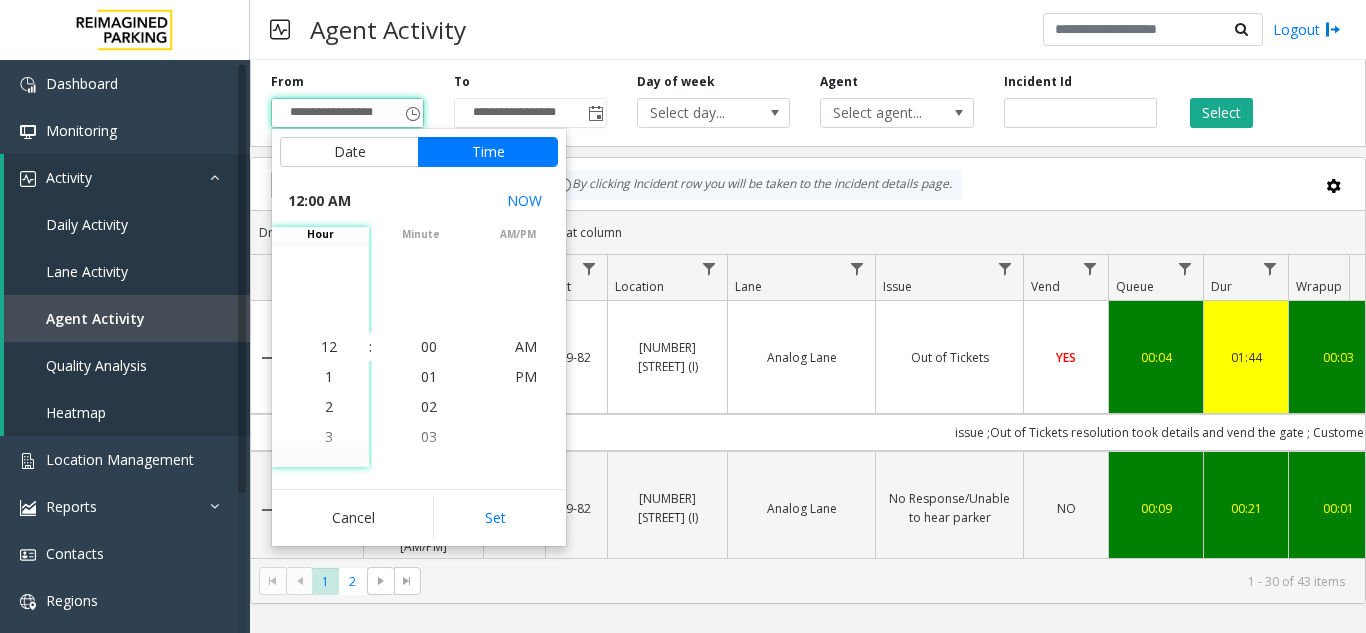type on "**********" 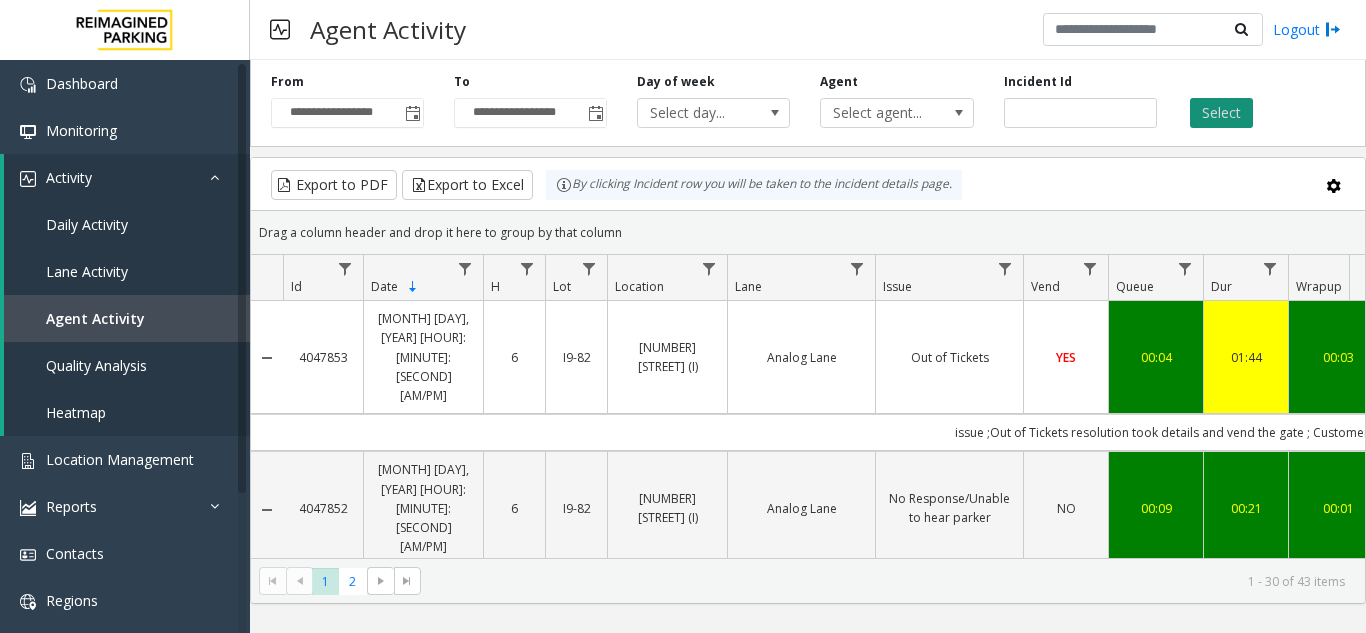 click on "Select" 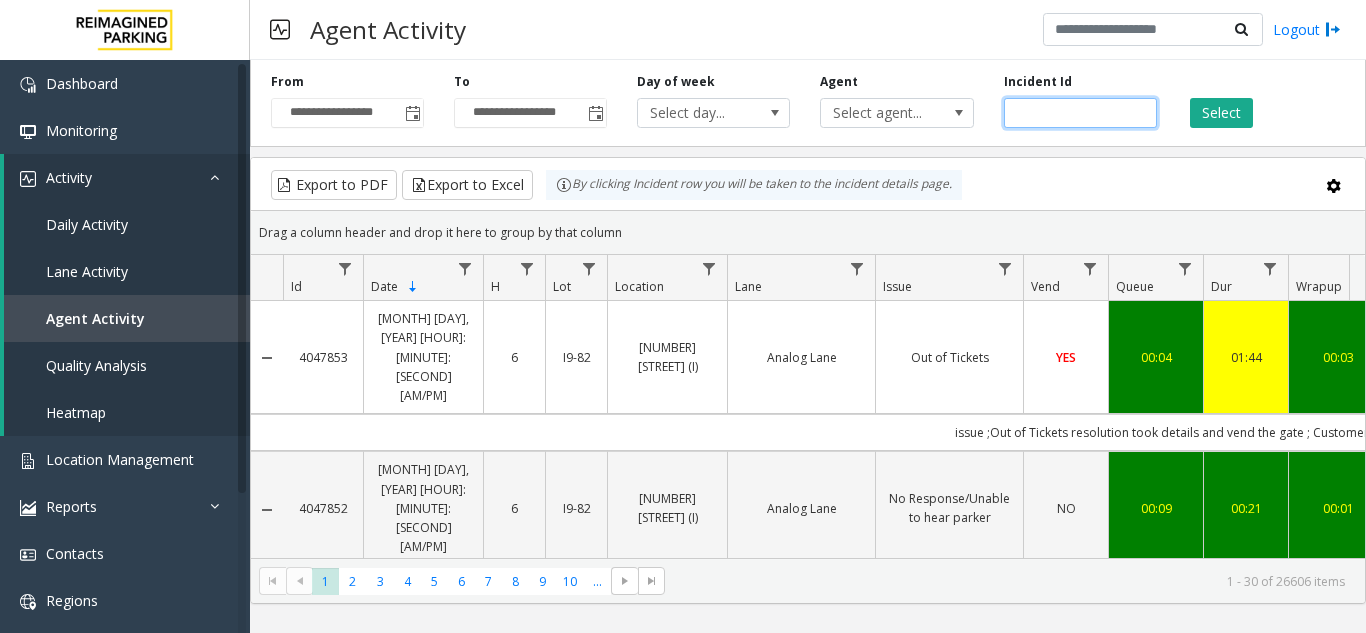 click 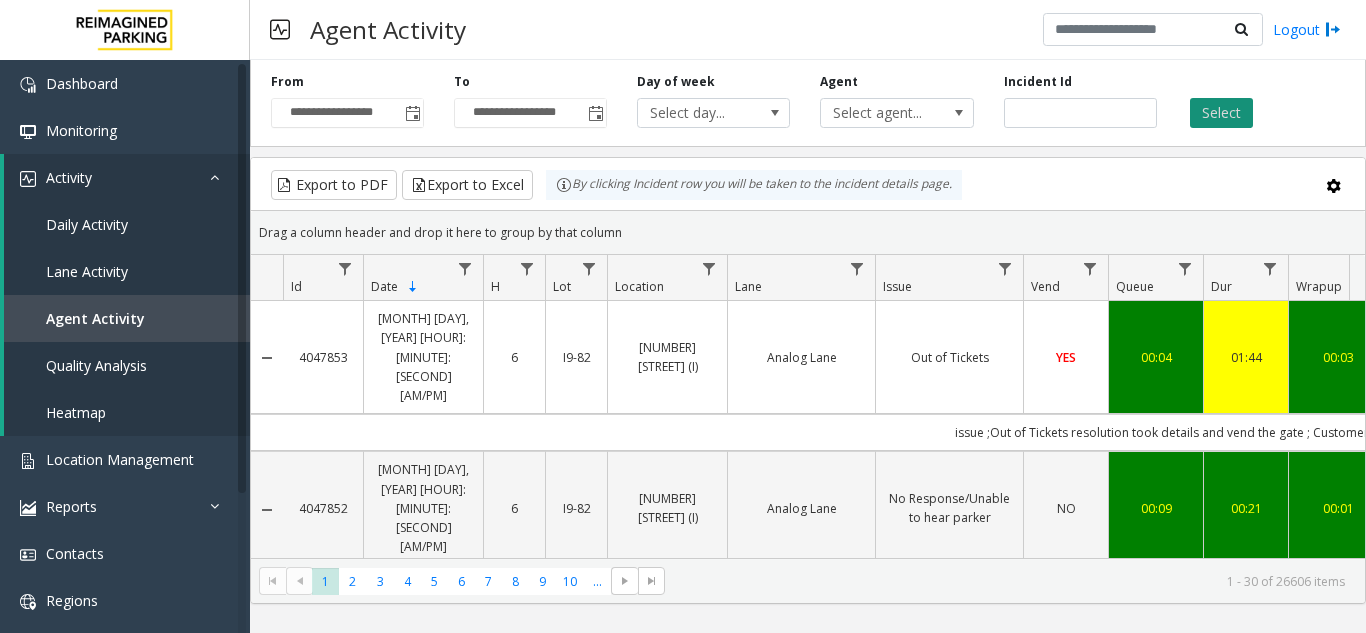 click on "Select" 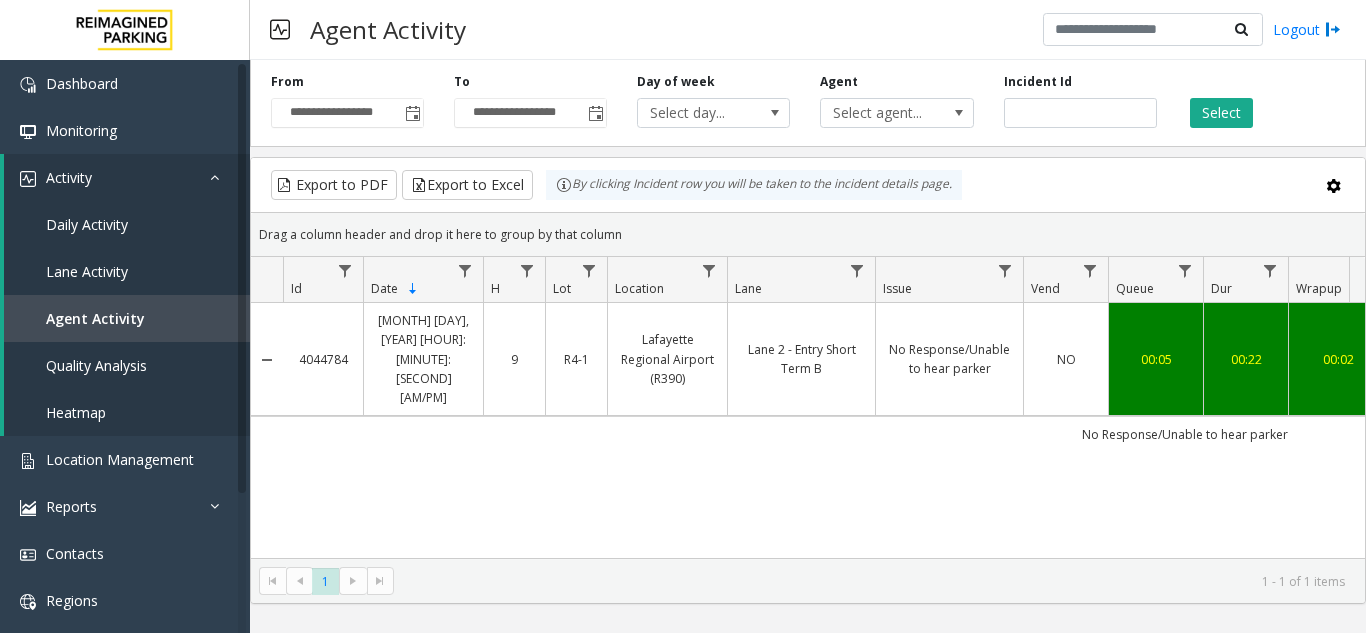 scroll, scrollTop: 0, scrollLeft: 294, axis: horizontal 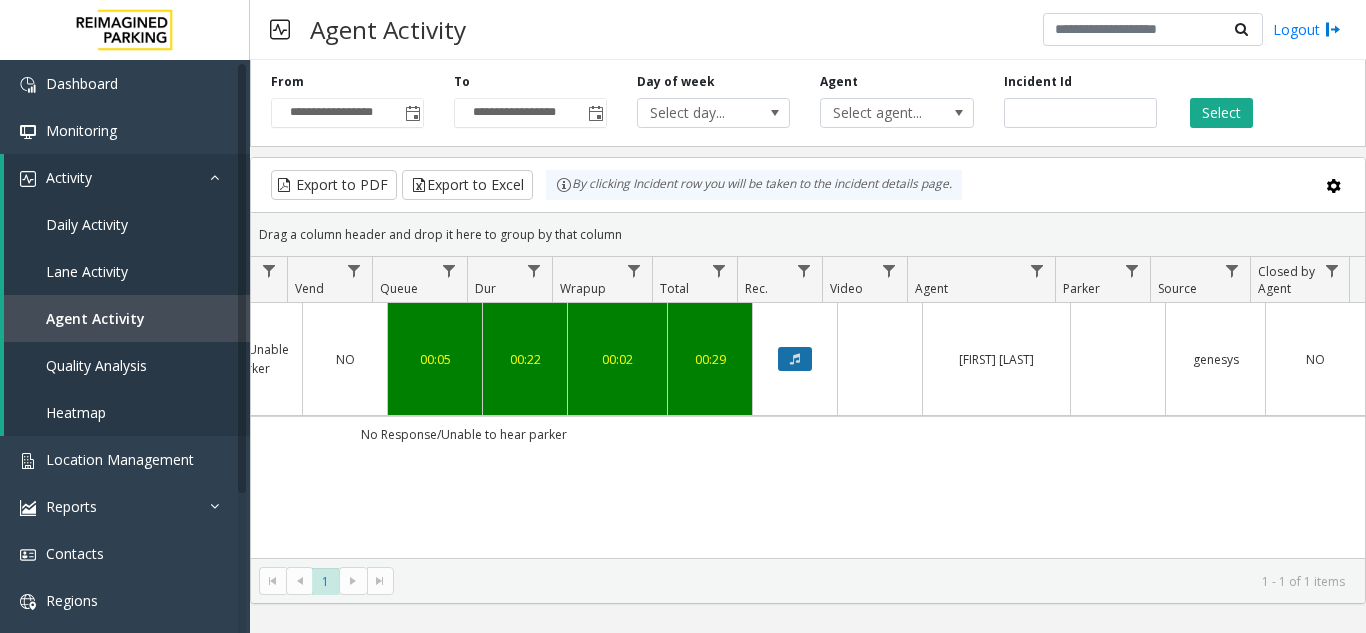 click 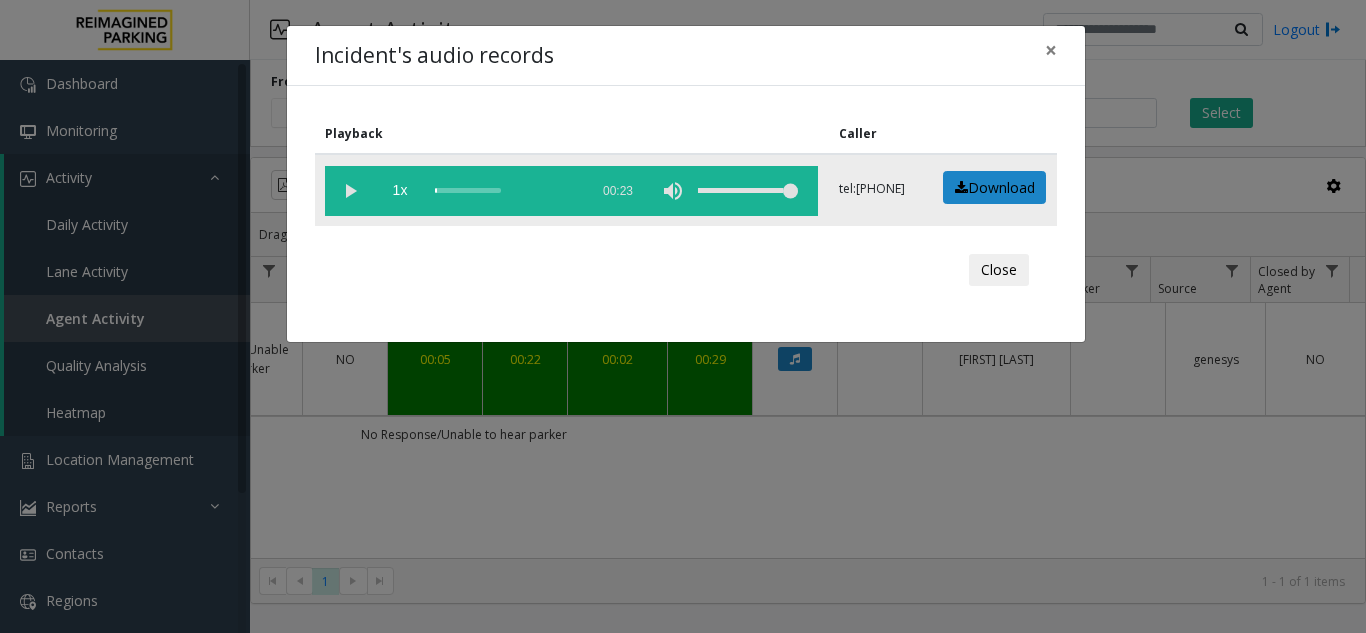 click 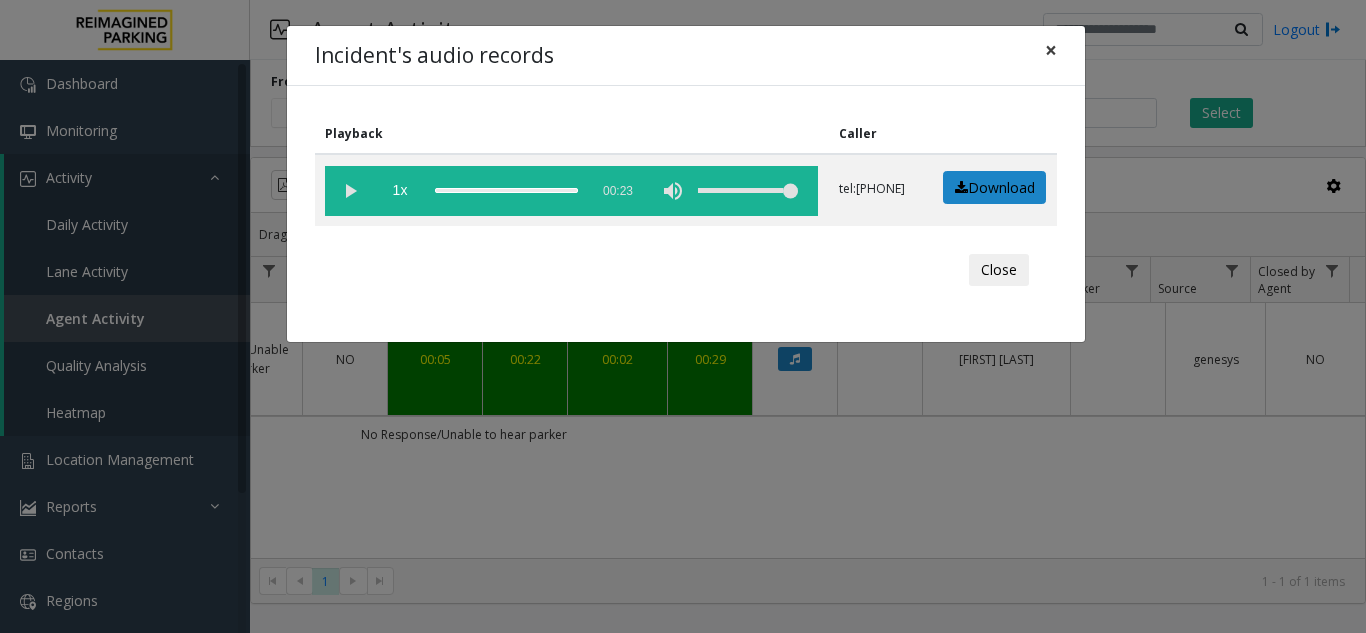 click on "×" 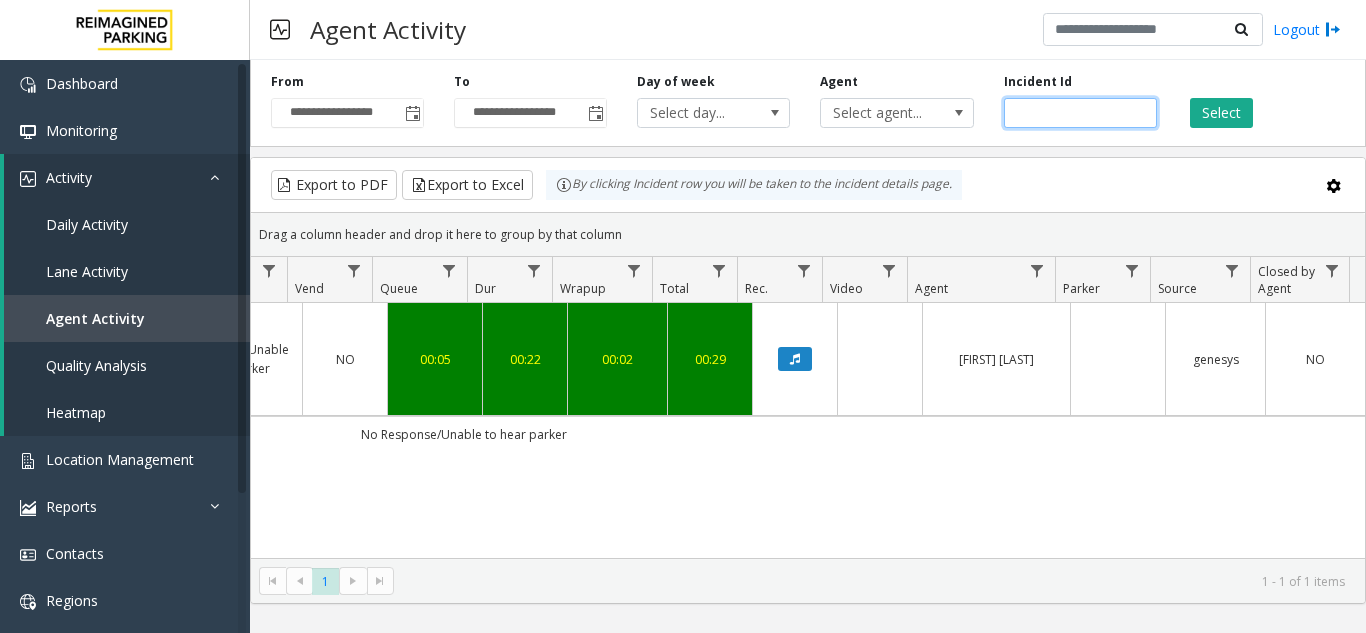drag, startPoint x: 1081, startPoint y: 117, endPoint x: 778, endPoint y: 143, distance: 304.11346 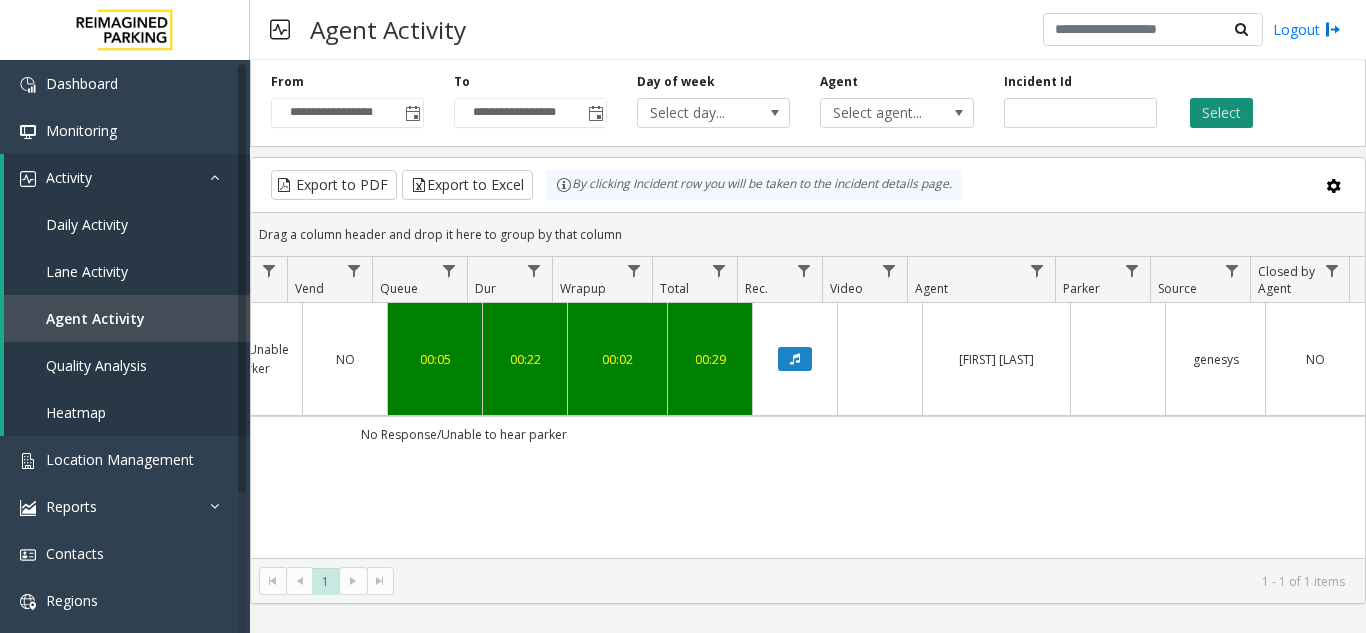 click on "Select" 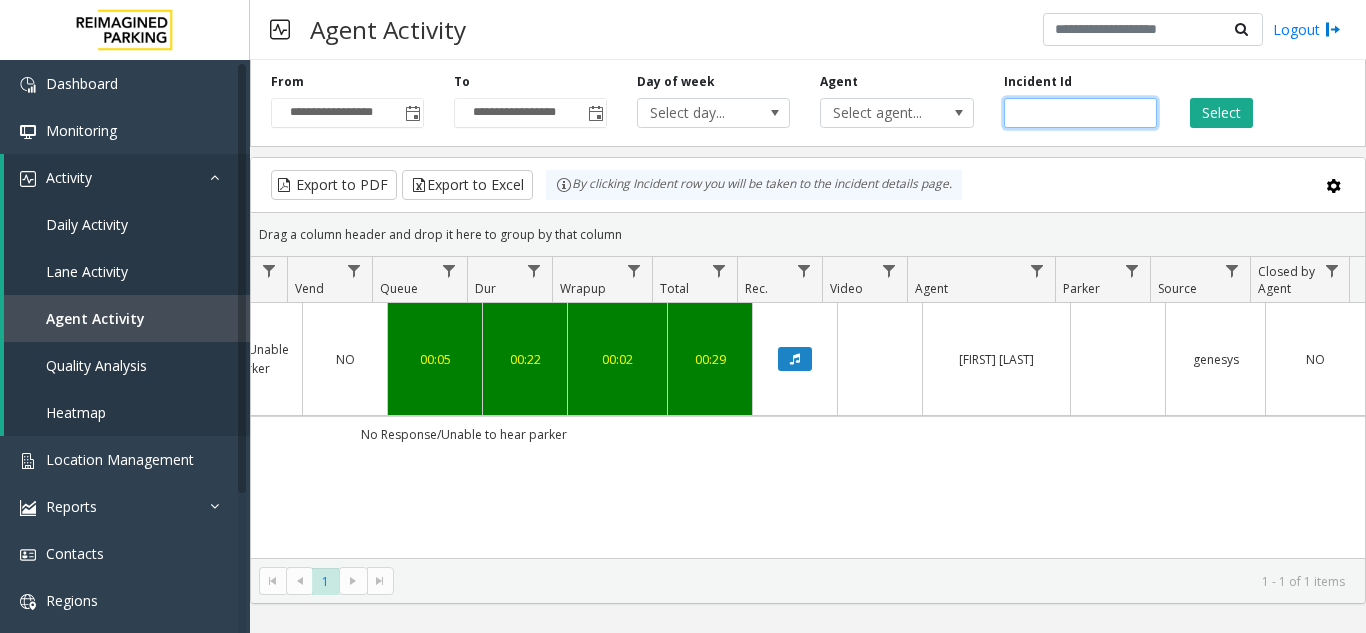 drag, startPoint x: 1082, startPoint y: 110, endPoint x: 483, endPoint y: 85, distance: 599.5215 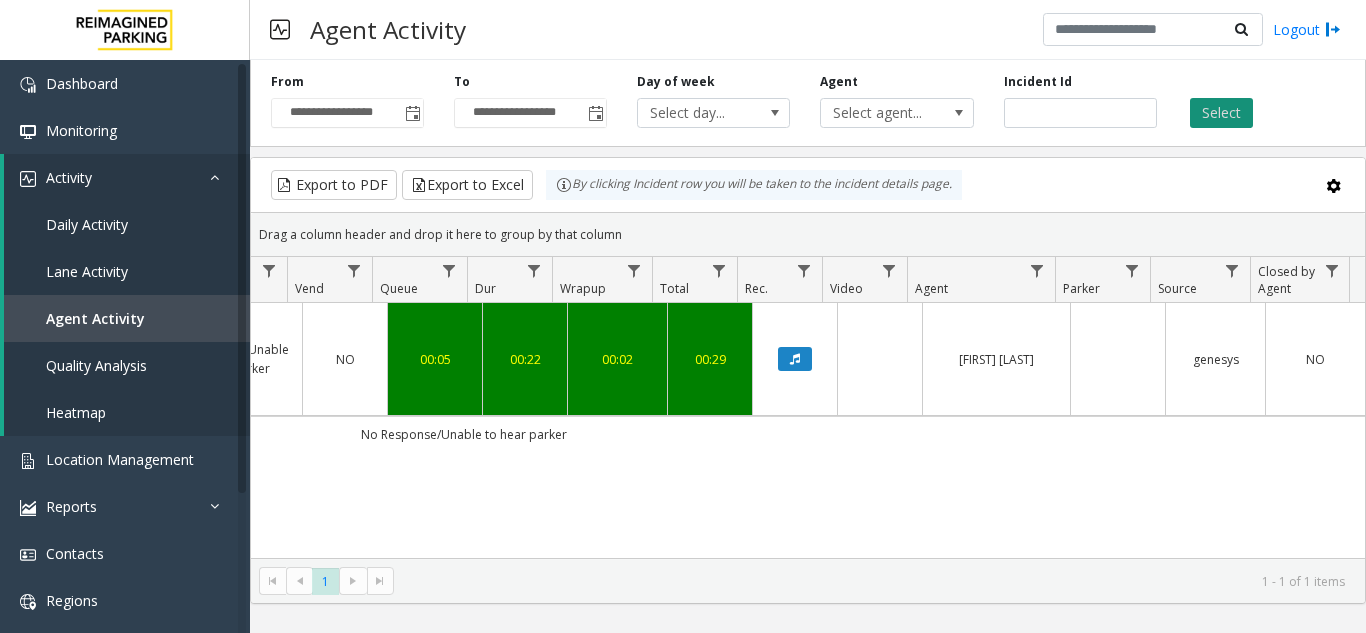 click on "Select" 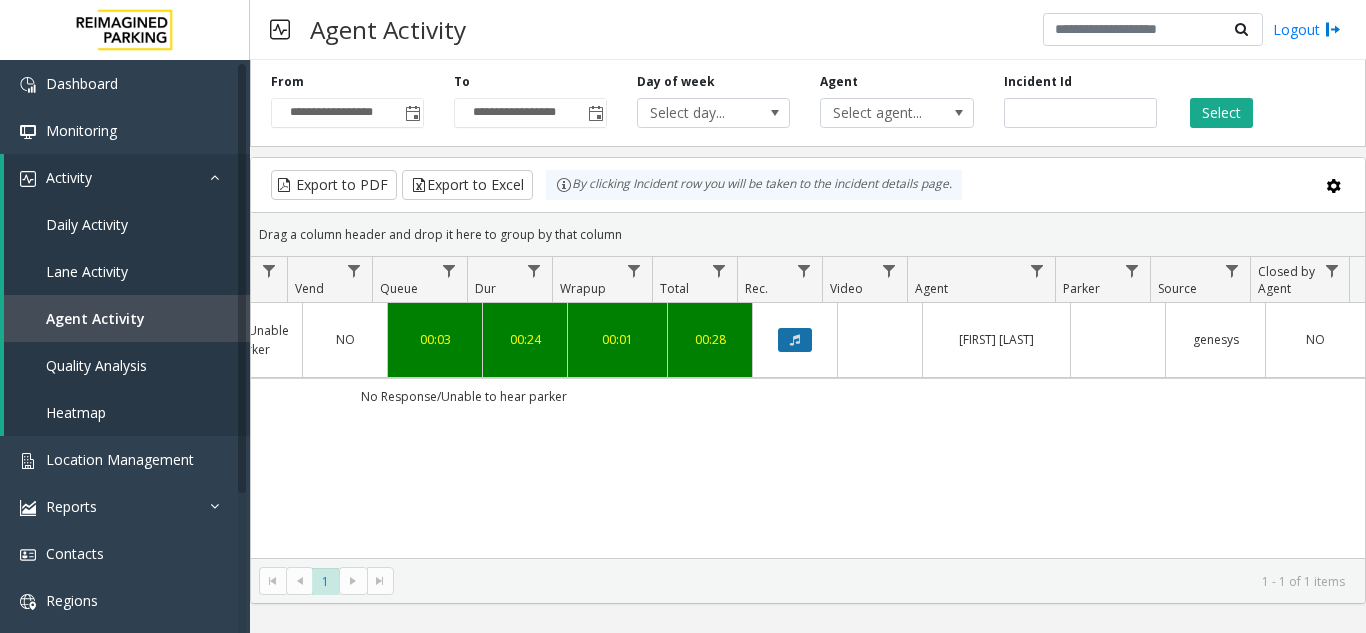 click 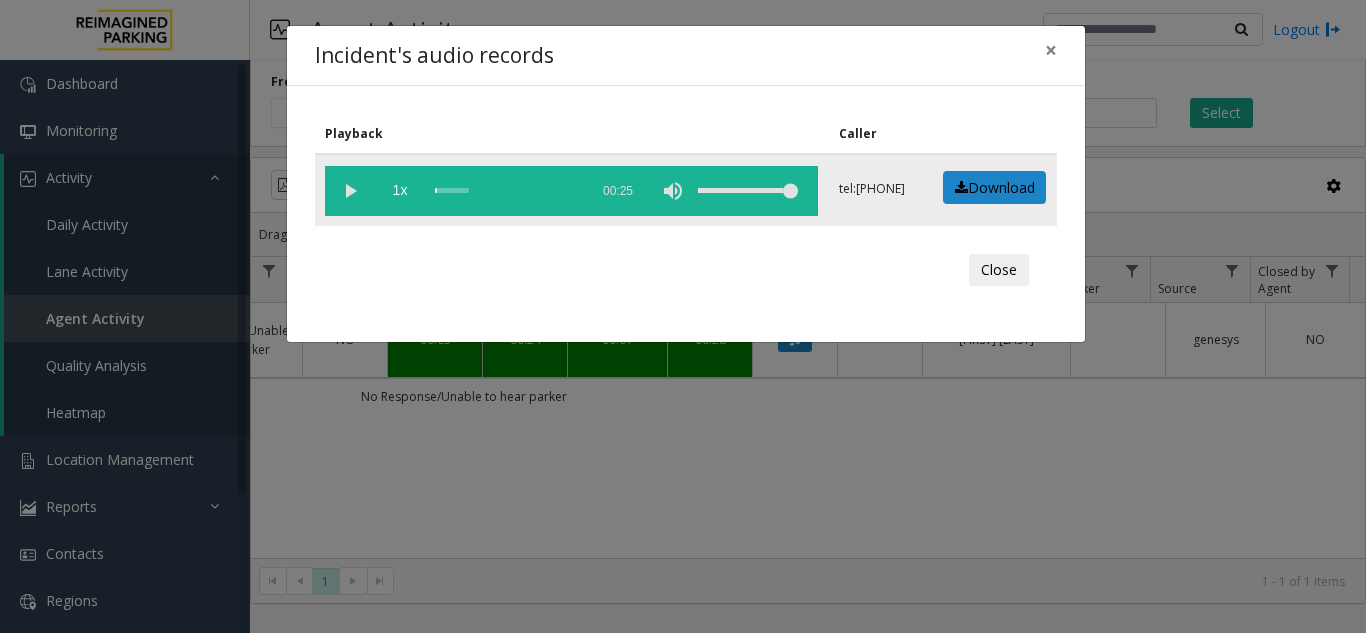 click 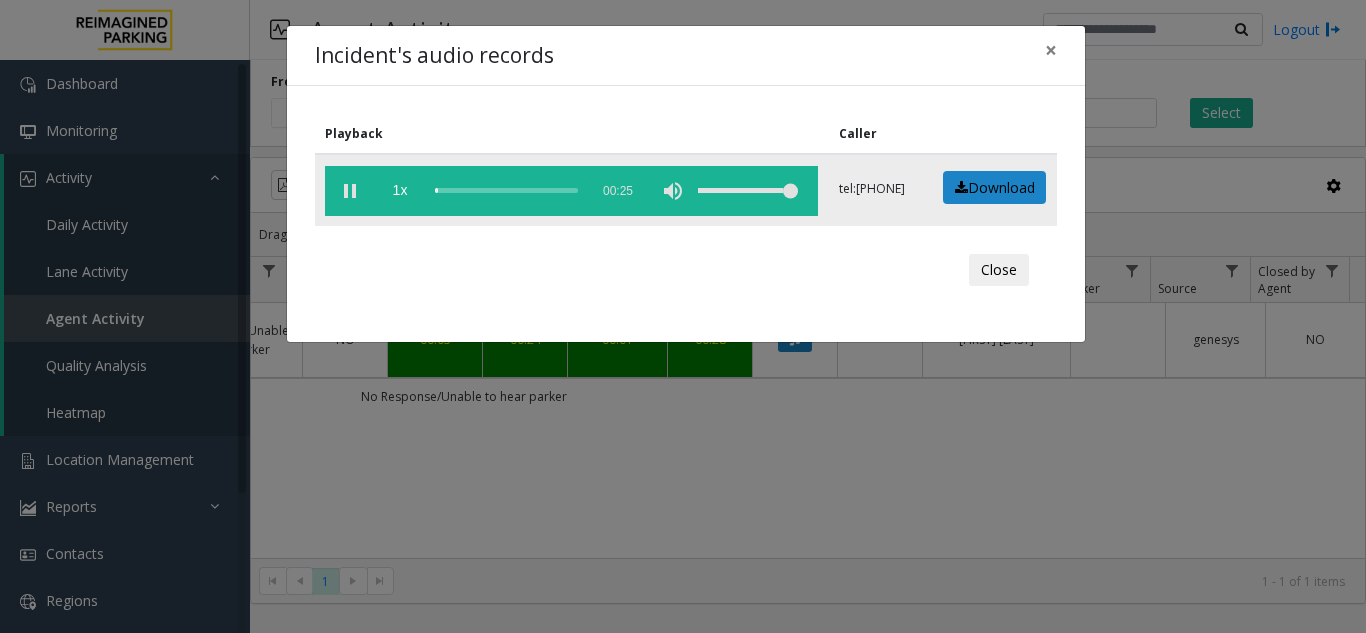 click 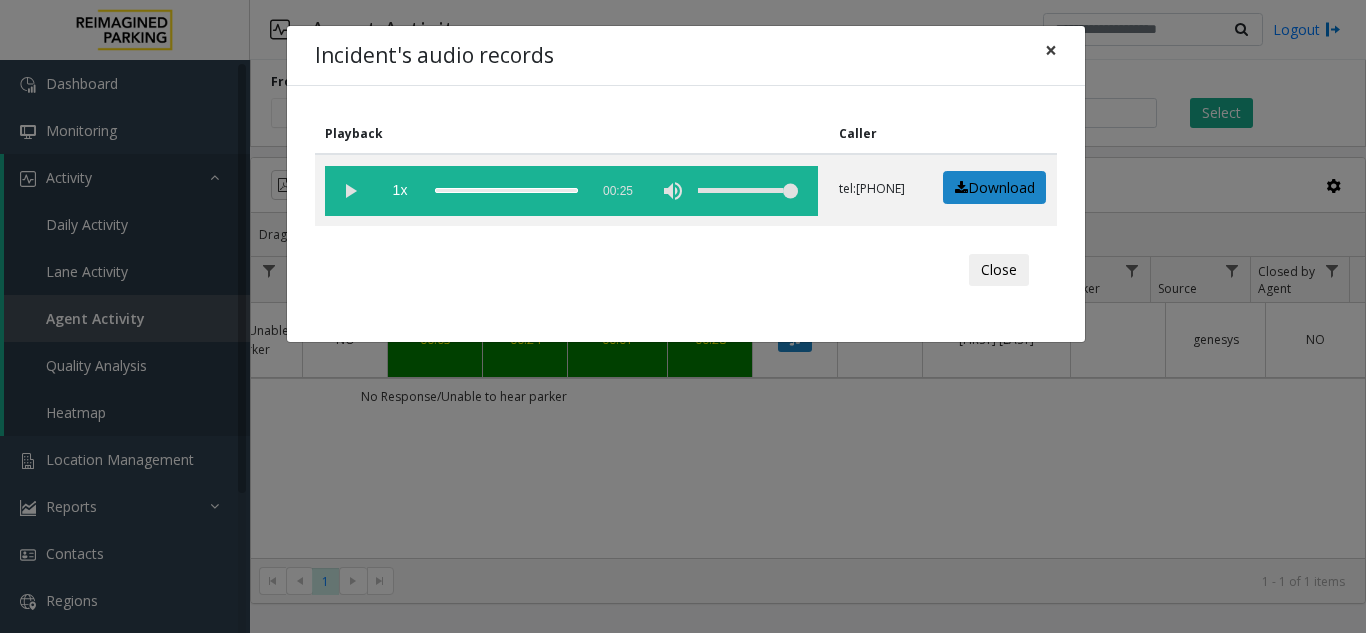 click on "×" 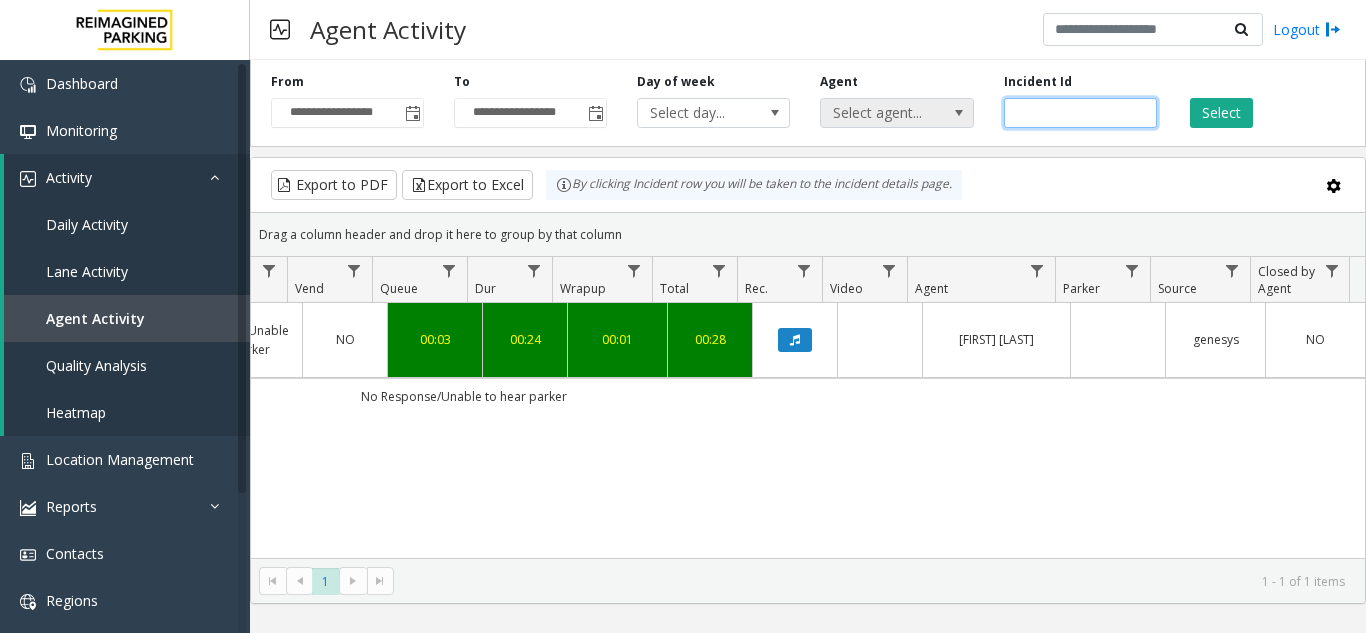 drag, startPoint x: 1076, startPoint y: 105, endPoint x: 920, endPoint y: 117, distance: 156.46086 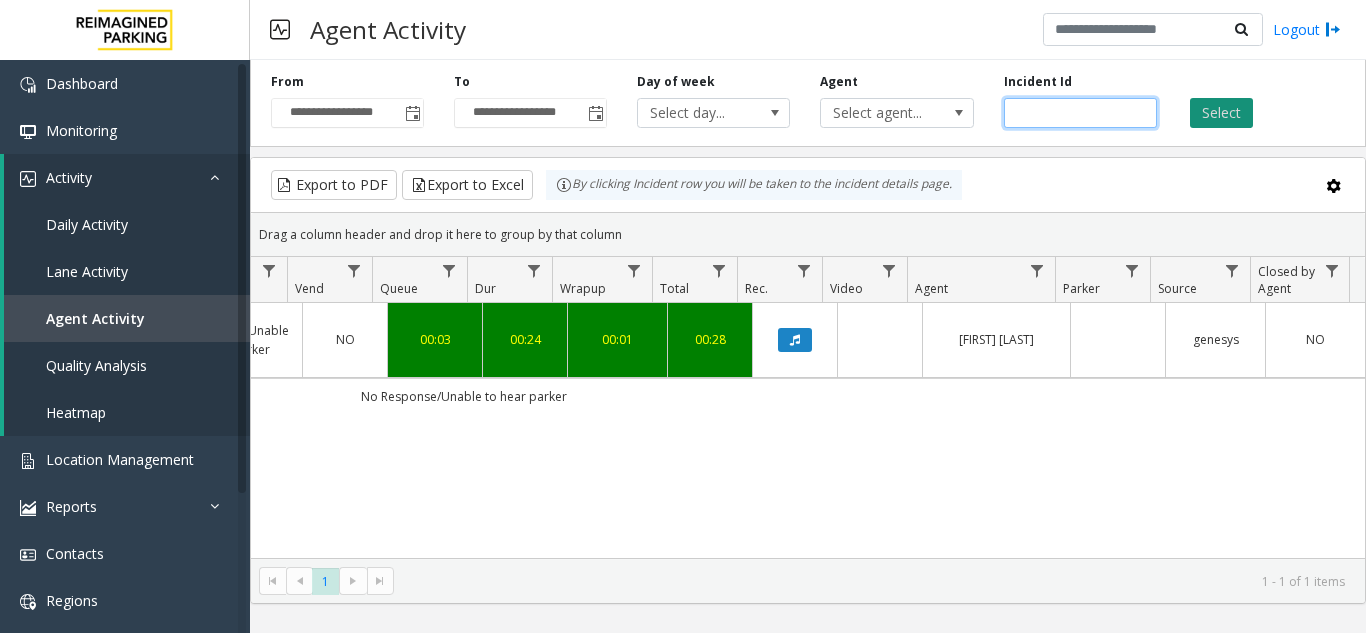 type on "*******" 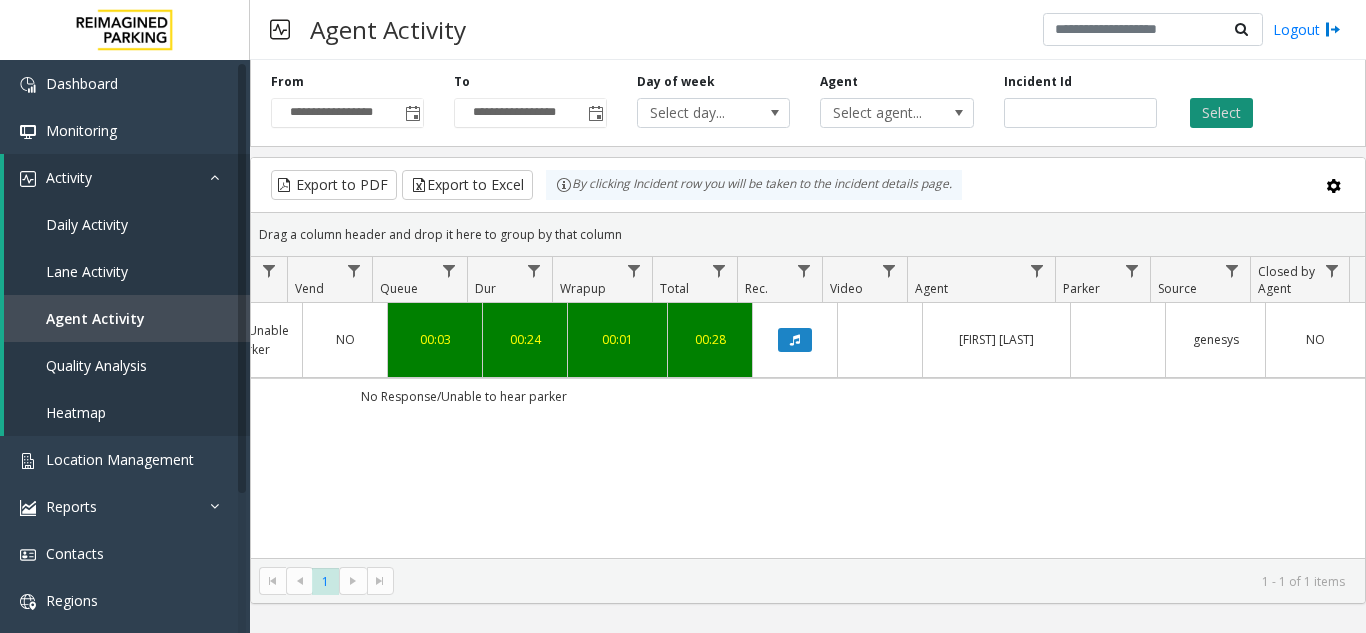 click on "Select" 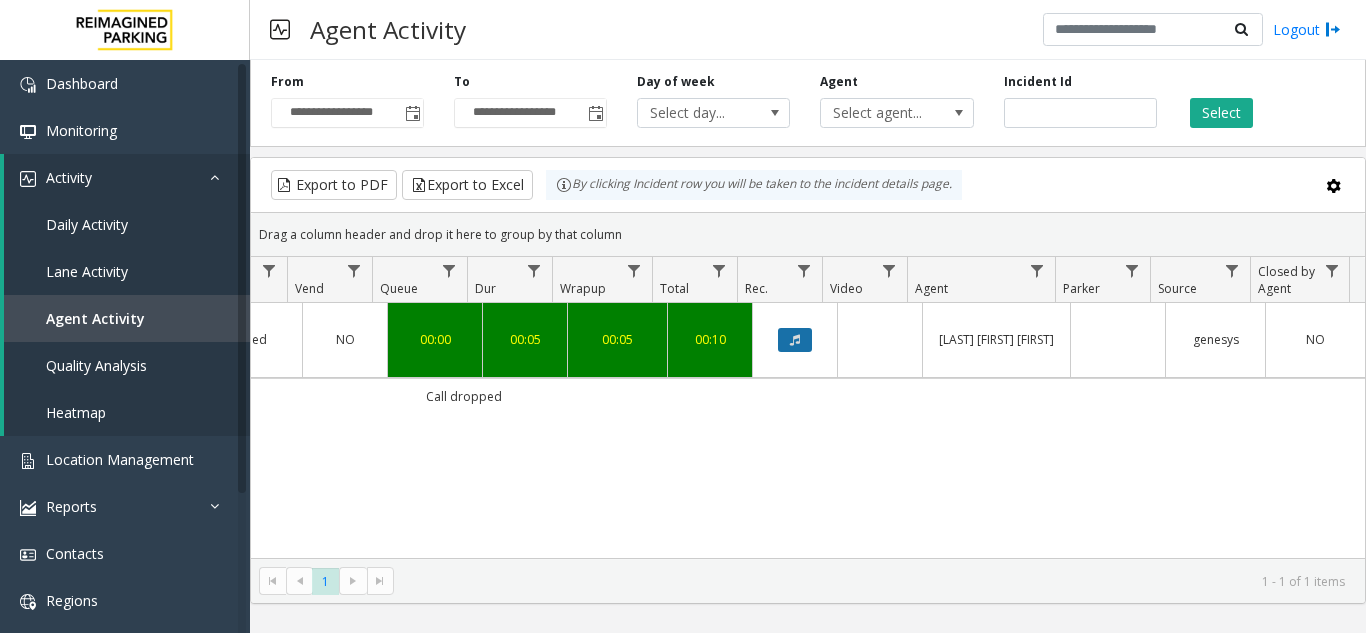 click 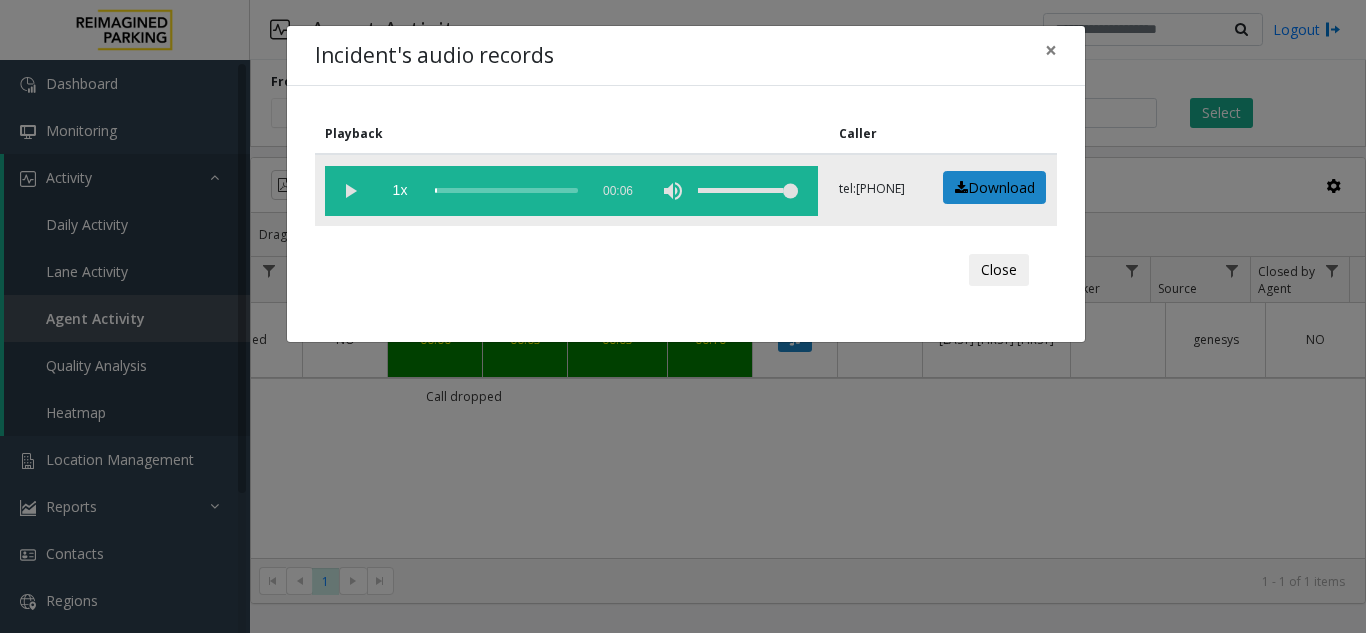click 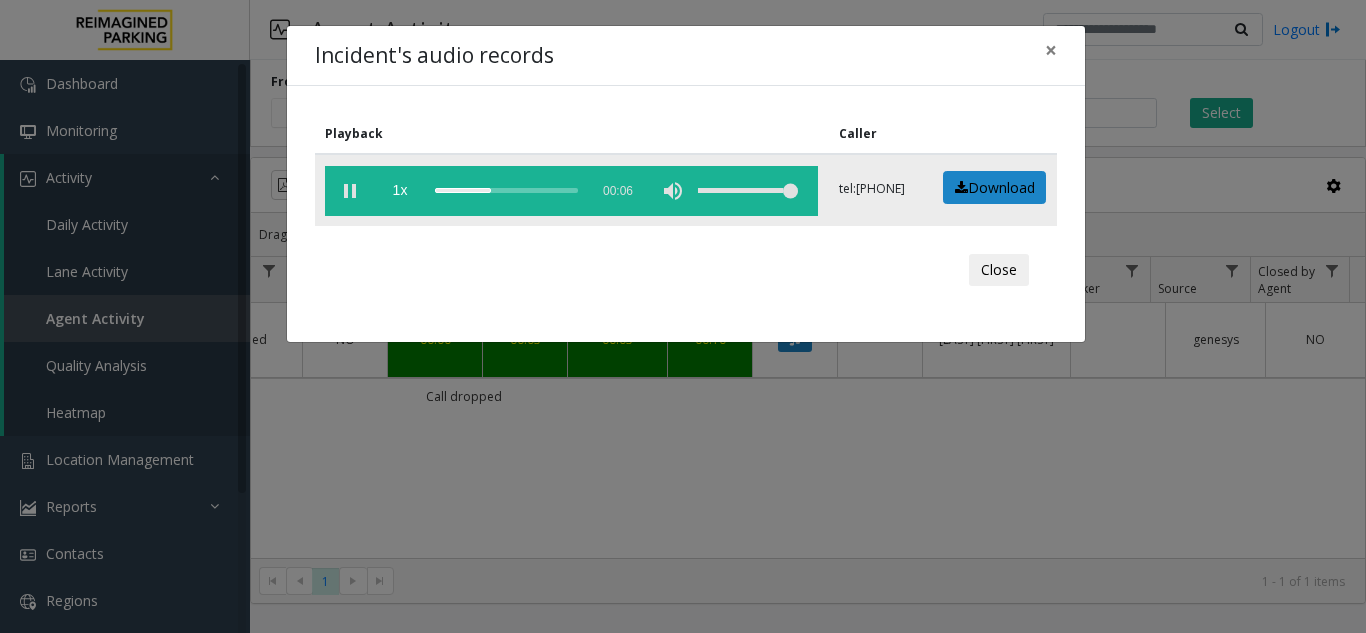 click 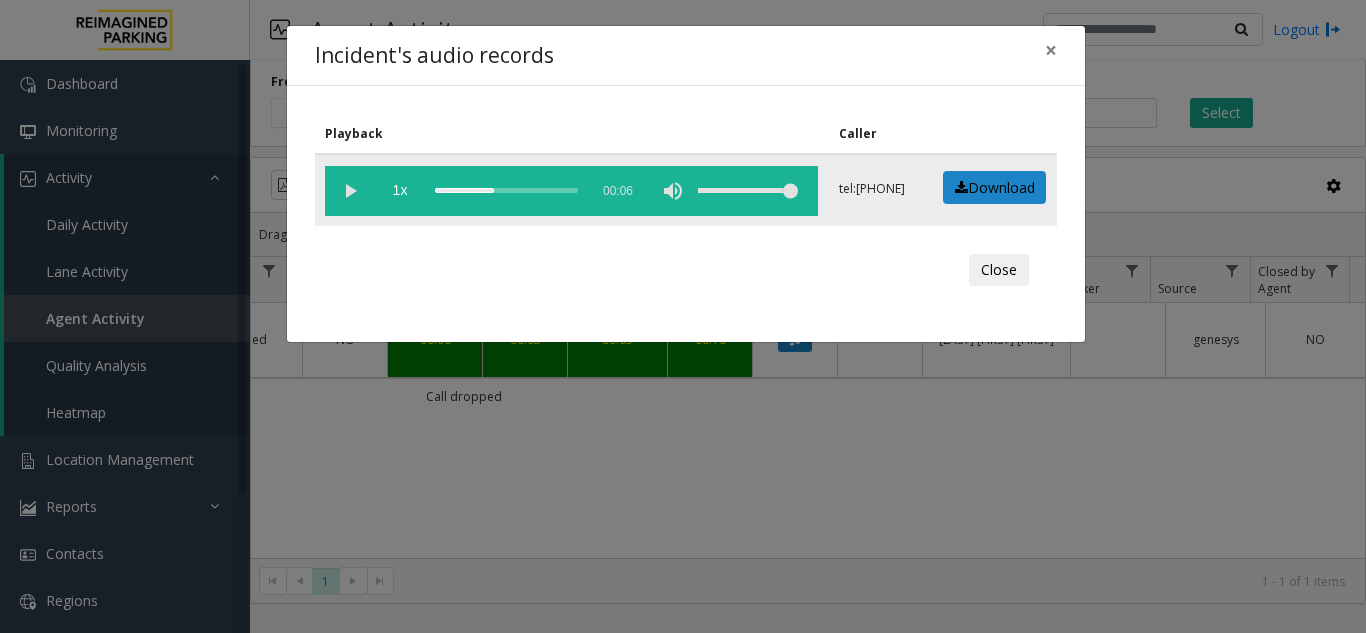 click 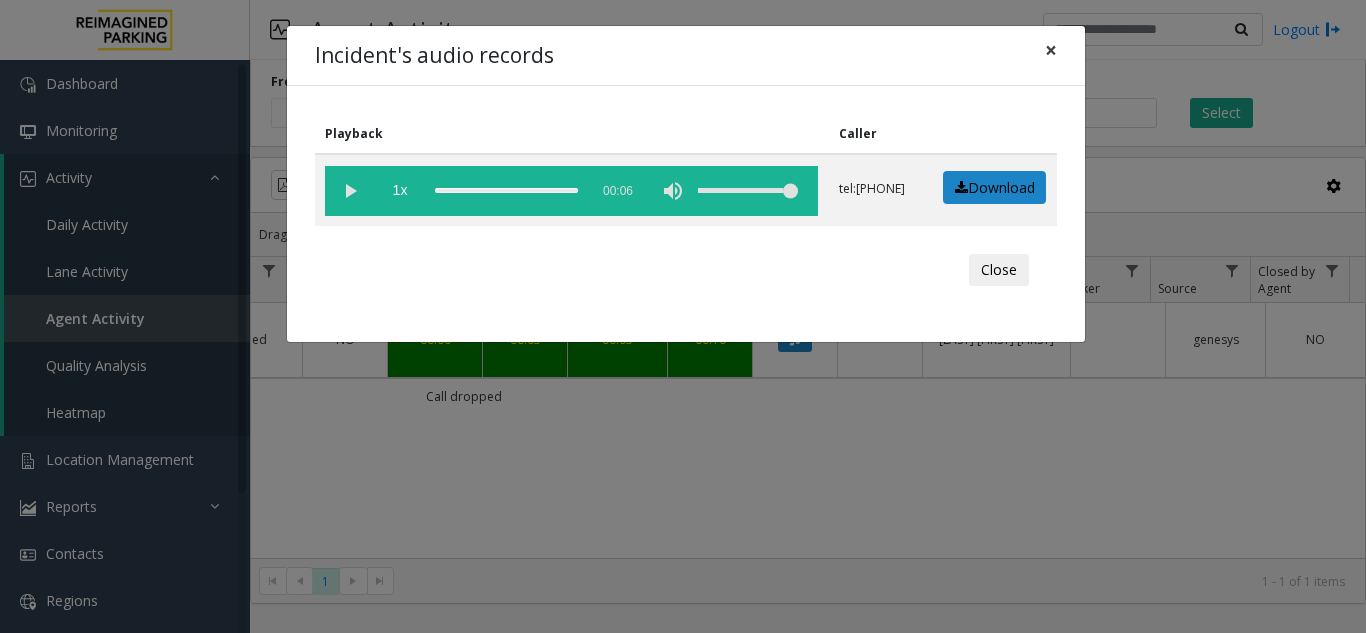 click on "×" 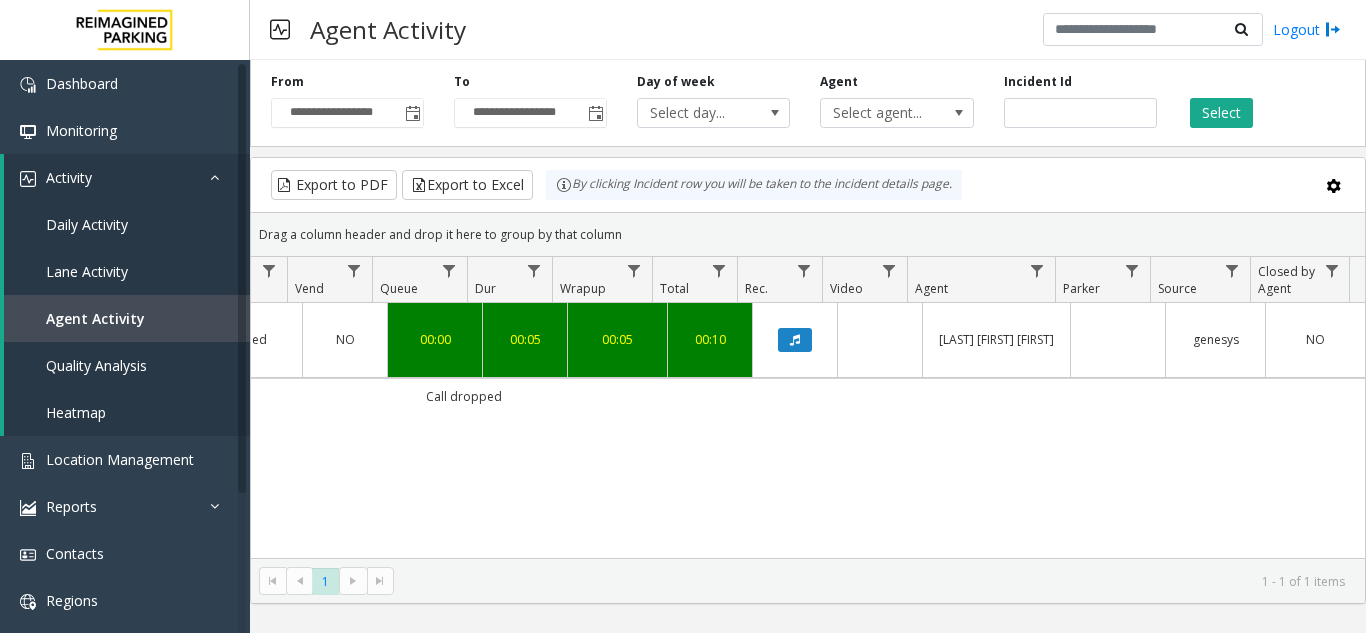 click 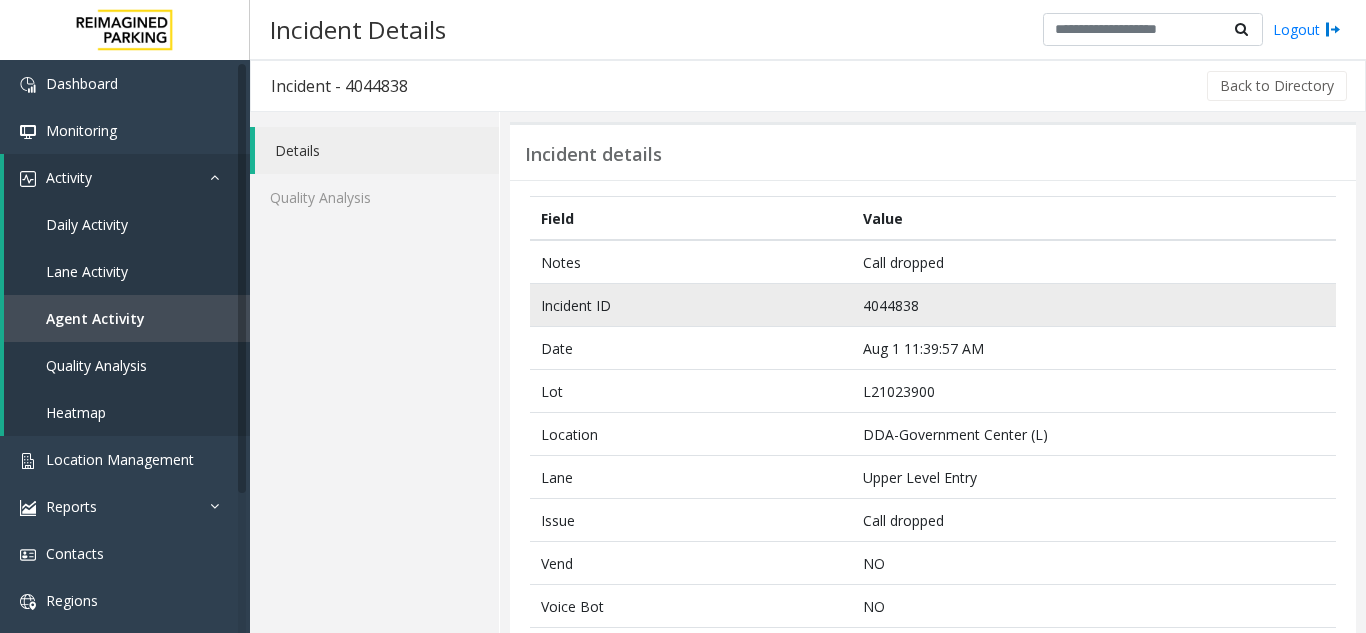 click on "4044838" 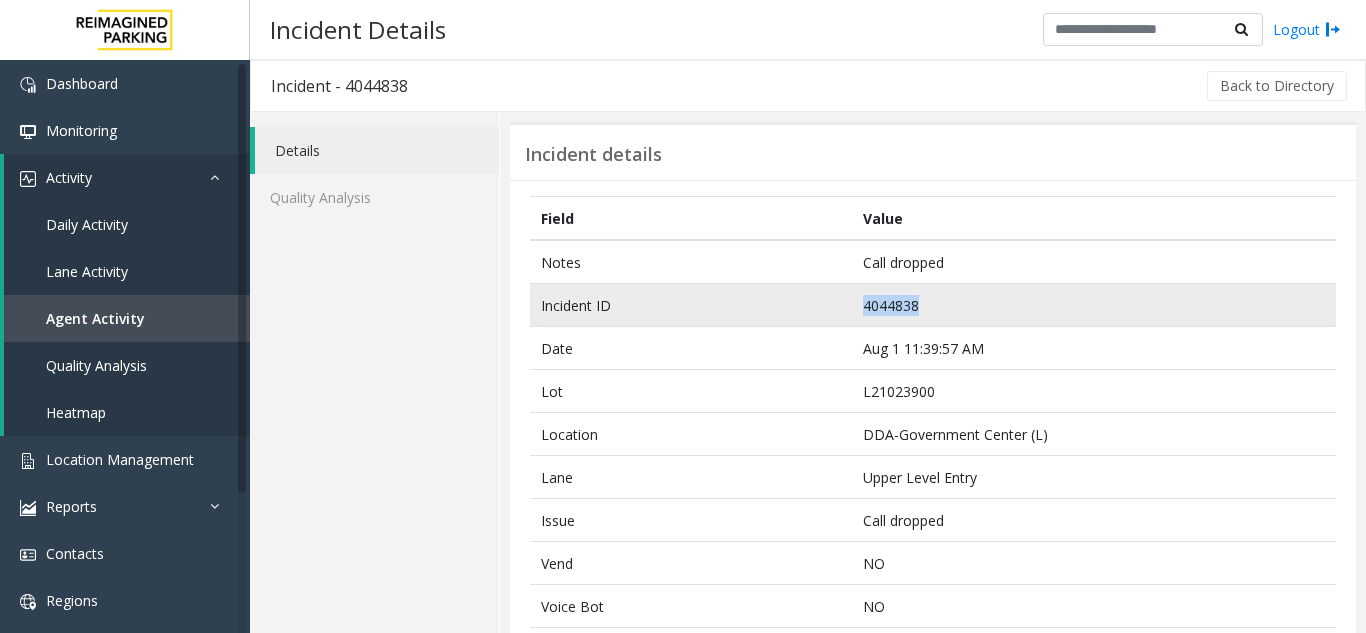 click on "4044838" 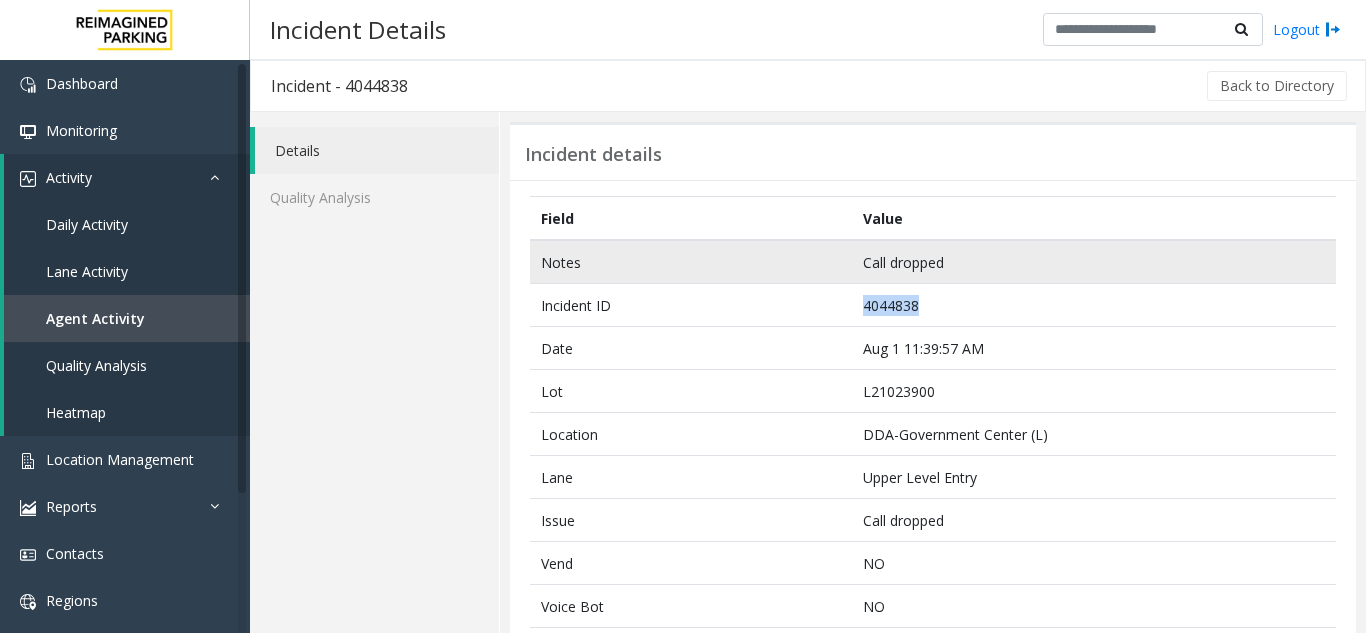 copy on "4044838" 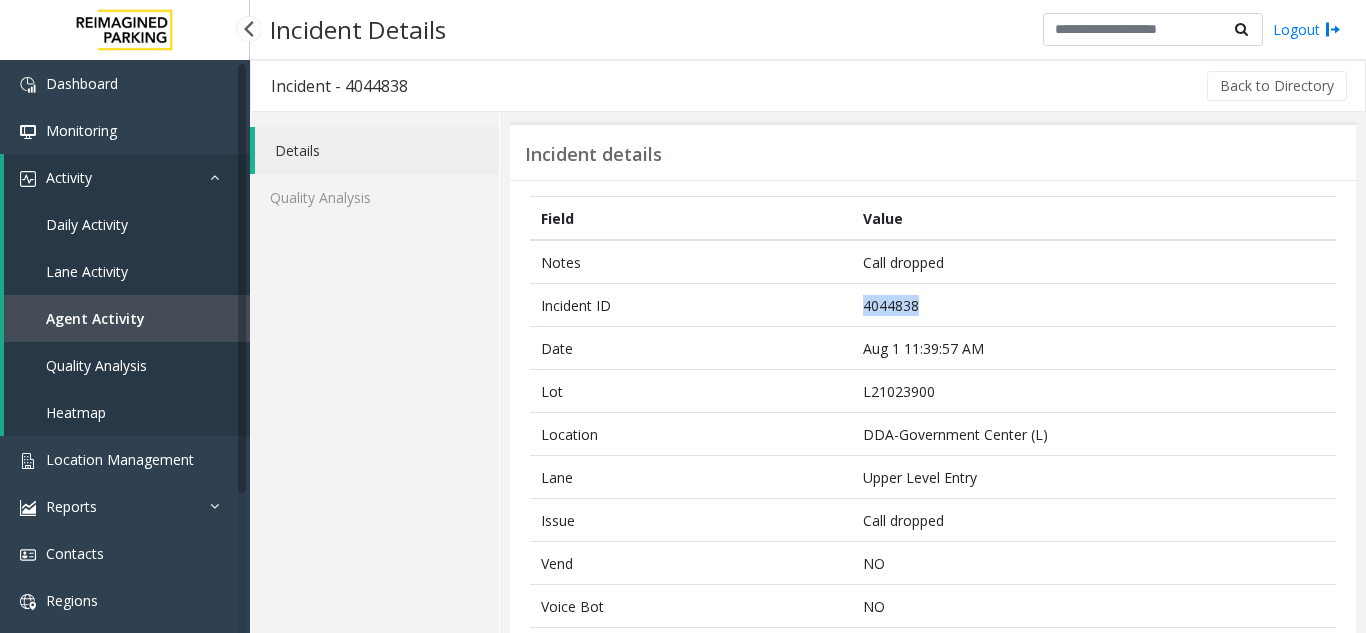 click on "Agent Activity" at bounding box center [127, 318] 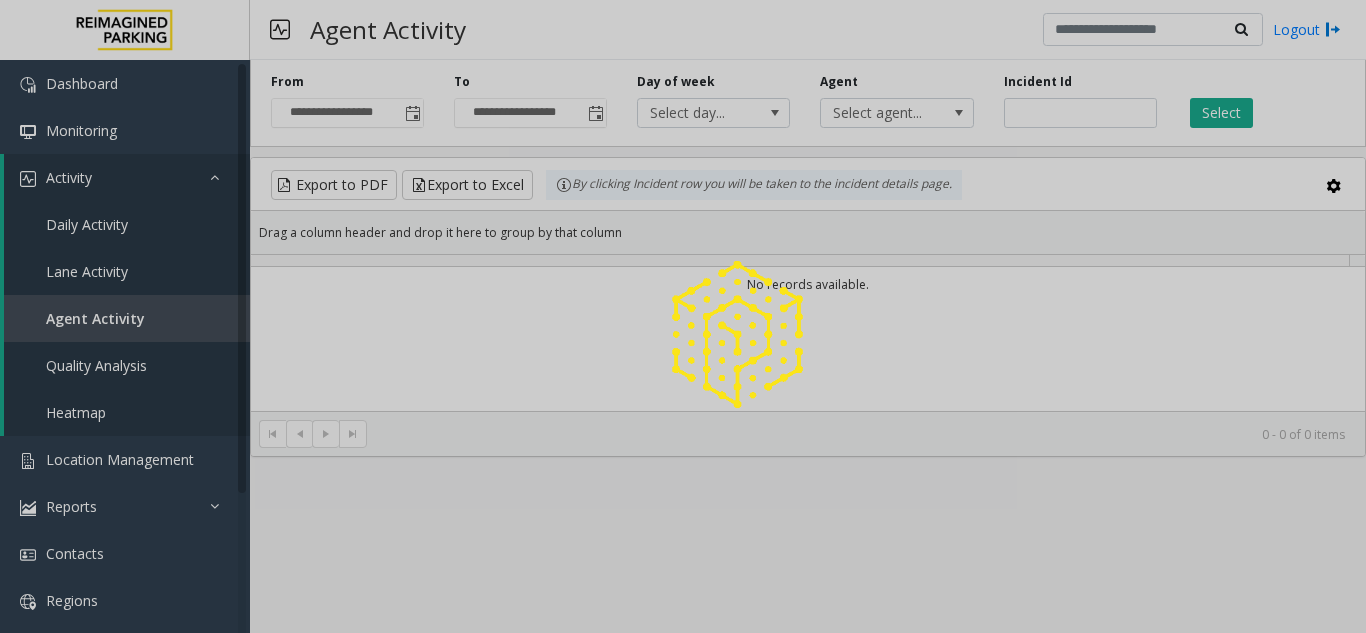click 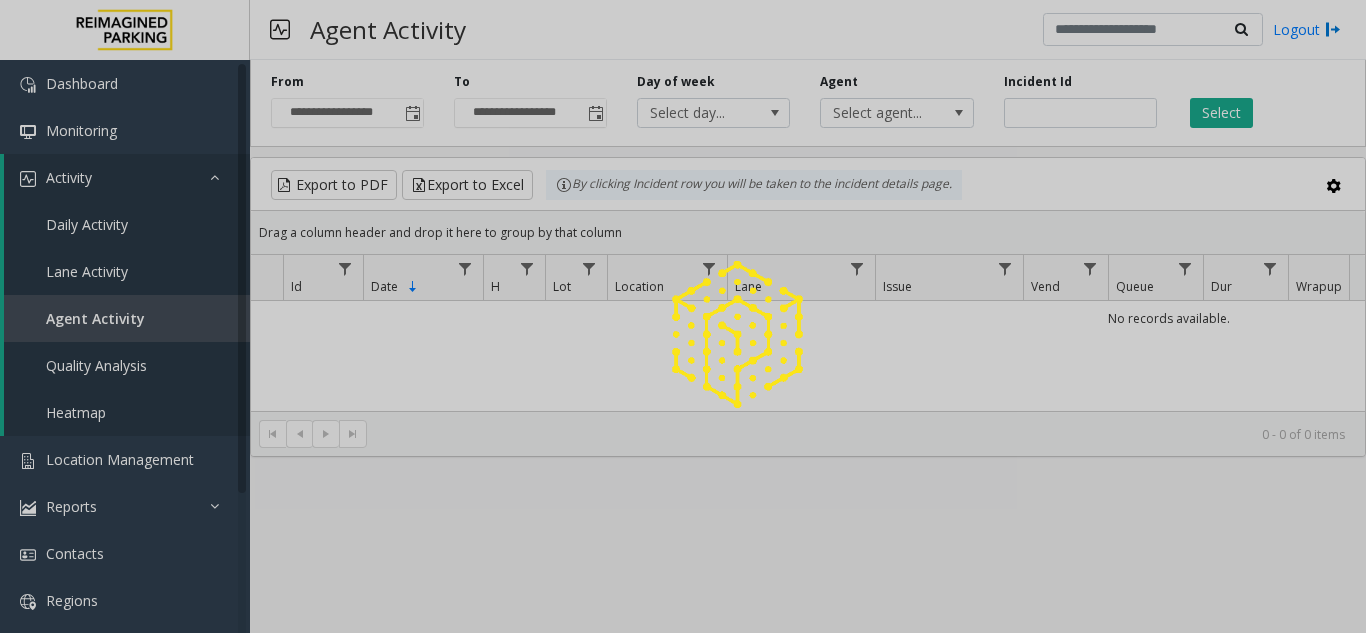 click 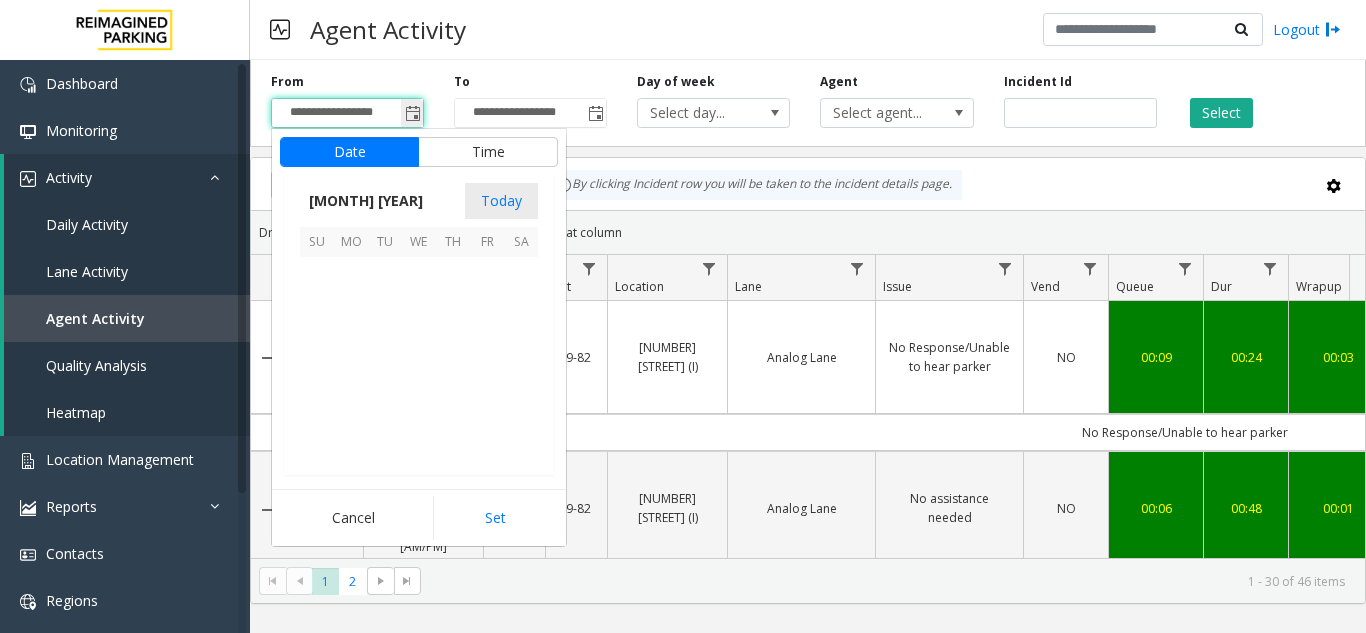 scroll, scrollTop: 358666, scrollLeft: 0, axis: vertical 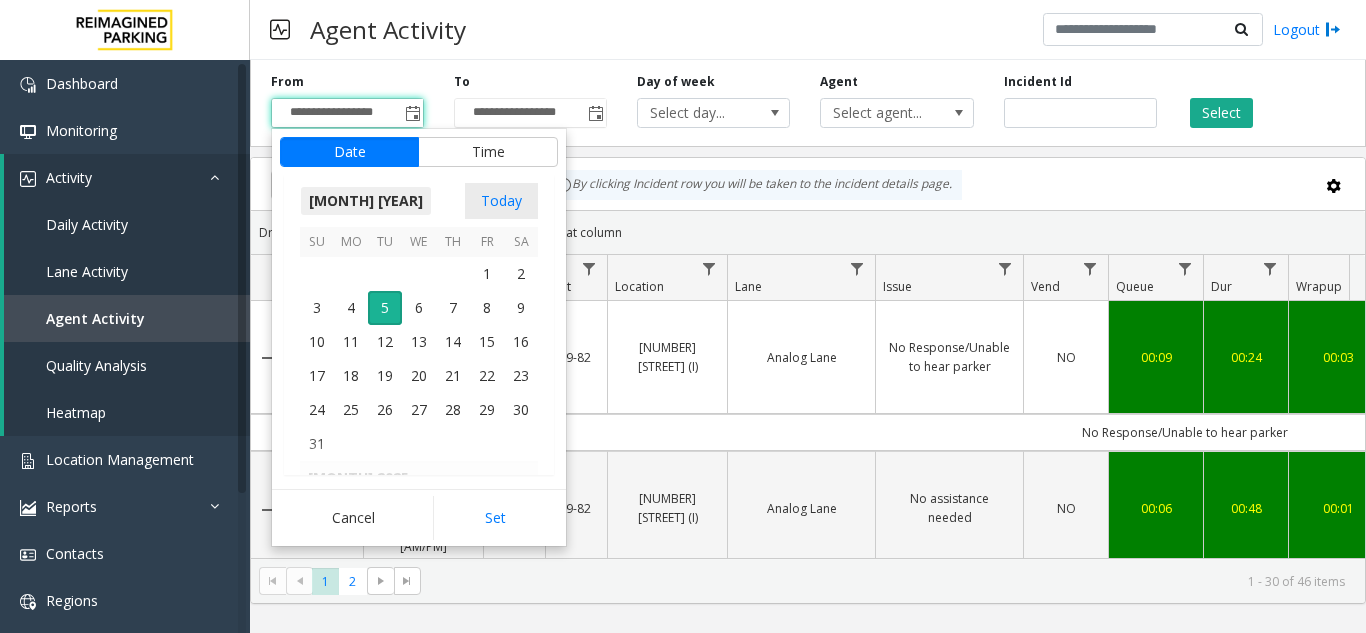 click on "[MONTH] [YEAR]" at bounding box center [366, 201] 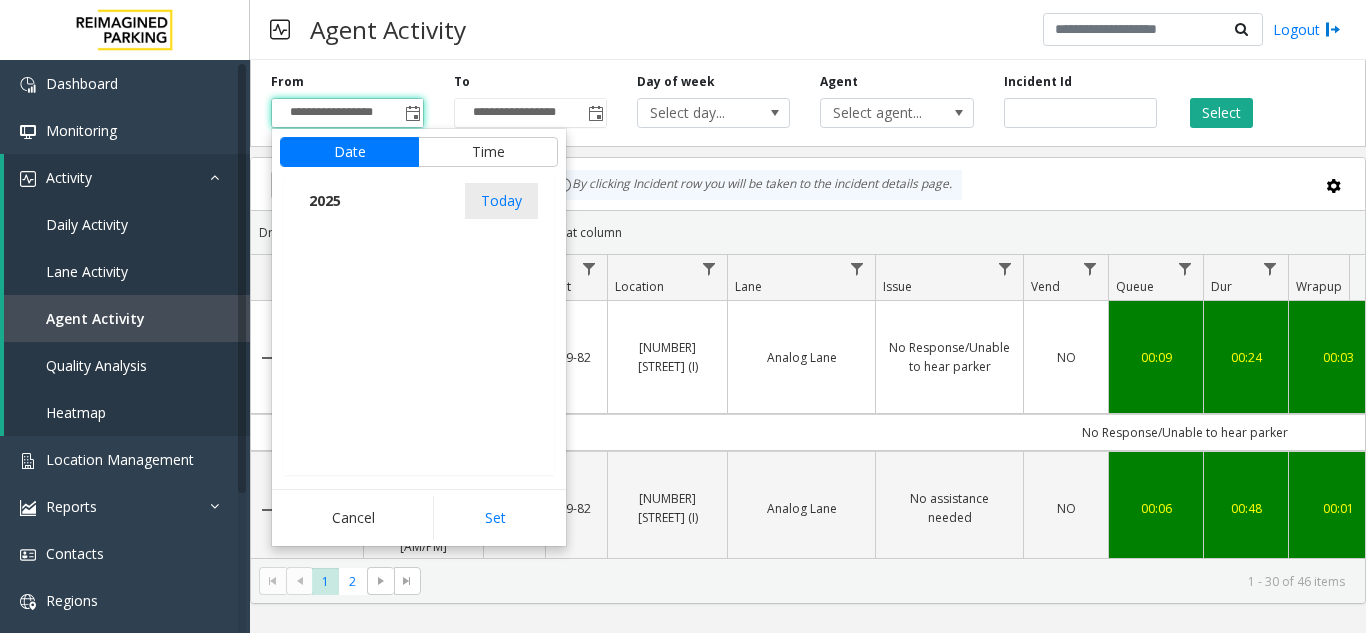 scroll, scrollTop: 21348, scrollLeft: 0, axis: vertical 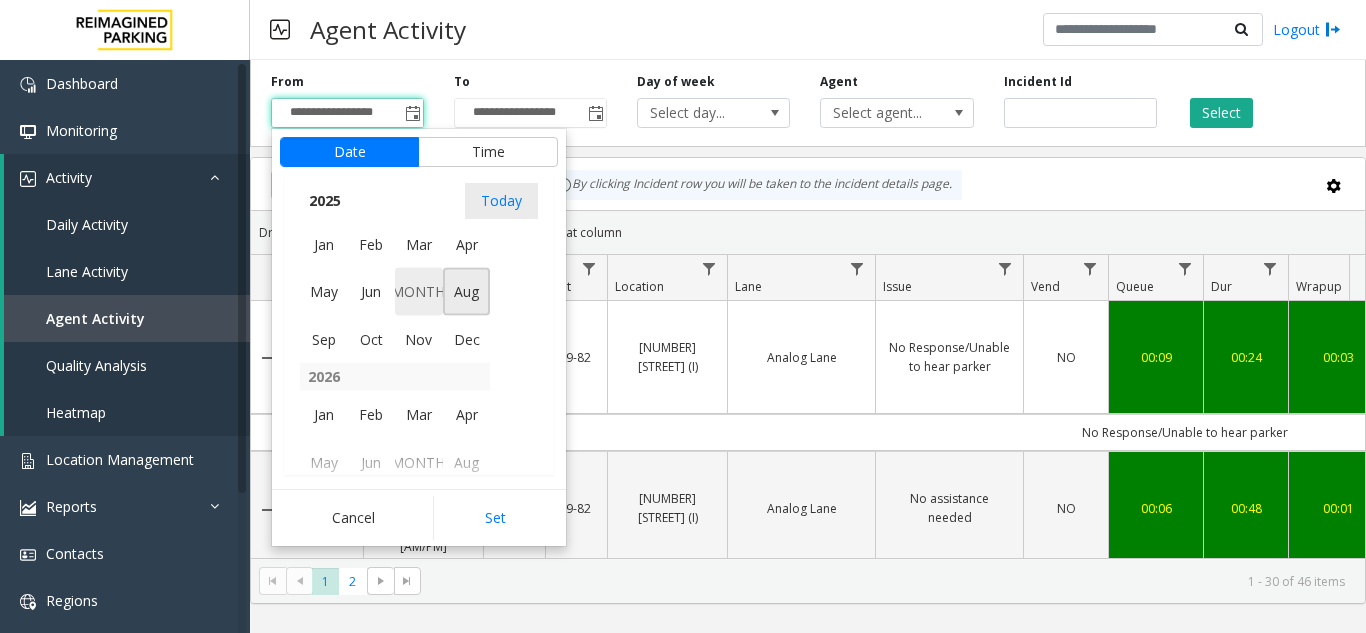 click on "[MONTH]" at bounding box center [419, 292] 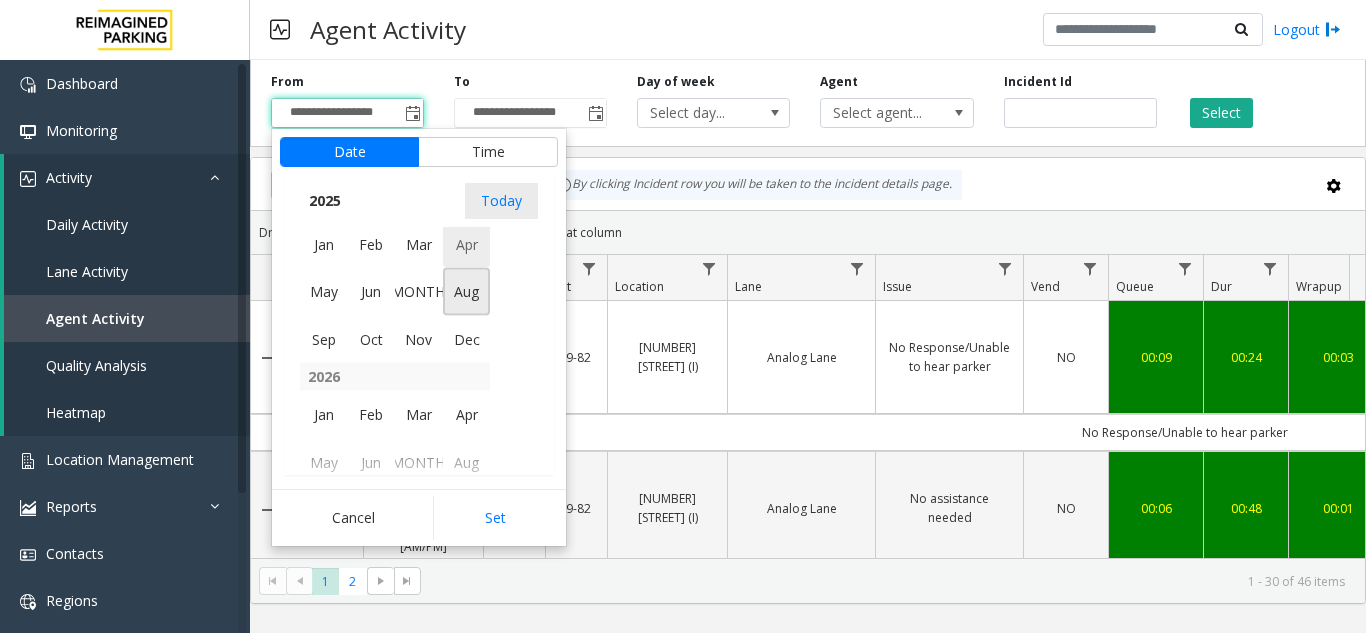 scroll, scrollTop: 358428, scrollLeft: 0, axis: vertical 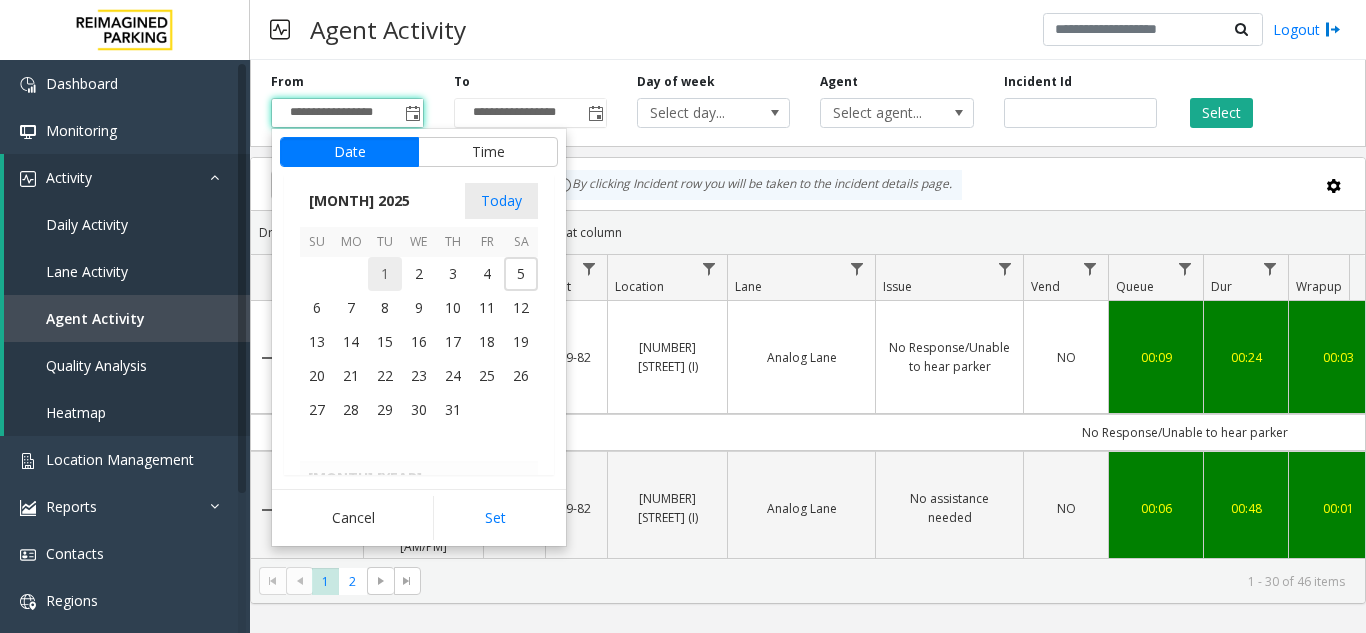click on "1" at bounding box center (385, 274) 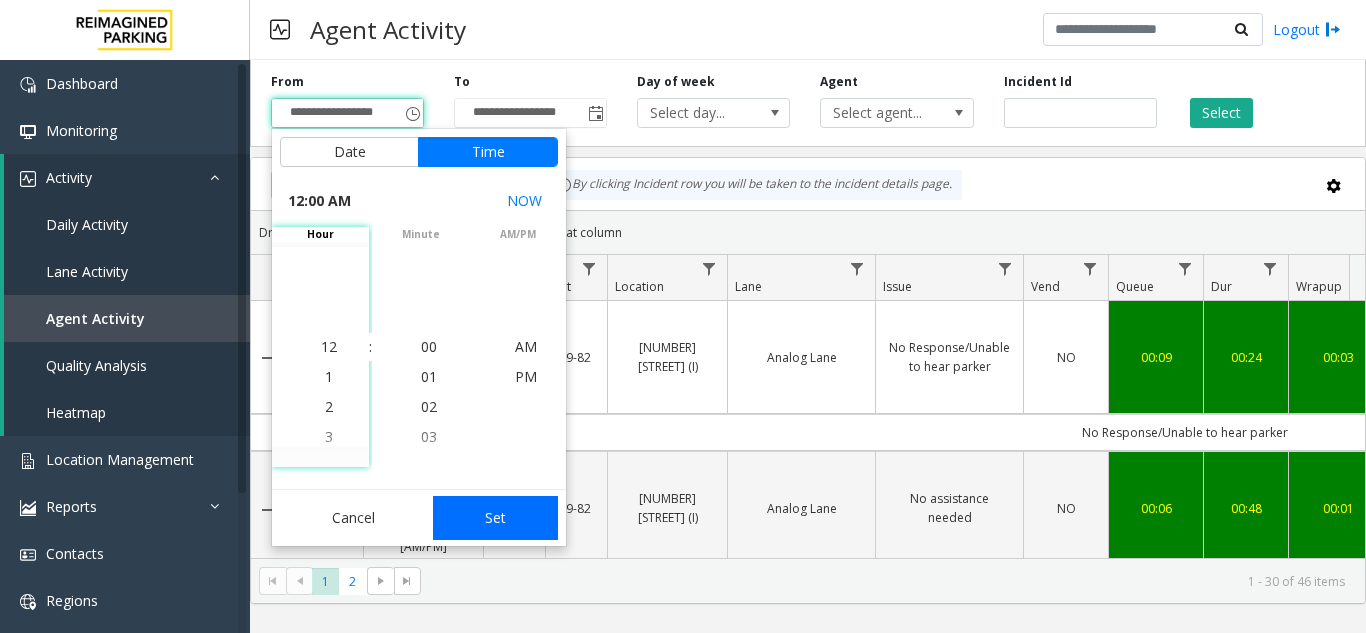drag, startPoint x: 465, startPoint y: 506, endPoint x: 898, endPoint y: 238, distance: 509.22784 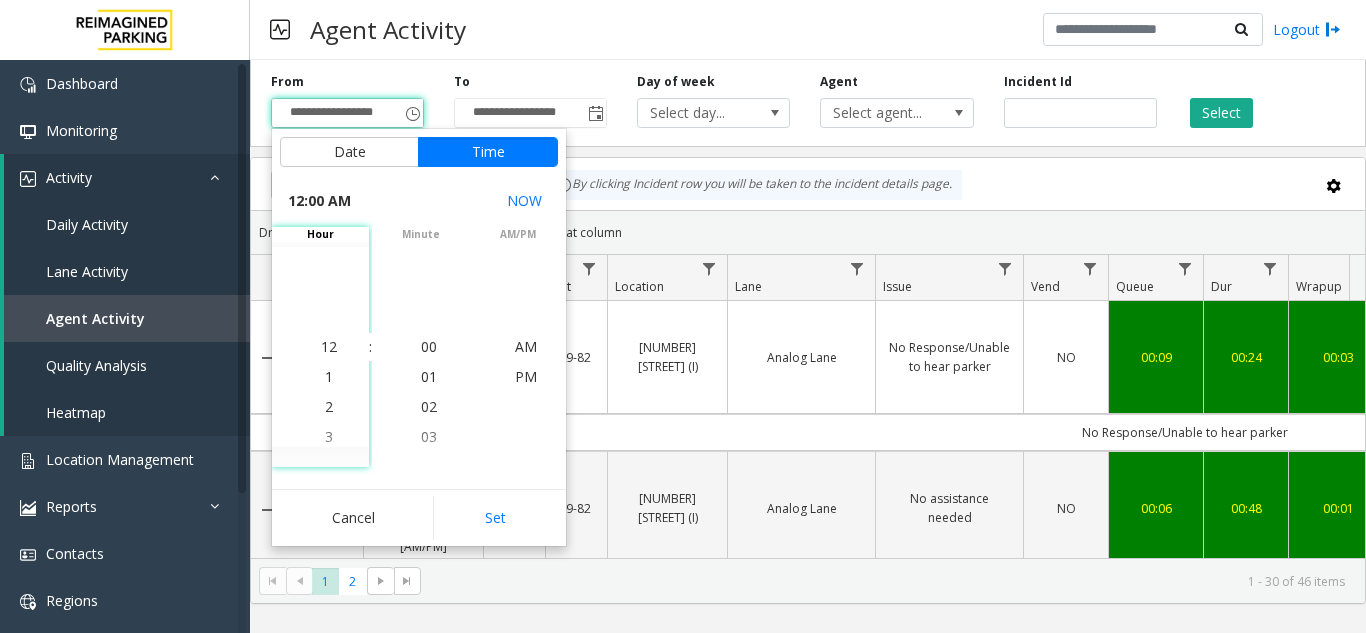 type on "**********" 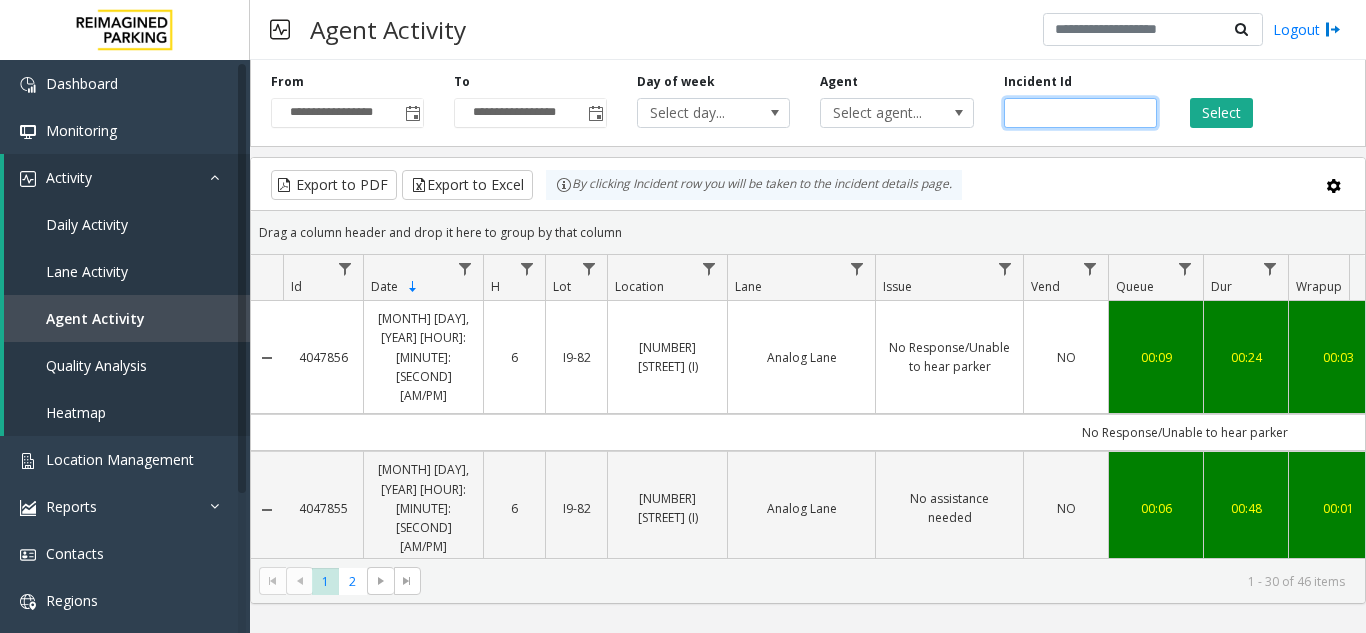click 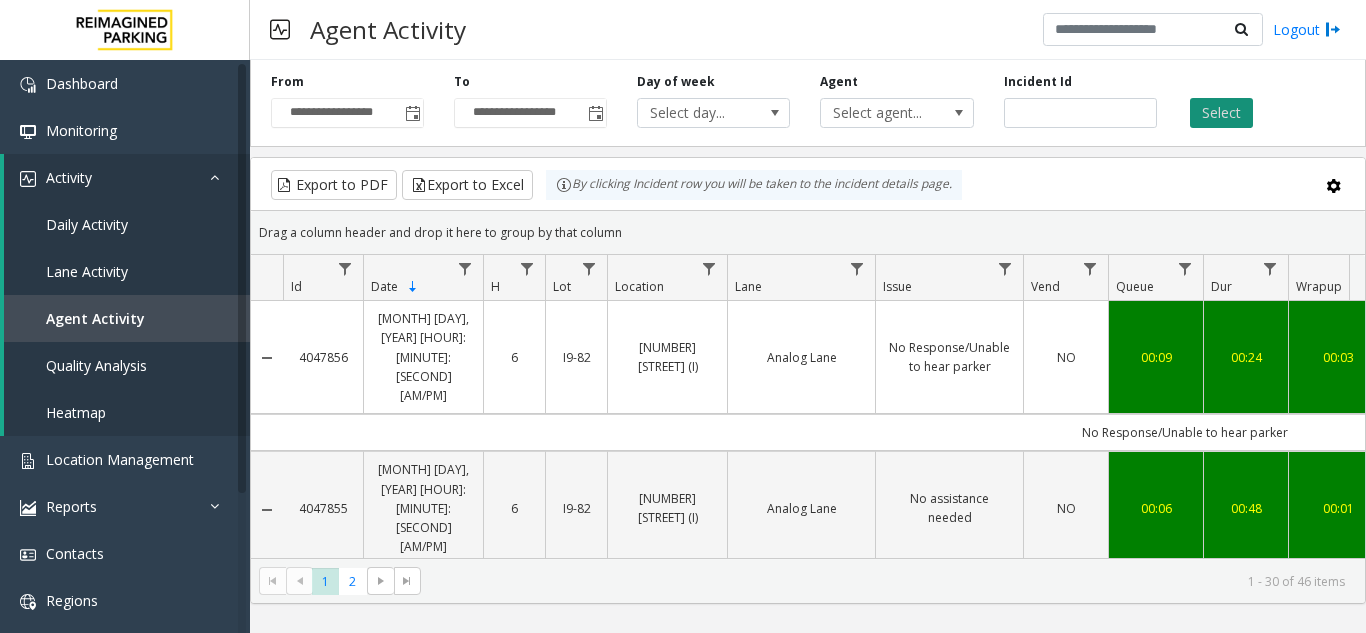 click on "Select" 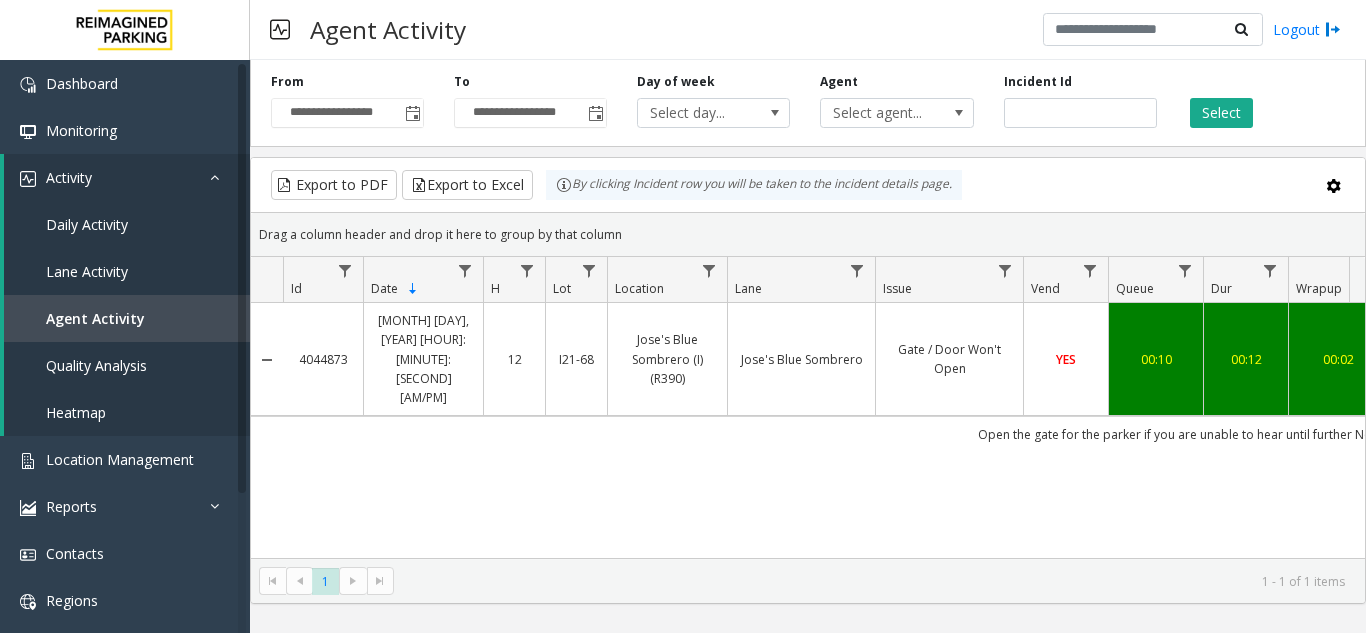 scroll, scrollTop: 0, scrollLeft: 221, axis: horizontal 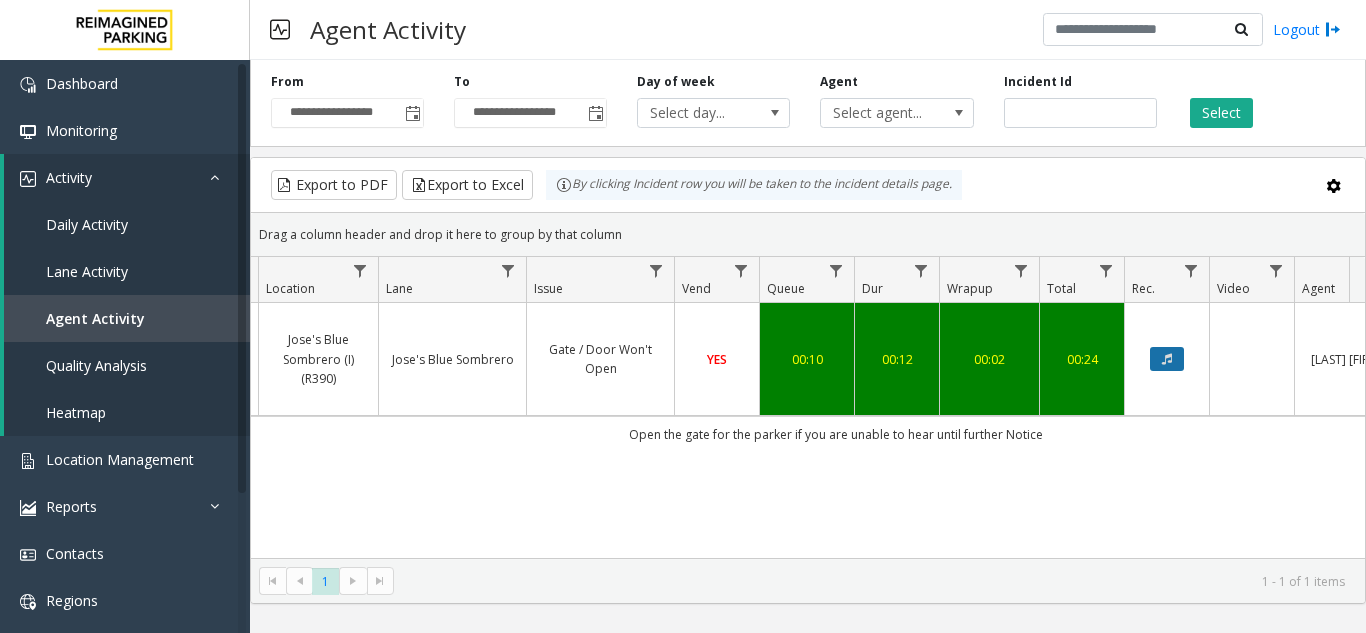 click 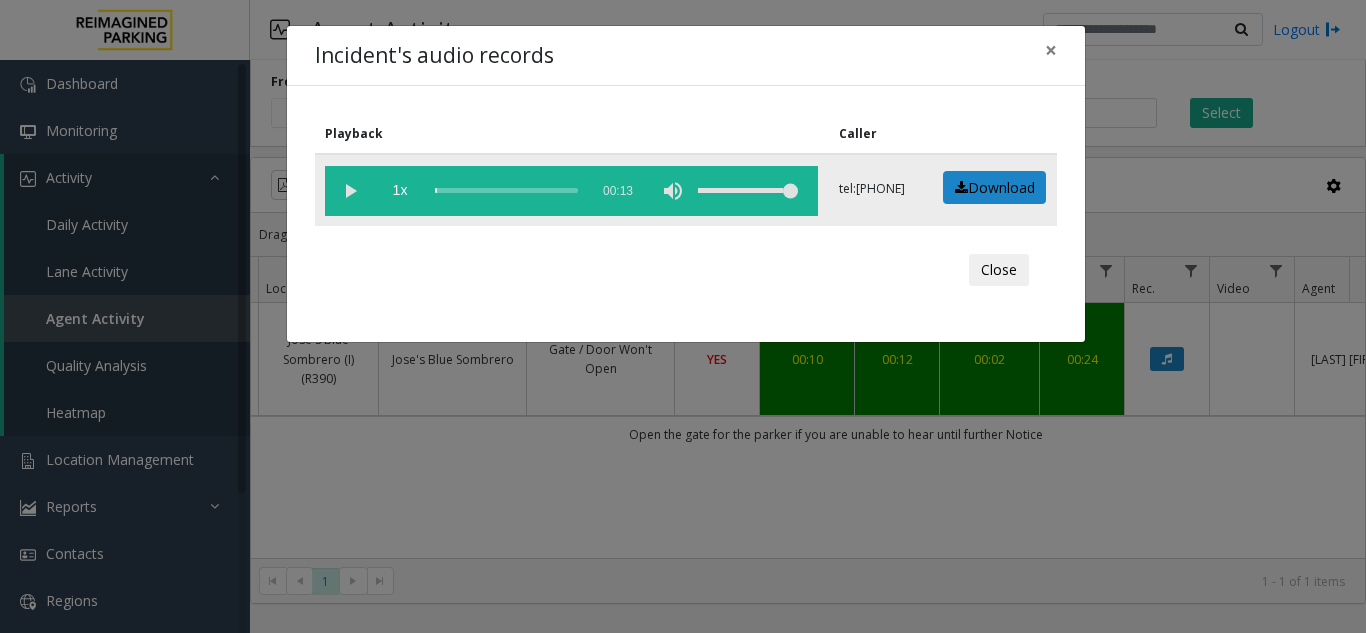 click 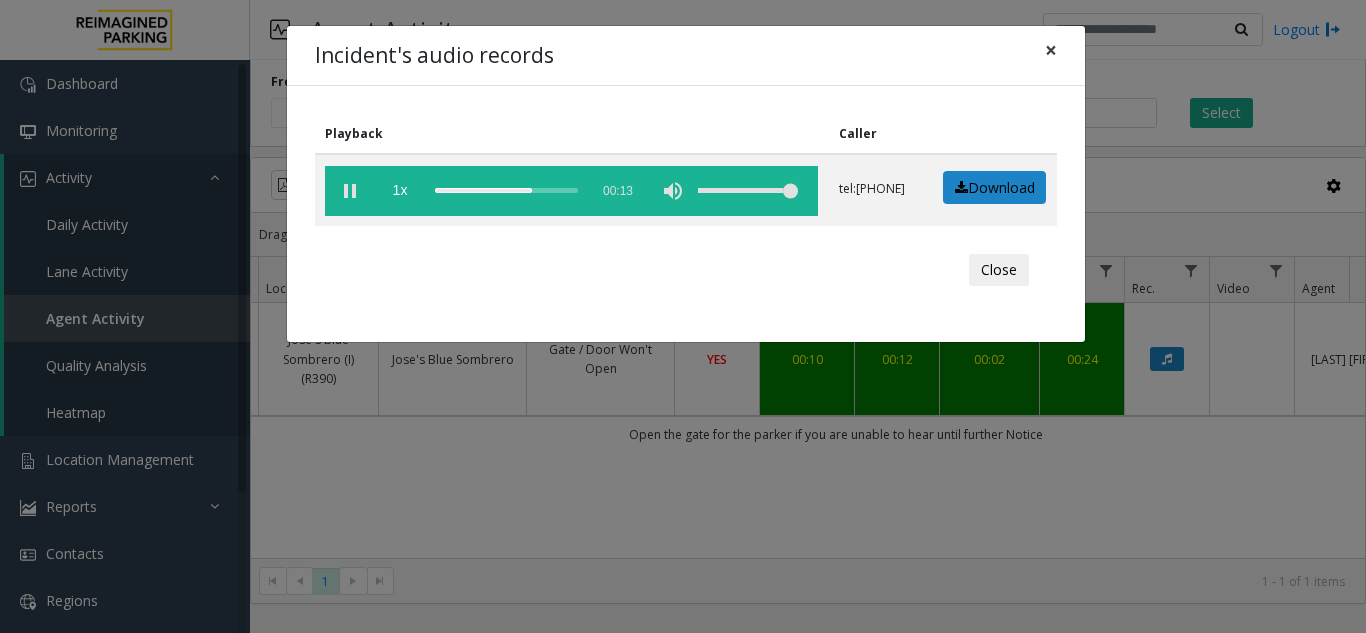 click on "×" 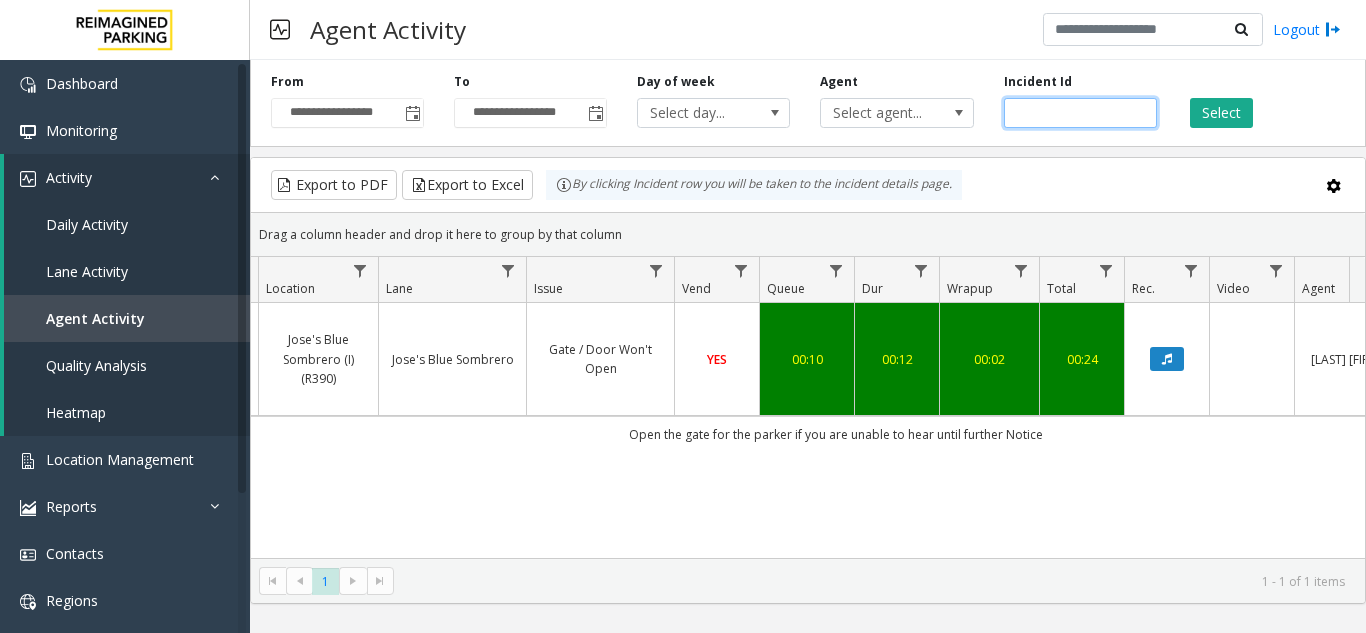 drag, startPoint x: 1084, startPoint y: 108, endPoint x: 714, endPoint y: 128, distance: 370.54016 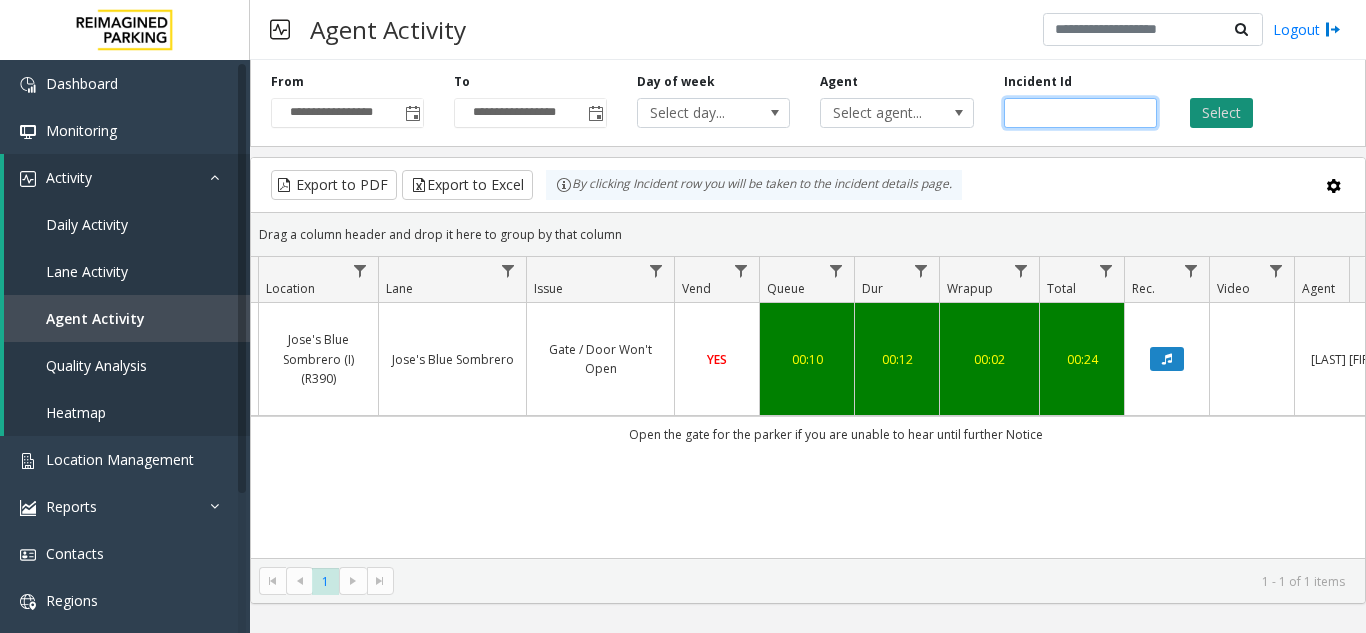 type on "*******" 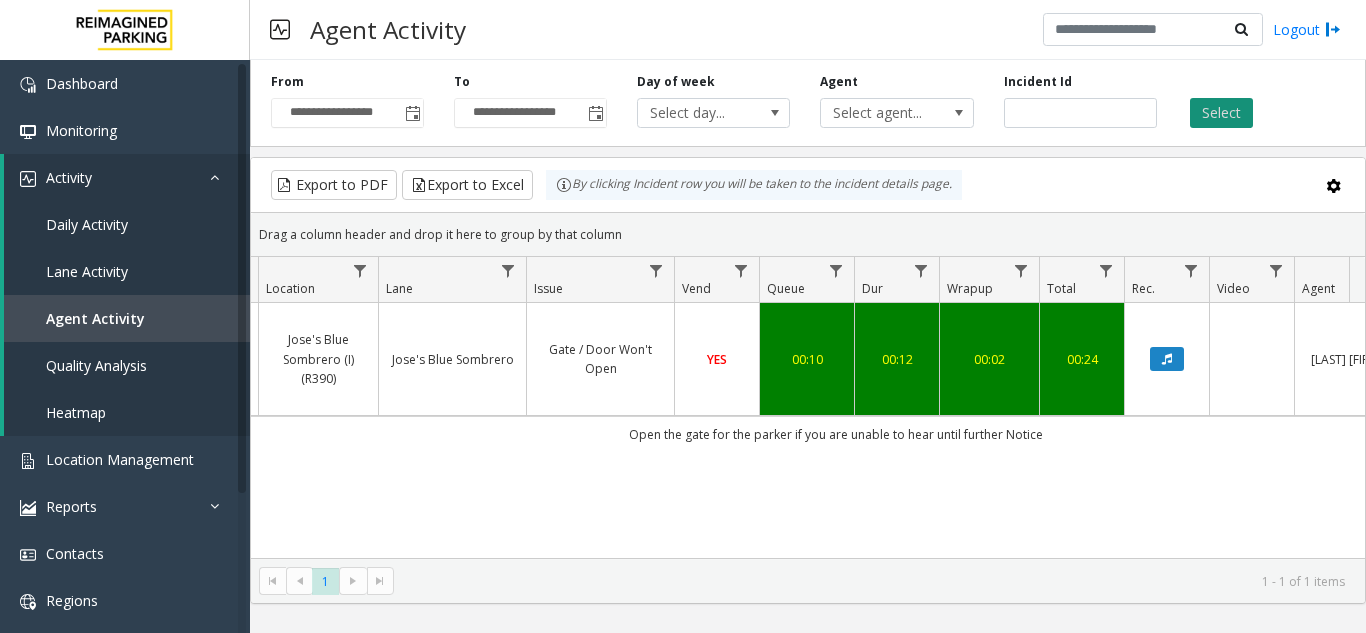 click on "Select" 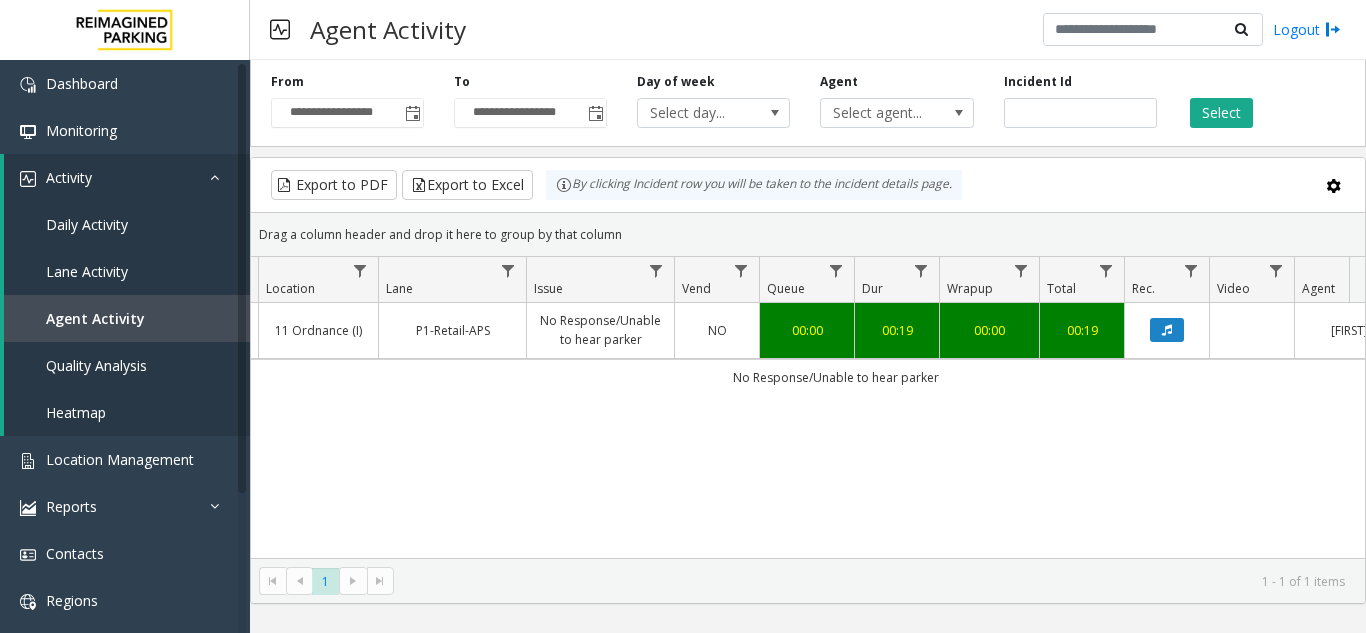 click 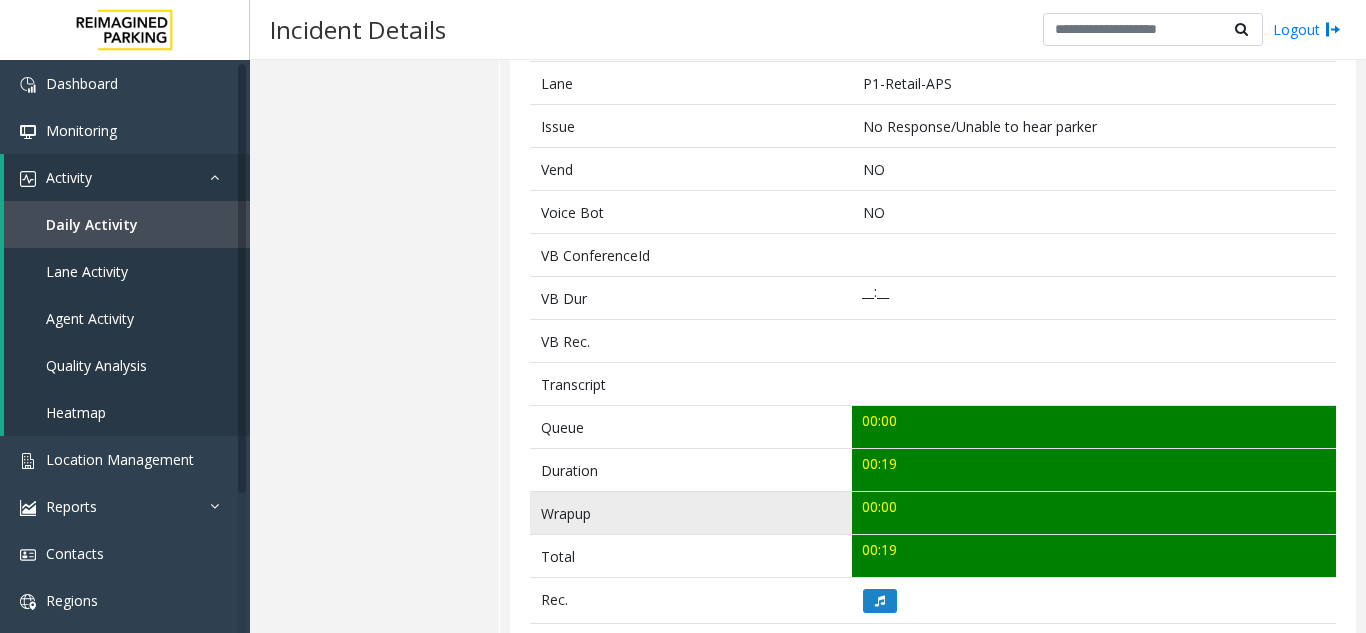 scroll, scrollTop: 500, scrollLeft: 0, axis: vertical 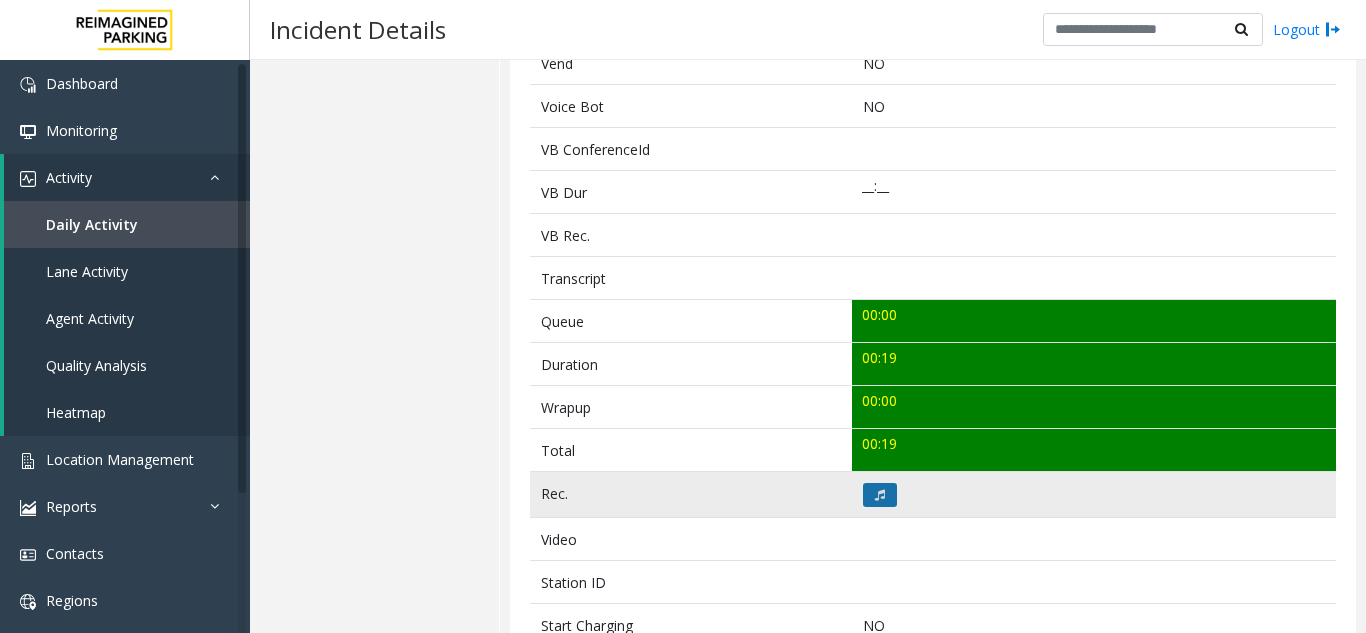 click 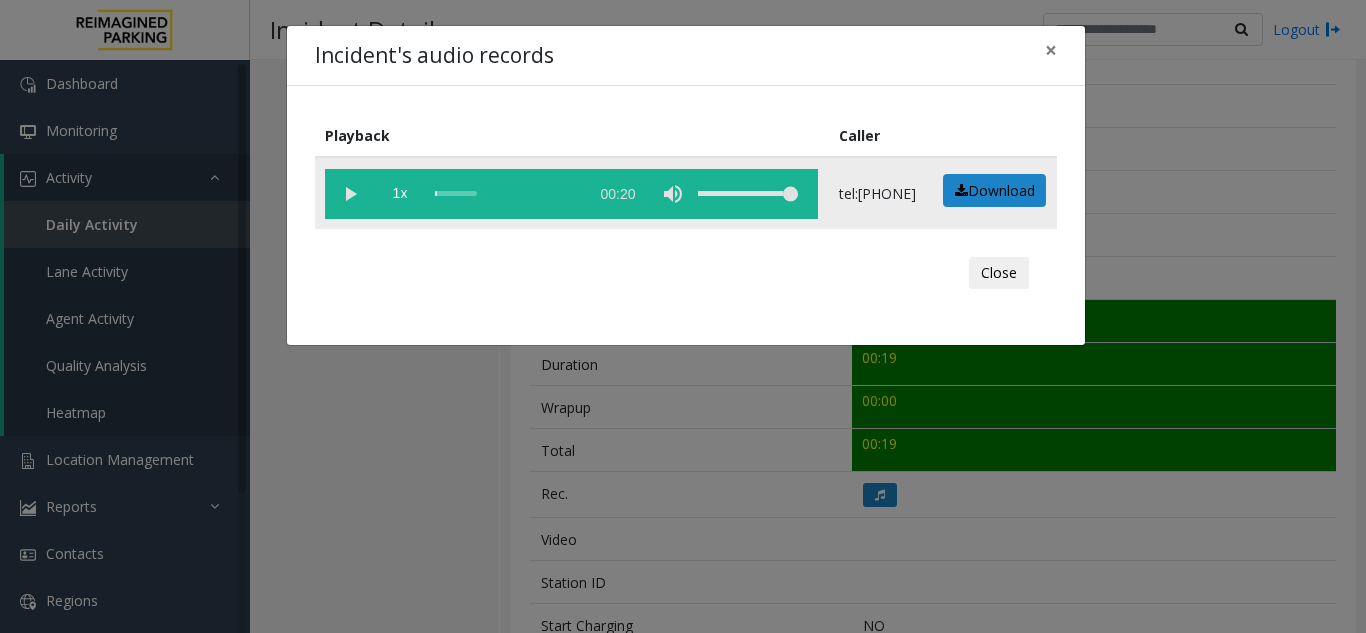 click 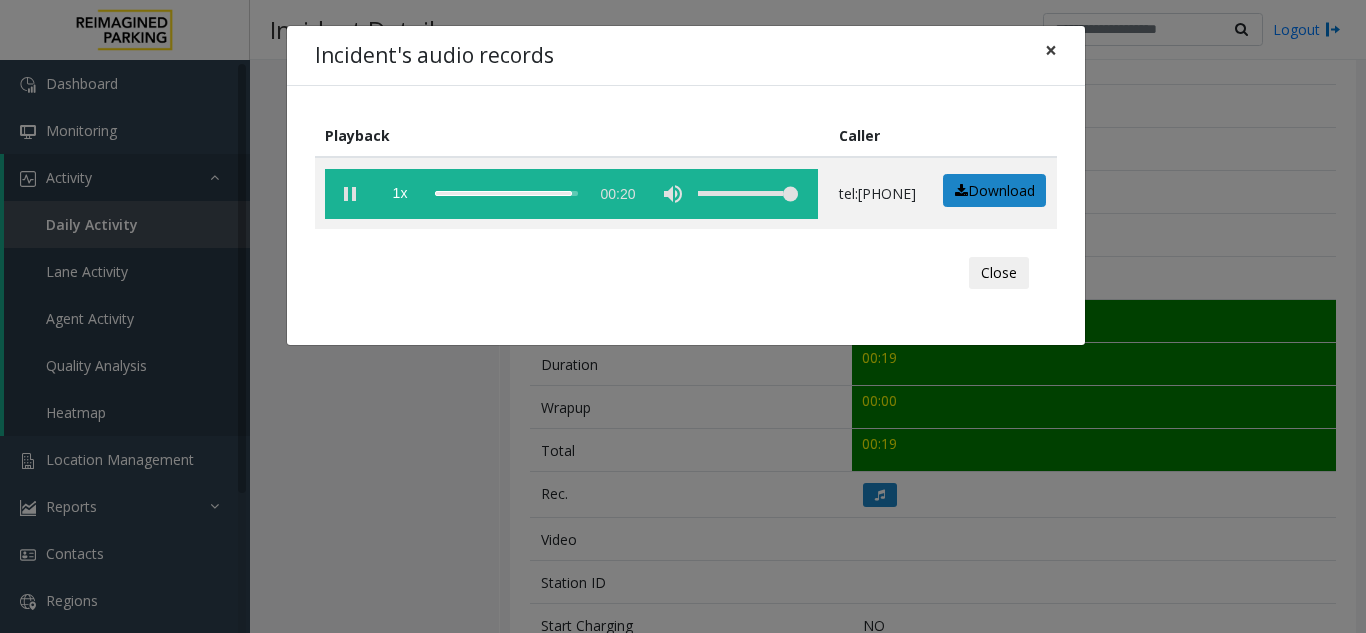 click on "×" 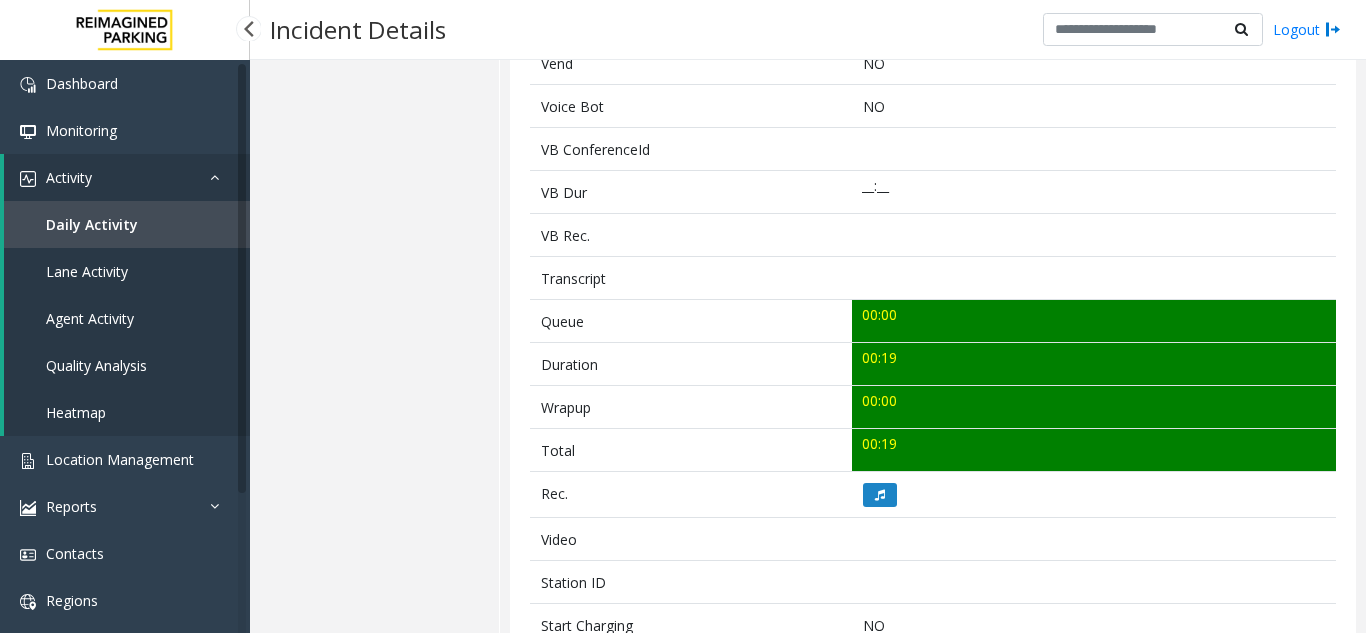 click on "Agent Activity" at bounding box center (127, 318) 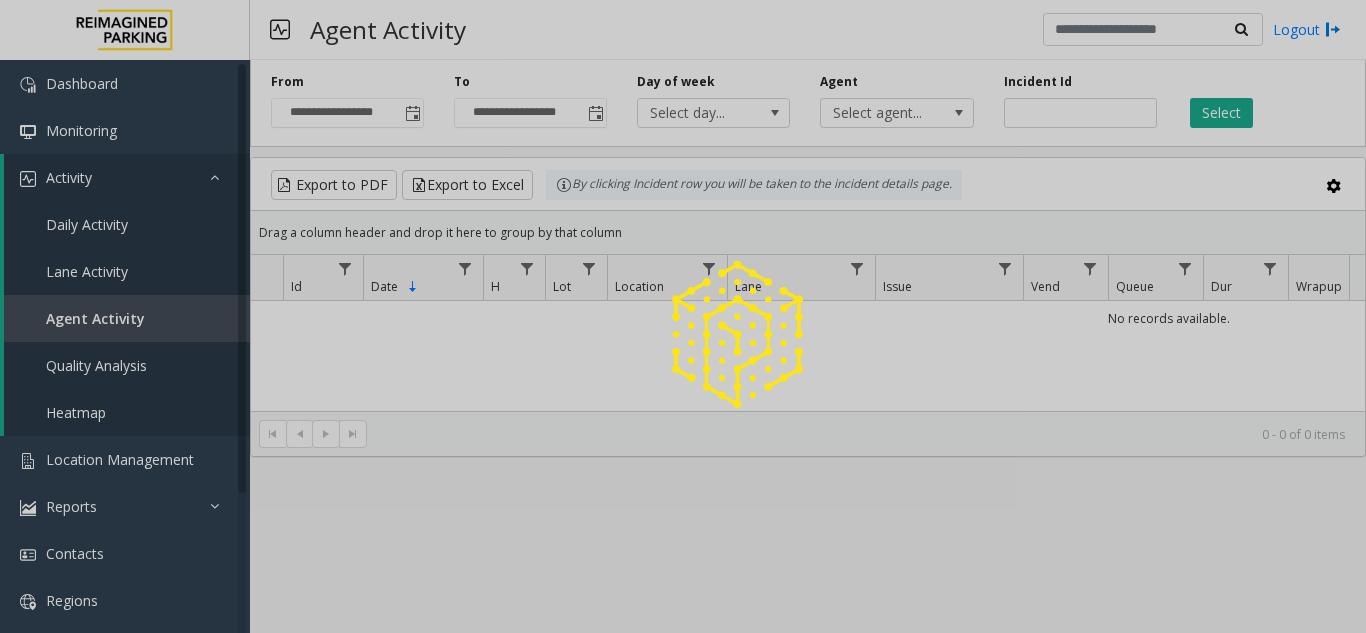 click 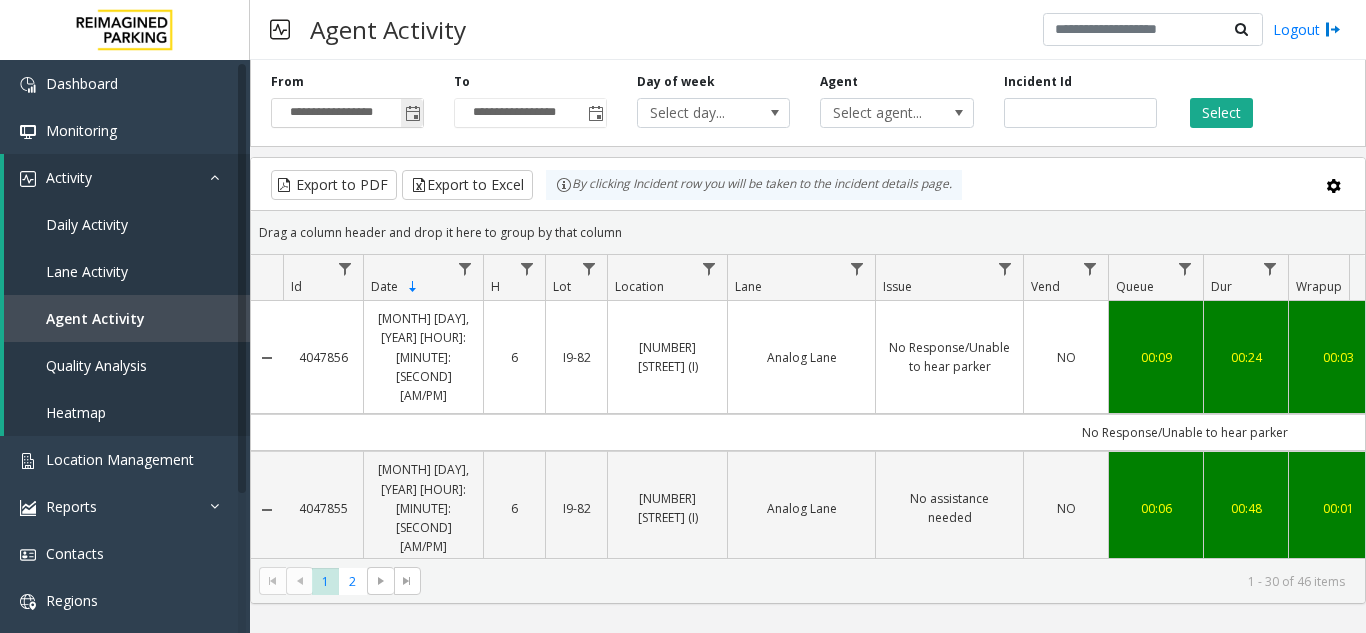 click 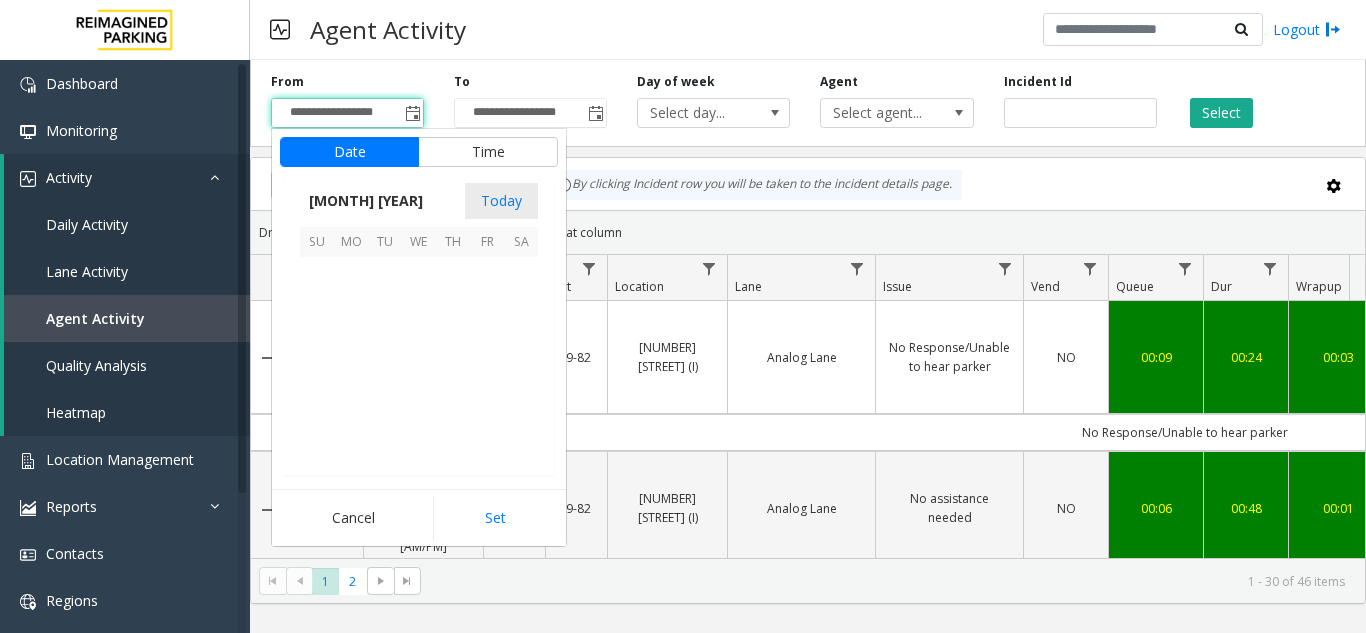 scroll, scrollTop: 358666, scrollLeft: 0, axis: vertical 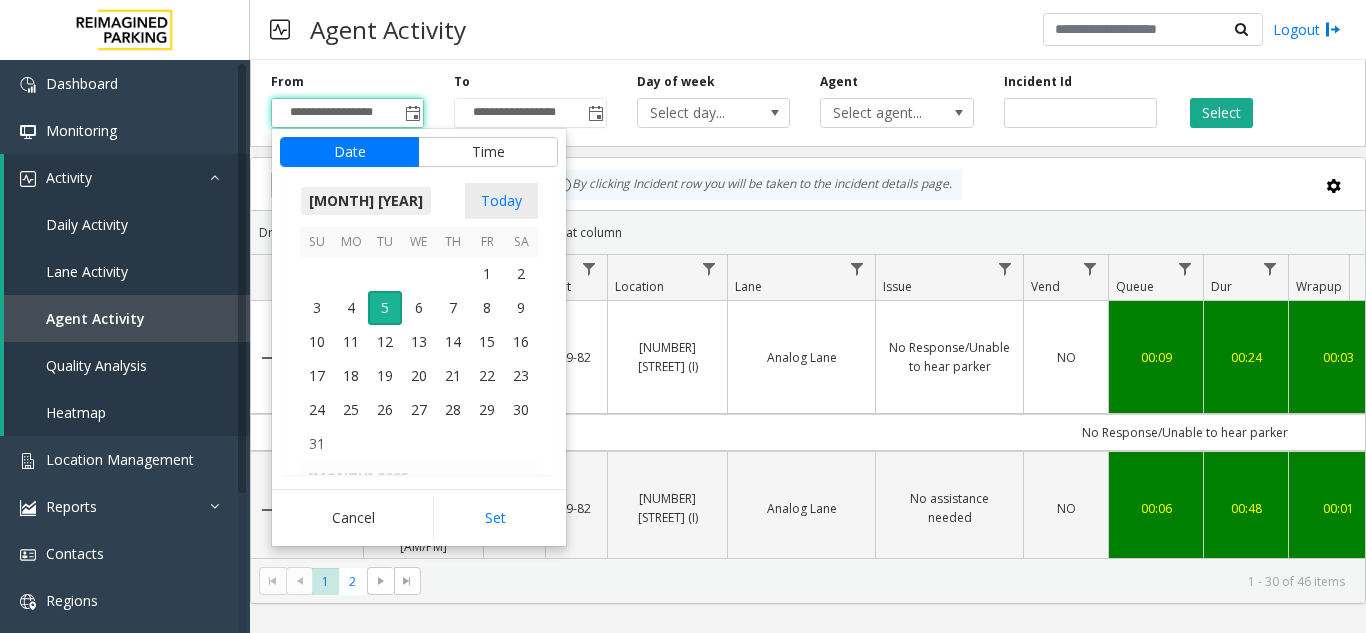 click on "[MONTH] [YEAR]" at bounding box center (366, 201) 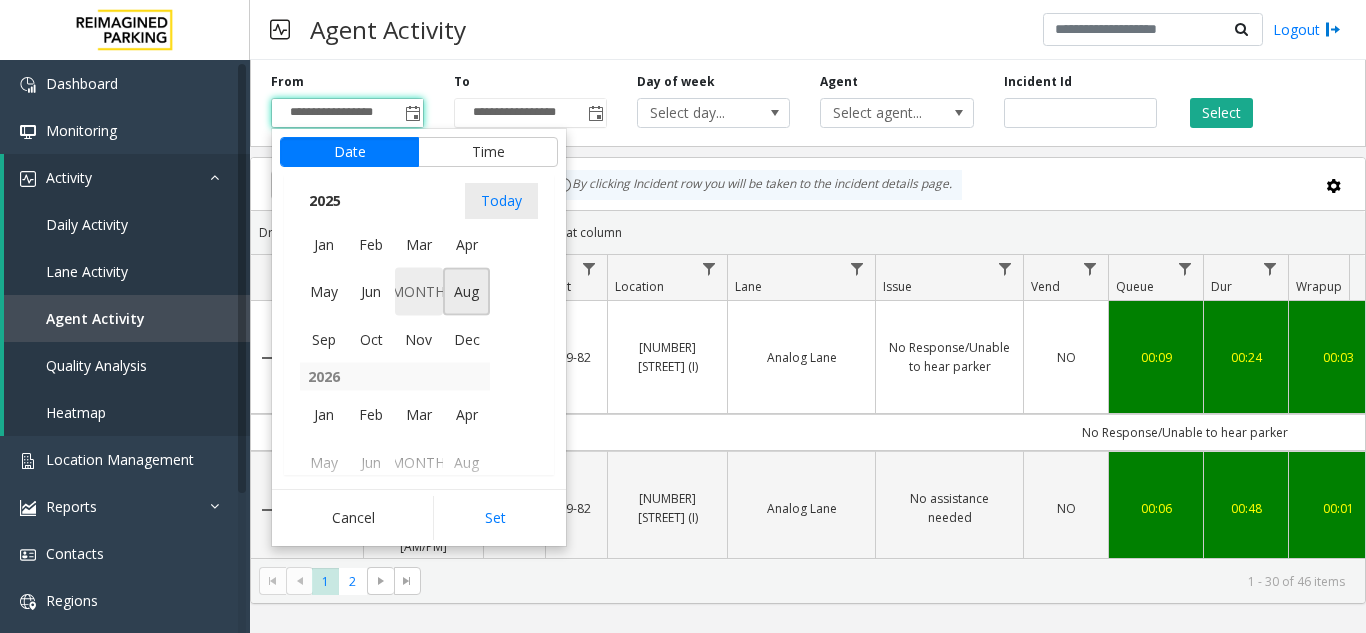 click on "[MONTH]" at bounding box center [419, 292] 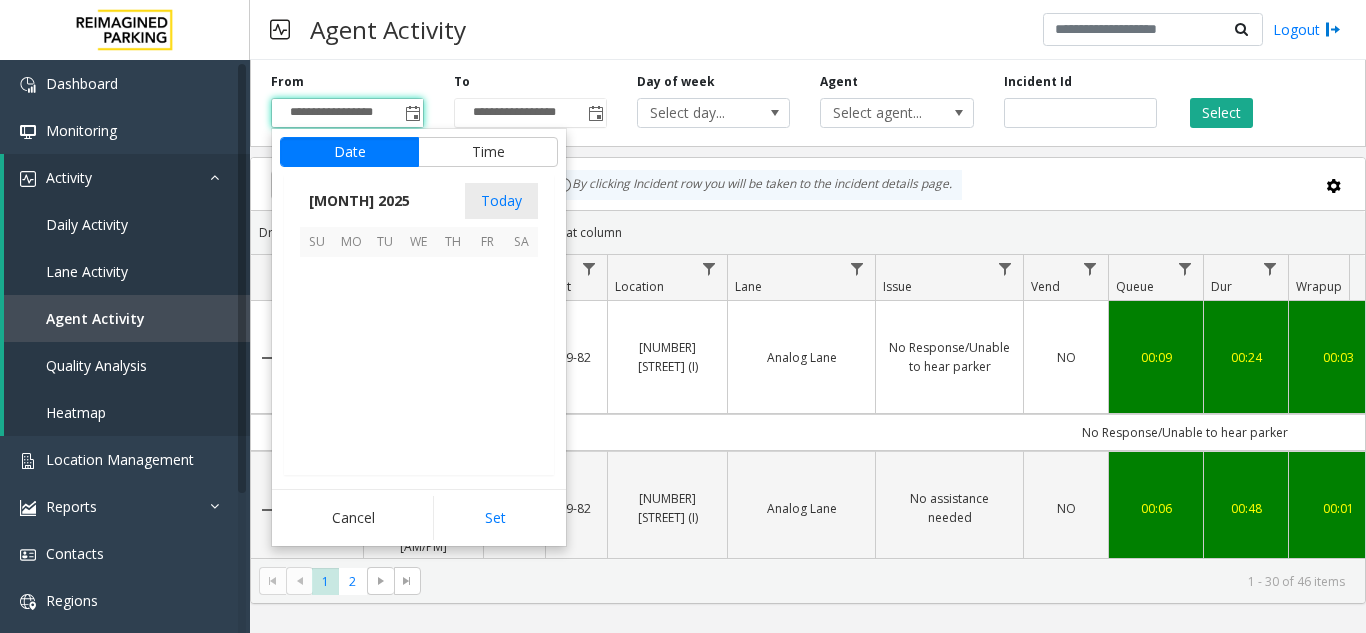 scroll, scrollTop: 358428, scrollLeft: 0, axis: vertical 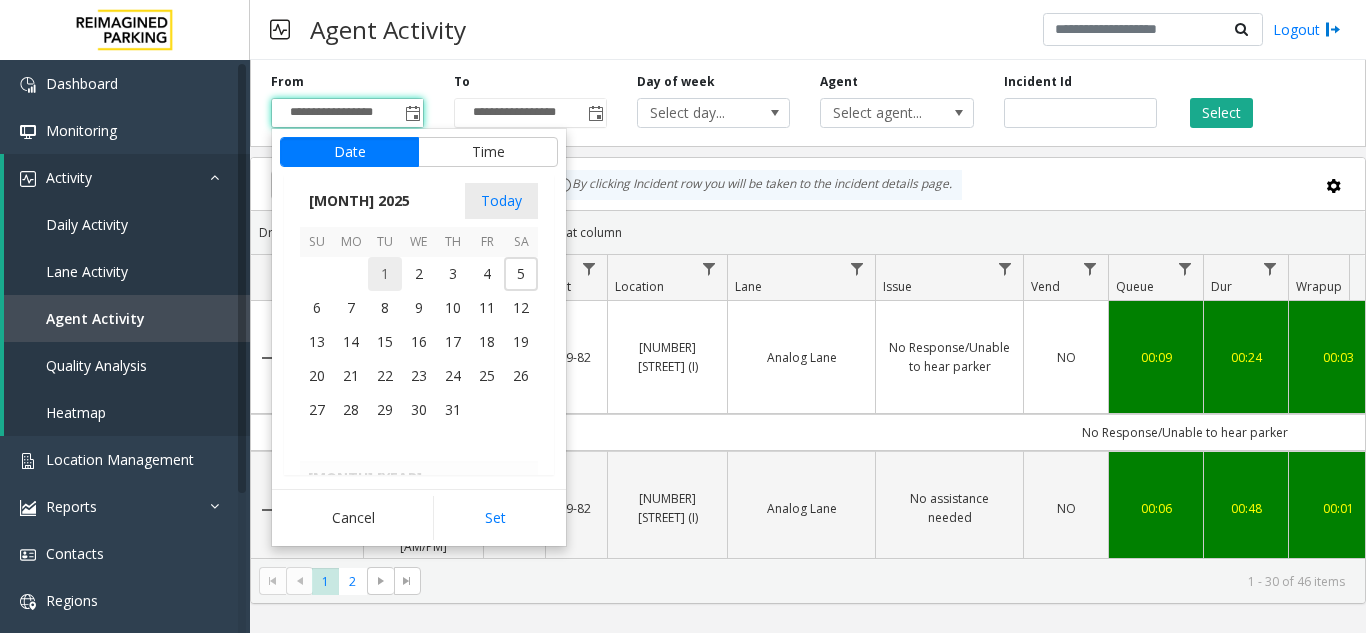click on "1" at bounding box center [385, 274] 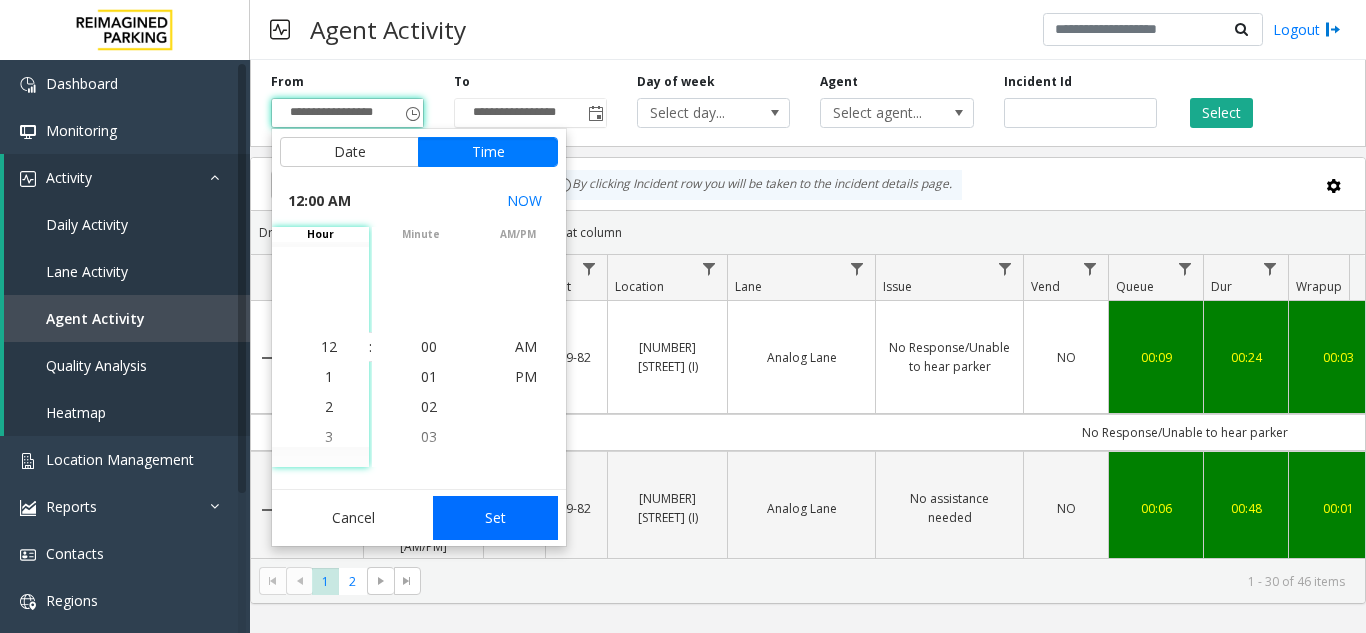 drag, startPoint x: 481, startPoint y: 522, endPoint x: 738, endPoint y: 350, distance: 309.24585 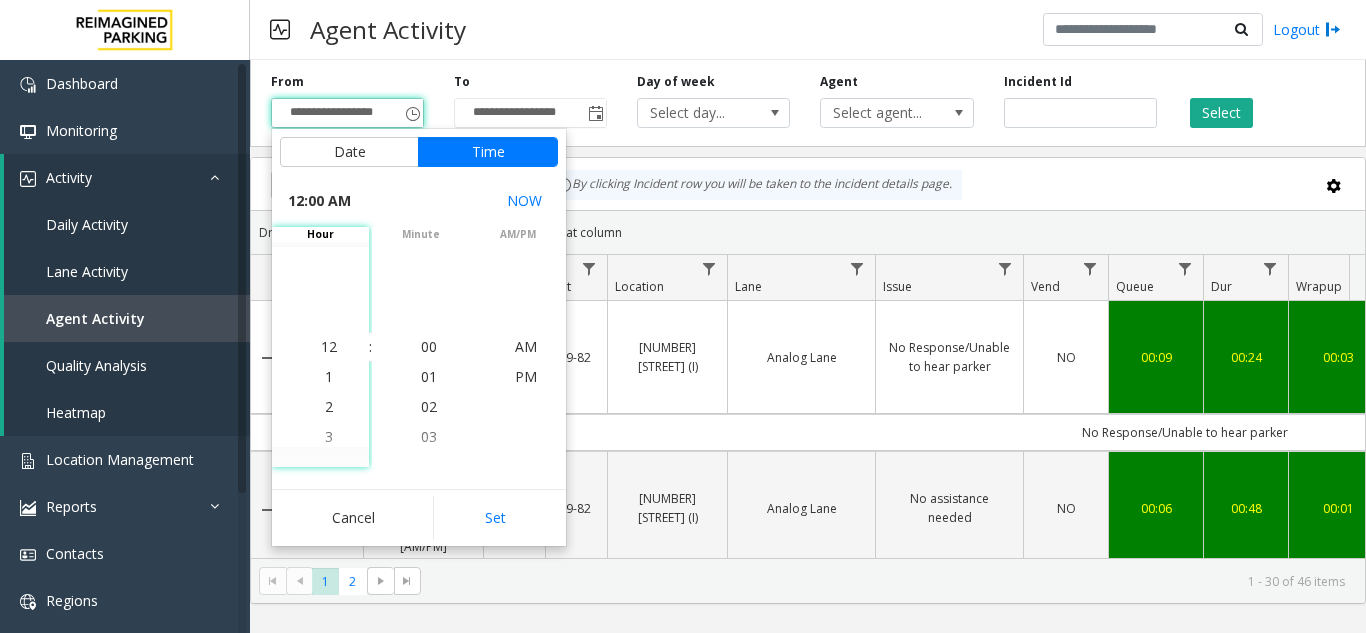 type on "**********" 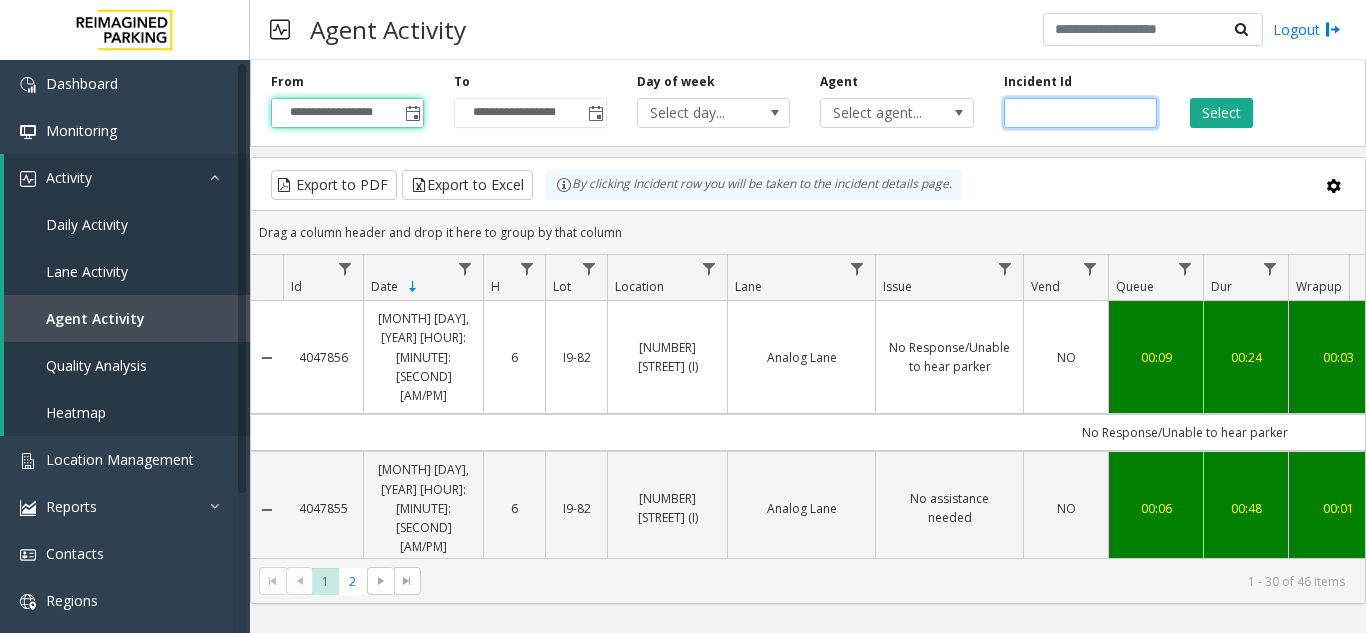 click 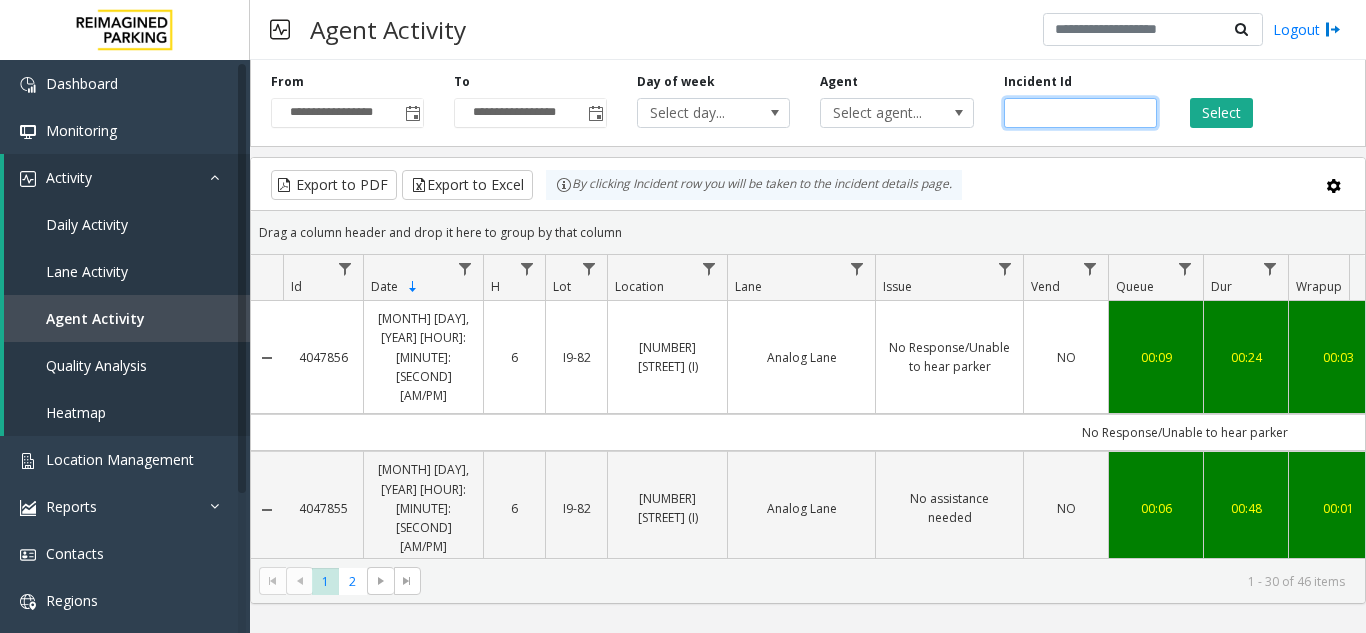 paste on "*******" 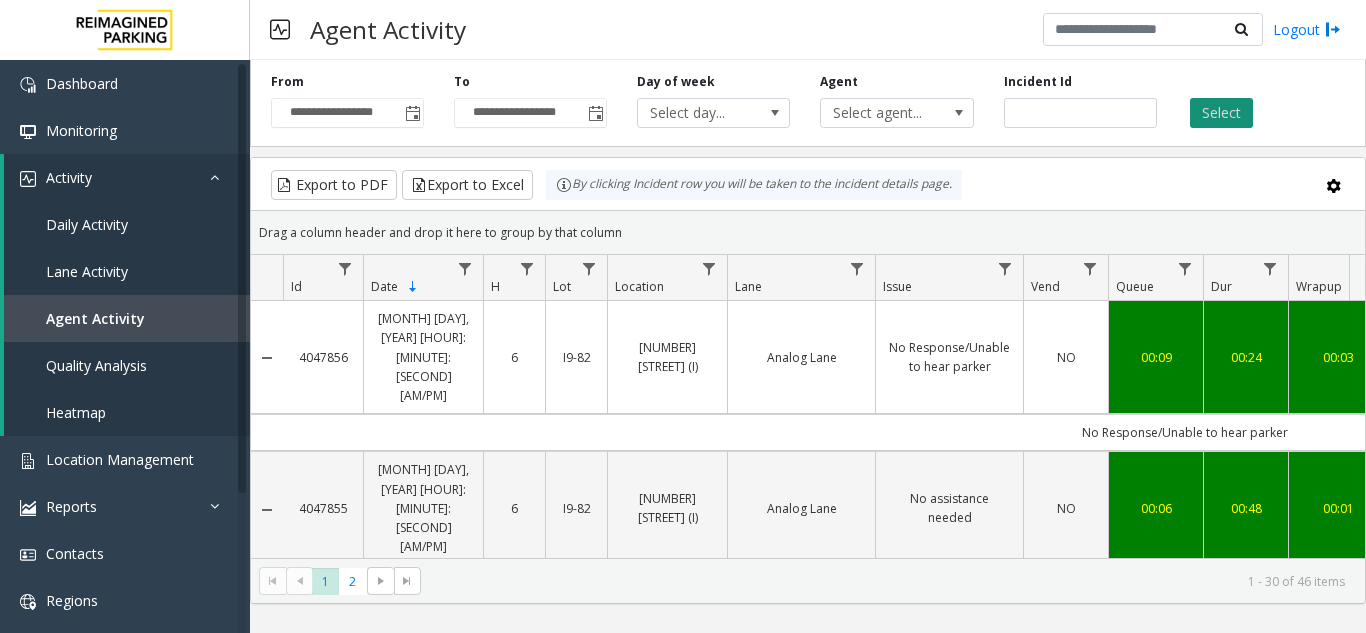 click on "Select" 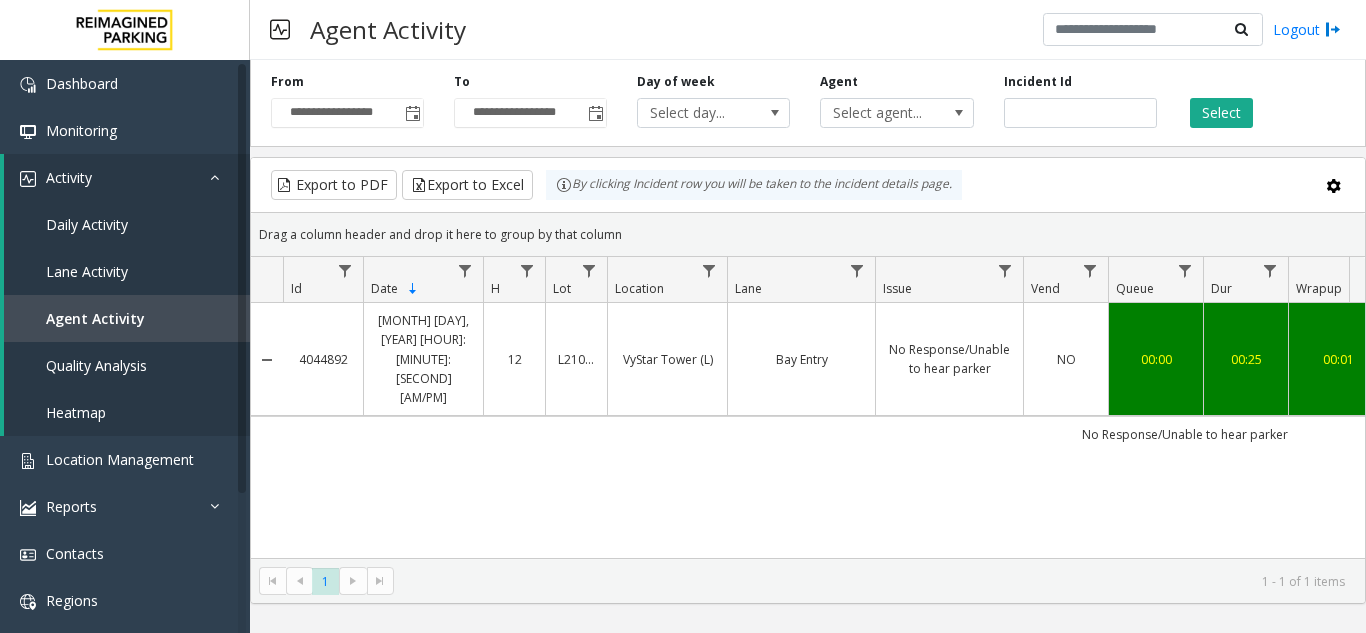 scroll, scrollTop: 0, scrollLeft: 235, axis: horizontal 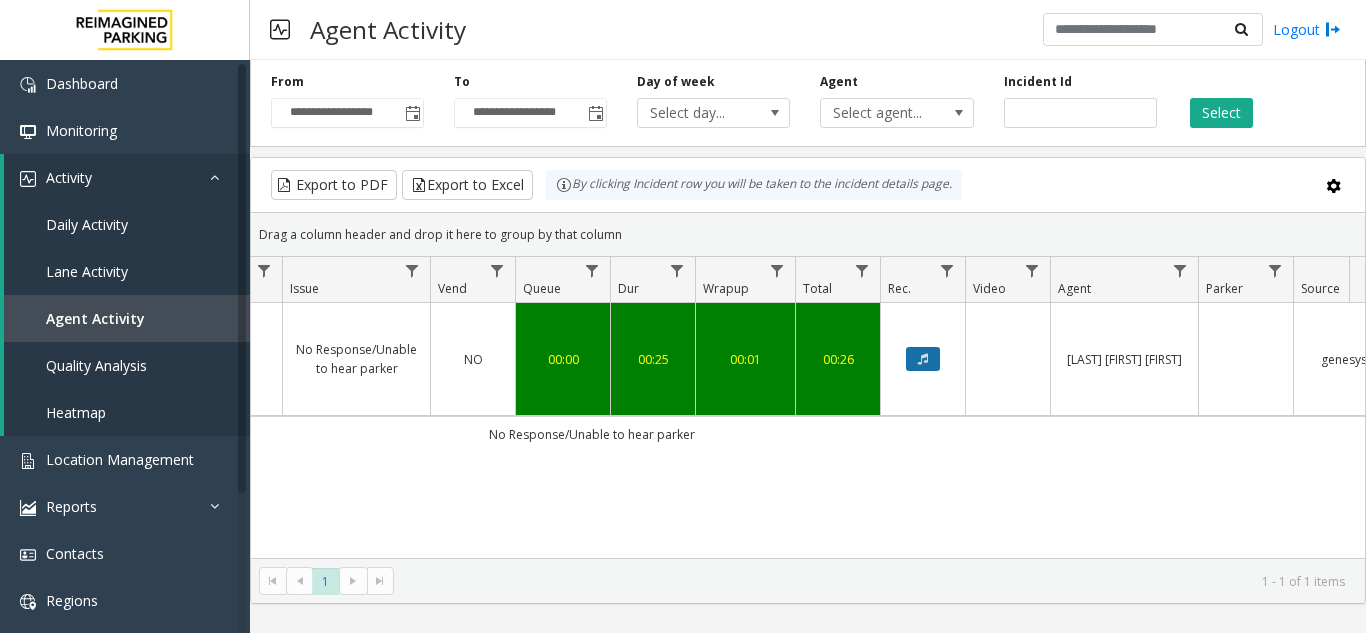 click 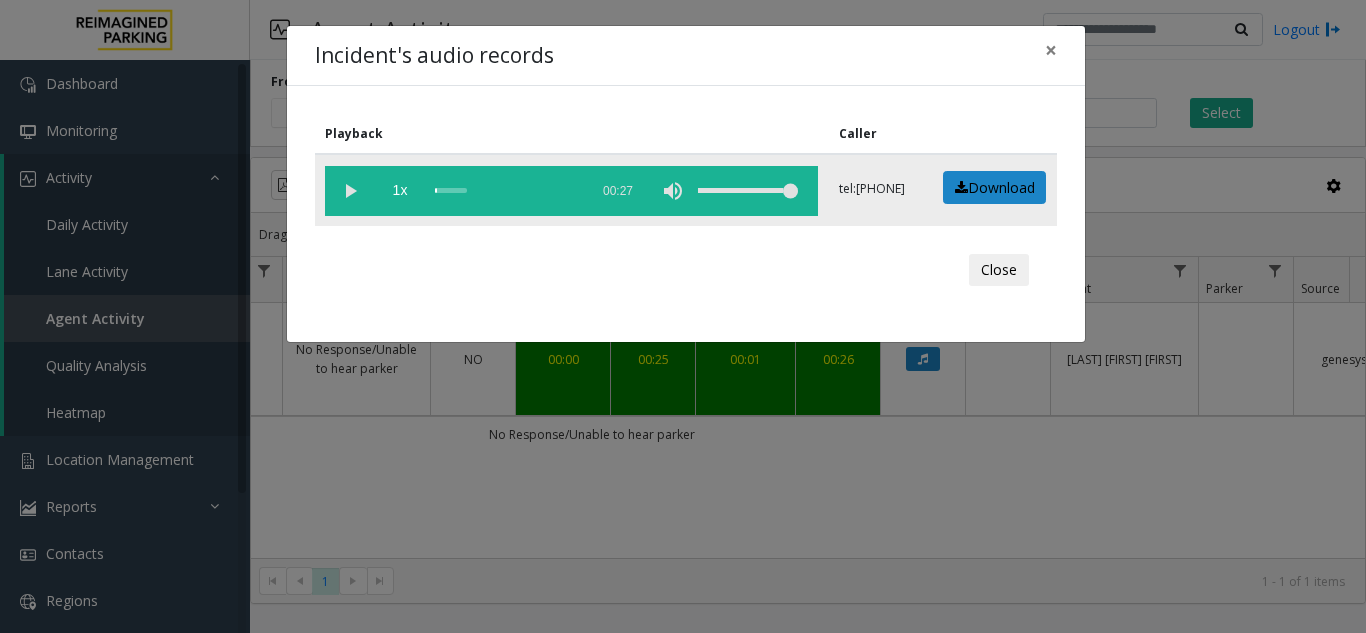 click 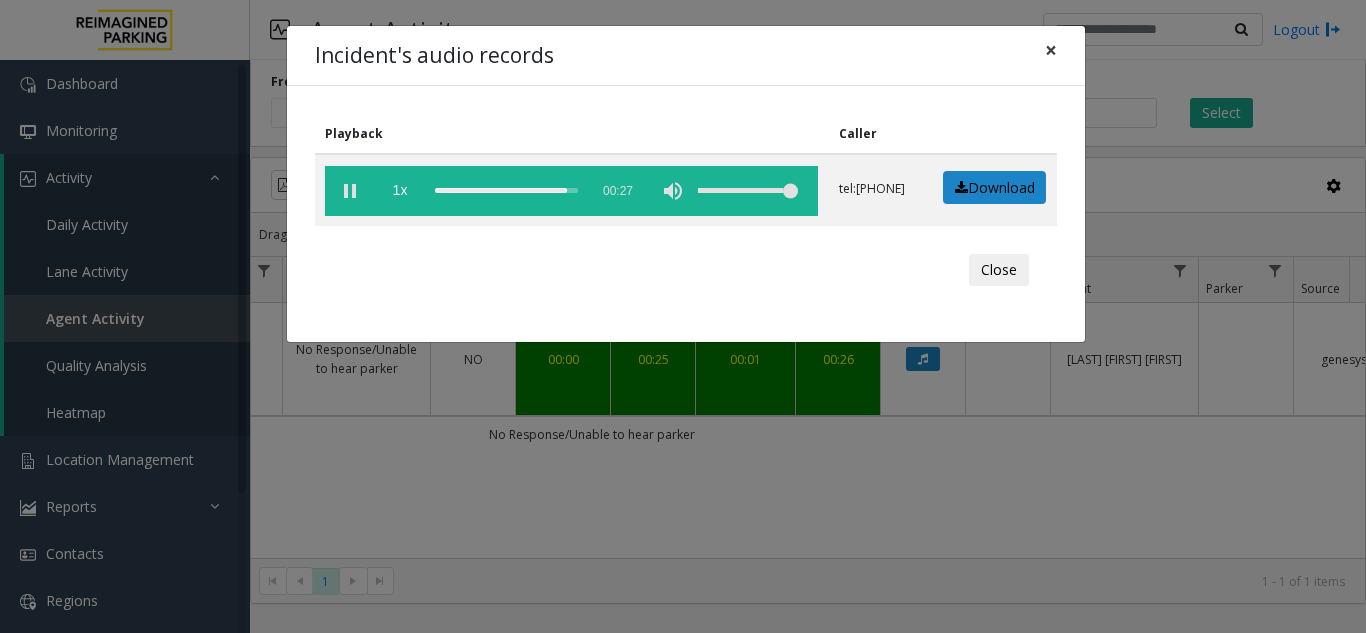 click on "×" 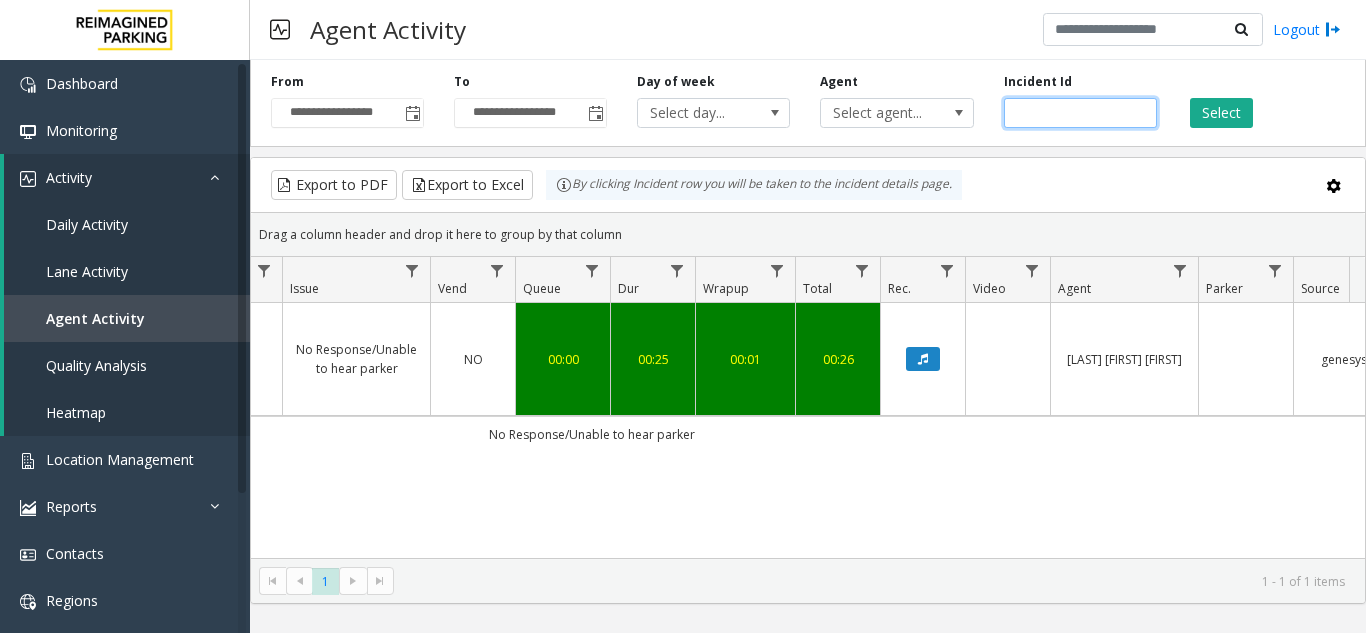 drag, startPoint x: 1092, startPoint y: 102, endPoint x: 667, endPoint y: 137, distance: 426.43875 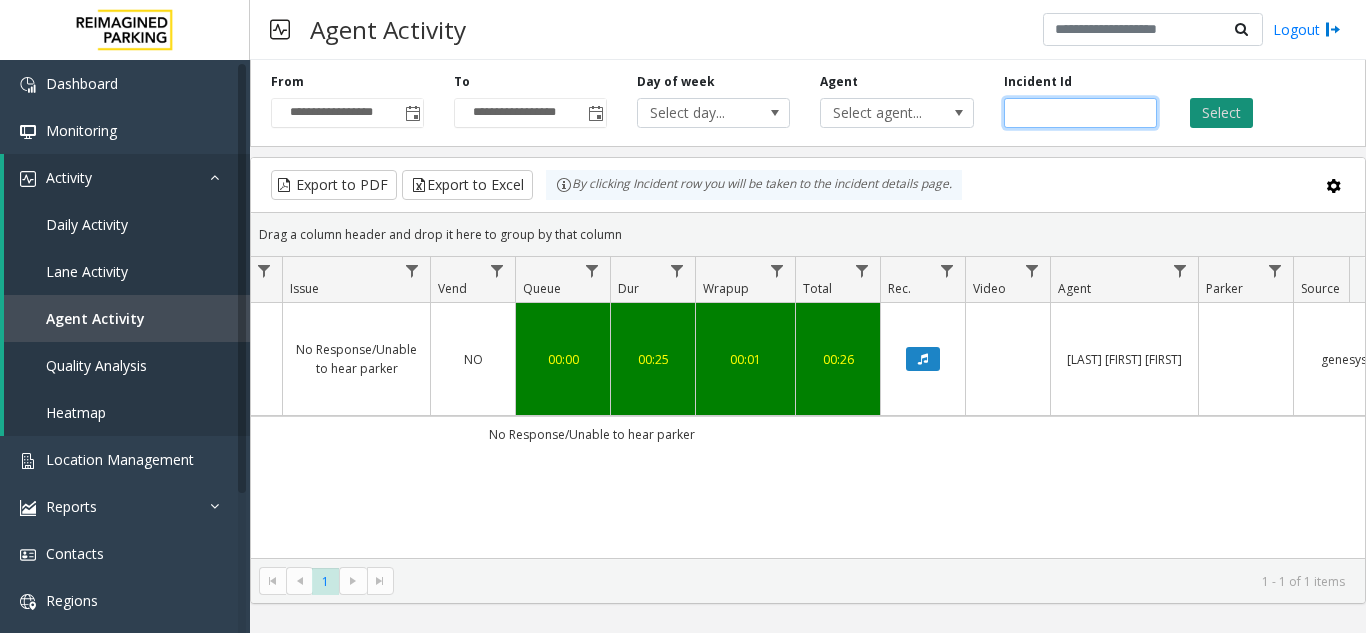 type on "*******" 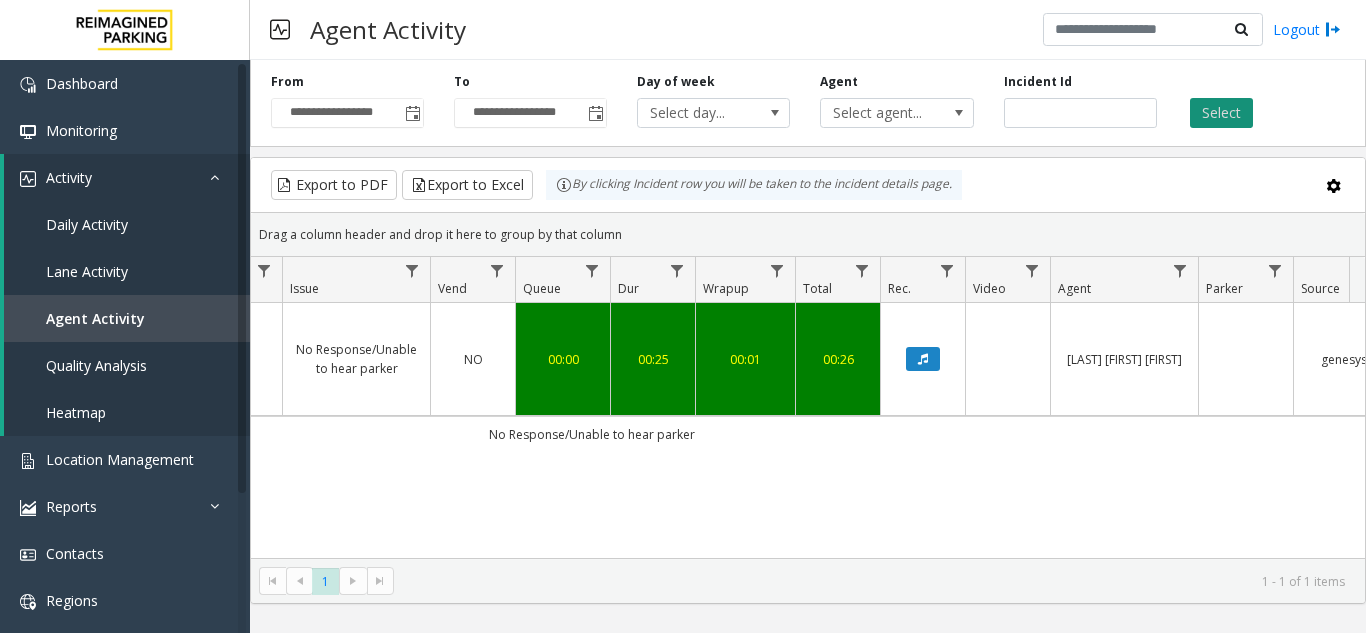 click on "Select" 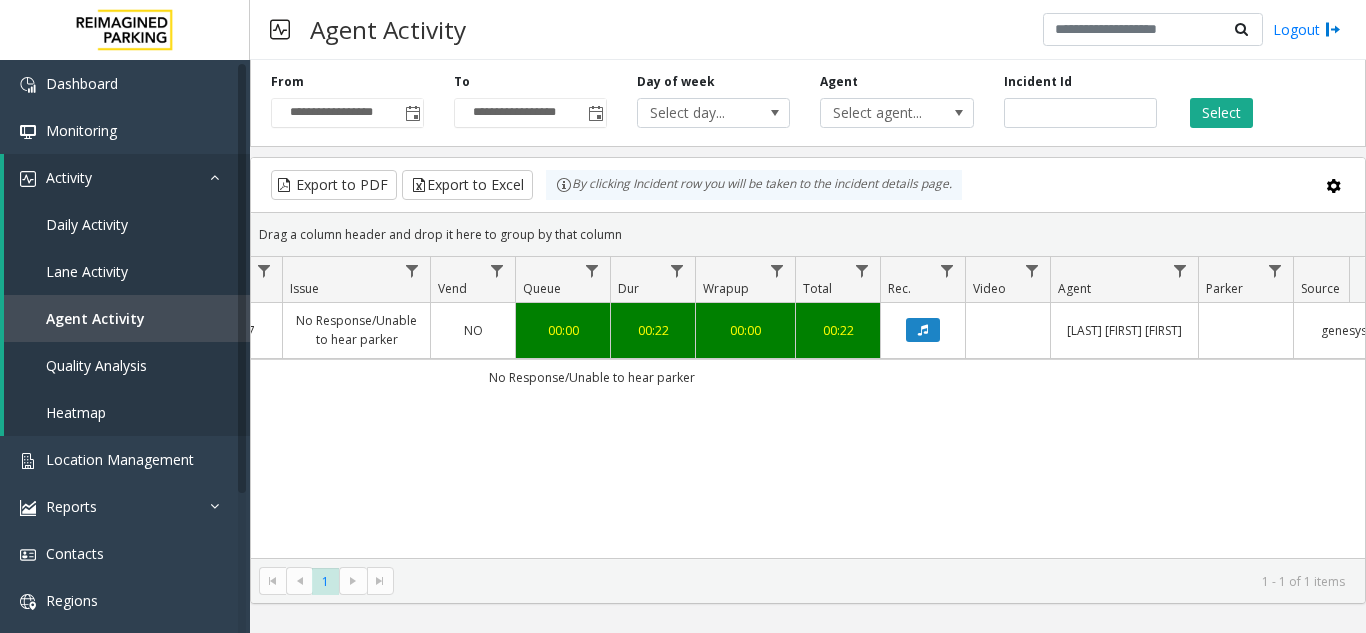 click 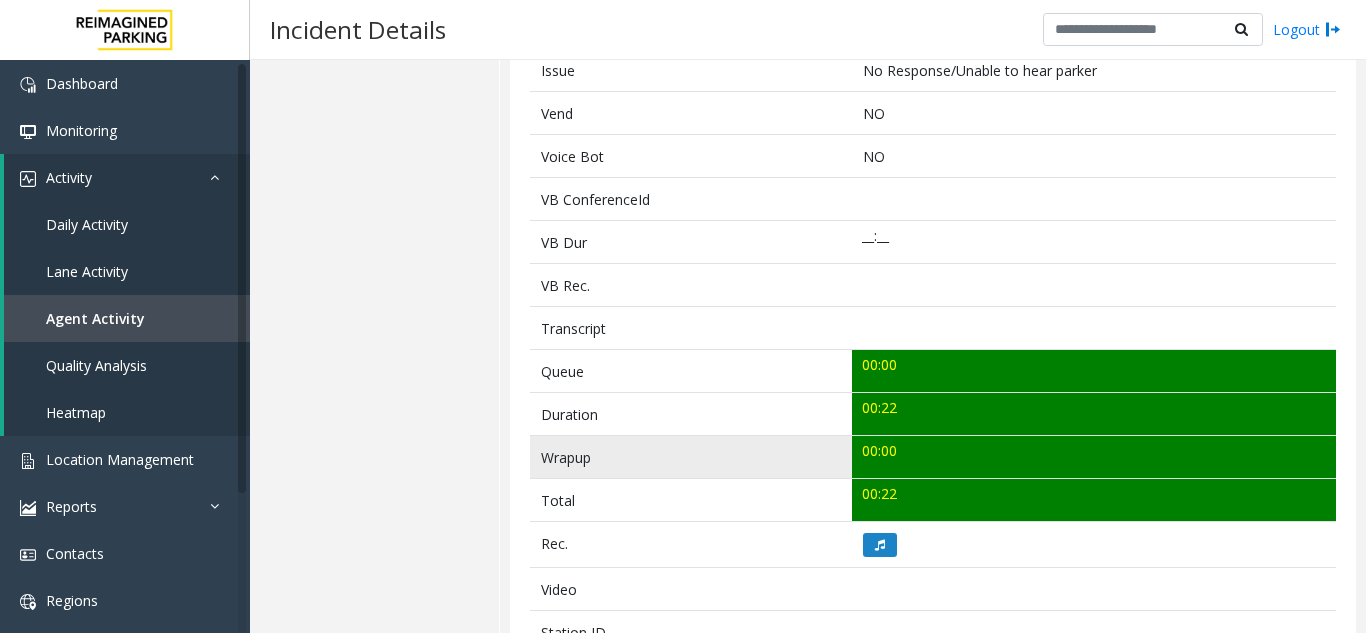 scroll, scrollTop: 500, scrollLeft: 0, axis: vertical 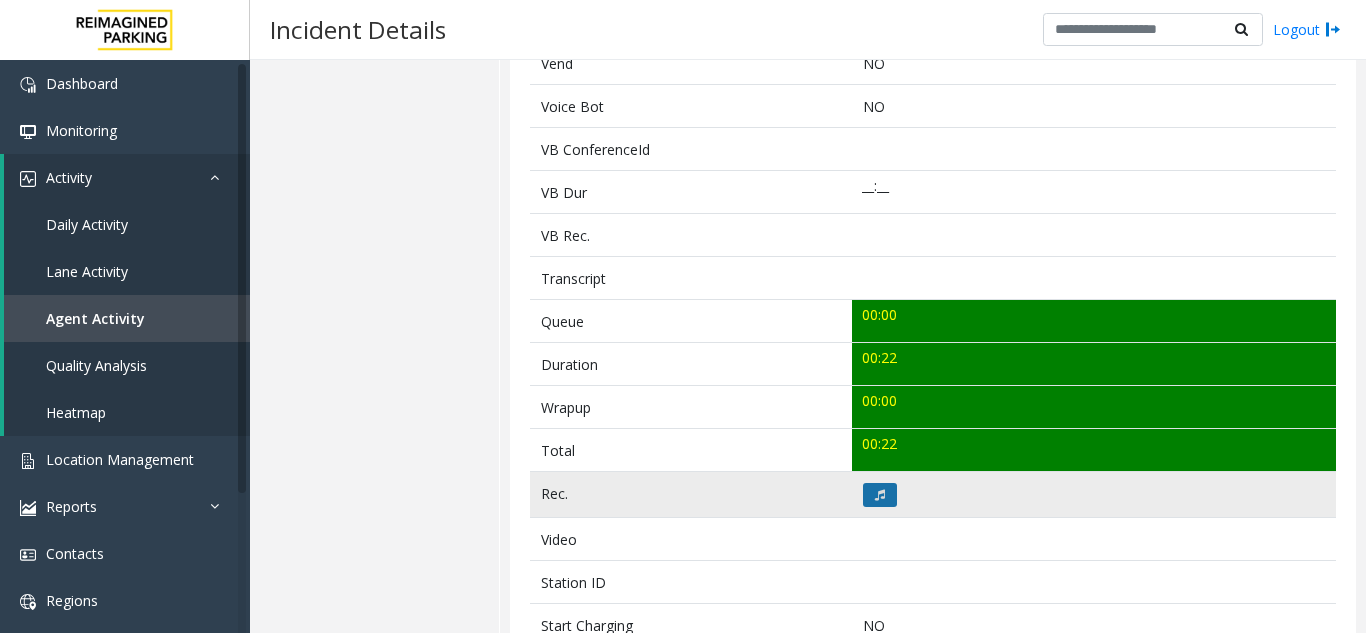 click 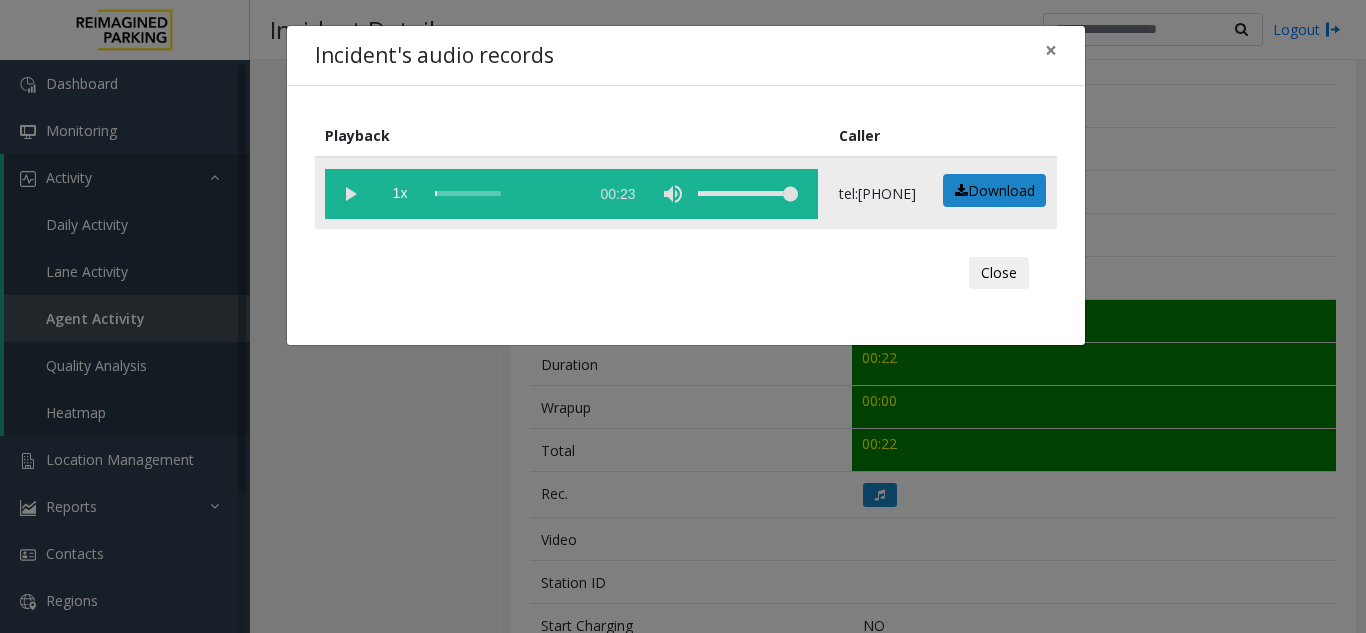 click 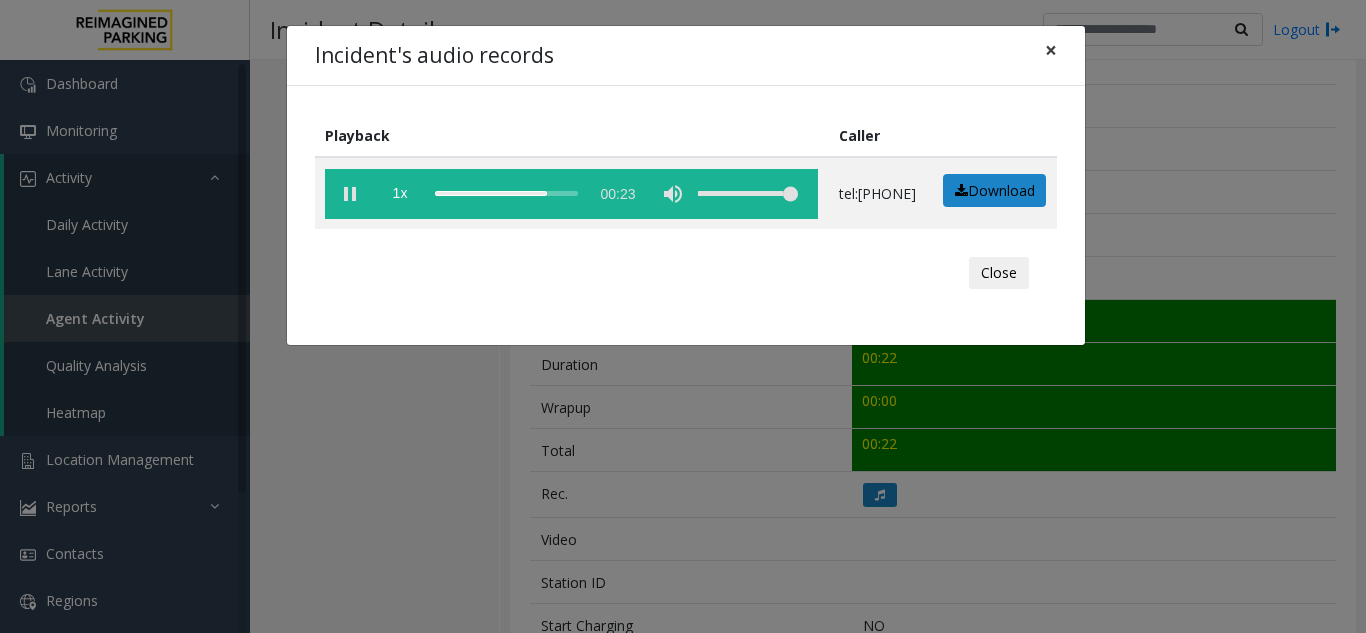 click on "×" 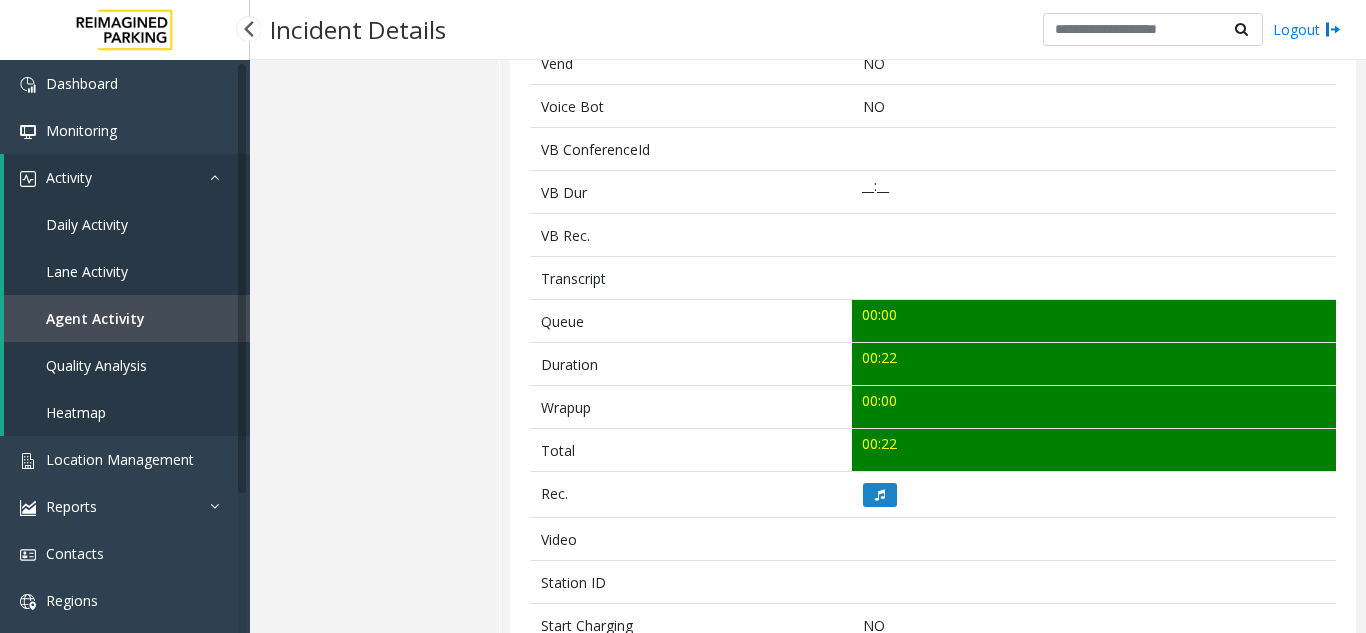 click on "Agent Activity" at bounding box center [95, 318] 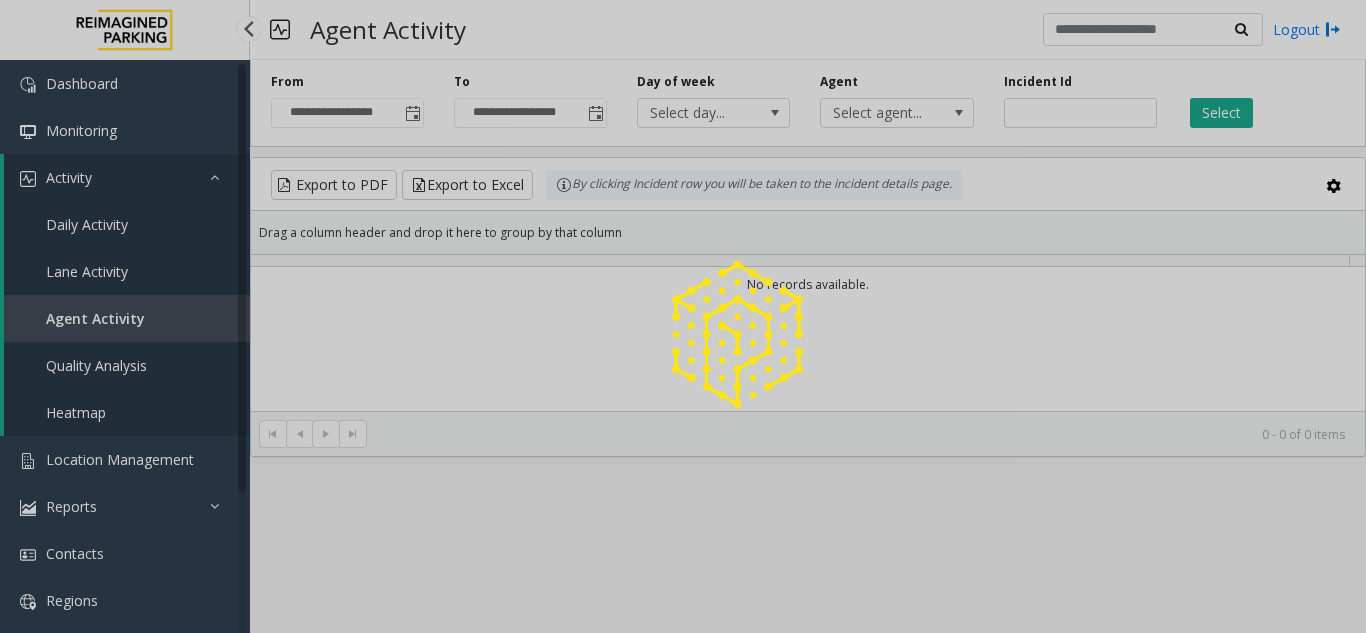 scroll, scrollTop: 0, scrollLeft: 0, axis: both 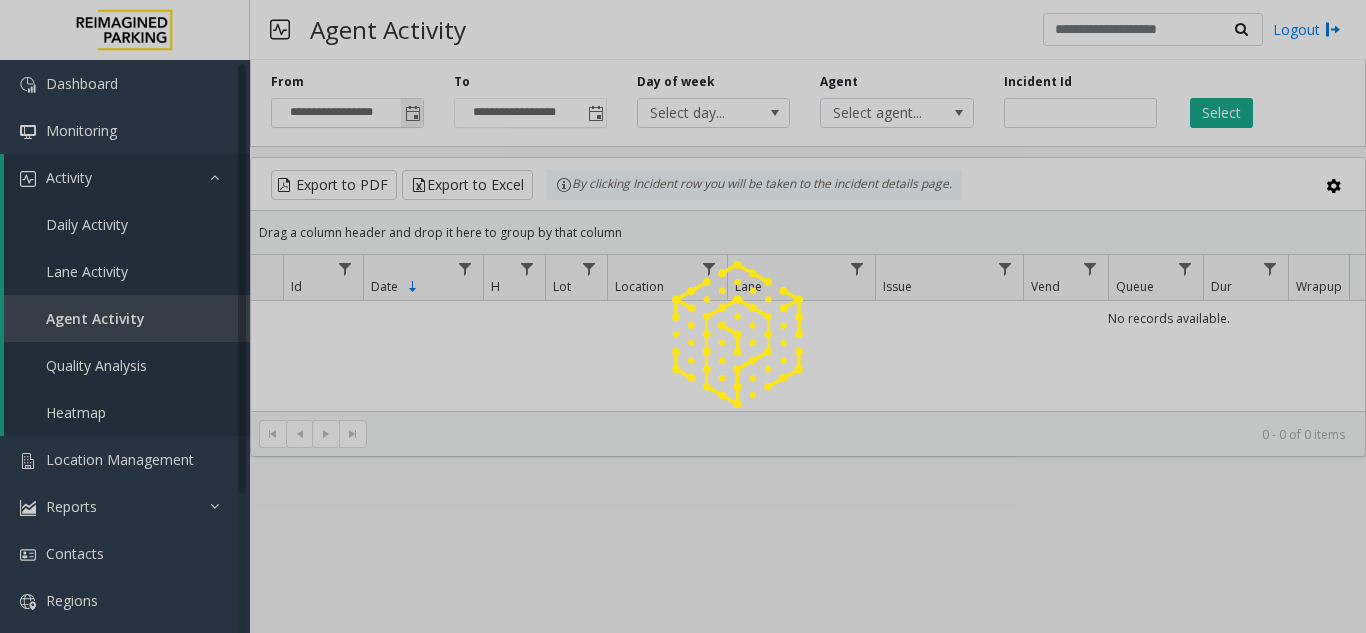 click 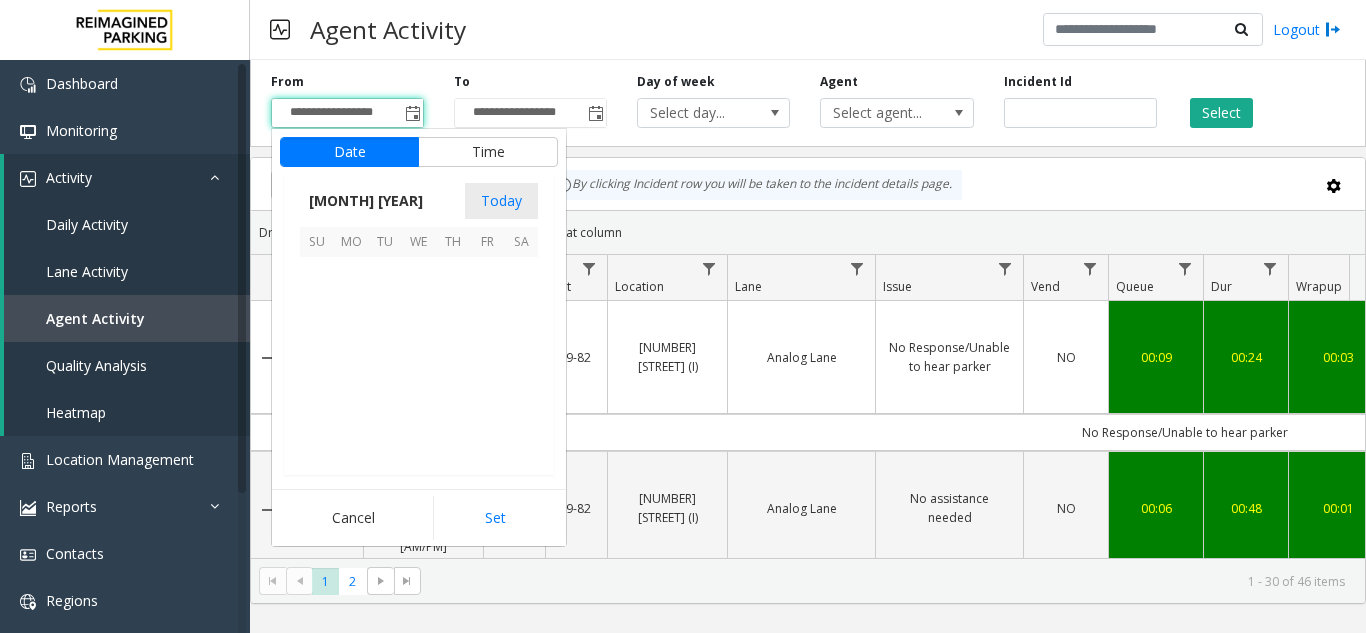 scroll, scrollTop: 358666, scrollLeft: 0, axis: vertical 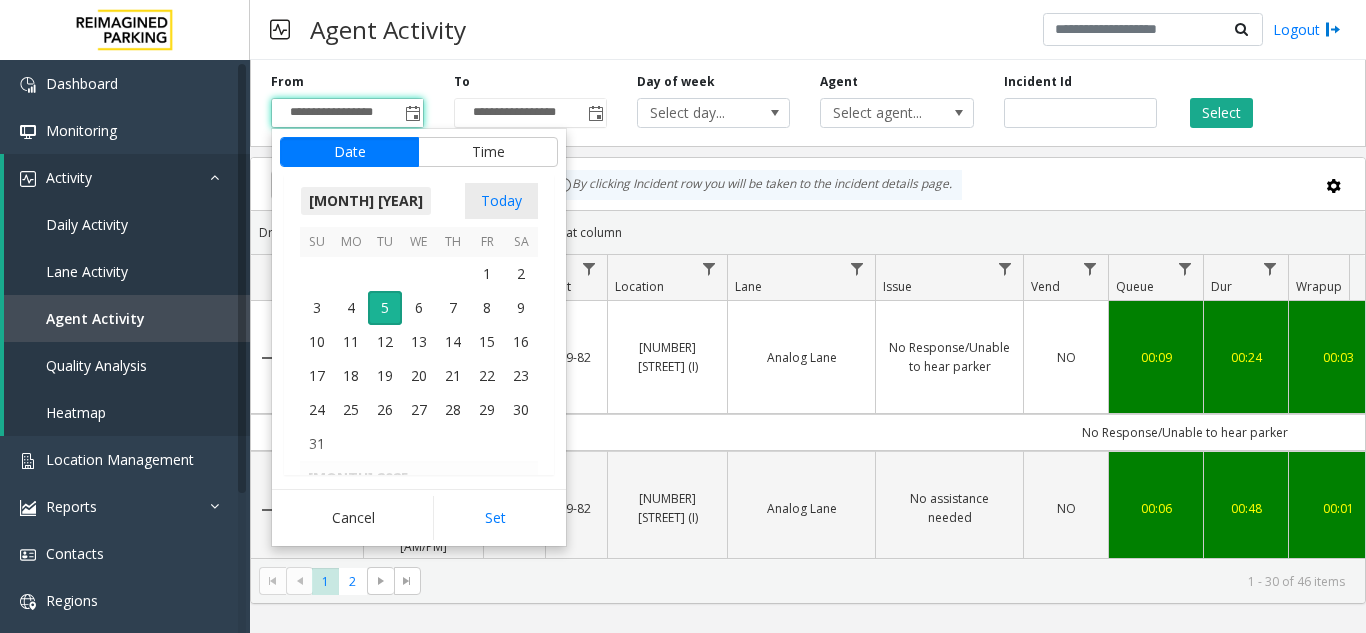 click on "[MONTH] [YEAR]" at bounding box center [366, 201] 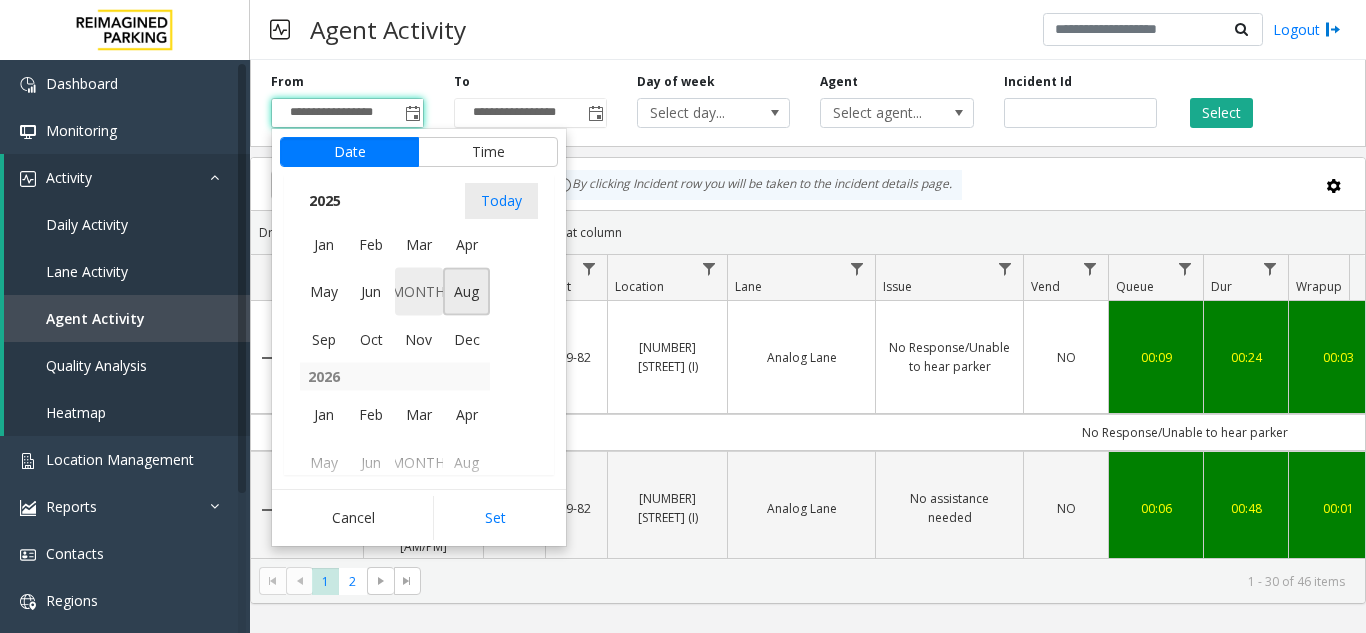 click on "[MONTH]" at bounding box center (419, 292) 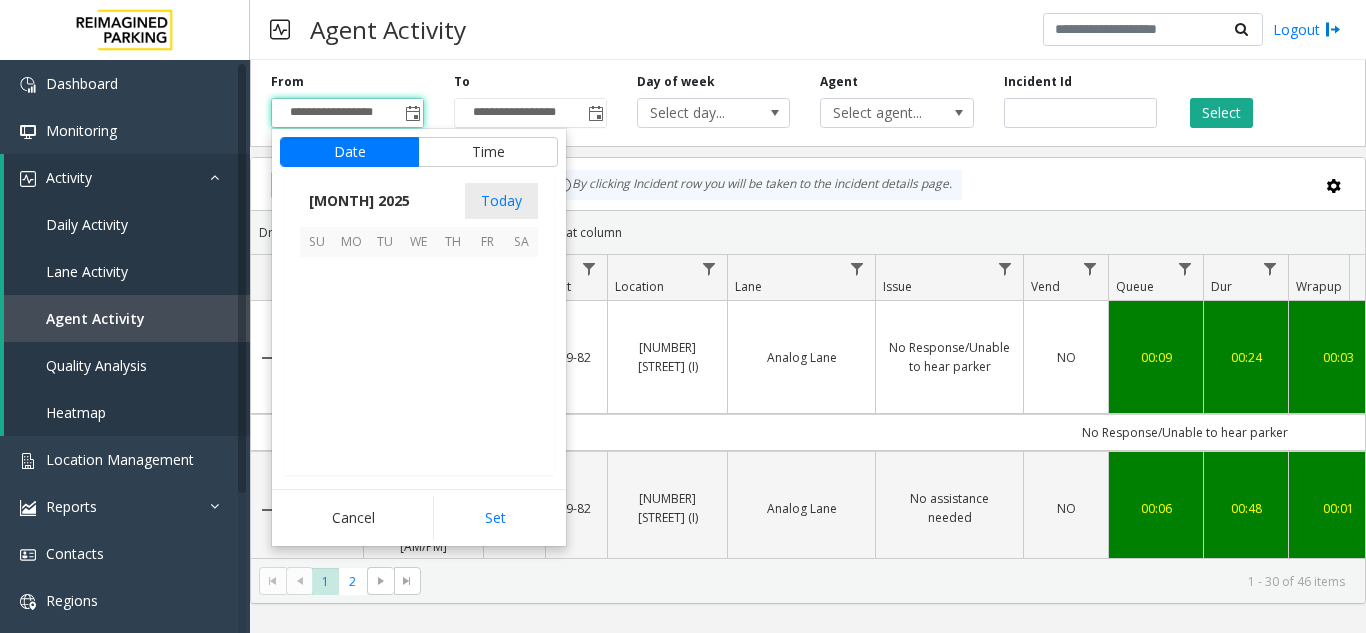 scroll, scrollTop: 358428, scrollLeft: 0, axis: vertical 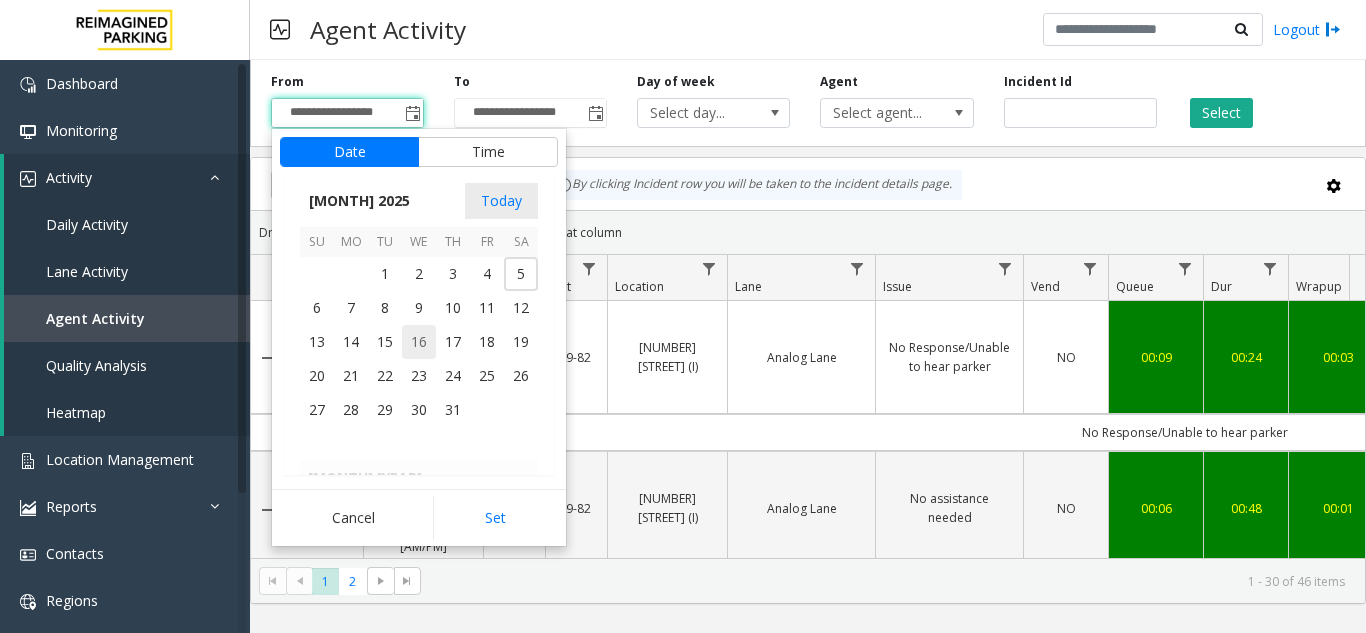 drag, startPoint x: 377, startPoint y: 272, endPoint x: 421, endPoint y: 327, distance: 70.434364 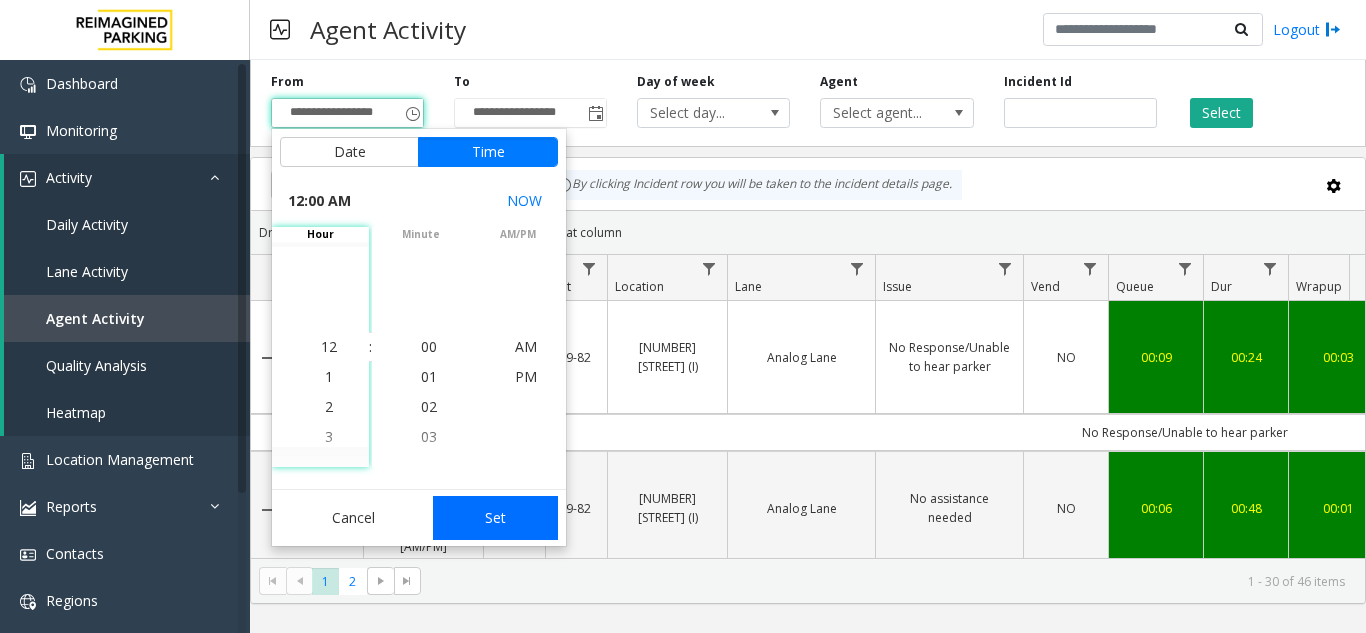 drag, startPoint x: 494, startPoint y: 528, endPoint x: 547, endPoint y: 408, distance: 131.18307 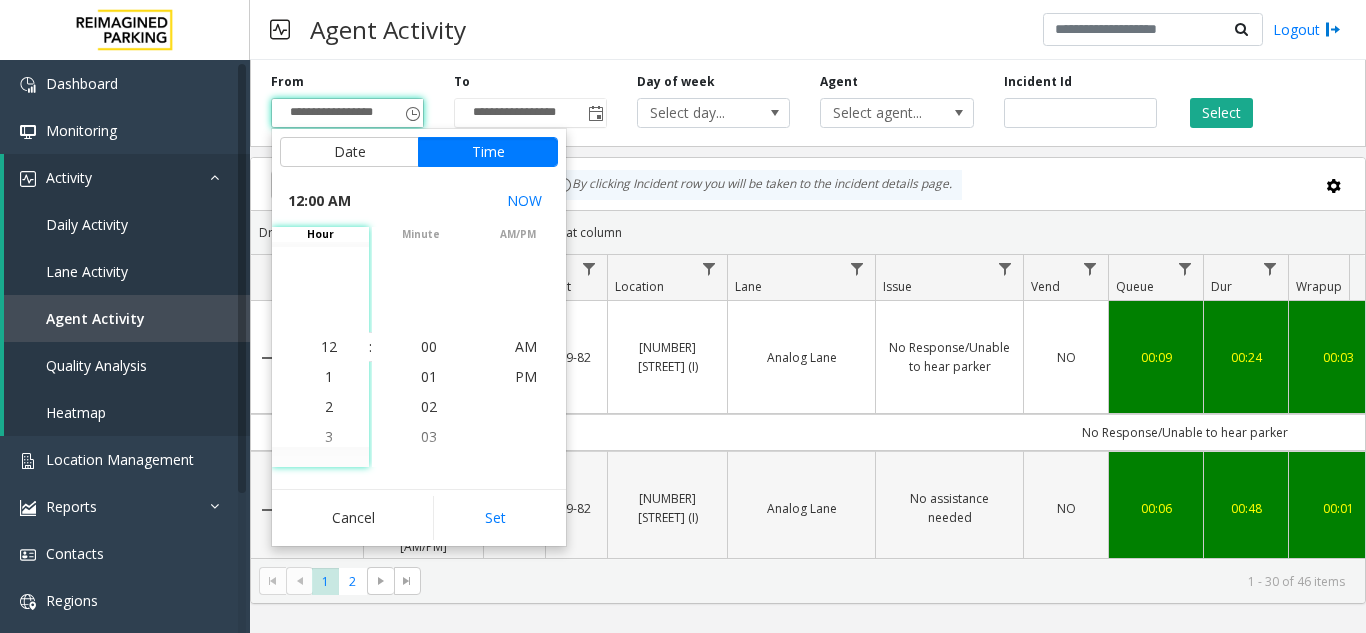 type on "**********" 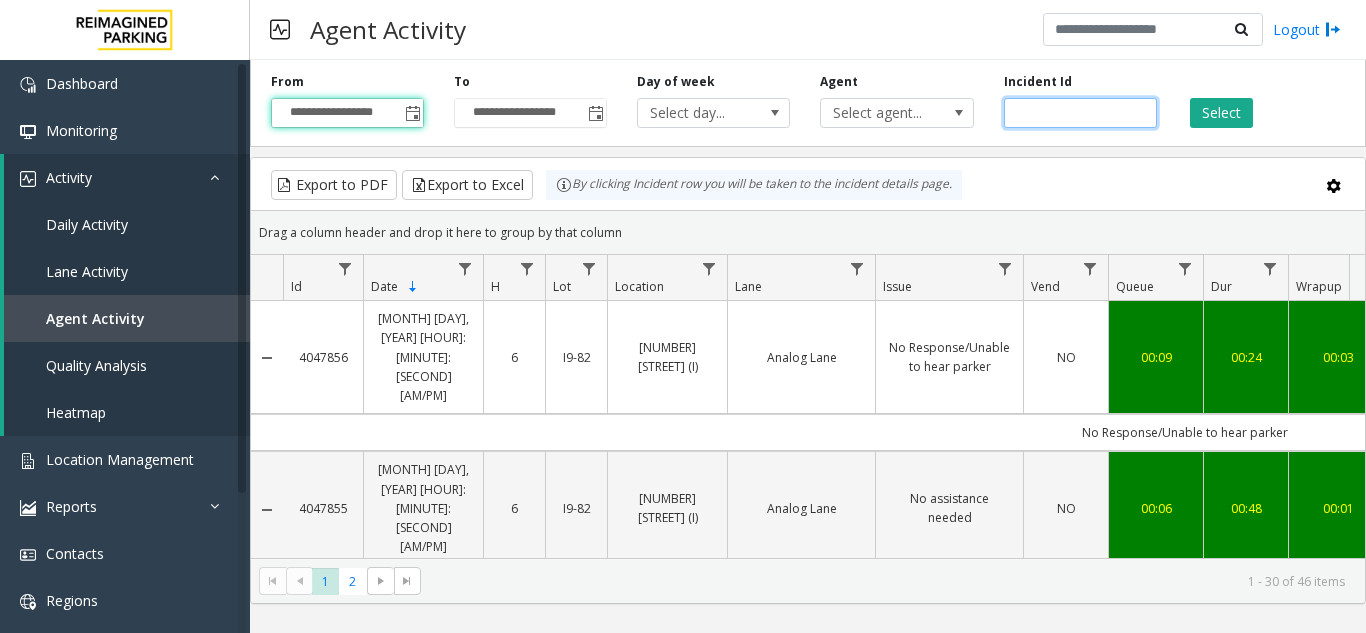 click 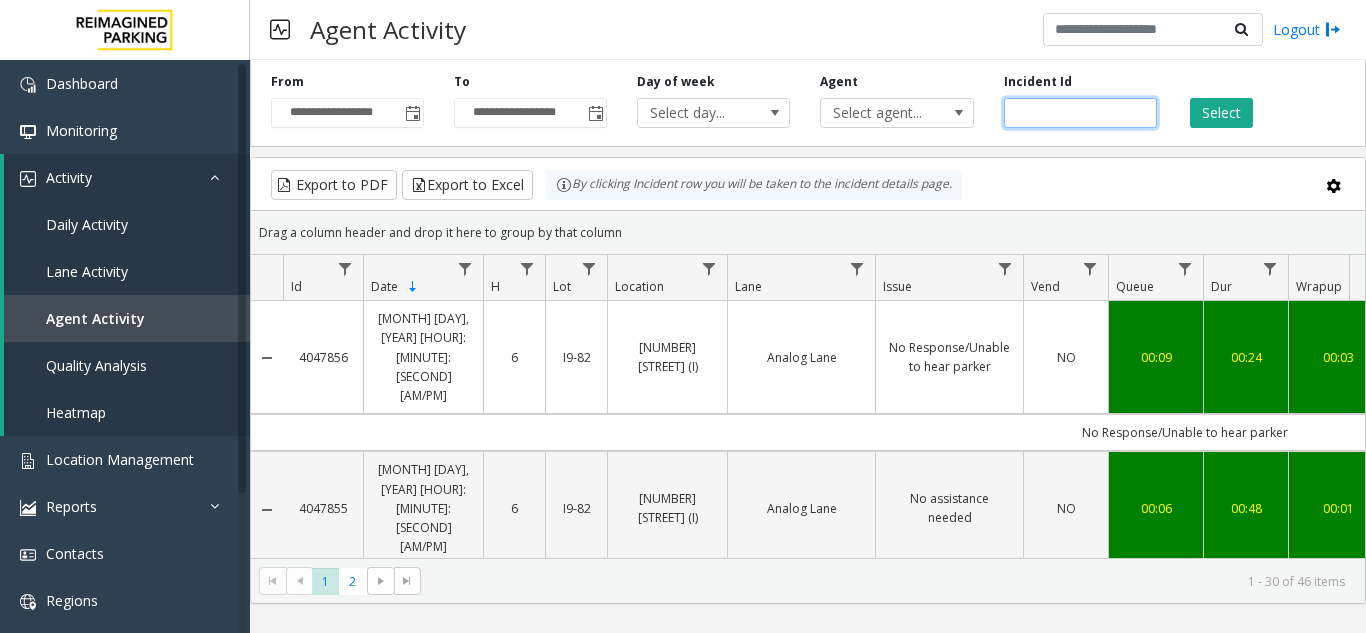 paste on "*******" 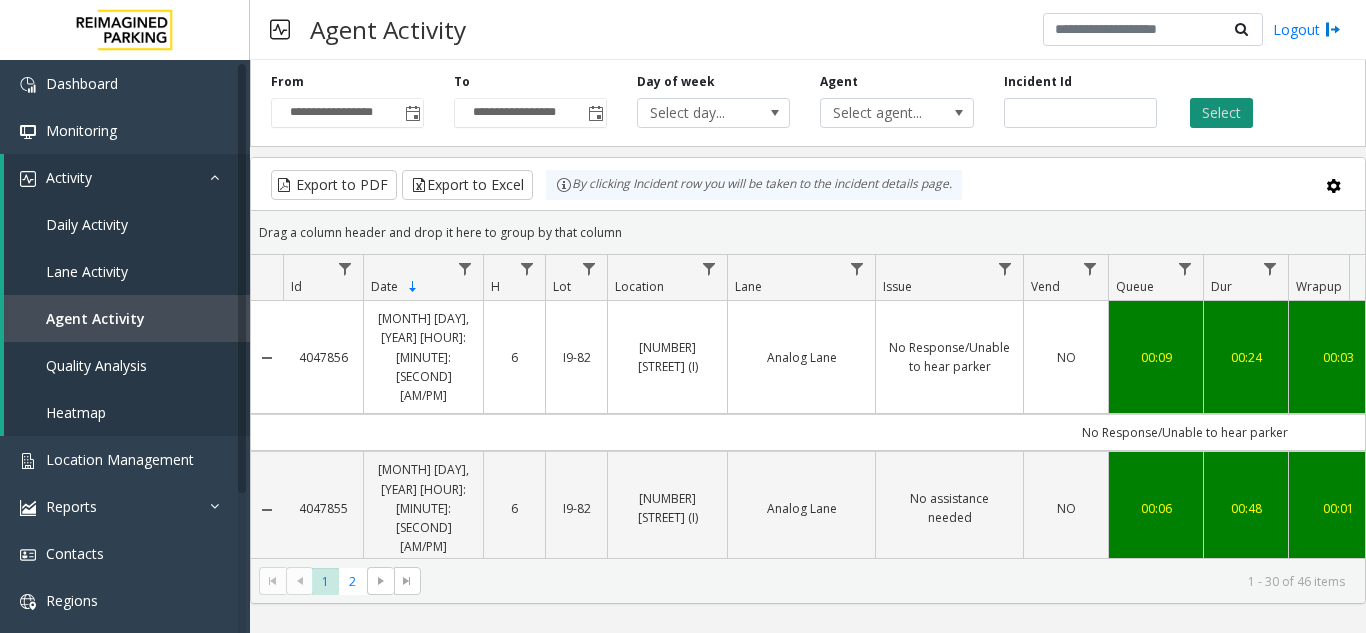 click on "Select" 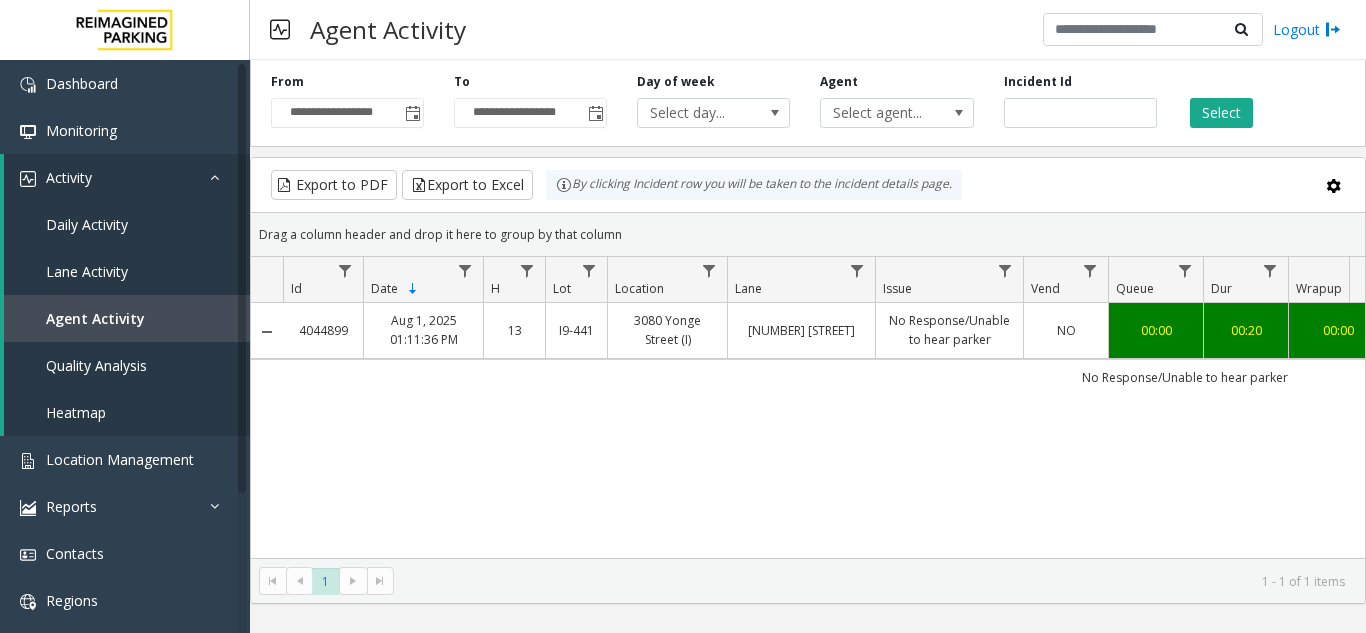 scroll, scrollTop: 0, scrollLeft: 441, axis: horizontal 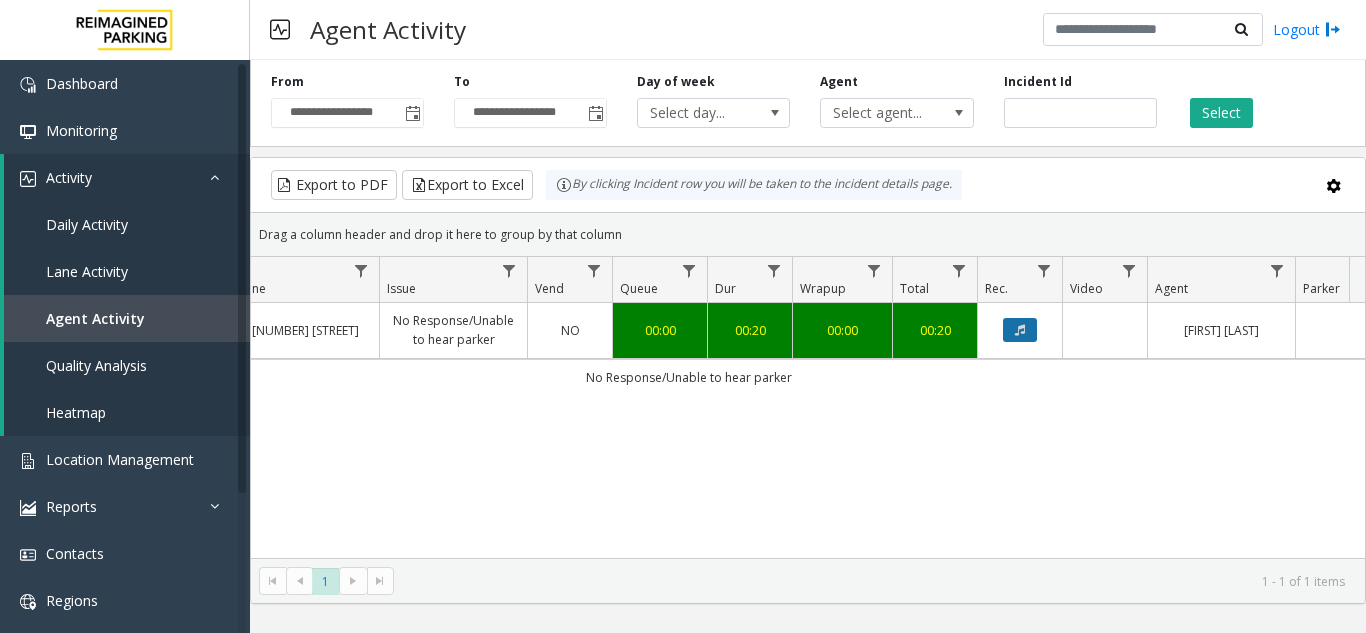 click 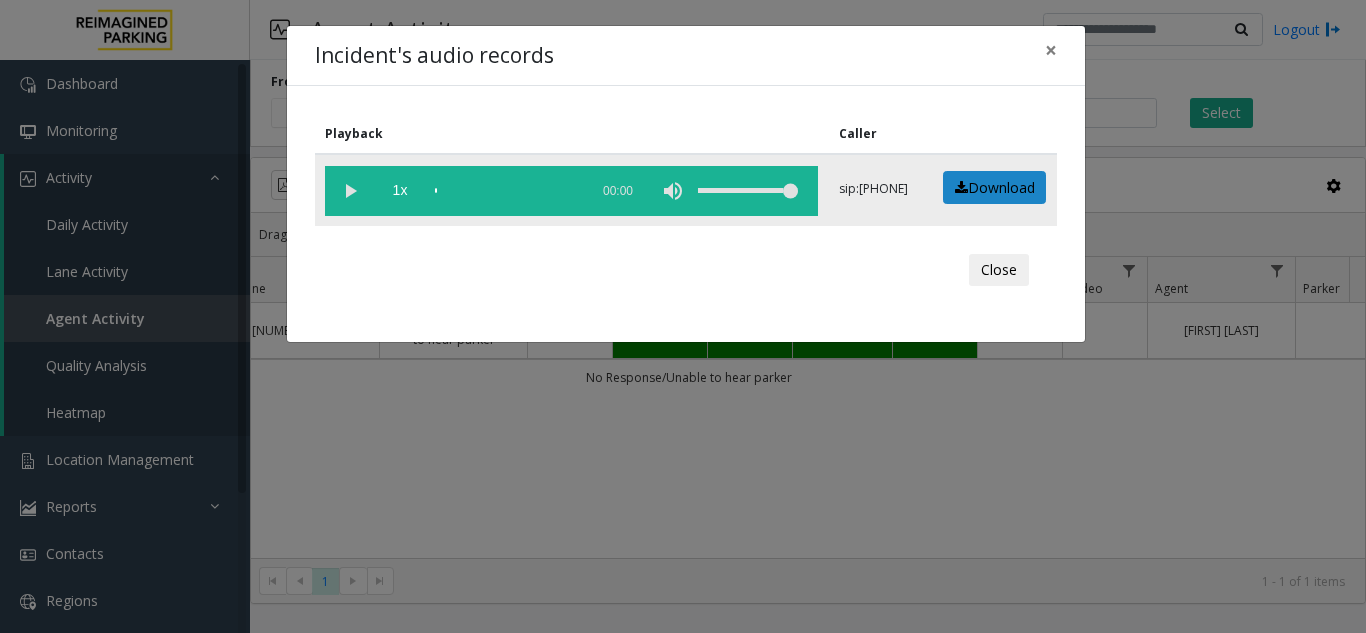 click 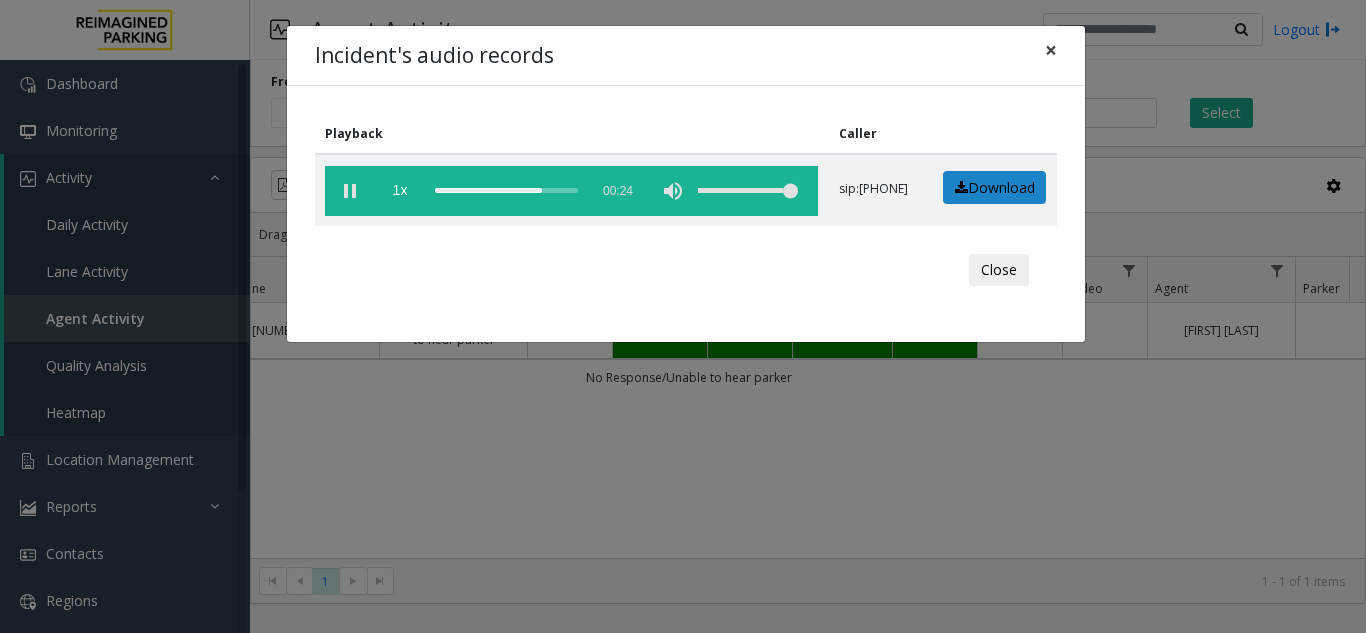 click on "×" 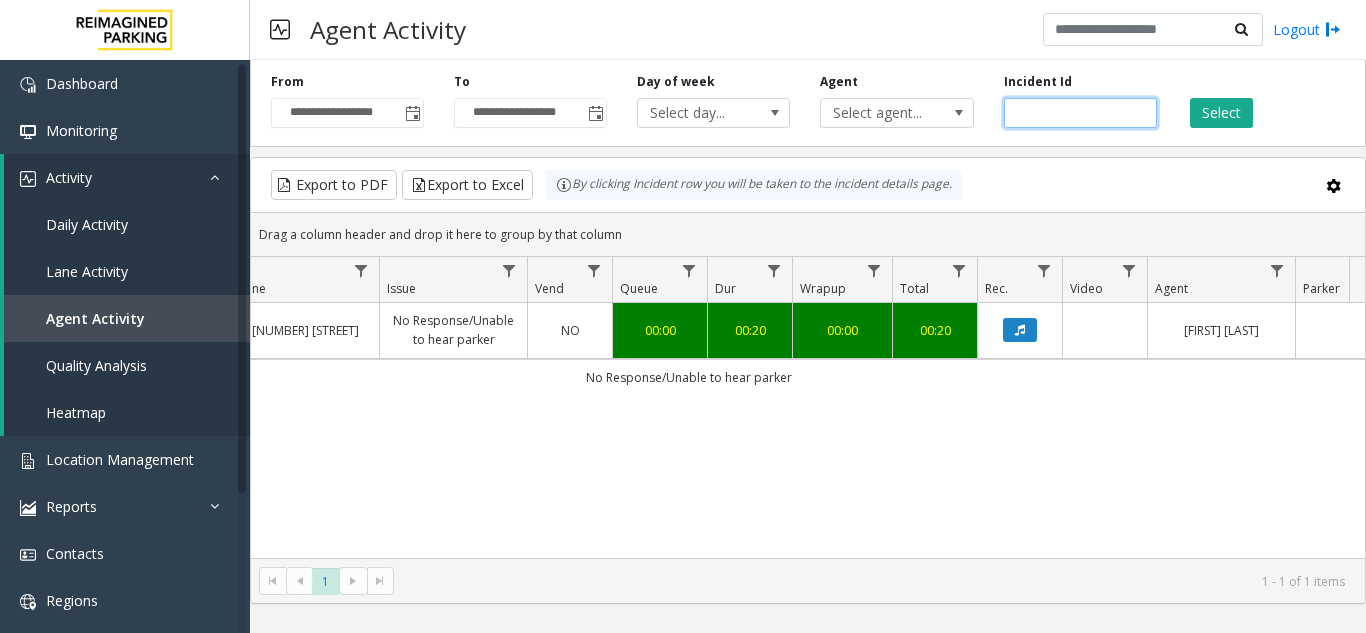 drag, startPoint x: 1086, startPoint y: 123, endPoint x: 722, endPoint y: 155, distance: 365.4039 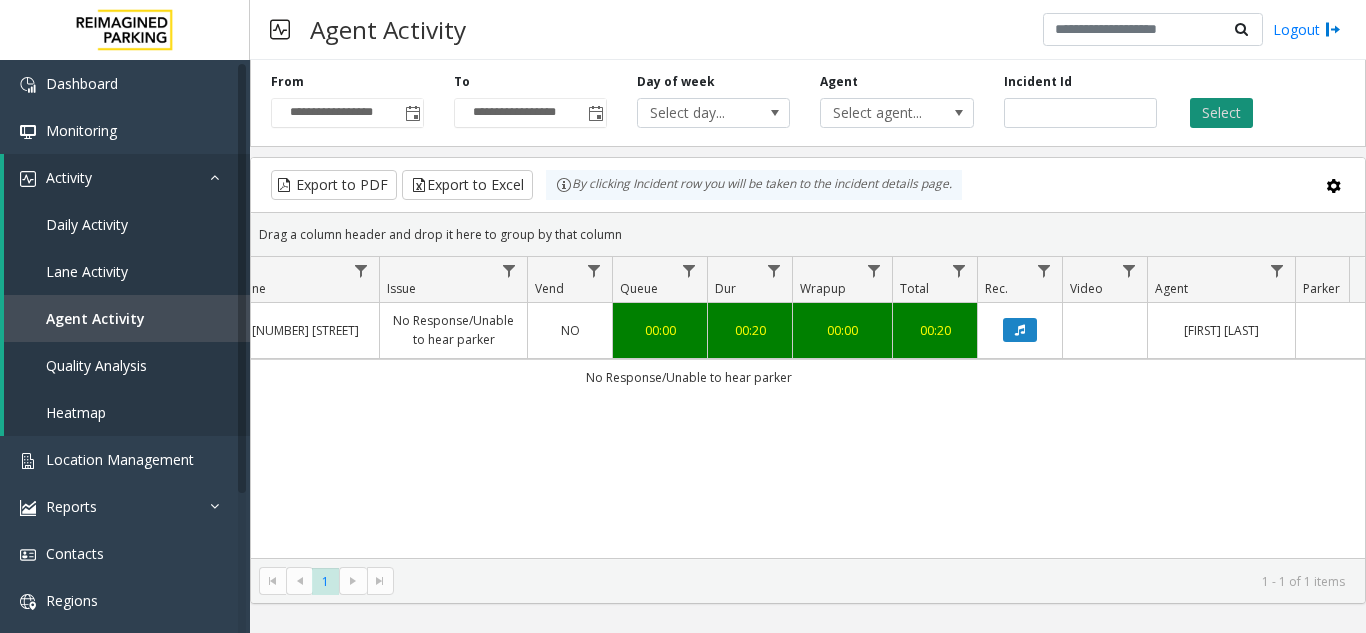 click on "Select" 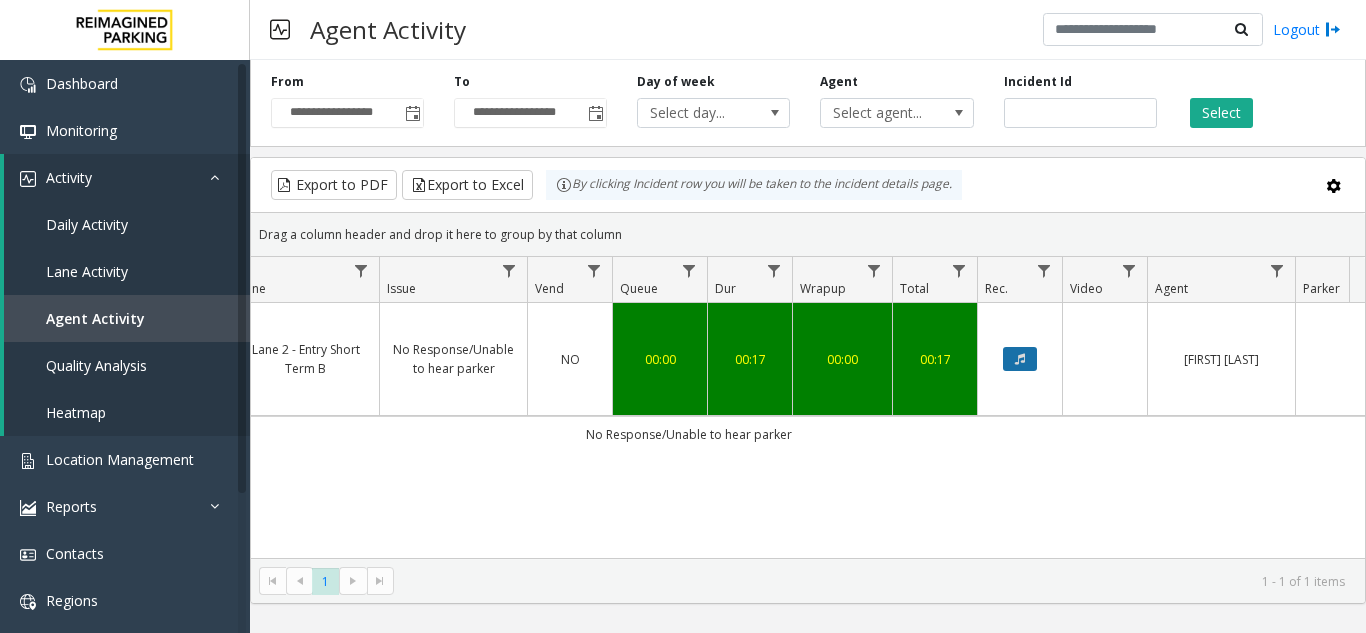 click 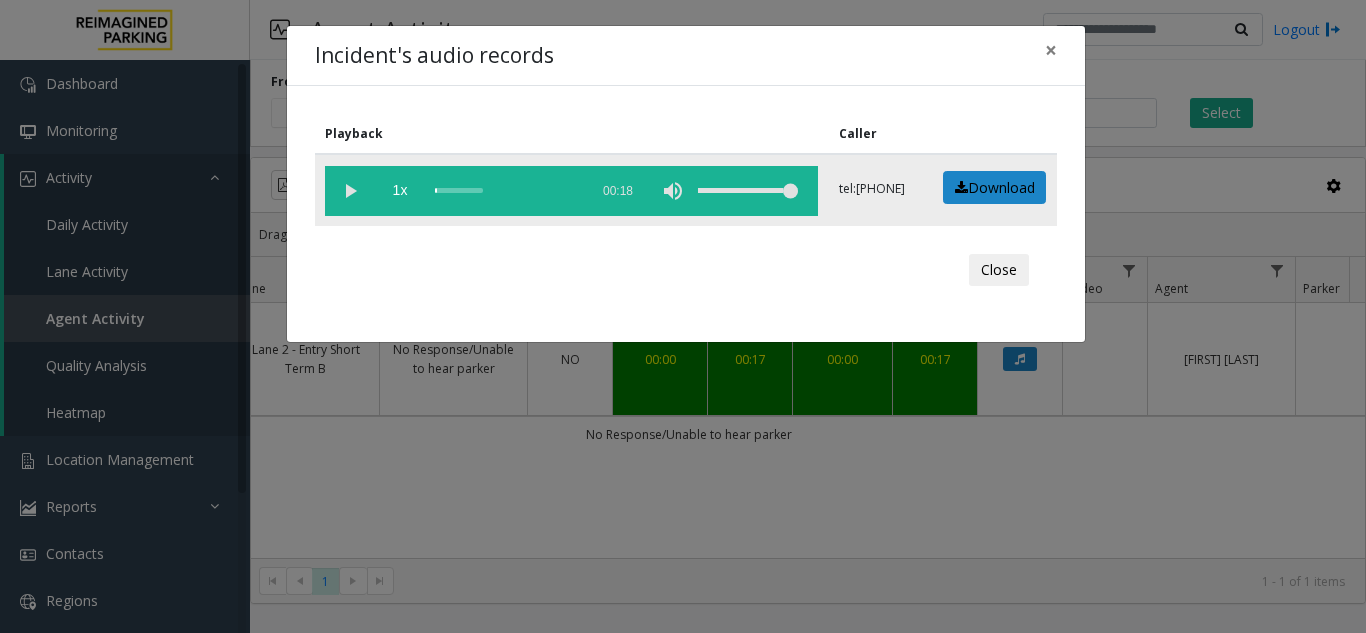click 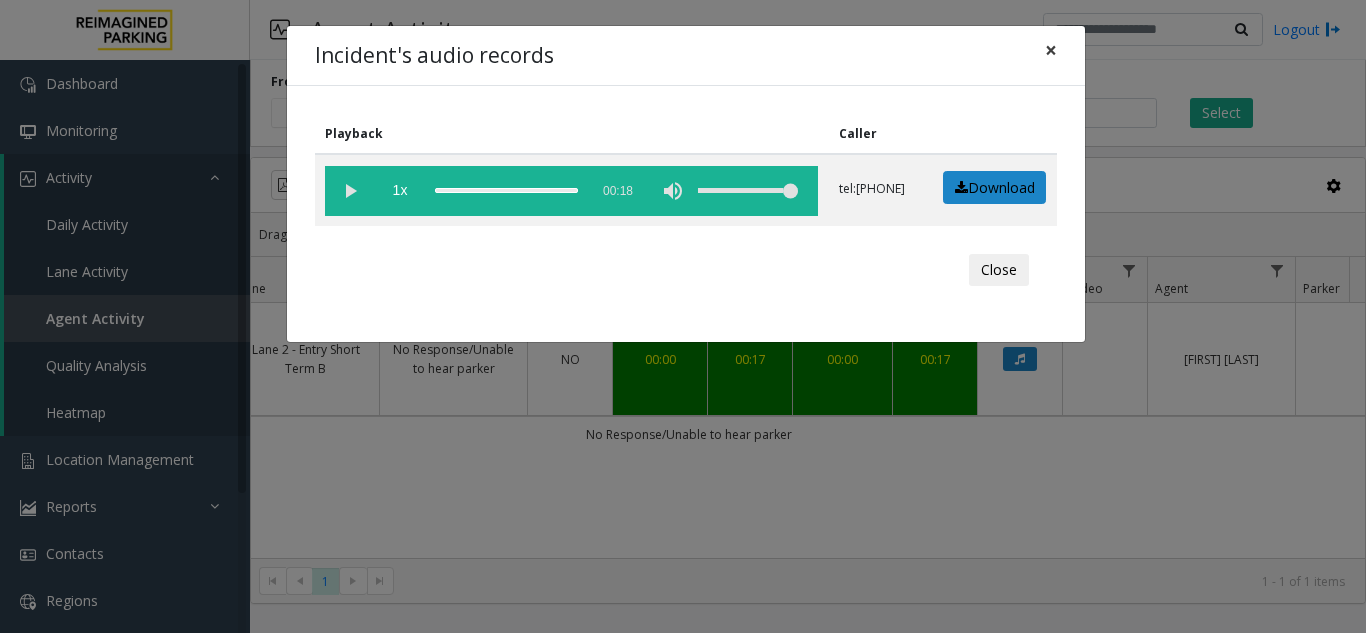 click on "×" 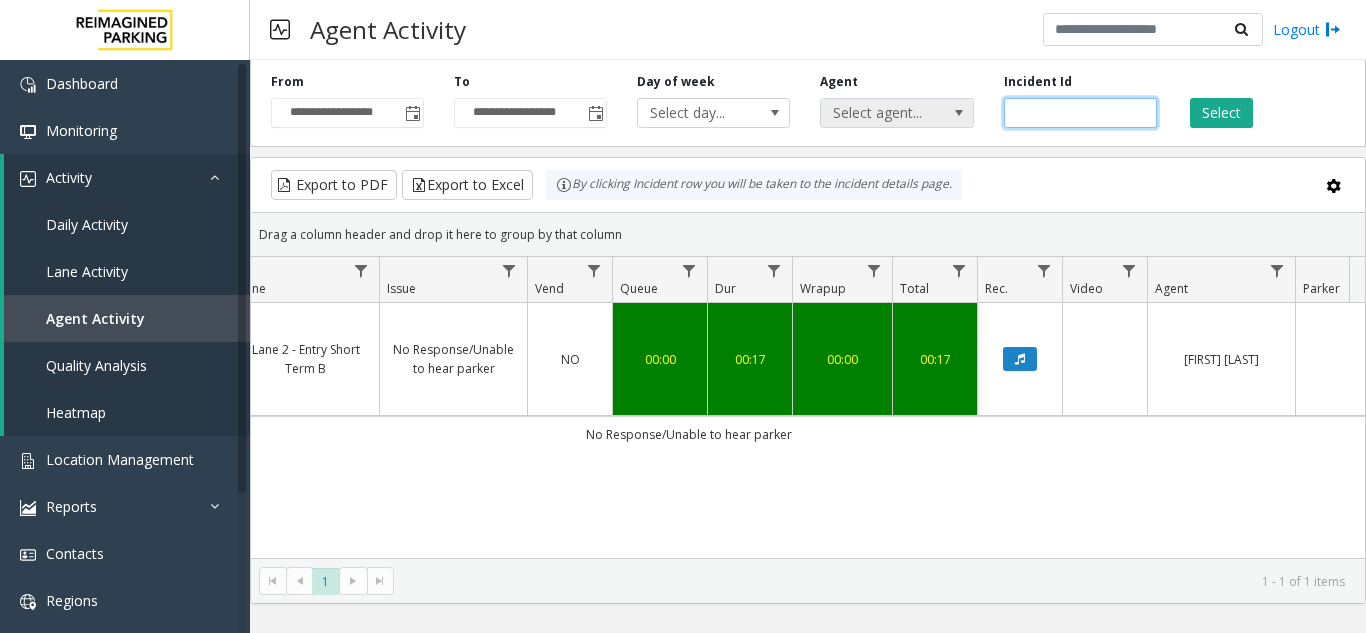 drag, startPoint x: 1077, startPoint y: 116, endPoint x: 943, endPoint y: 125, distance: 134.3019 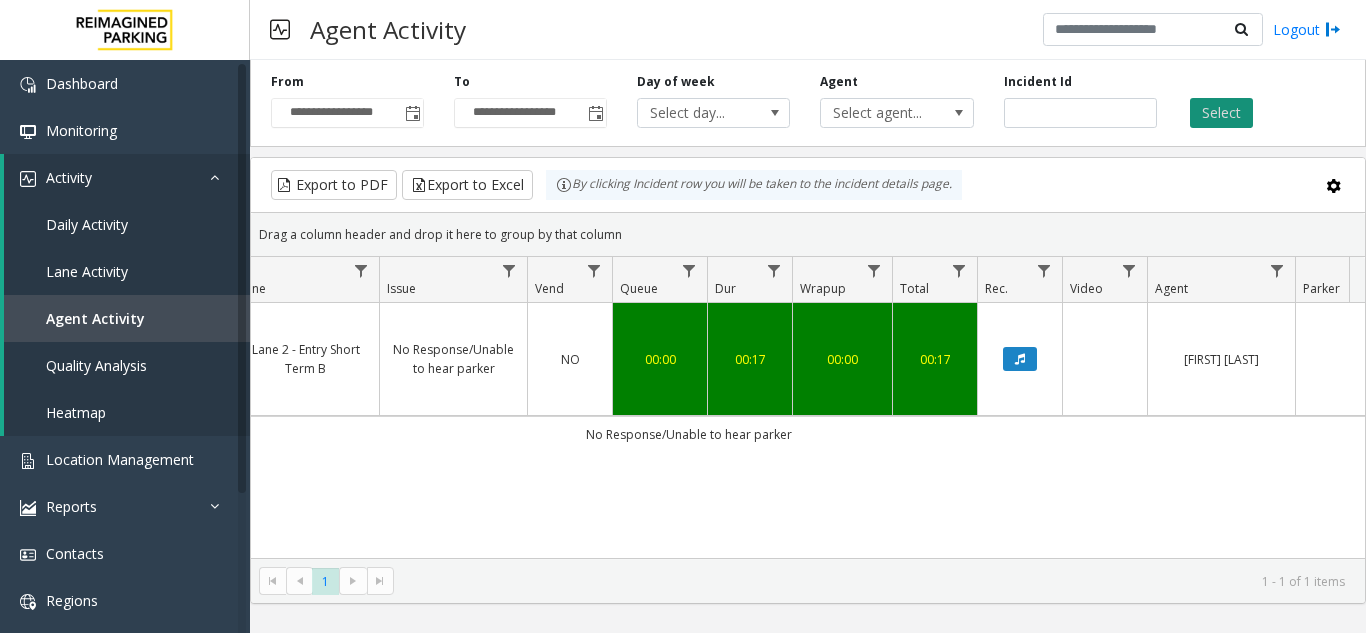 click on "Select" 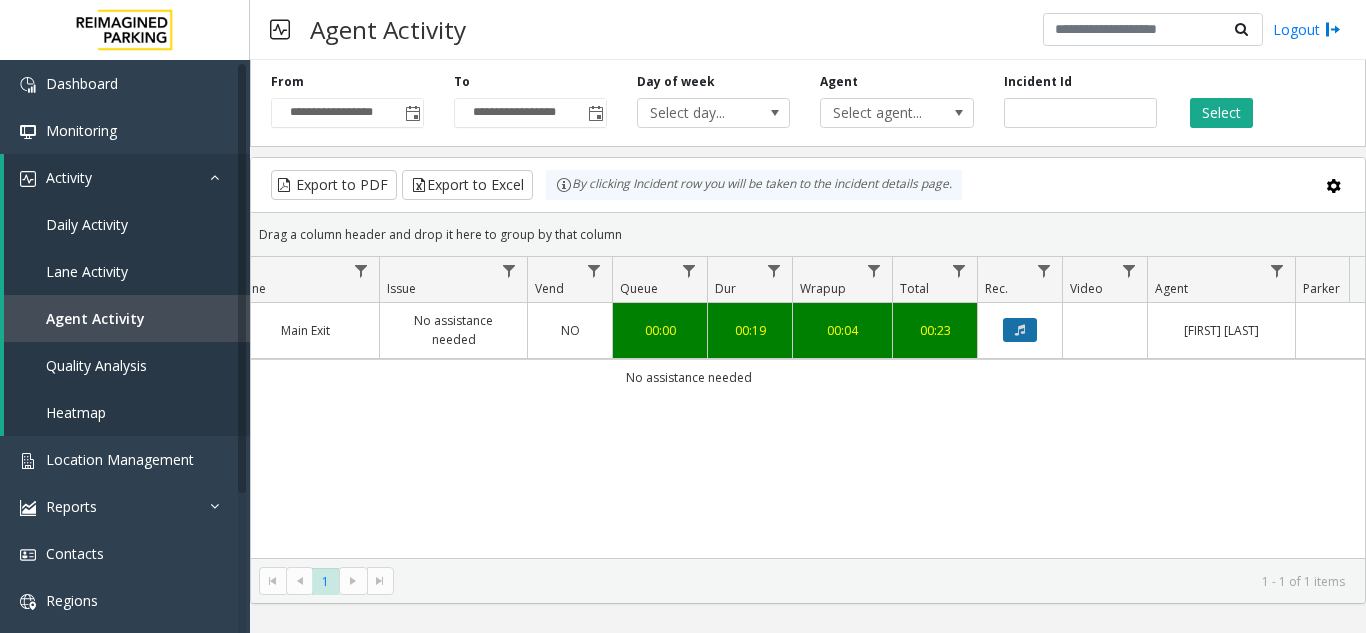 click 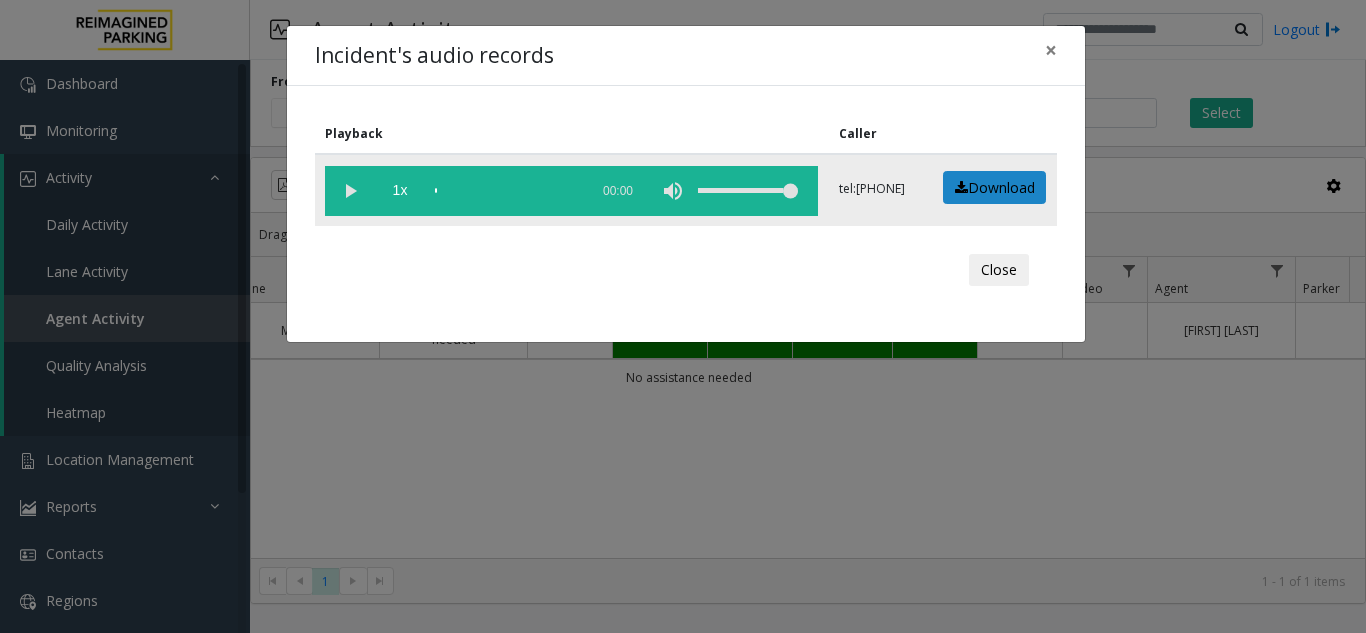 click 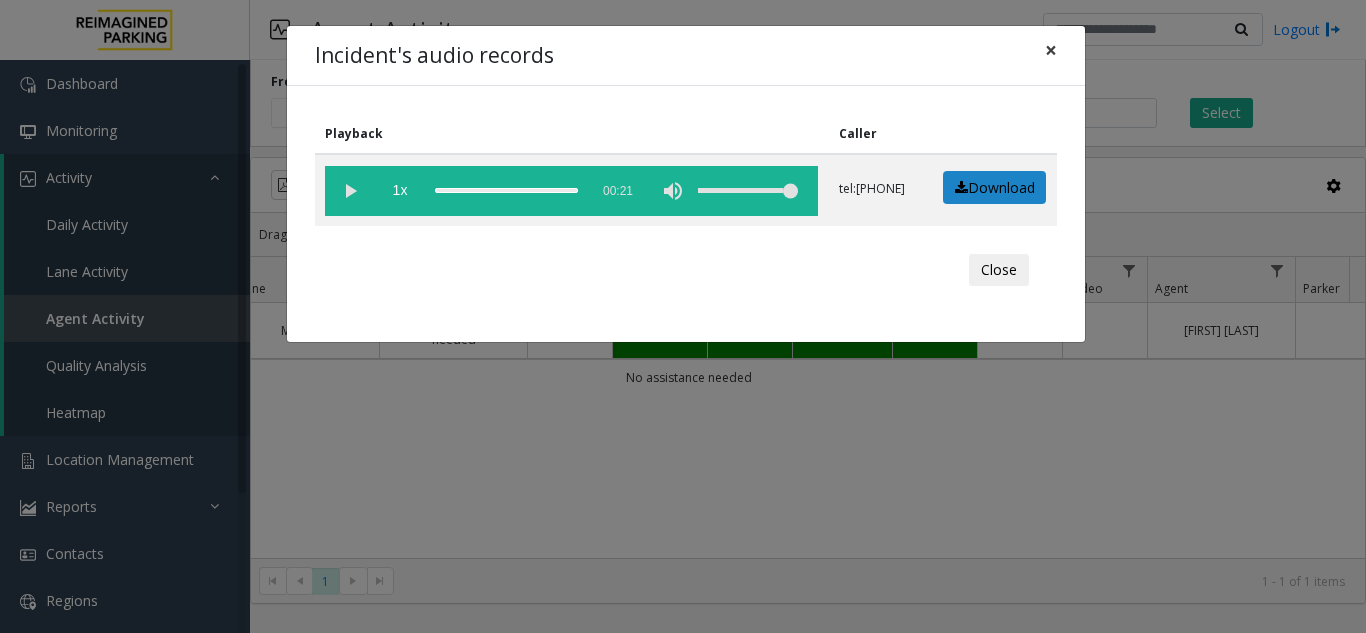 click on "×" 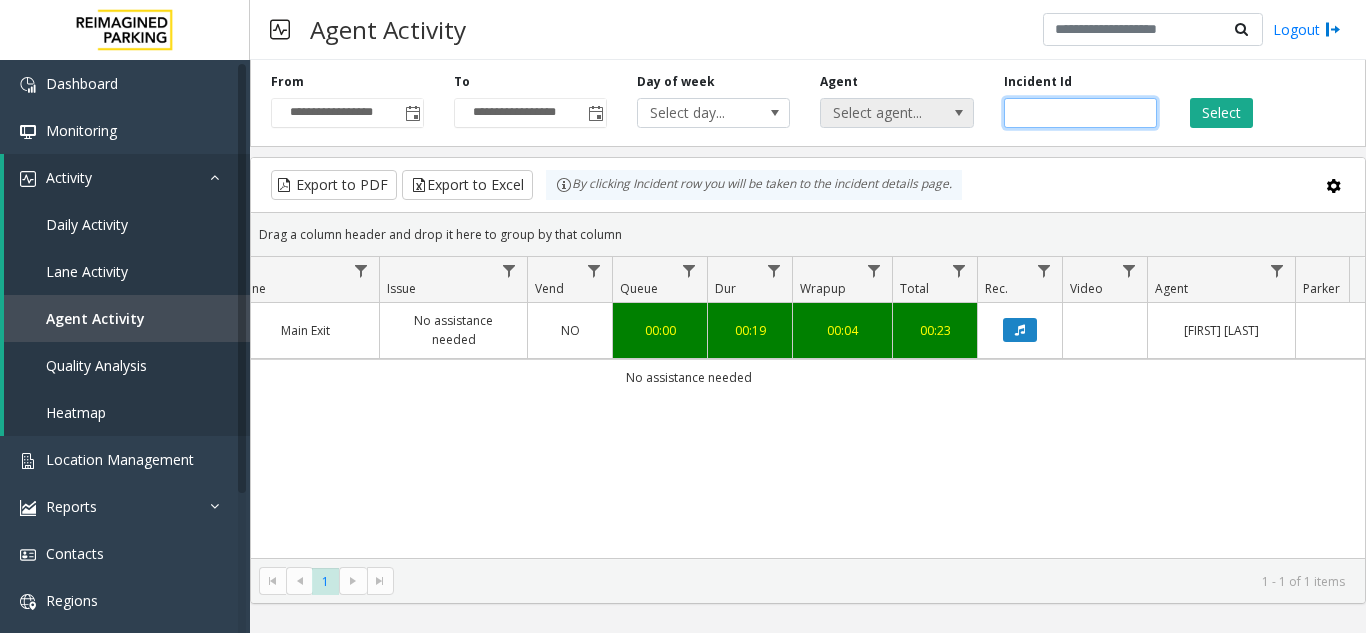 drag, startPoint x: 1061, startPoint y: 111, endPoint x: 928, endPoint y: 127, distance: 133.95895 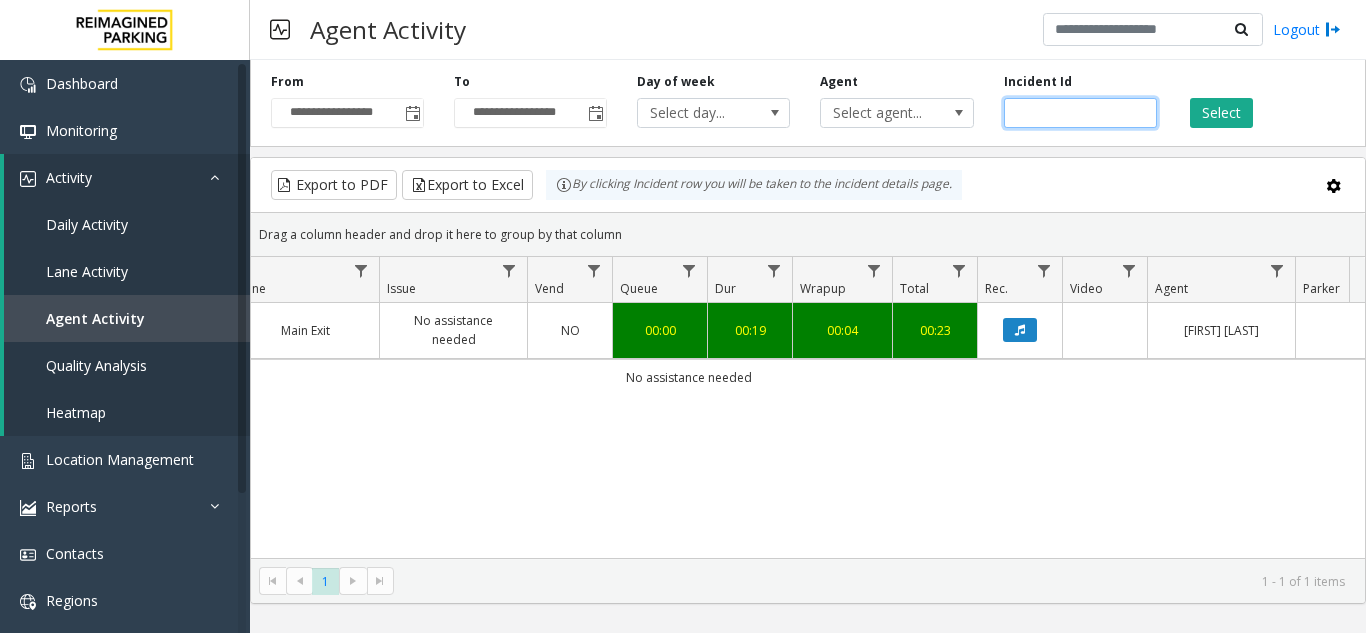 paste 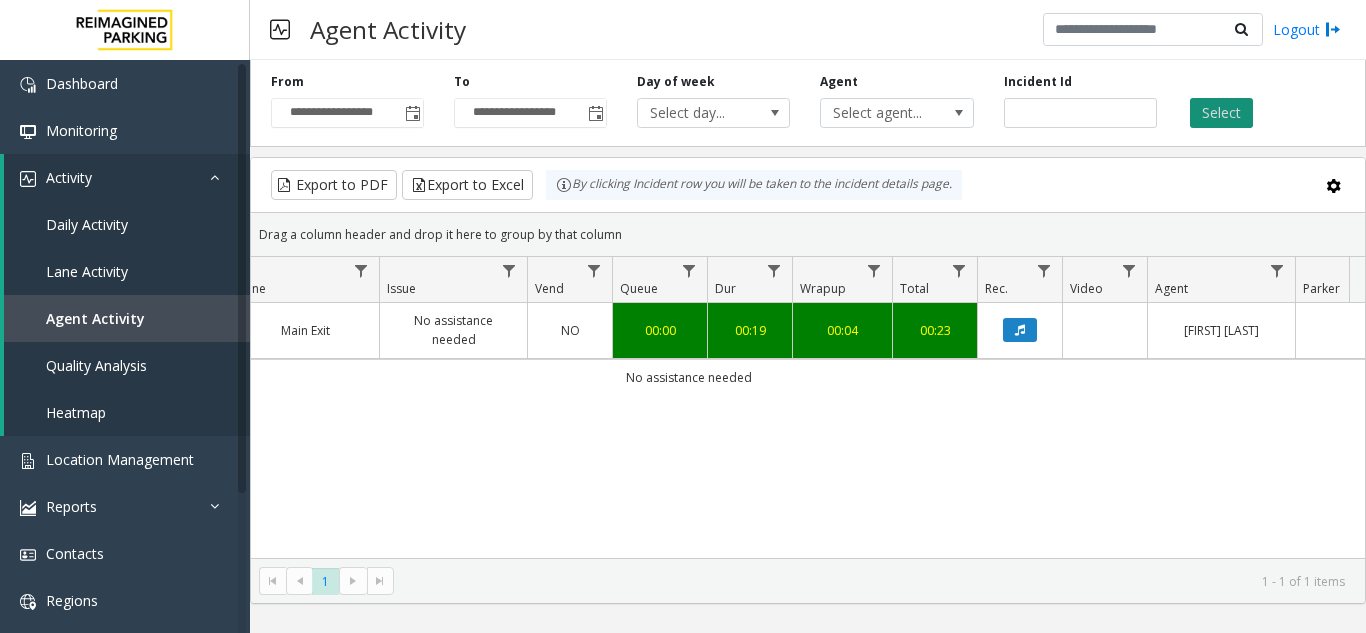 click on "Select" 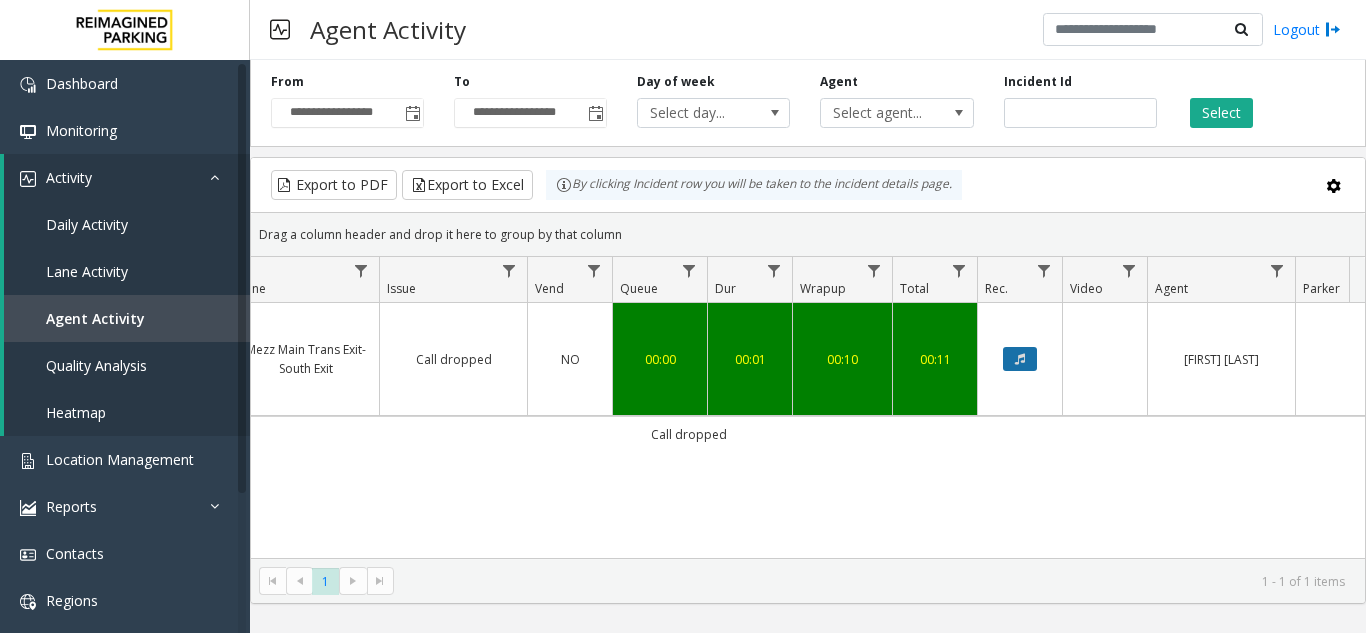 click 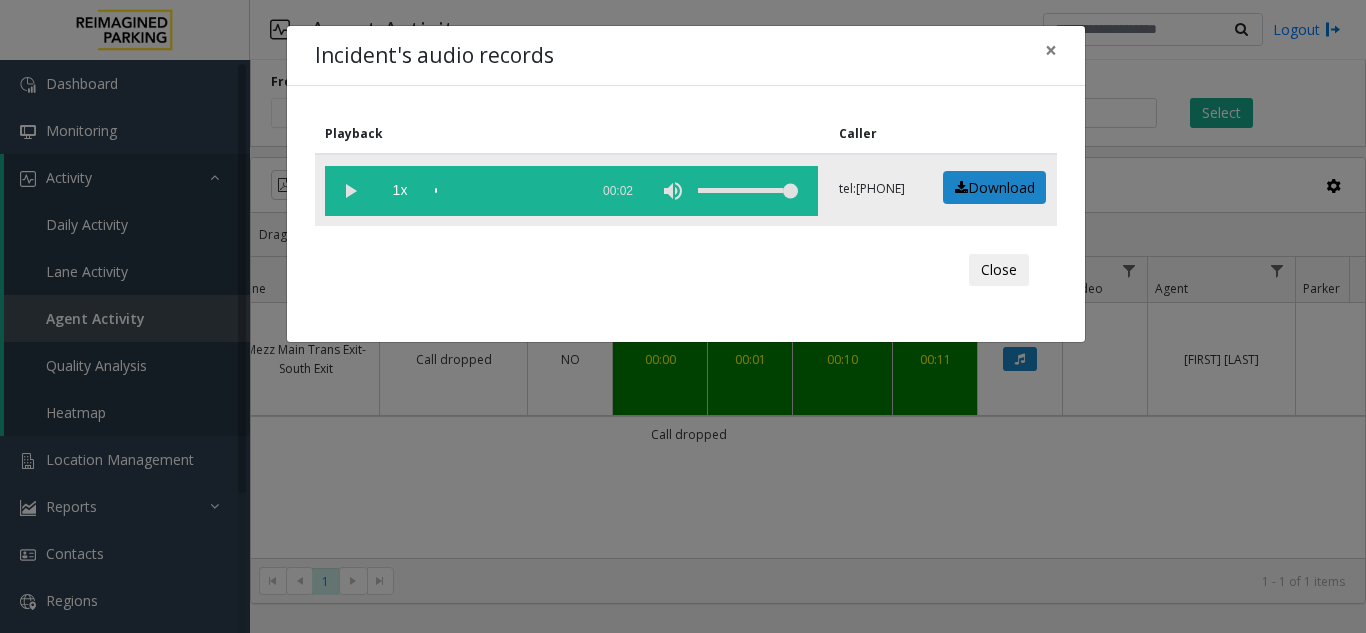 click 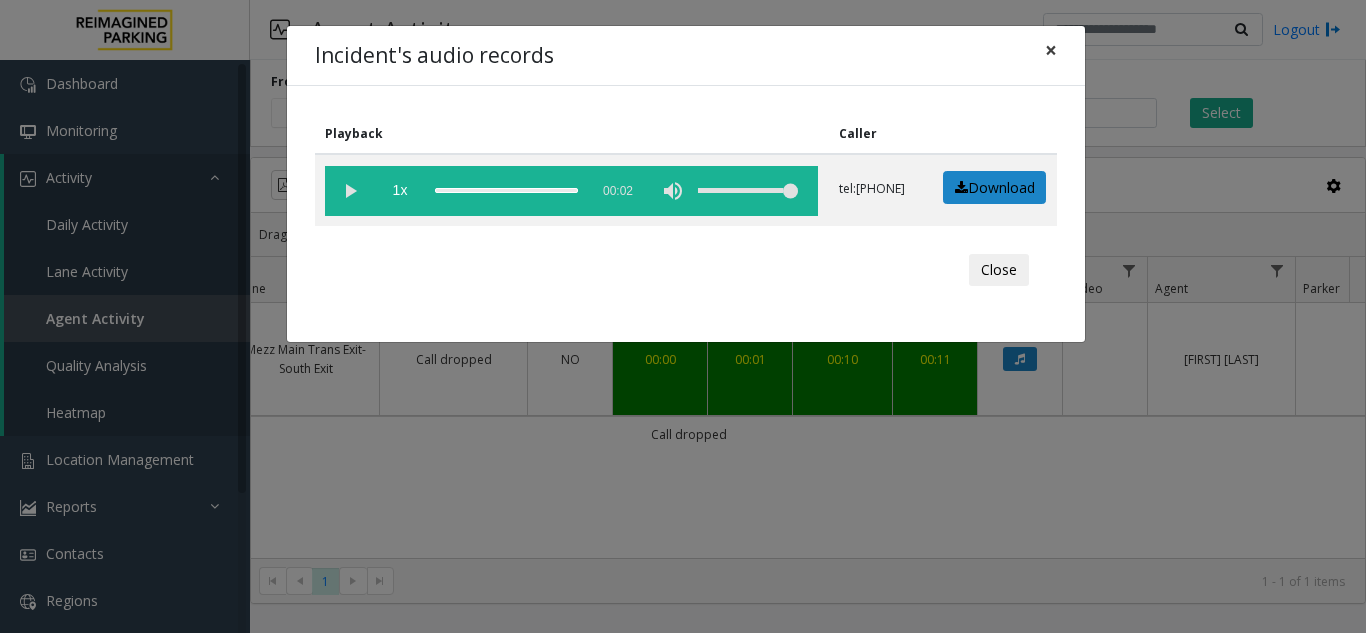 click on "×" 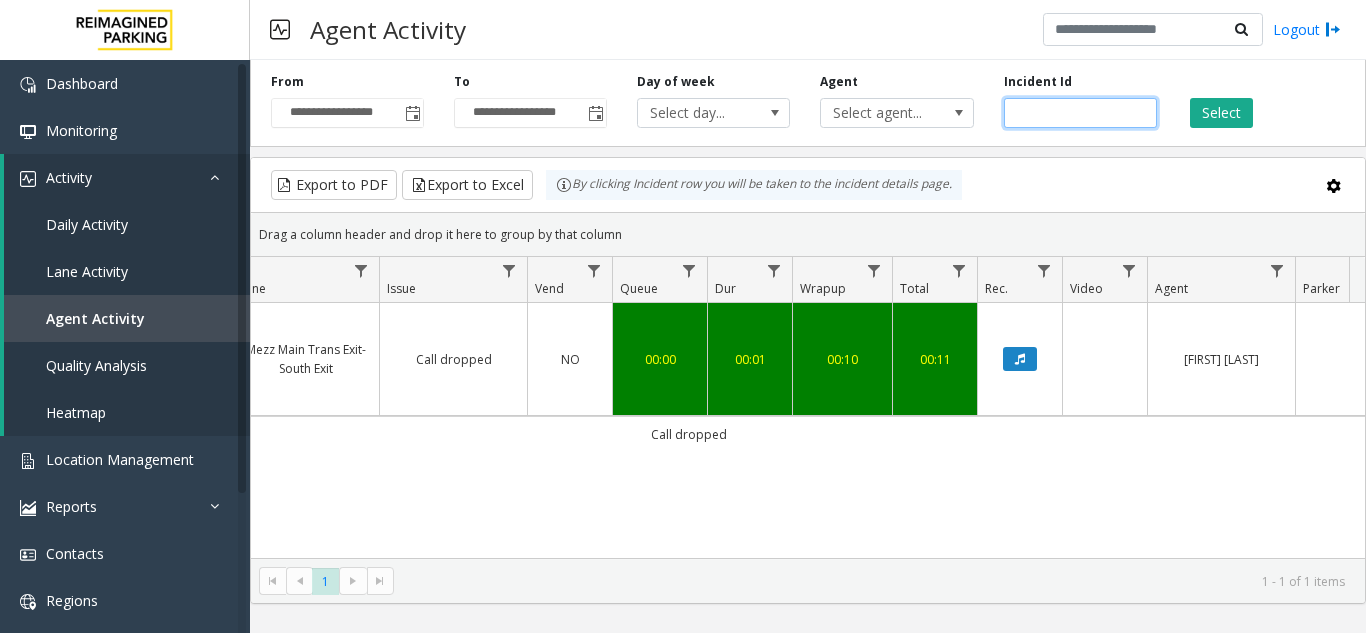 click on "*******" 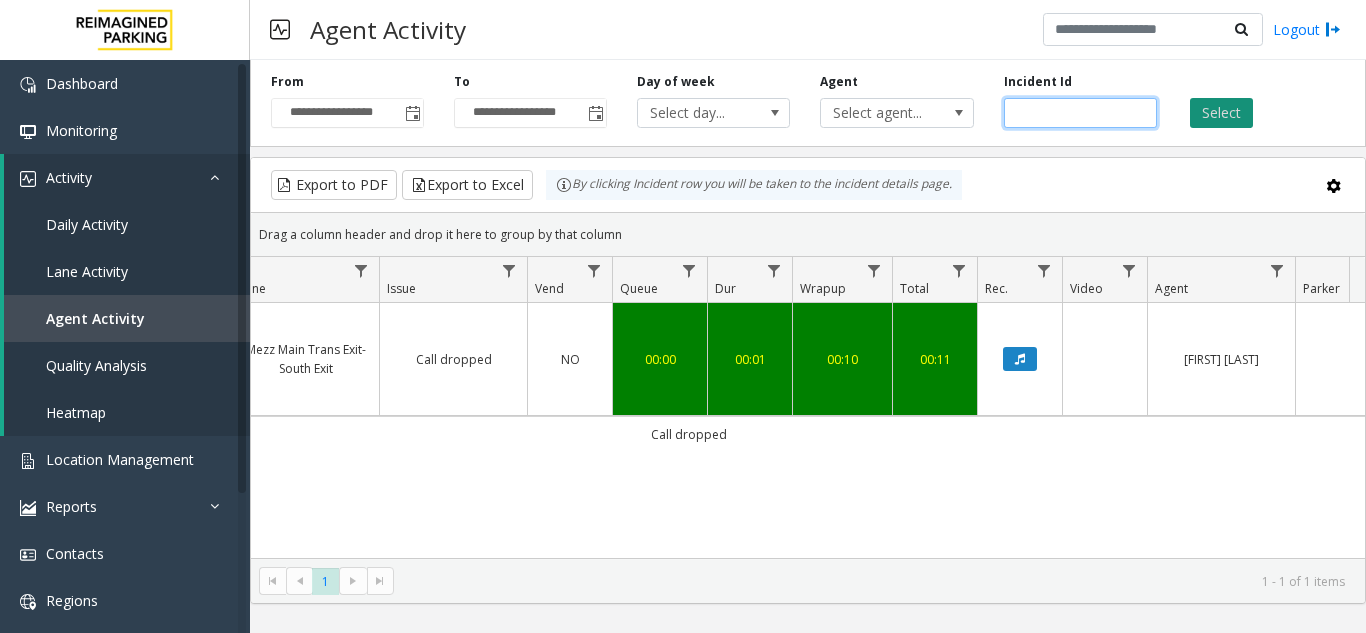 type on "*******" 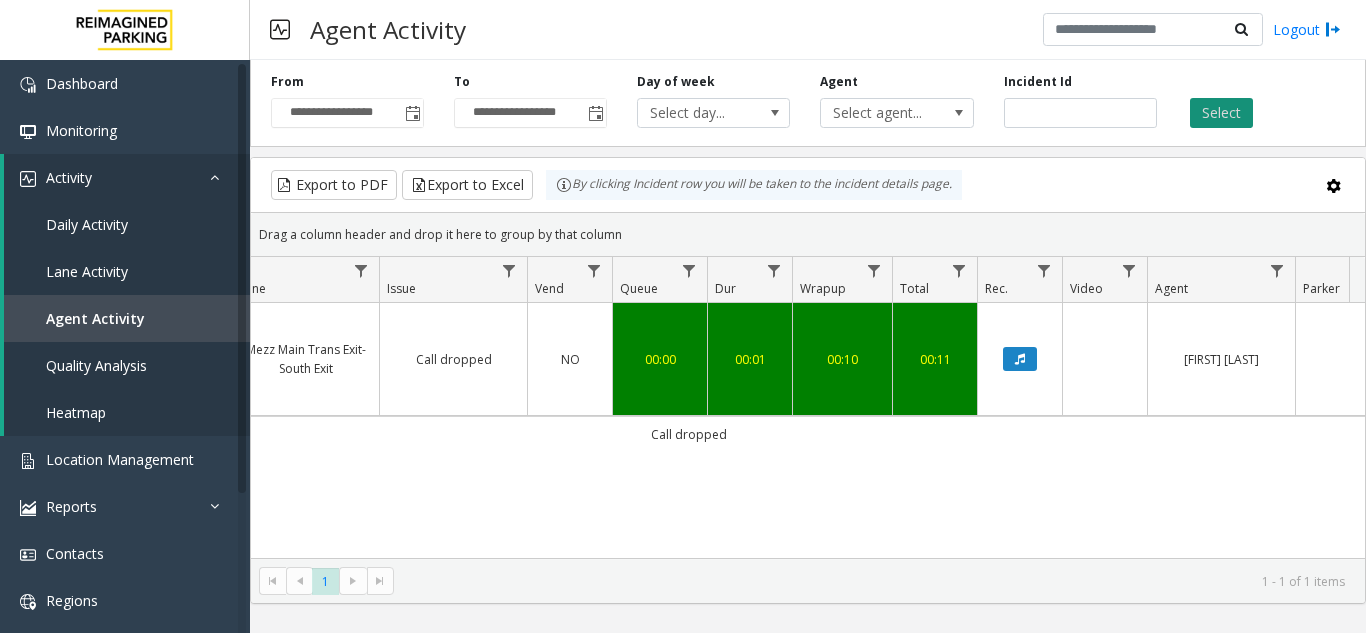 click on "Select" 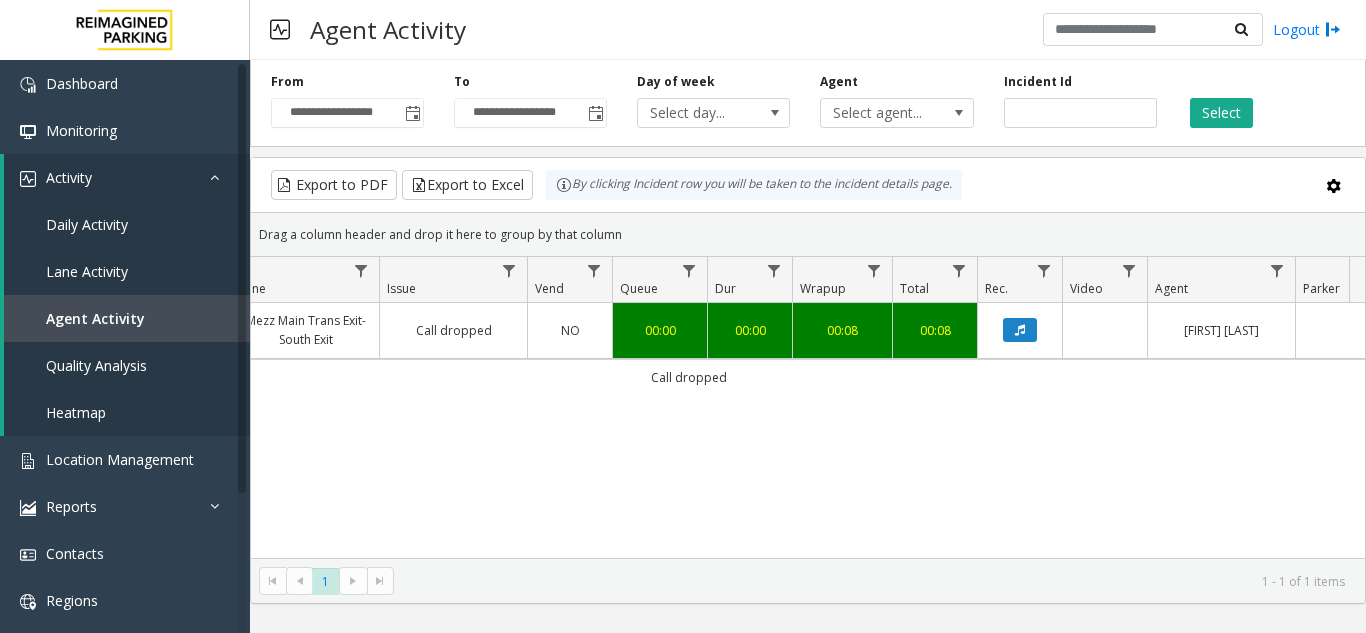 click 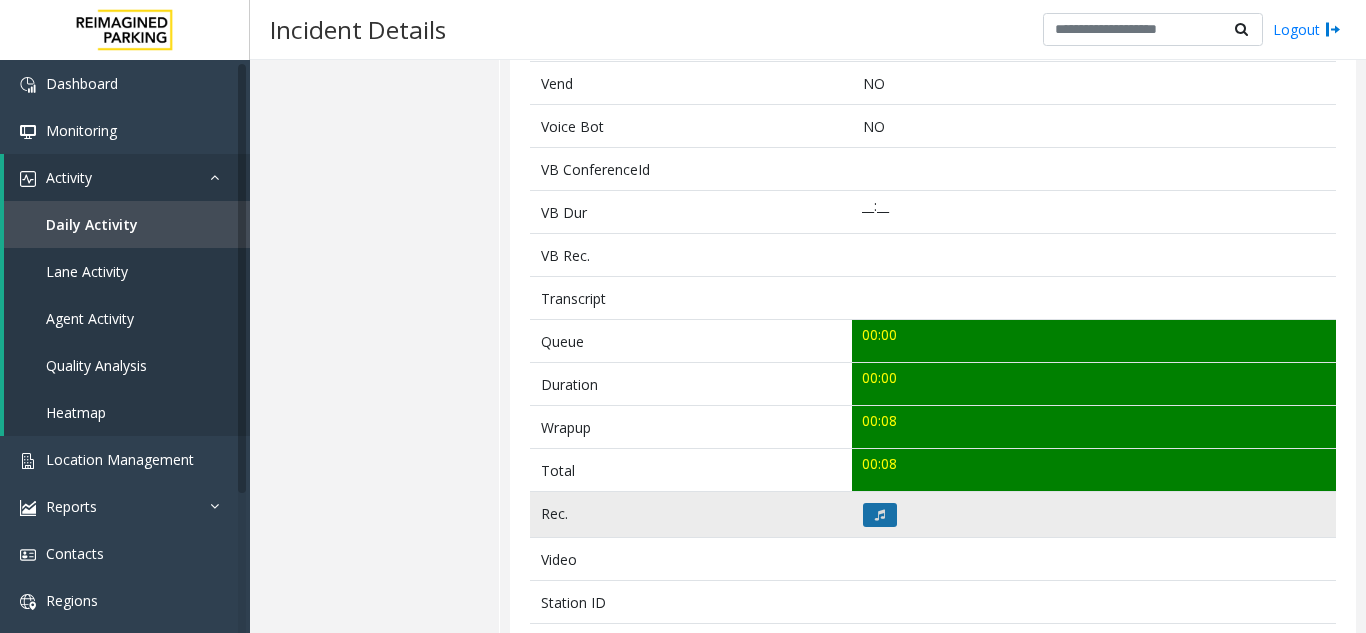 scroll, scrollTop: 500, scrollLeft: 0, axis: vertical 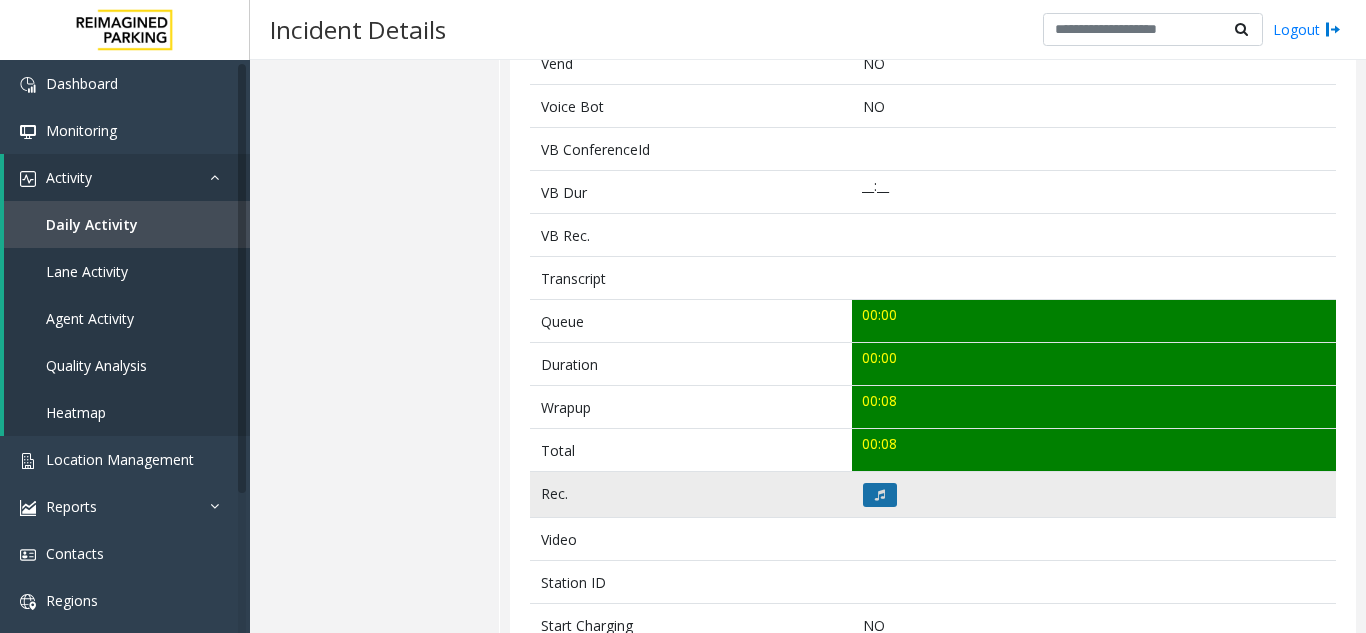 click 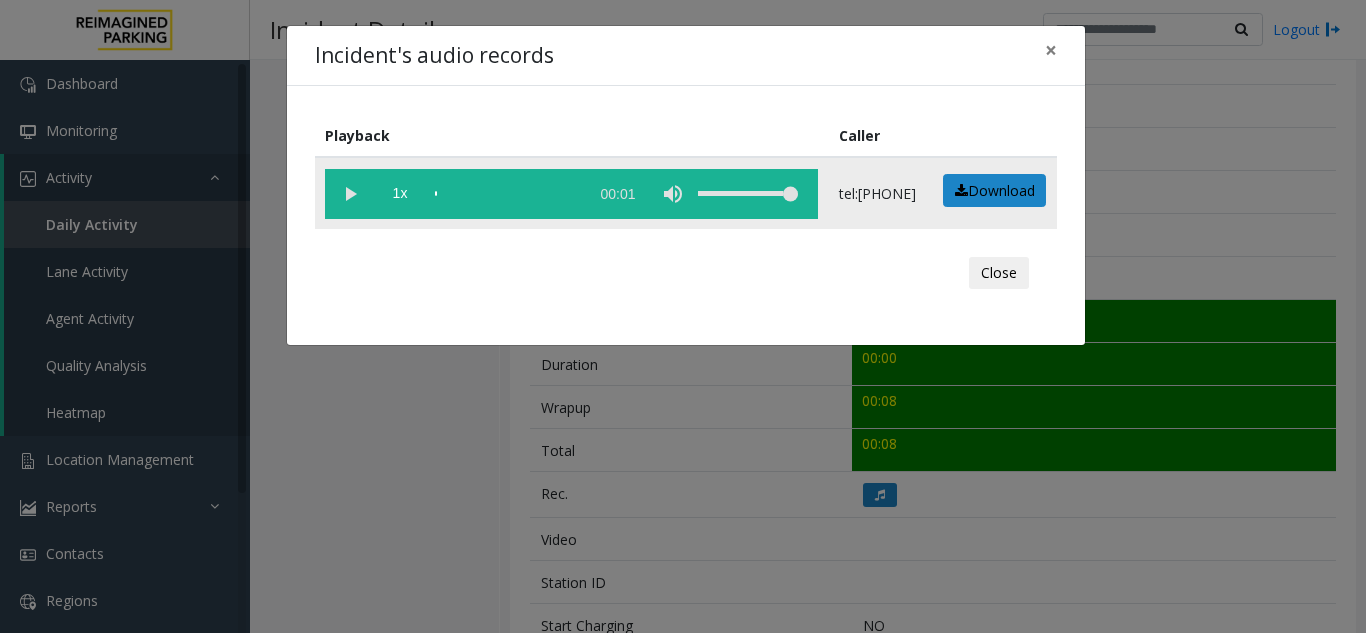 click 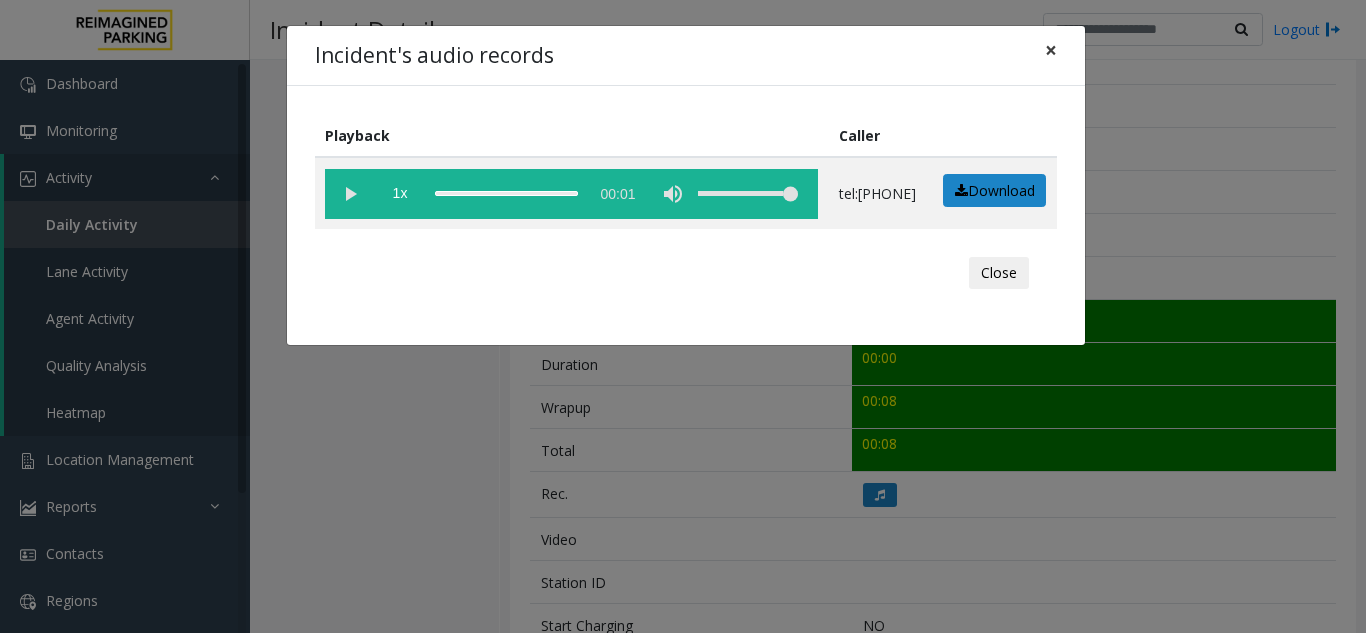 click on "×" 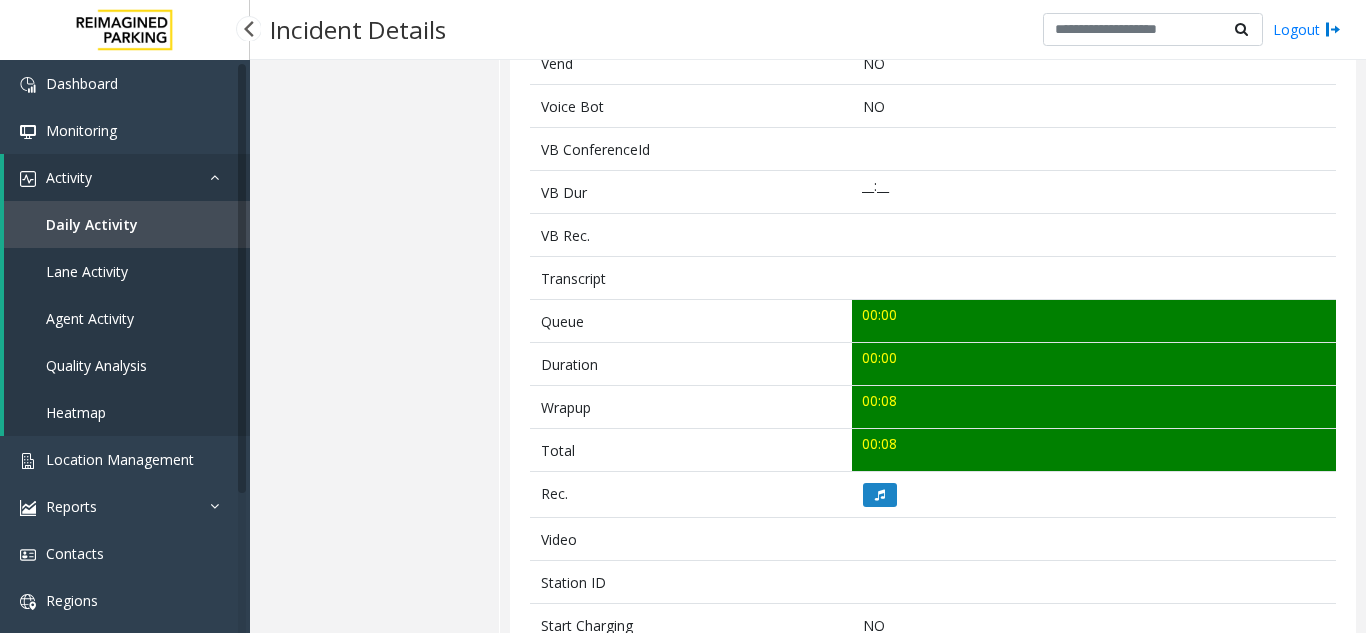 click on "Agent Activity" at bounding box center [127, 318] 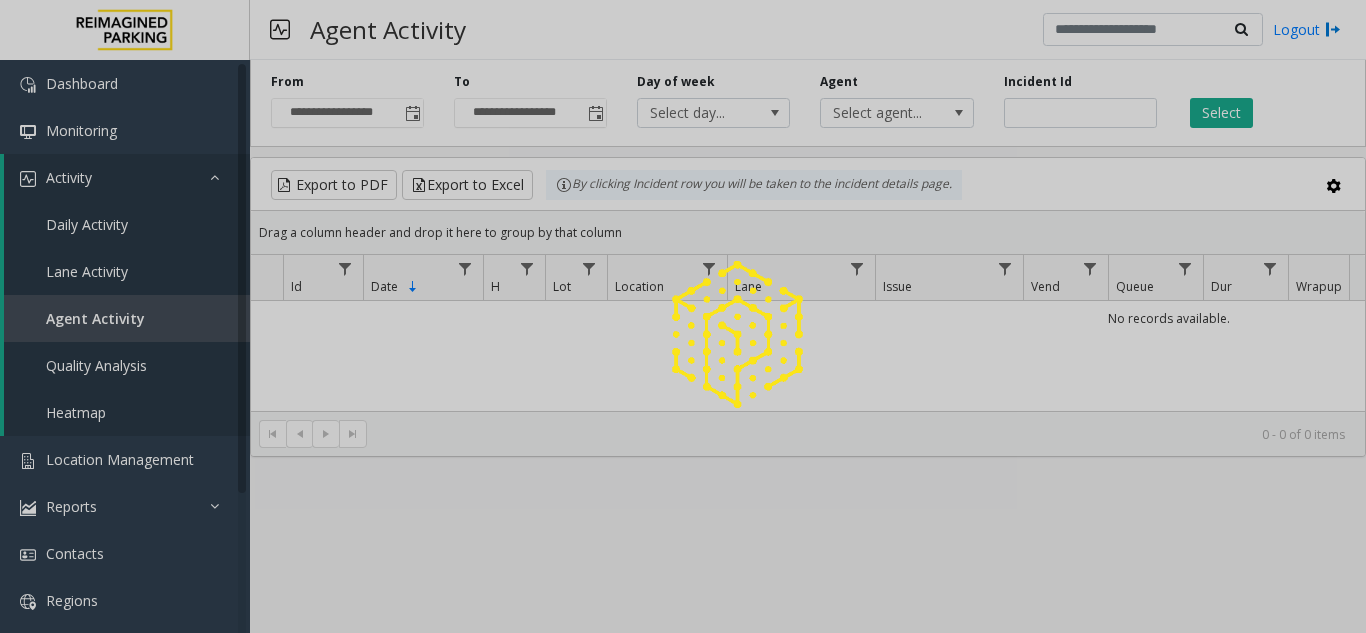 click 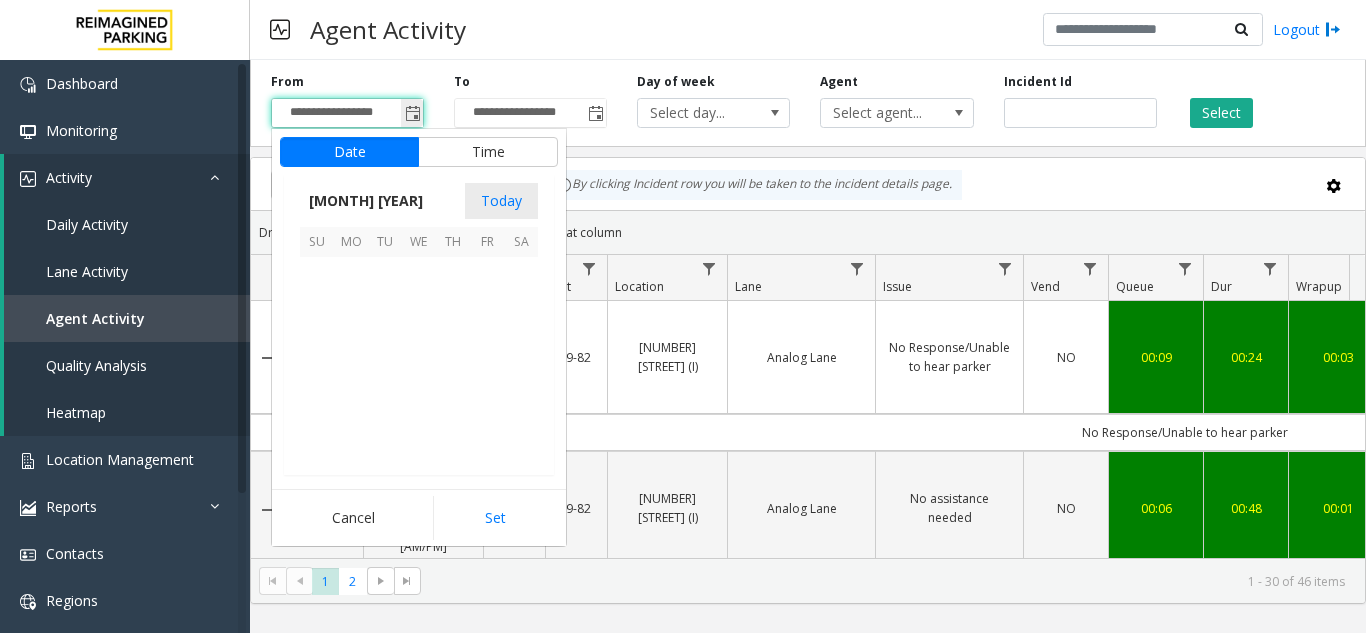 scroll, scrollTop: 358666, scrollLeft: 0, axis: vertical 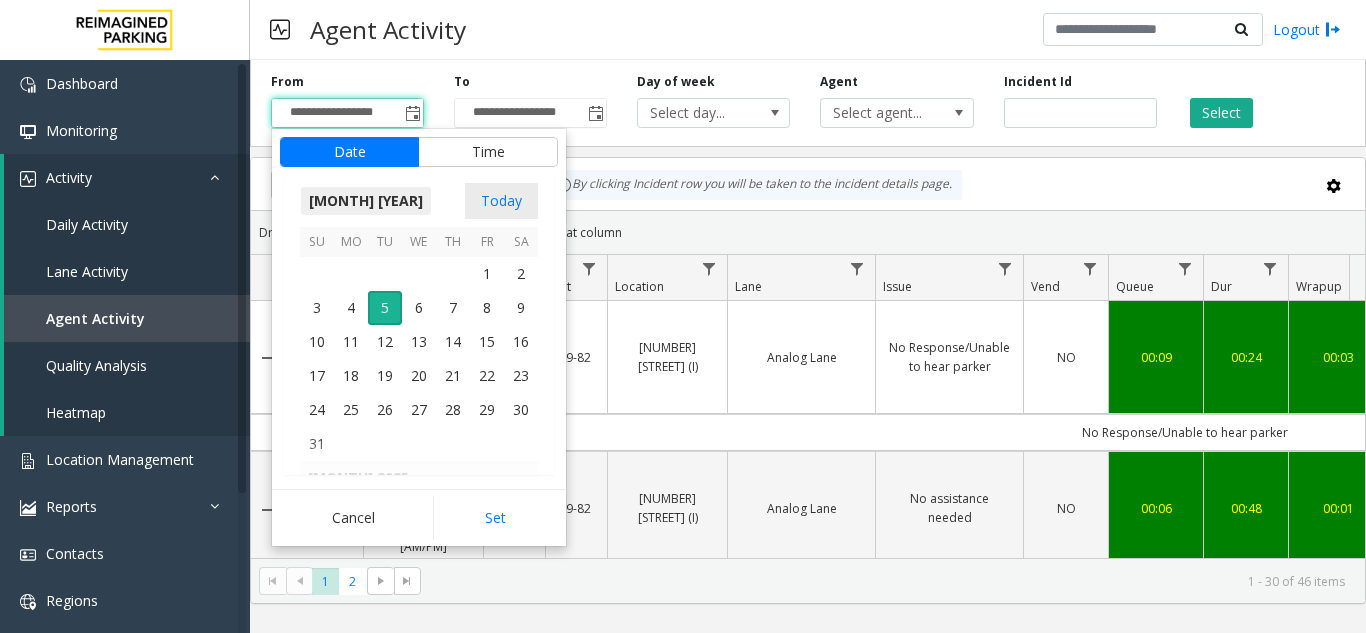 click on "[MONTH] [YEAR]" at bounding box center [366, 201] 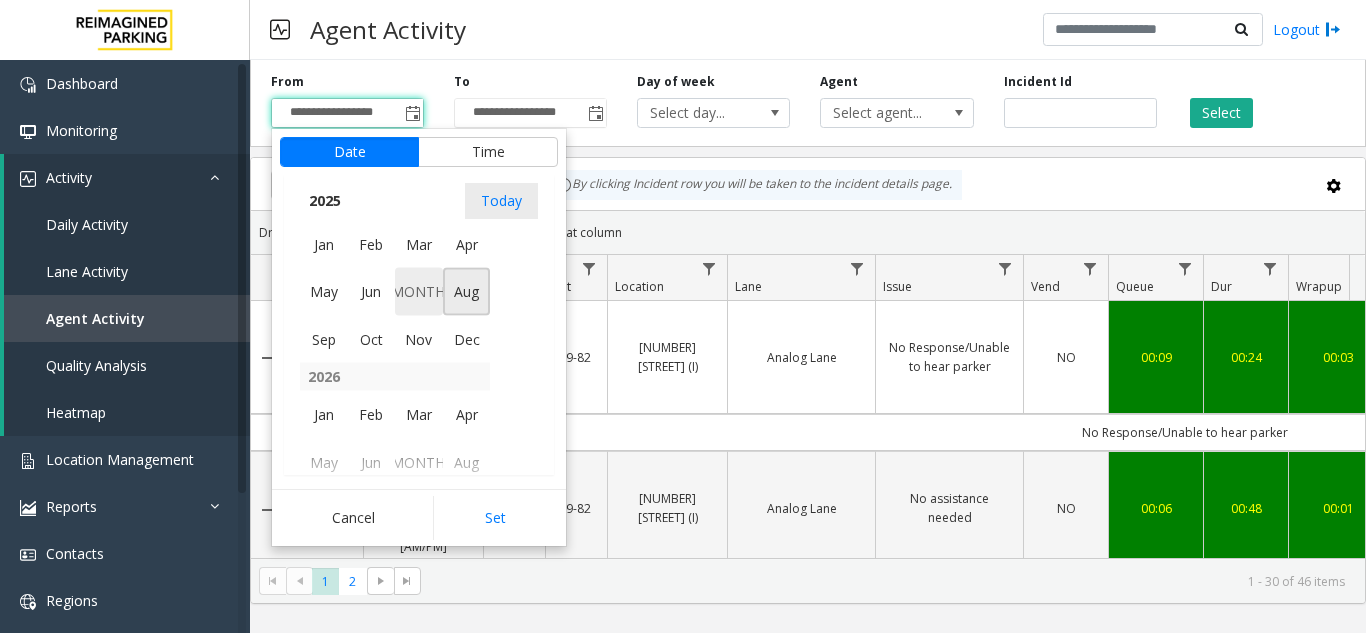 click on "[MONTH]" at bounding box center [419, 292] 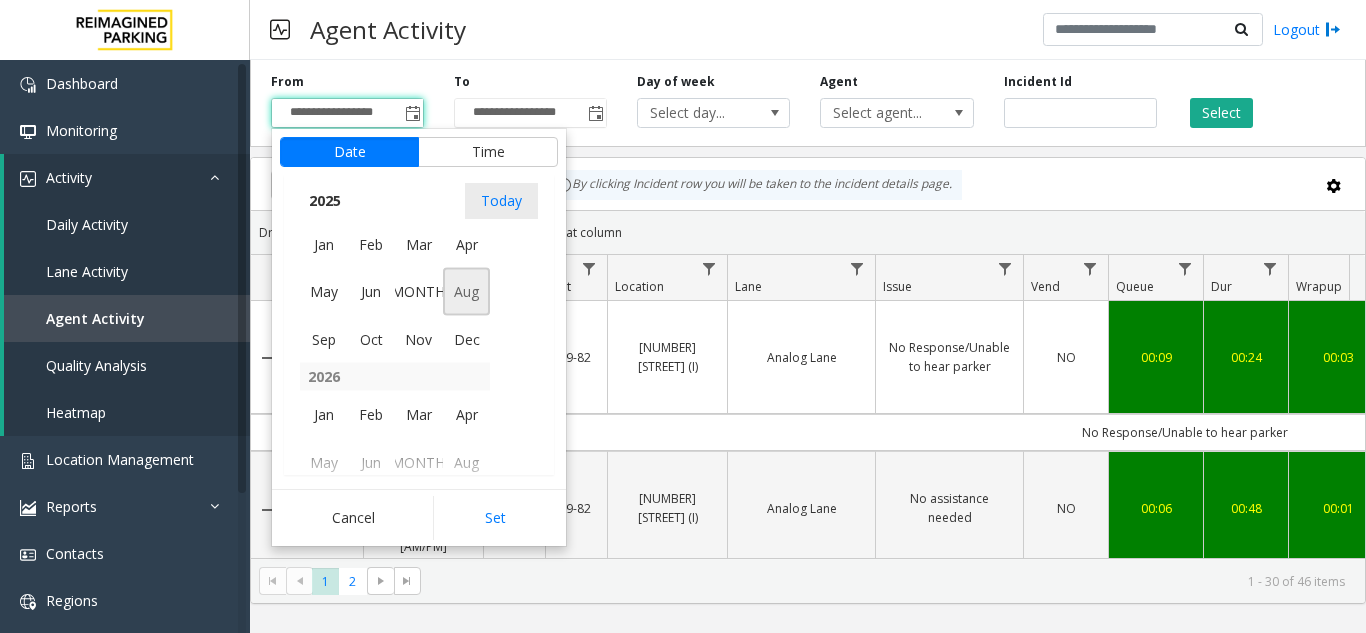 scroll, scrollTop: 358428, scrollLeft: 0, axis: vertical 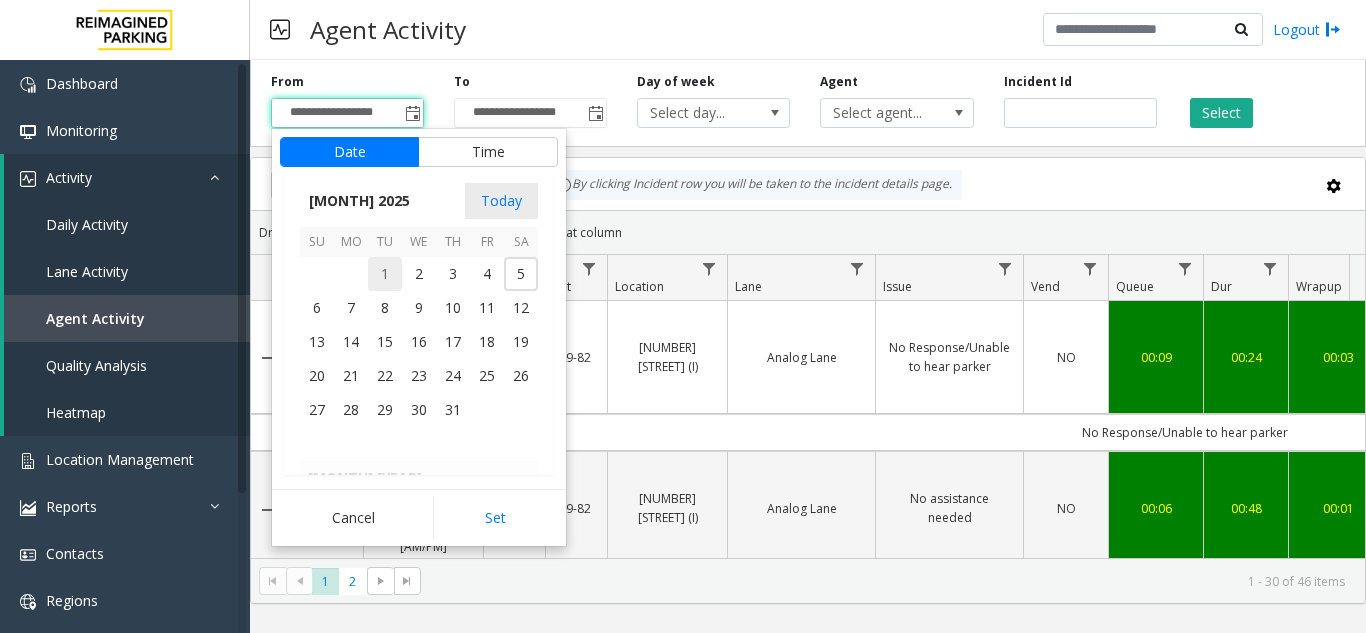 click on "1" at bounding box center [385, 274] 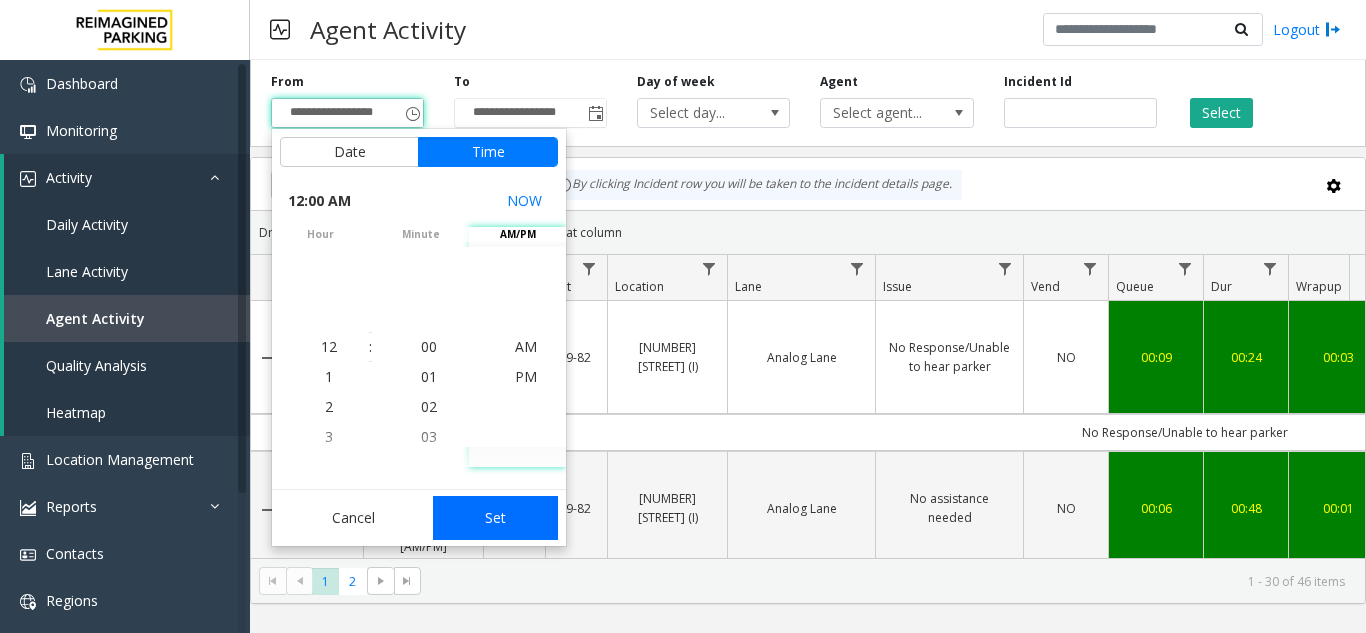 click on "Set" 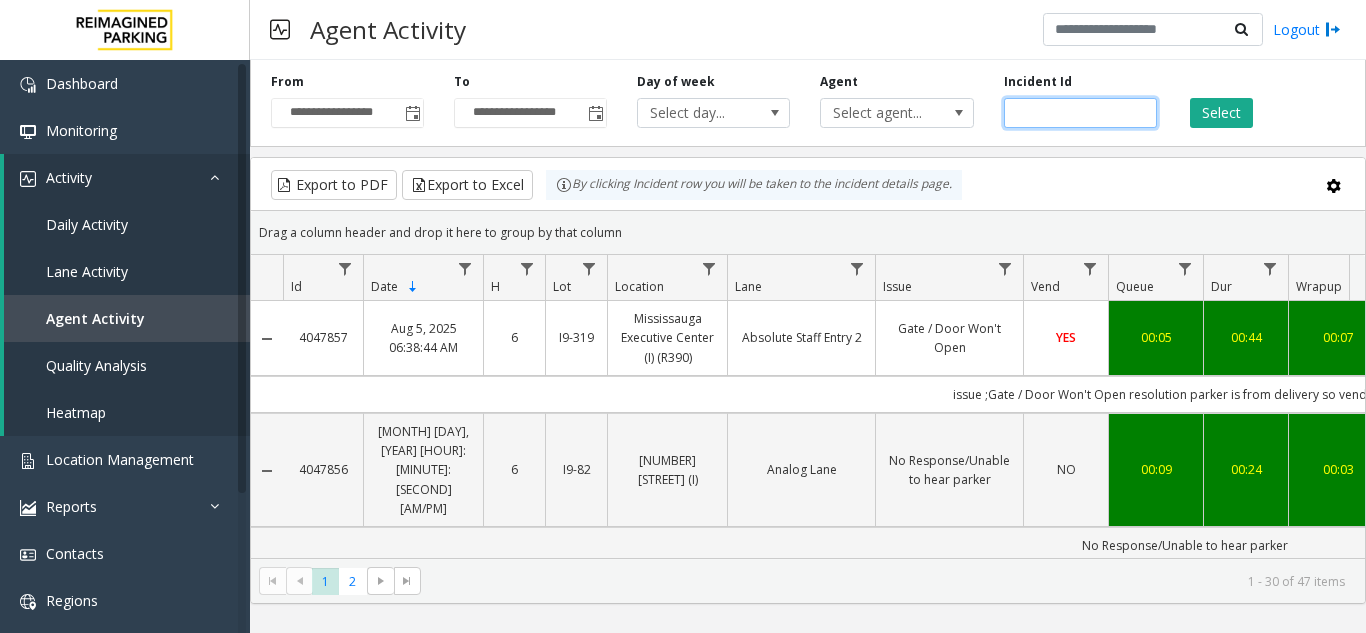 click 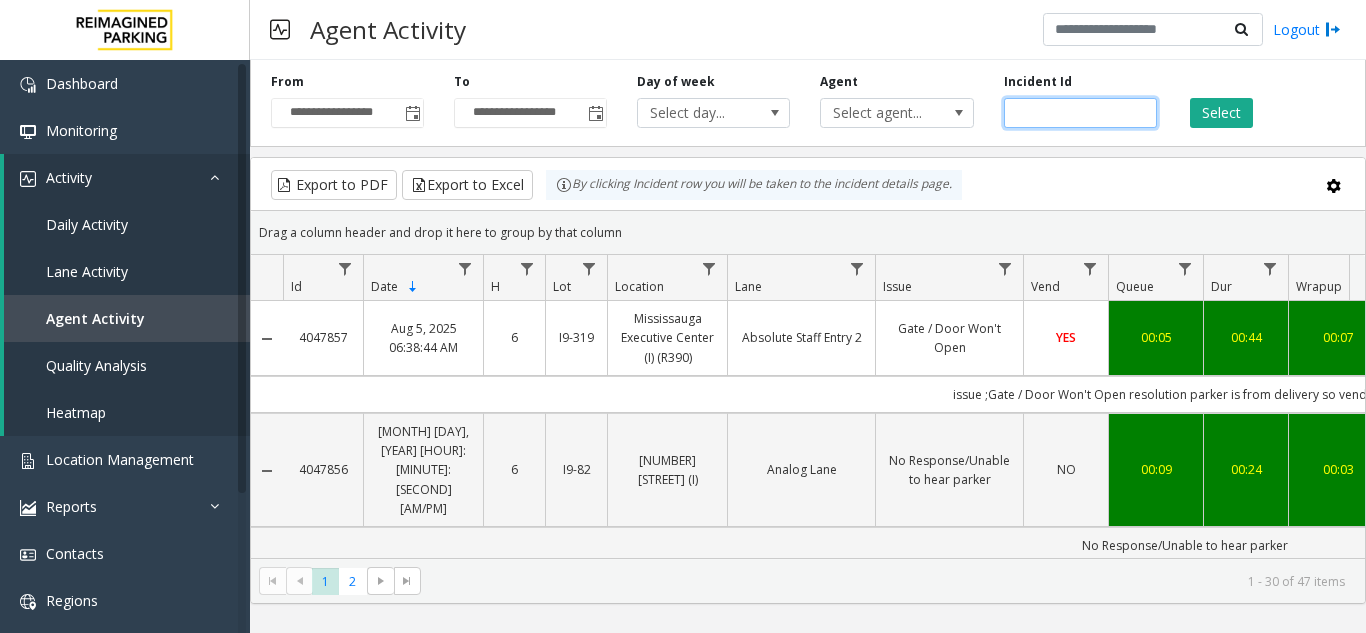 paste on "*******" 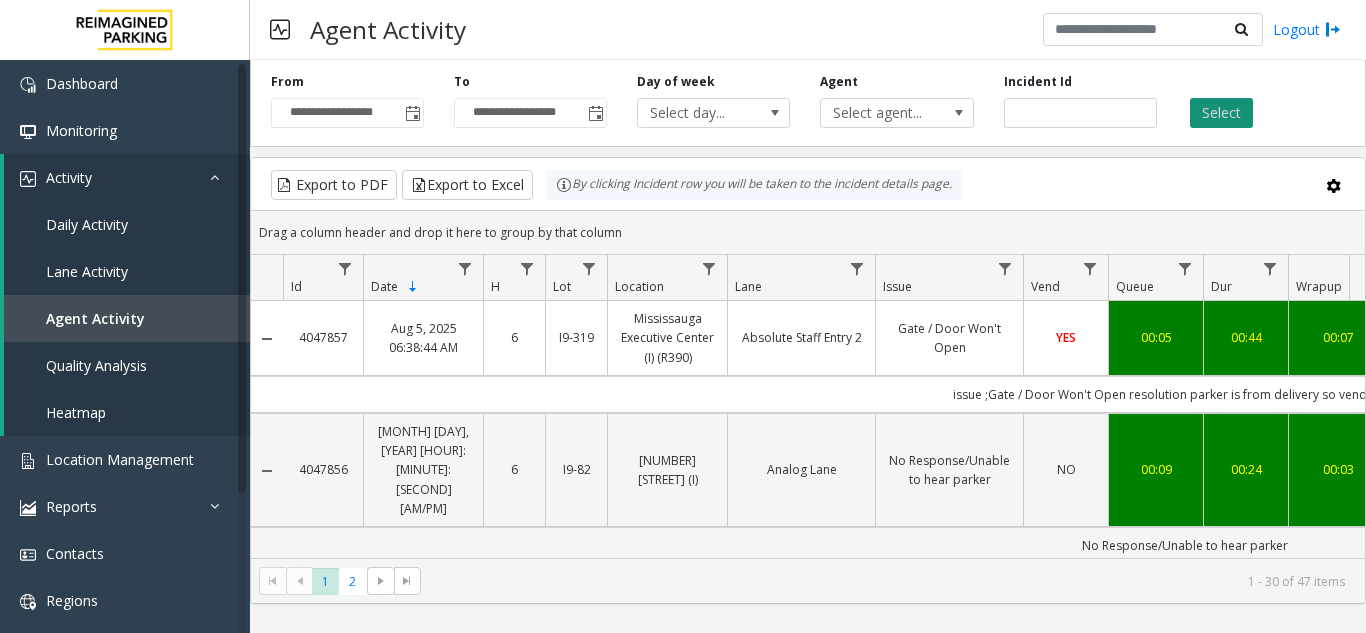 click on "Select" 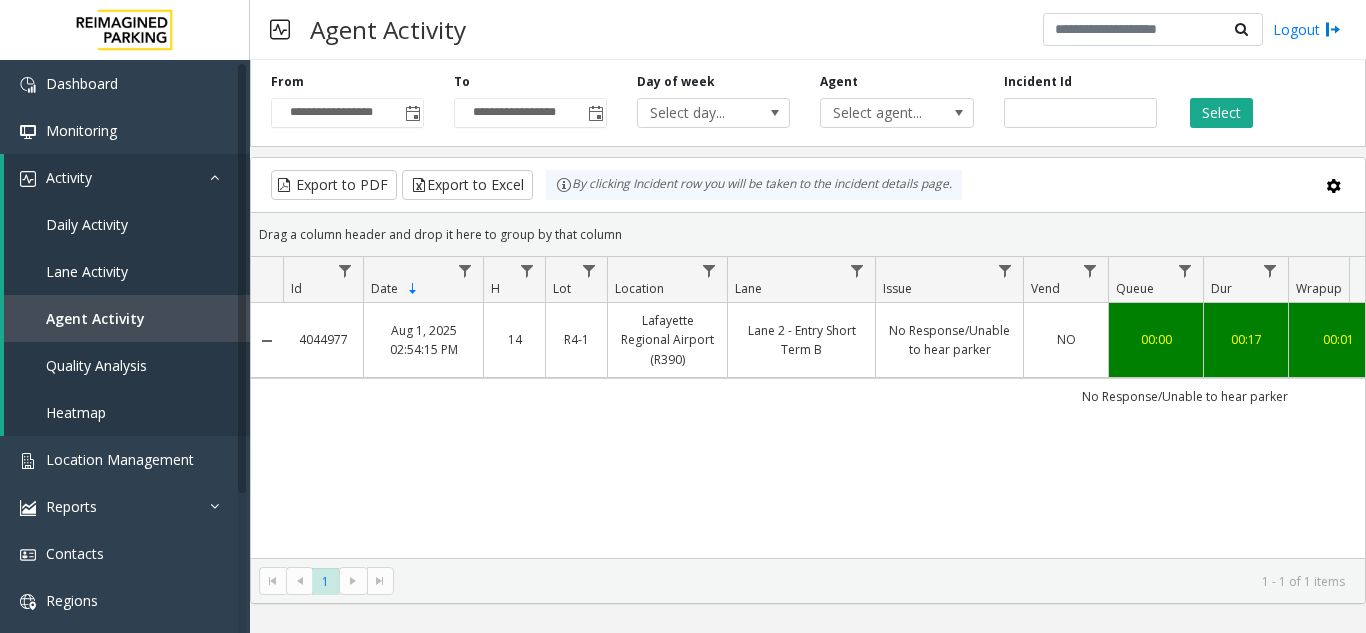 scroll, scrollTop: 0, scrollLeft: 204, axis: horizontal 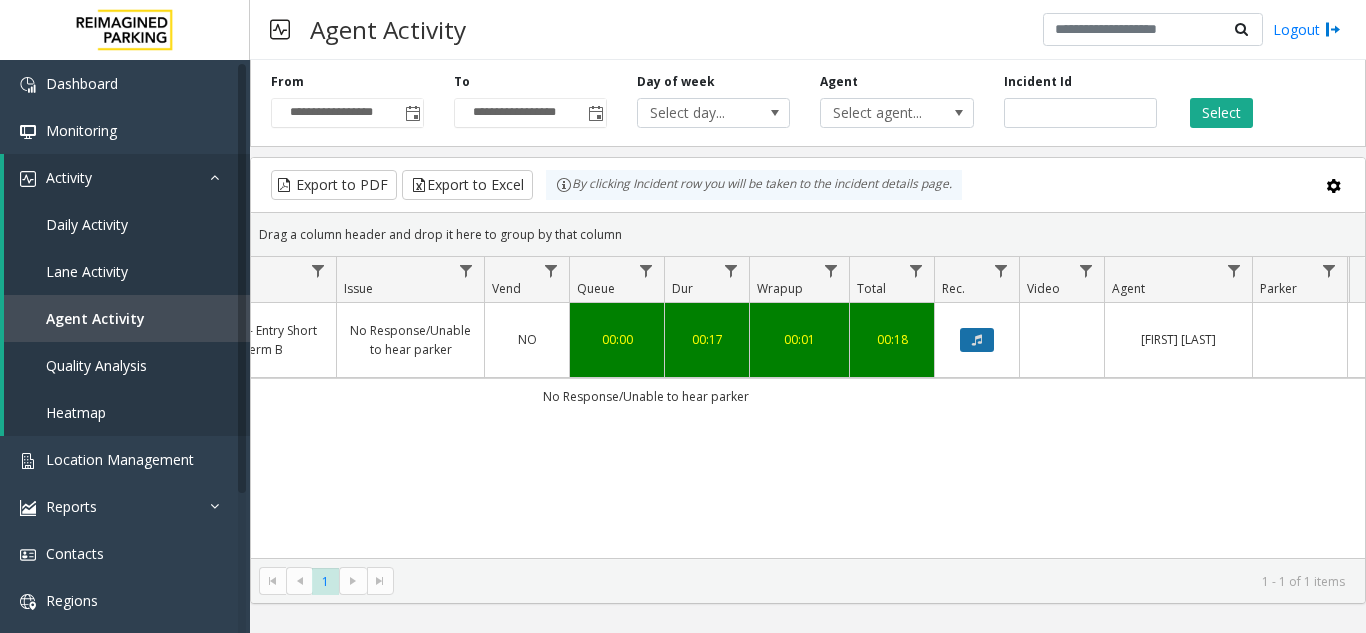click 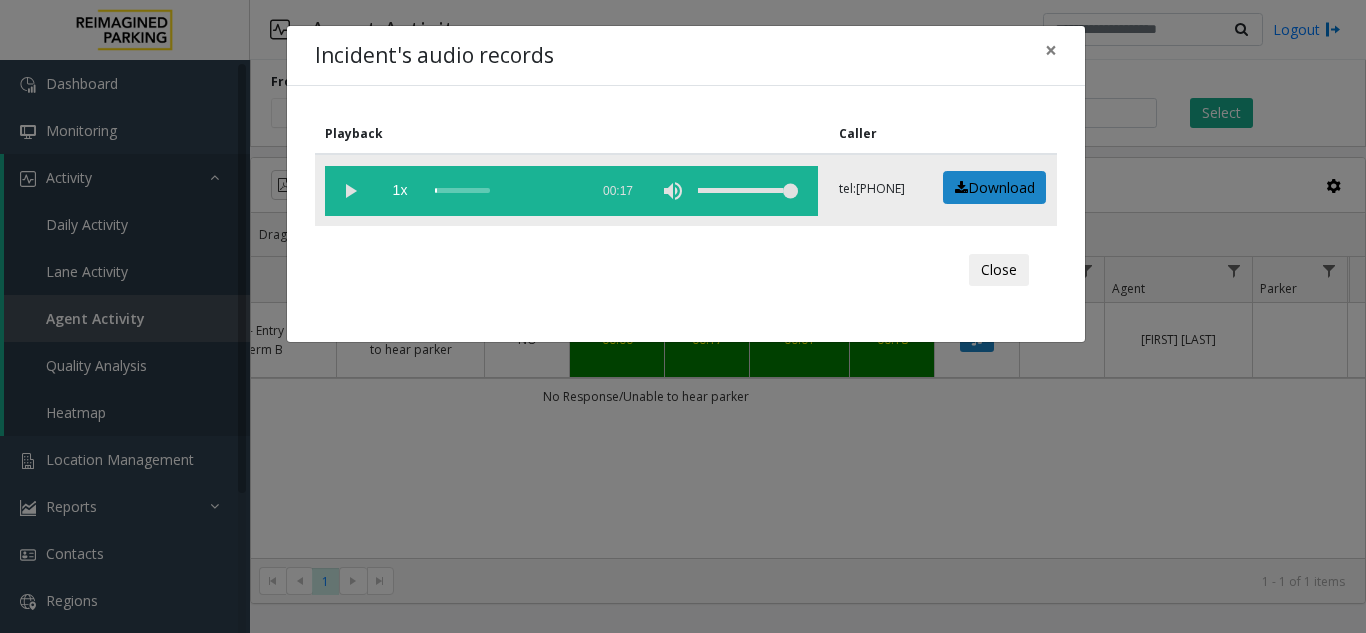 click 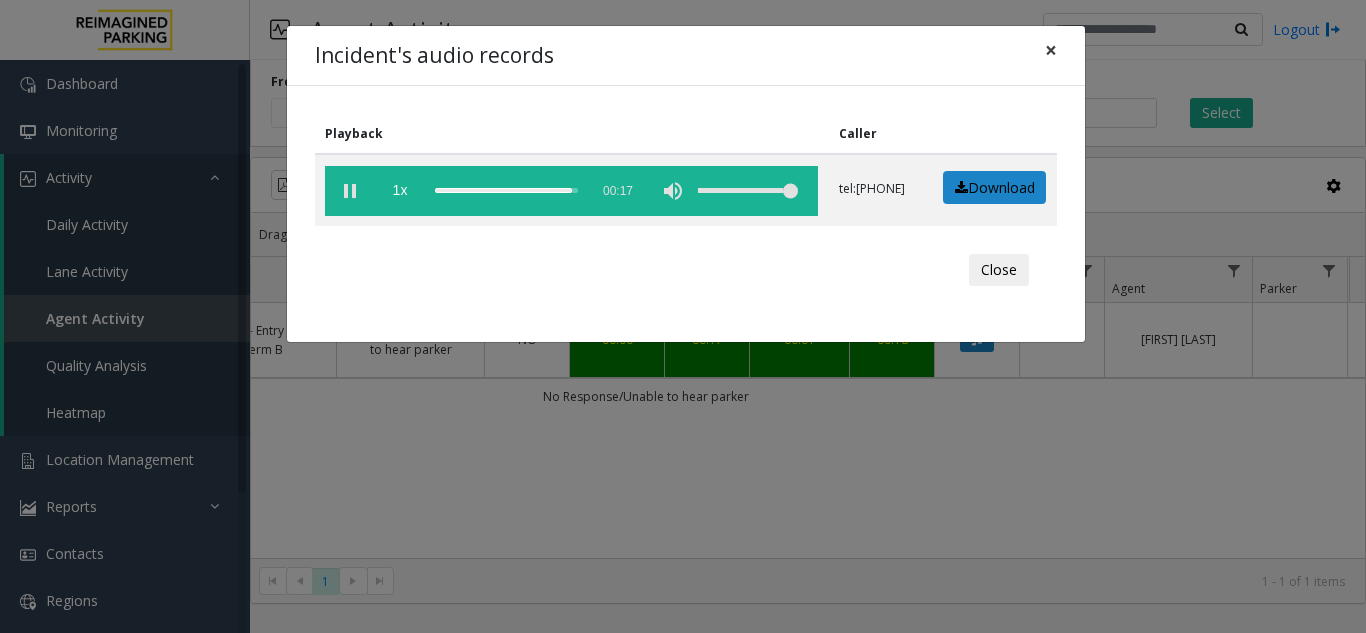 click on "×" 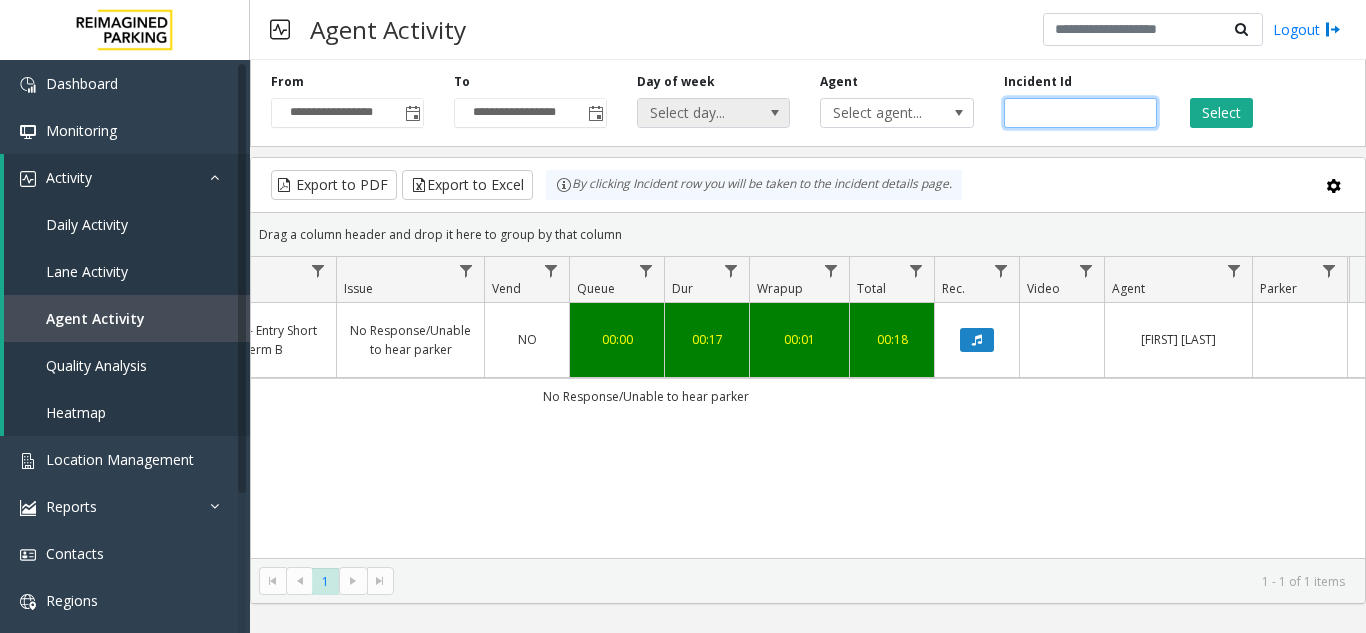 drag, startPoint x: 1074, startPoint y: 105, endPoint x: 686, endPoint y: 126, distance: 388.56787 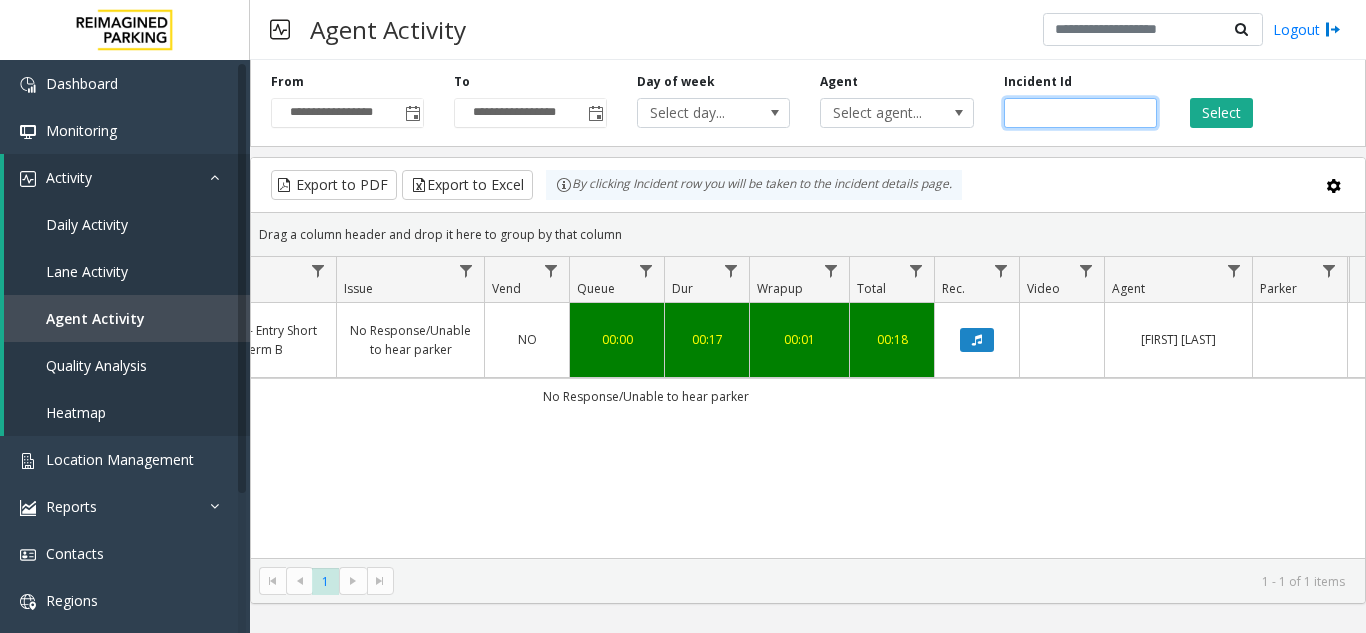 paste 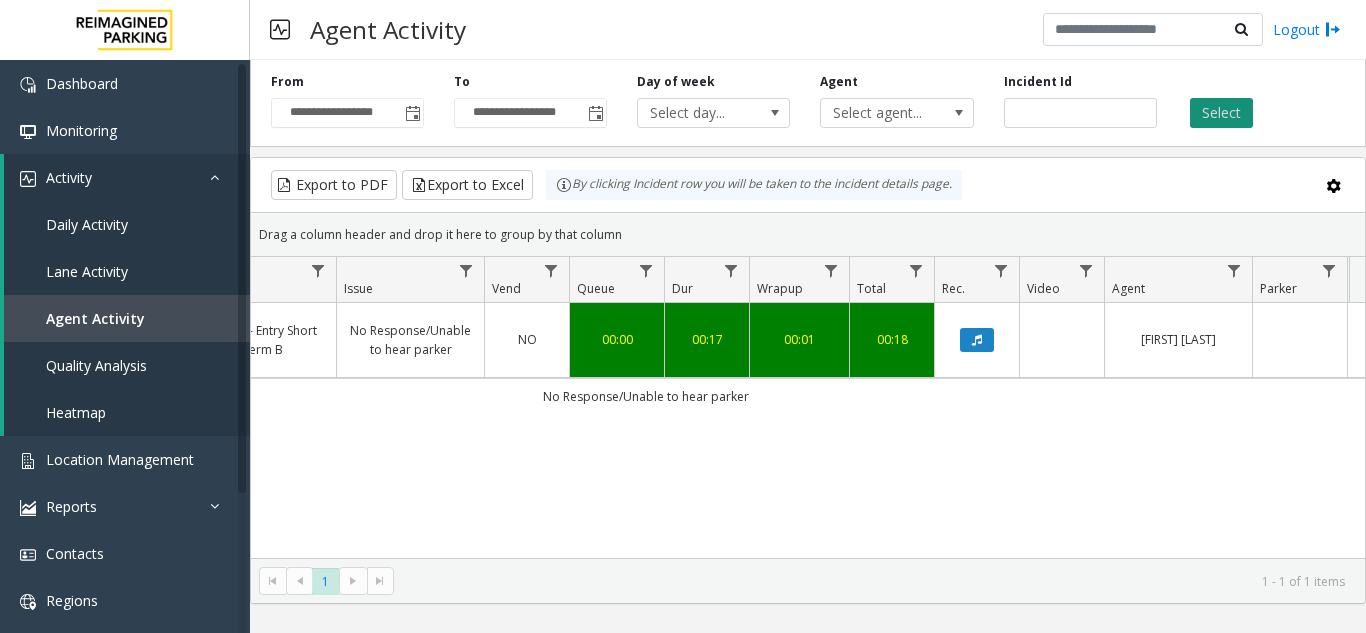 click on "Select" 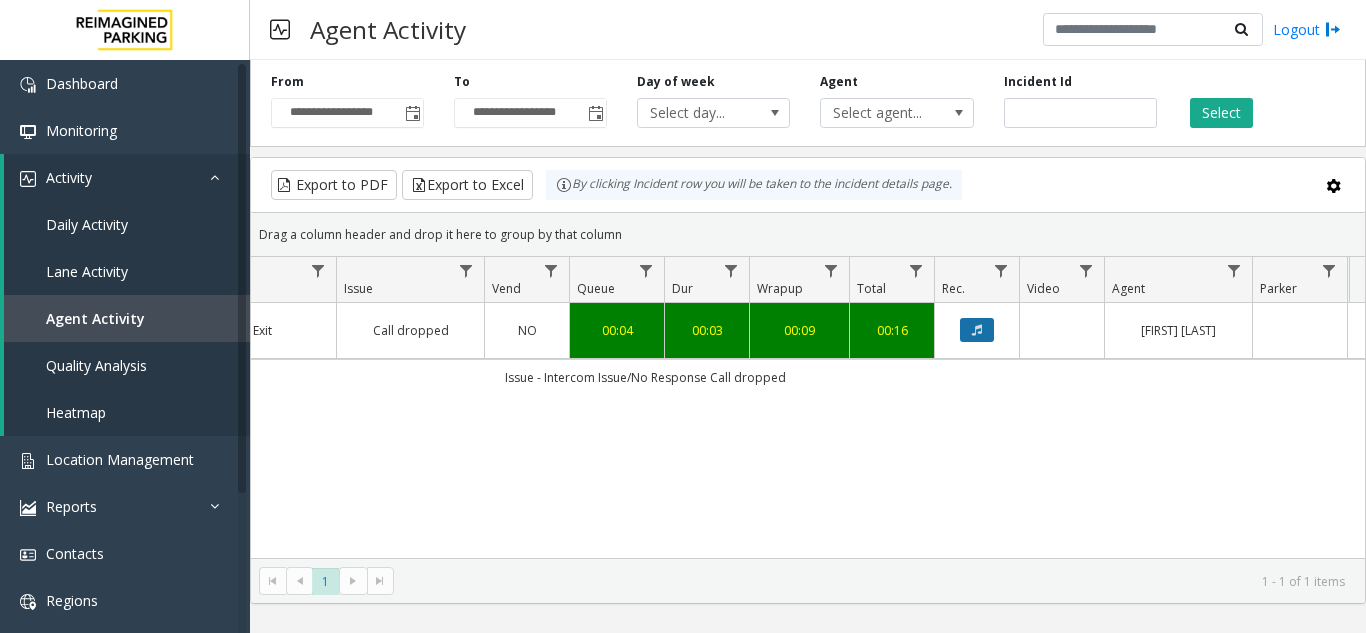 click 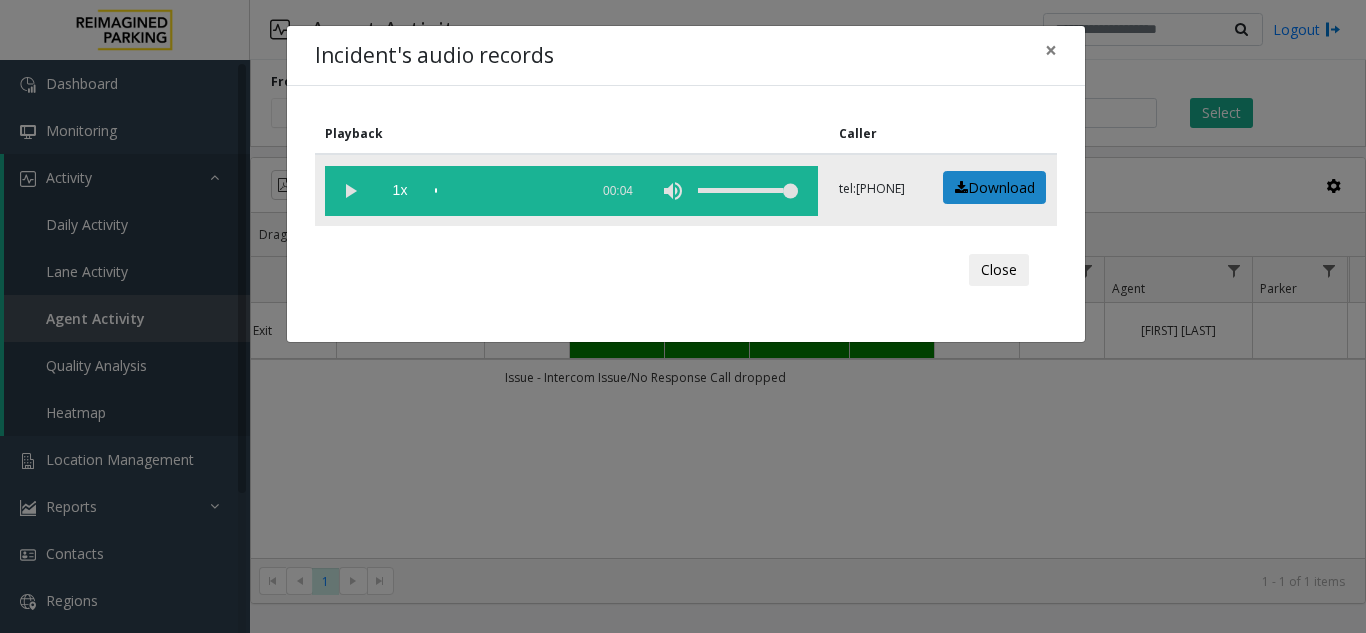 click 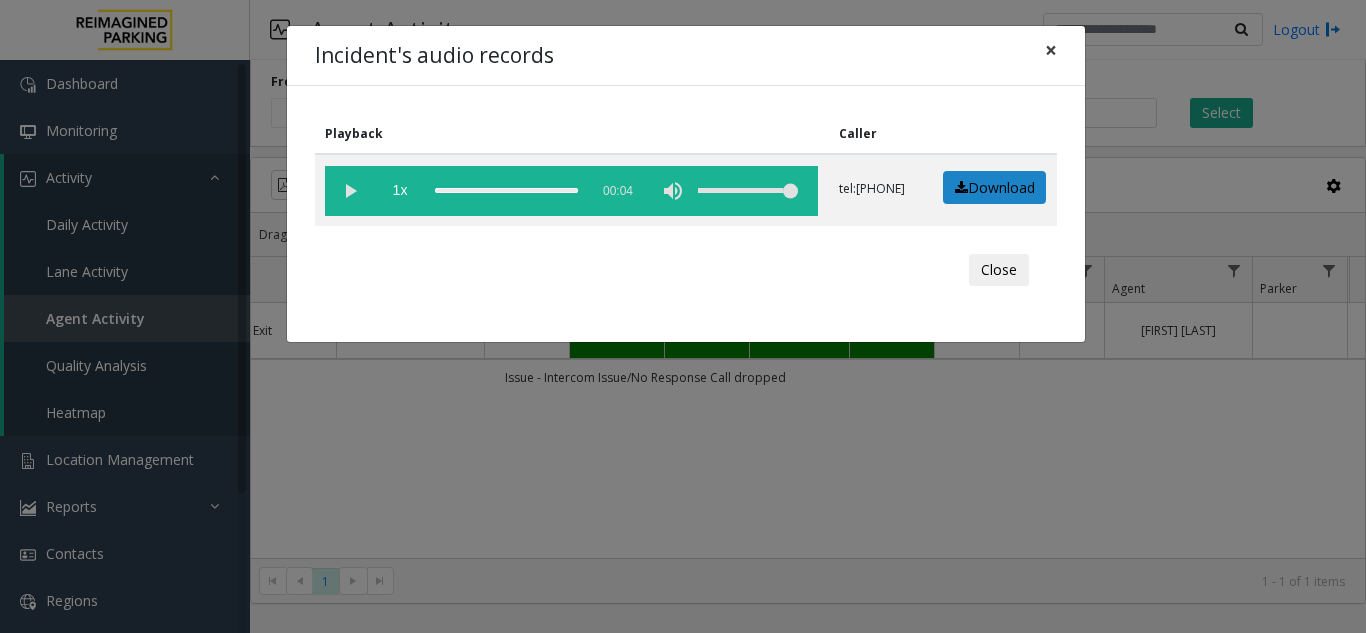 click on "×" 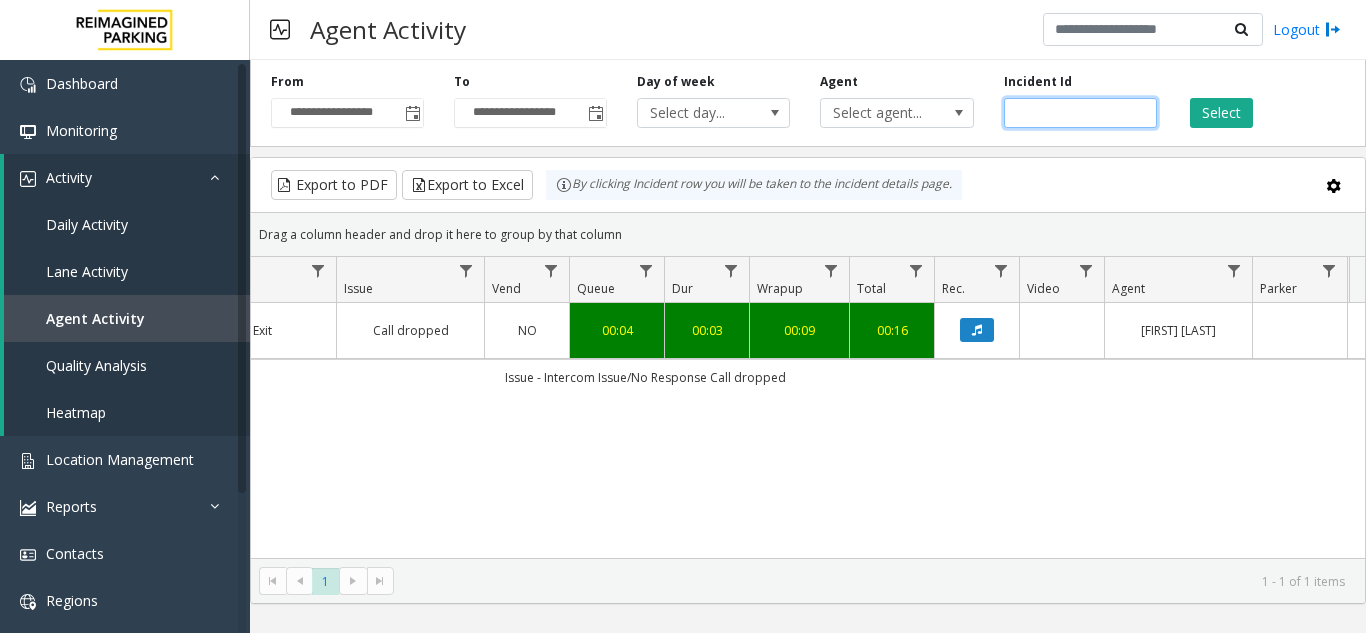 click on "*******" 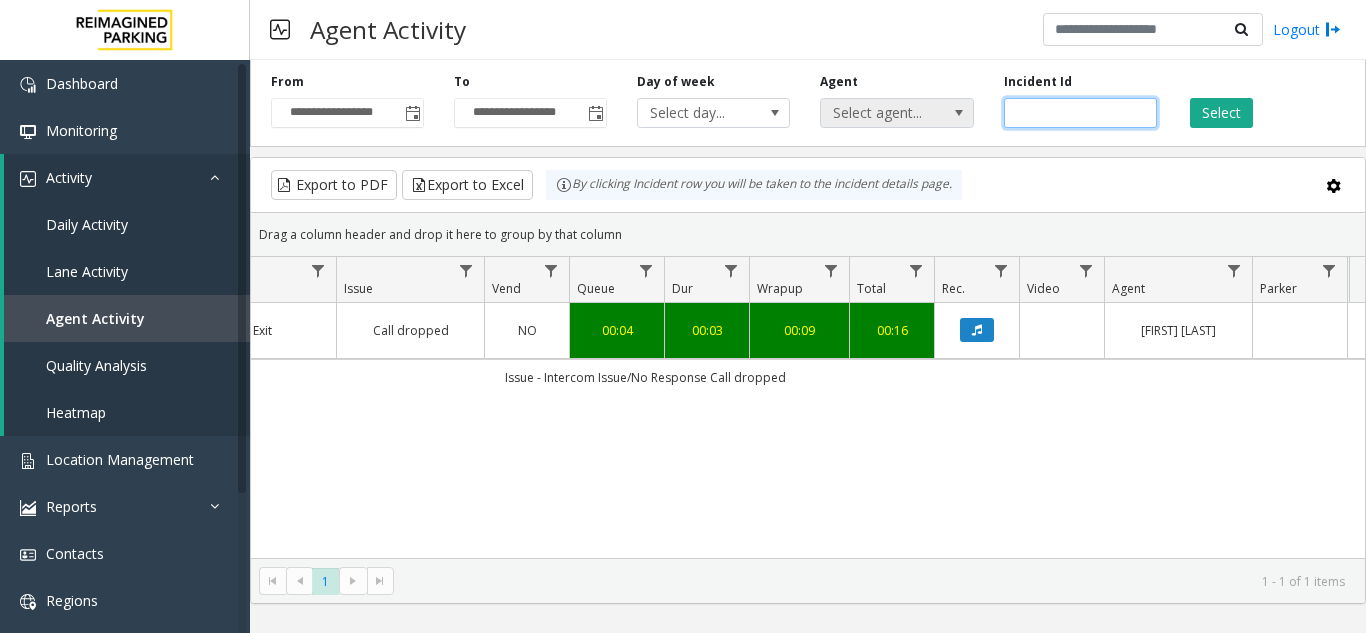 drag, startPoint x: 1086, startPoint y: 112, endPoint x: 902, endPoint y: 120, distance: 184.17383 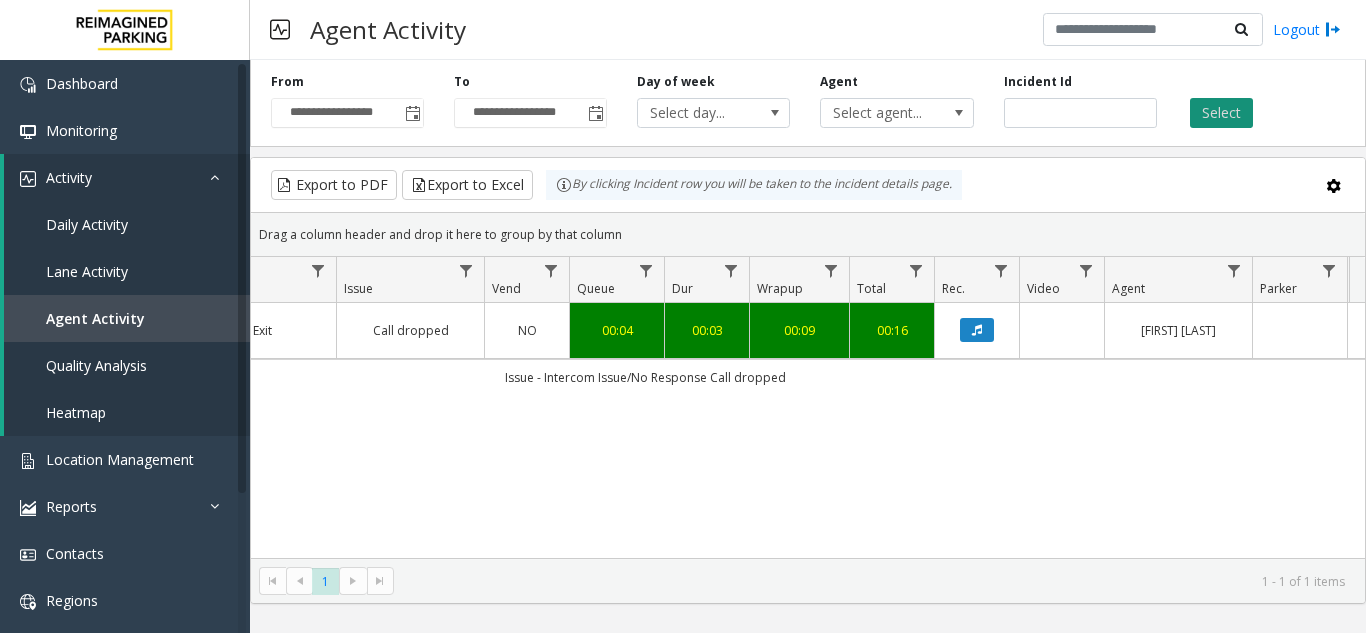 click on "Select" 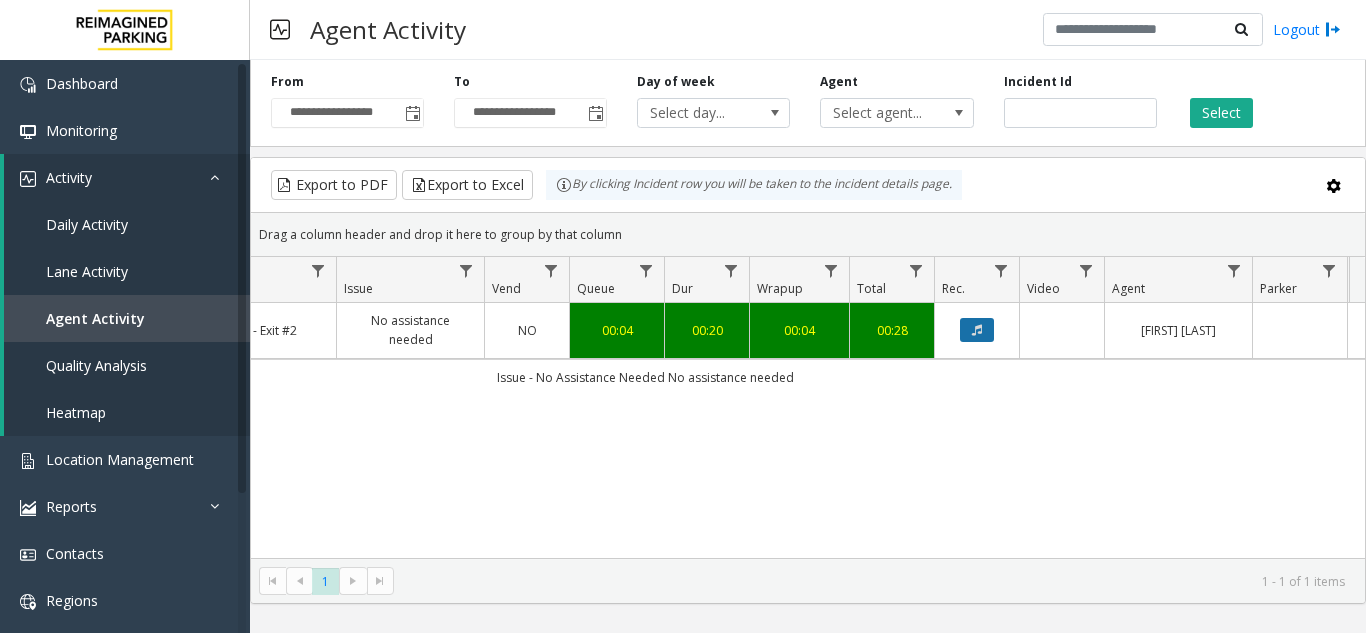 click 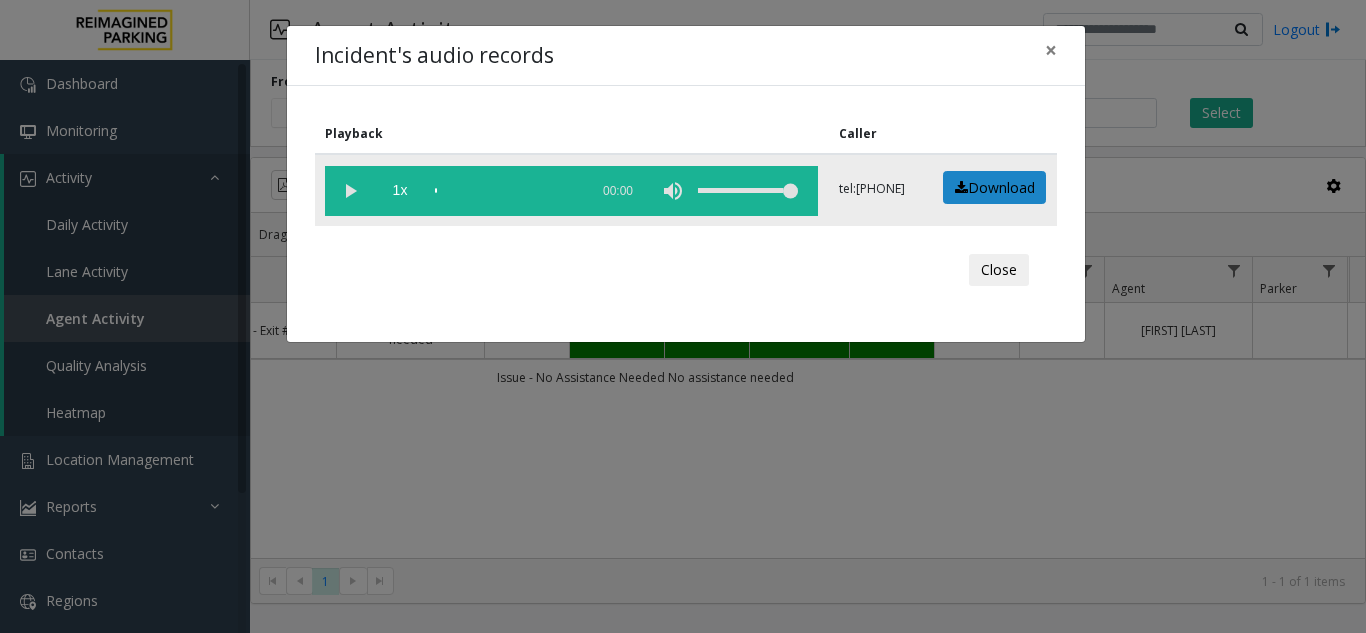 click 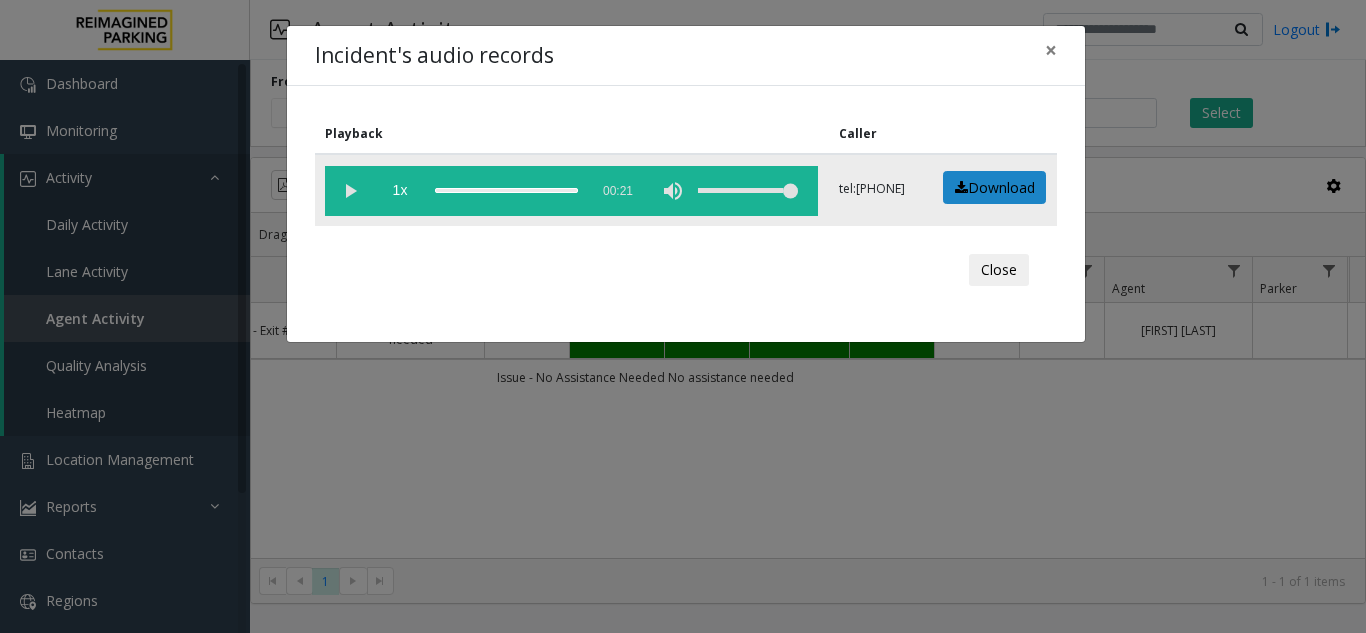 click 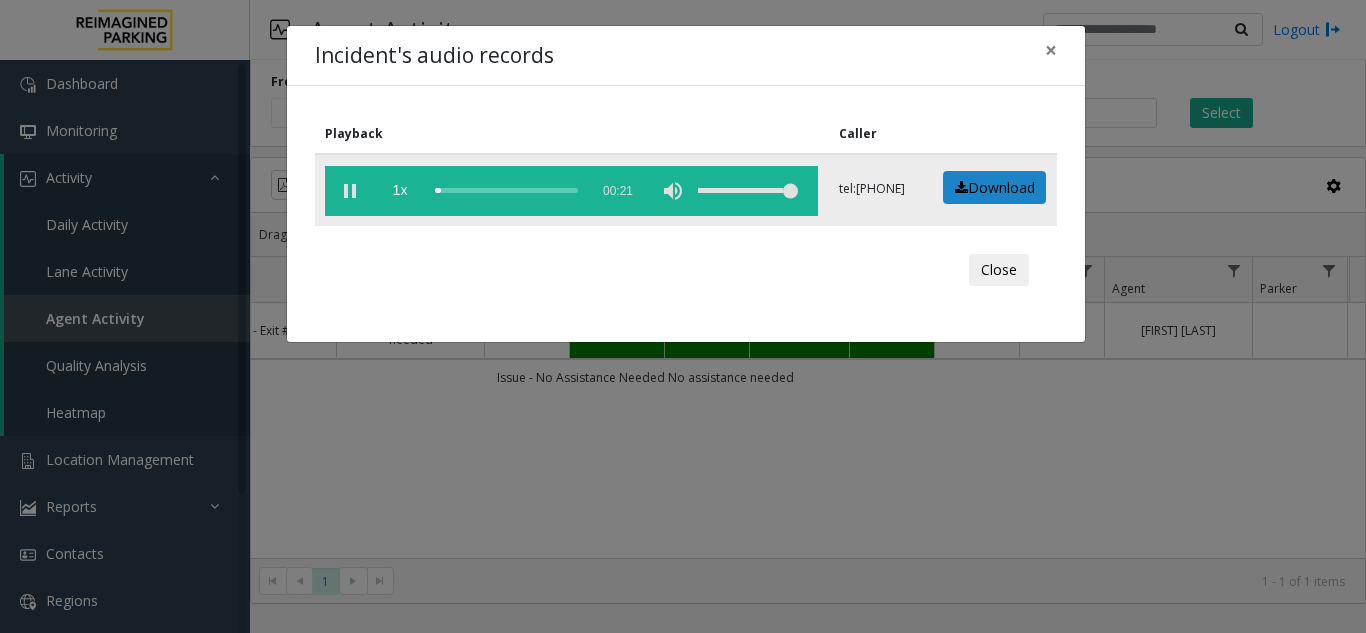 click 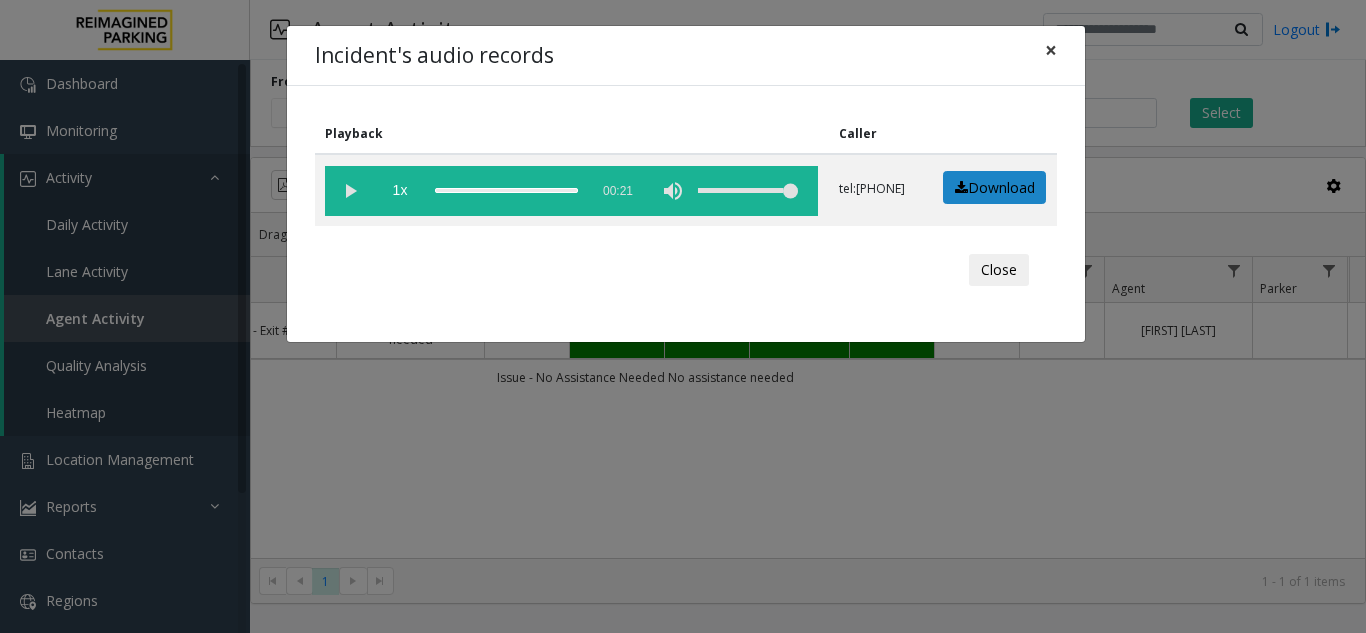 click on "×" 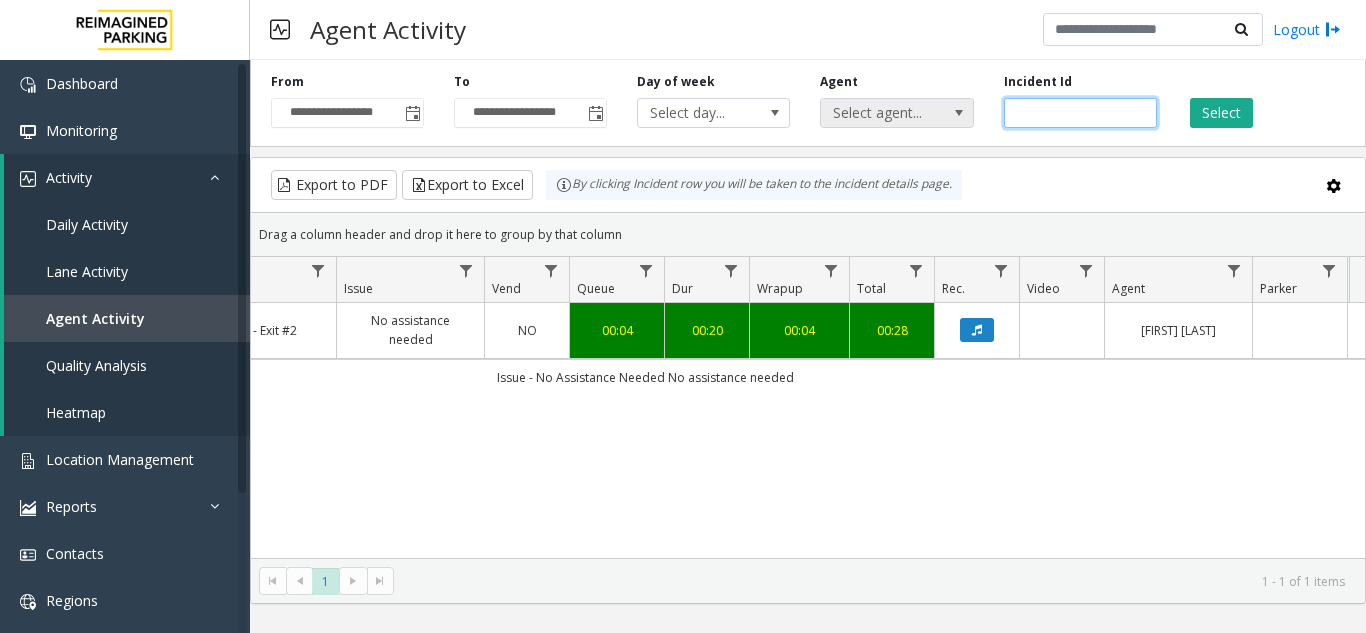 drag, startPoint x: 1080, startPoint y: 112, endPoint x: 821, endPoint y: 119, distance: 259.09457 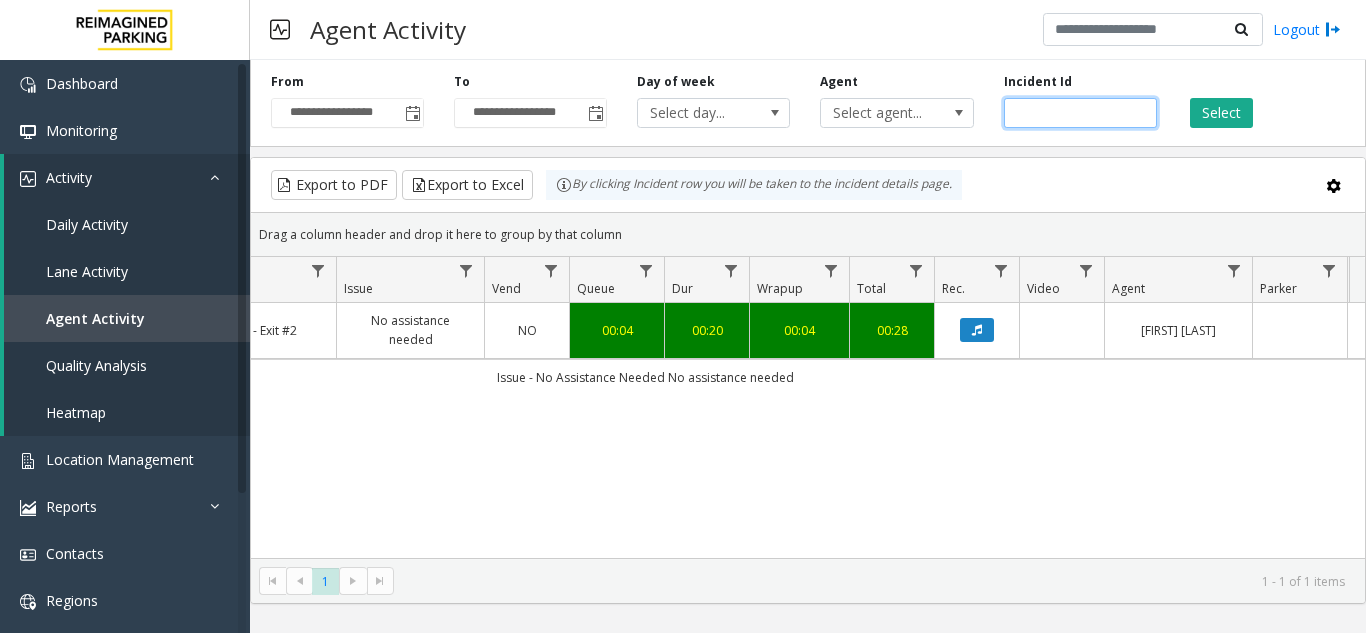 paste 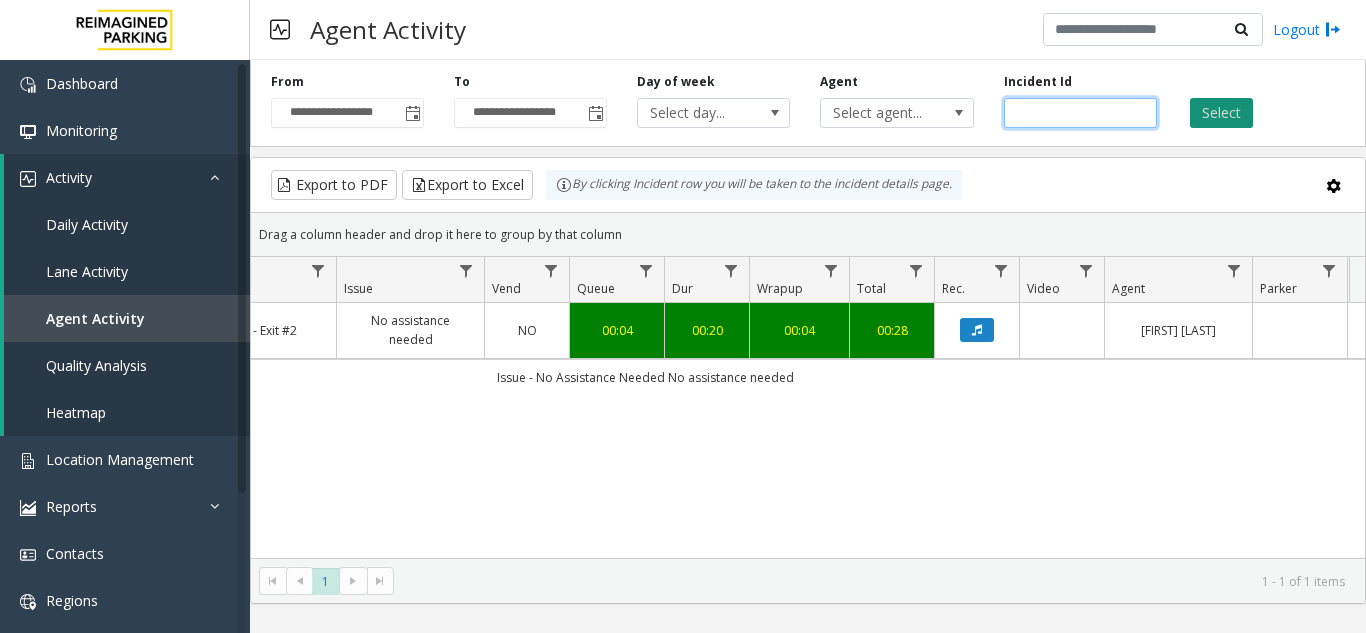 type on "*******" 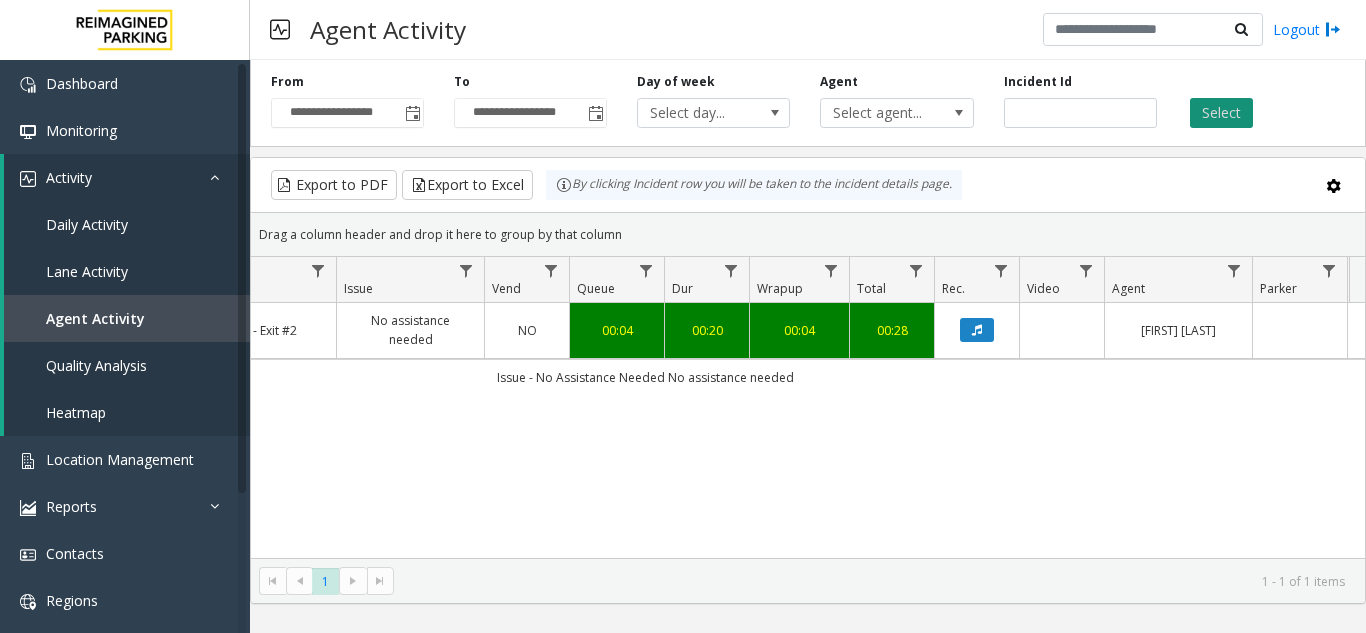 click on "Select" 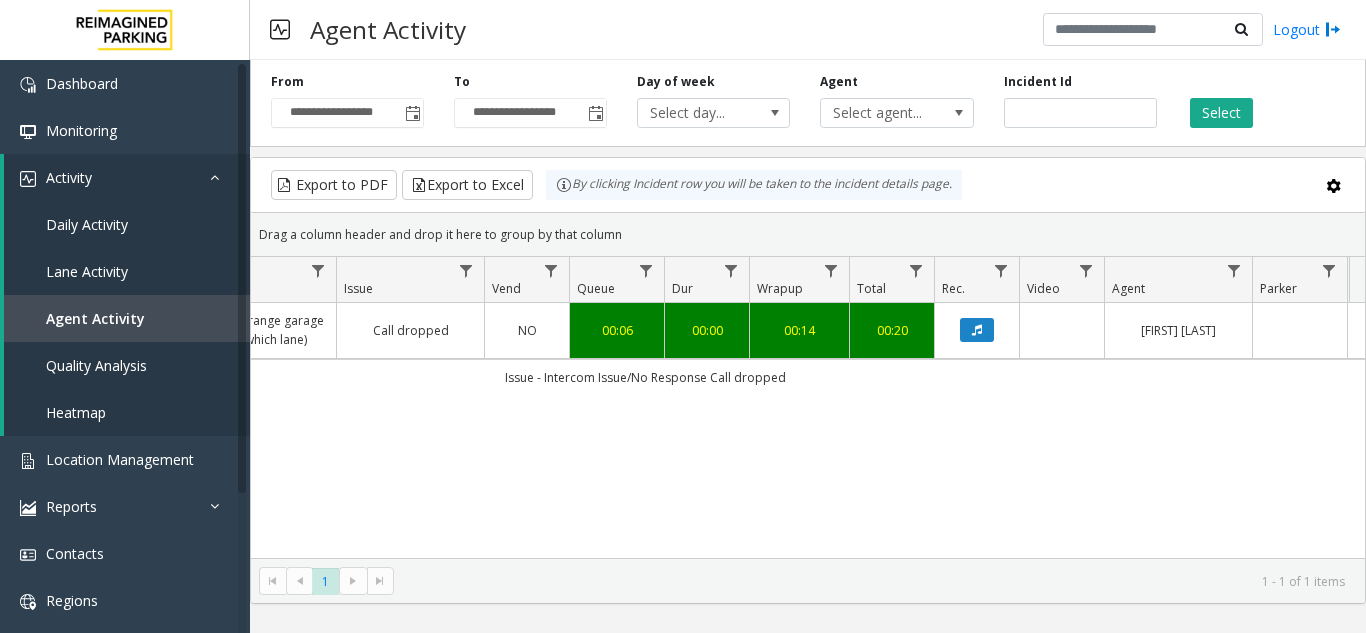 click 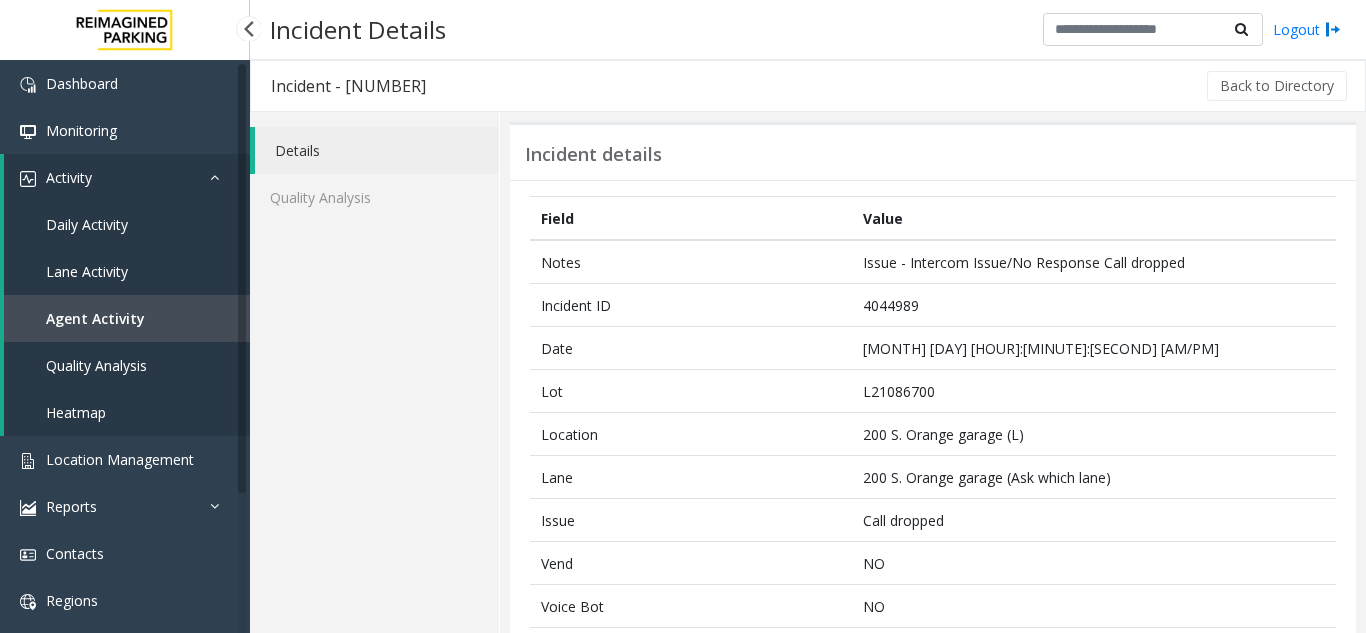click on "Agent Activity" at bounding box center [127, 318] 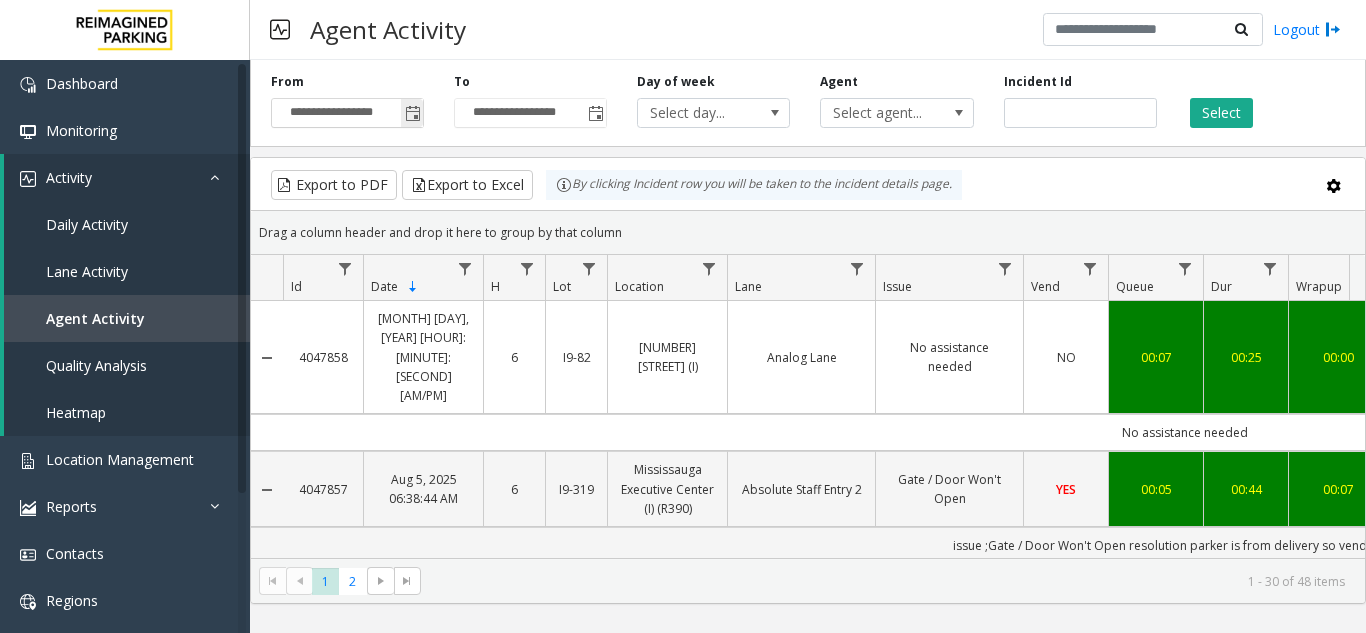 click 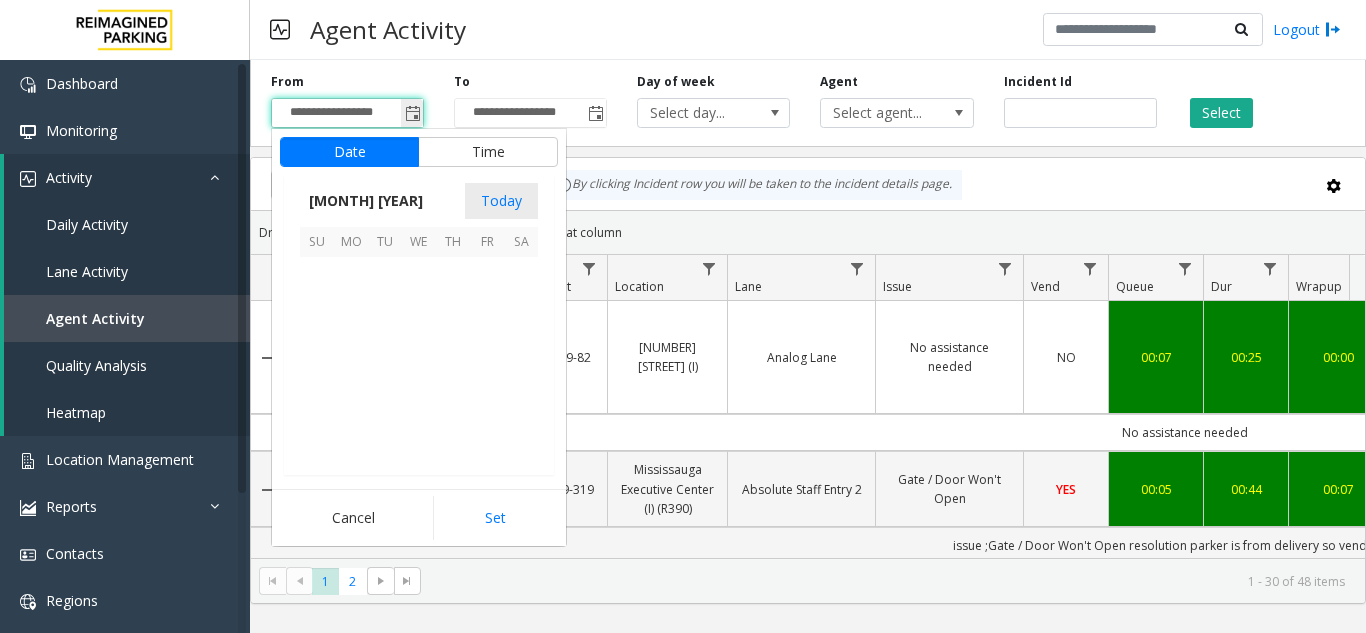 scroll, scrollTop: 358666, scrollLeft: 0, axis: vertical 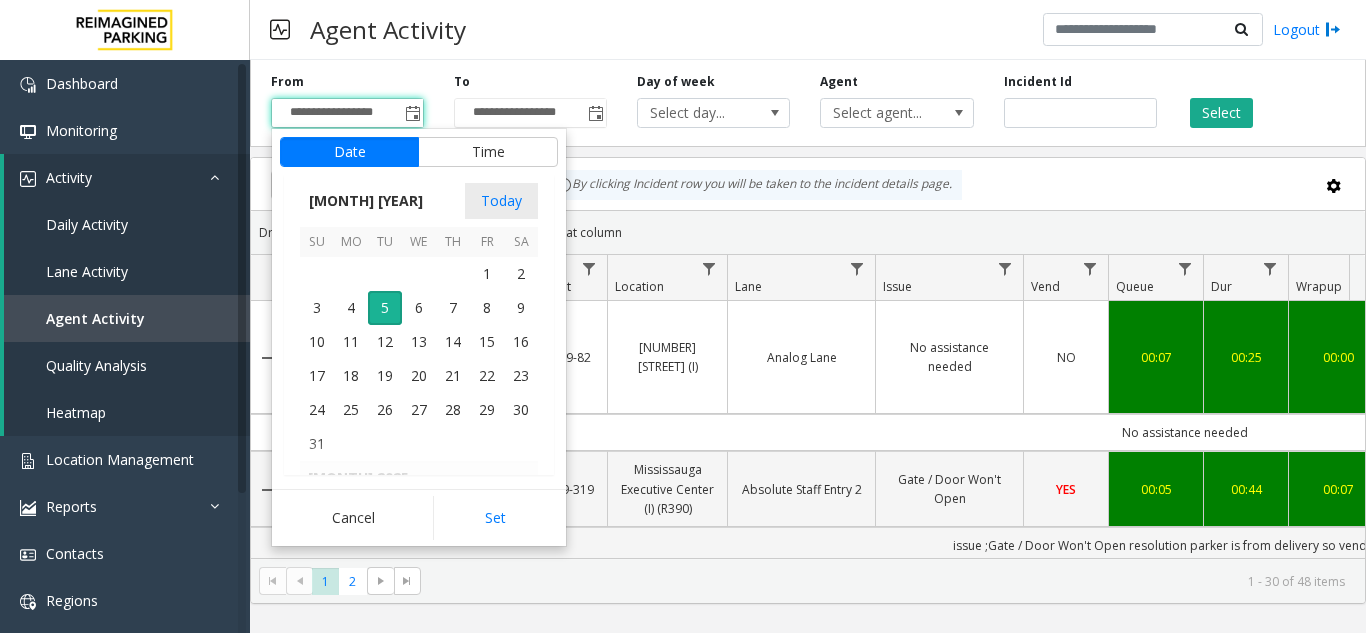 click on "[MONTH] [YEAR]" at bounding box center (366, 201) 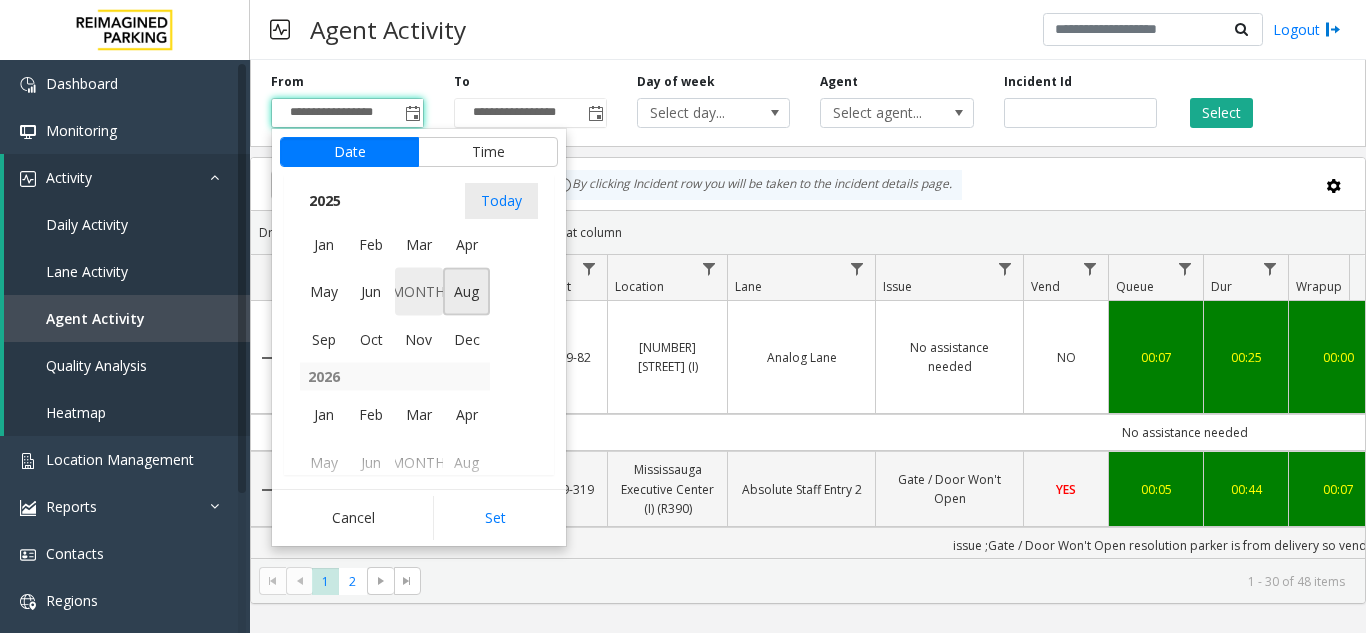 click on "[MONTH]" at bounding box center [419, 292] 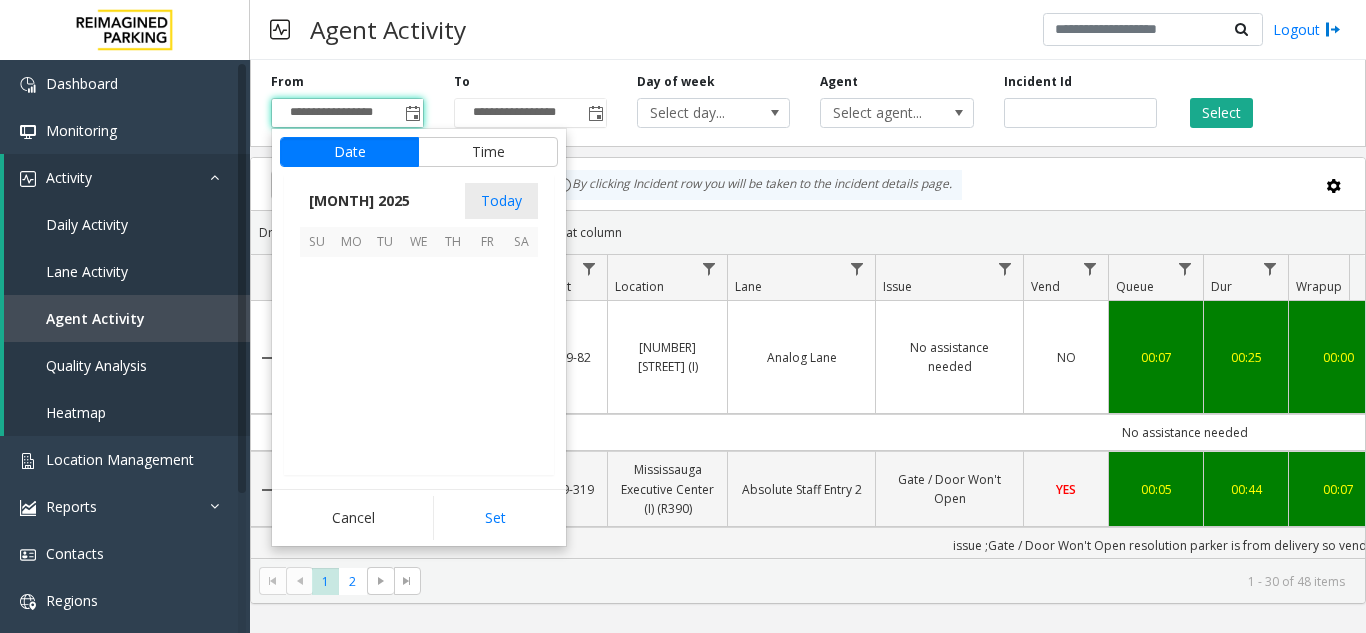 scroll, scrollTop: 358428, scrollLeft: 0, axis: vertical 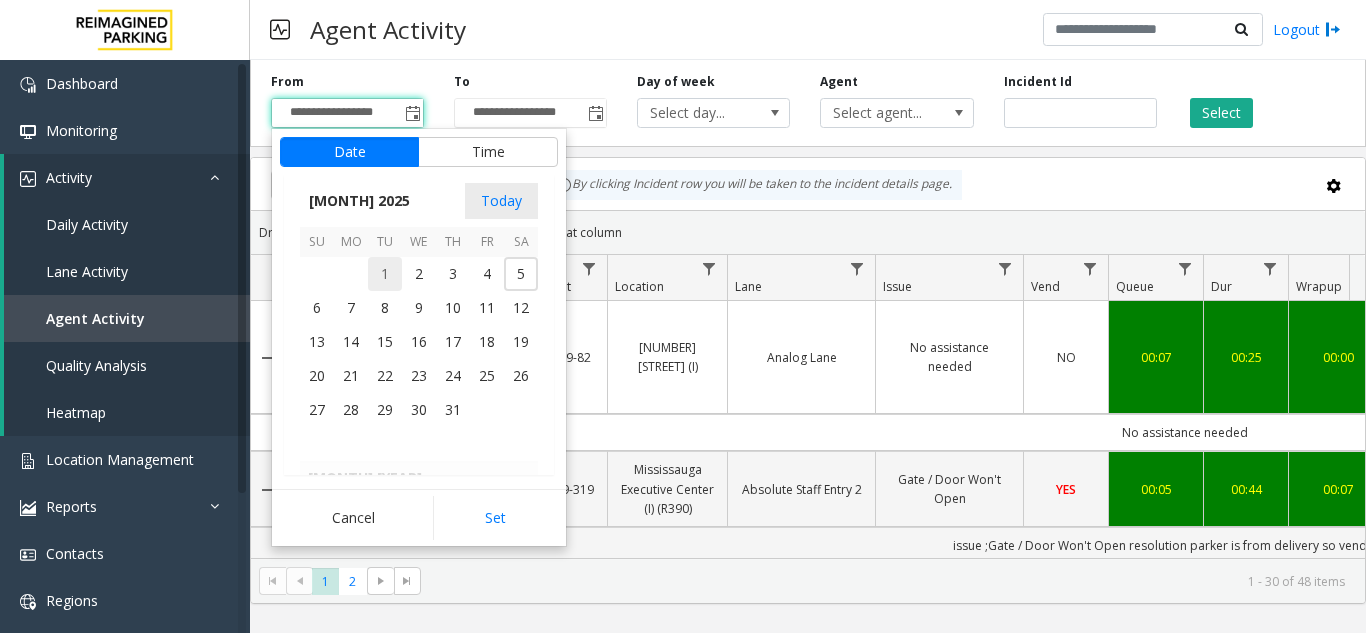 click on "1" at bounding box center [385, 274] 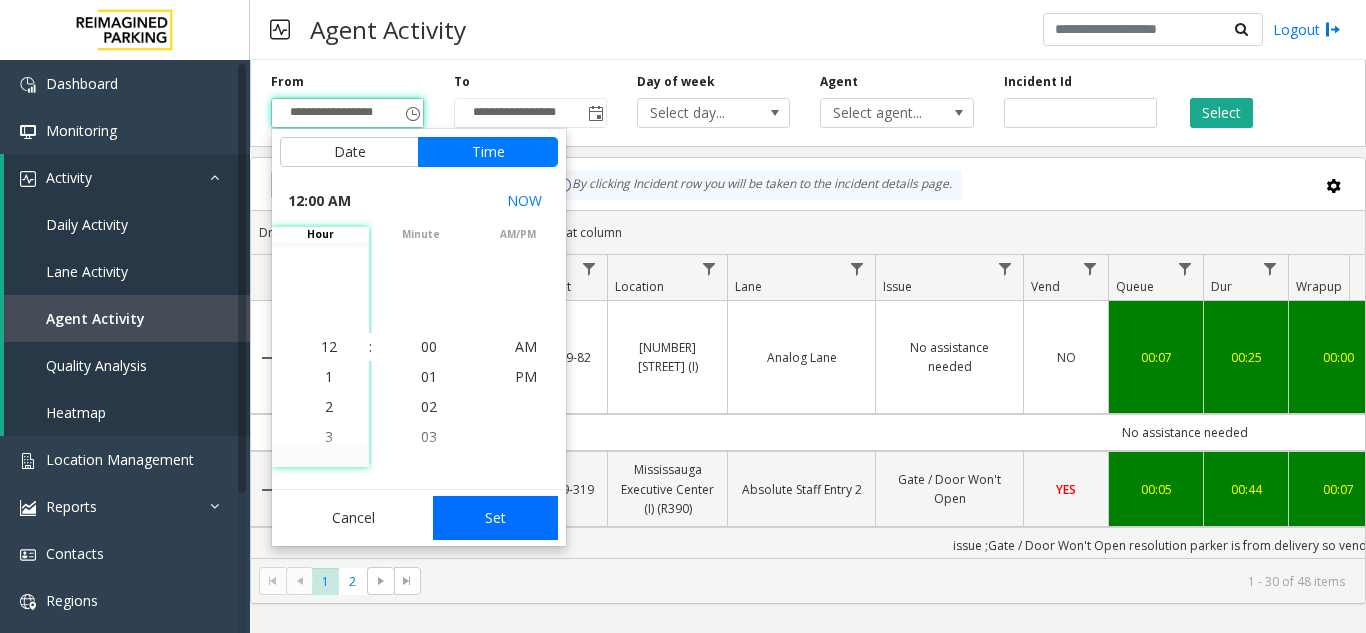 drag, startPoint x: 480, startPoint y: 511, endPoint x: 641, endPoint y: 321, distance: 249.04016 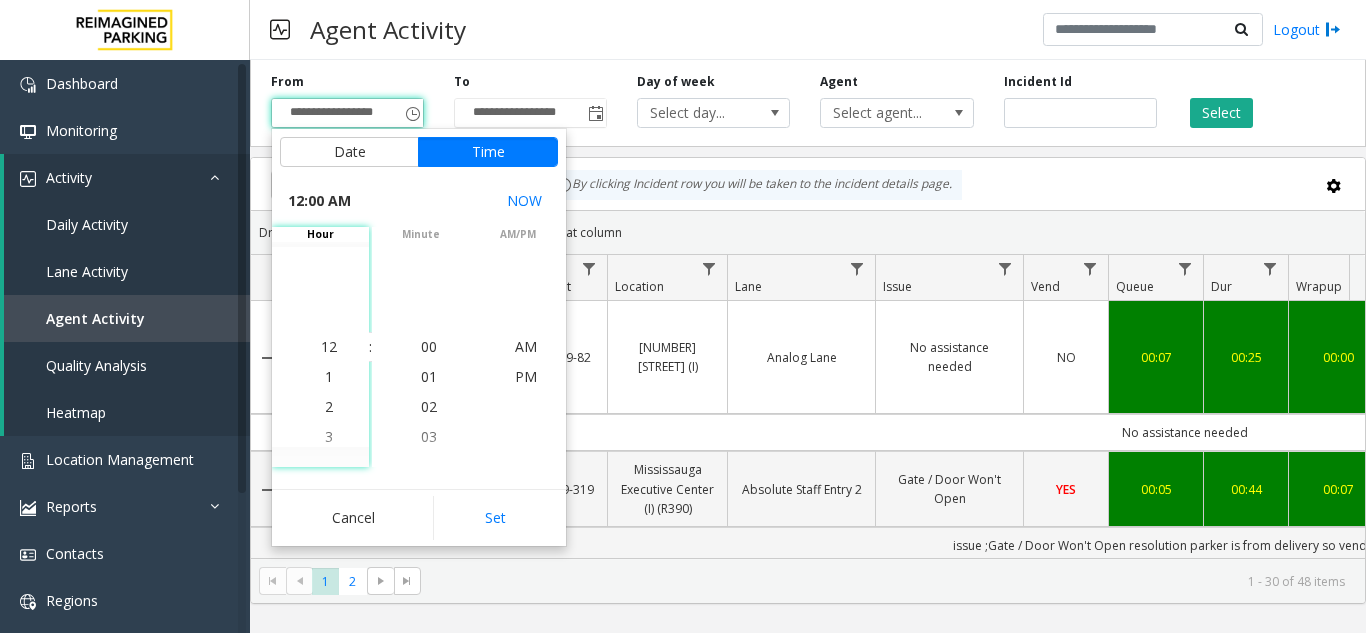 type on "**********" 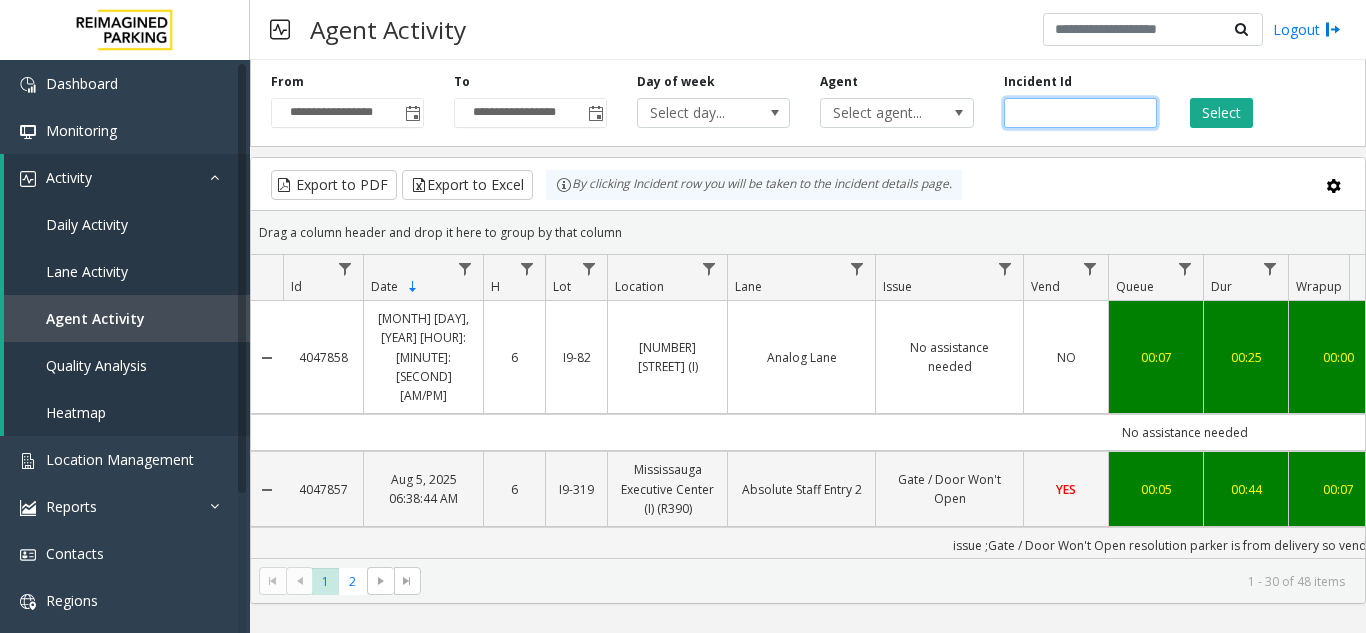 click 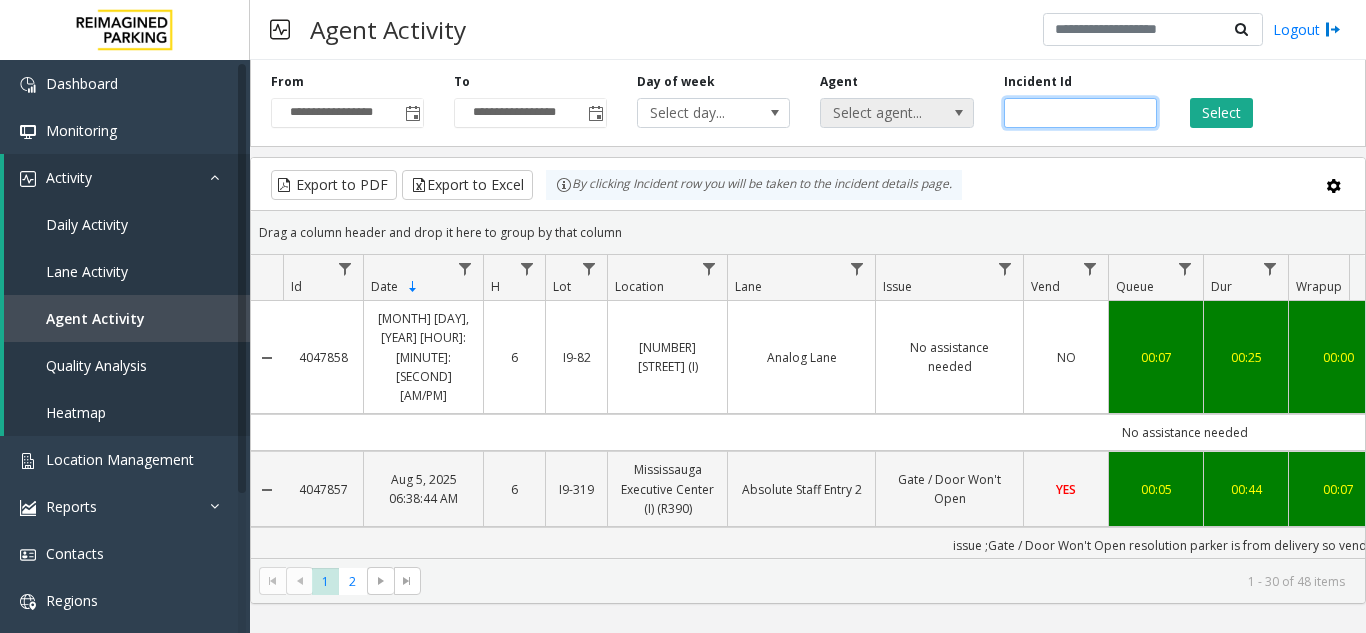 paste on "*******" 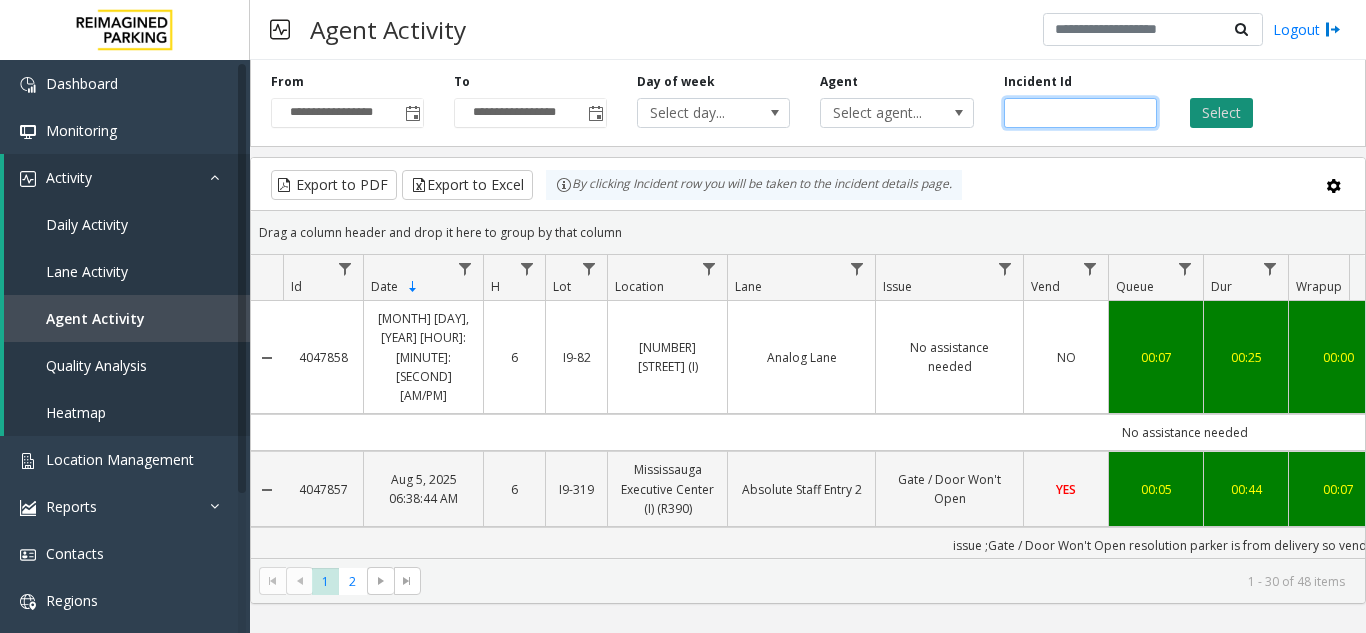 type on "*******" 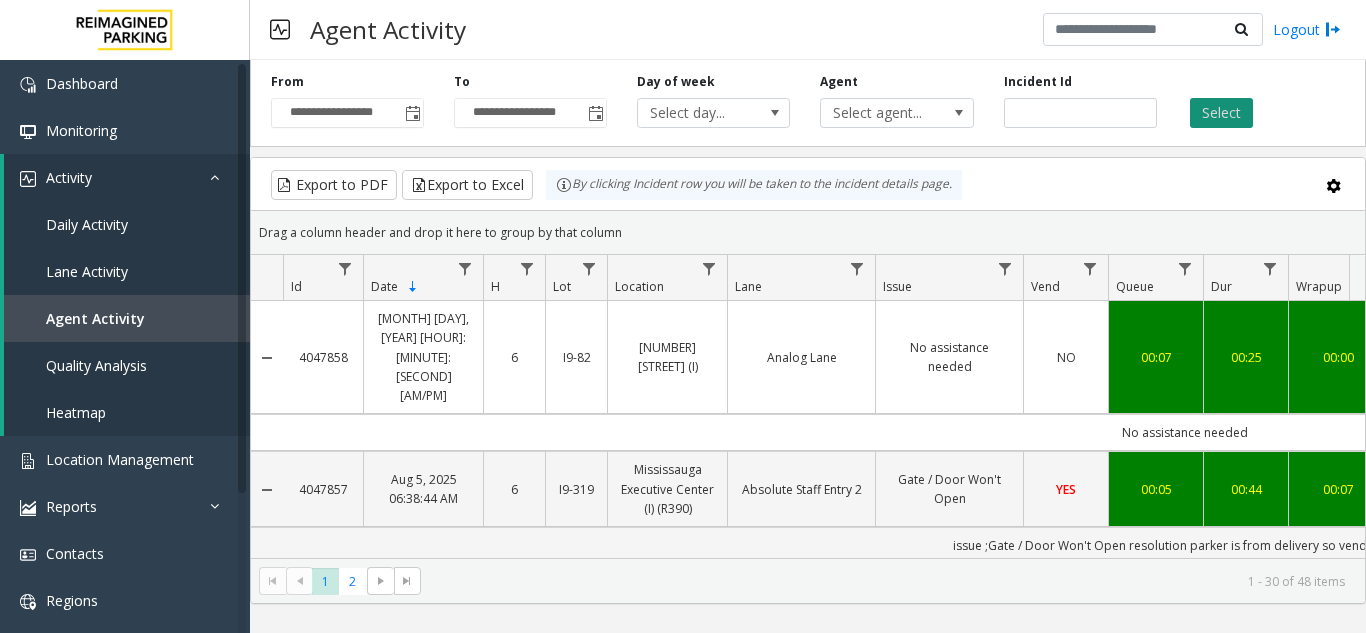 click on "Select" 